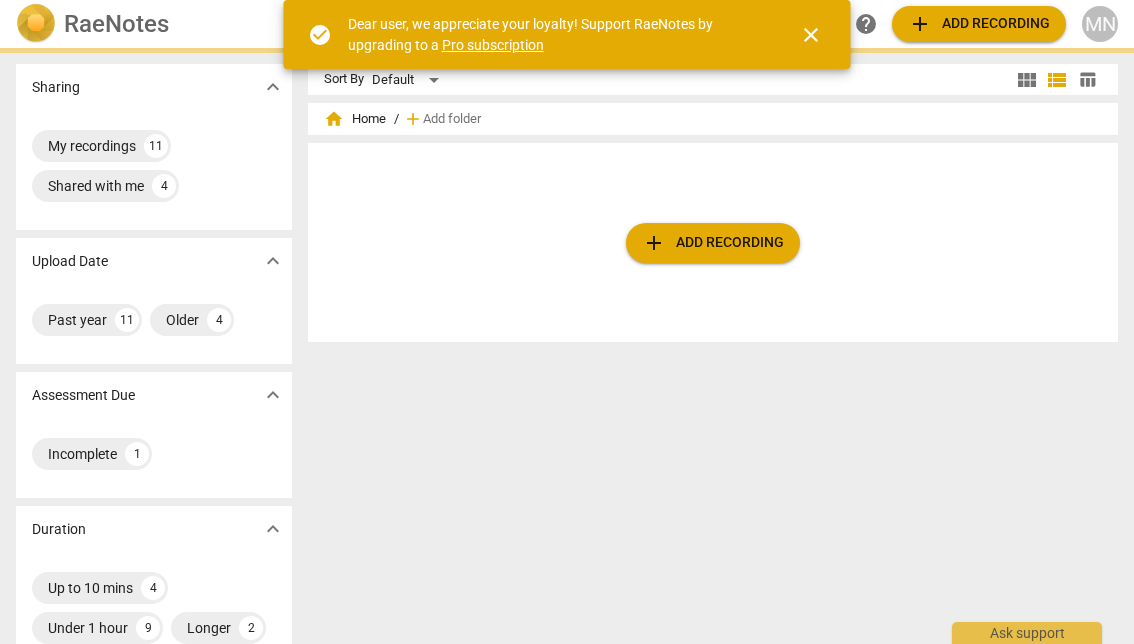 scroll, scrollTop: 0, scrollLeft: 0, axis: both 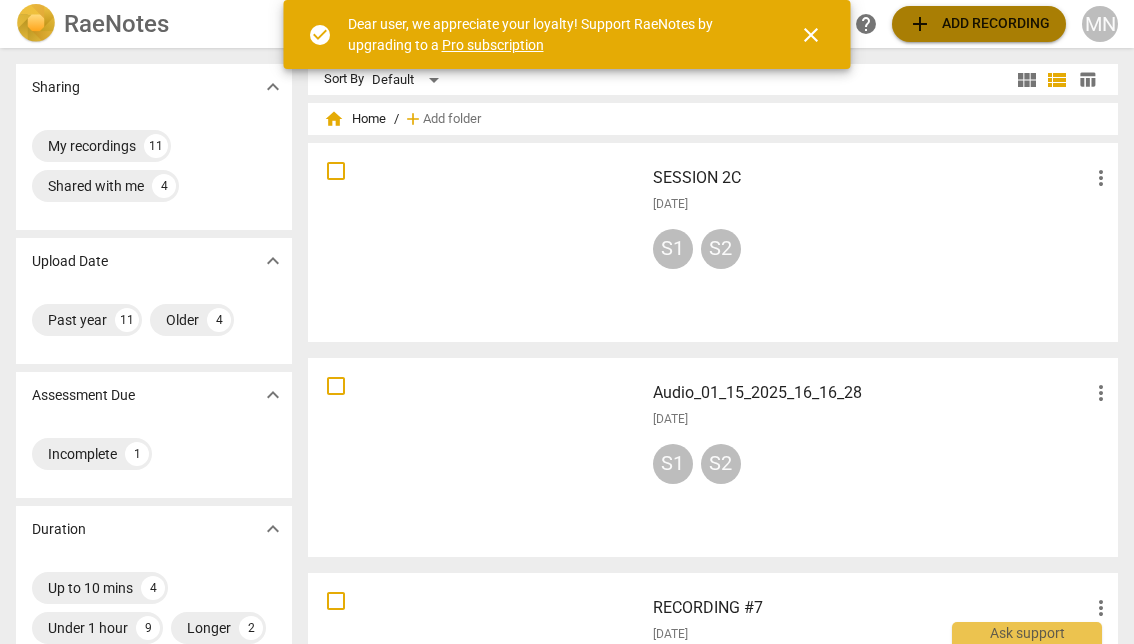 click on "add   Add recording" at bounding box center [979, 24] 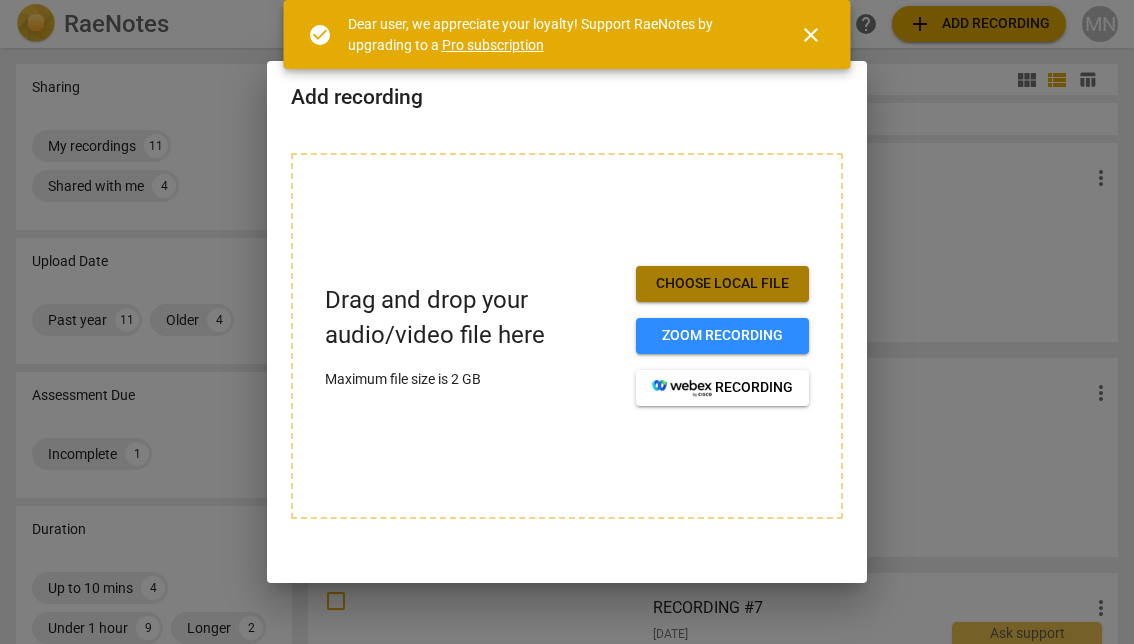 click on "Choose local file" at bounding box center (722, 284) 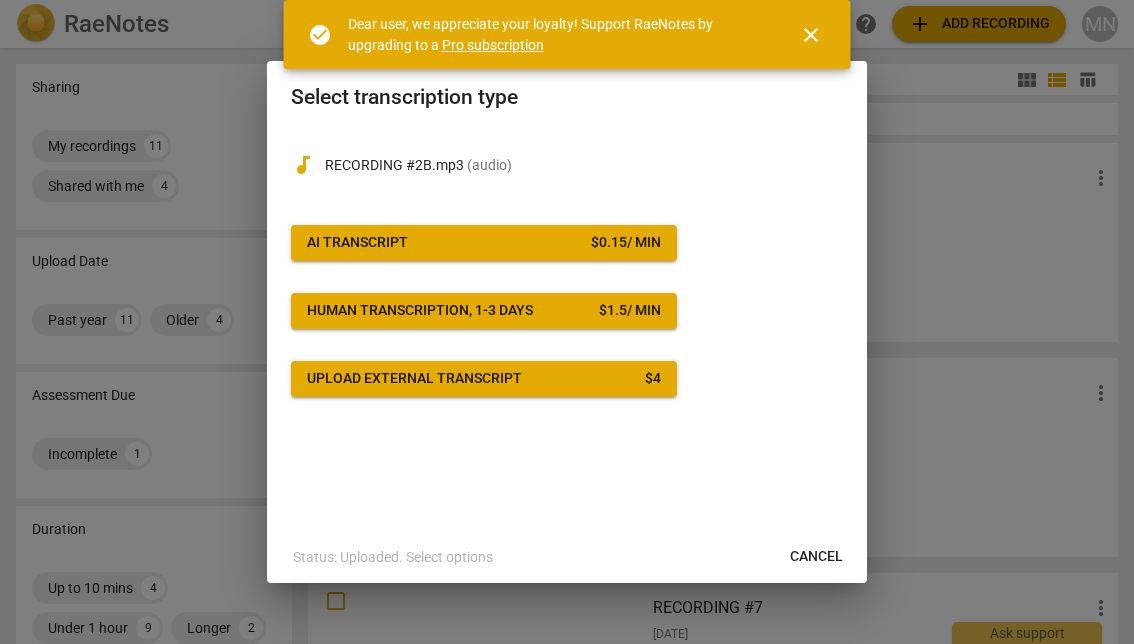 click on "AI Transcript $ 0.15  / min" at bounding box center [484, 243] 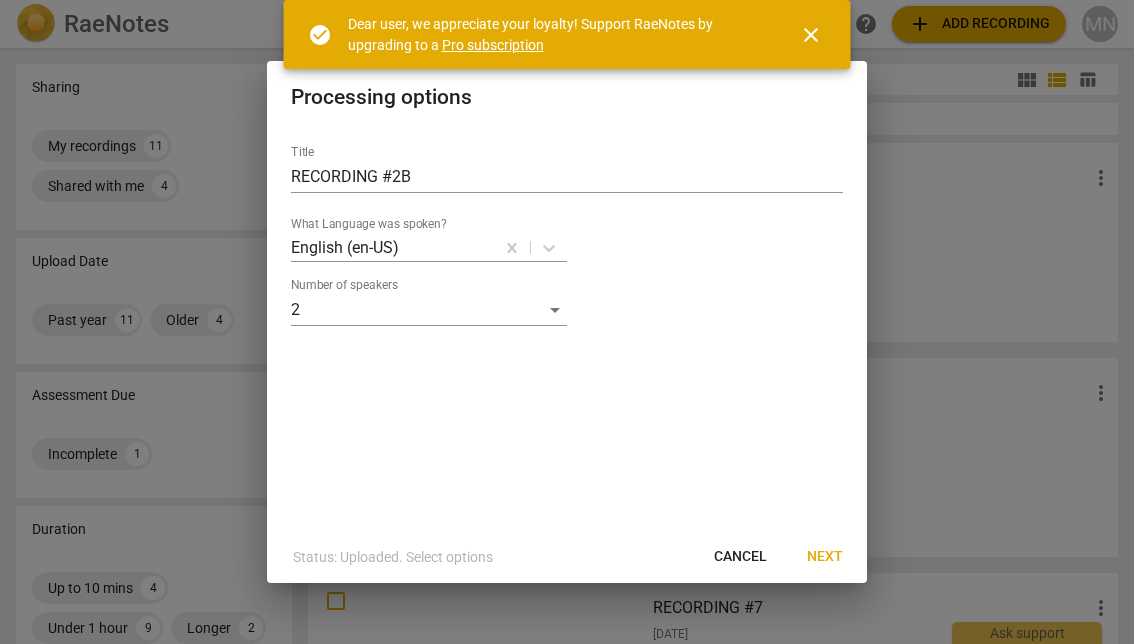 click on "Next" at bounding box center [825, 557] 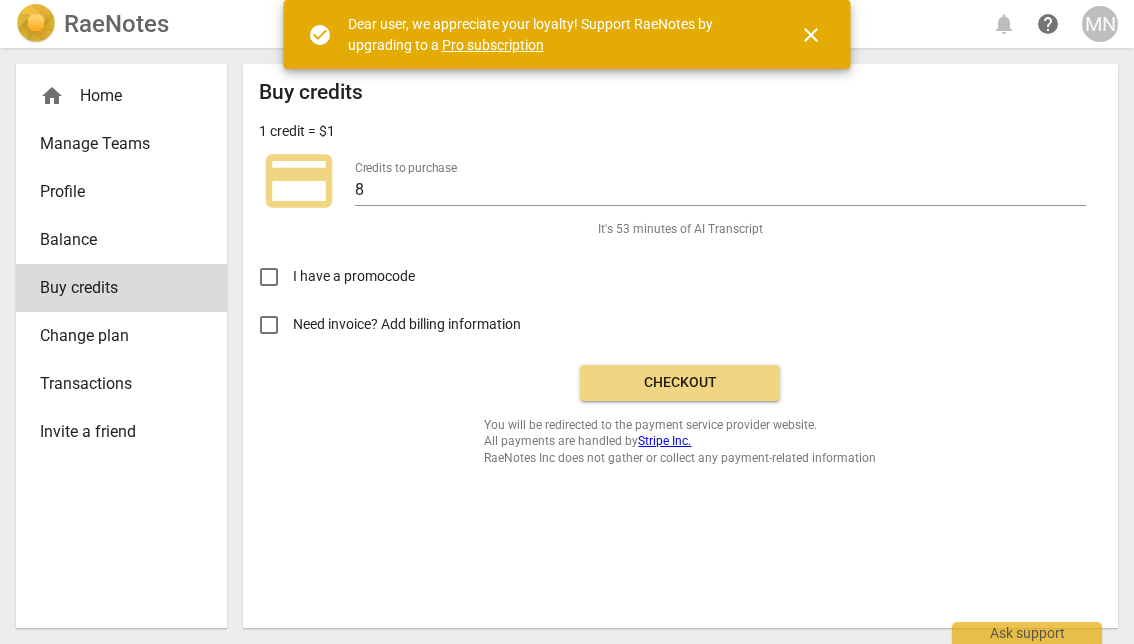 click on "Checkout" at bounding box center (680, 383) 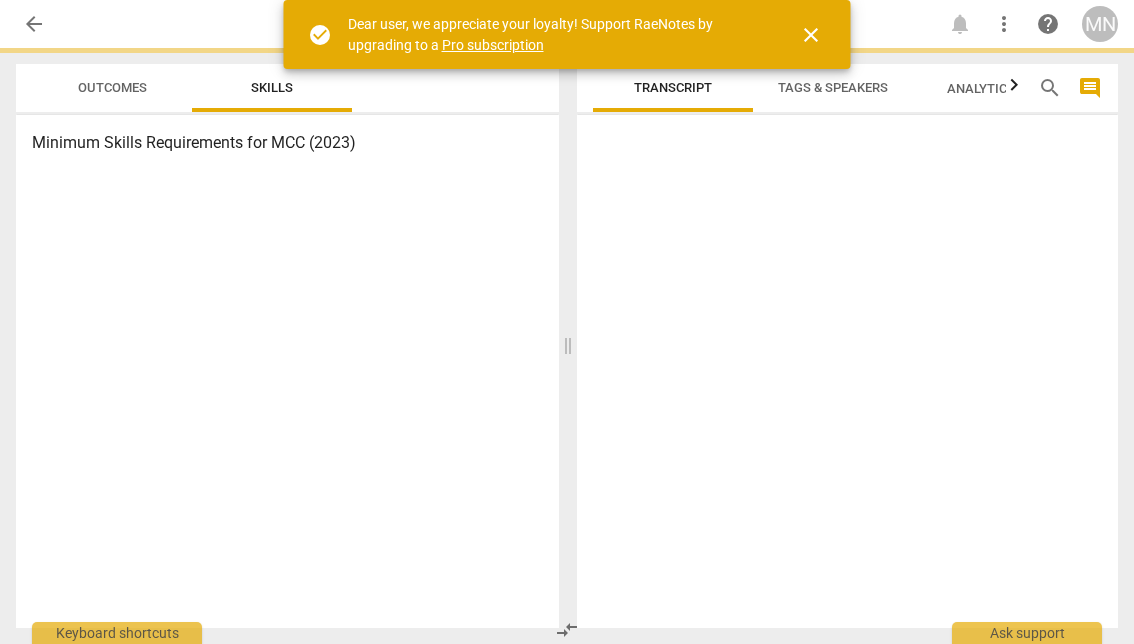 scroll, scrollTop: 0, scrollLeft: 0, axis: both 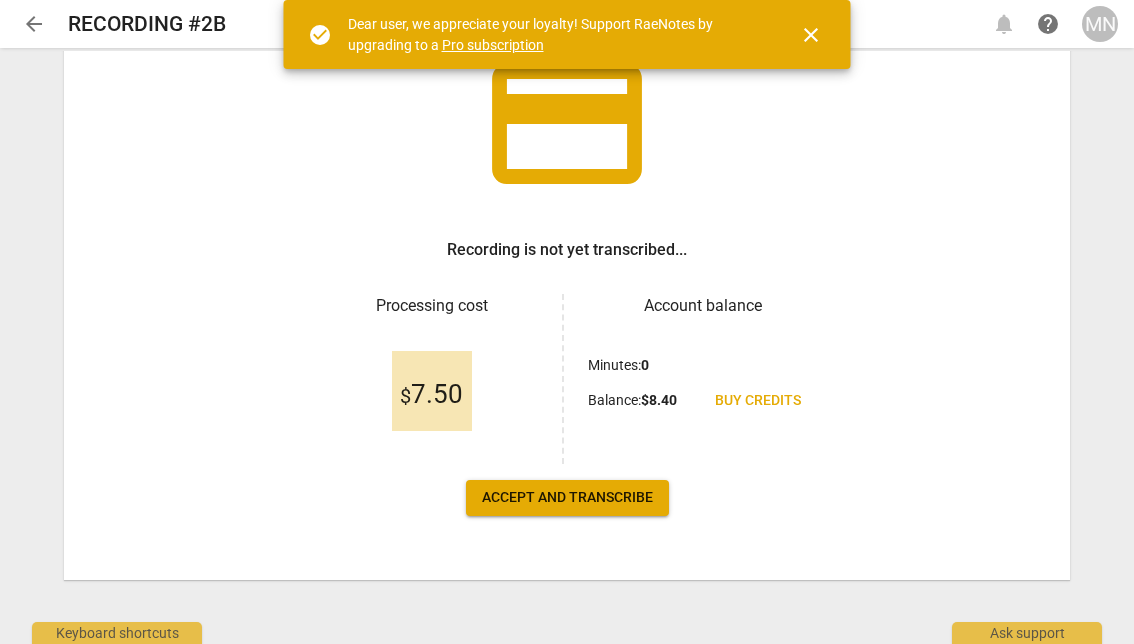 click on "Accept and transcribe" at bounding box center (567, 498) 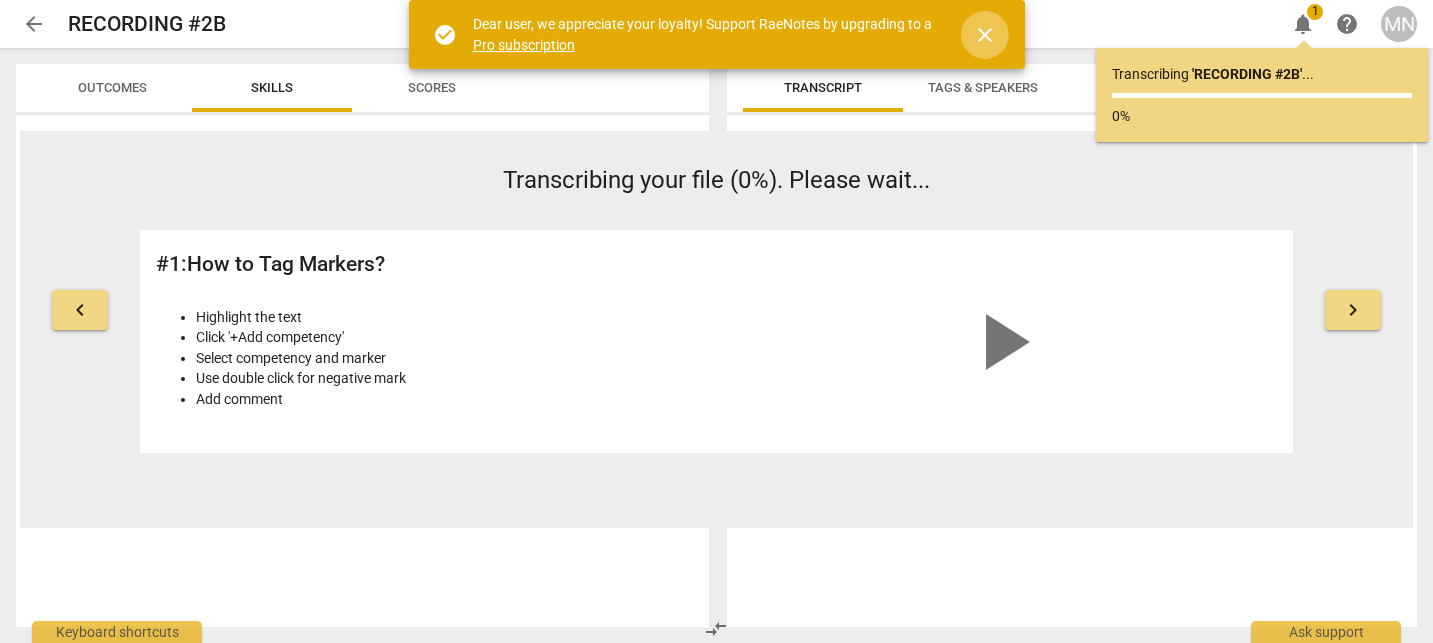 click on "close" at bounding box center (985, 35) 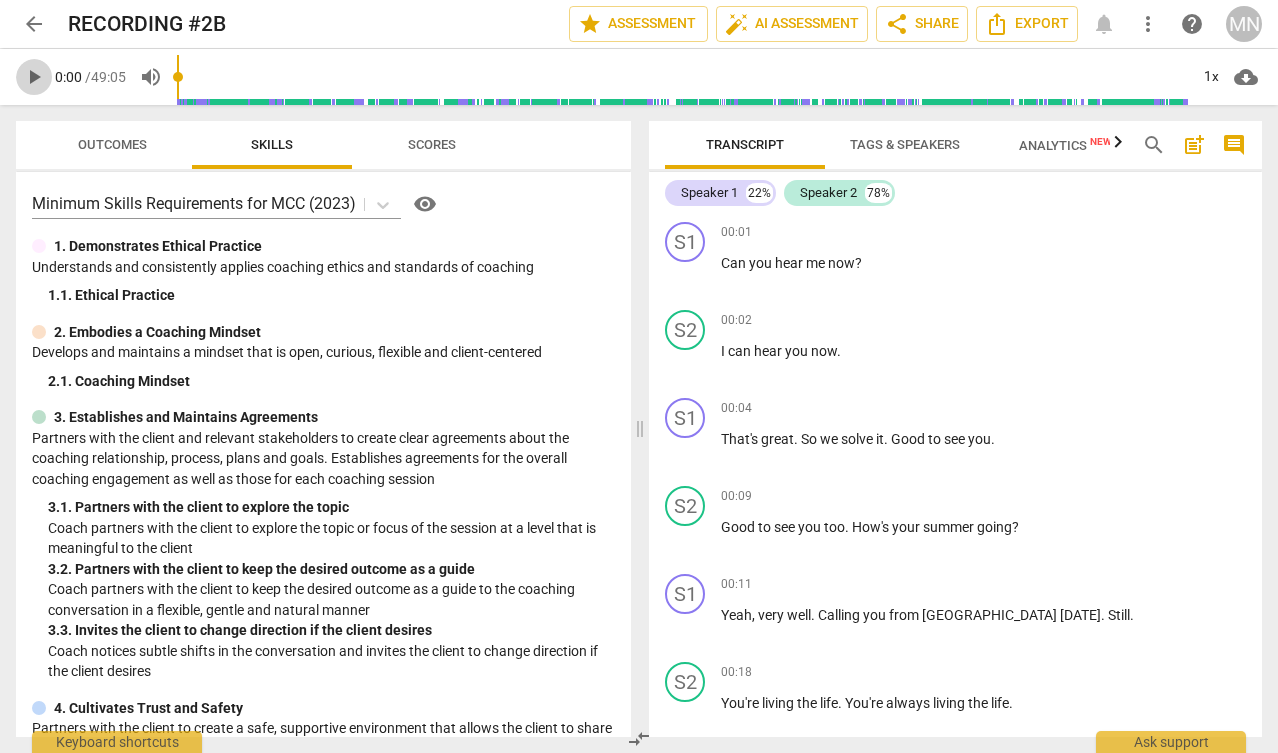 click on "play_arrow" at bounding box center (34, 77) 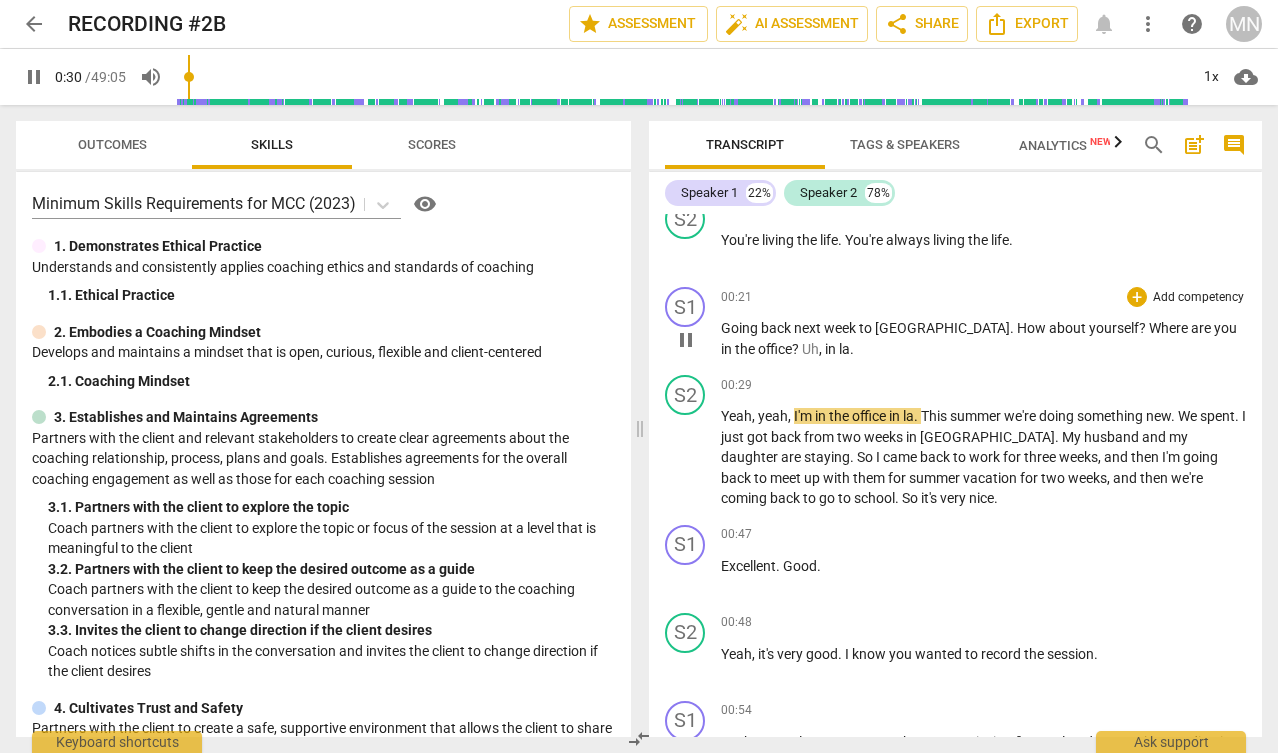 scroll, scrollTop: 467, scrollLeft: 0, axis: vertical 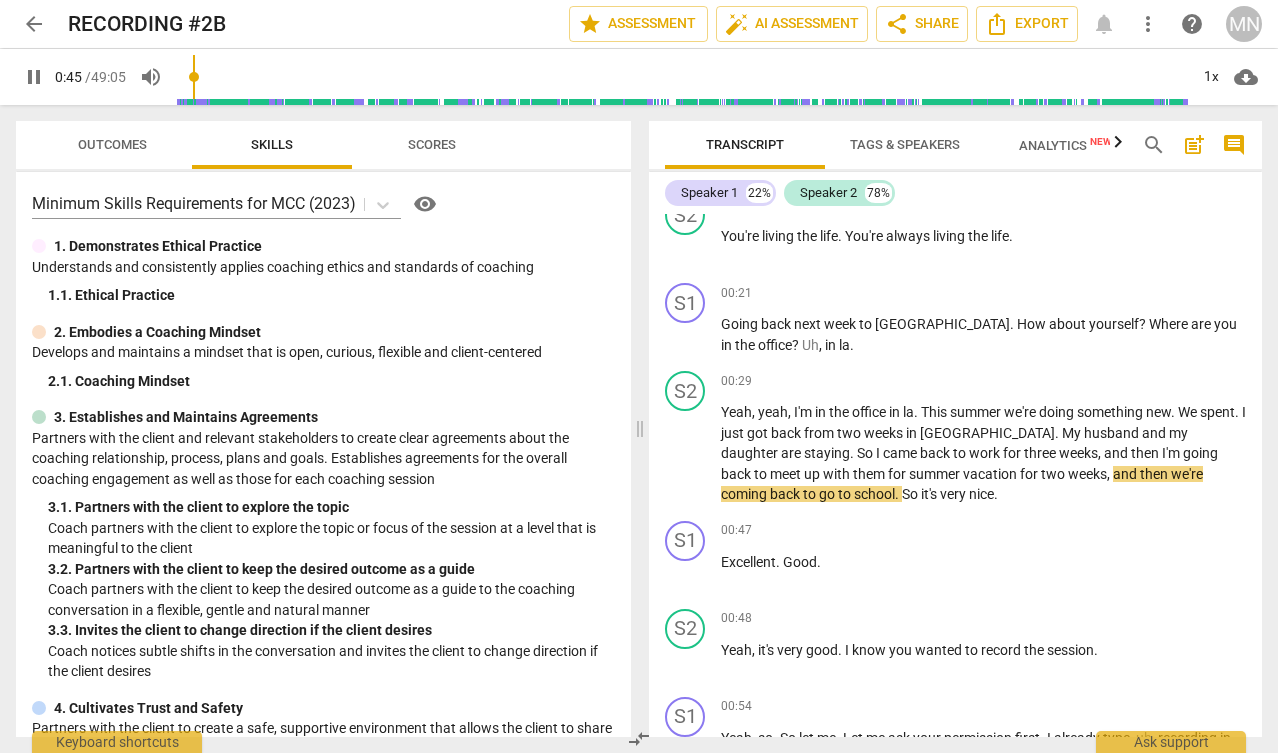 click on "pause" at bounding box center (34, 77) 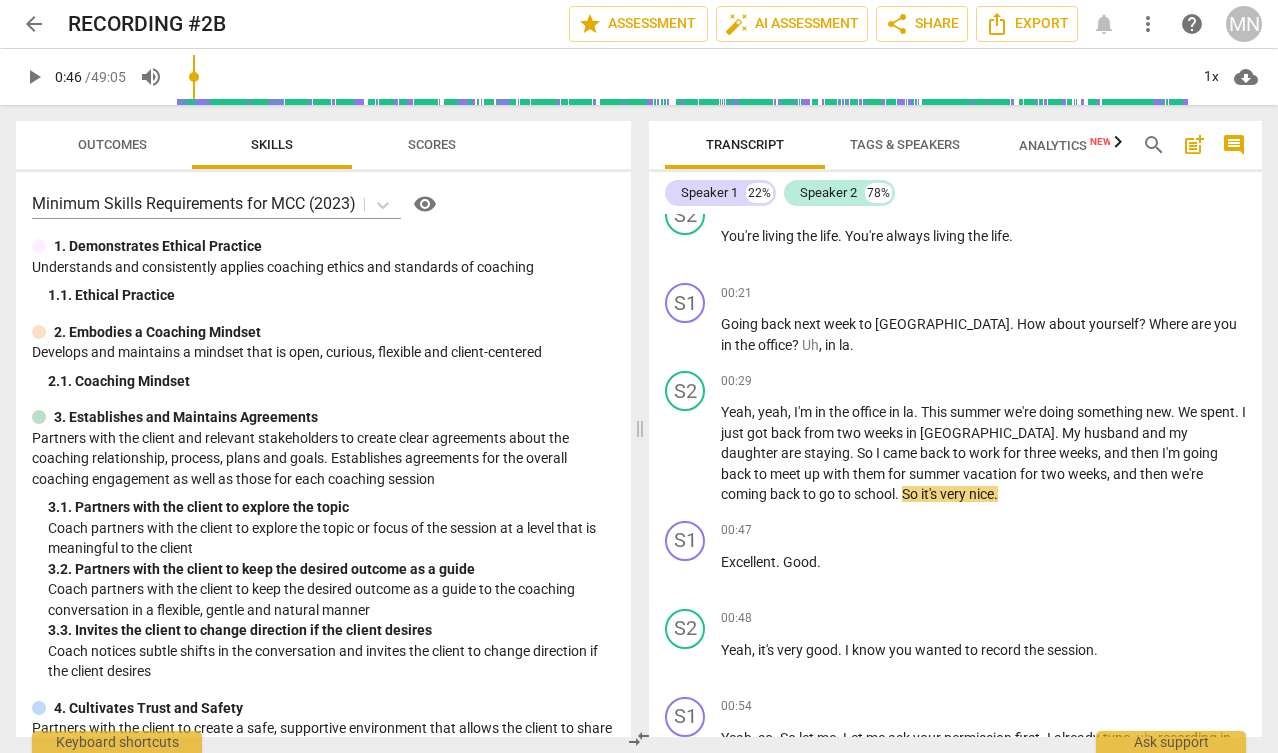 type on "46" 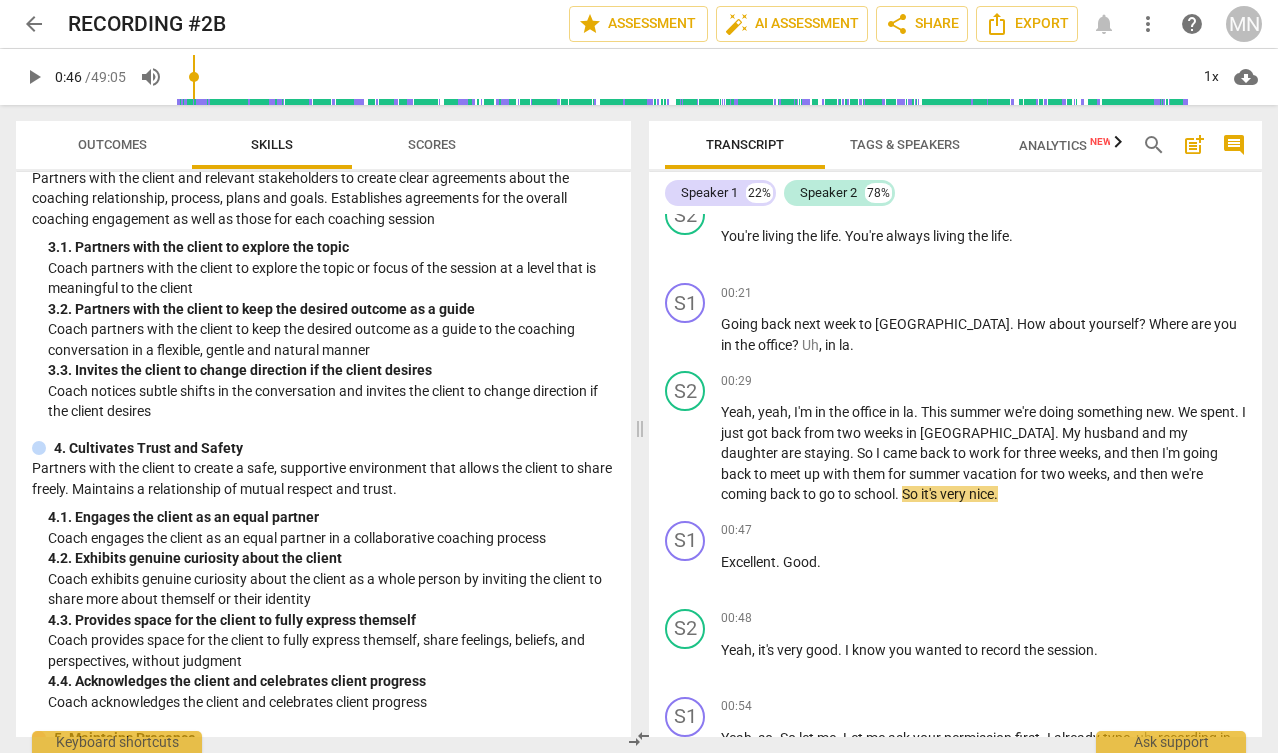 scroll, scrollTop: 261, scrollLeft: 0, axis: vertical 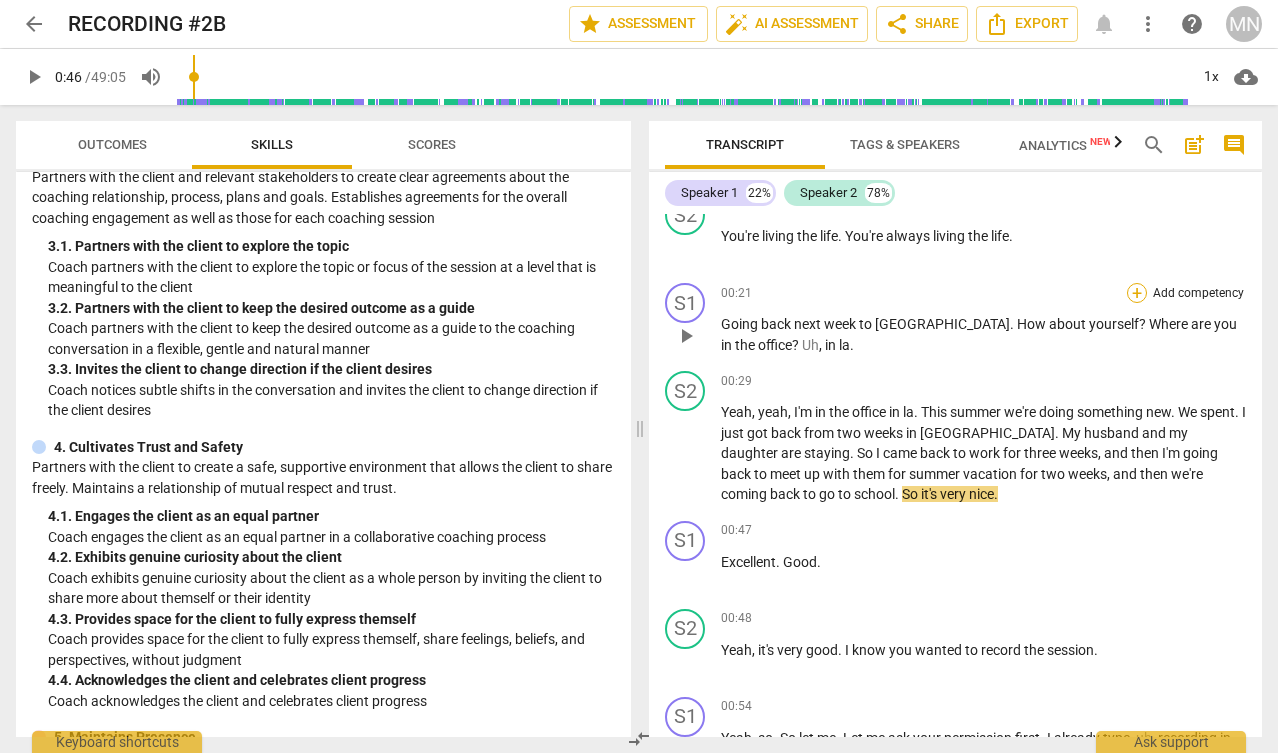 click on "+" at bounding box center [1137, 293] 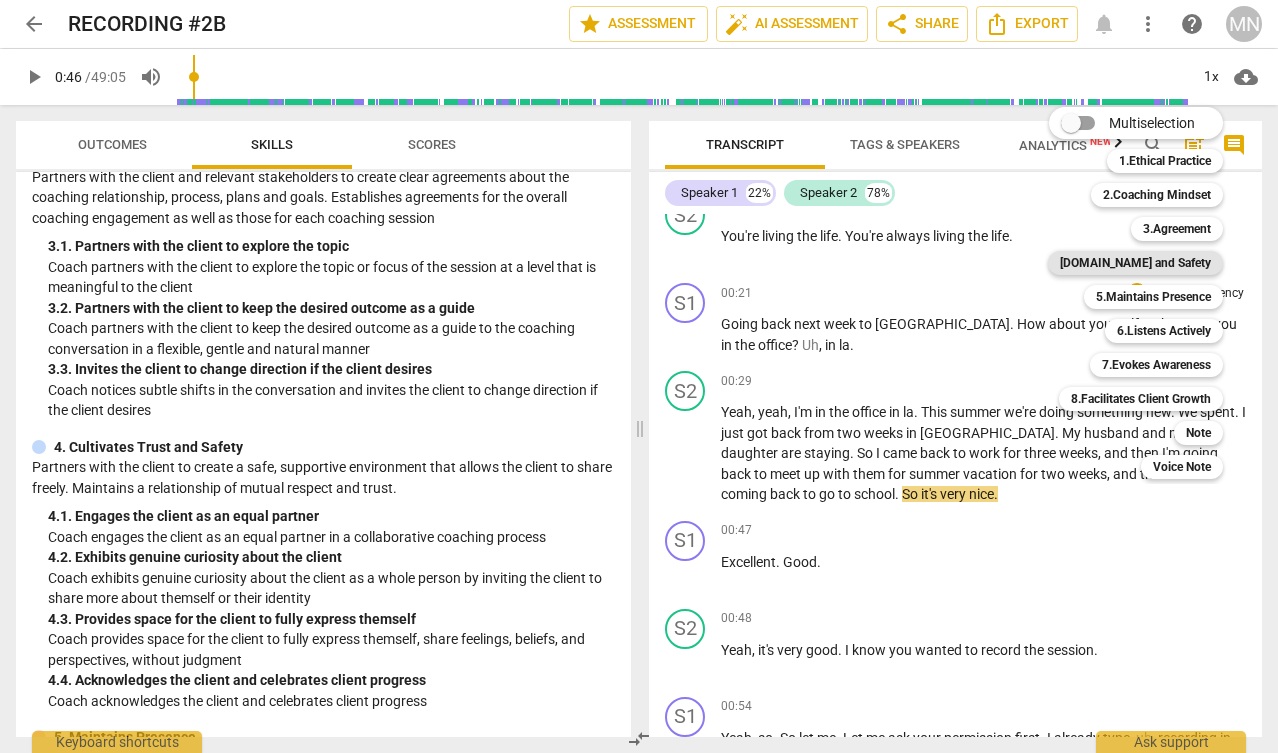 click on "[DOMAIN_NAME] and Safety" at bounding box center [1135, 263] 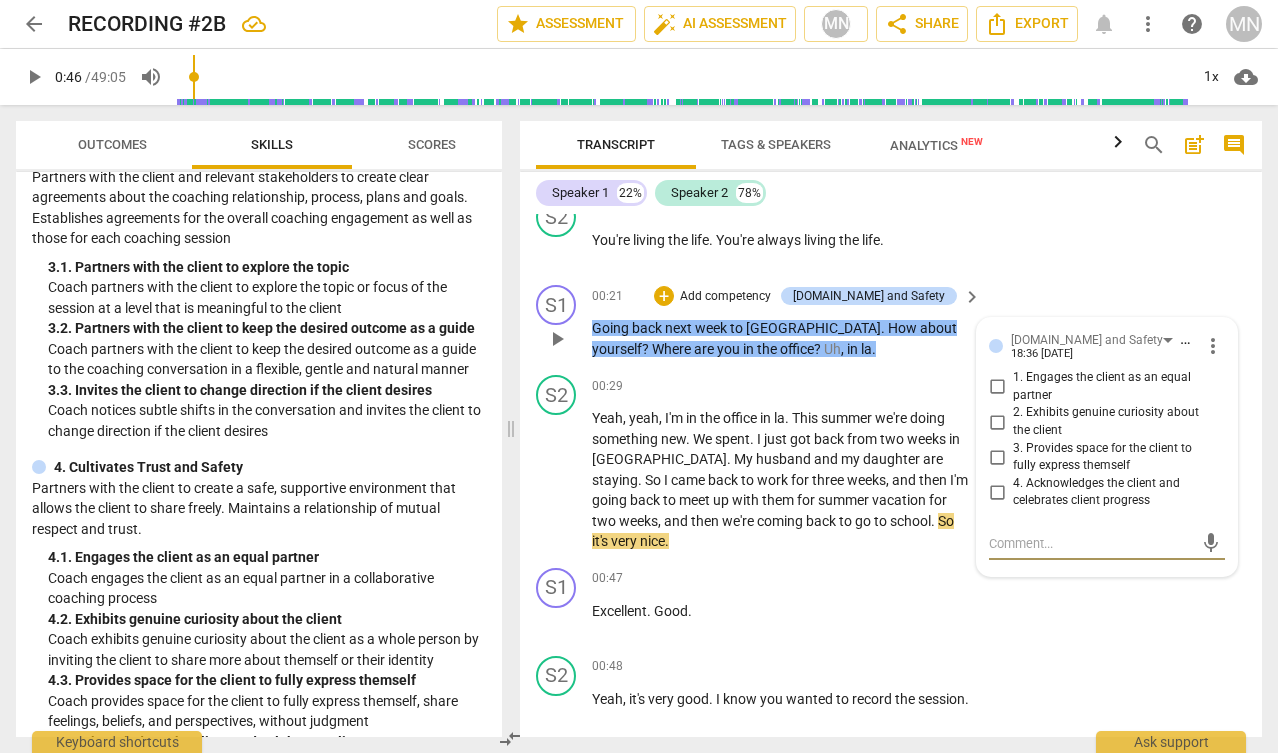 click on "2. Exhibits genuine curiosity about the client" at bounding box center [997, 422] 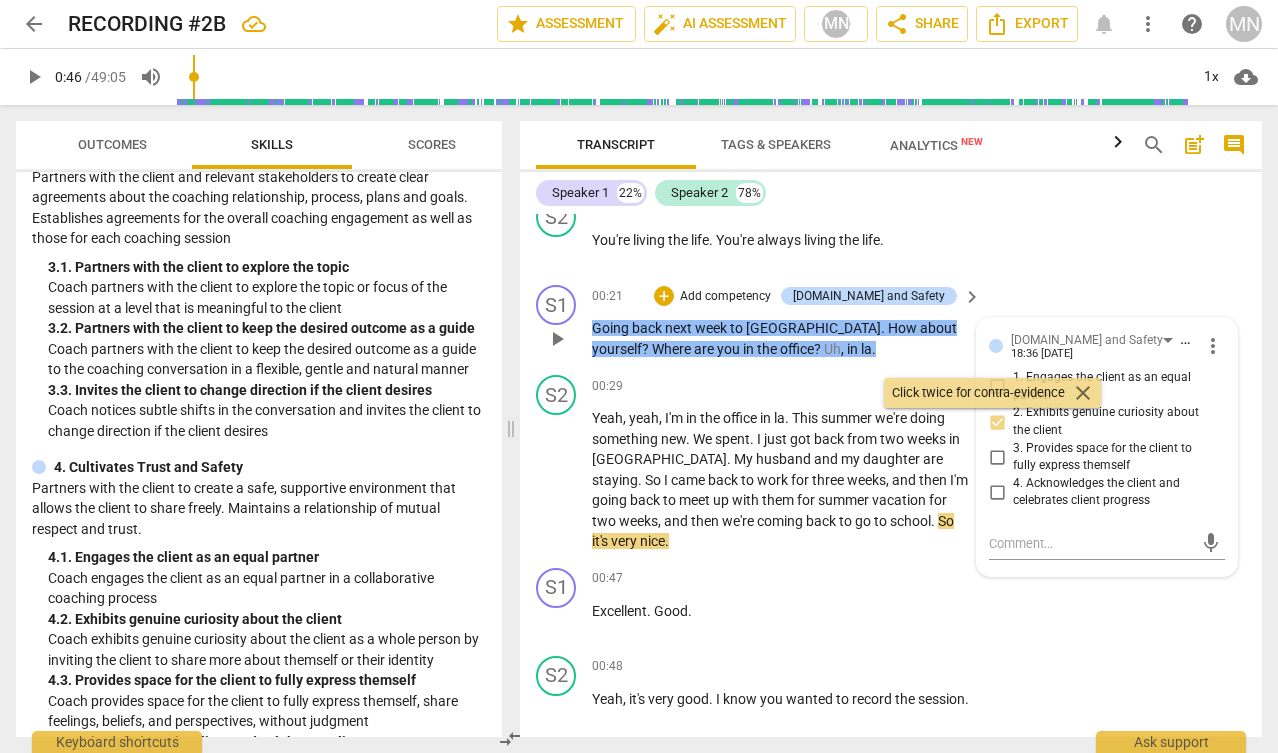click on "3. Provides space for the client to fully express themself" at bounding box center (997, 457) 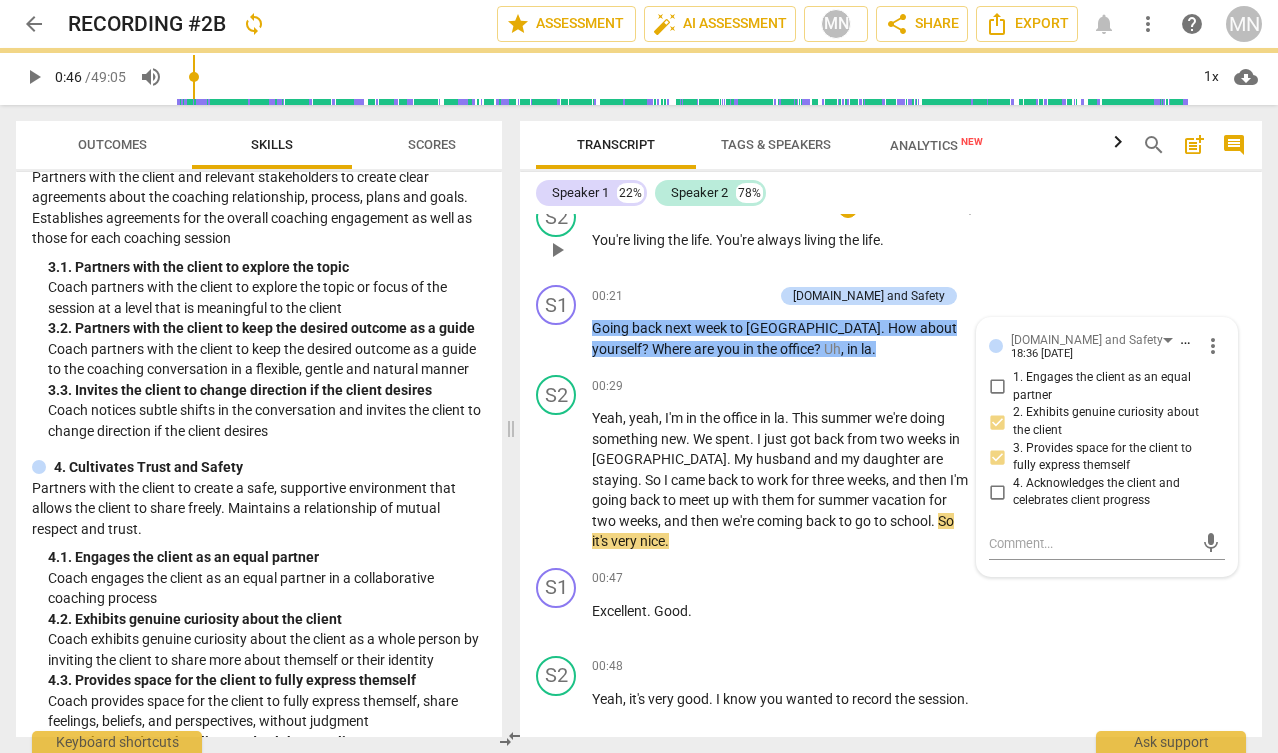 click on "S2 play_arrow pause 00:18 + Add competency keyboard_arrow_right You're   living   the   life .   You're   always   living   the   life ." at bounding box center [891, 233] 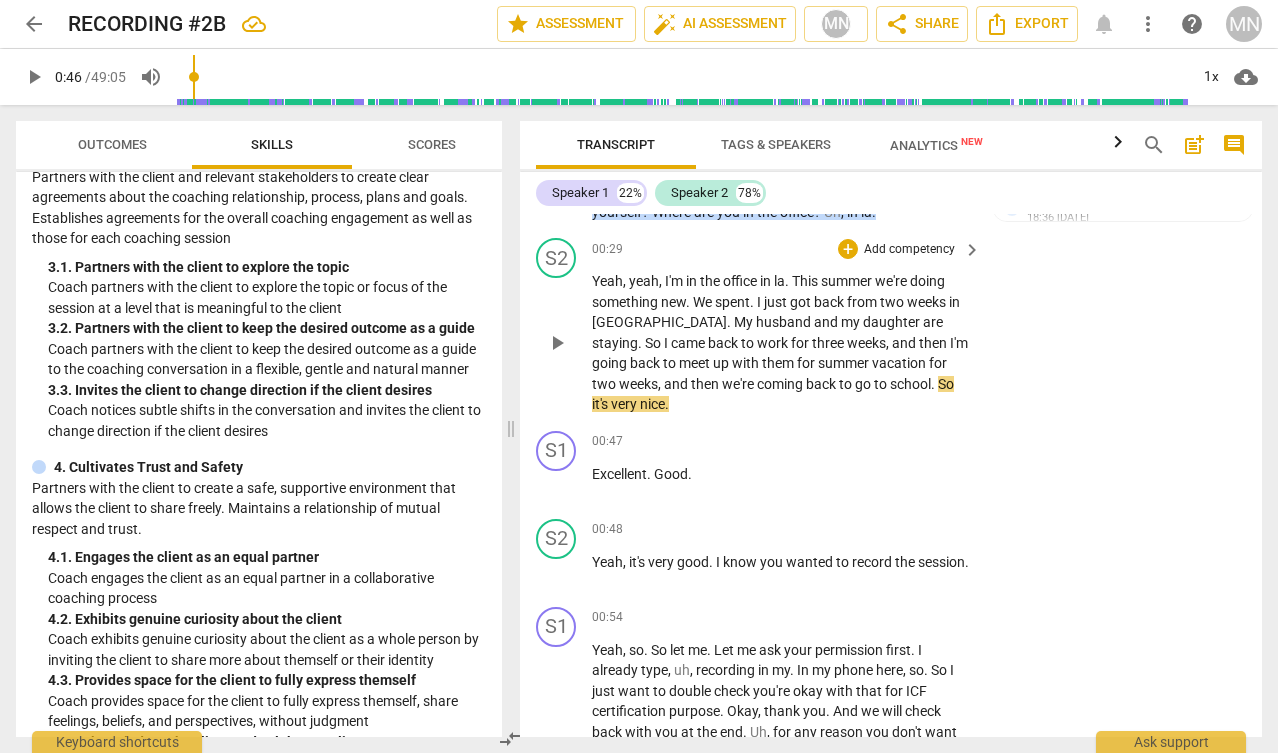 scroll, scrollTop: 614, scrollLeft: 0, axis: vertical 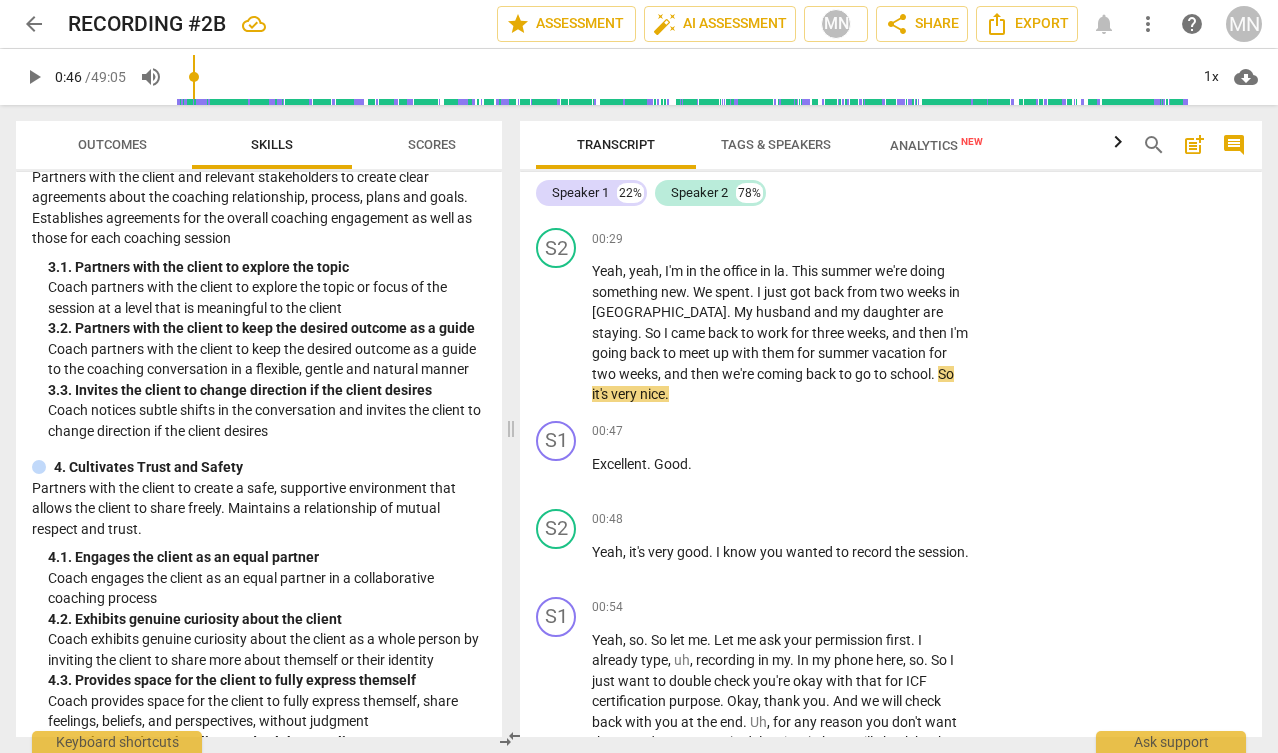 click on "play_arrow" at bounding box center [34, 77] 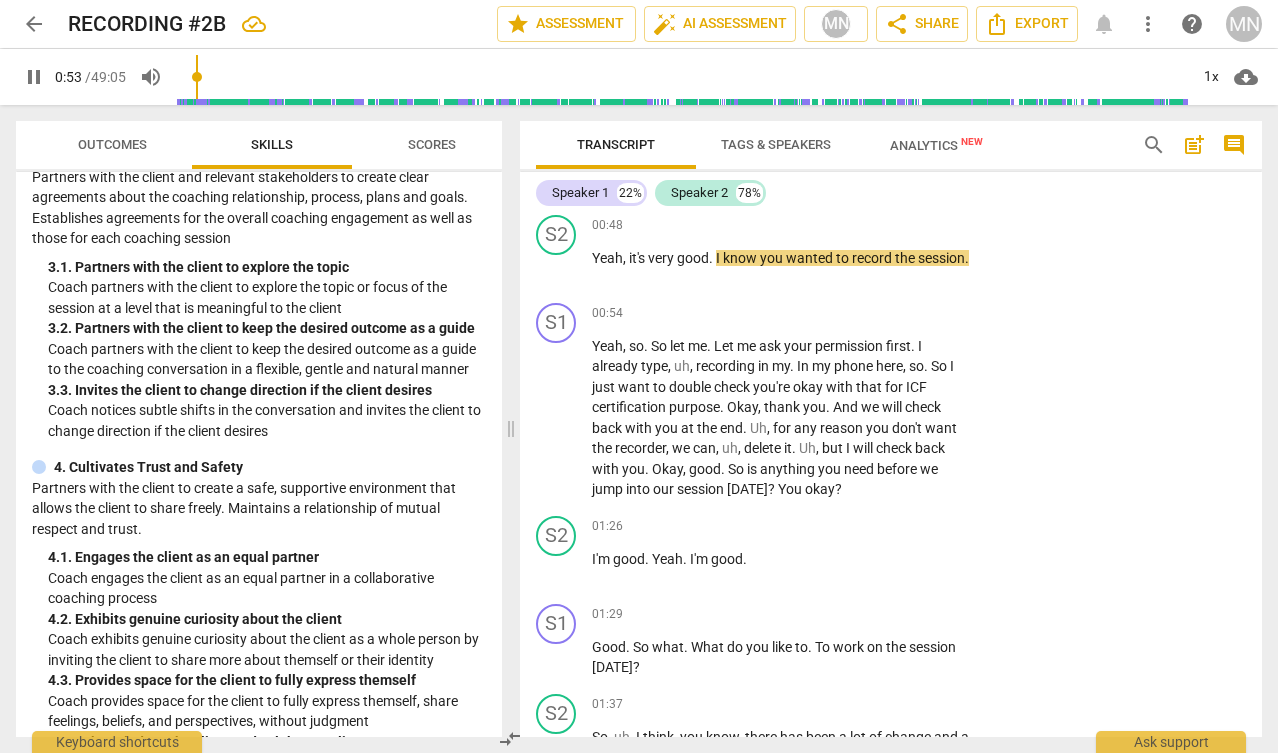 scroll, scrollTop: 909, scrollLeft: 0, axis: vertical 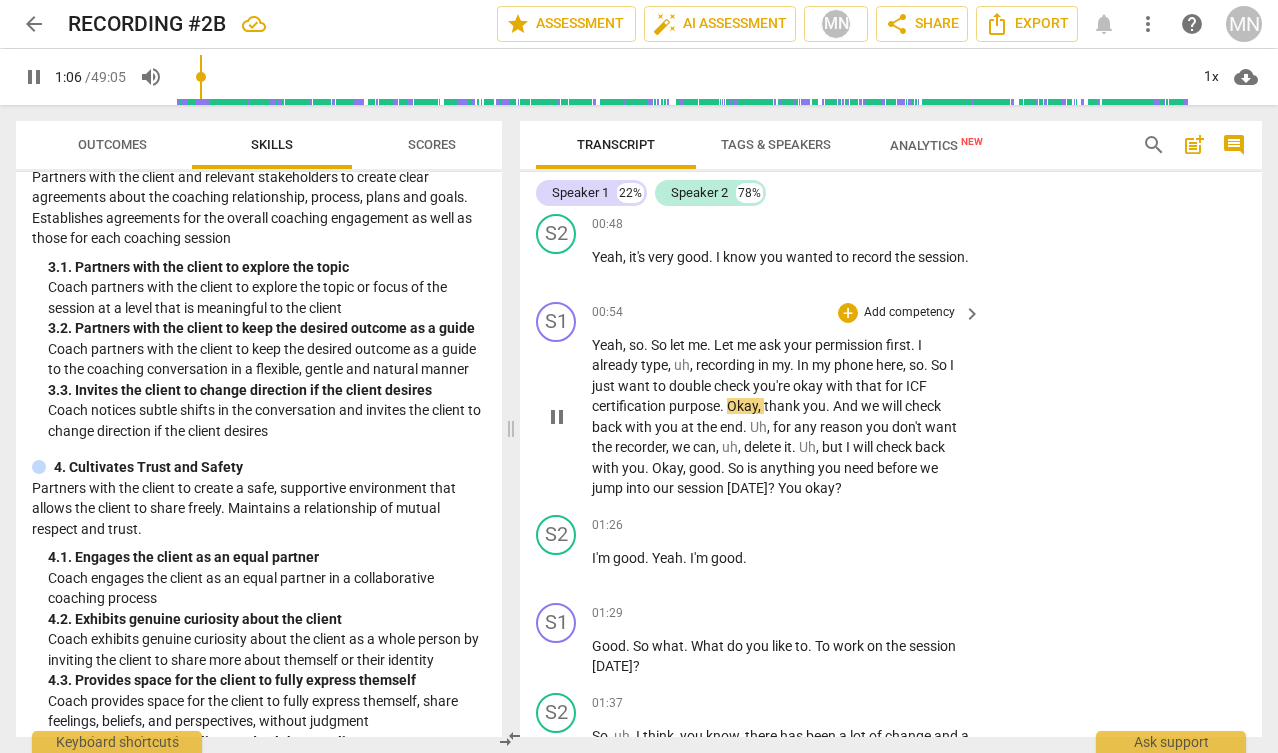click on "Add competency" at bounding box center (909, 313) 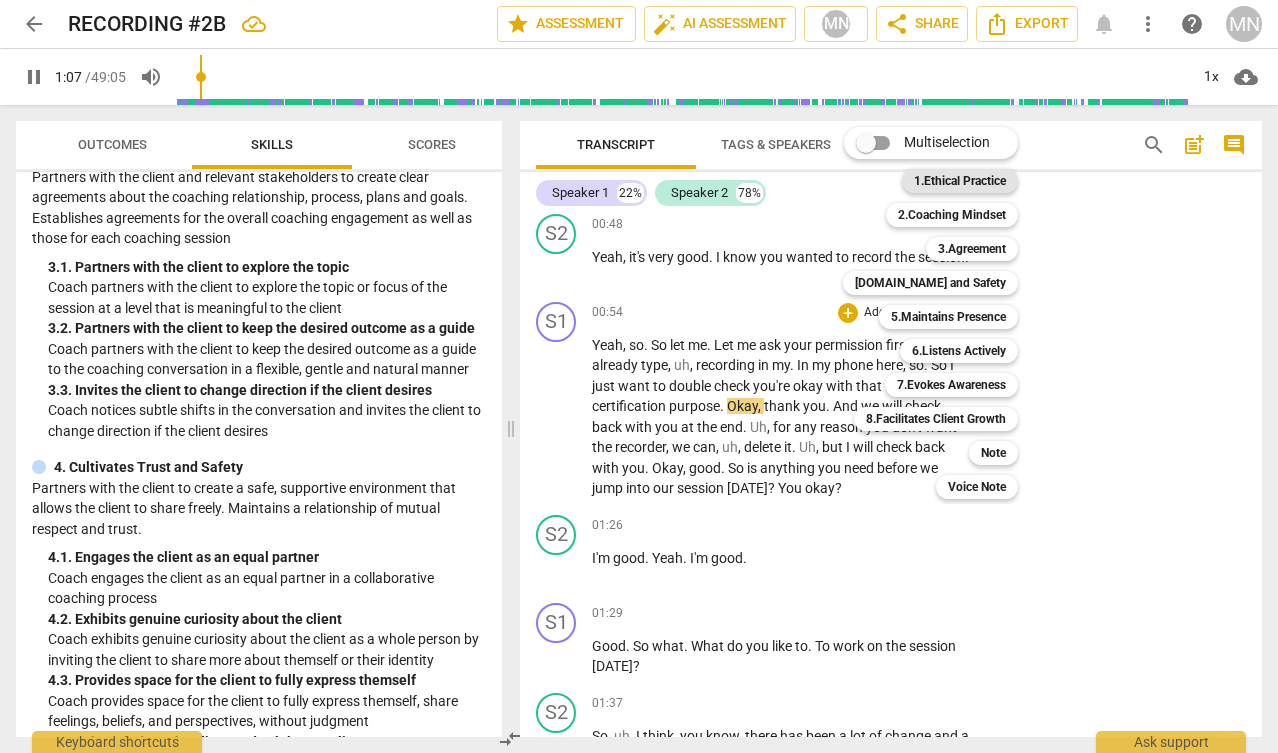 click on "1.Ethical Practice" at bounding box center [960, 181] 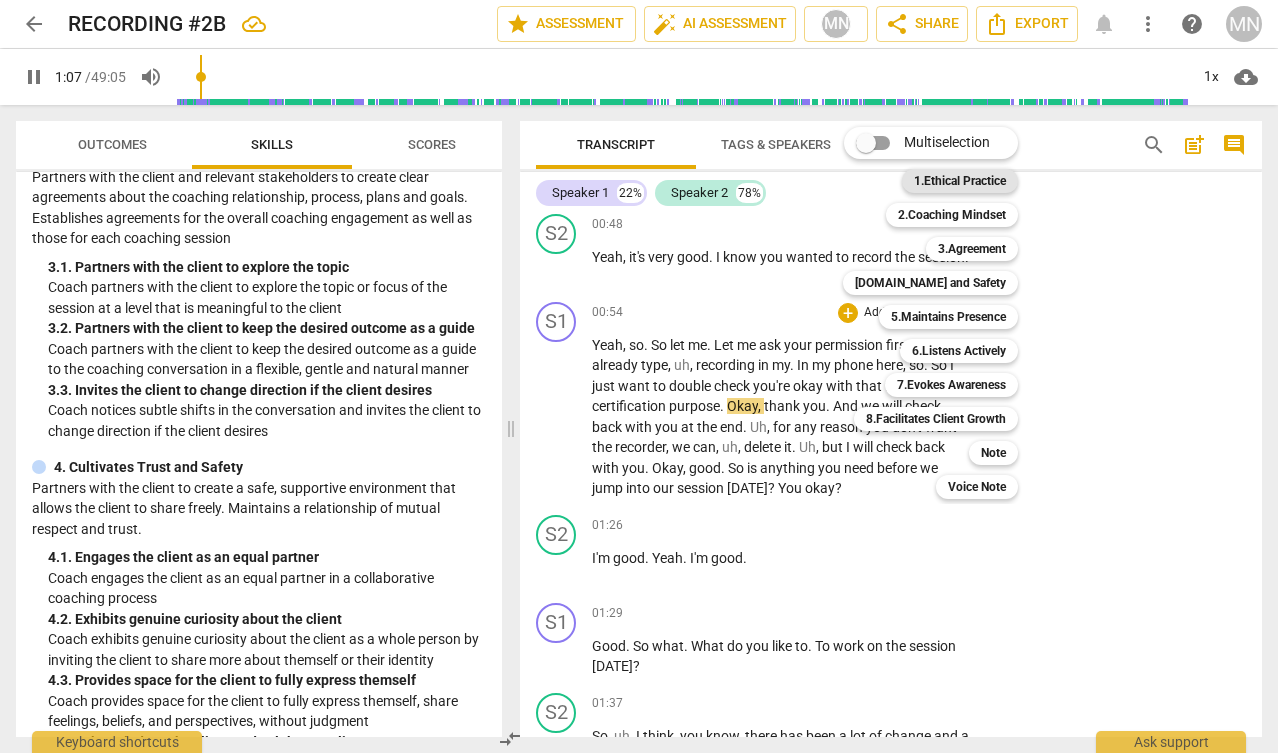 type on "68" 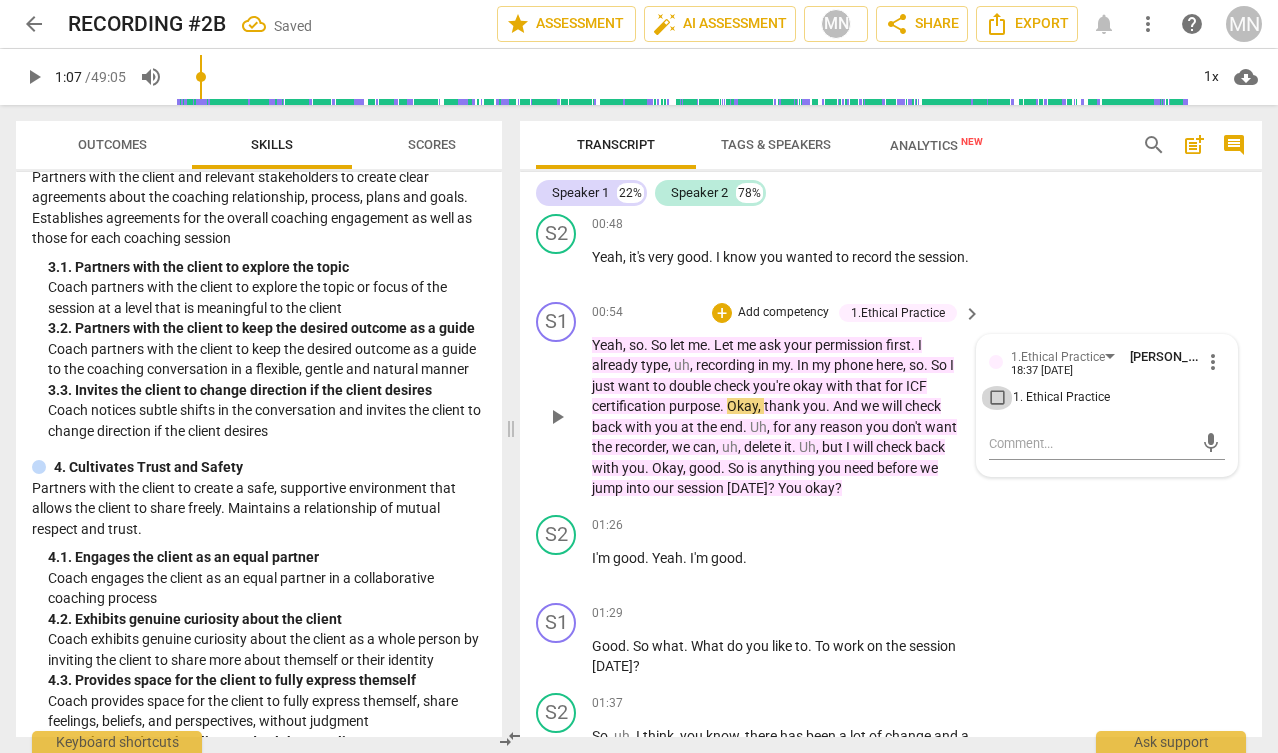 click on "1. Ethical Practice" at bounding box center (997, 398) 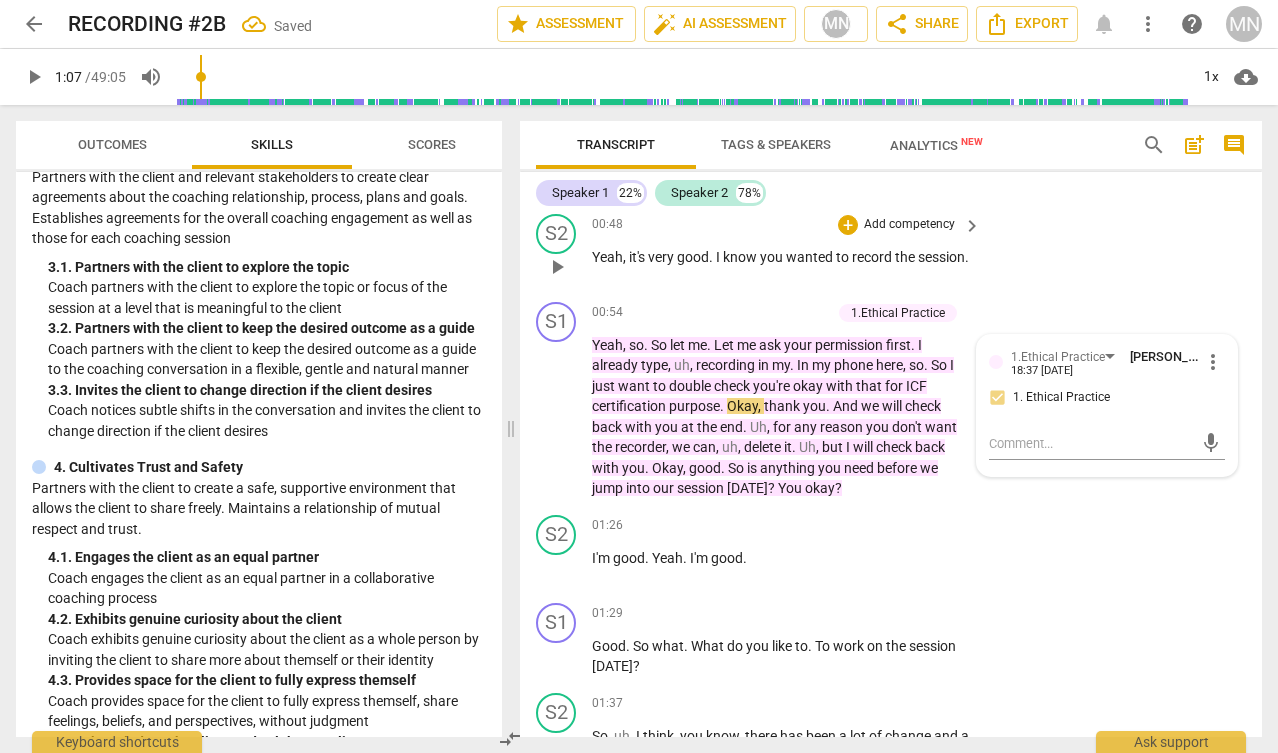 click on "S2 play_arrow pause 00:48 + Add competency keyboard_arrow_right Yeah ,   it's   very   good .   I   know   you   wanted   to   record   the   session ." at bounding box center (891, 250) 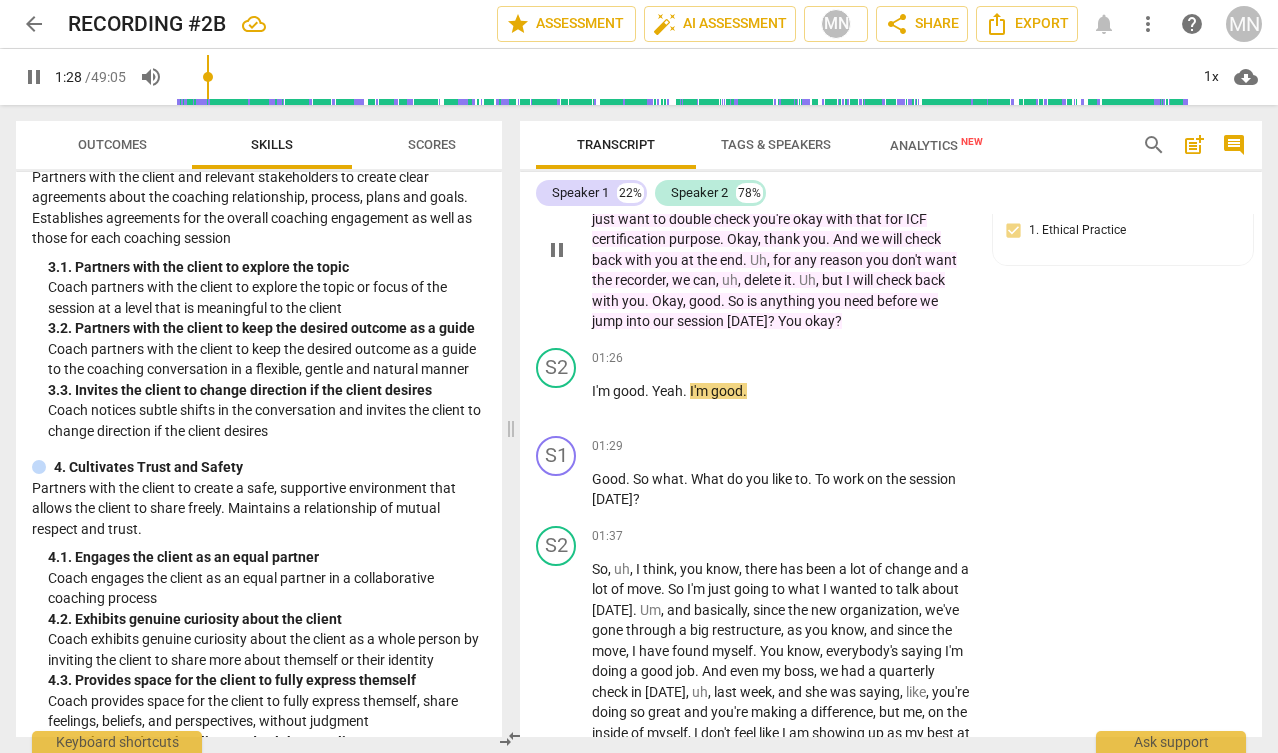 scroll, scrollTop: 1078, scrollLeft: 0, axis: vertical 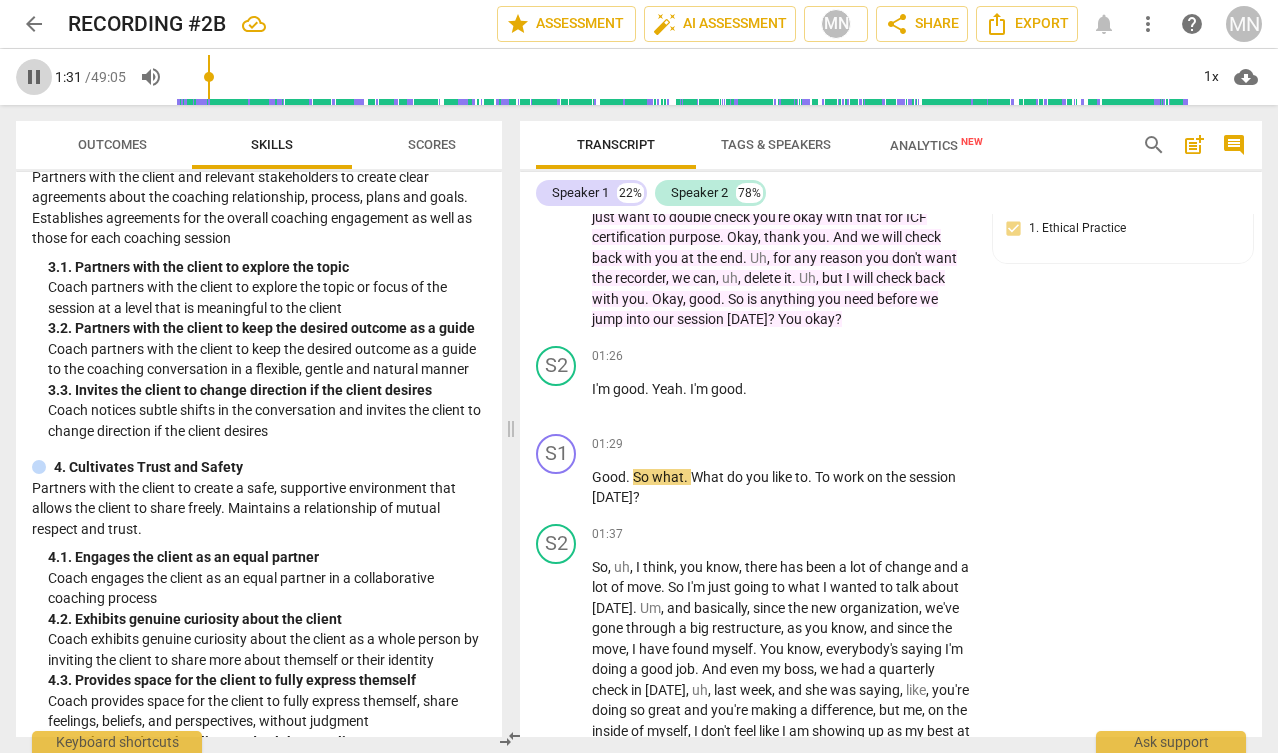 click on "pause" at bounding box center [34, 77] 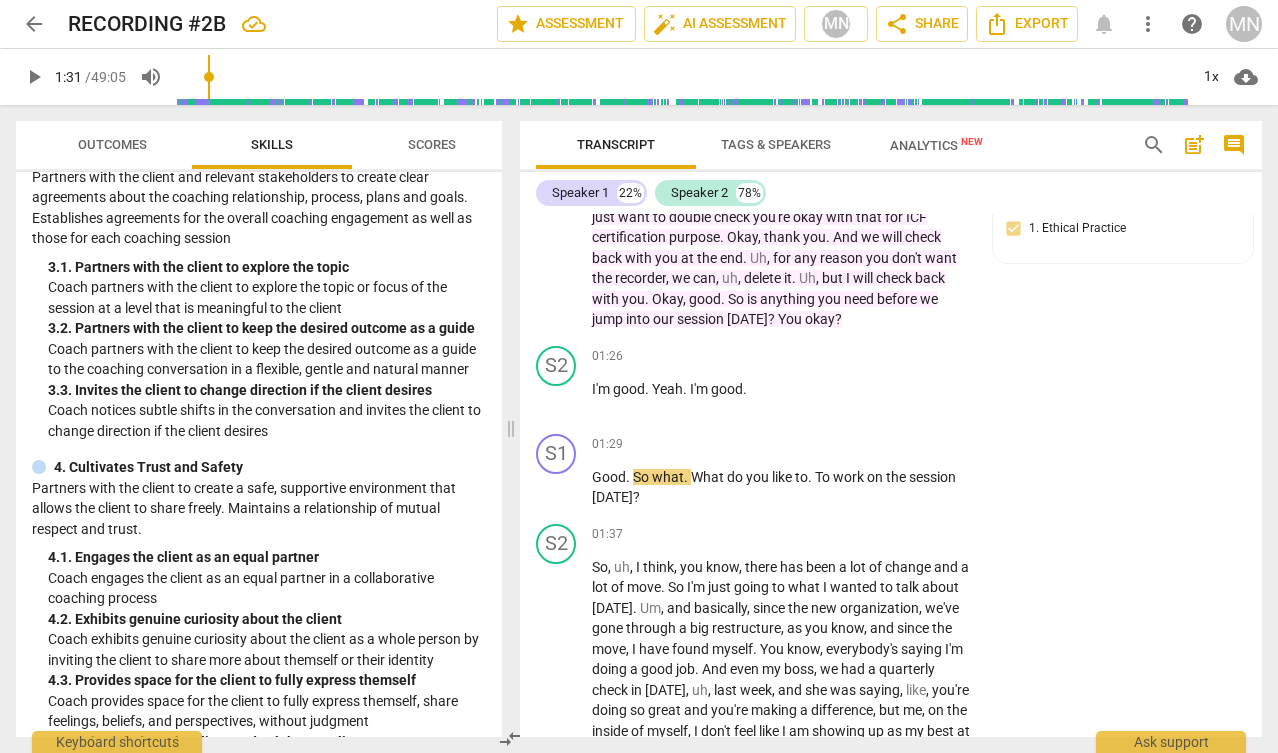 type on "91" 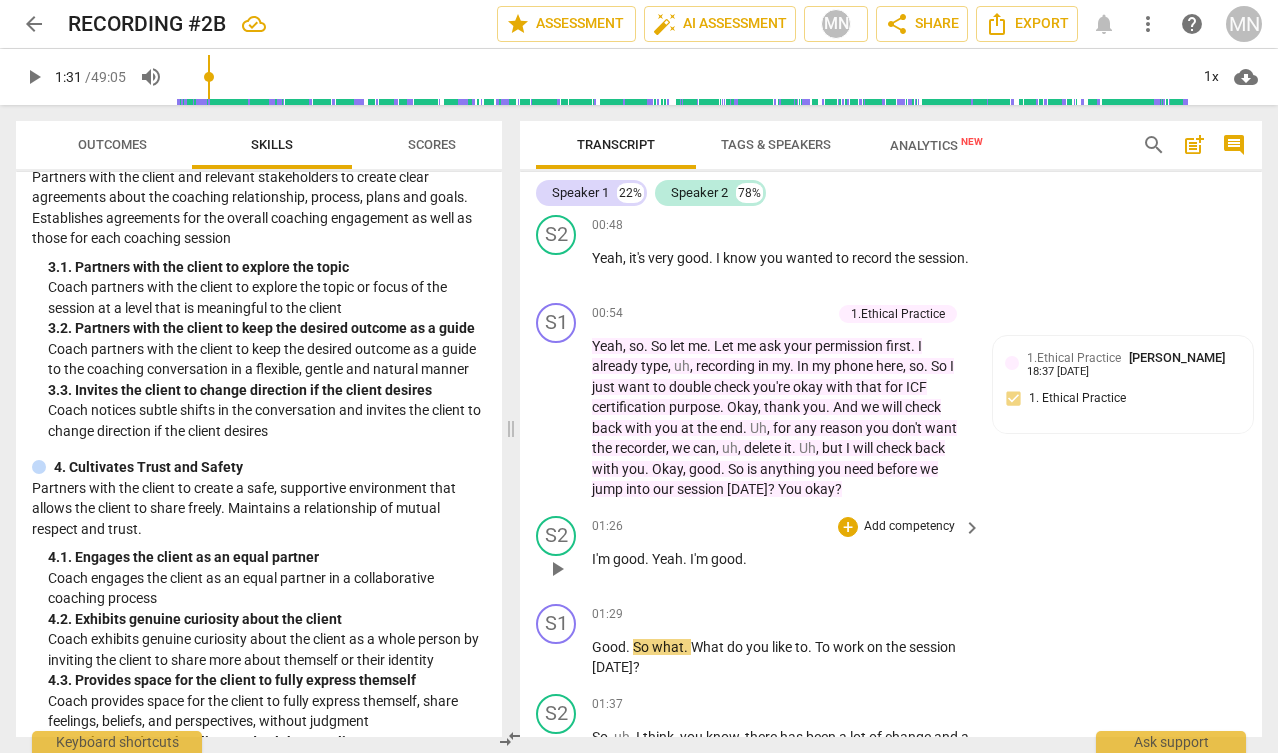 scroll, scrollTop: 905, scrollLeft: 0, axis: vertical 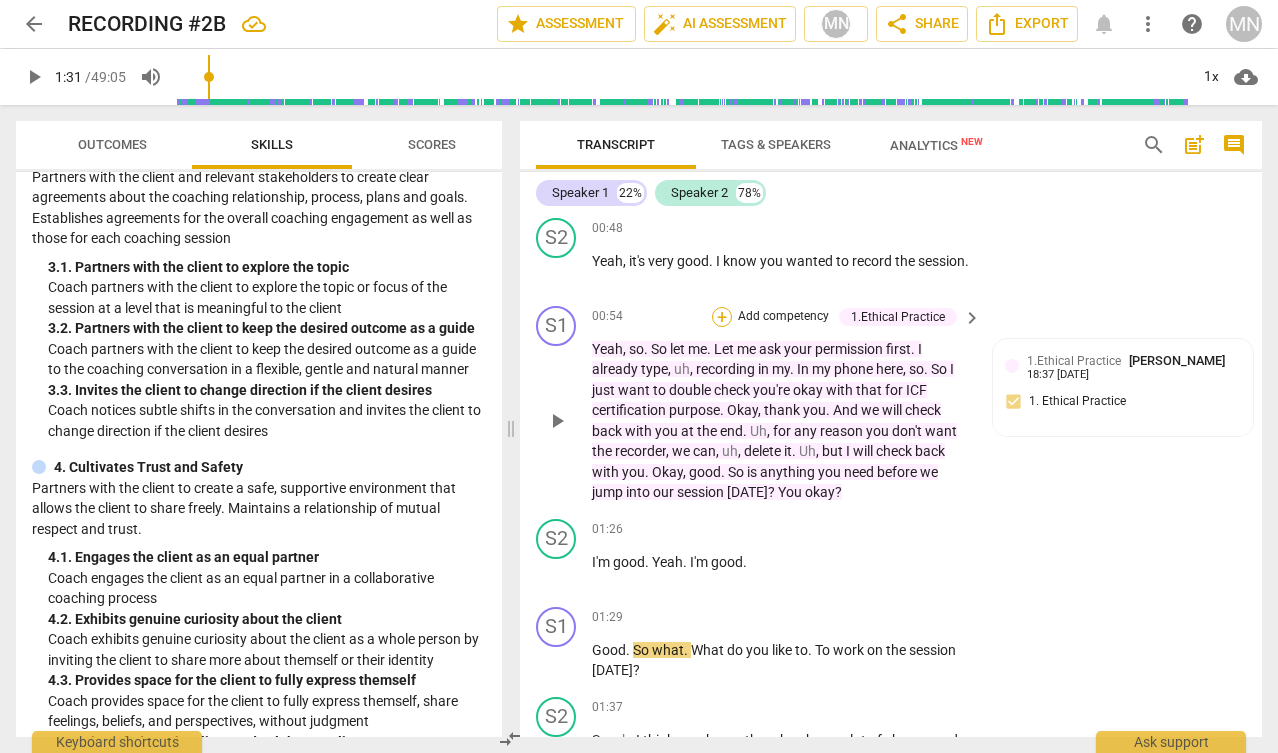 click on "+" at bounding box center [722, 317] 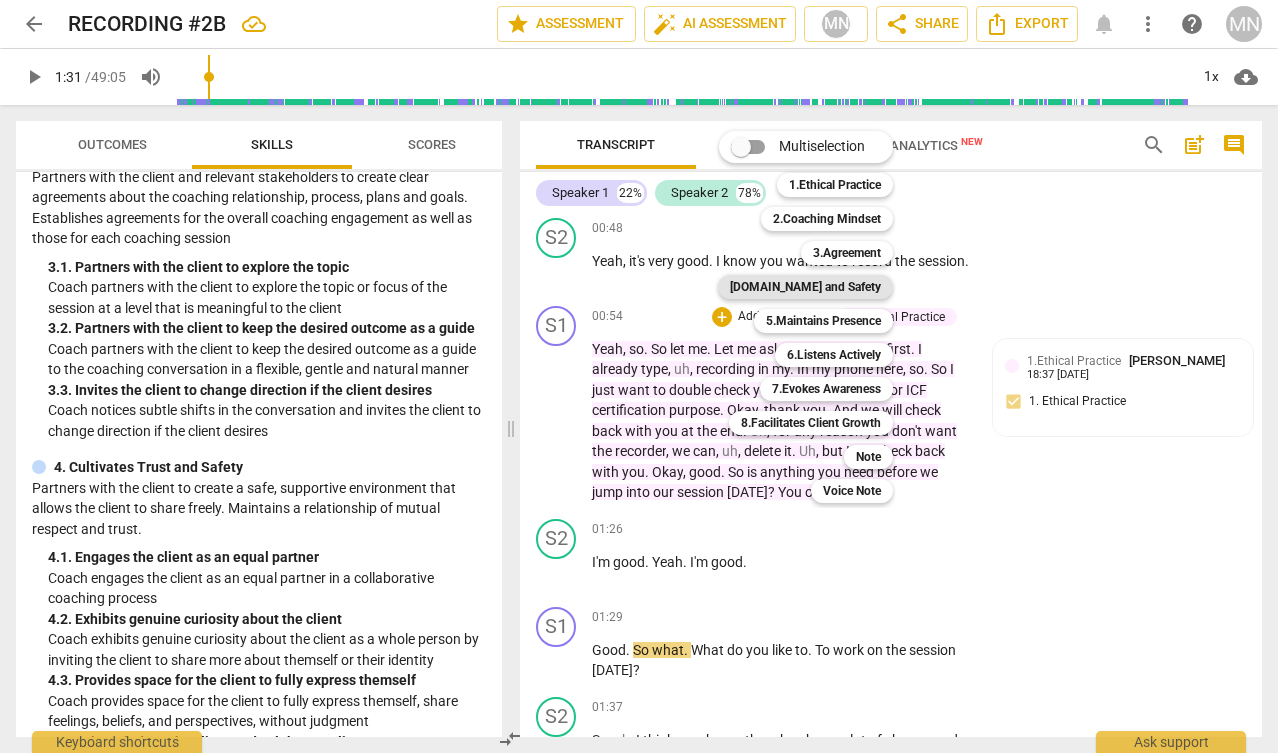 click on "[DOMAIN_NAME] and Safety" at bounding box center (805, 287) 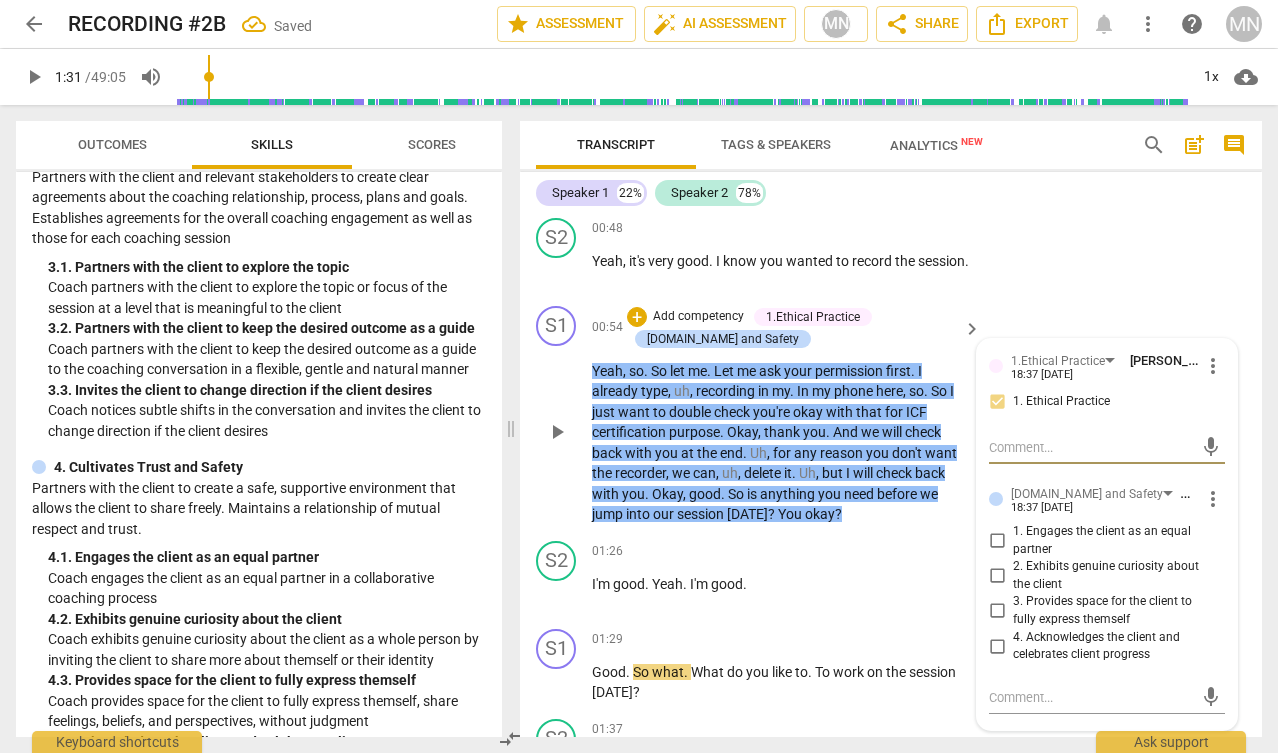 click on "1. Engages the client as an equal partner" at bounding box center (997, 541) 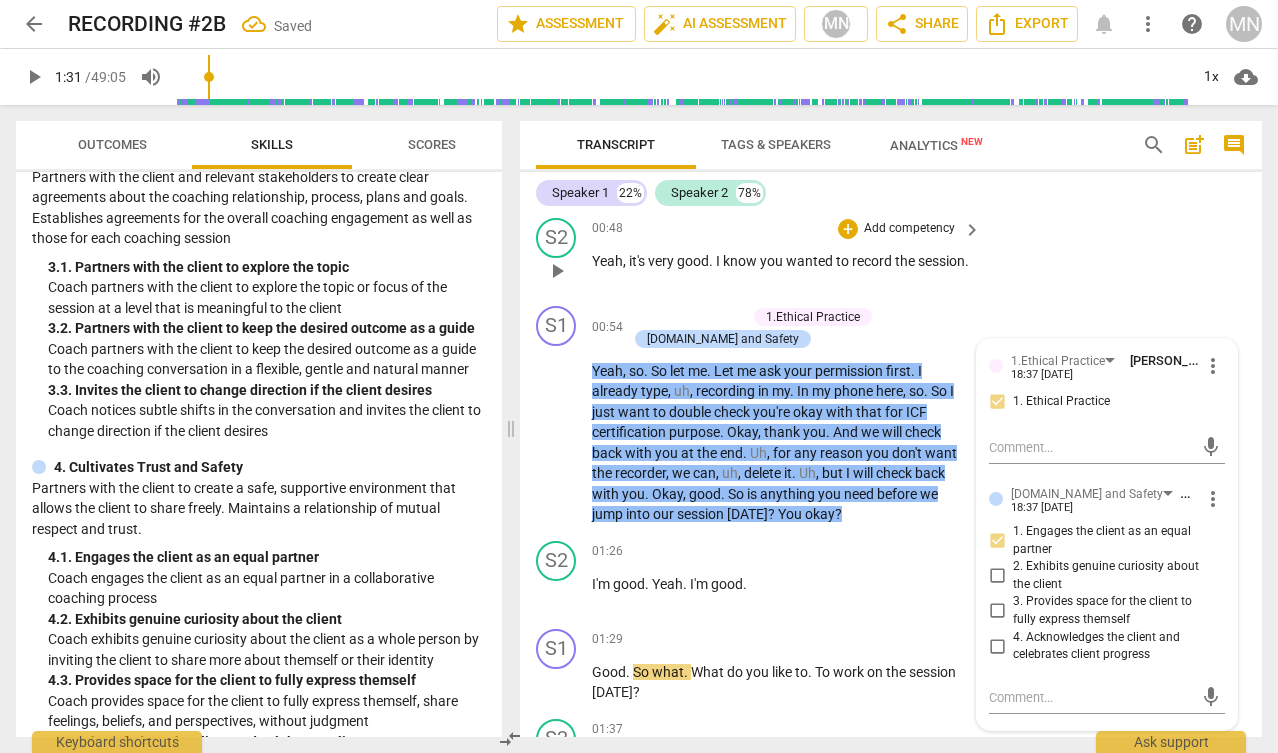 click on "S2 play_arrow pause 00:48 + Add competency keyboard_arrow_right Yeah ,   it's   very   good .   I   know   you   wanted   to   record   the   session ." at bounding box center [891, 254] 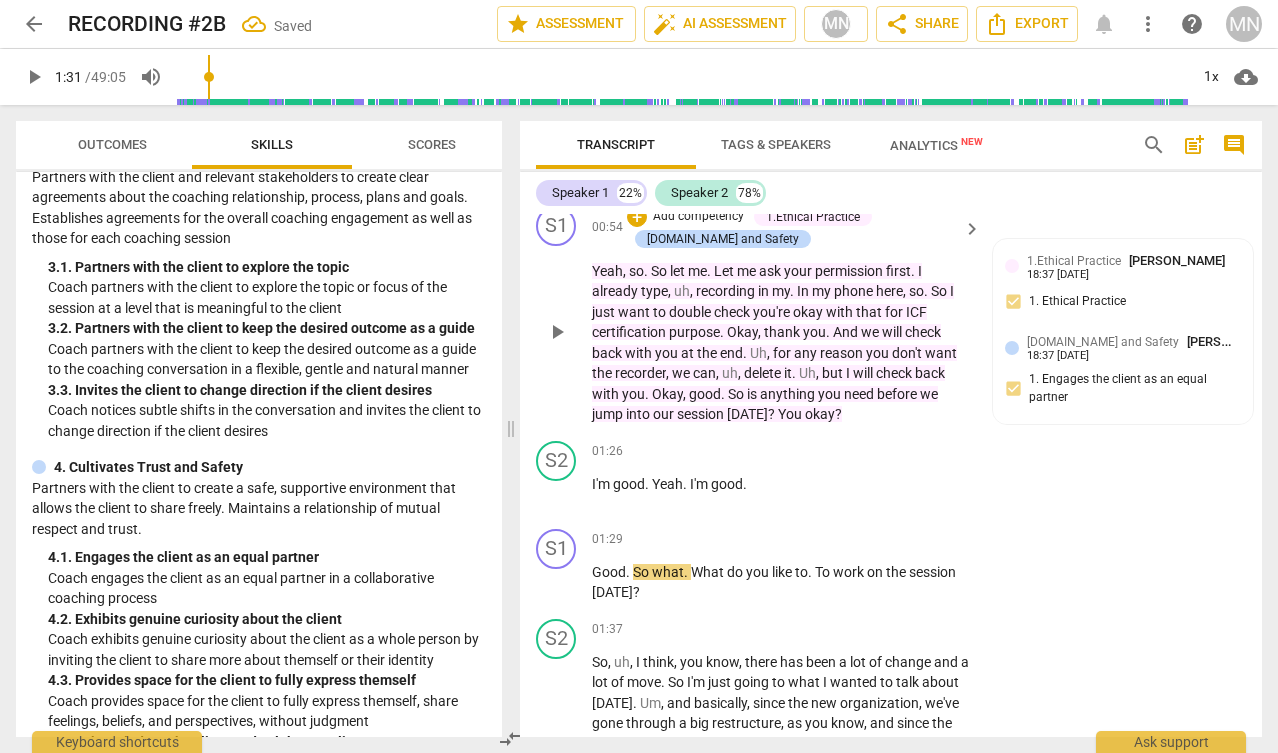 scroll, scrollTop: 1016, scrollLeft: 0, axis: vertical 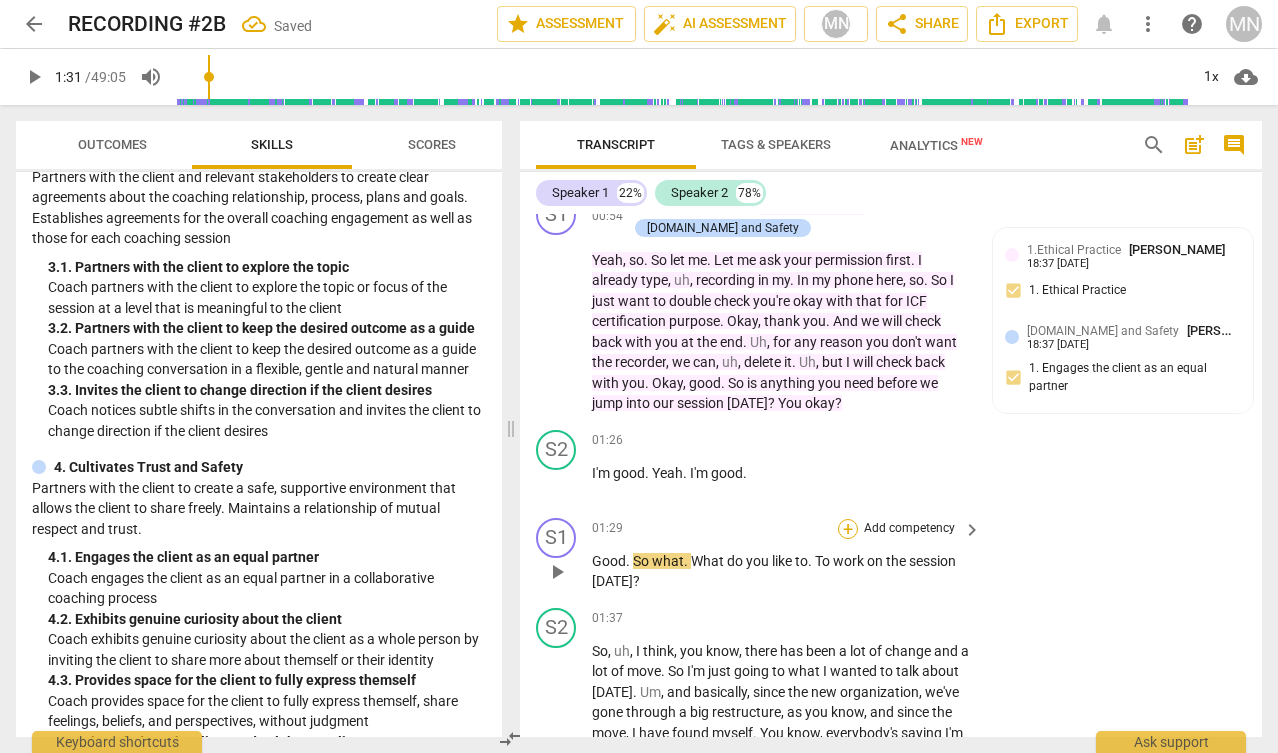 click on "+" at bounding box center [848, 529] 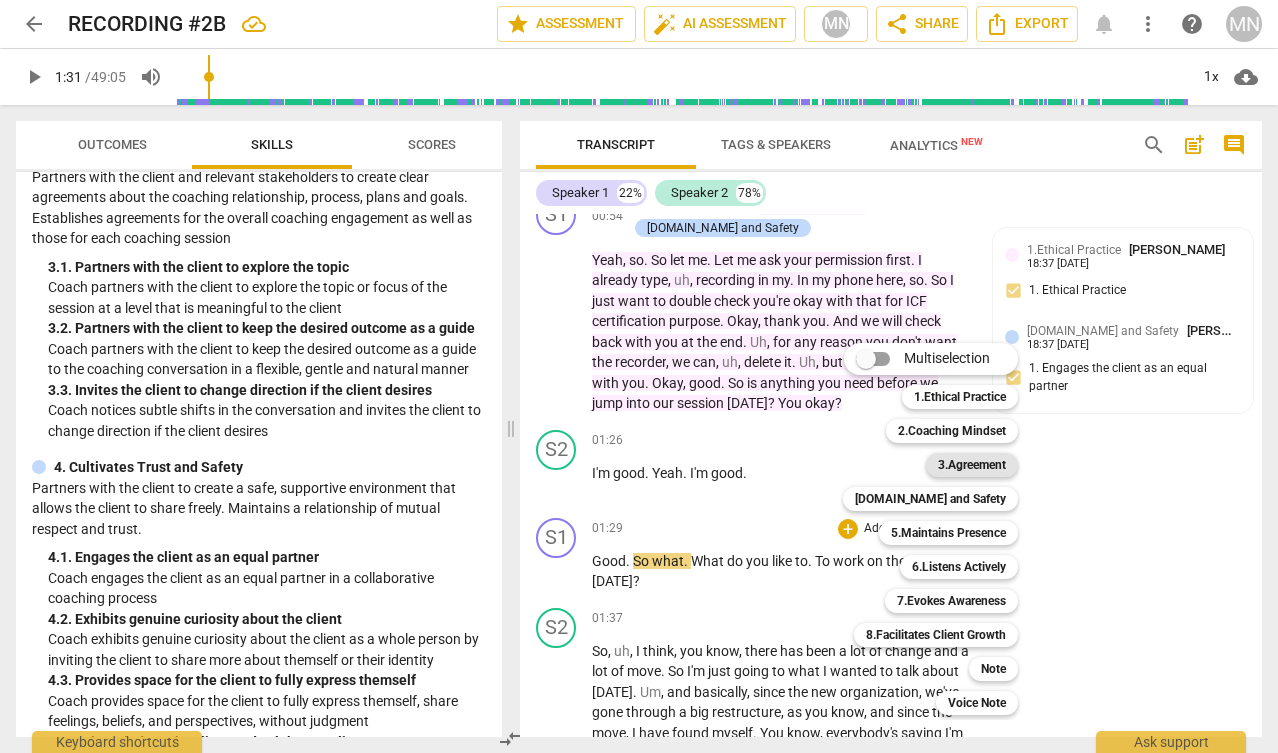 click on "3.Agreement" at bounding box center (972, 465) 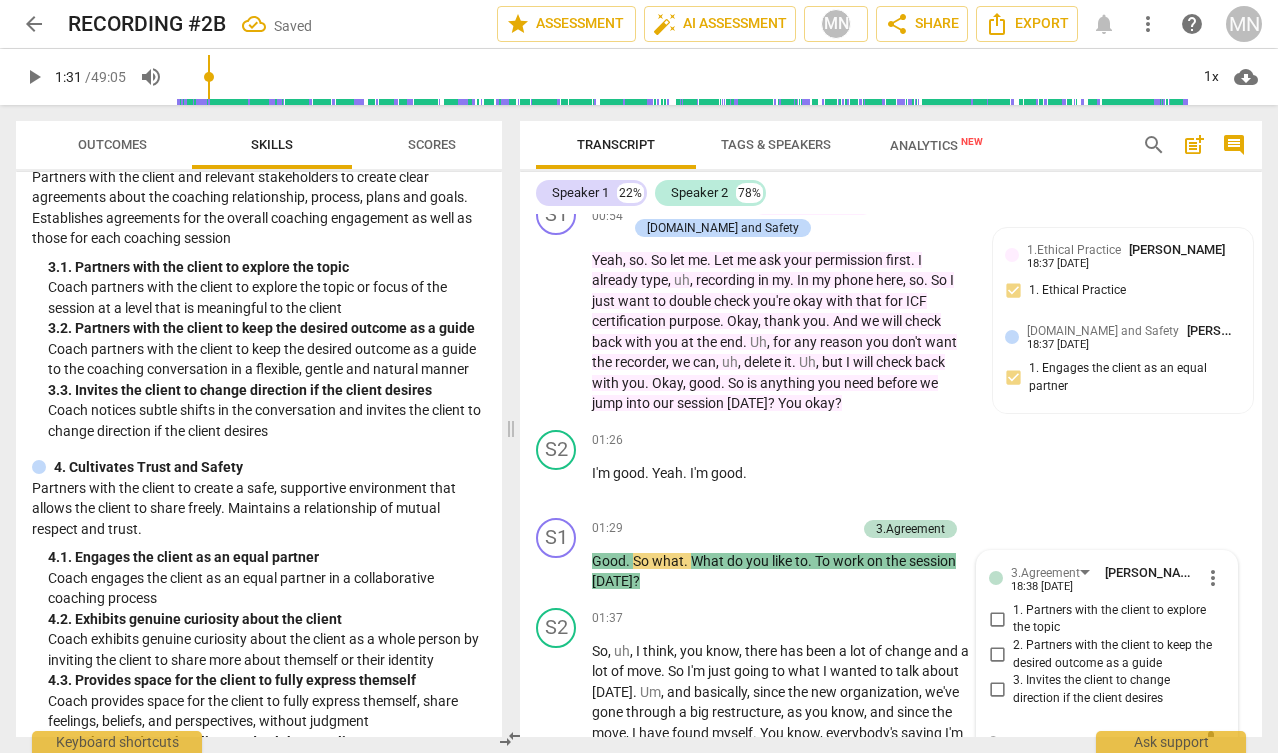 scroll, scrollTop: 1027, scrollLeft: 0, axis: vertical 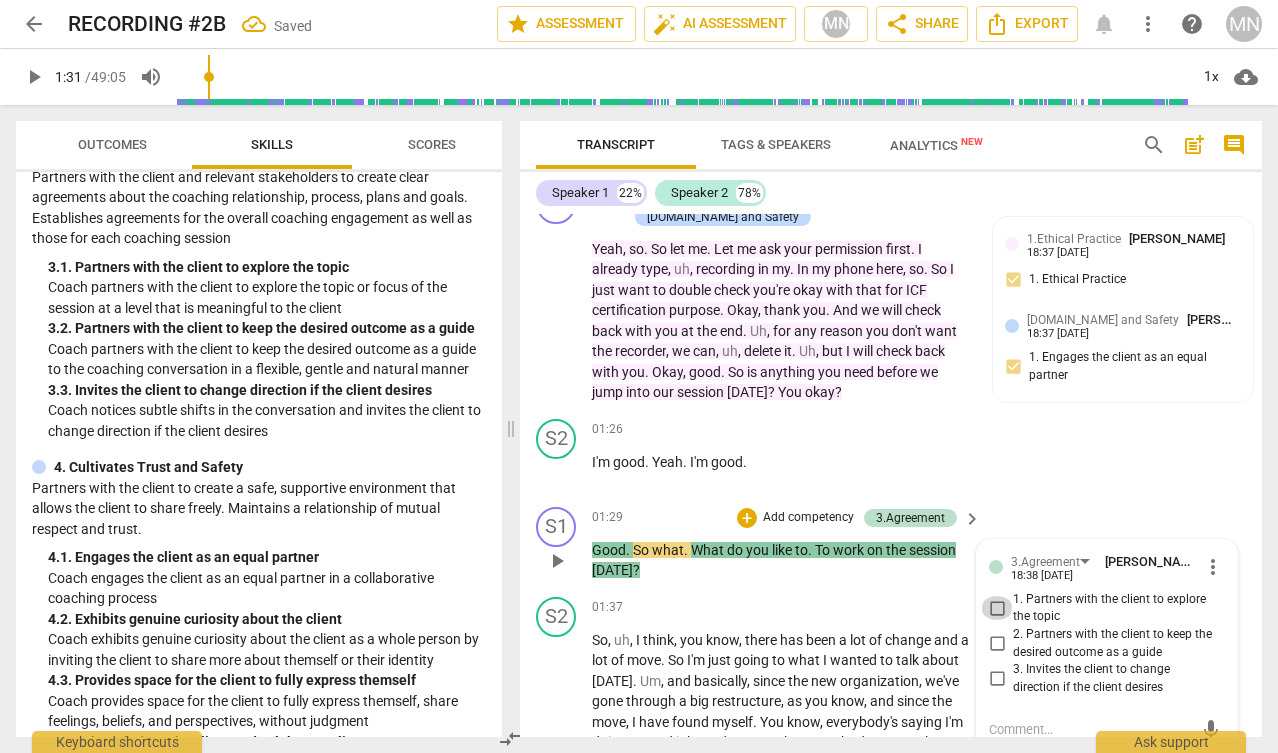 click on "1. Partners with the client to explore the topic" at bounding box center [997, 608] 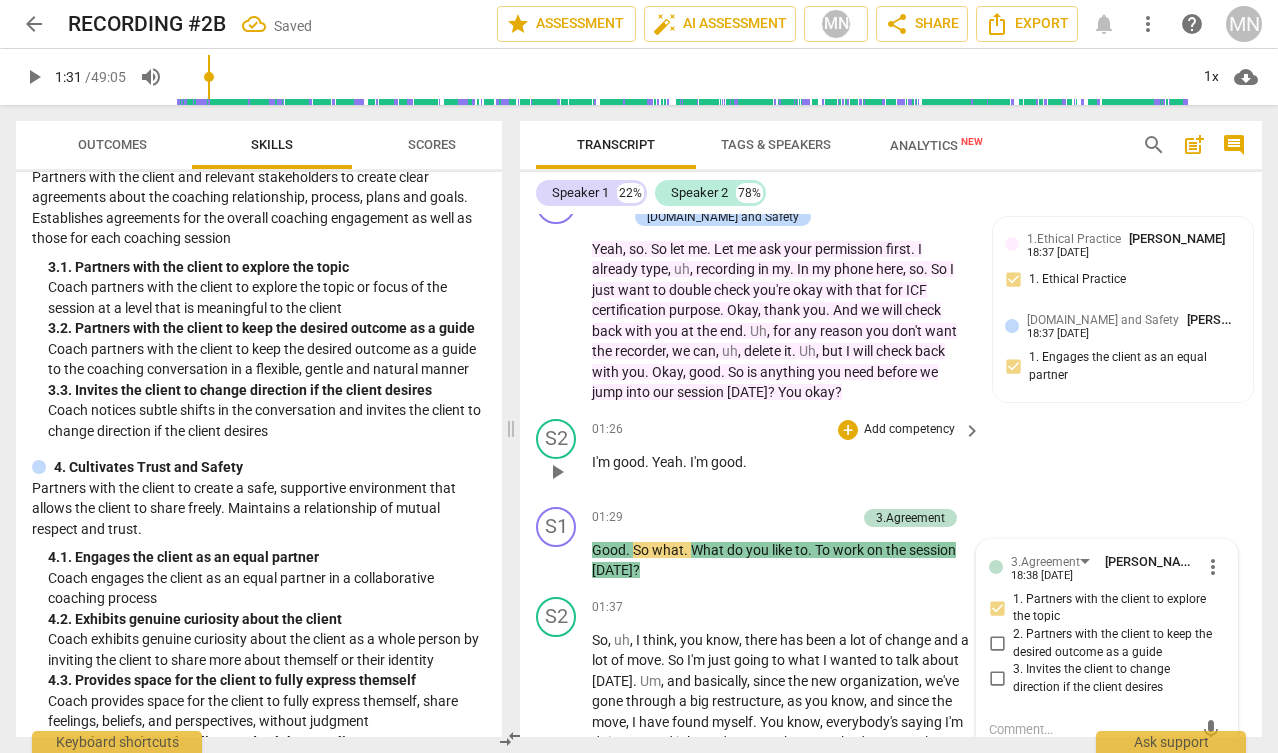 click on "S2 play_arrow pause 01:26 + Add competency keyboard_arrow_right I'm   good .   Yeah .   I'm   good ." at bounding box center [891, 455] 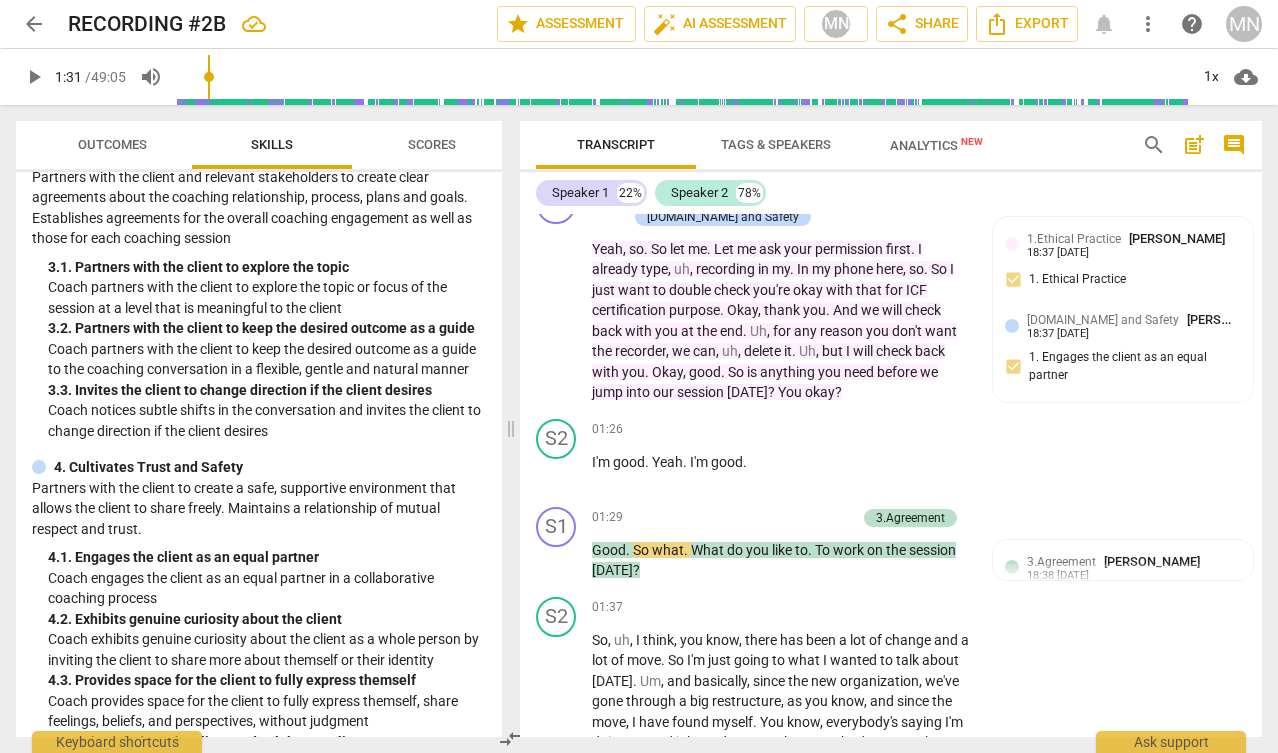 click on "play_arrow" at bounding box center [34, 77] 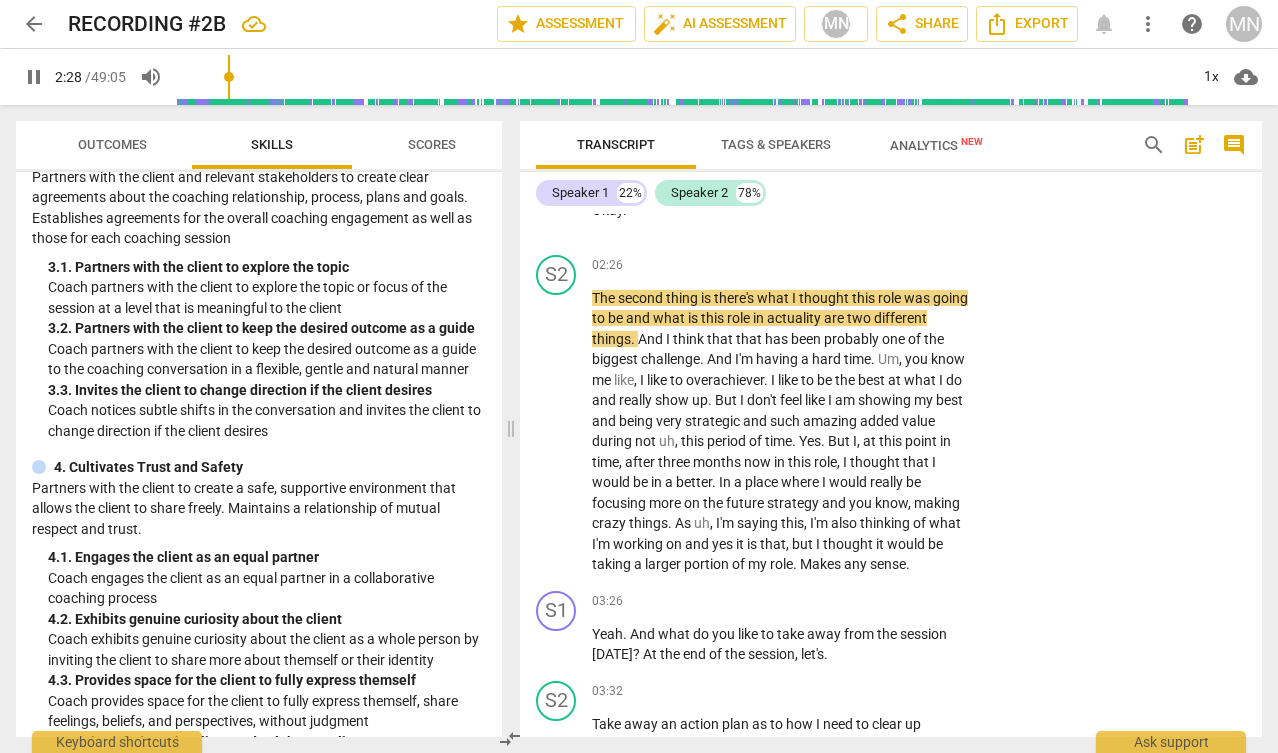 scroll, scrollTop: 1766, scrollLeft: 0, axis: vertical 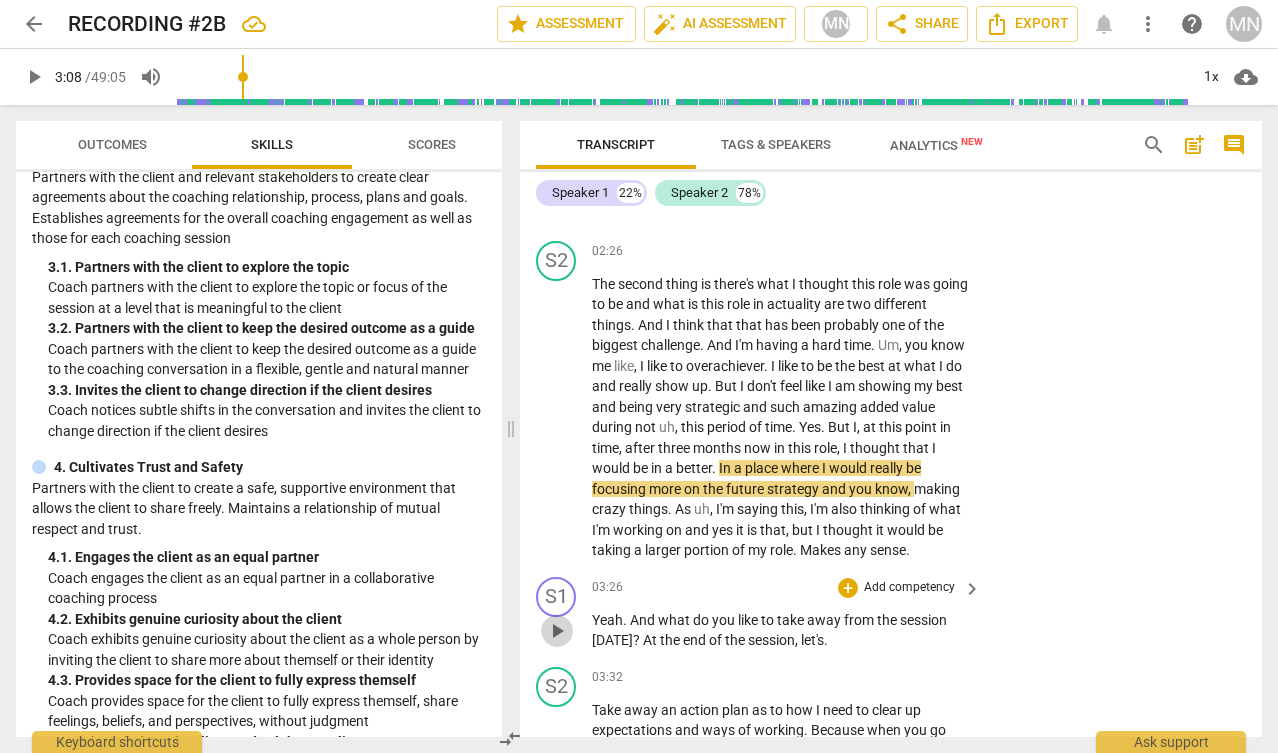 click on "play_arrow" at bounding box center [557, 631] 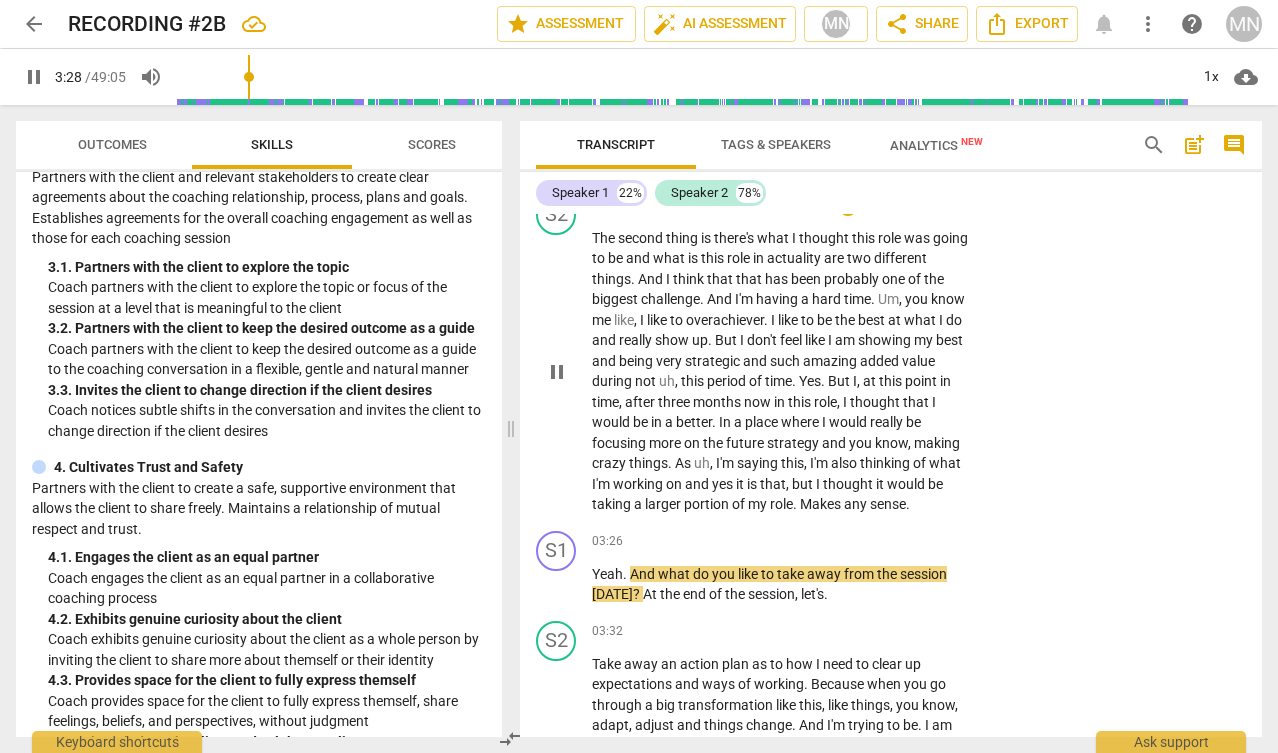 scroll, scrollTop: 1832, scrollLeft: 0, axis: vertical 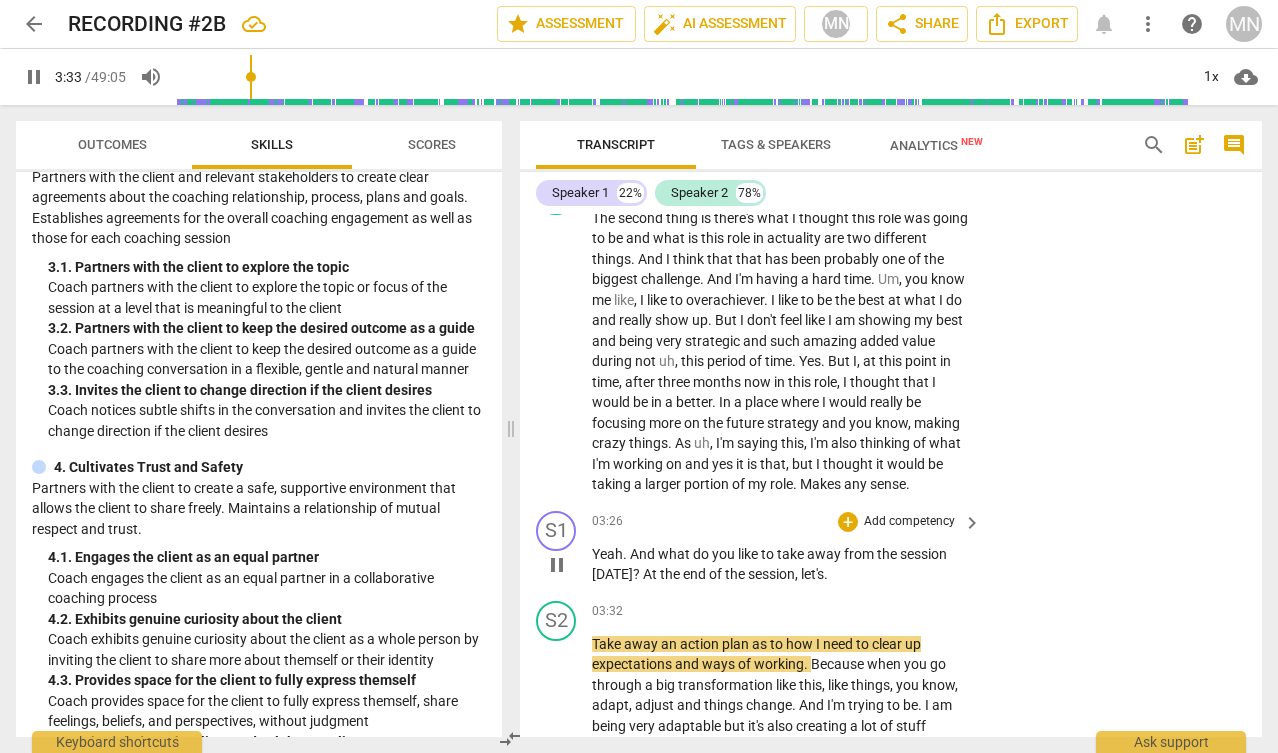 click on "." at bounding box center [826, 574] 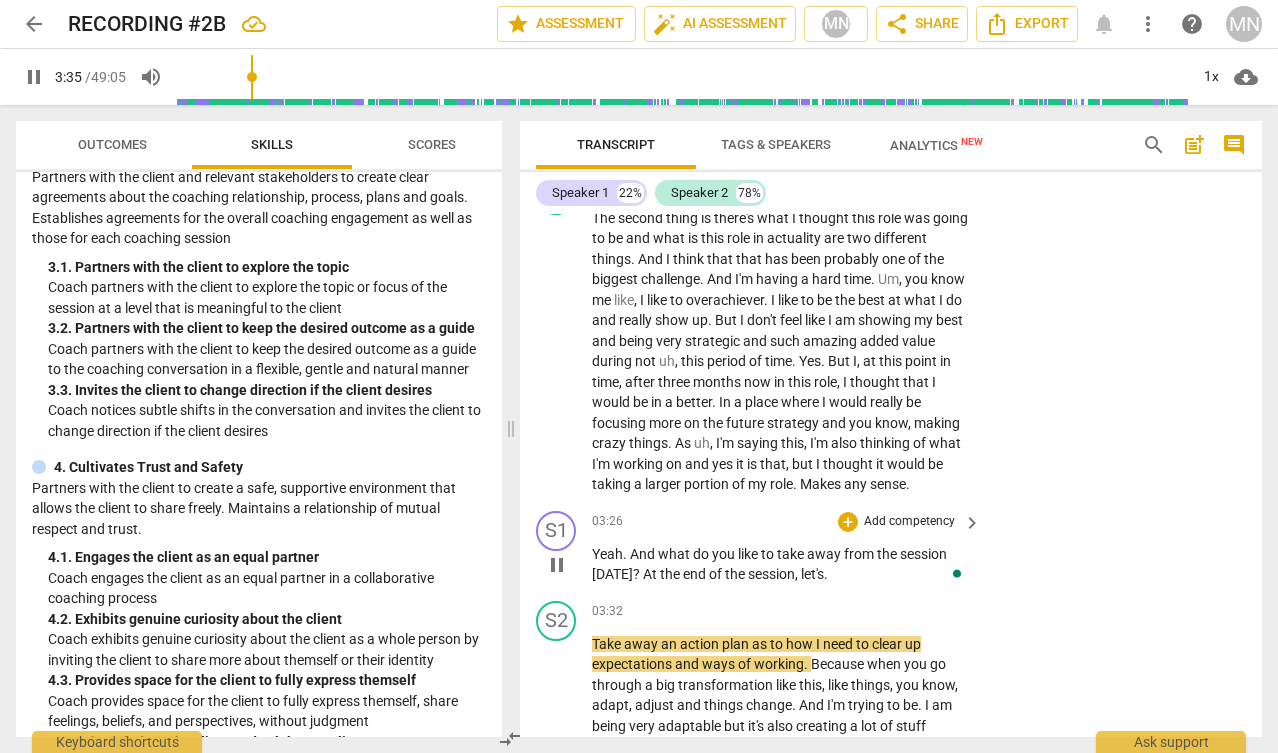 type on "215" 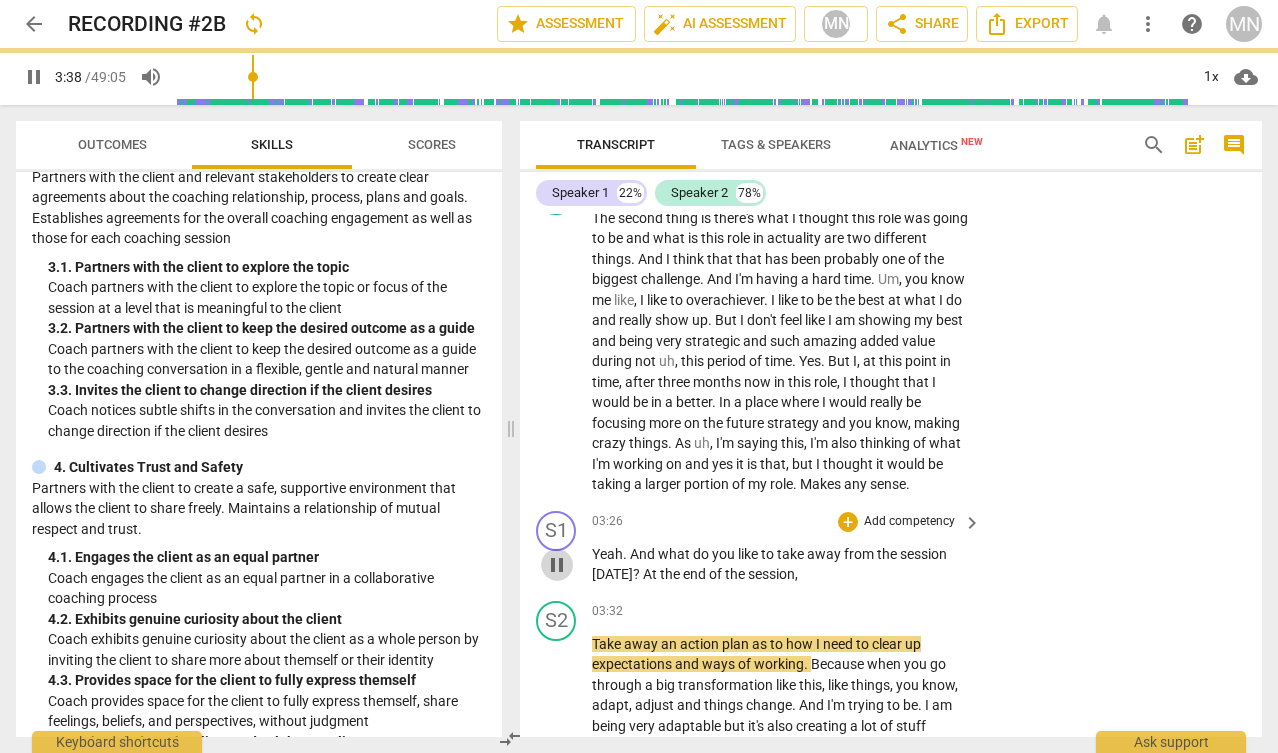 click on "pause" at bounding box center [557, 565] 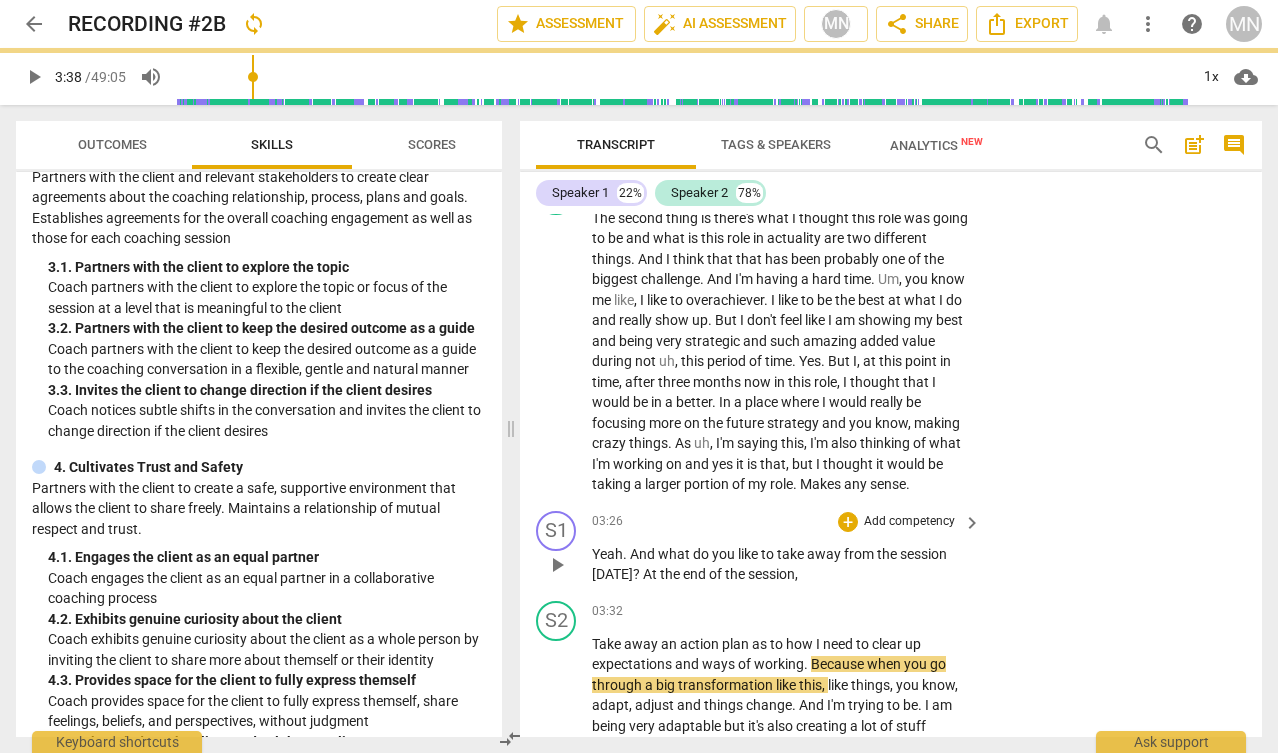 click on "play_arrow" at bounding box center [557, 565] 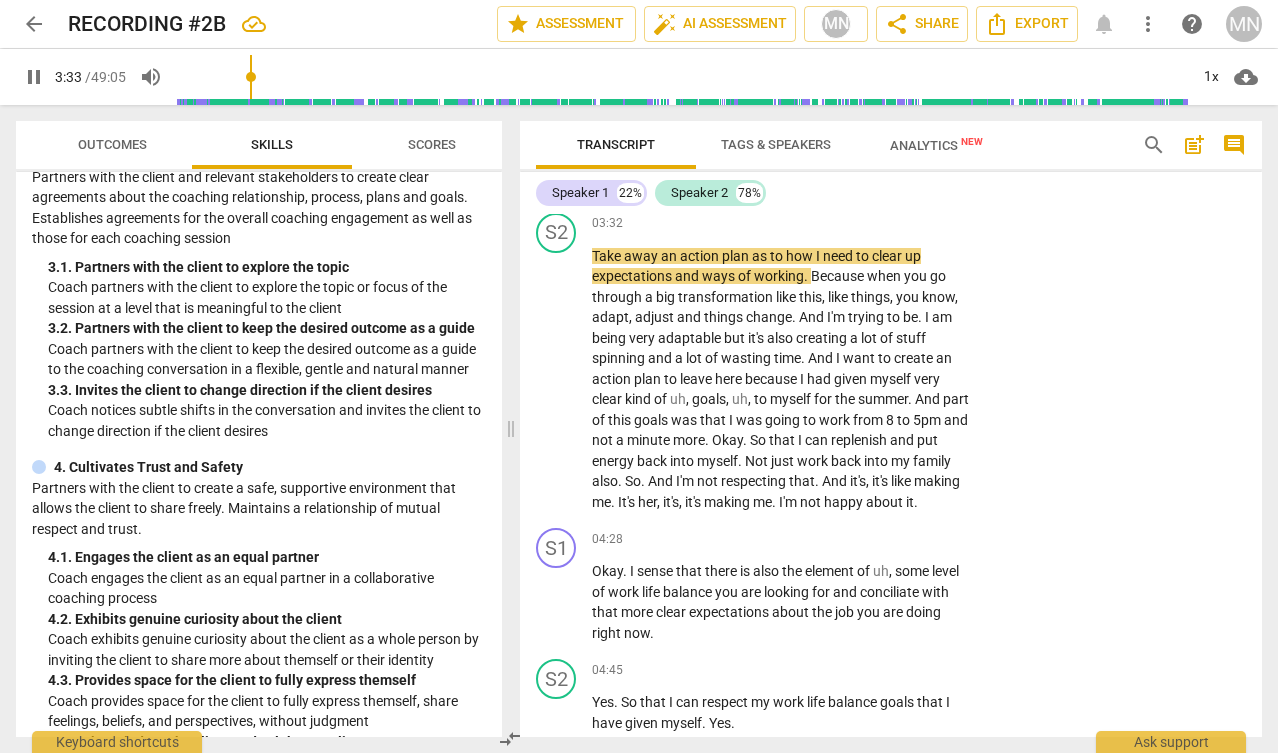 scroll, scrollTop: 2221, scrollLeft: 0, axis: vertical 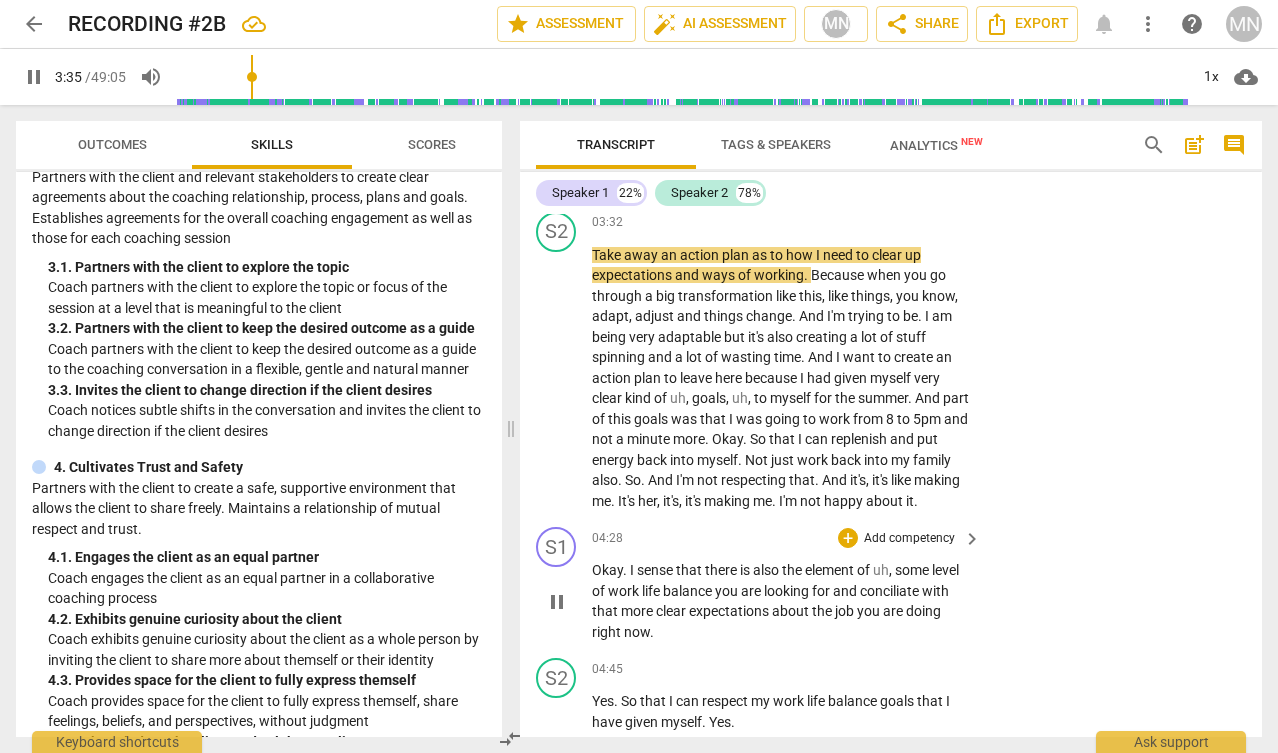 click on "pause" at bounding box center (557, 602) 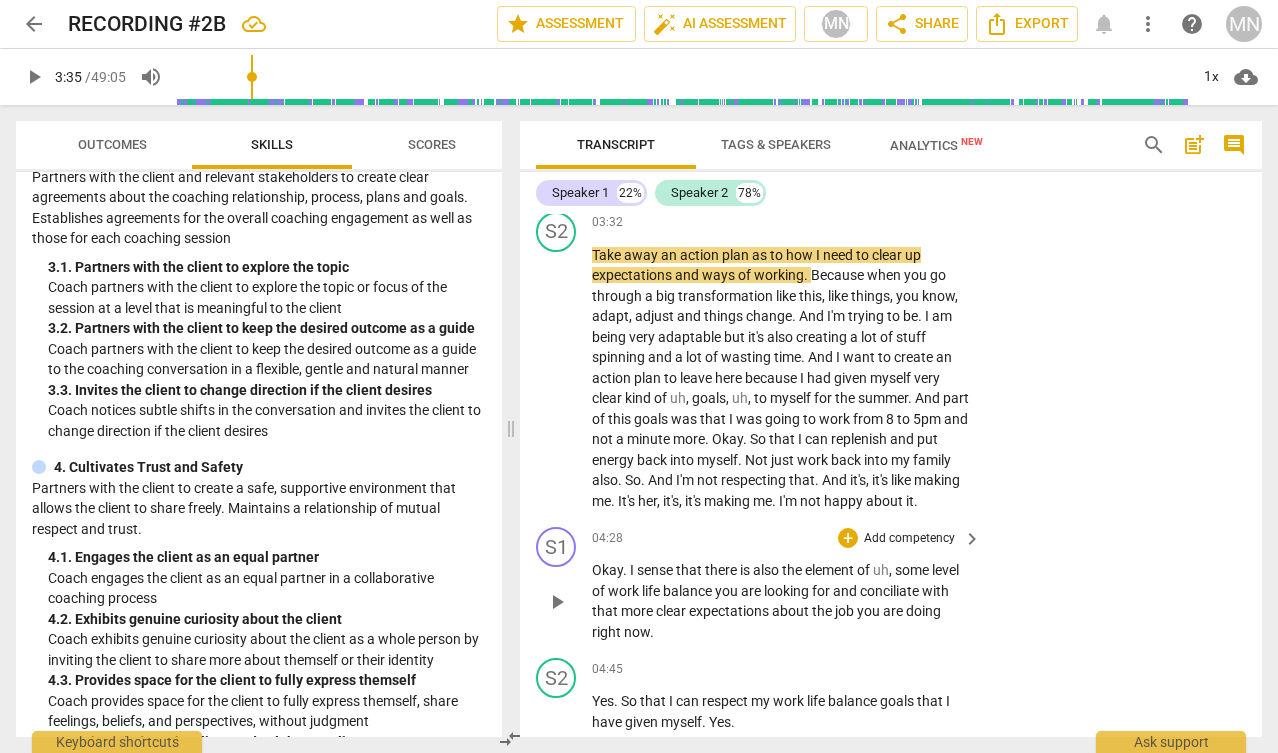 click on "play_arrow" at bounding box center [557, 602] 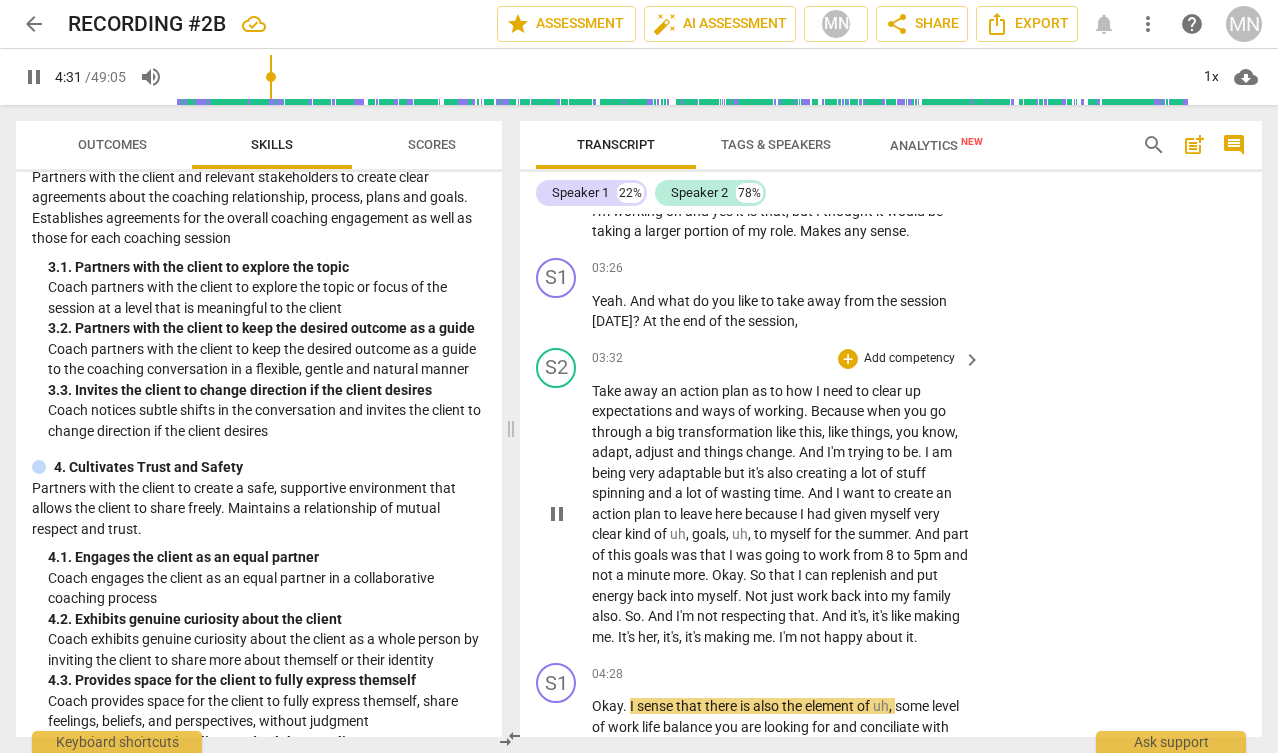 scroll, scrollTop: 2111, scrollLeft: 0, axis: vertical 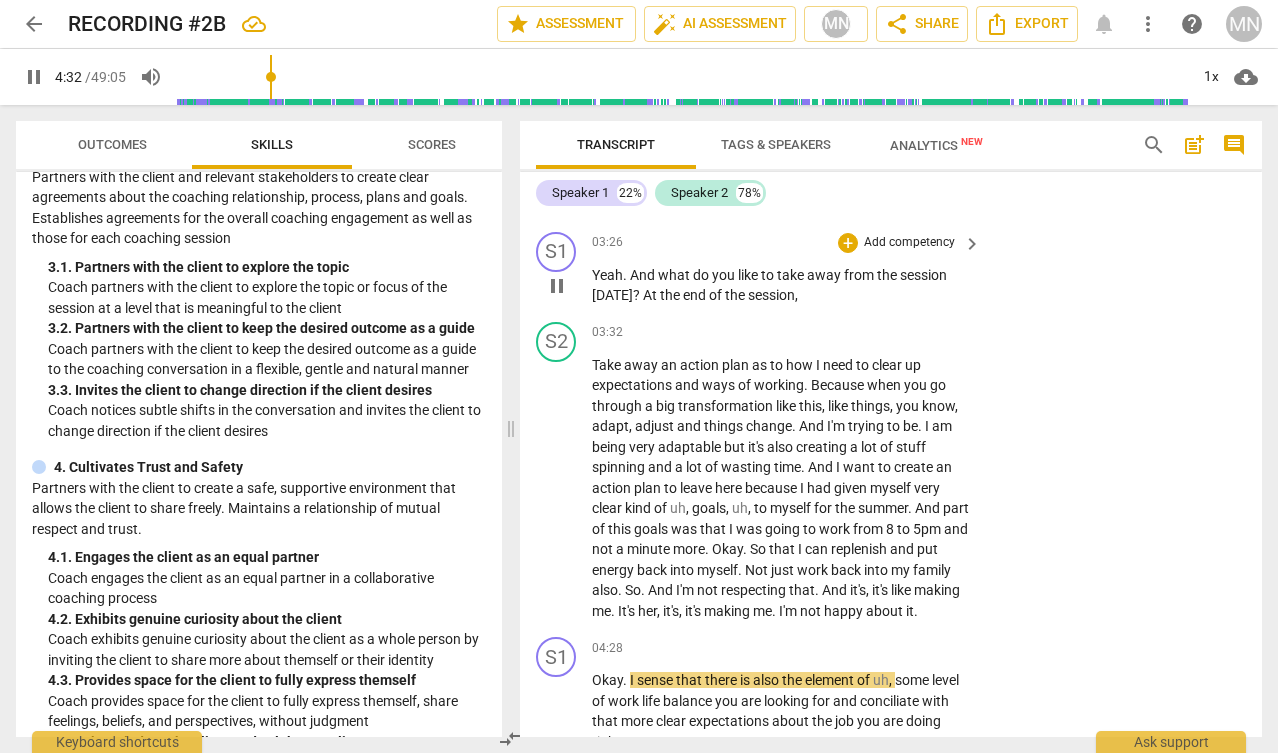 click on "pause" at bounding box center [557, 286] 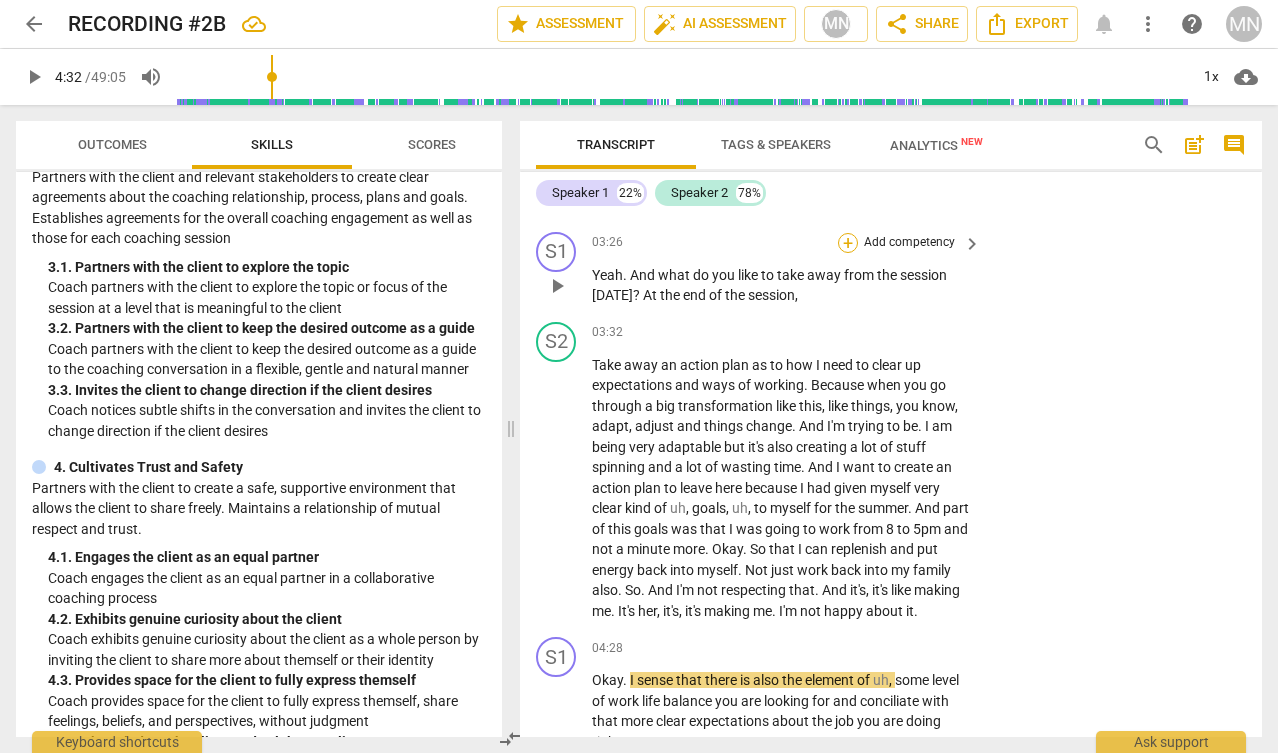 click on "+" at bounding box center (848, 243) 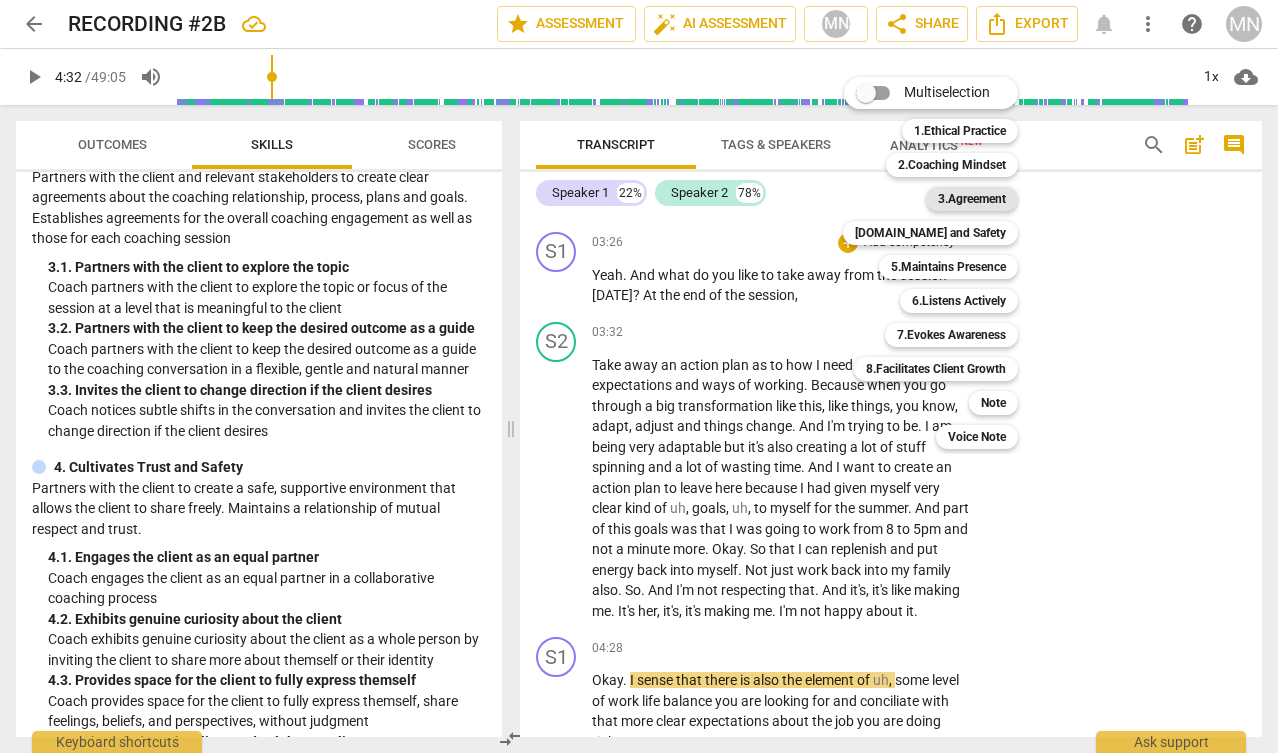 click on "3.Agreement" at bounding box center [972, 199] 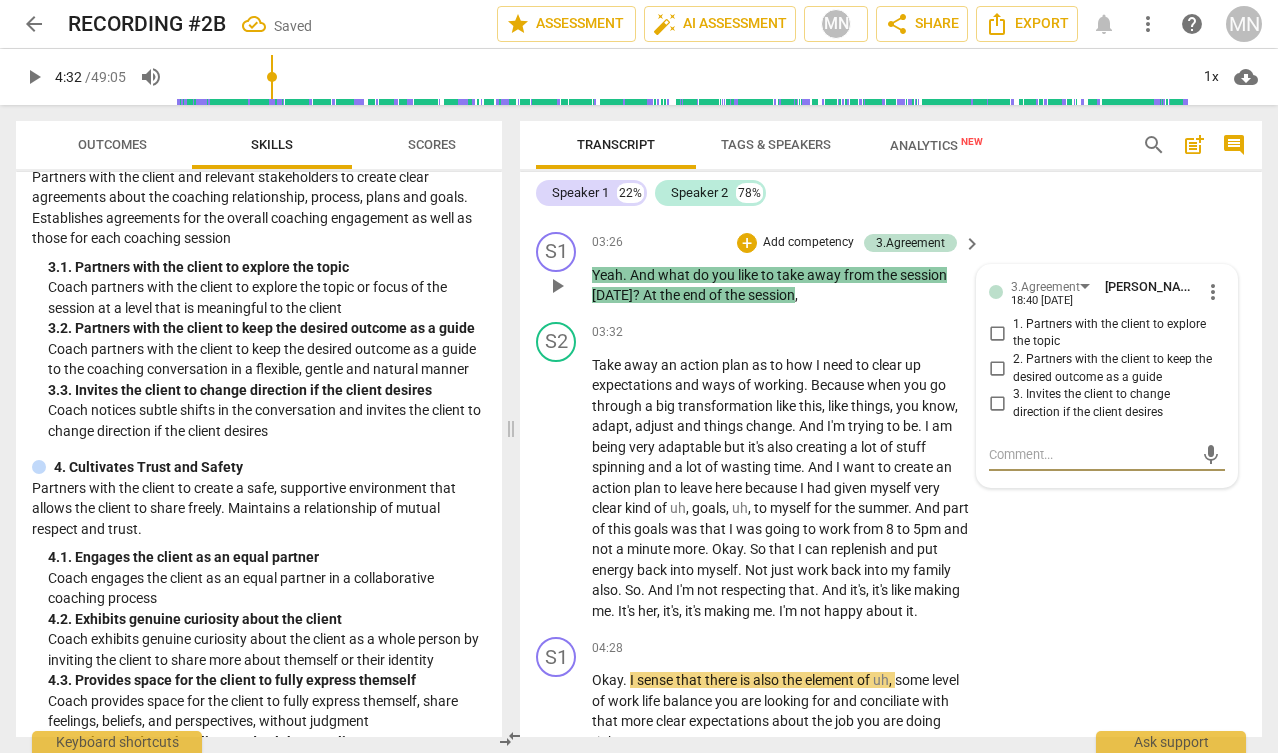 click on "2. Partners with the client to keep the desired outcome as a guide" at bounding box center [997, 369] 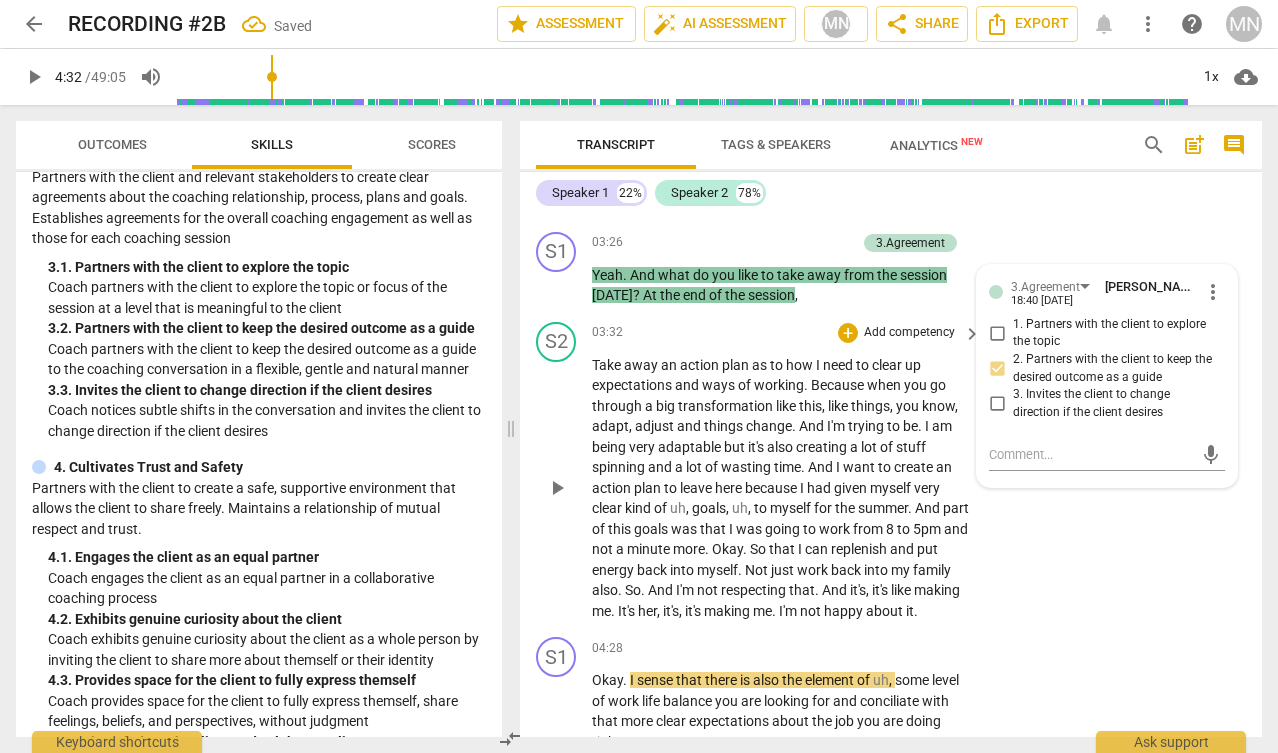 click on "S2 play_arrow pause 03:32 + Add competency keyboard_arrow_right Take   away   an   action   plan   as   to   how   I   need   to   clear   up   expectations   and   ways   of   working .   Because   when   you   go   through   a   big   transformation   like   this ,   like   things ,   you   know ,   adapt ,   adjust   and   things   change .   And   I'm   trying   to   be .   I   am   being   very   adaptable   but   it's   also   creating   a   lot   of   stuff   spinning   and   a   lot   of   wasting   time .   And   I   want   to   create   an   action   plan   to   leave   here   because   I   had   given   myself   very   clear   kind   of   uh ,   goals ,   uh ,   to   myself   for   the   summer .   And   part   of   this   goals   was   that   I   was   going   to   work   from   8   to   5pm   and   not   a   minute   more .   Okay .   So   that   I   can   replenish   and   put   energy   back   into   myself .   Not   just   work   back   into   my   family   also .   So .   And   I'm   not" at bounding box center [891, 472] 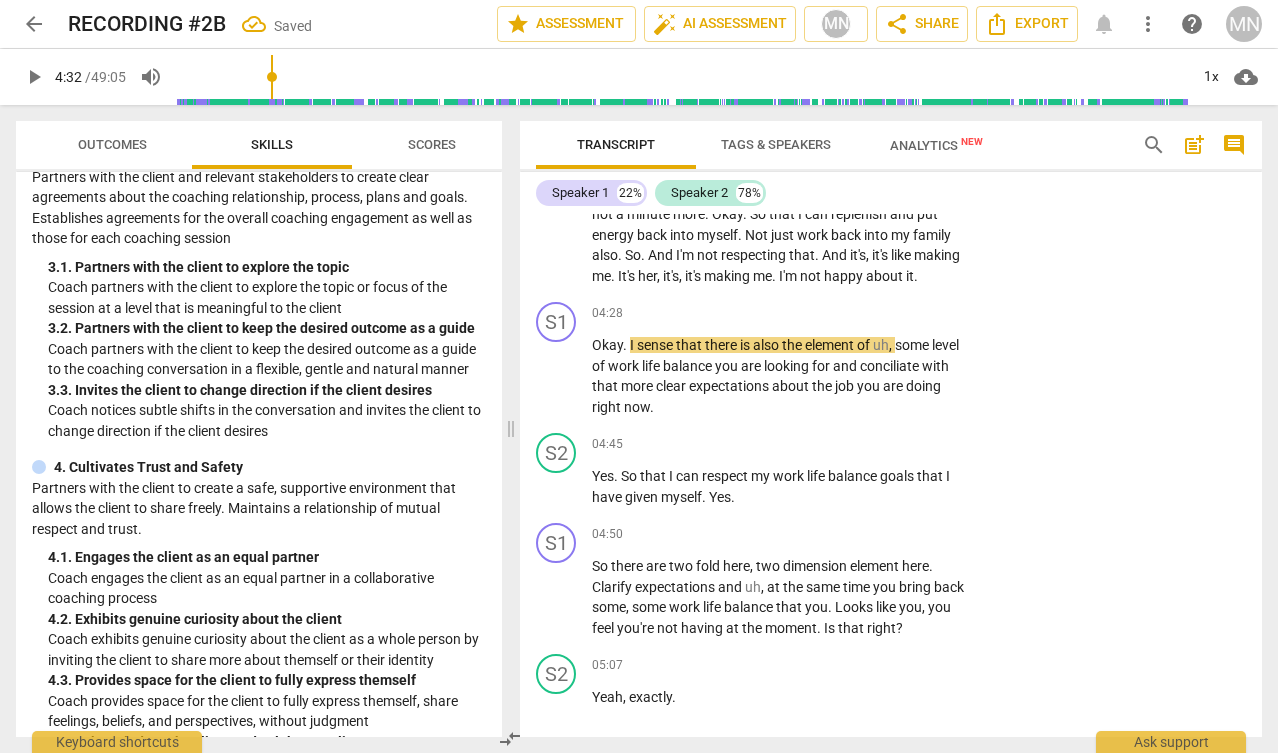 scroll, scrollTop: 2475, scrollLeft: 0, axis: vertical 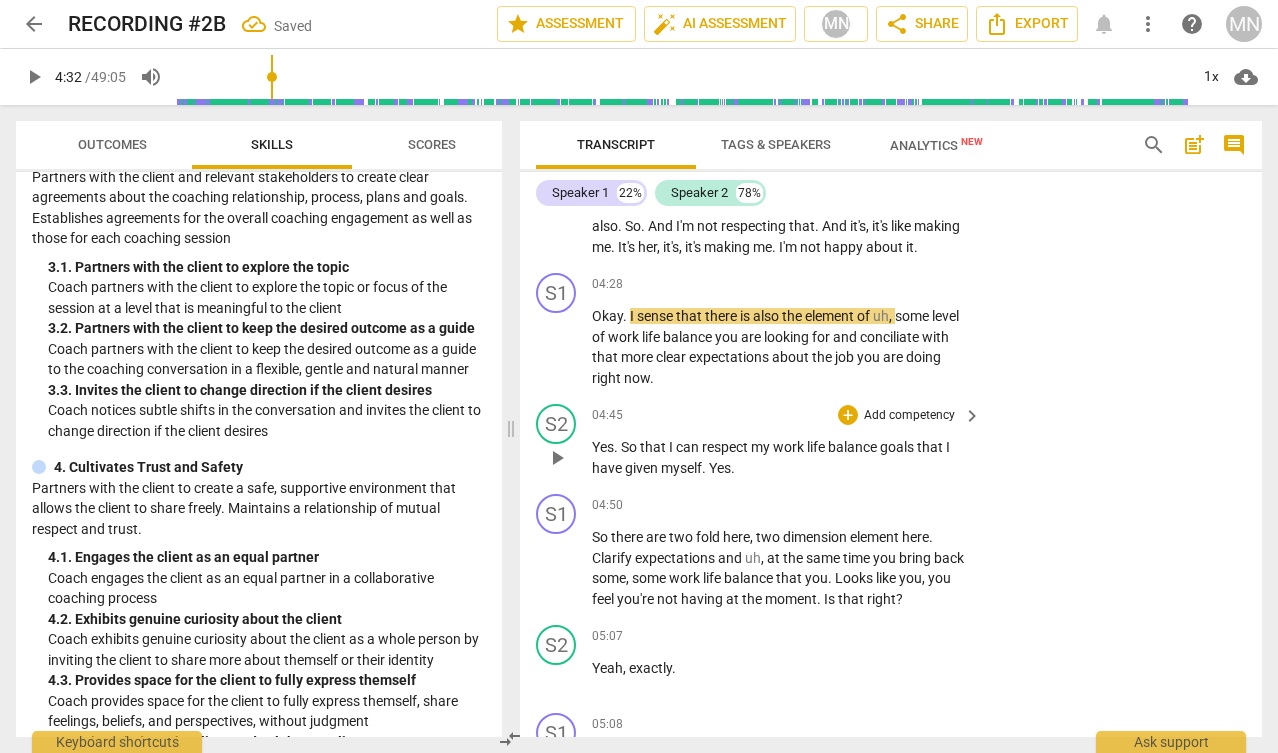 click on "play_arrow" at bounding box center [557, 458] 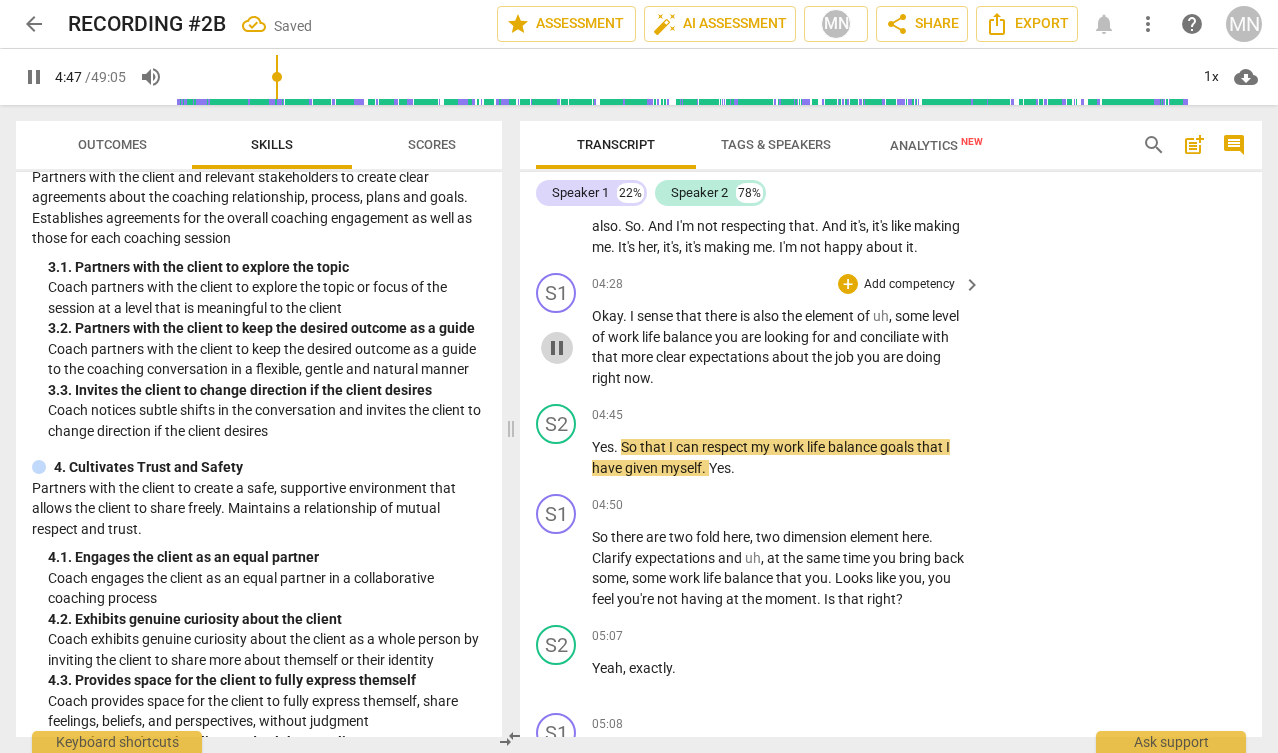 click on "pause" at bounding box center [557, 348] 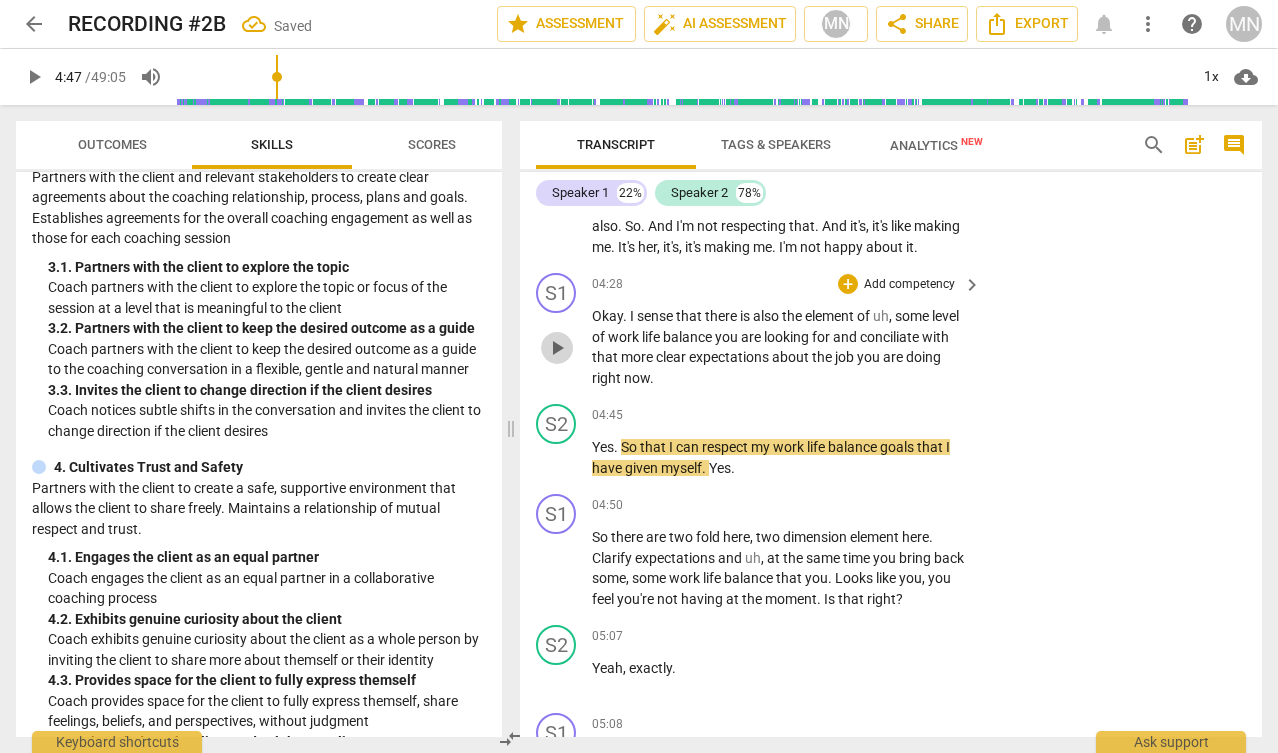click on "play_arrow" at bounding box center (557, 348) 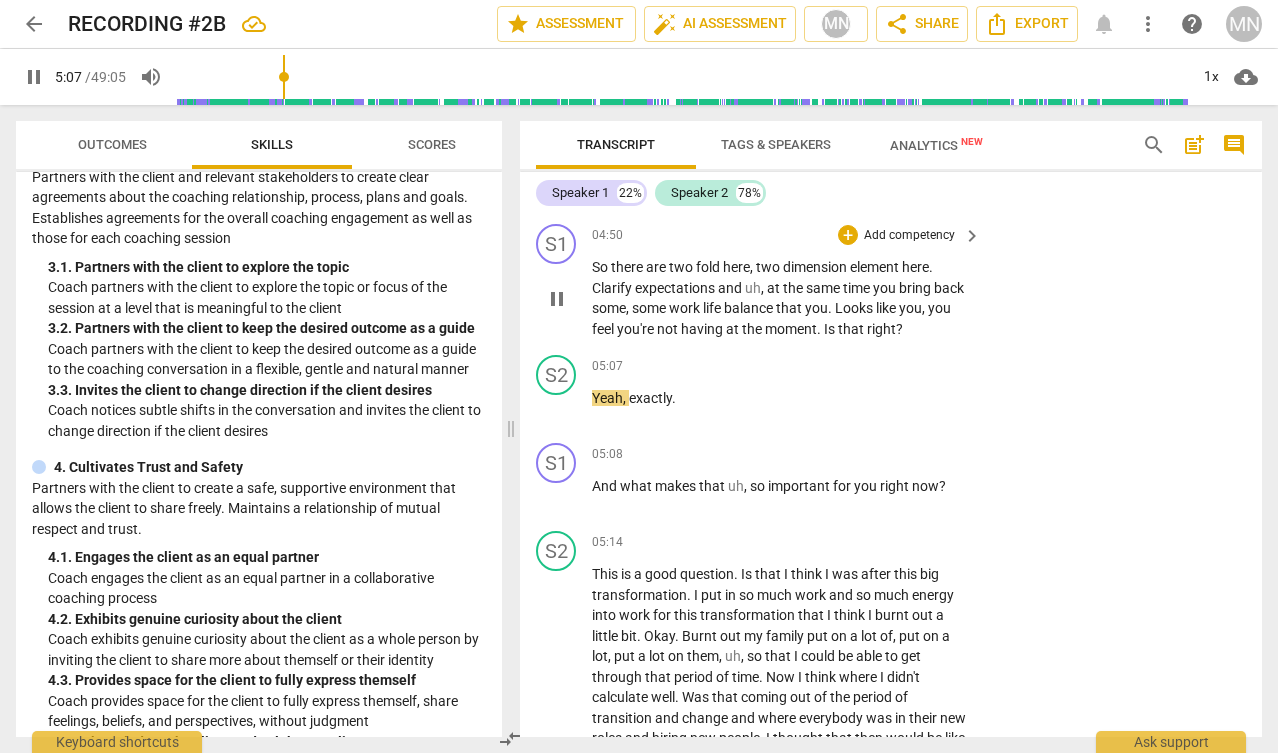 scroll, scrollTop: 2748, scrollLeft: 0, axis: vertical 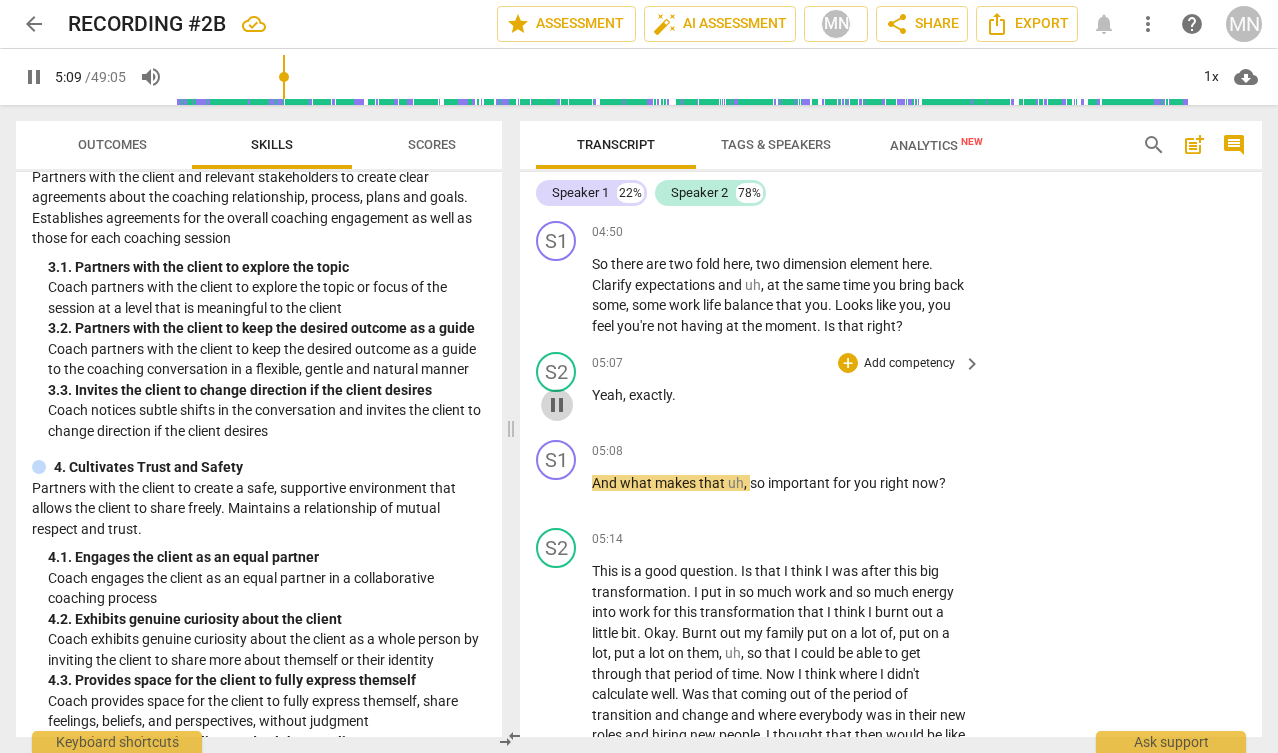 click on "pause" at bounding box center (557, 405) 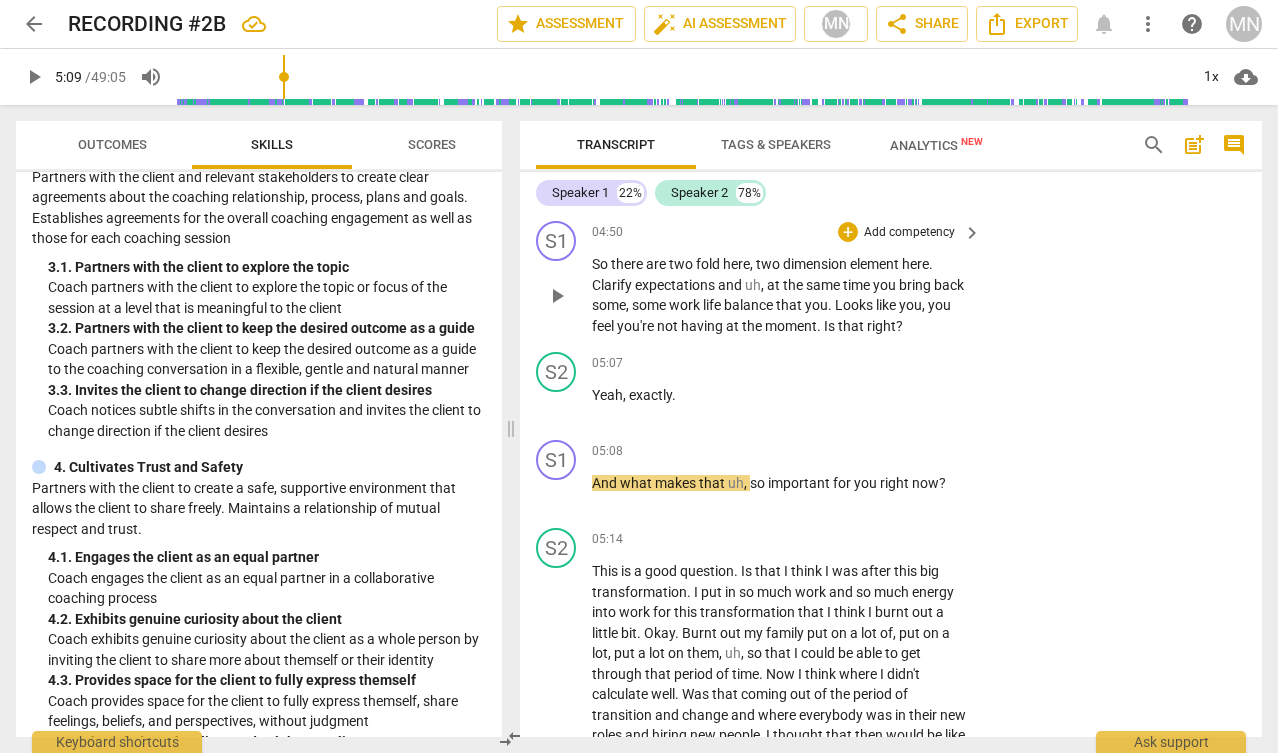 click on "Add competency" at bounding box center [909, 233] 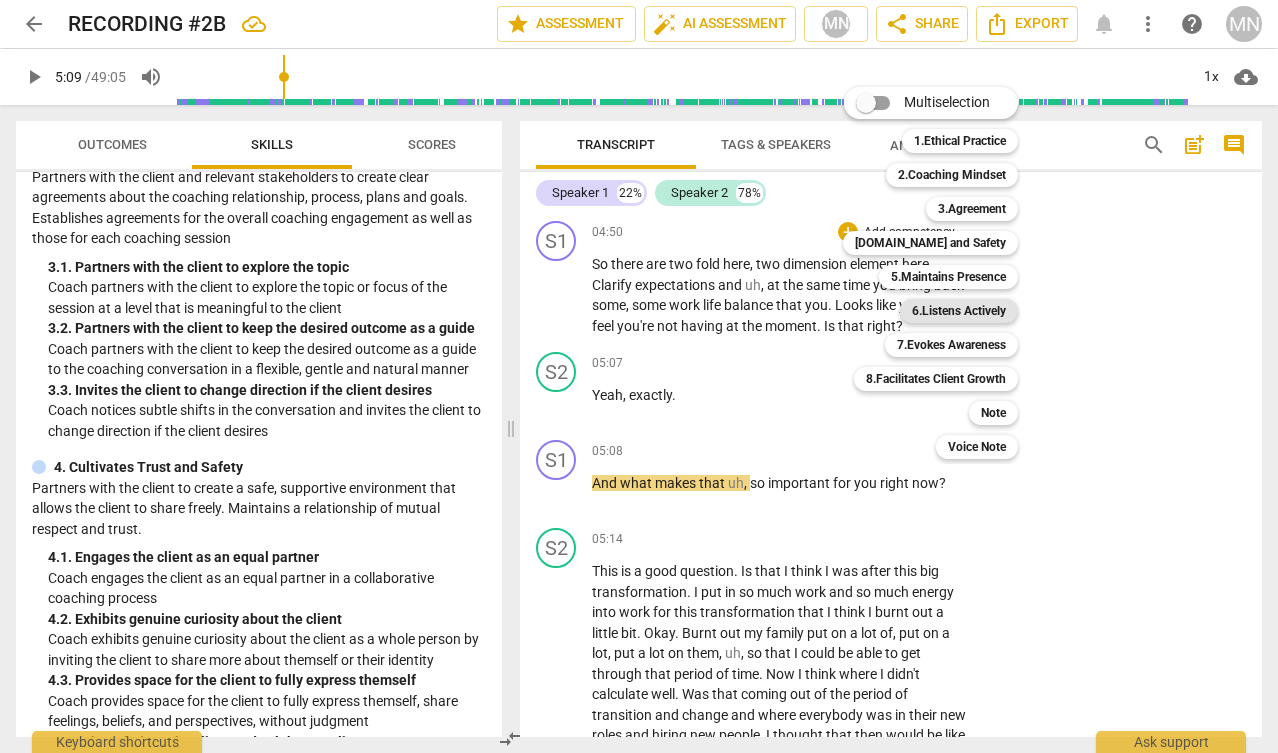 click on "6.Listens Actively" at bounding box center (959, 311) 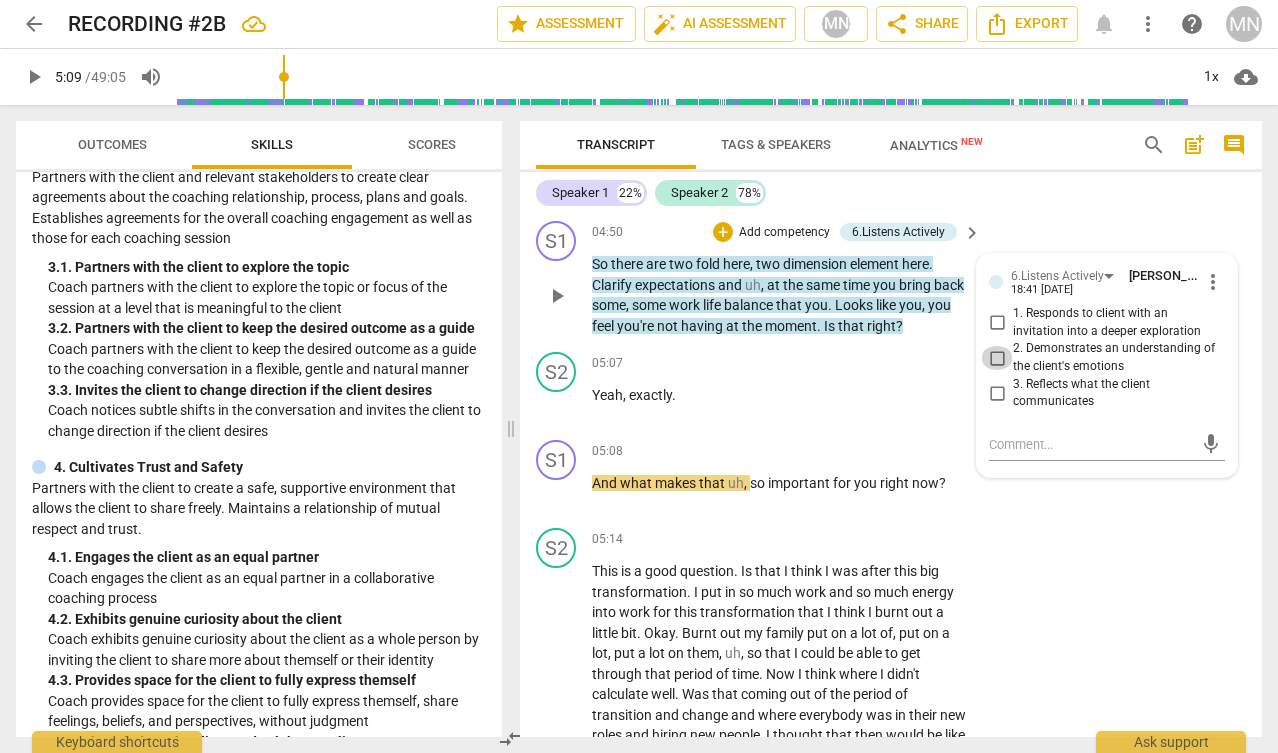 click on "2. Demonstrates an understanding of the client's emotions" at bounding box center [997, 358] 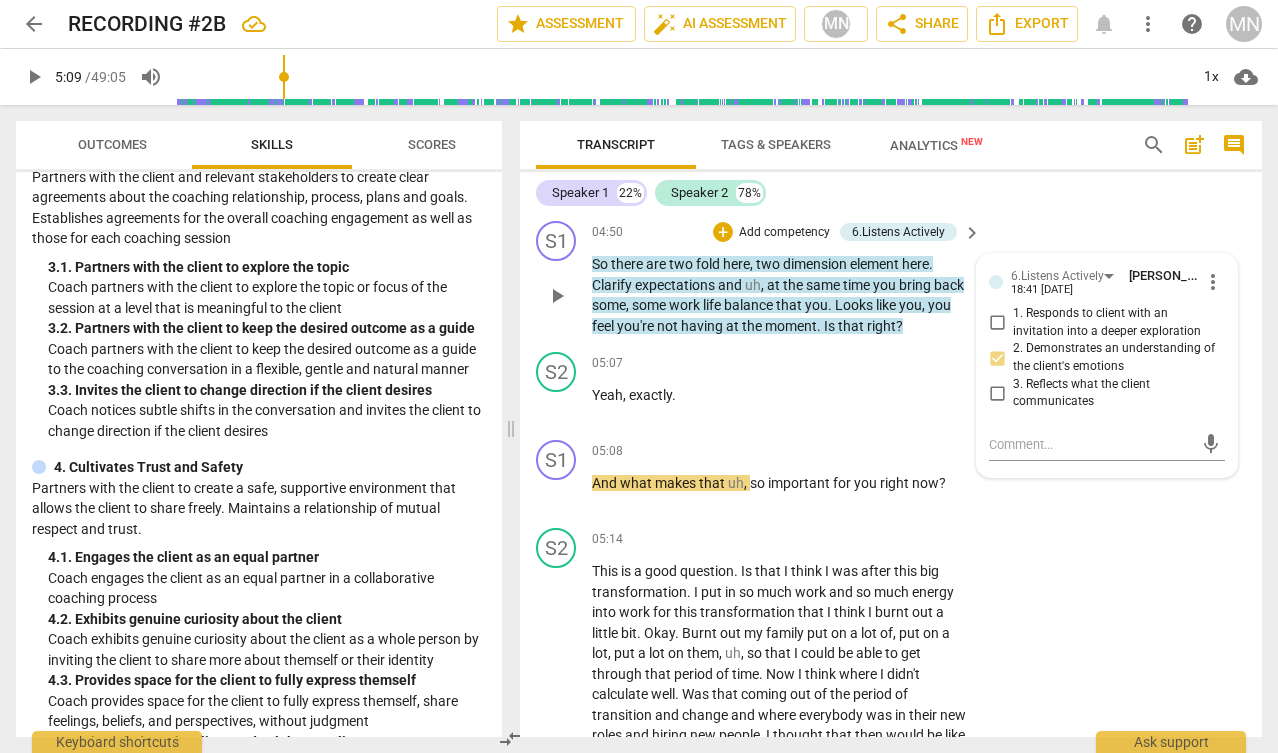 click on "3. Reflects what the client communicates" at bounding box center [997, 393] 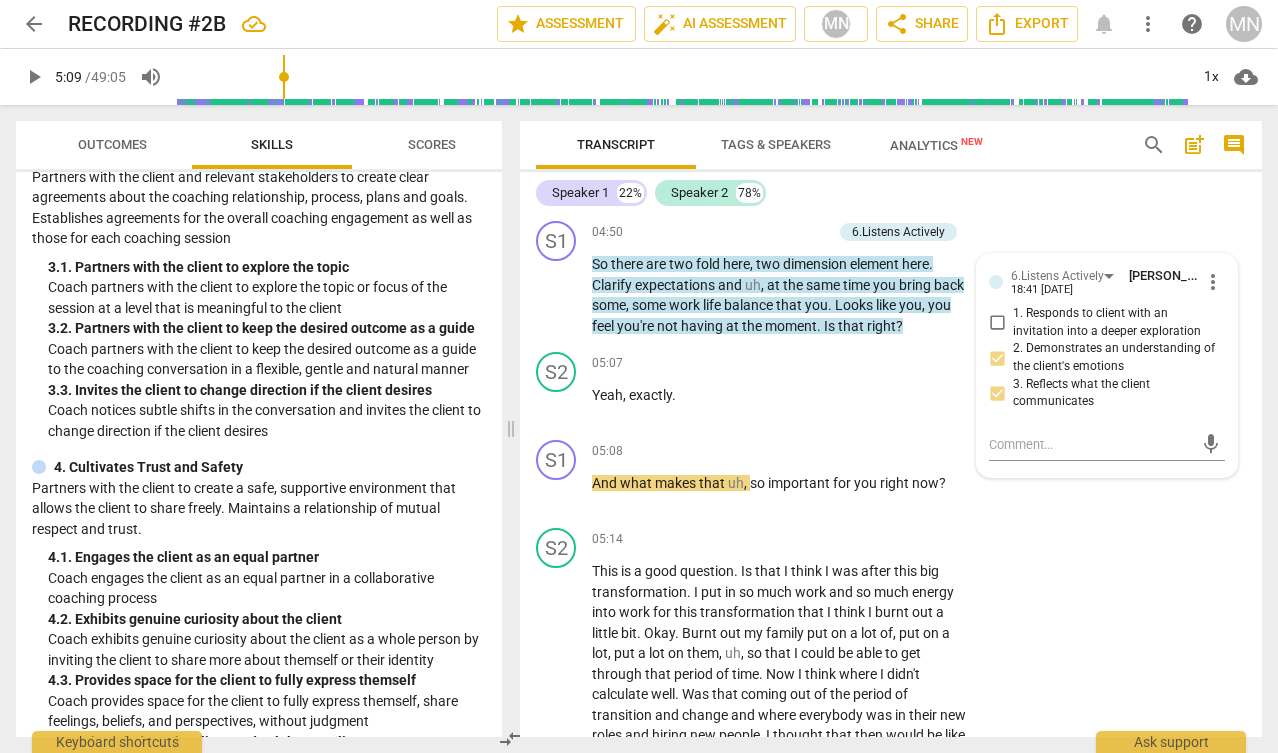 click on "S2 play_arrow pause 04:45 + Add competency keyboard_arrow_right Yes .   So   that   I   can   respect   my   work   life   balance   goals   that   I   have   given   myself .   Yes ." at bounding box center [891, 168] 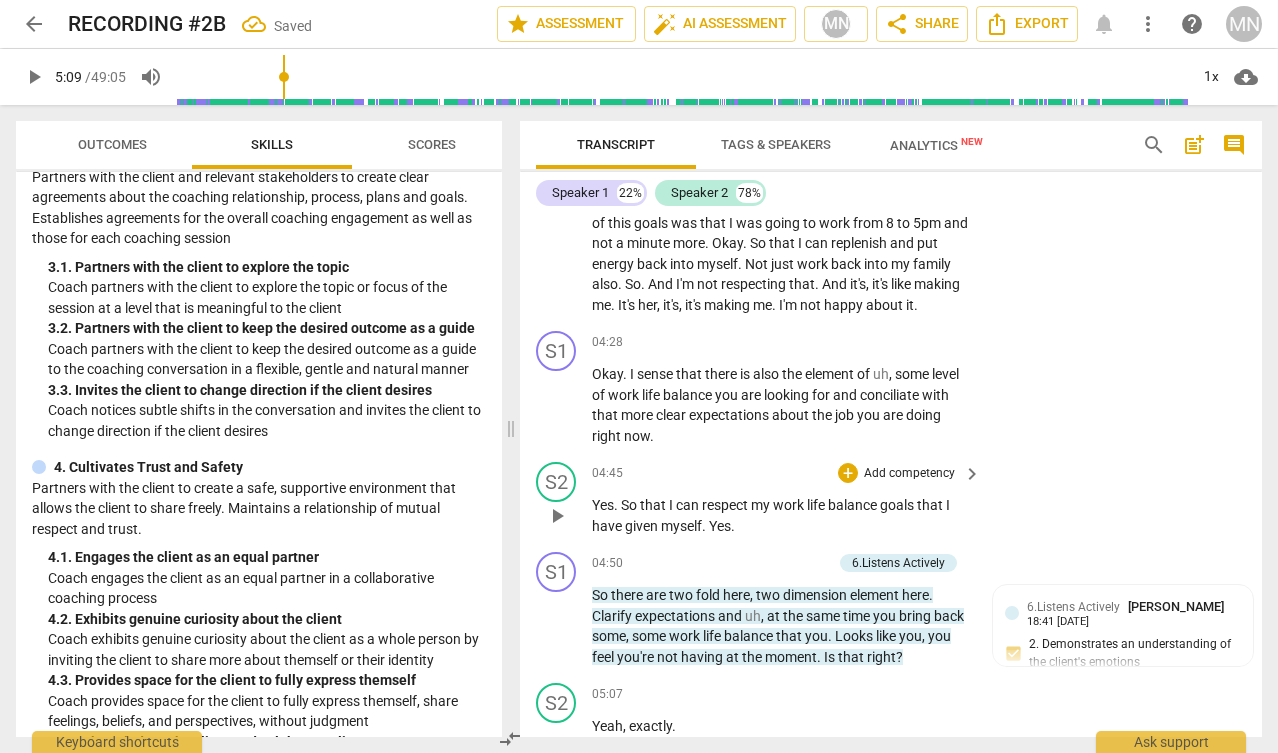 scroll, scrollTop: 2414, scrollLeft: 0, axis: vertical 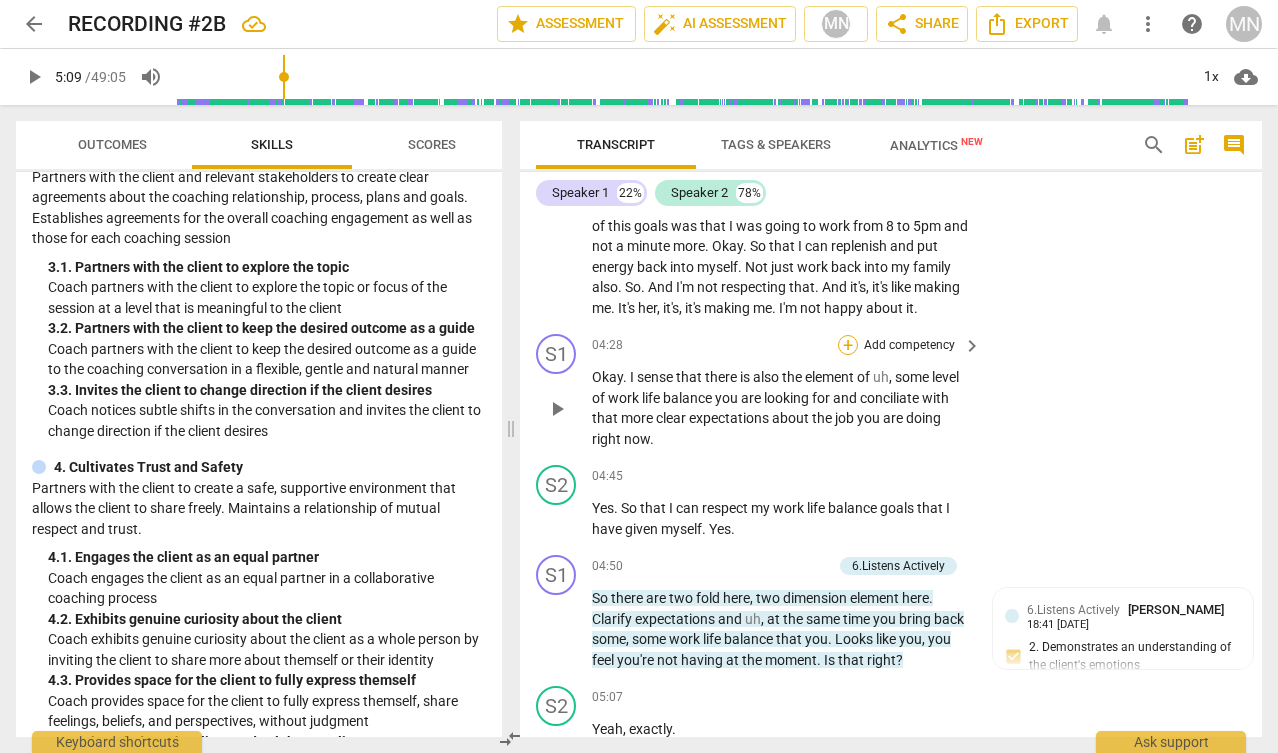 click on "+" at bounding box center [848, 345] 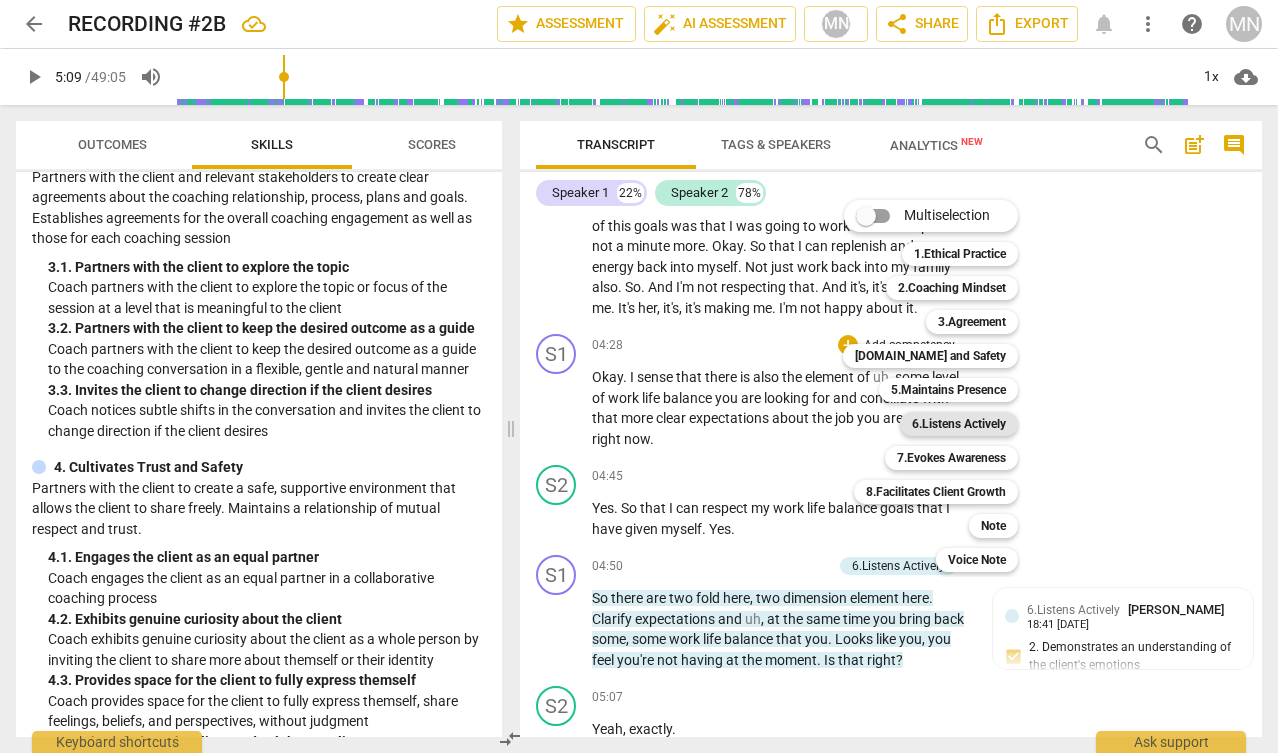 click on "6.Listens Actively" at bounding box center (959, 424) 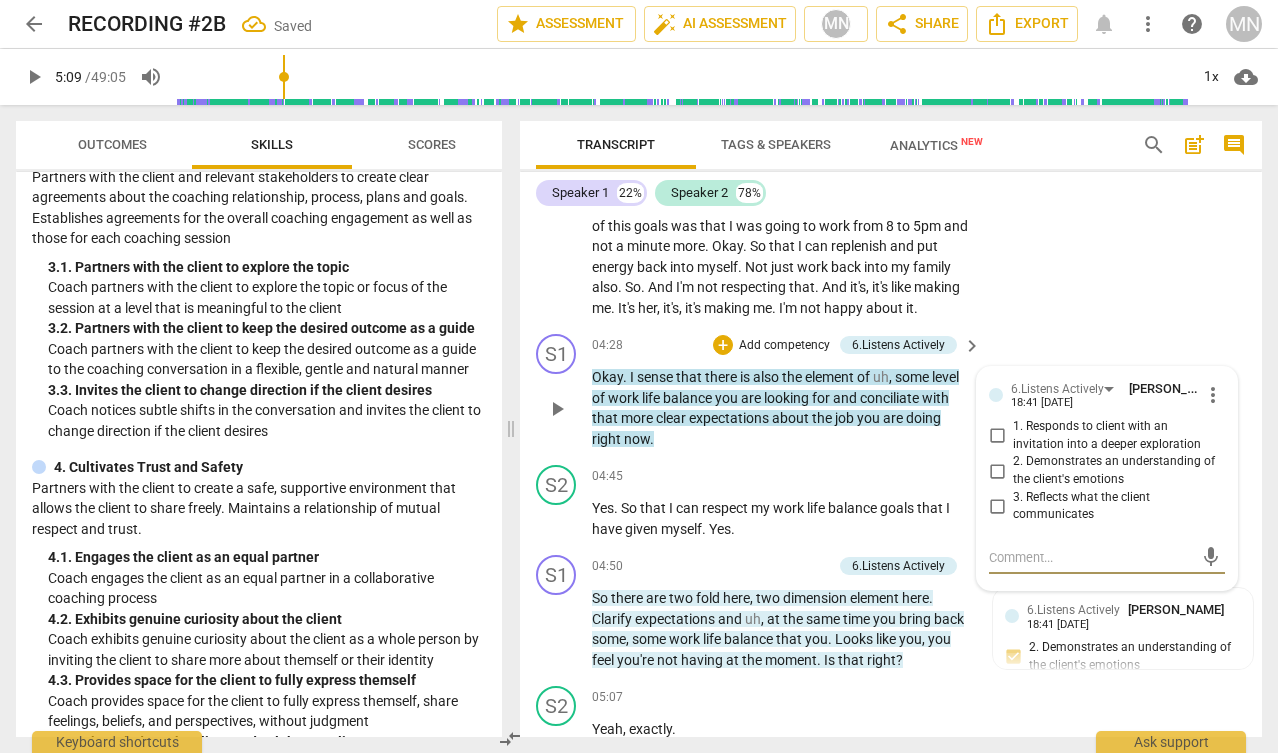 click on "3. Reflects what the client communicates" at bounding box center [997, 506] 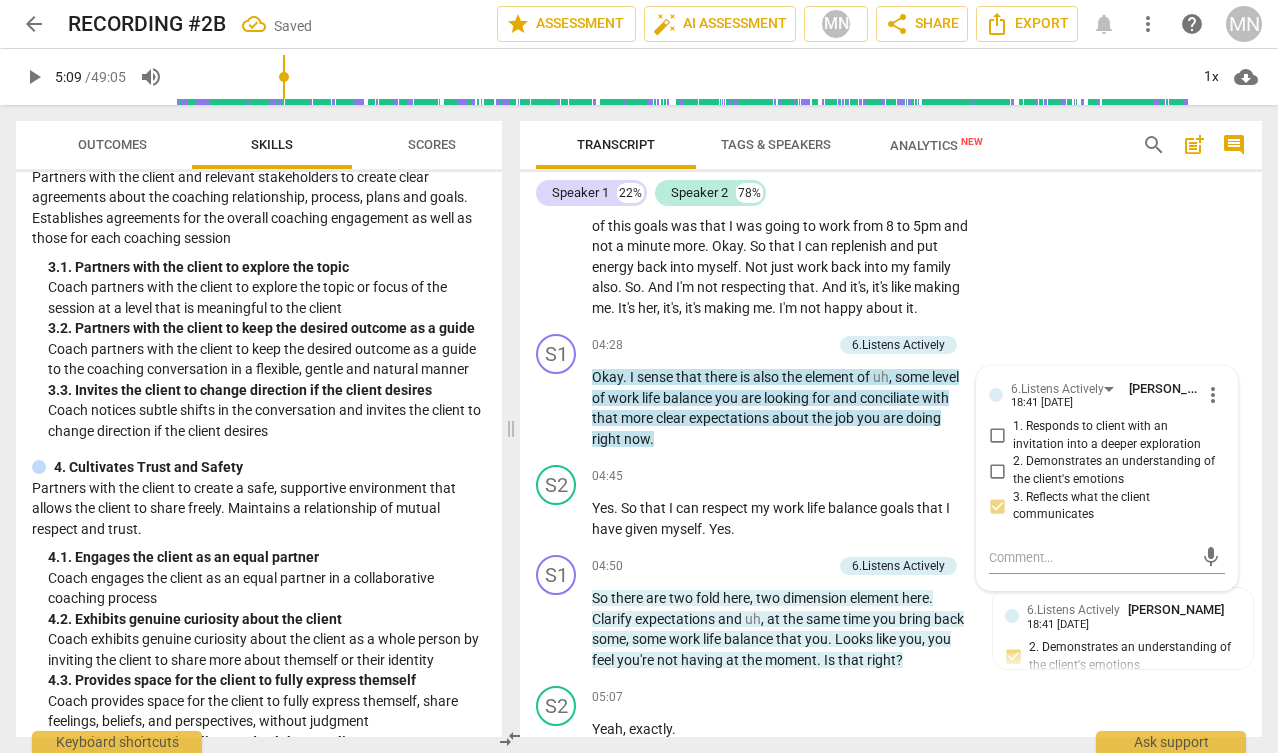 click on "S2 play_arrow pause 03:32 + Add competency keyboard_arrow_right Take   away   an   action   plan   as   to   how   I   need   to   clear   up   expectations   and   ways   of   working .   Because   when   you   go   through   a   big   transformation   like   this ,   like   things ,   you   know ,   adapt ,   adjust   and   things   change .   And   I'm   trying   to   be .   I   am   being   very   adaptable   but   it's   also   creating   a   lot   of   stuff   spinning   and   a   lot   of   wasting   time .   And   I   want   to   create   an   action   plan   to   leave   here   because   I   had   given   myself   very   clear   kind   of   uh ,   goals ,   uh ,   to   myself   for   the   summer .   And   part   of   this   goals   was   that   I   was   going   to   work   from   8   to   5pm   and   not   a   minute   more .   Okay .   So   that   I   can   replenish   and   put   energy   back   into   myself .   Not   just   work   back   into   my   family   also .   So .   And   I'm   not" at bounding box center (891, 169) 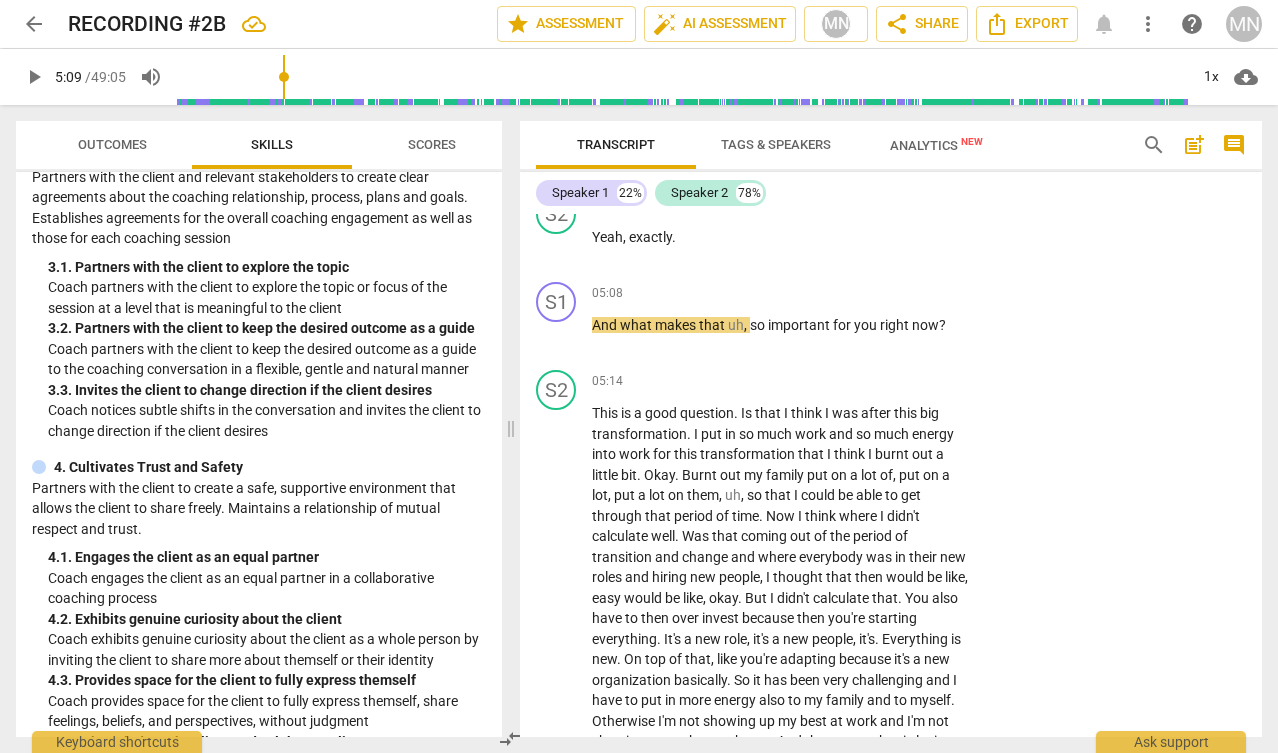 scroll, scrollTop: 2914, scrollLeft: 0, axis: vertical 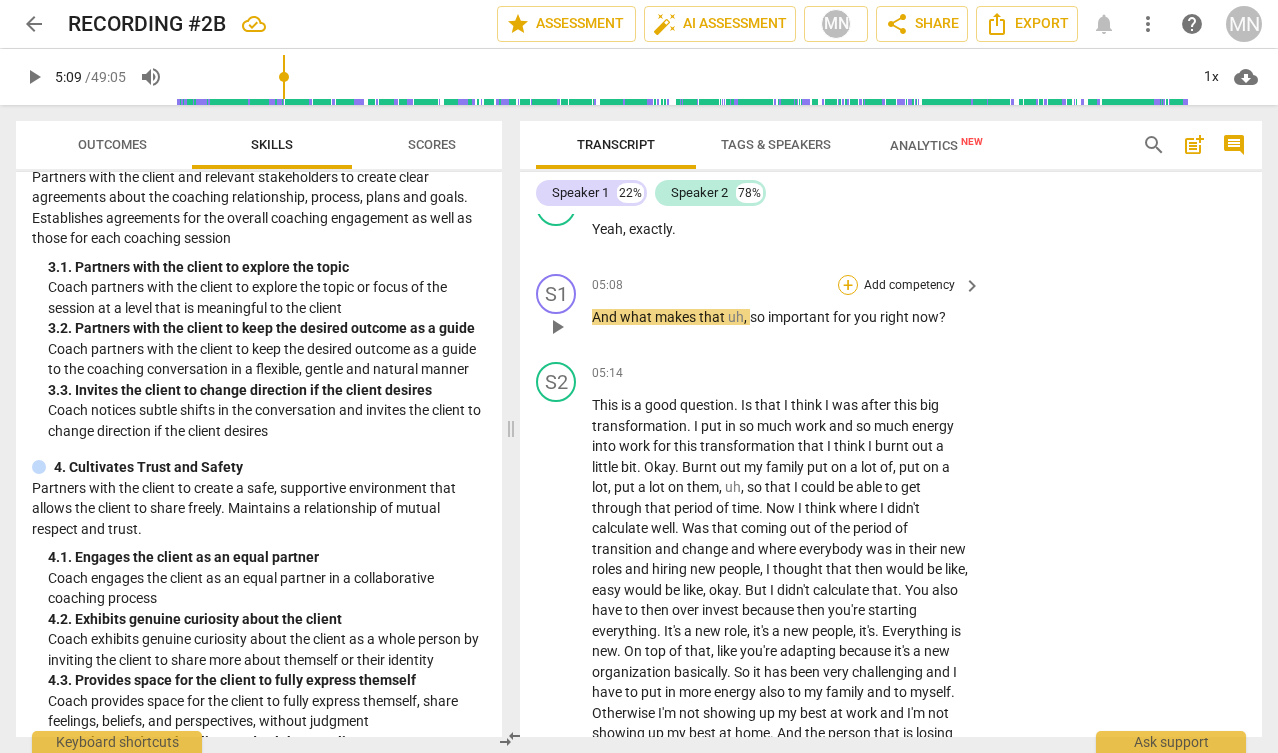 click on "+" at bounding box center [848, 285] 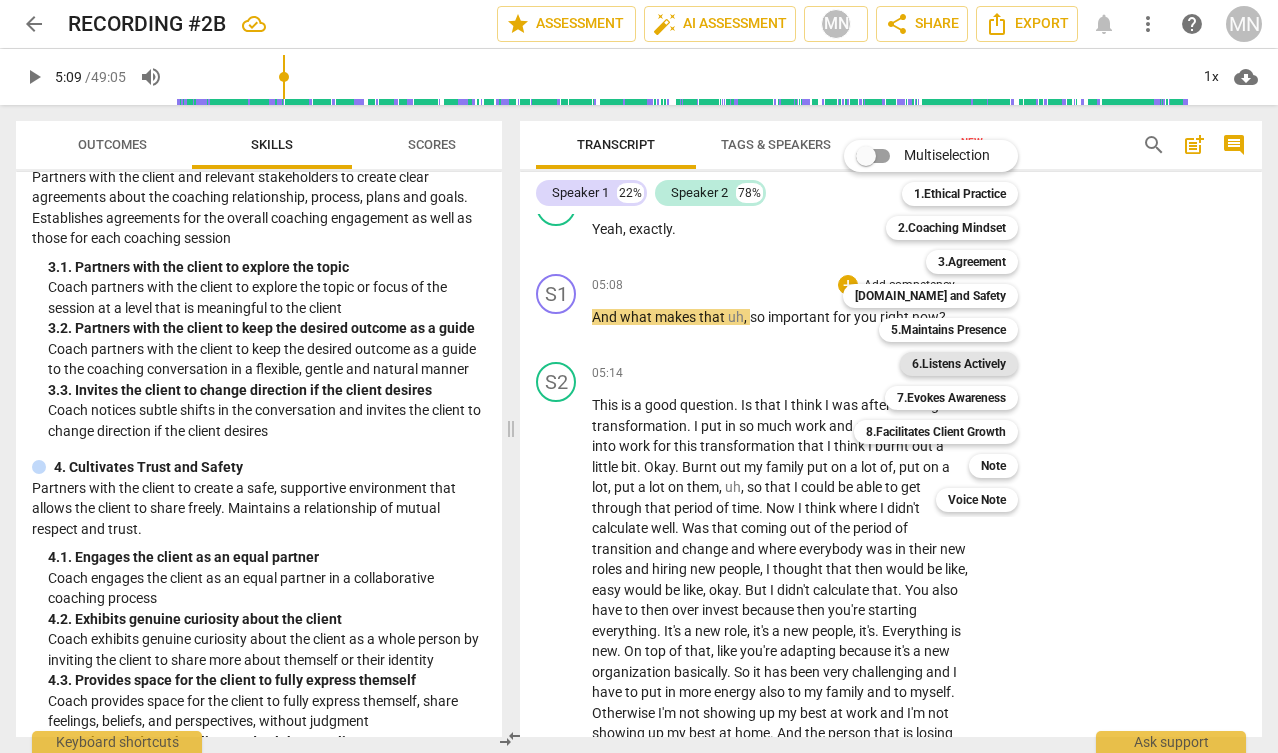 click on "6.Listens Actively" at bounding box center (959, 364) 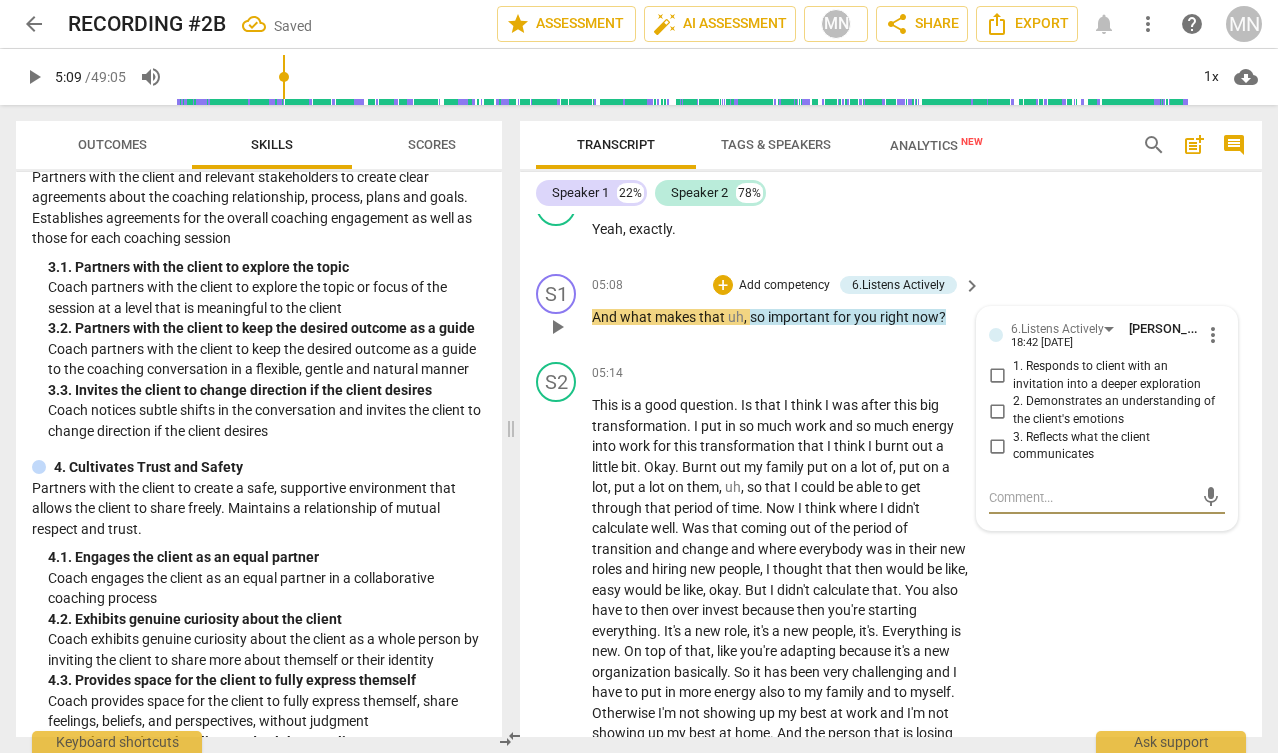 click on "1. Responds to client with an invitation into a deeper exploration" at bounding box center (997, 376) 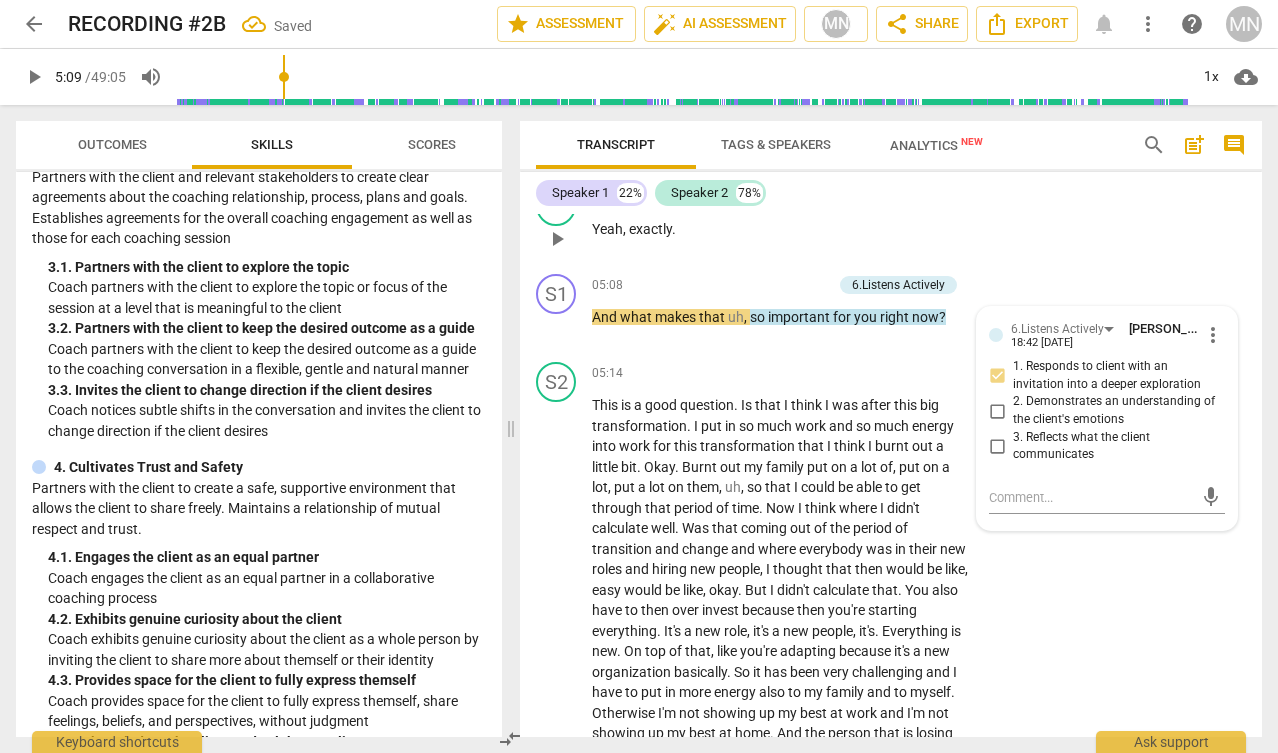 click on "S2 play_arrow pause 05:07 + Add competency keyboard_arrow_right Yeah ,   exactly ." at bounding box center [891, 222] 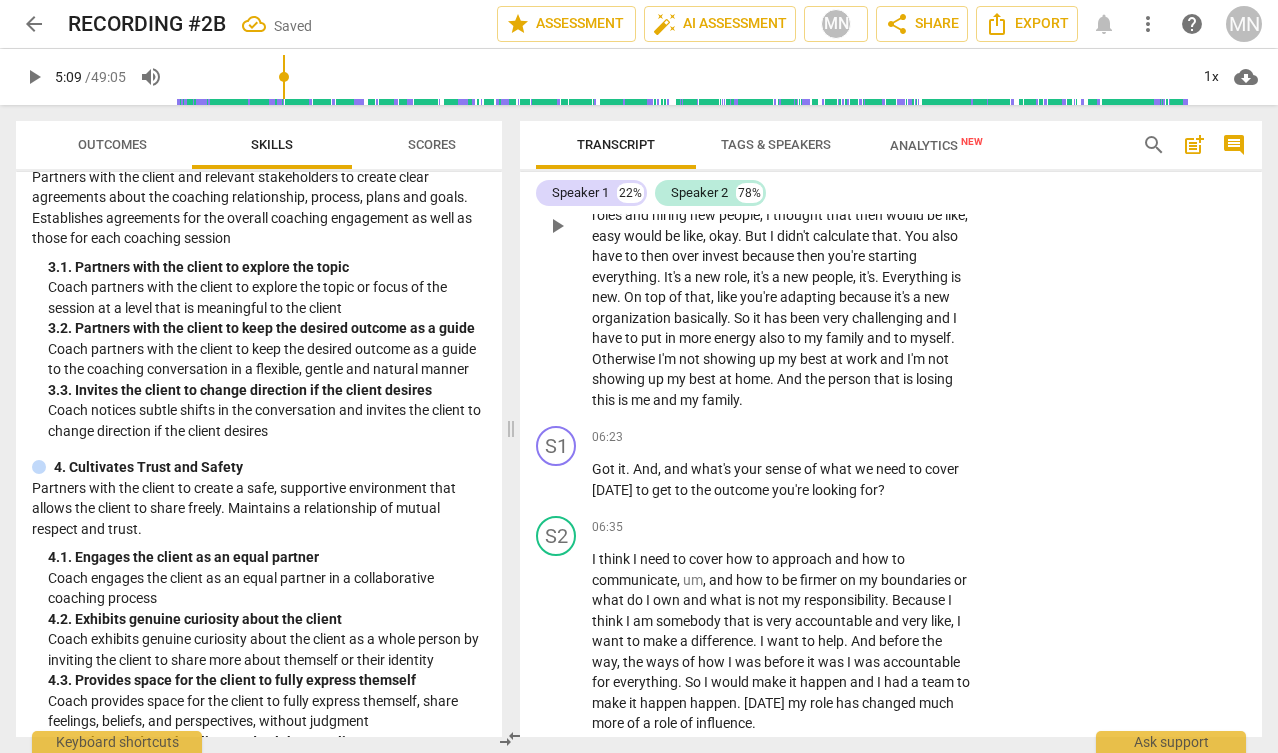 scroll, scrollTop: 3009, scrollLeft: 0, axis: vertical 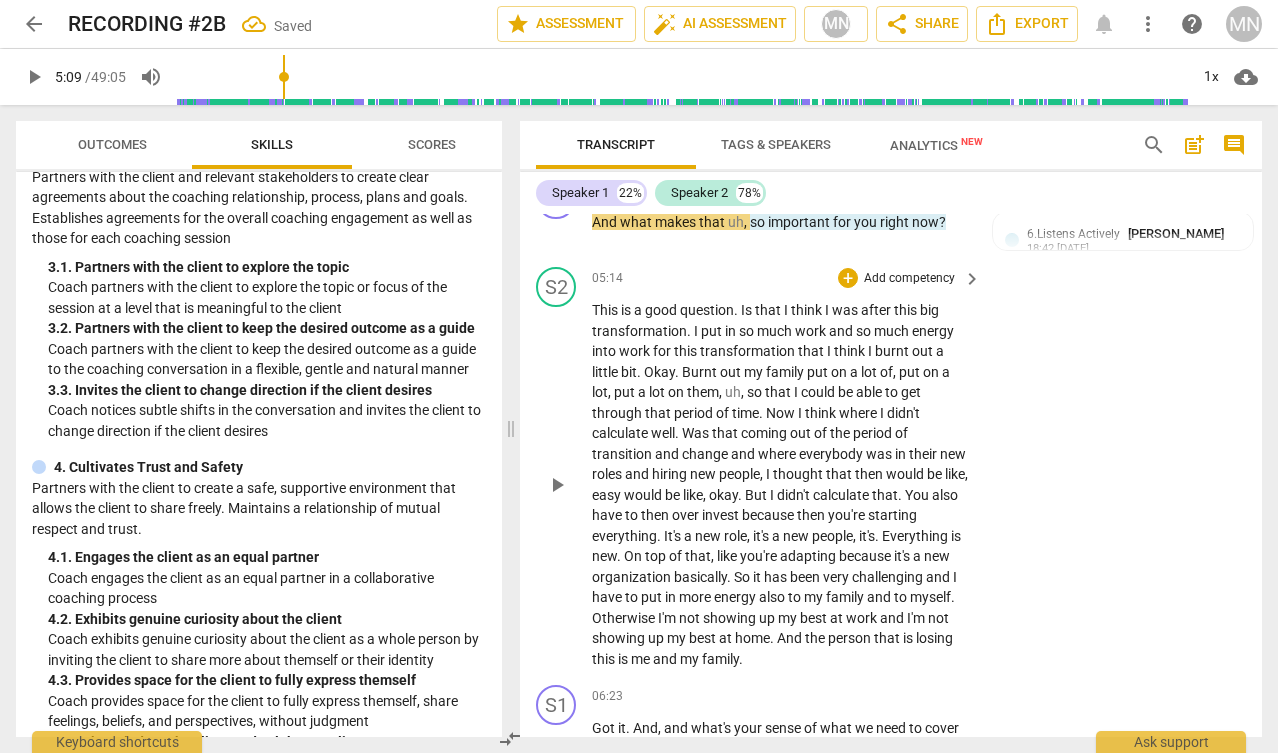 click on "play_arrow" at bounding box center [557, 485] 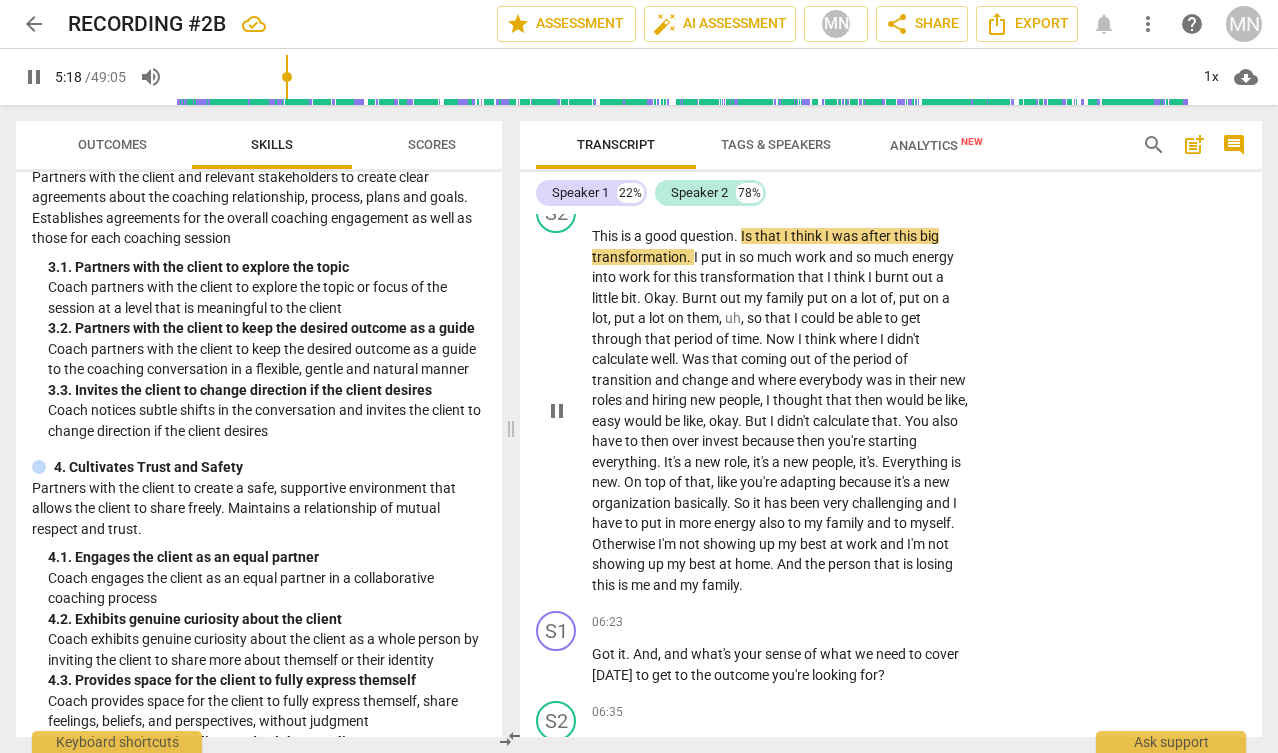 scroll, scrollTop: 3096, scrollLeft: 0, axis: vertical 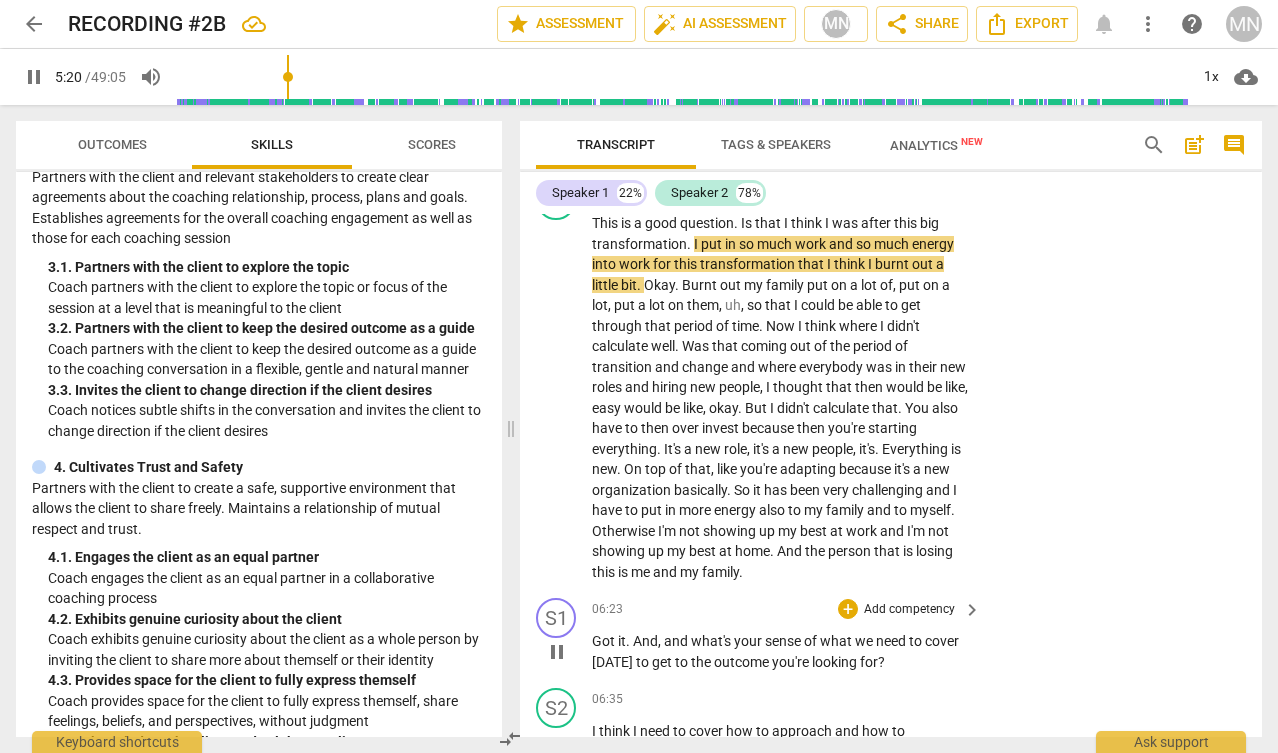 click on "pause" at bounding box center [557, 652] 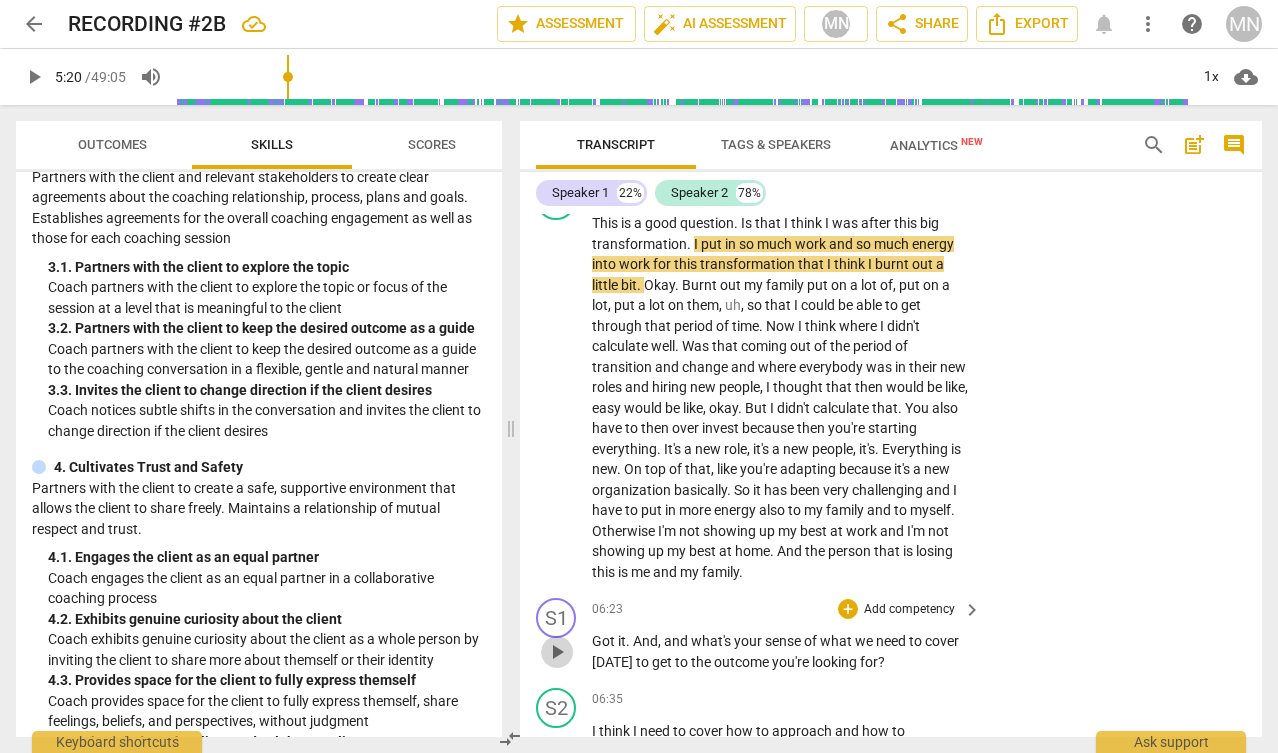 click on "play_arrow" at bounding box center [557, 652] 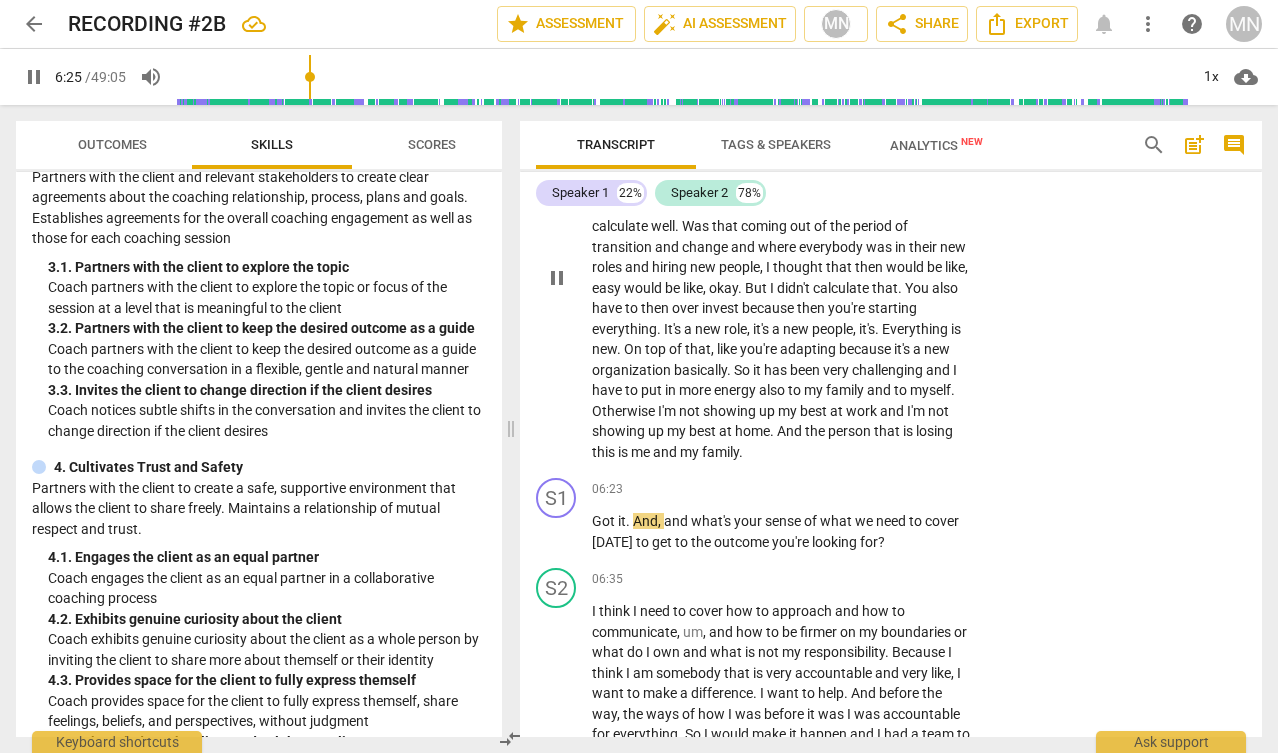 scroll, scrollTop: 3222, scrollLeft: 0, axis: vertical 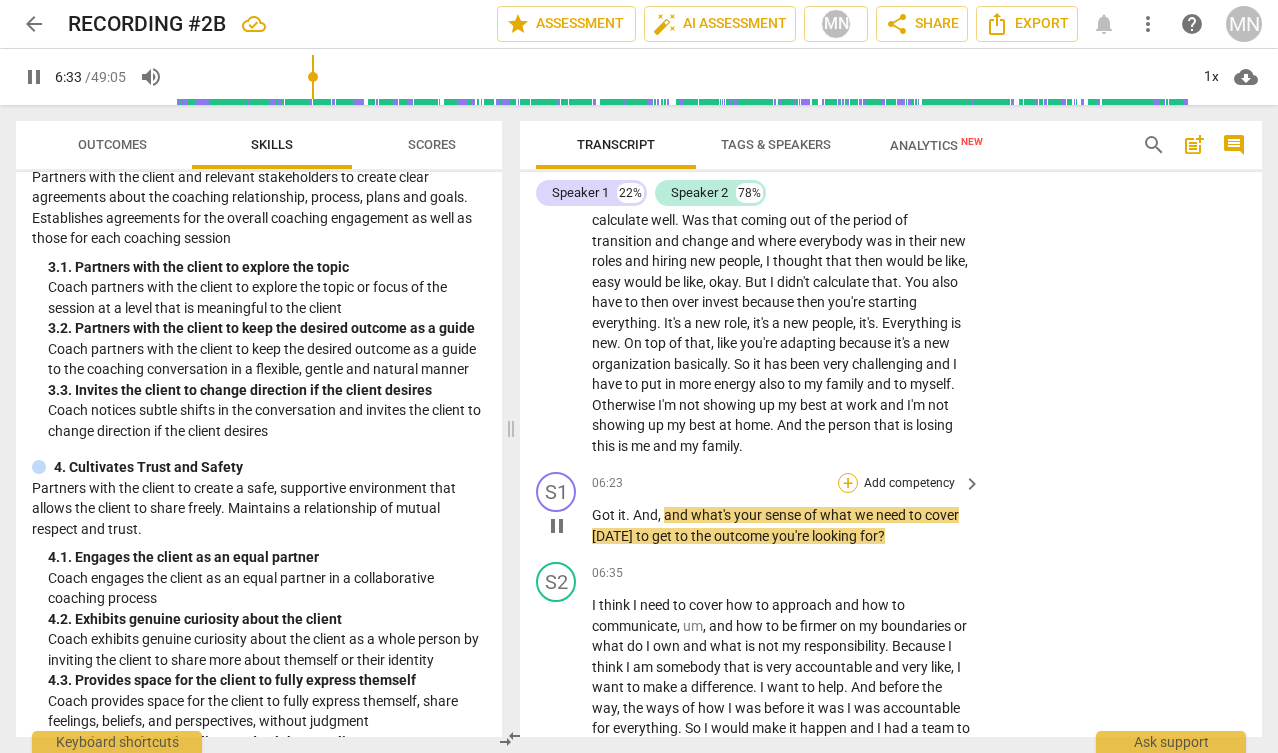 click on "+" at bounding box center [848, 483] 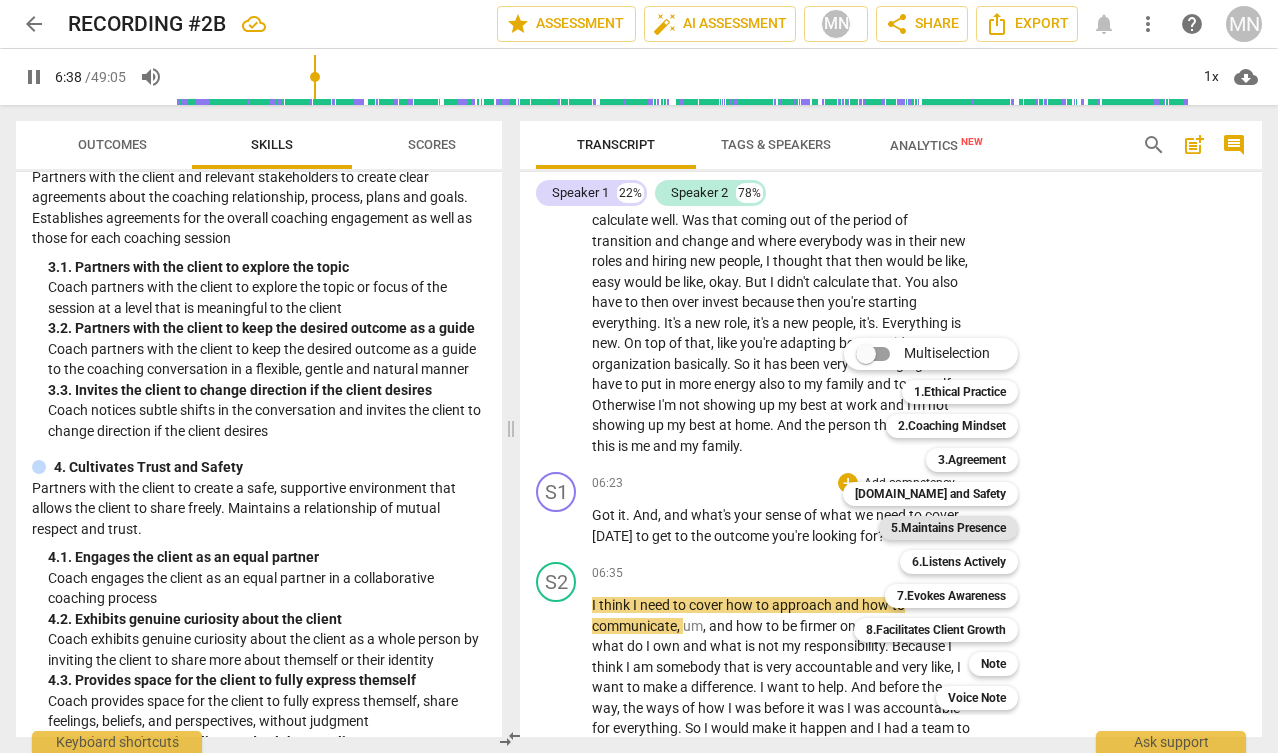 click on "5.Maintains Presence" at bounding box center (948, 528) 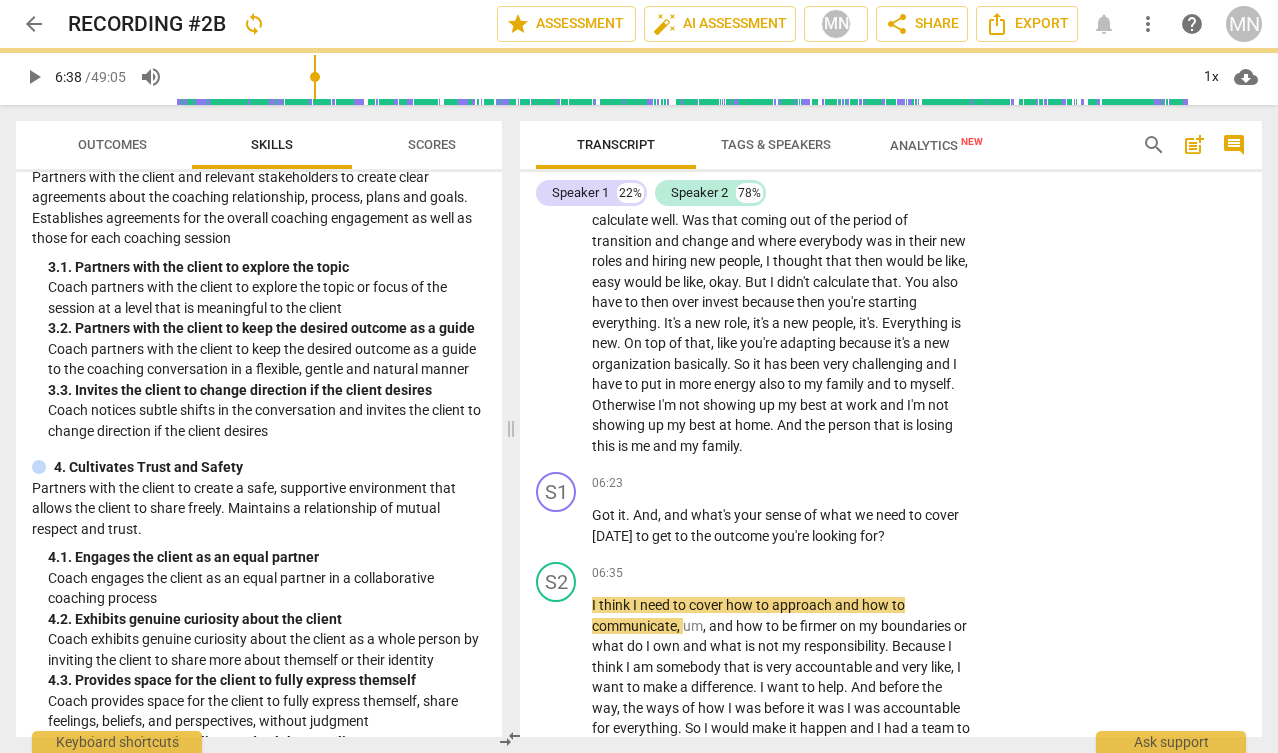 type on "399" 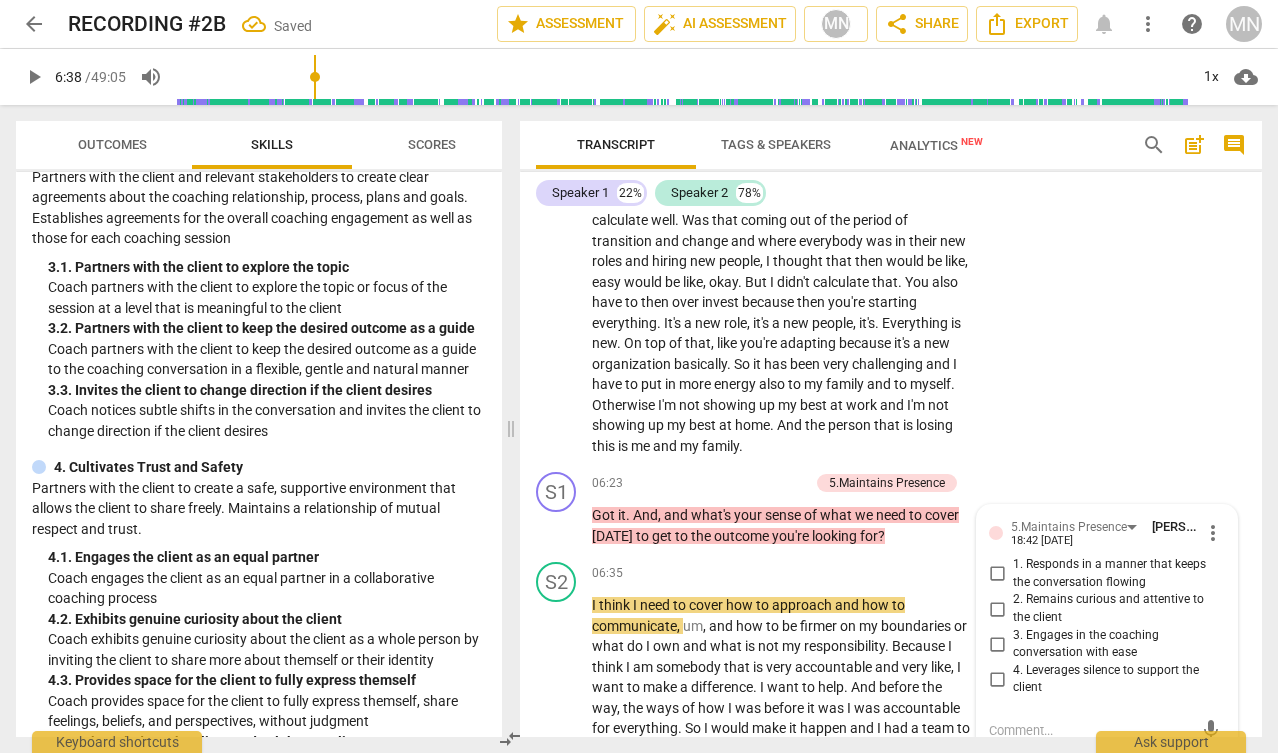 scroll, scrollTop: 3518, scrollLeft: 0, axis: vertical 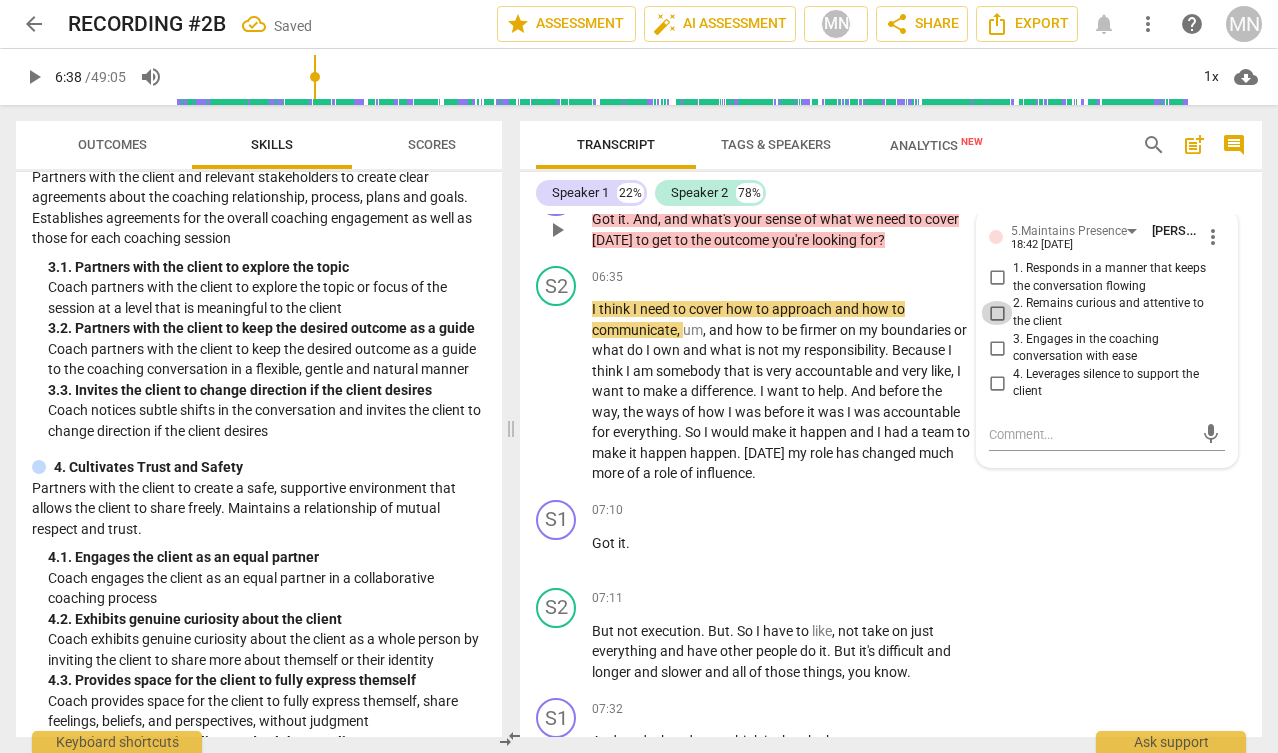 click on "2. Remains curious and attentive to the client" at bounding box center [997, 313] 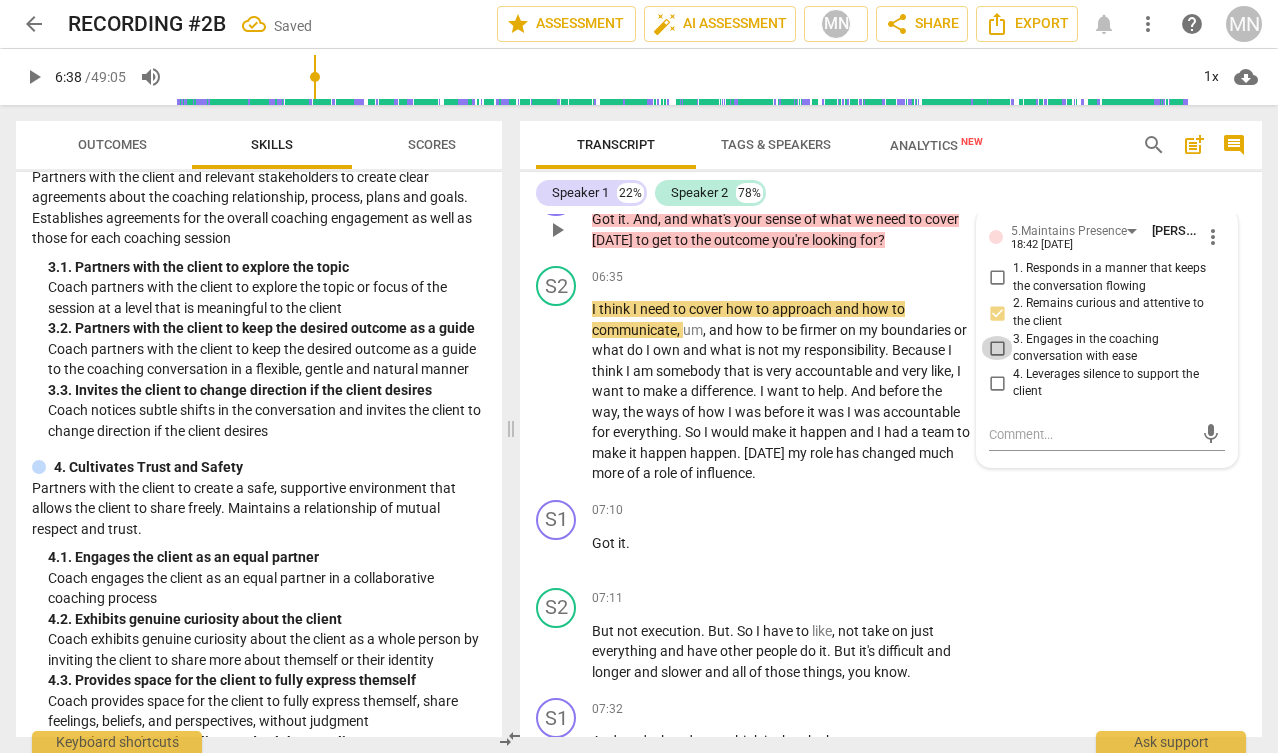 click on "3. Engages in the coaching conversation with ease" at bounding box center (997, 348) 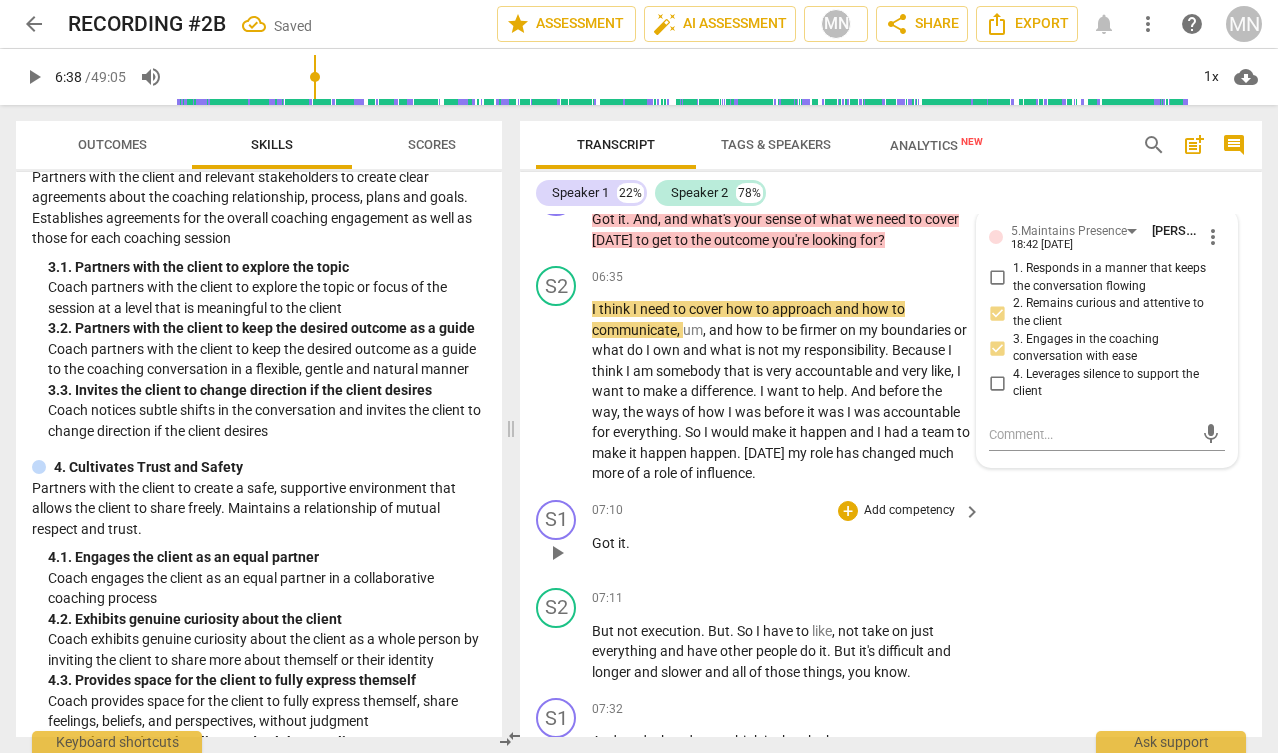 click on "S1 play_arrow pause 07:10 + Add competency keyboard_arrow_right Got   it ." at bounding box center (891, 536) 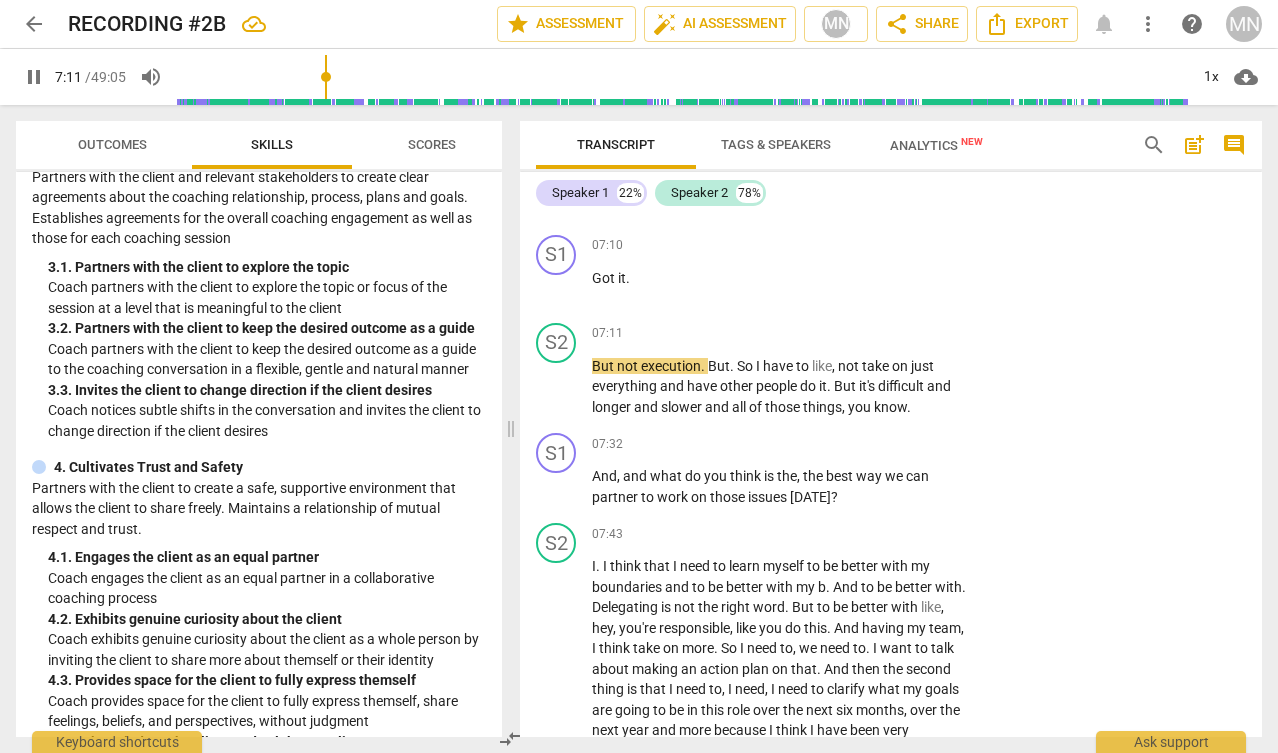 scroll, scrollTop: 3789, scrollLeft: 0, axis: vertical 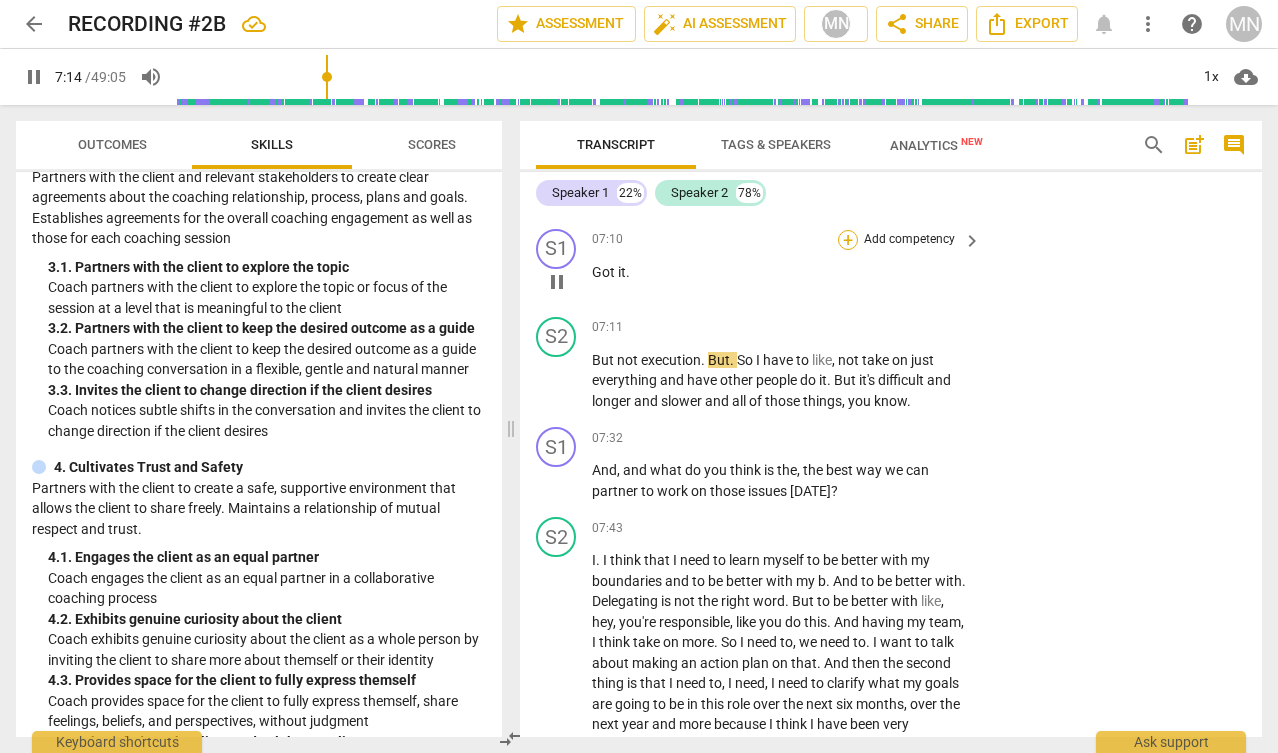 click on "+" at bounding box center [848, 240] 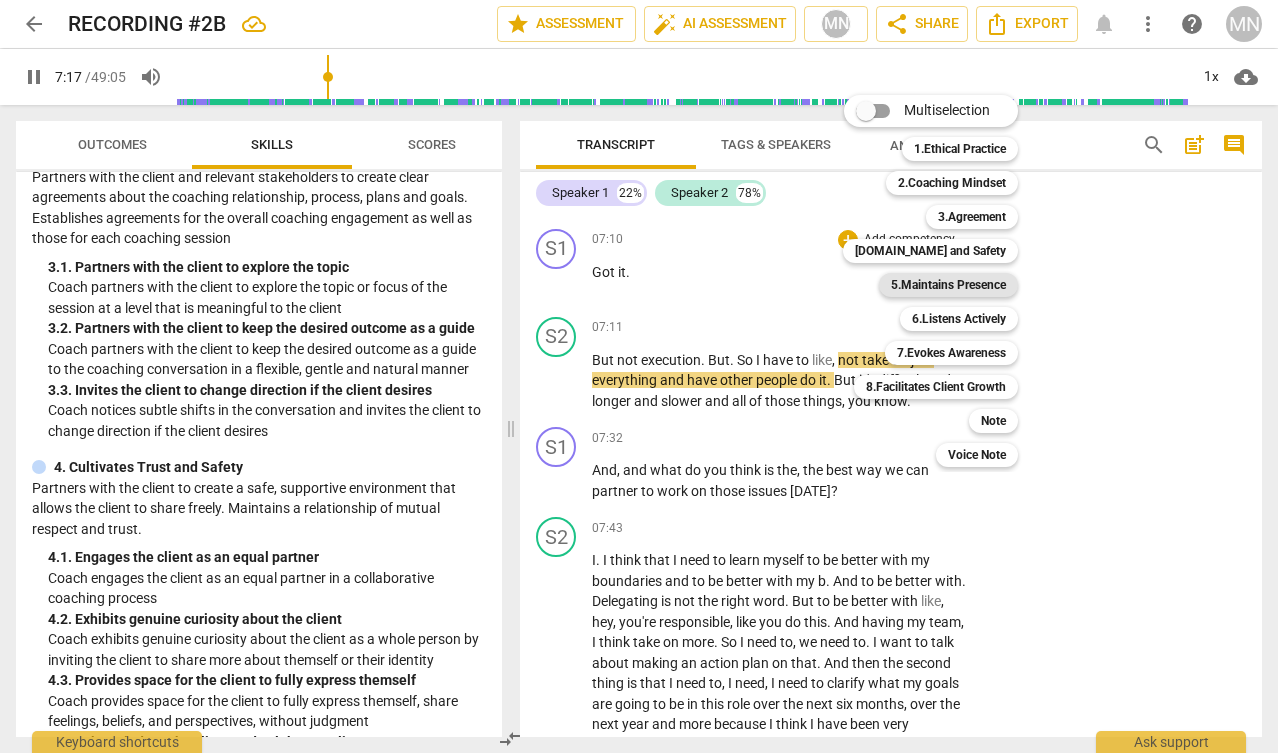 click on "5.Maintains Presence" at bounding box center [948, 285] 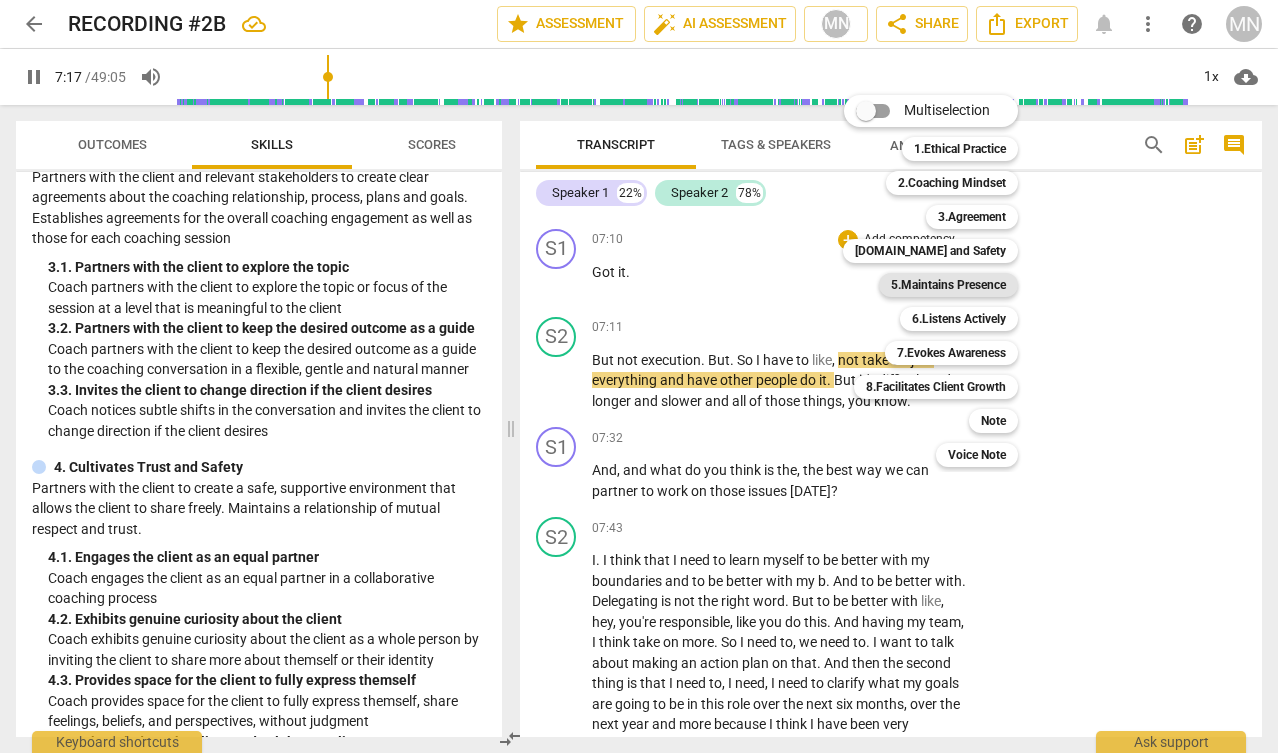 type on "438" 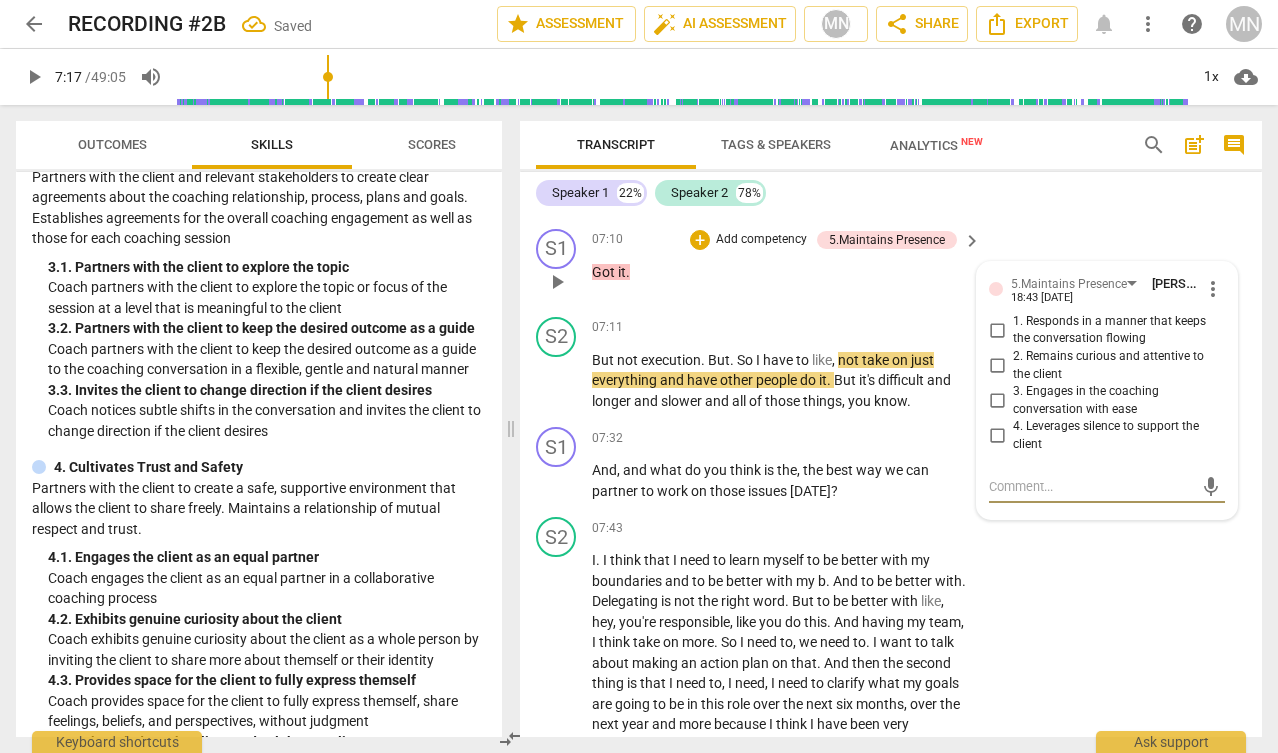 click on "1. Responds in a manner that keeps the conversation flowing" at bounding box center (997, 330) 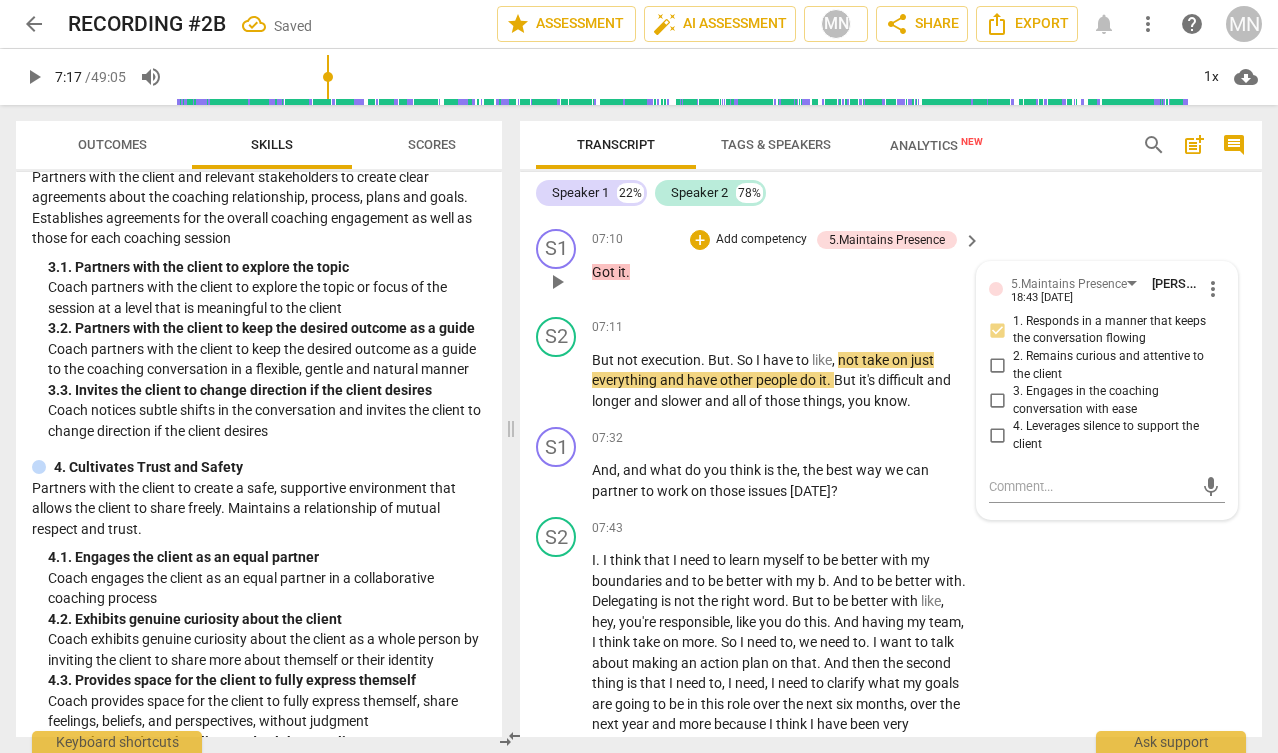 click on "S1 play_arrow pause 07:10 + Add competency 5.Maintains Presence keyboard_arrow_right Got   it . 5.Maintains Presence Miguel Noguerol 18:43 07-17-2025 more_vert 1. Responds in a manner that keeps the conversation flowing 2. Remains curious and attentive to the client 3. Engages in the coaching conversation with ease 4. Leverages silence to support the client mic" at bounding box center [891, 265] 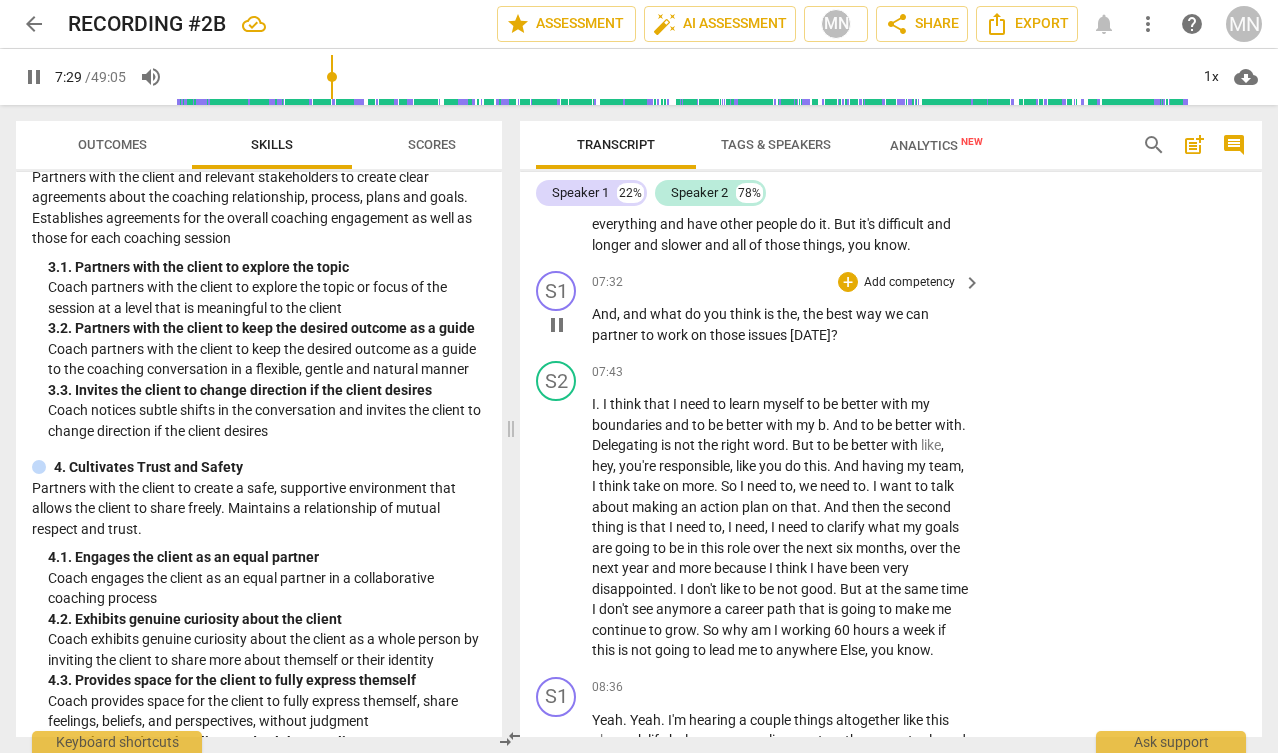 scroll, scrollTop: 3957, scrollLeft: 0, axis: vertical 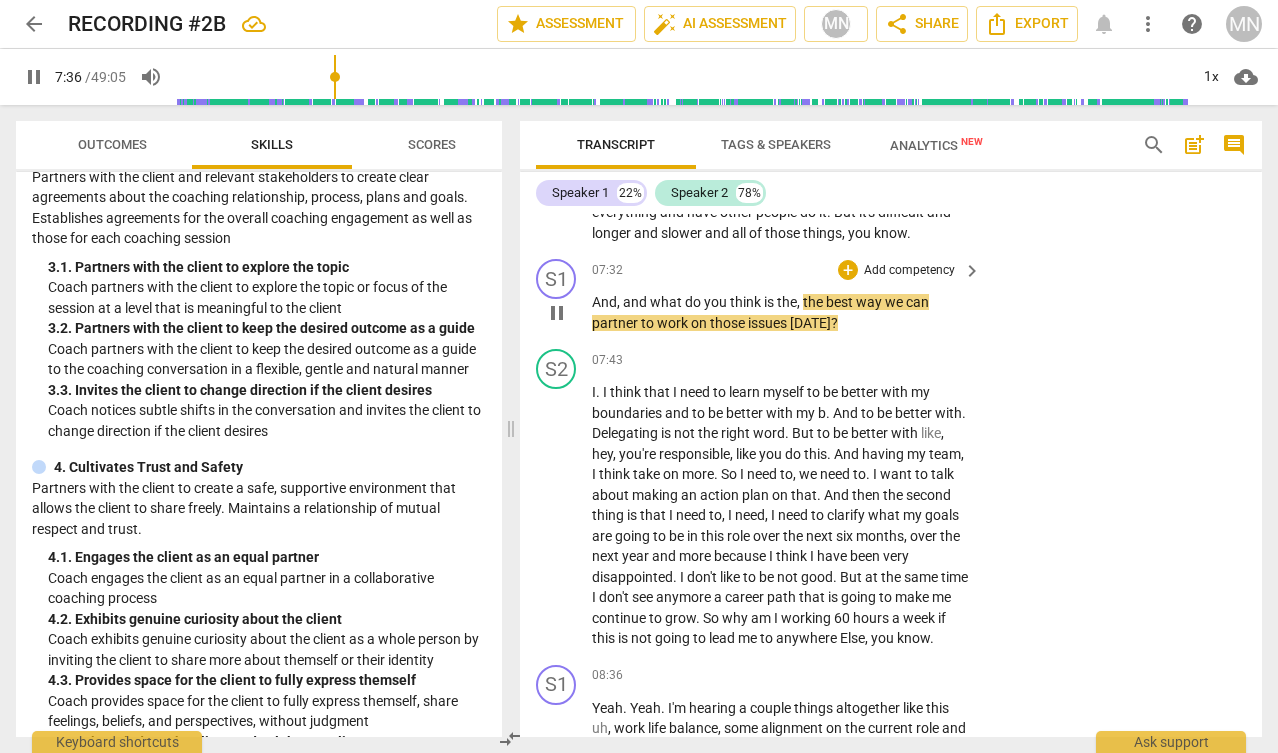 click on "And" at bounding box center (604, 302) 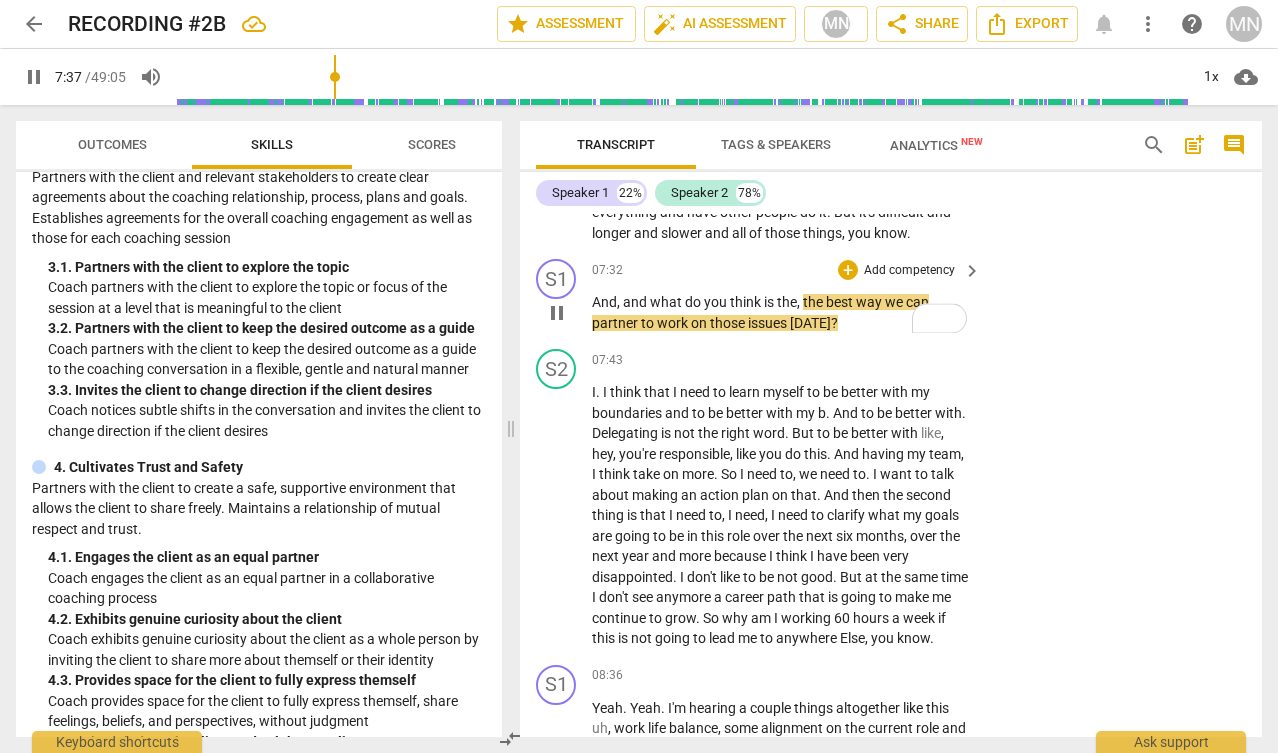 type on "458" 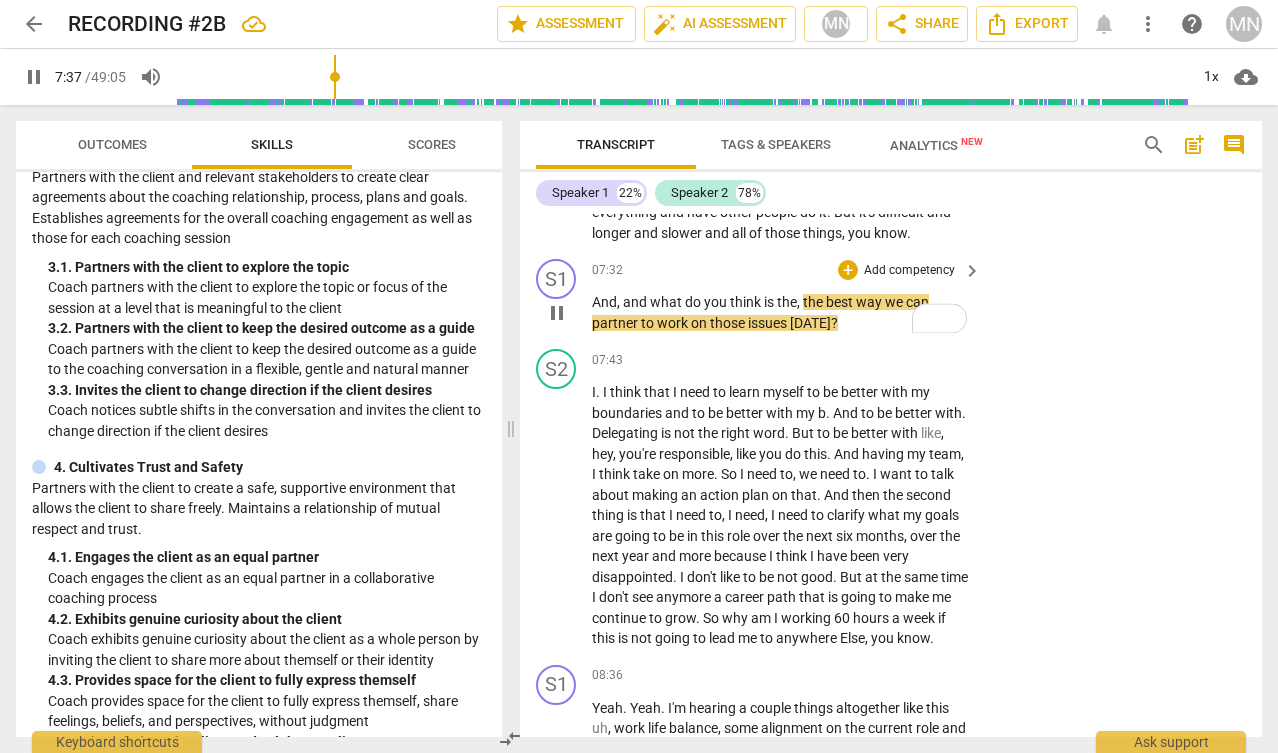 type 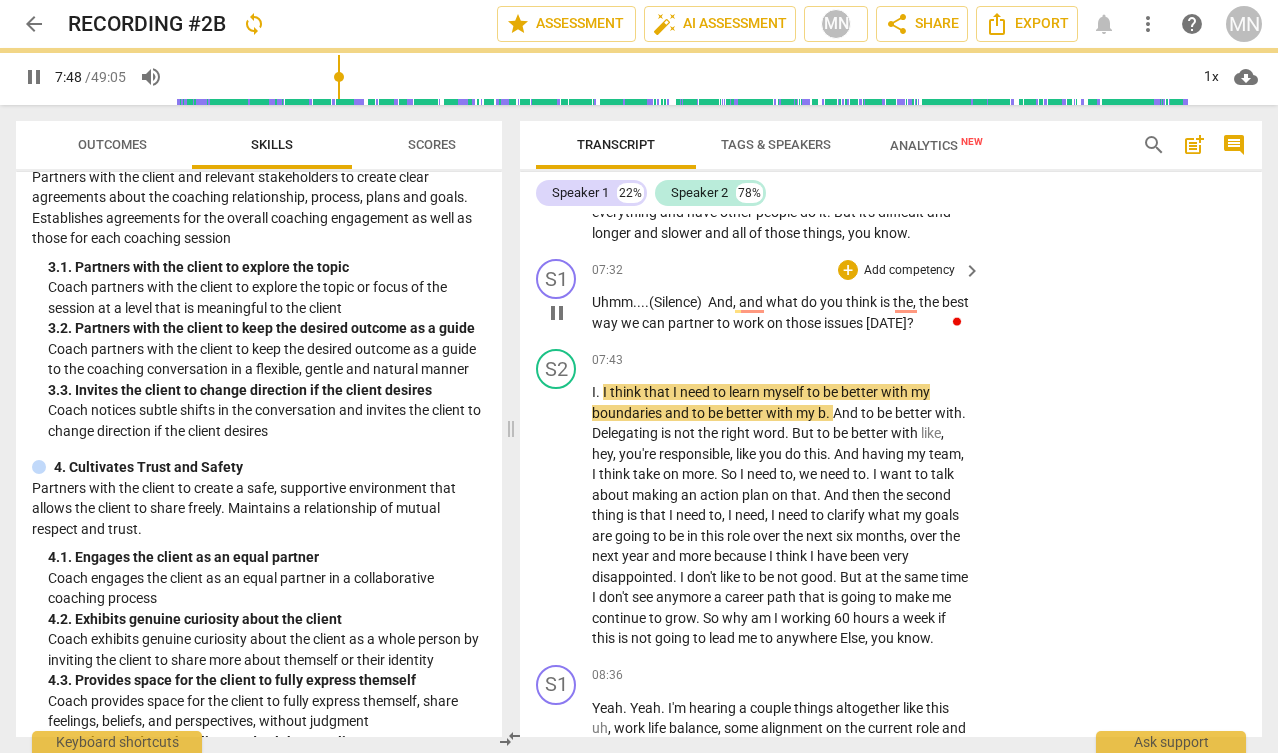 click on "pause" at bounding box center [557, 313] 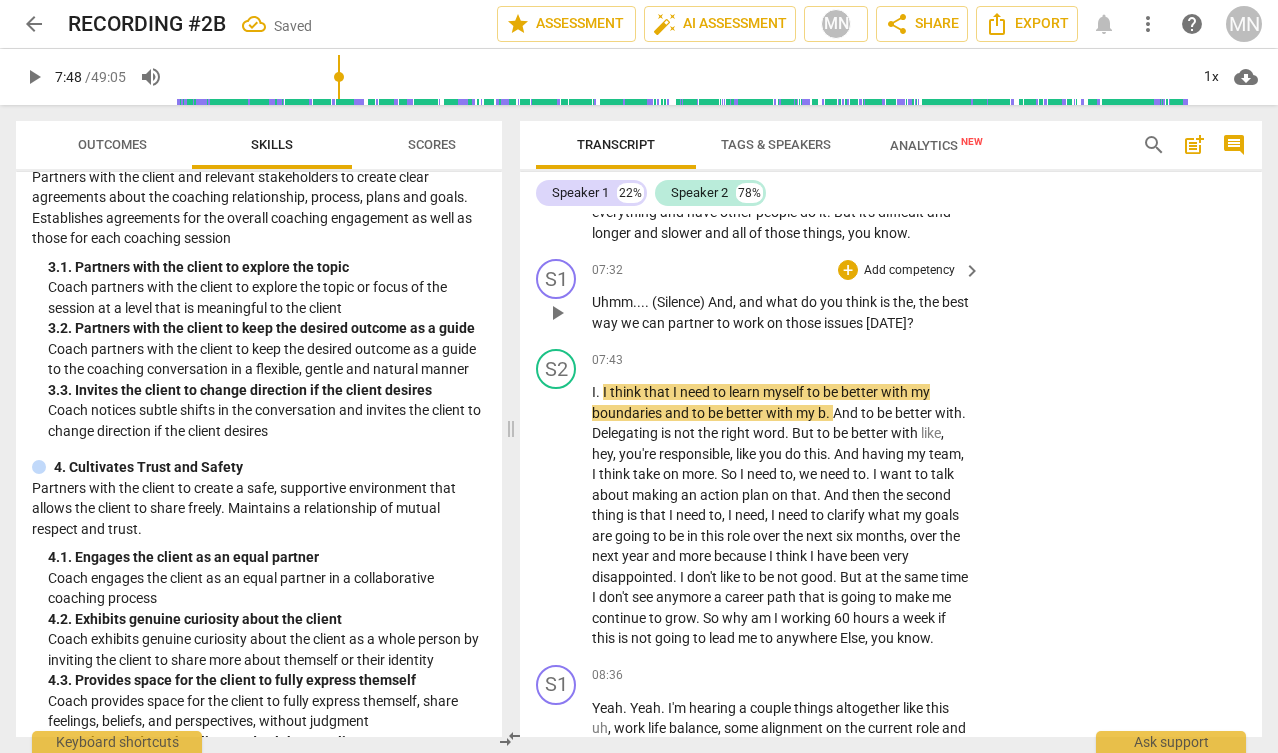 click on "play_arrow" at bounding box center [557, 313] 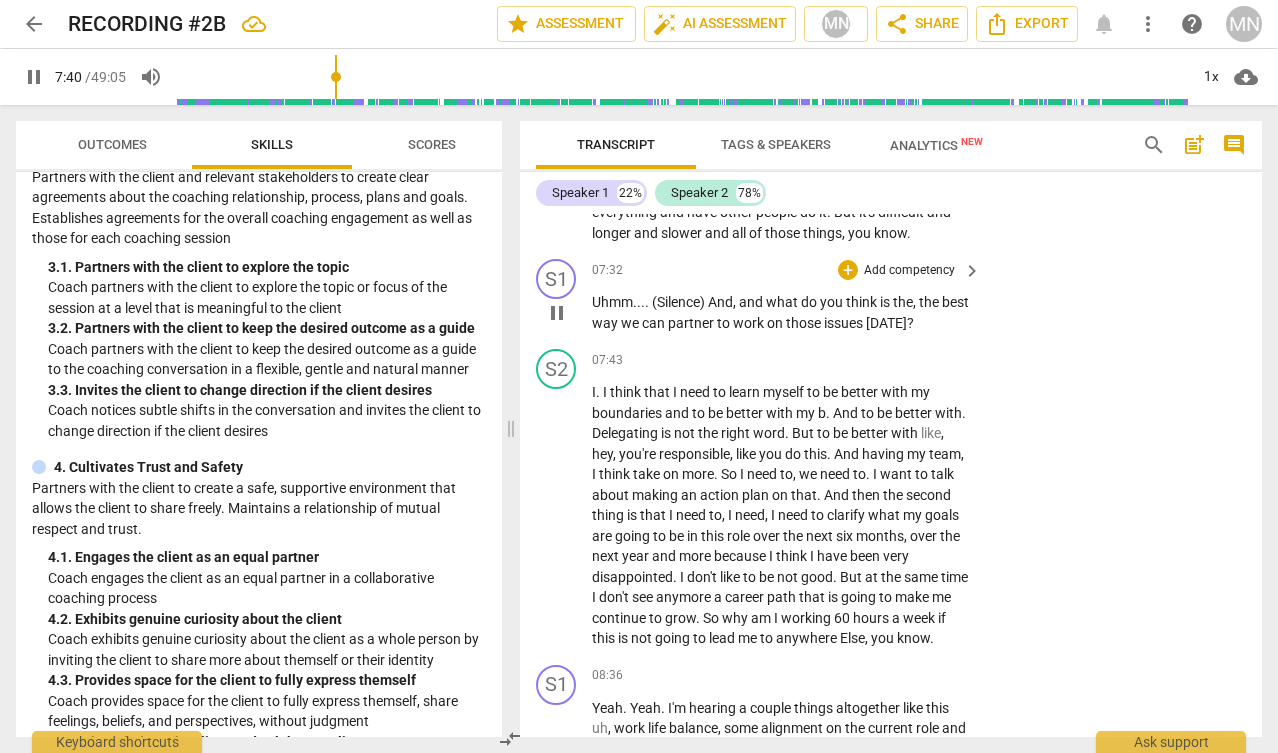 scroll, scrollTop: 3958, scrollLeft: 0, axis: vertical 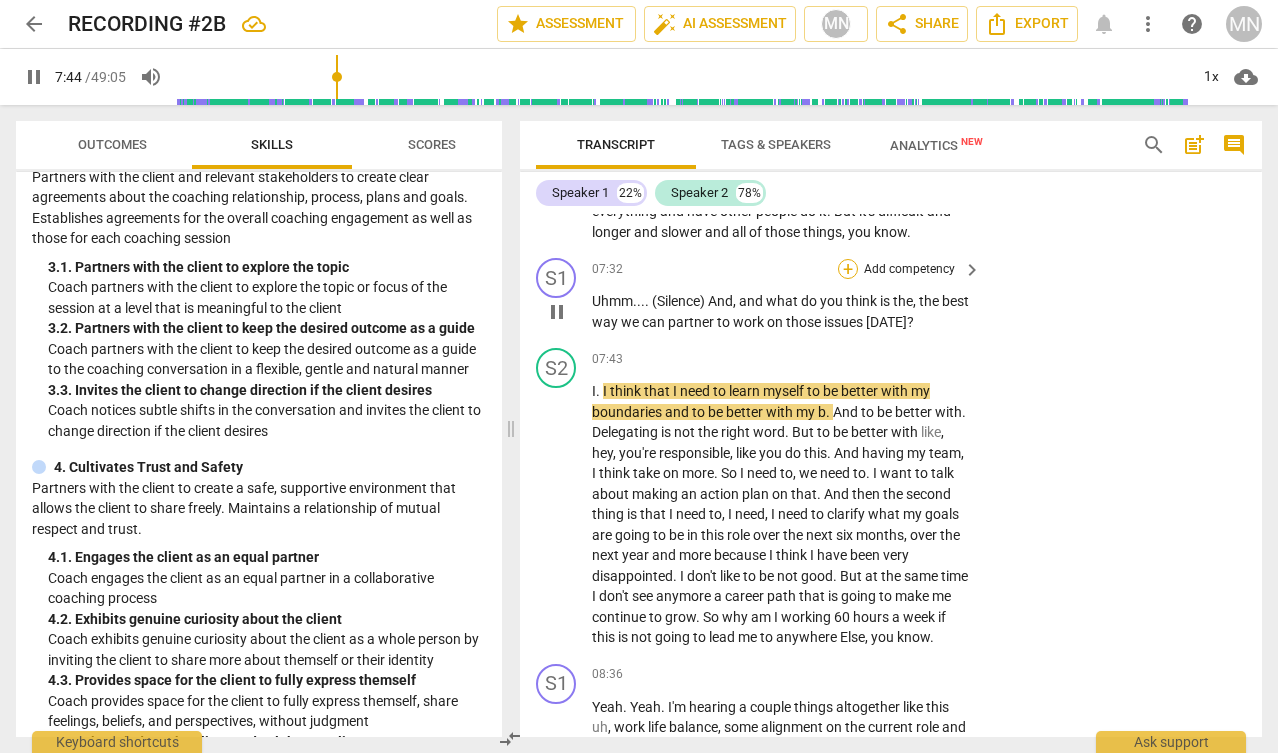 click on "+" at bounding box center (848, 269) 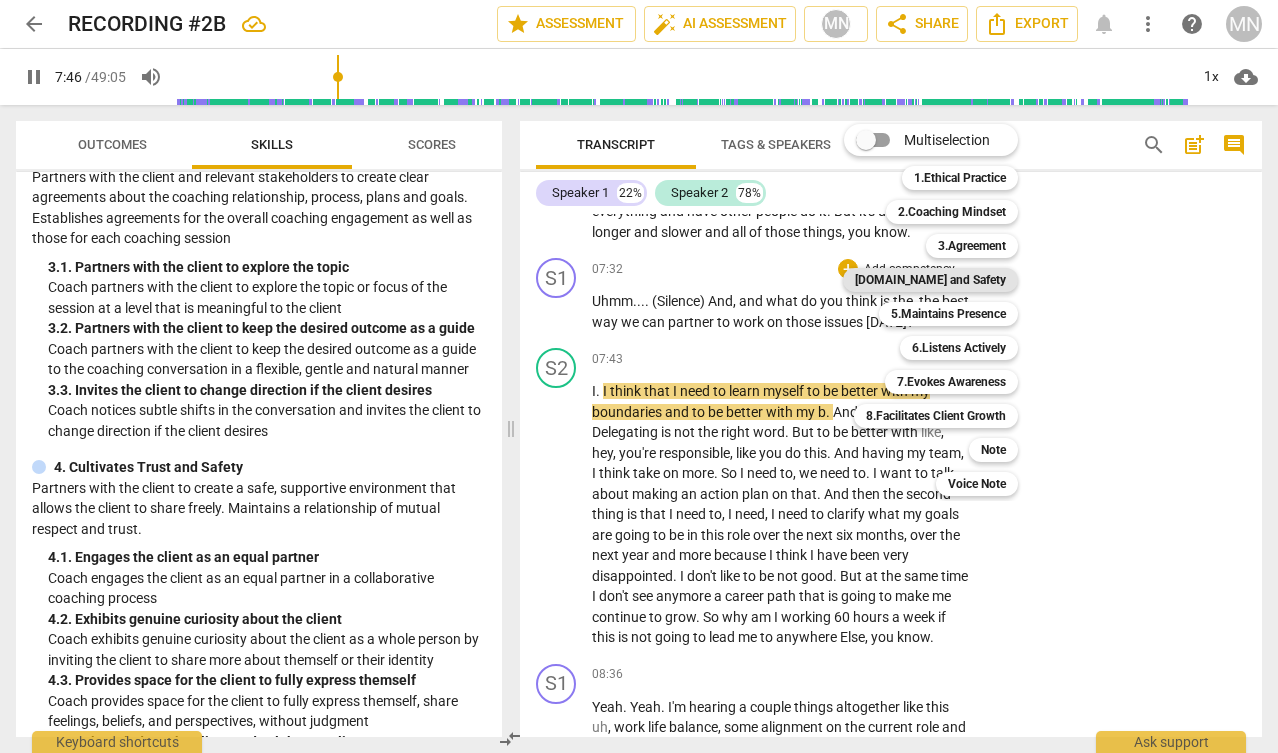 click on "[DOMAIN_NAME] and Safety" at bounding box center [930, 280] 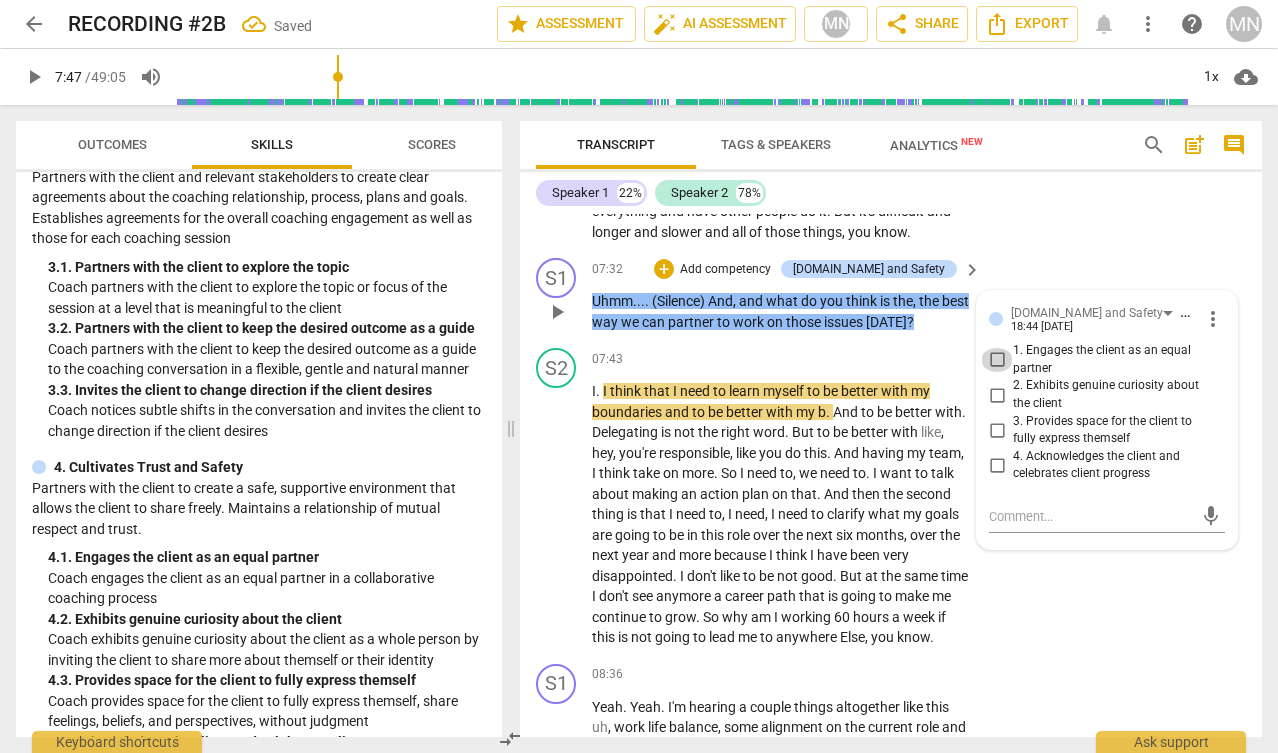 click on "1. Engages the client as an equal partner" at bounding box center [997, 360] 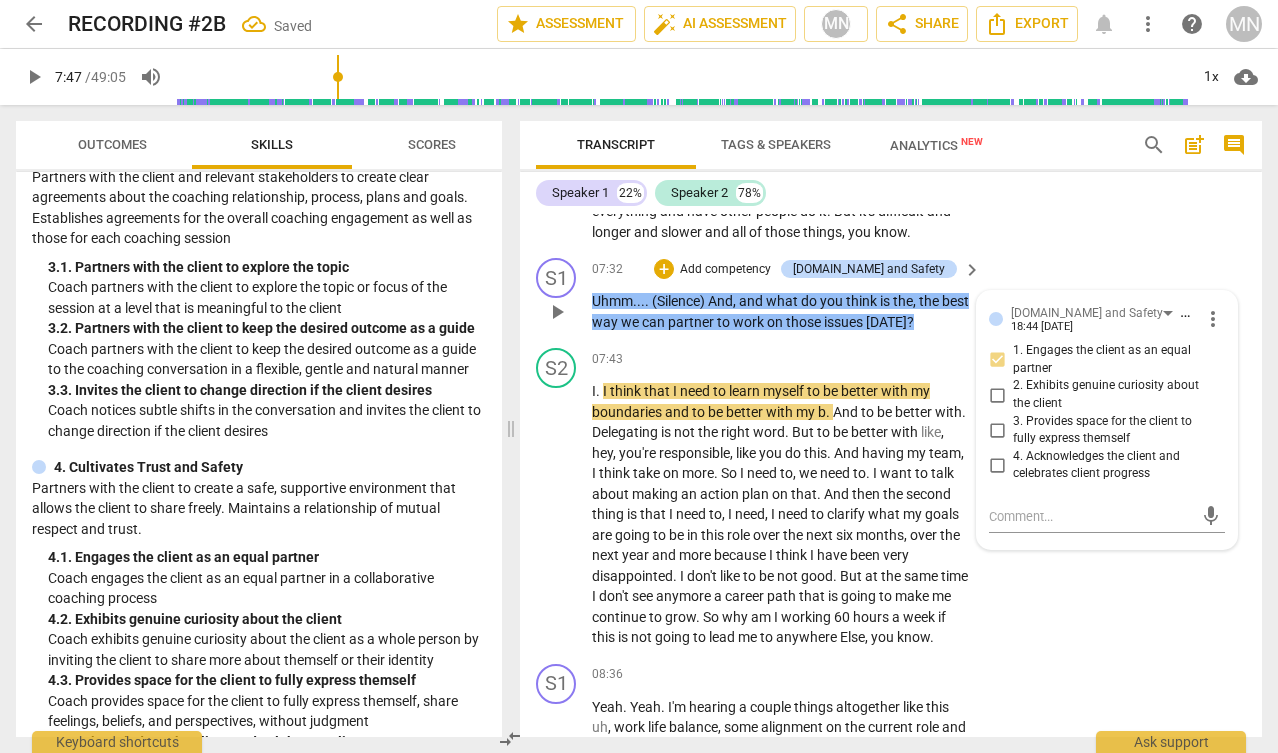 click on "S1 play_arrow pause 07:32 + Add competency 4.Trust and Safety keyboard_arrow_right Uhmm . . . .   (Silence)   And ,   and   what   do   you   think   is   the ,   the   best   way   we   can   partner   to   work   on   those   issues   today ? 4.Trust and Safety Miguel Noguerol 18:44 07-17-2025 more_vert 1. Engages the client as an equal partner  2. Exhibits genuine curiosity about the client 3. Provides space for the client to fully express themself 4. Acknowledges the client and celebrates client progress mic" at bounding box center [891, 295] 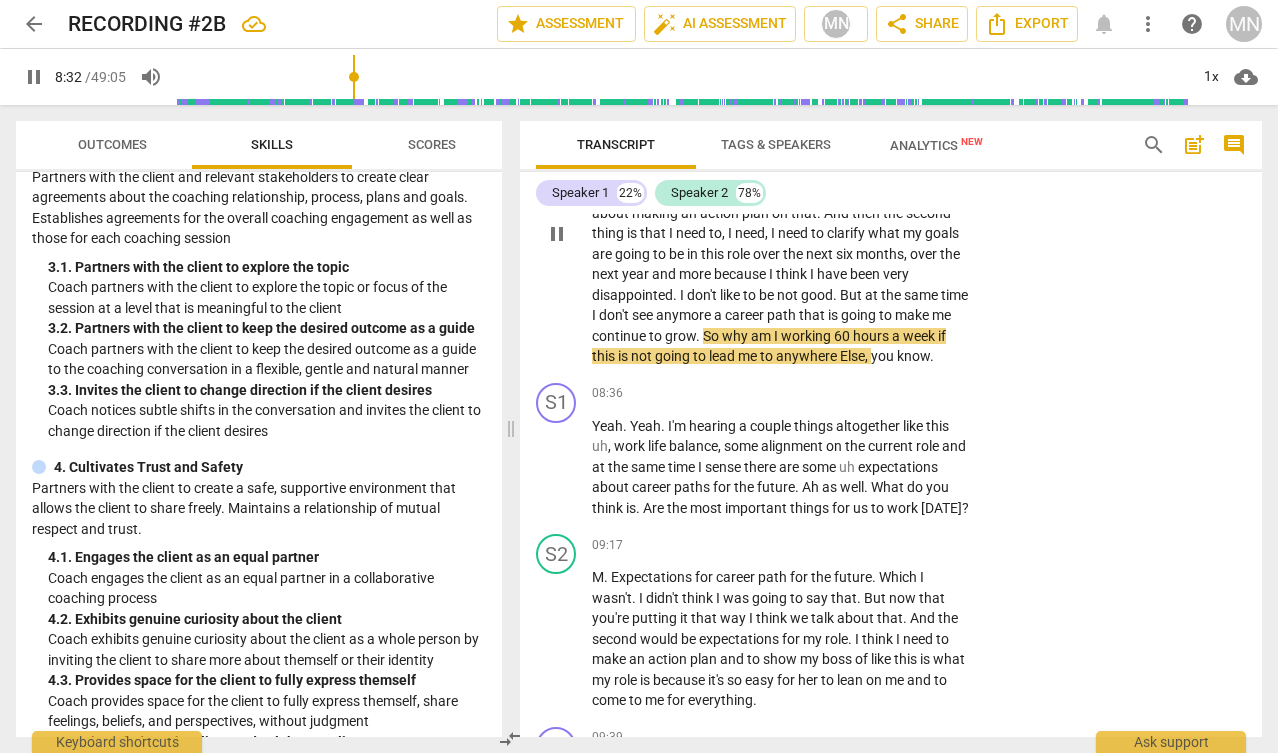 scroll, scrollTop: 4241, scrollLeft: 0, axis: vertical 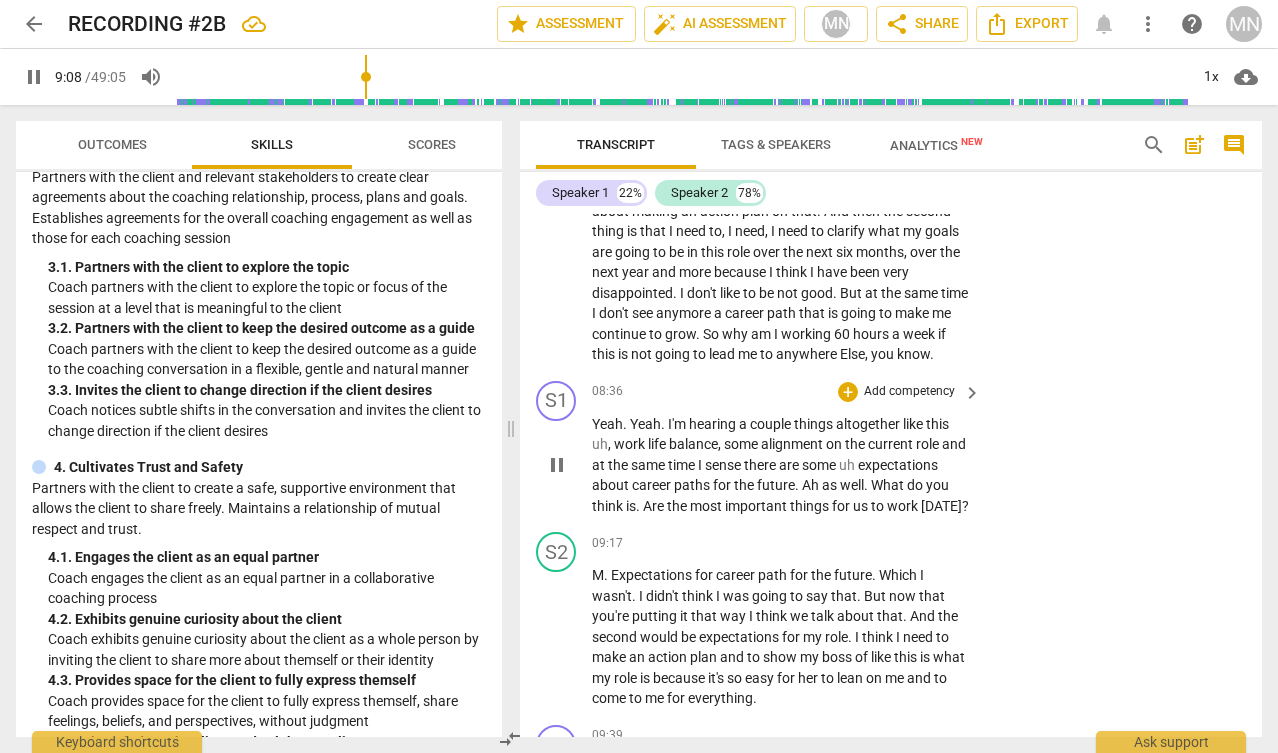 click on "." at bounding box center (639, 506) 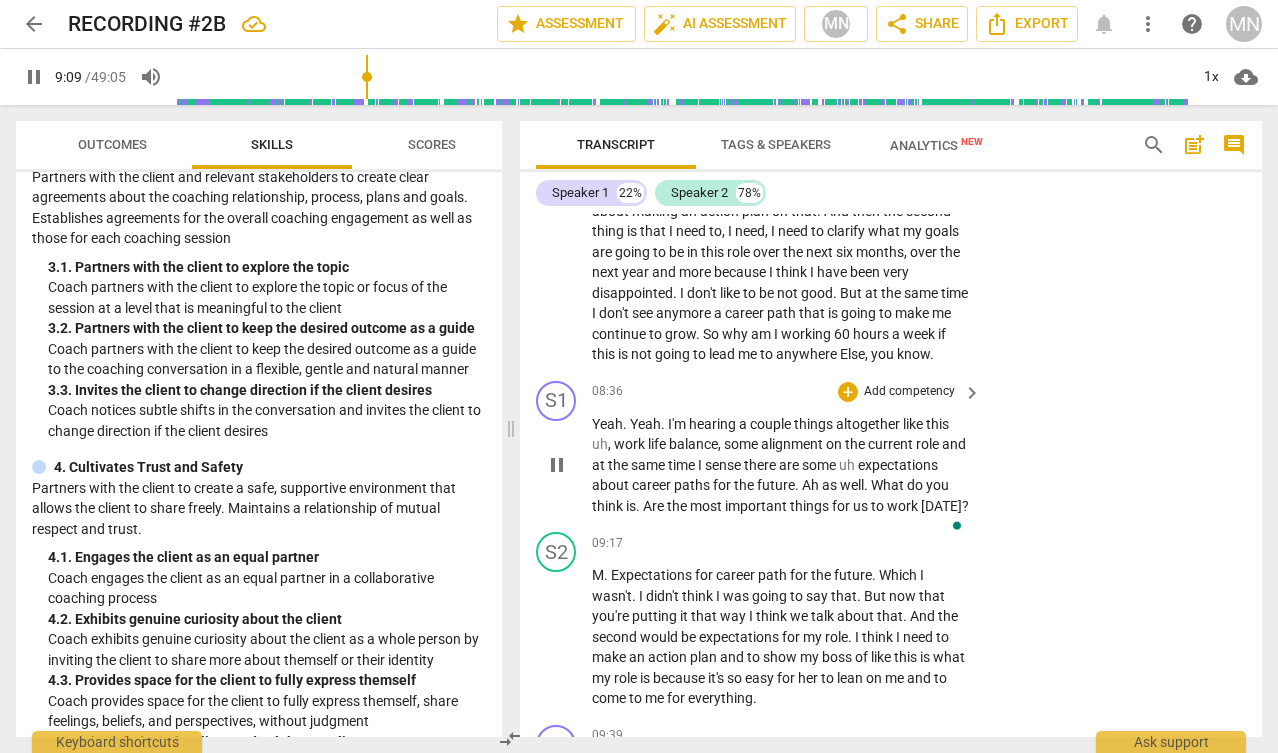 type on "550" 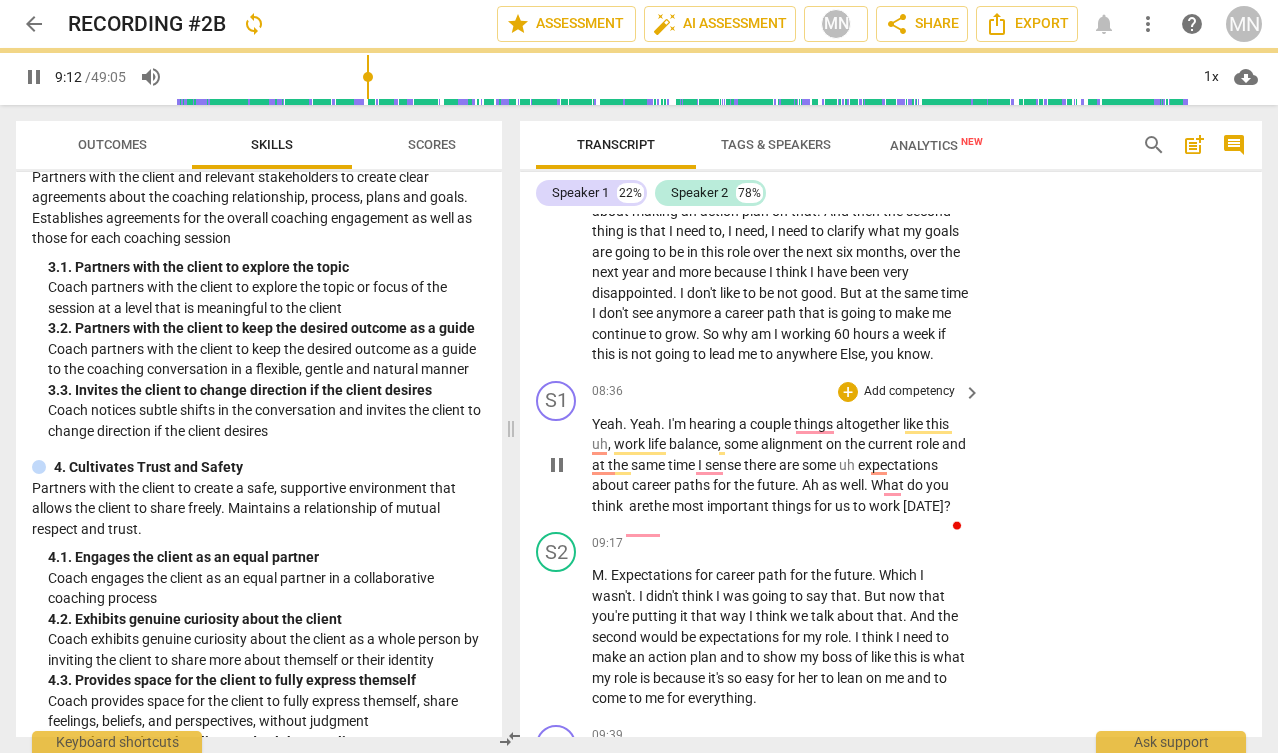 click on "are" at bounding box center (639, 506) 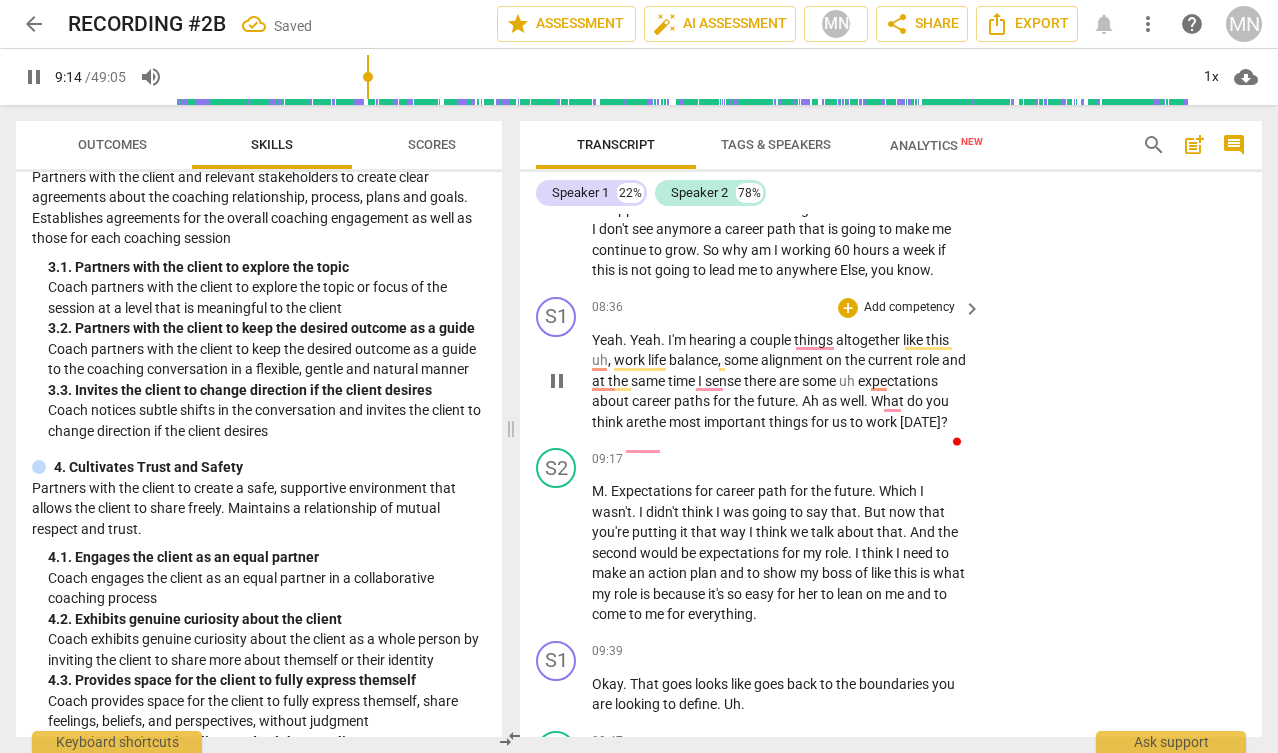 scroll, scrollTop: 4327, scrollLeft: 0, axis: vertical 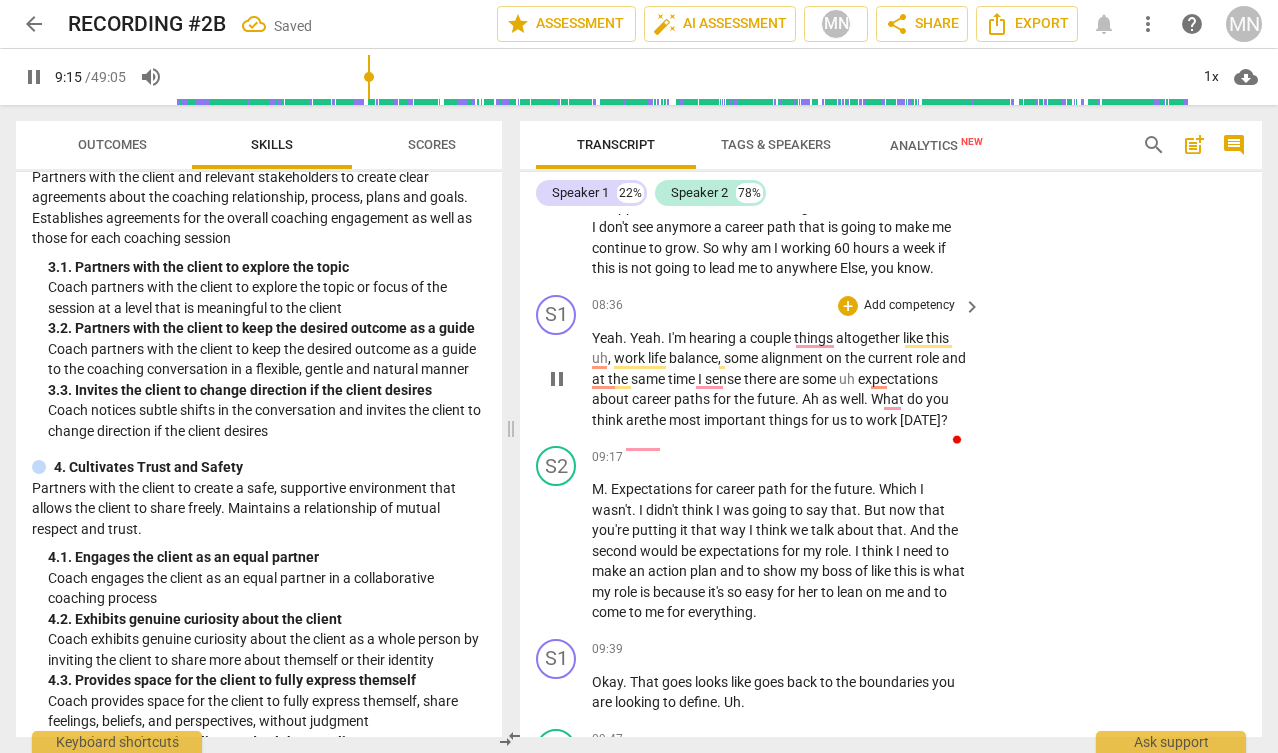 click on "Yeah .   Yeah .   I'm   hearing   a   couple   things   altogether   like   this   uh ,   work   life   balance ,   some   alignment   on   the   current   role   and   at   the   same   time   I   sense   there   are   some   uh   expectations   about   career   paths   for   the   future .   Ah   as   well .   What   do   you   think   are  the   most   important   things   for   us   to   work   today ?" at bounding box center [781, 379] 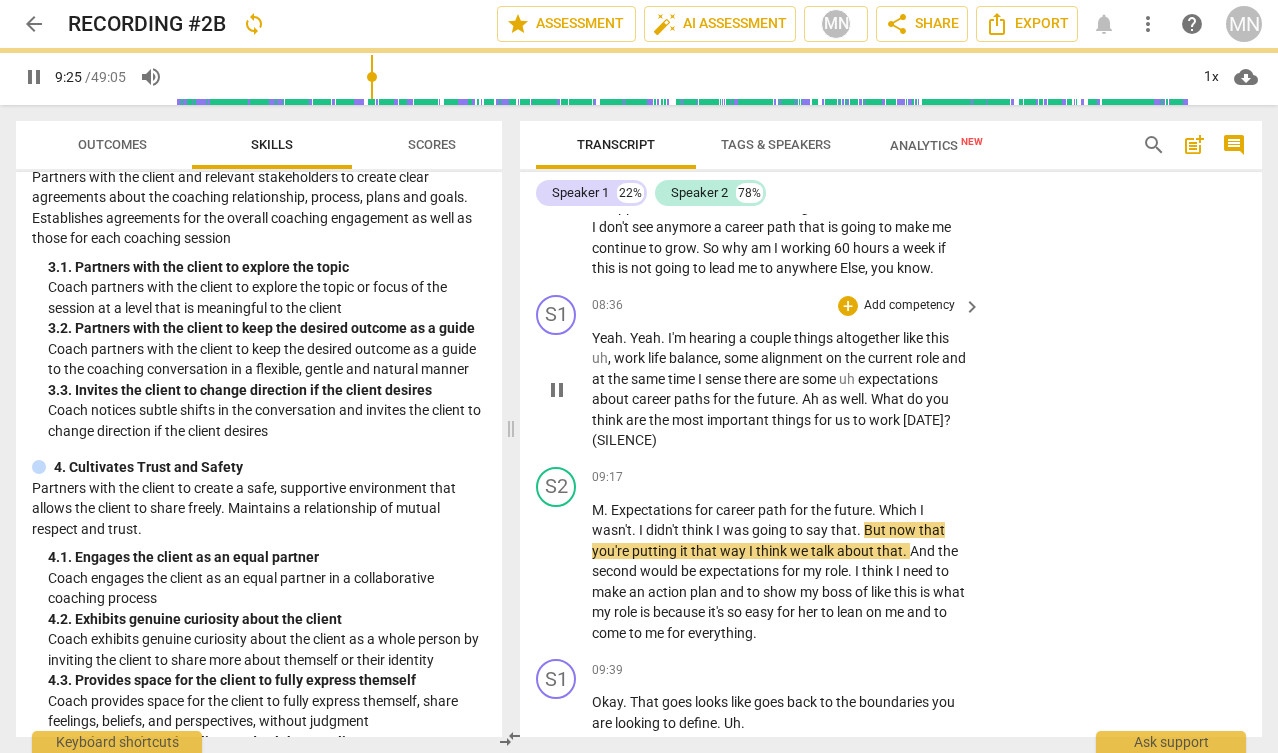 click on "S1 play_arrow pause 08:36 + Add competency keyboard_arrow_right Yeah .   Yeah .   I'm   hearing   a   couple   things   altogether   like   this   uh ,   work   life   balance ,   some   alignment   on   the   current   role   and   at   the   same   time   I   sense   there   are   some   uh   expectations   about   career   paths   for   the   future .   Ah   as   well .   What   do   you   think   are   the   most   important   things   for   us   to   work   today ?   (SILENCE)" at bounding box center [891, 373] 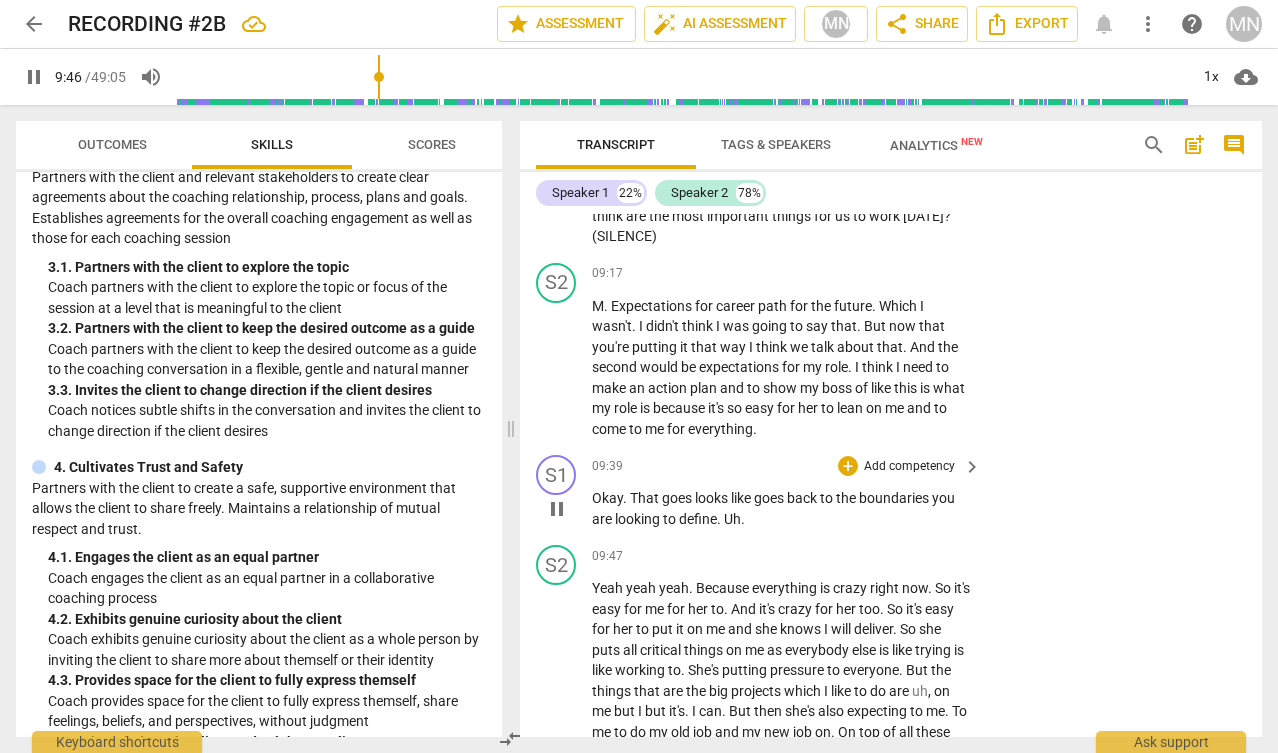 click on "Add competency" at bounding box center (909, 467) 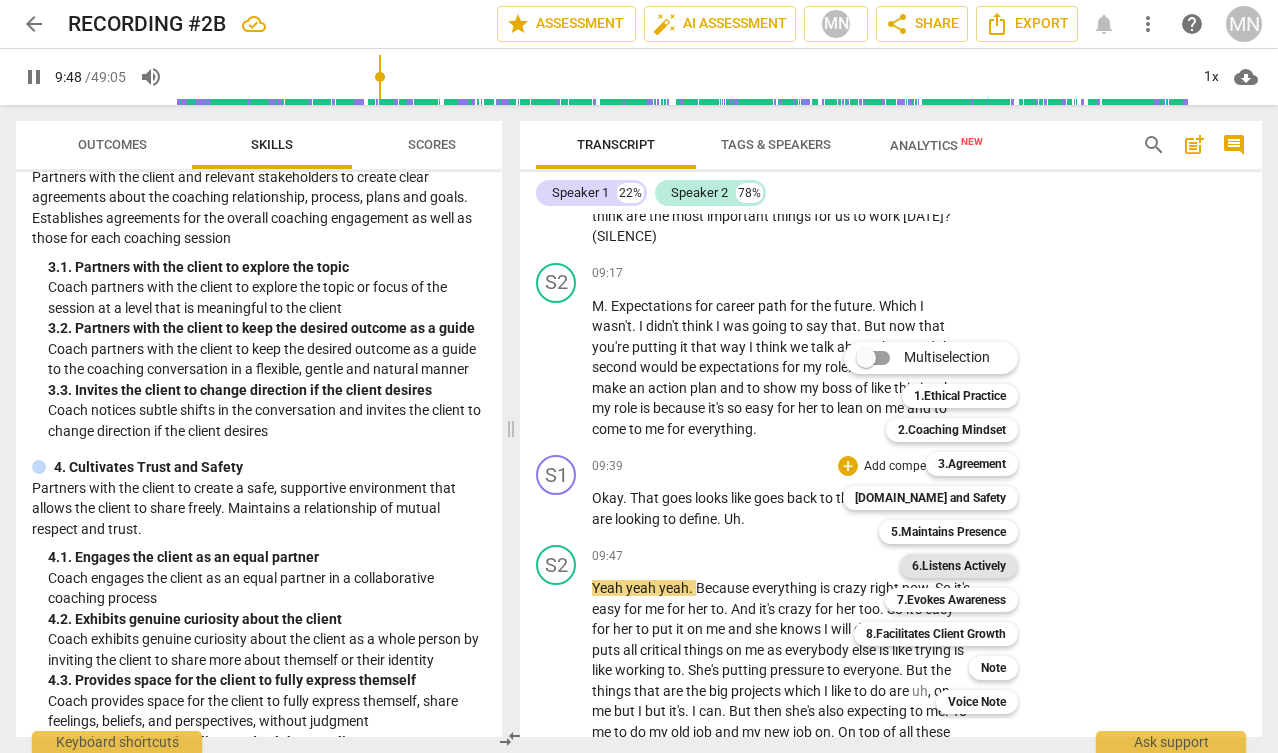 click on "6.Listens Actively" at bounding box center [959, 566] 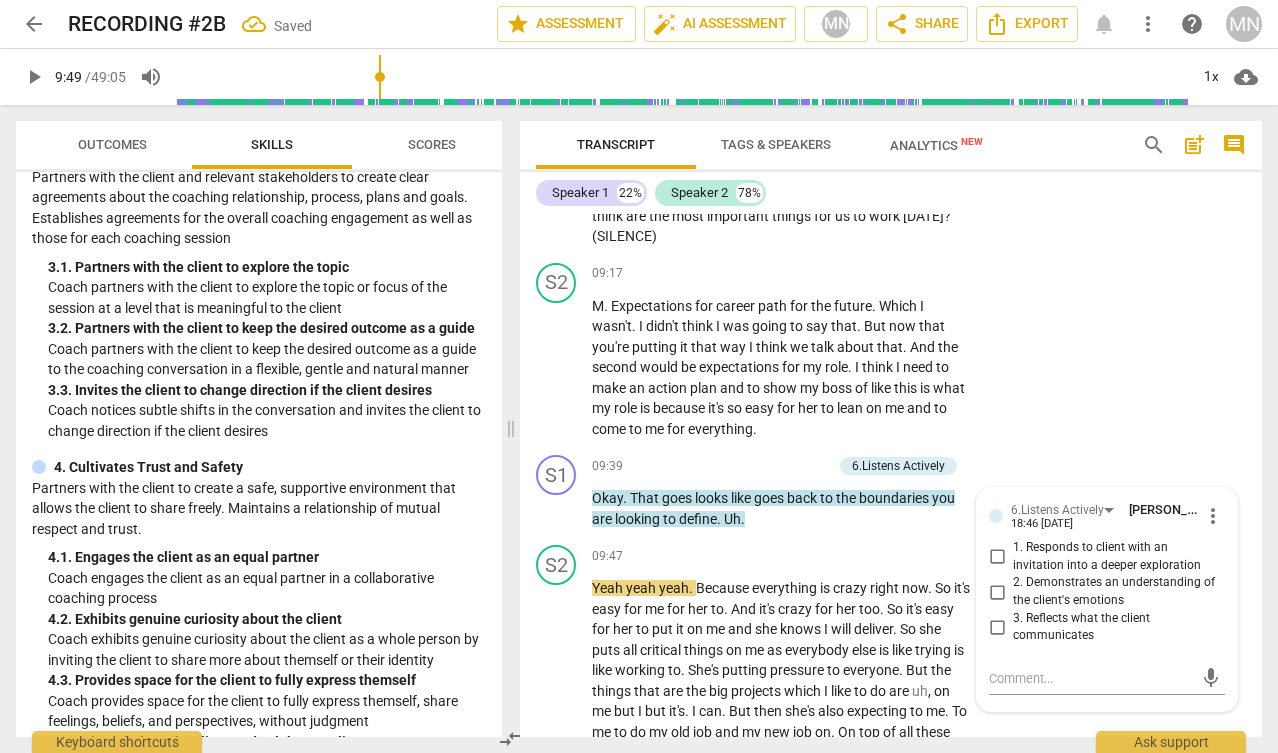 scroll, scrollTop: 4541, scrollLeft: 0, axis: vertical 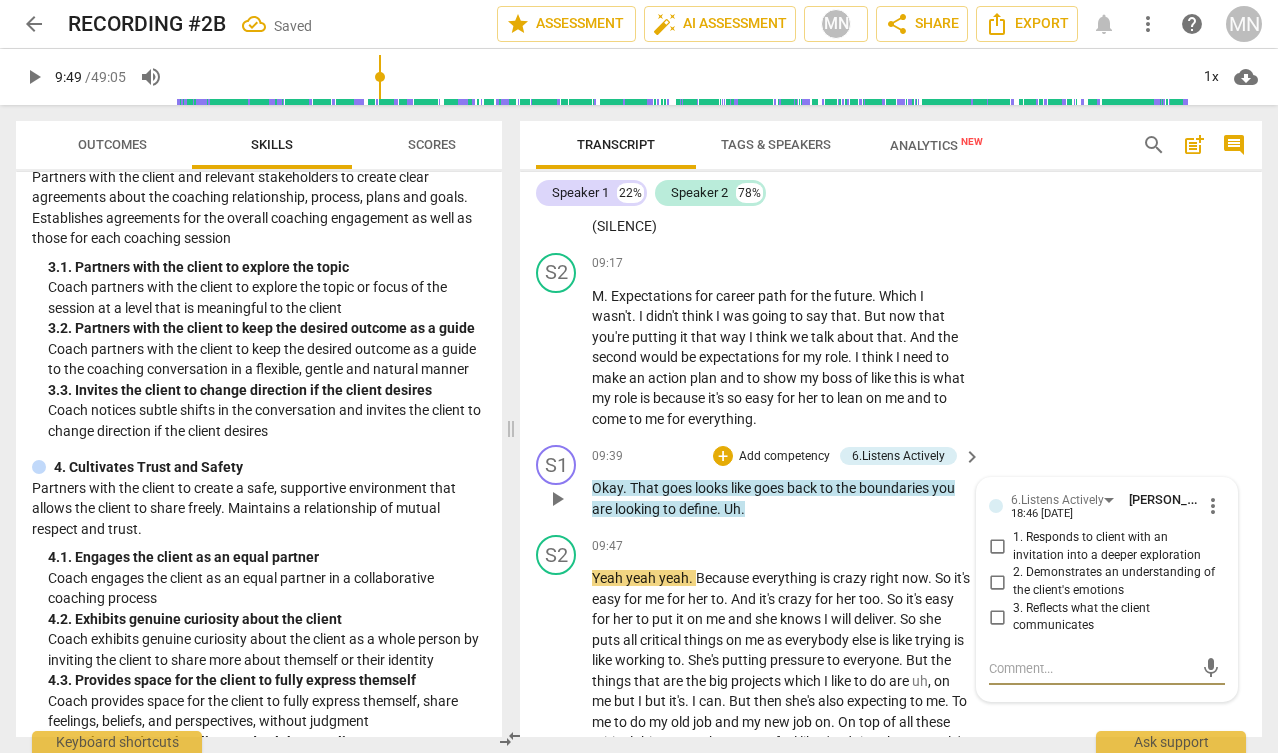 click on "3. Reflects what the client communicates" at bounding box center (997, 617) 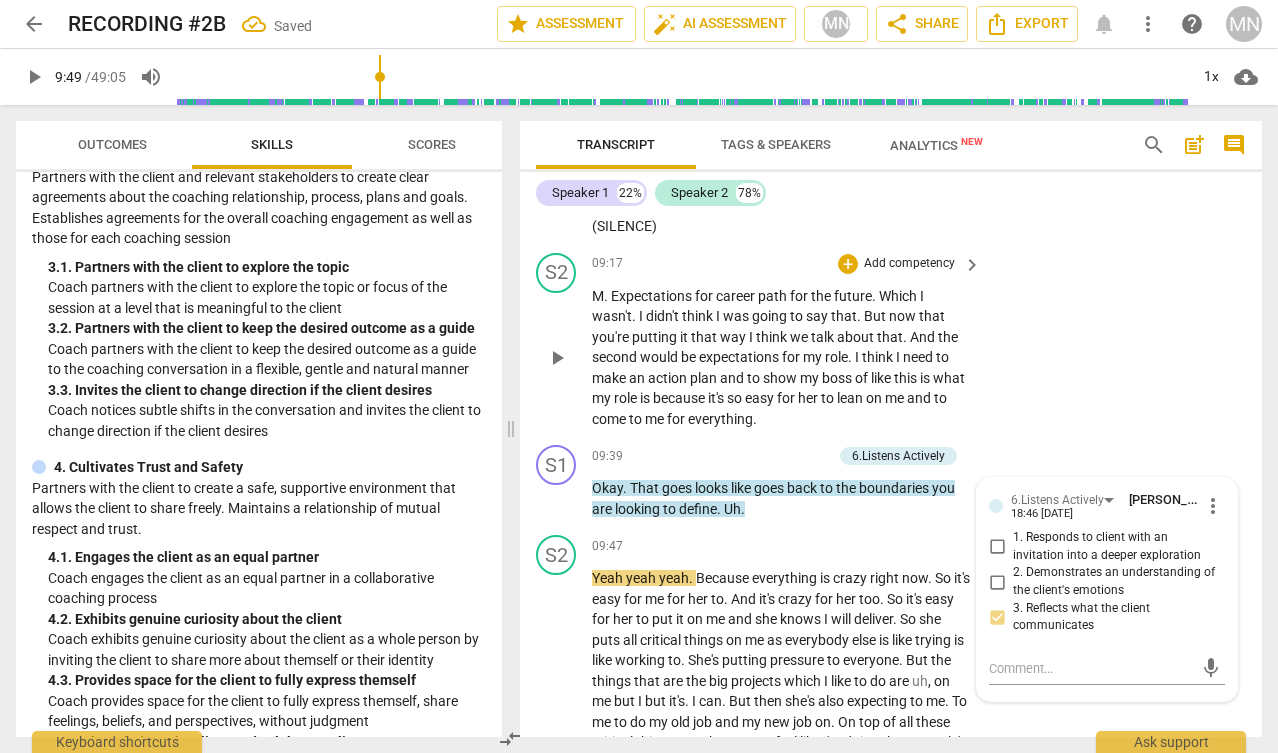 click on "S2 play_arrow pause 09:17 + Add competency keyboard_arrow_right M .   Expectations   for   career   path   for   the   future .   Which   I   wasn't .   I   didn't   think   I   was   going   to   say   that .   But   now   that   you're   putting   it   that   way   I   think   we   talk   about   that .   And   the   second   would   be   expectations   for   my   role .   I   think   I   need   to   make   an   action   plan   and   to   show   my   boss   of   like   this   is   what   my   role   is   because   it's   so   easy   for   her   to   lean   on   me   and   to   come   to   me   for   everything ." at bounding box center (891, 341) 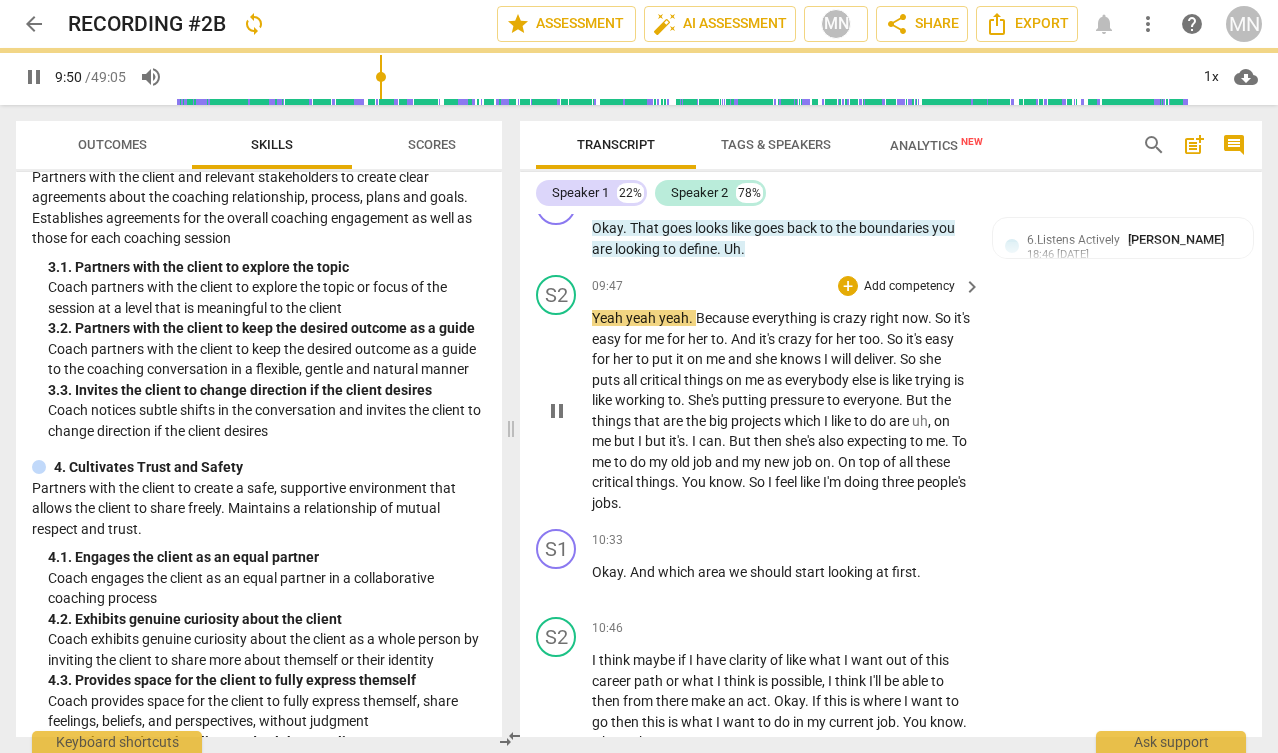 scroll, scrollTop: 4804, scrollLeft: 0, axis: vertical 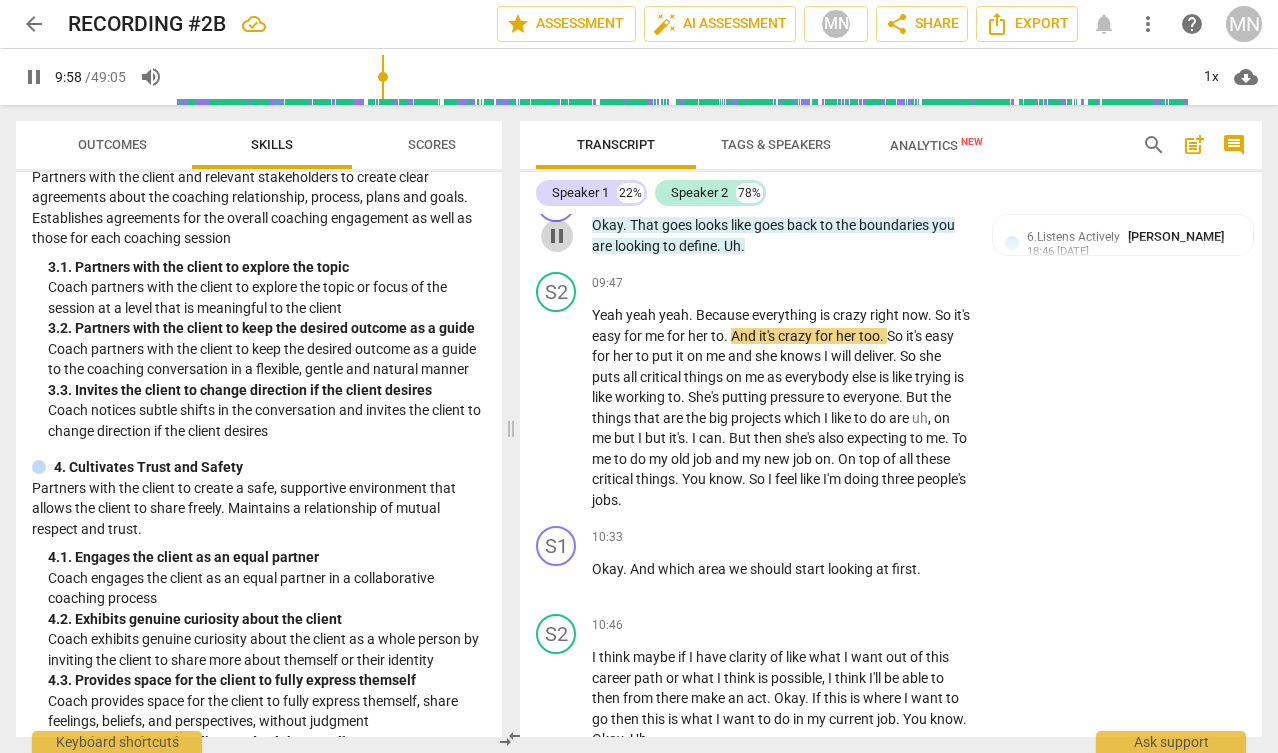 click on "pause" at bounding box center (557, 236) 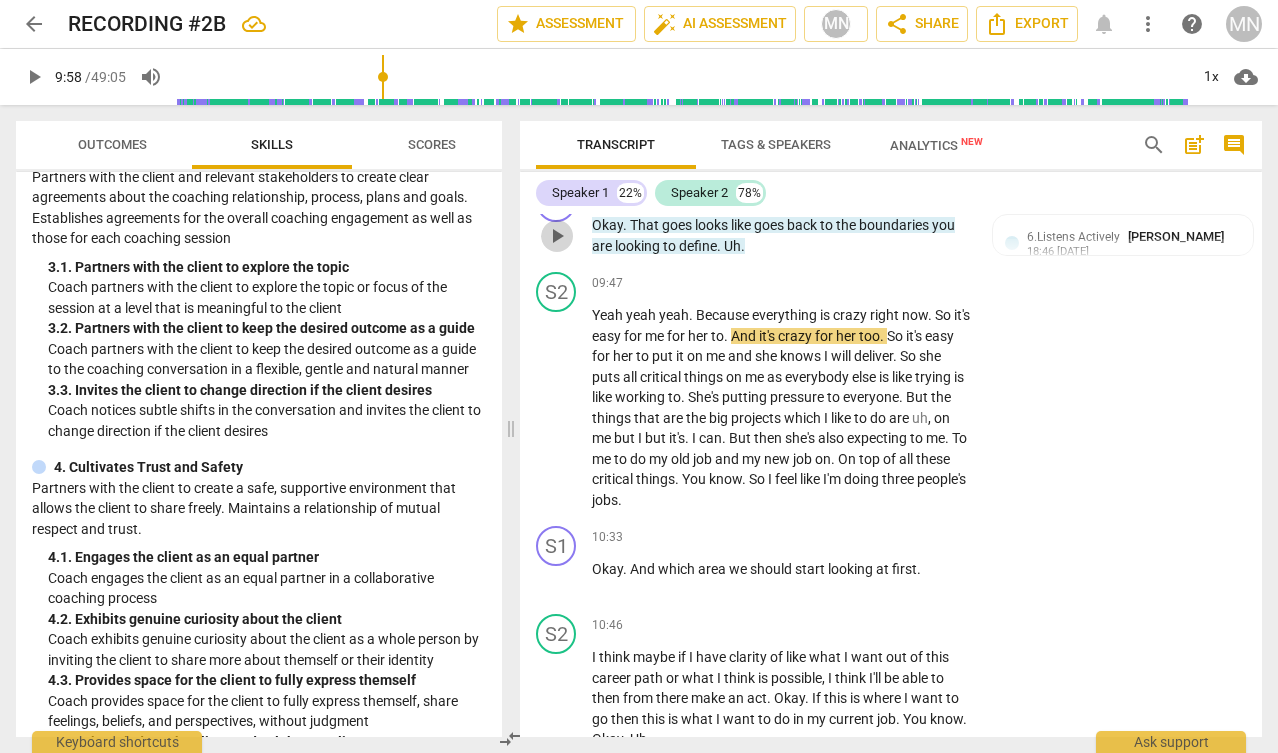 click on "play_arrow" at bounding box center [557, 236] 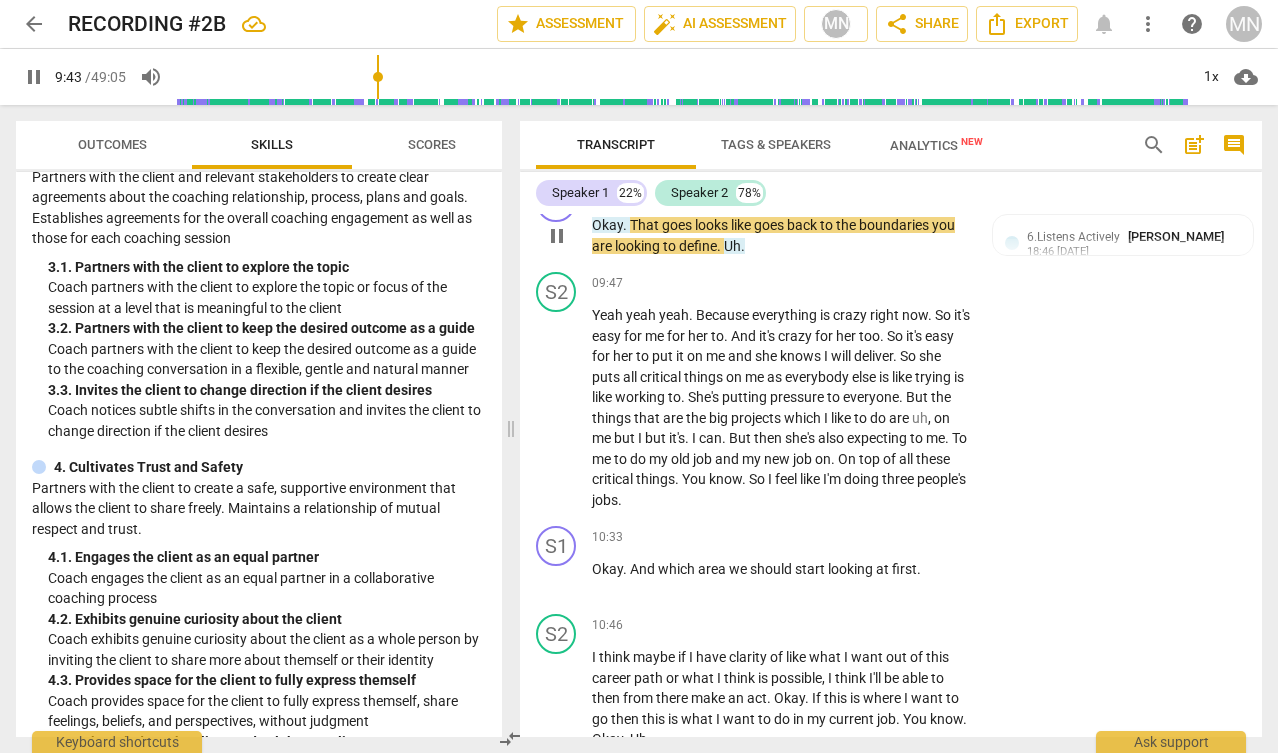 click on "Okay .   That   goes   looks   like   goes   back   to   the   boundaries   you   are   looking   to   define .   Uh ." at bounding box center (781, 235) 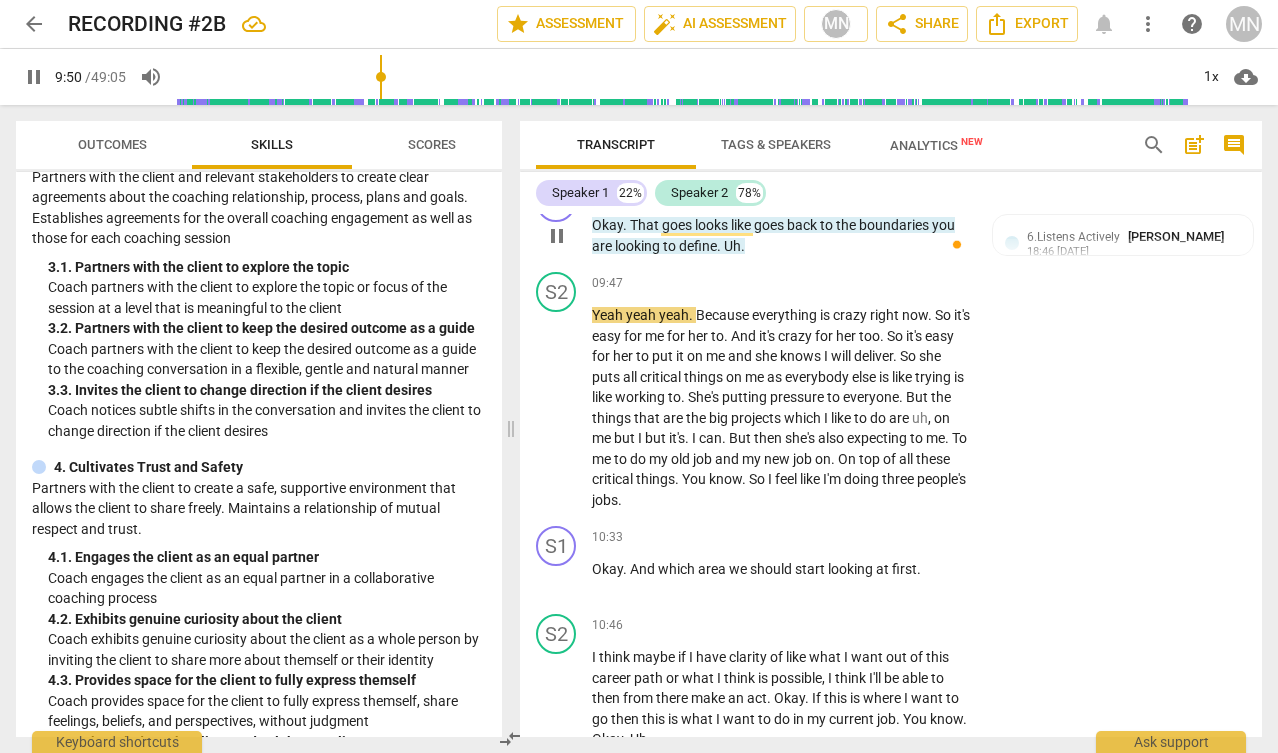 type on "591" 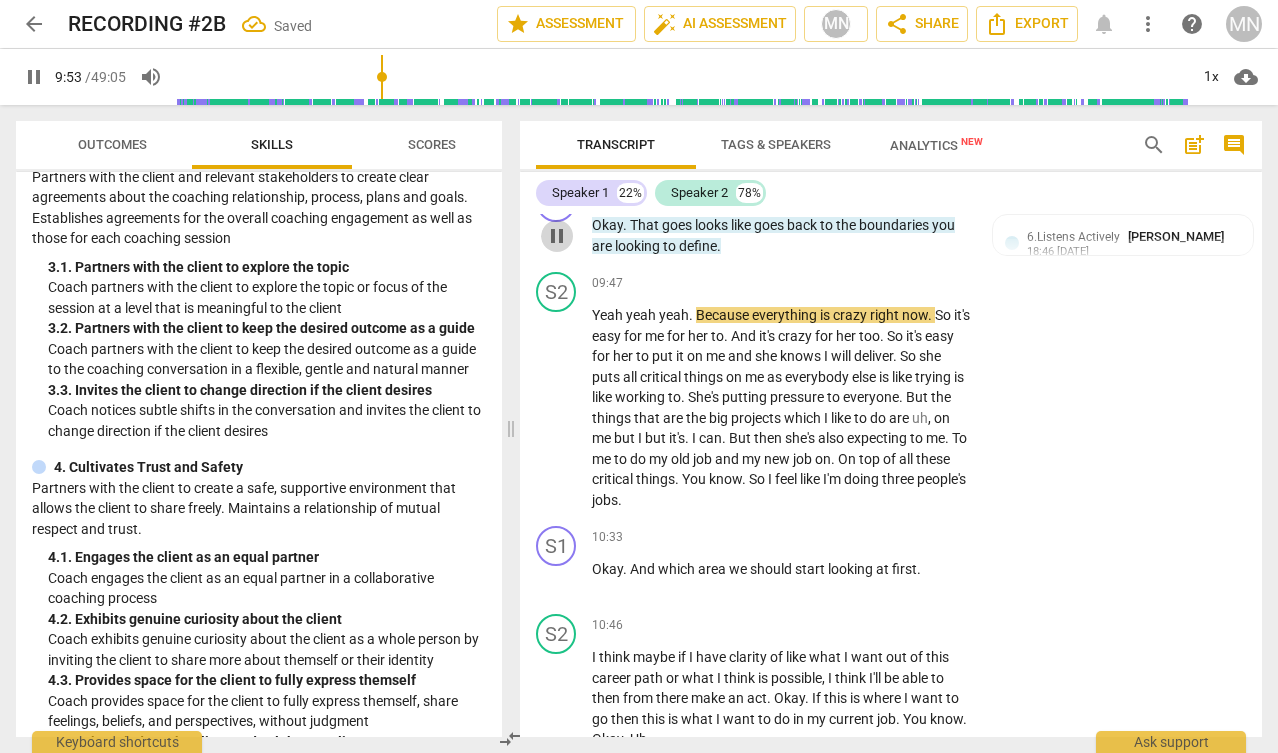 click on "pause" at bounding box center [557, 236] 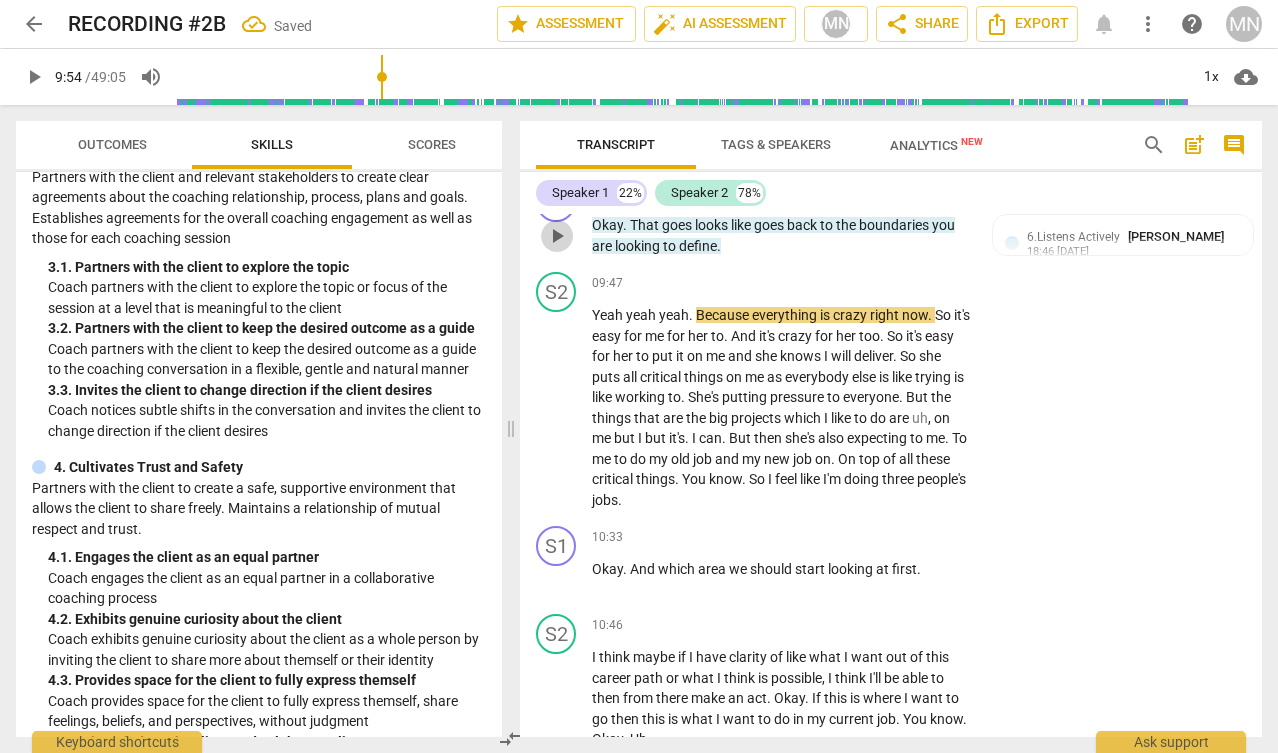 click on "play_arrow" at bounding box center (557, 236) 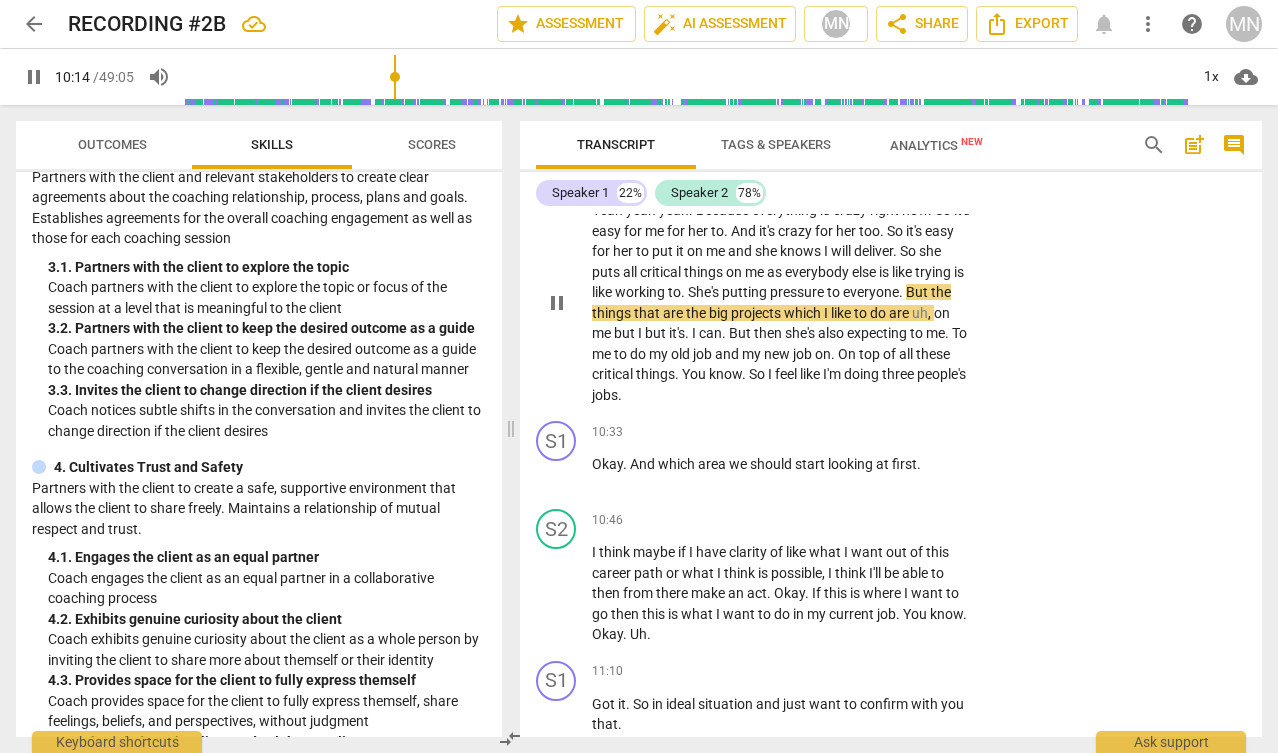 scroll, scrollTop: 4908, scrollLeft: 0, axis: vertical 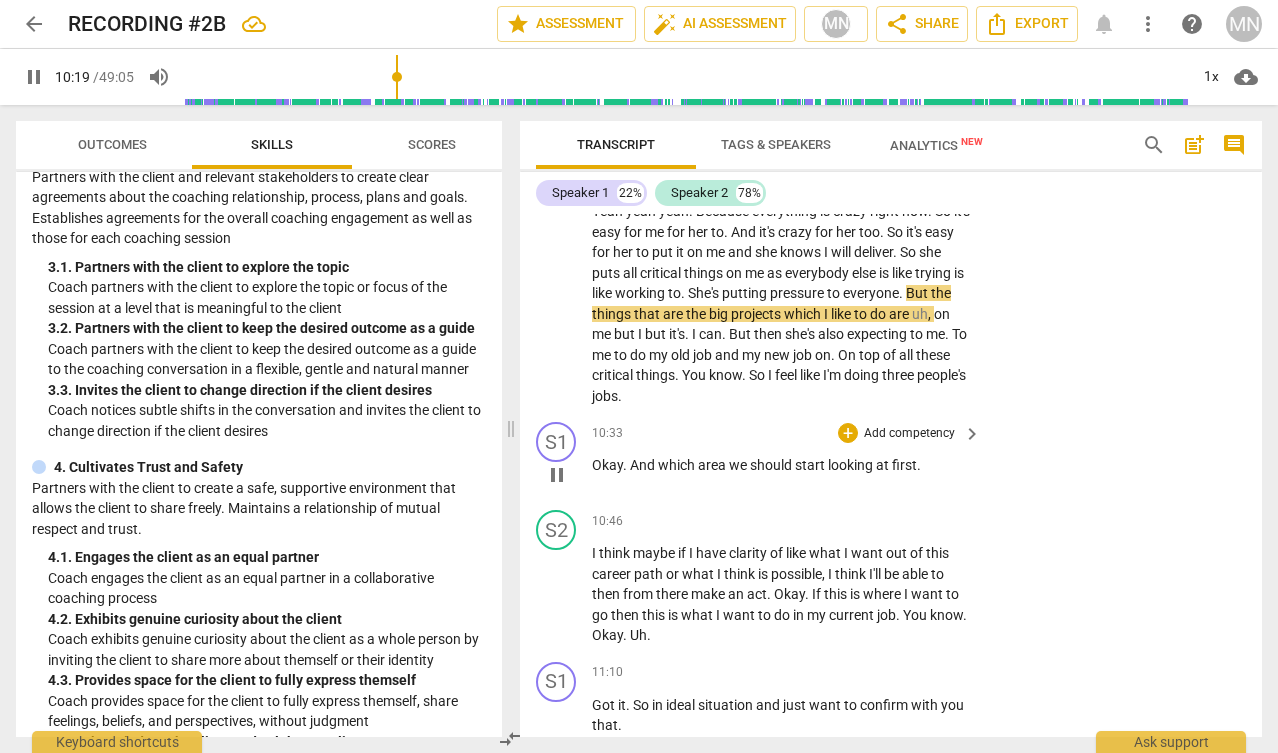 click on "Okay .   And   which   area   we   should   start   looking   at   first ." at bounding box center [781, 465] 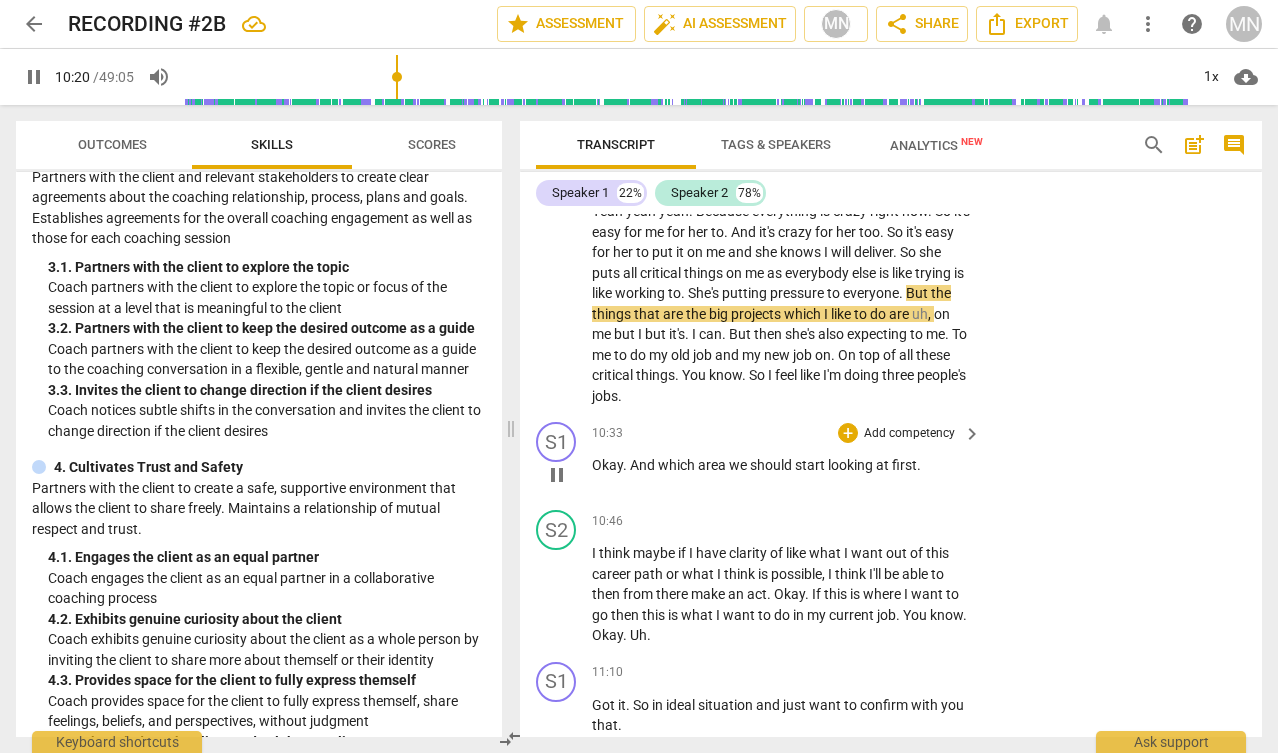type on "621" 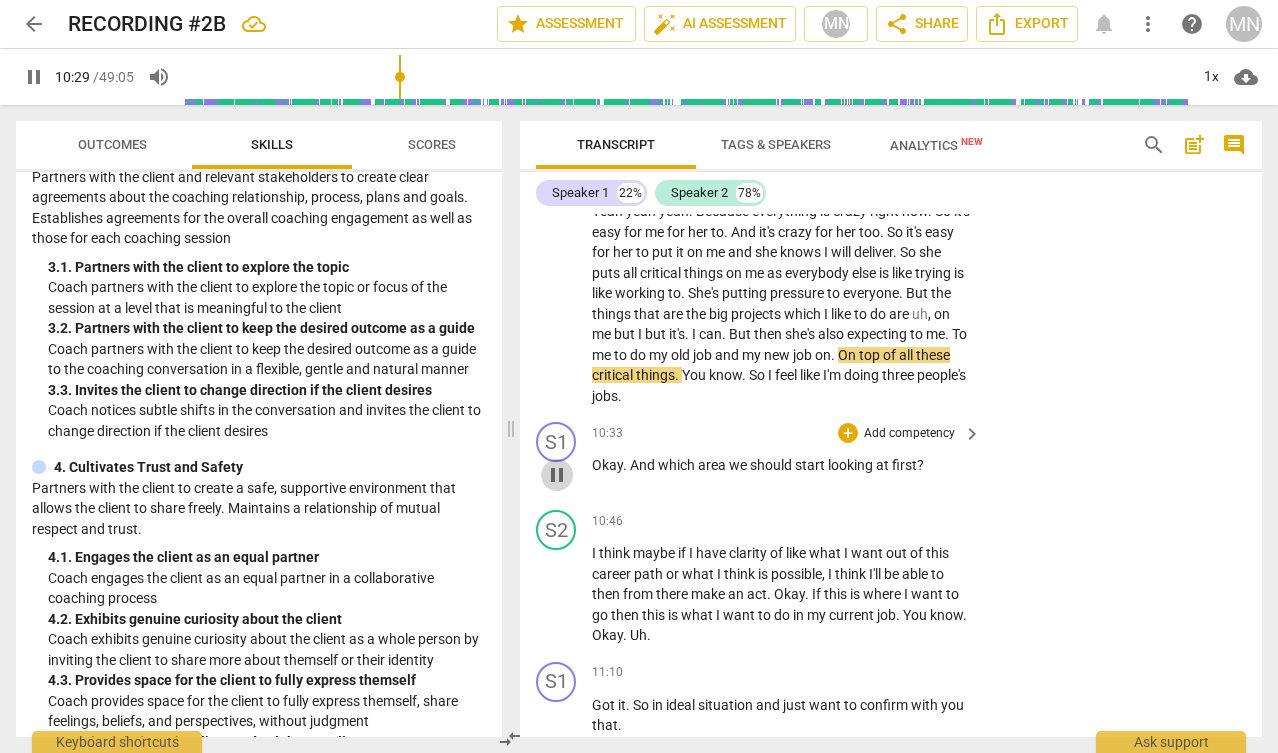 click on "pause" at bounding box center [557, 475] 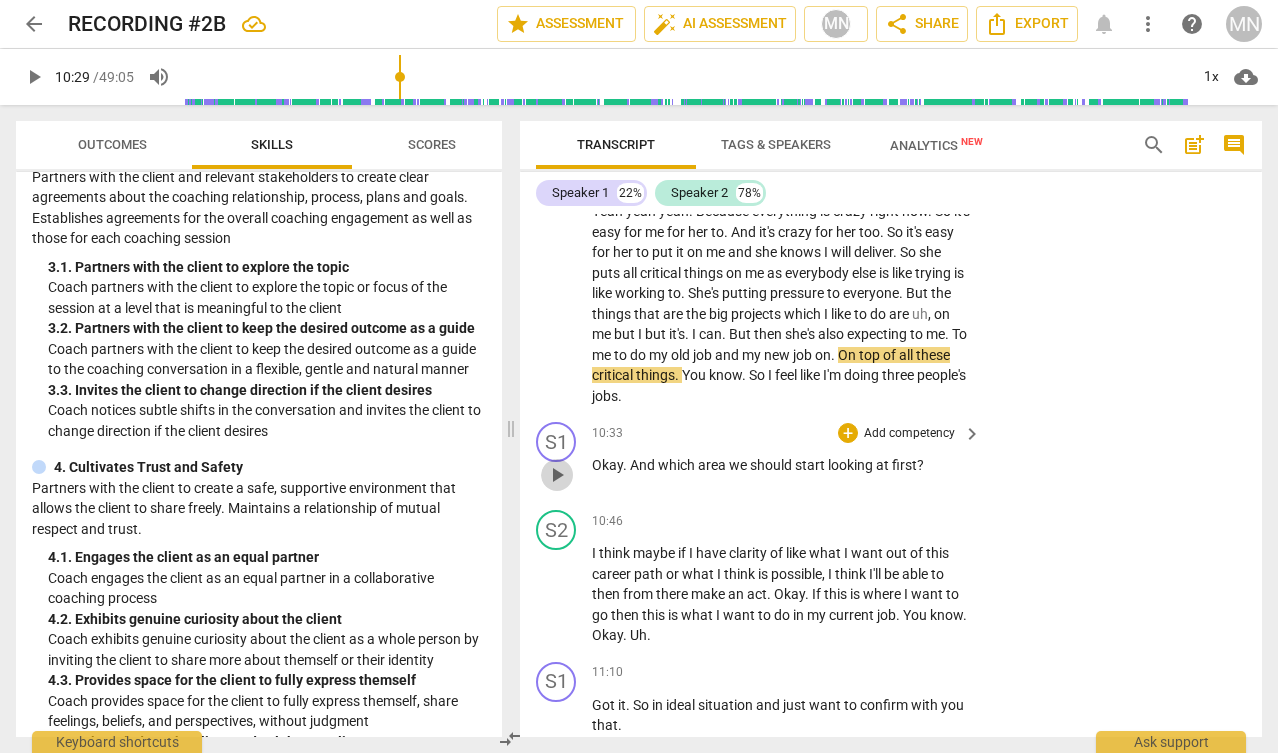 click on "play_arrow" at bounding box center (557, 475) 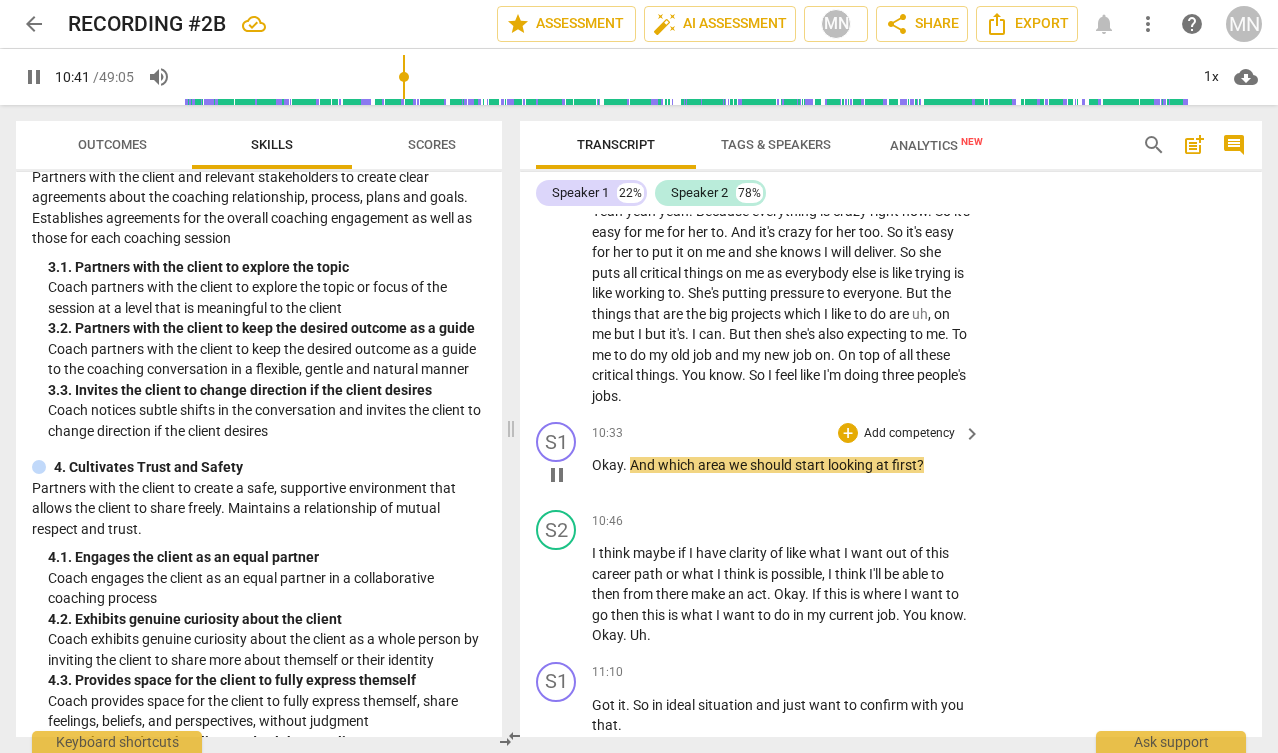 click on "." at bounding box center [626, 465] 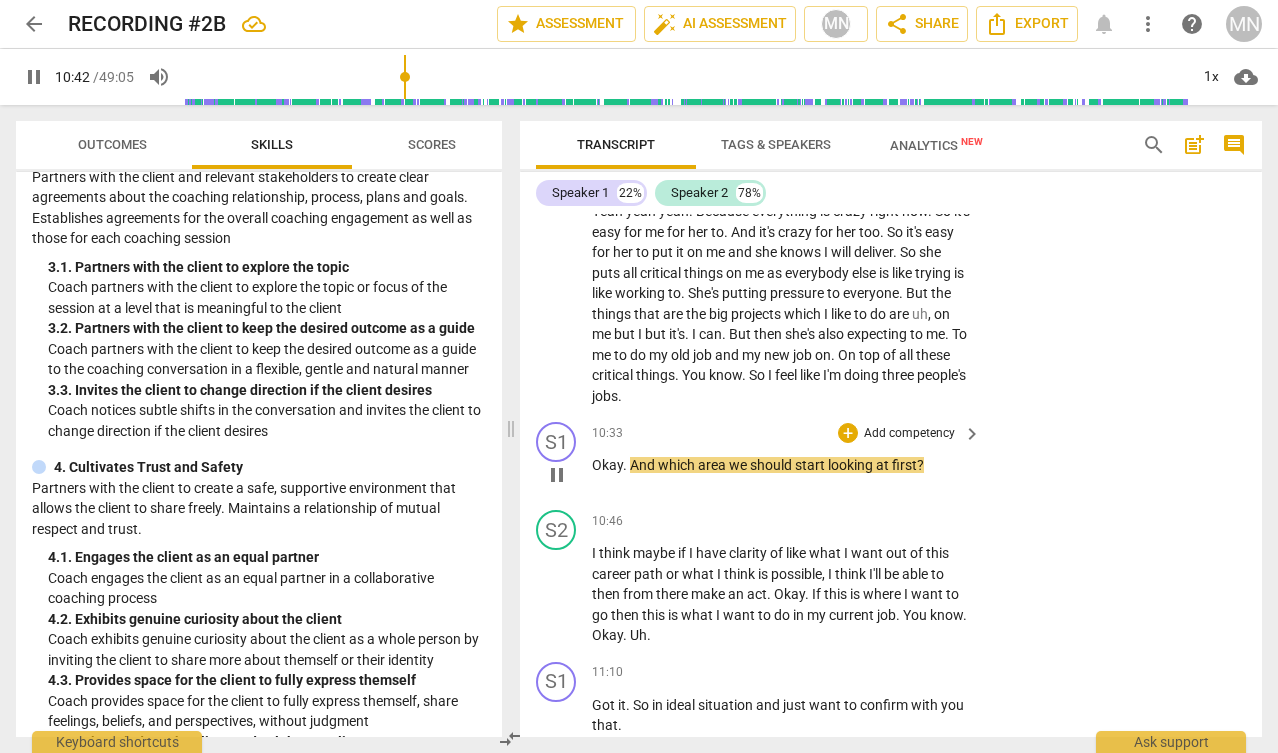 type on "643" 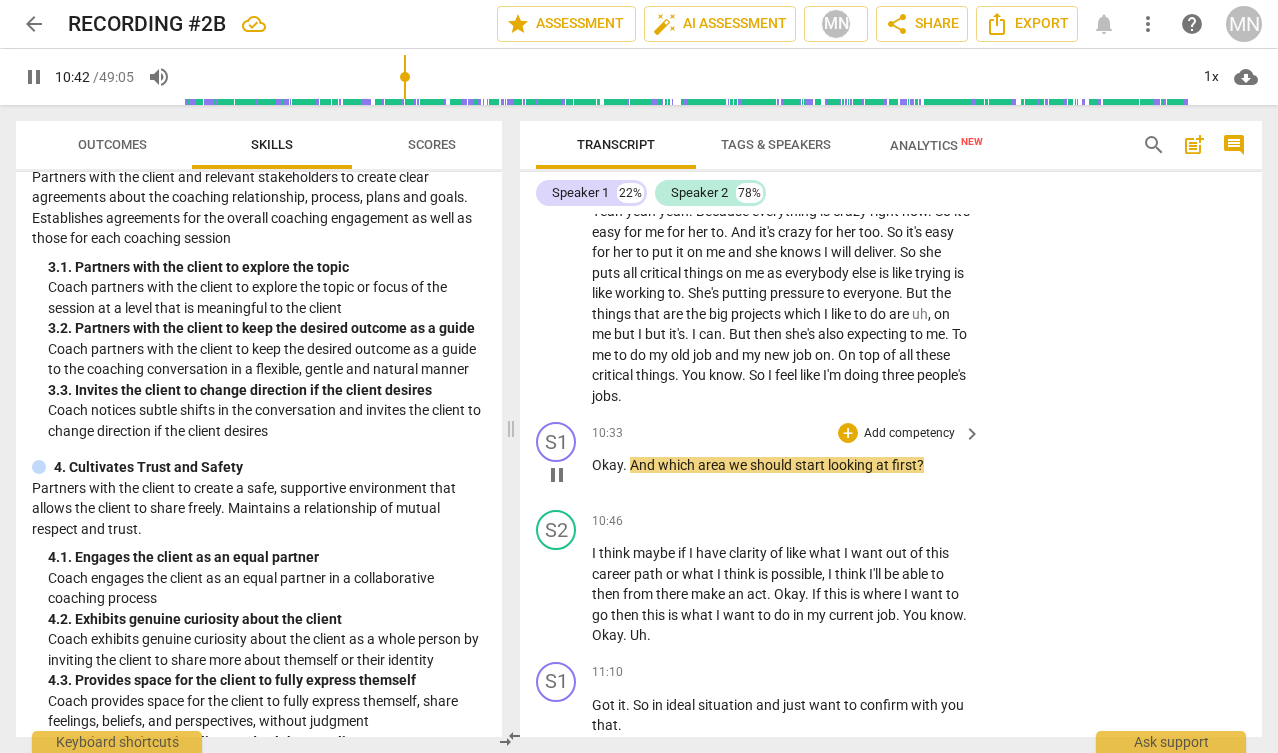type 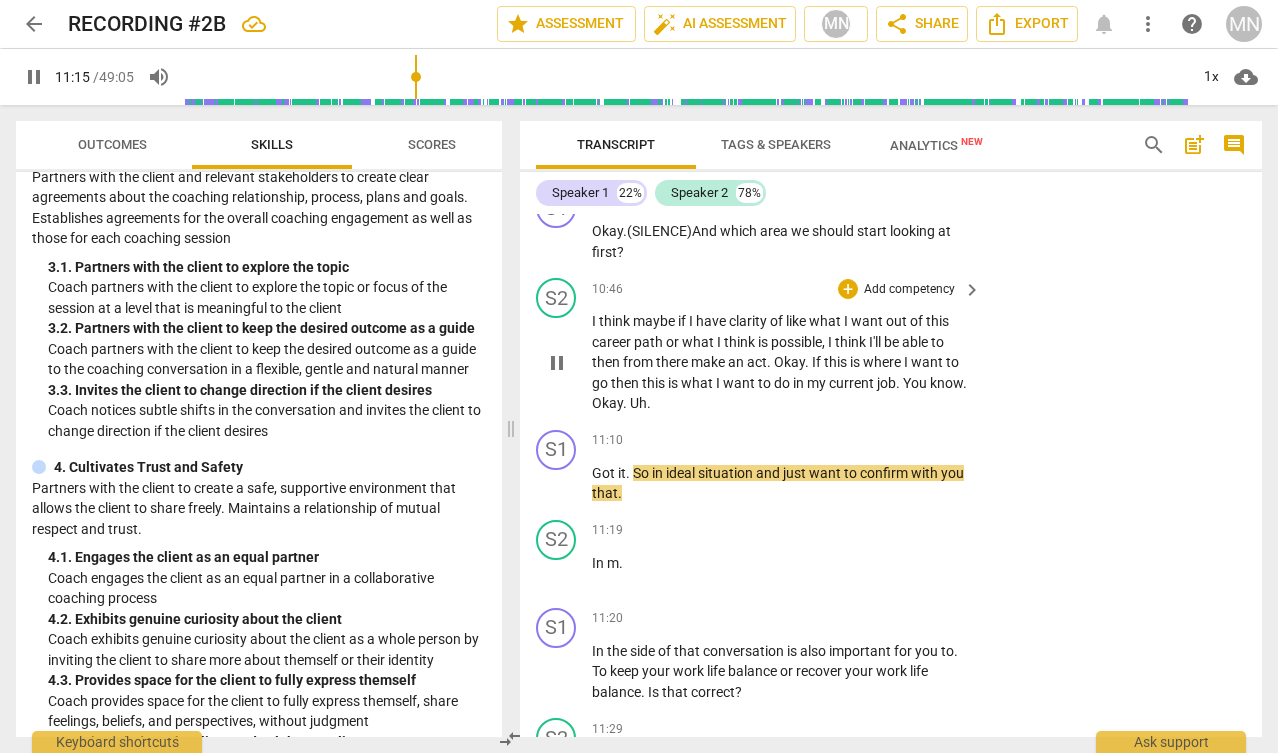 scroll, scrollTop: 5144, scrollLeft: 0, axis: vertical 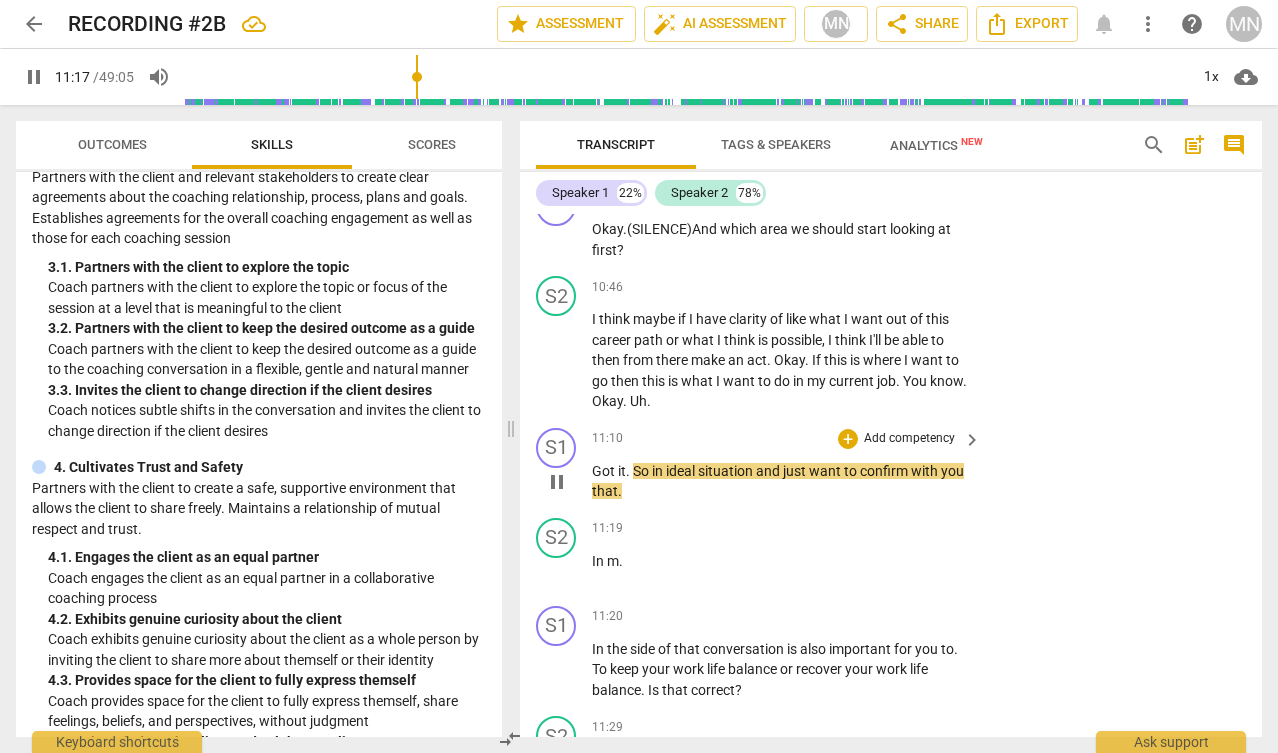 click on "in" at bounding box center [659, 471] 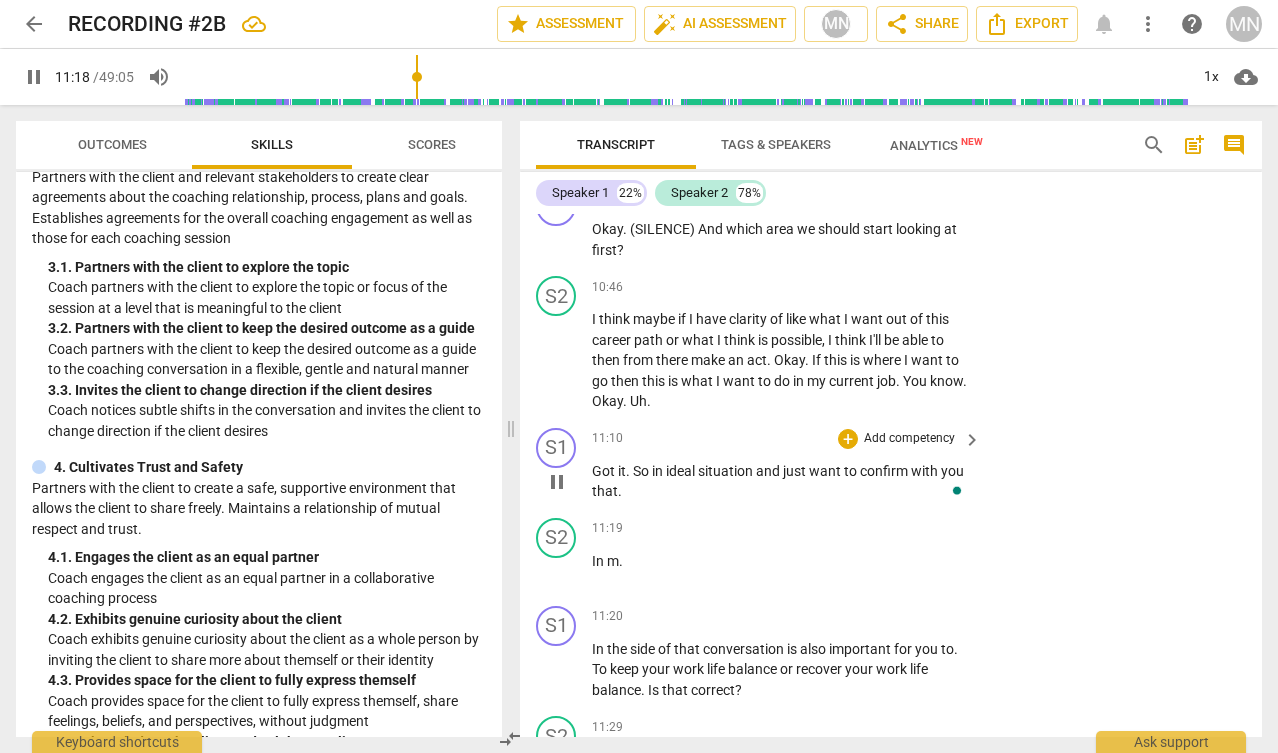 type on "679" 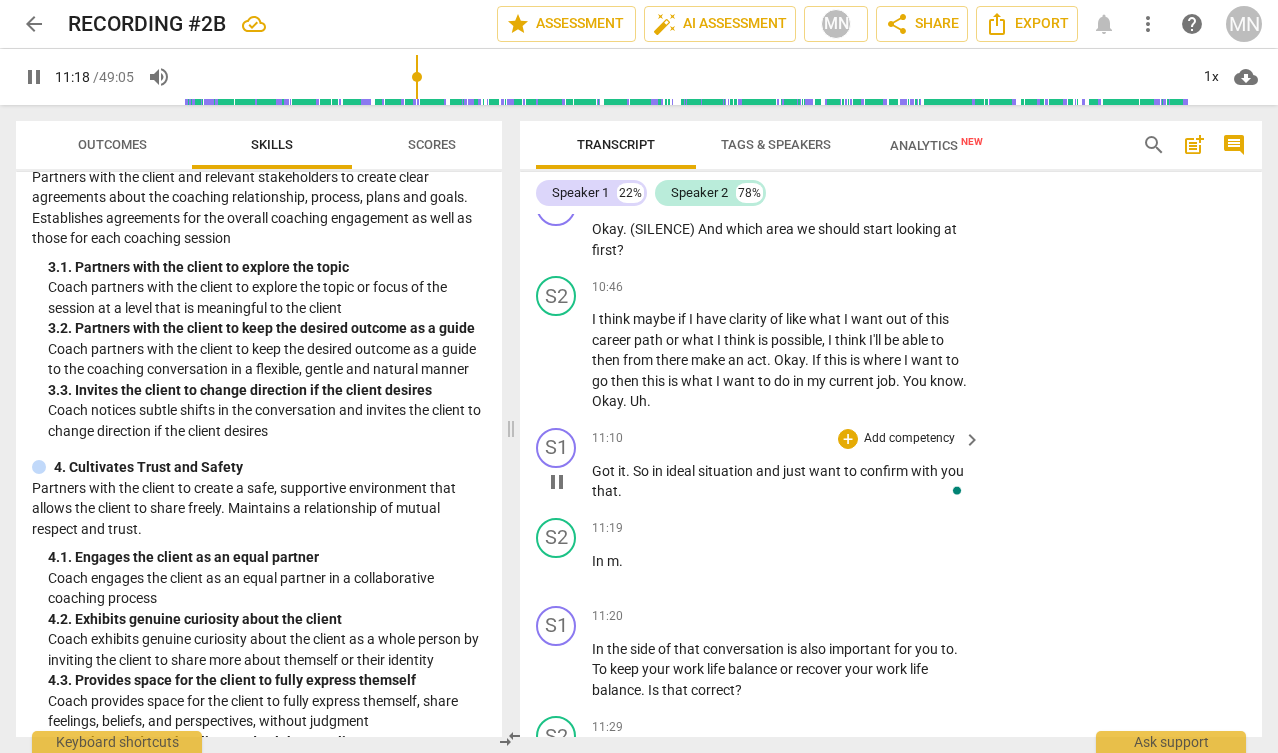 type 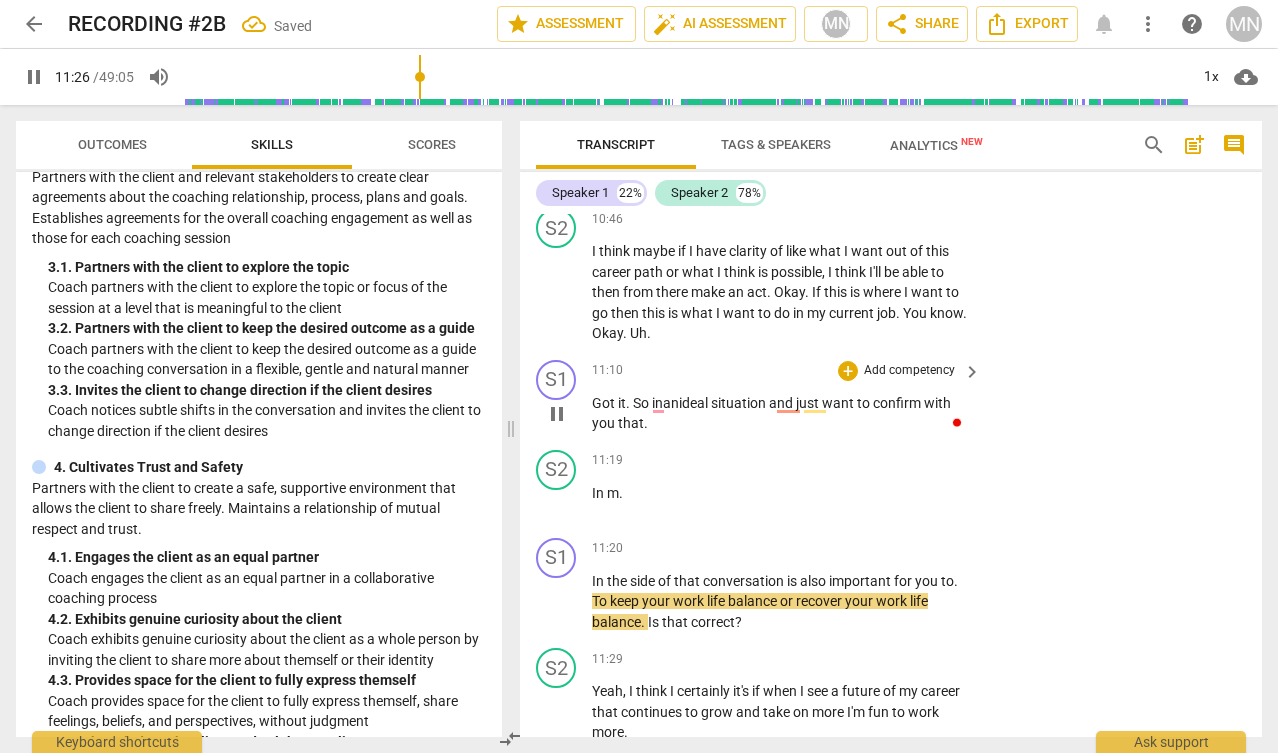 scroll, scrollTop: 5235, scrollLeft: 0, axis: vertical 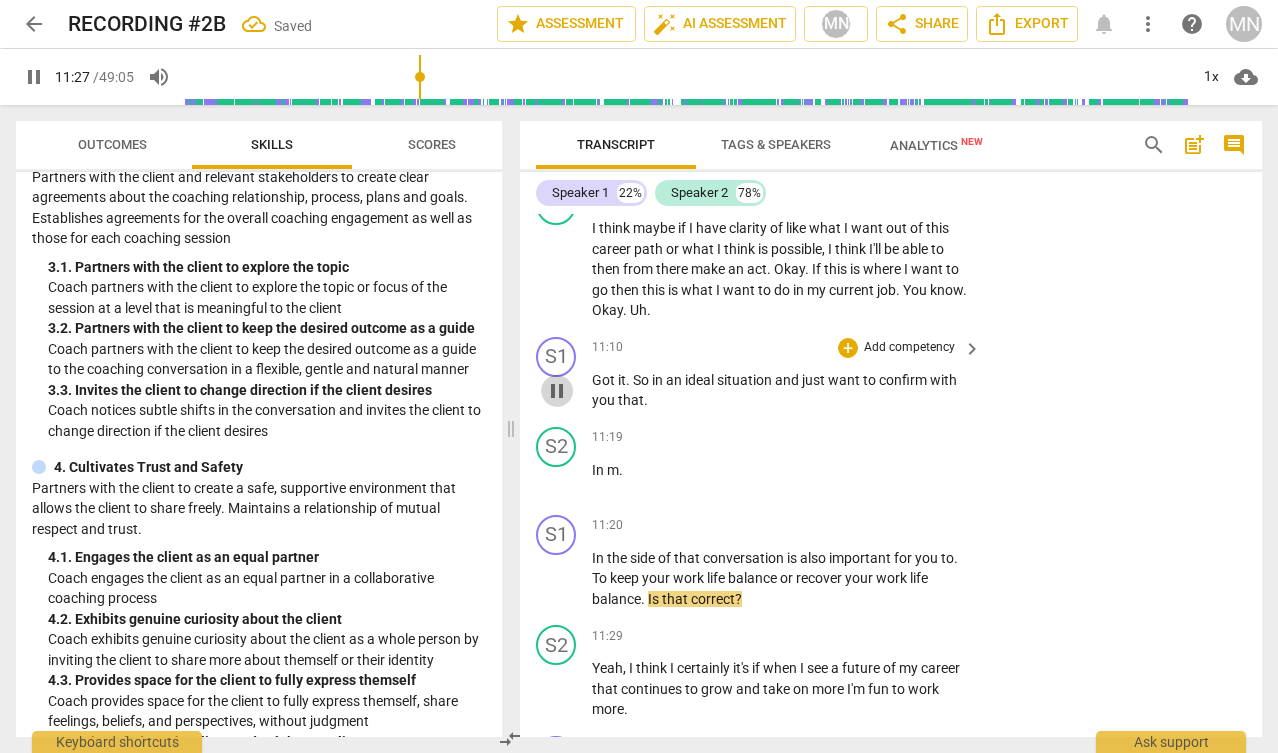 click on "pause" at bounding box center [557, 391] 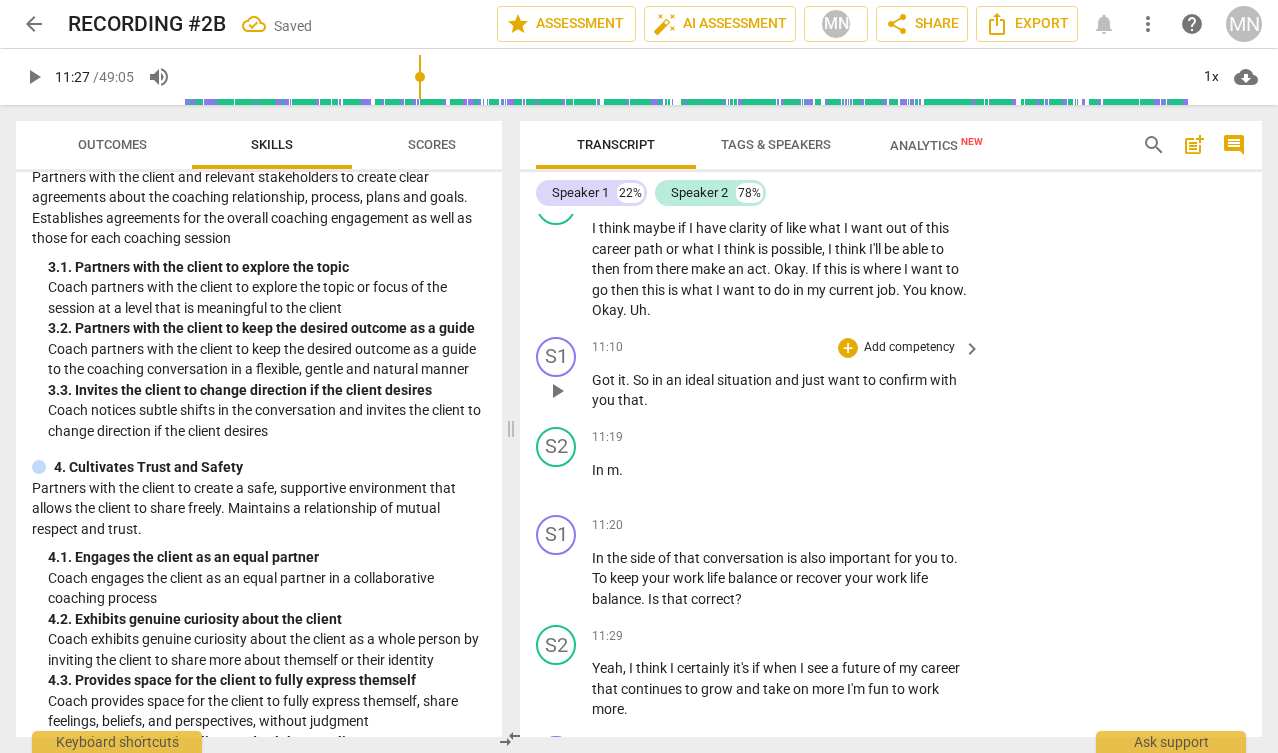 click on "play_arrow" at bounding box center [557, 391] 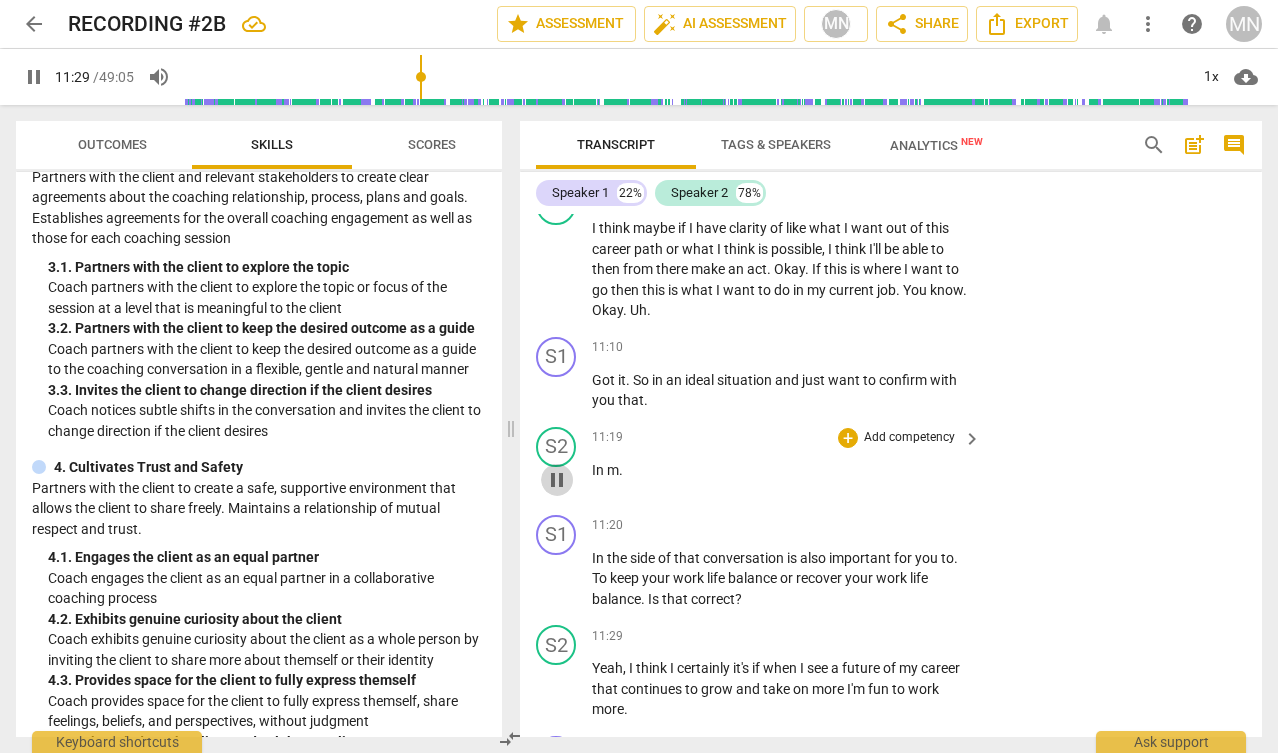 click on "pause" at bounding box center (557, 480) 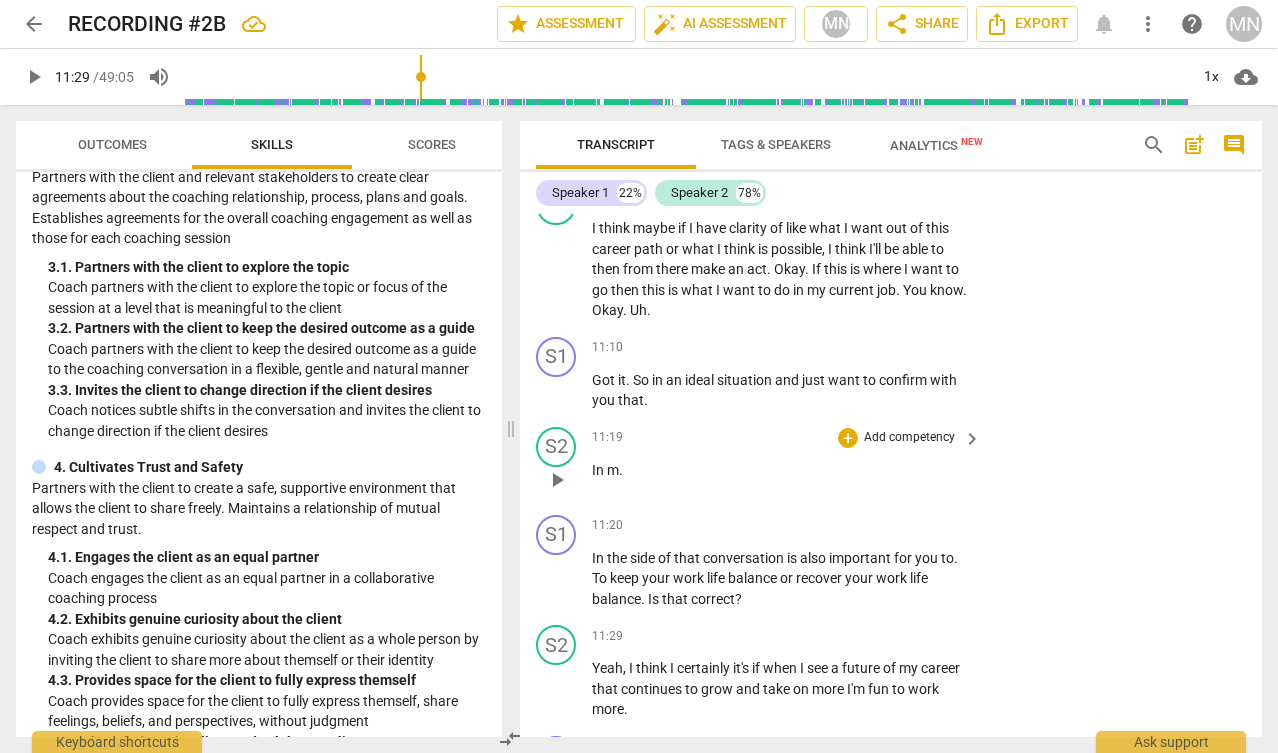 click on "play_arrow" at bounding box center [557, 480] 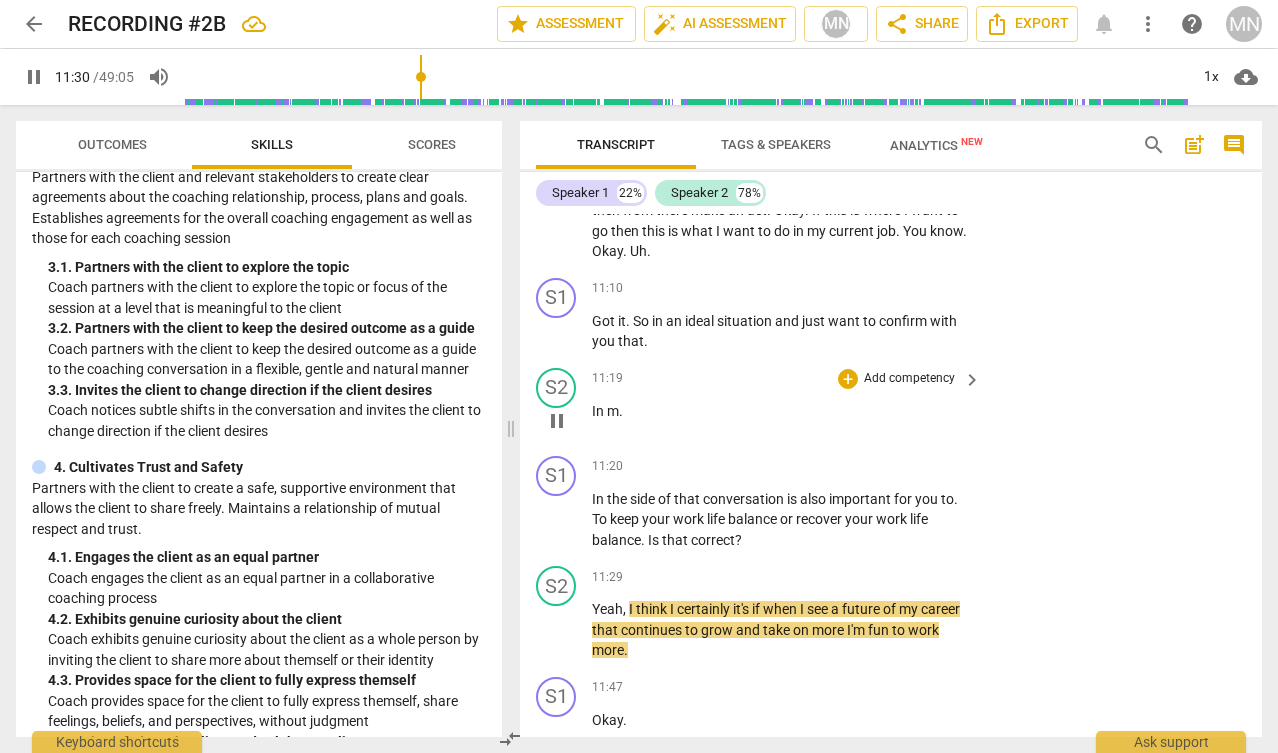 scroll, scrollTop: 5332, scrollLeft: 0, axis: vertical 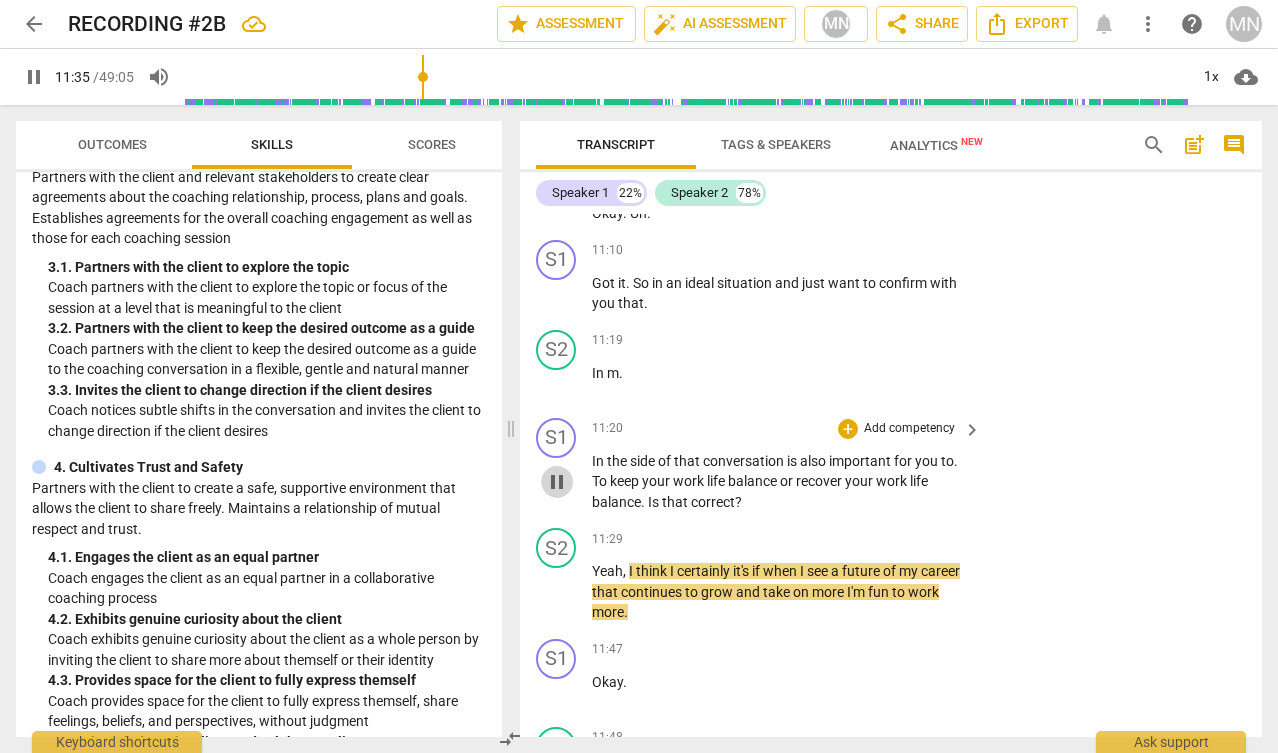 click on "pause" at bounding box center (557, 482) 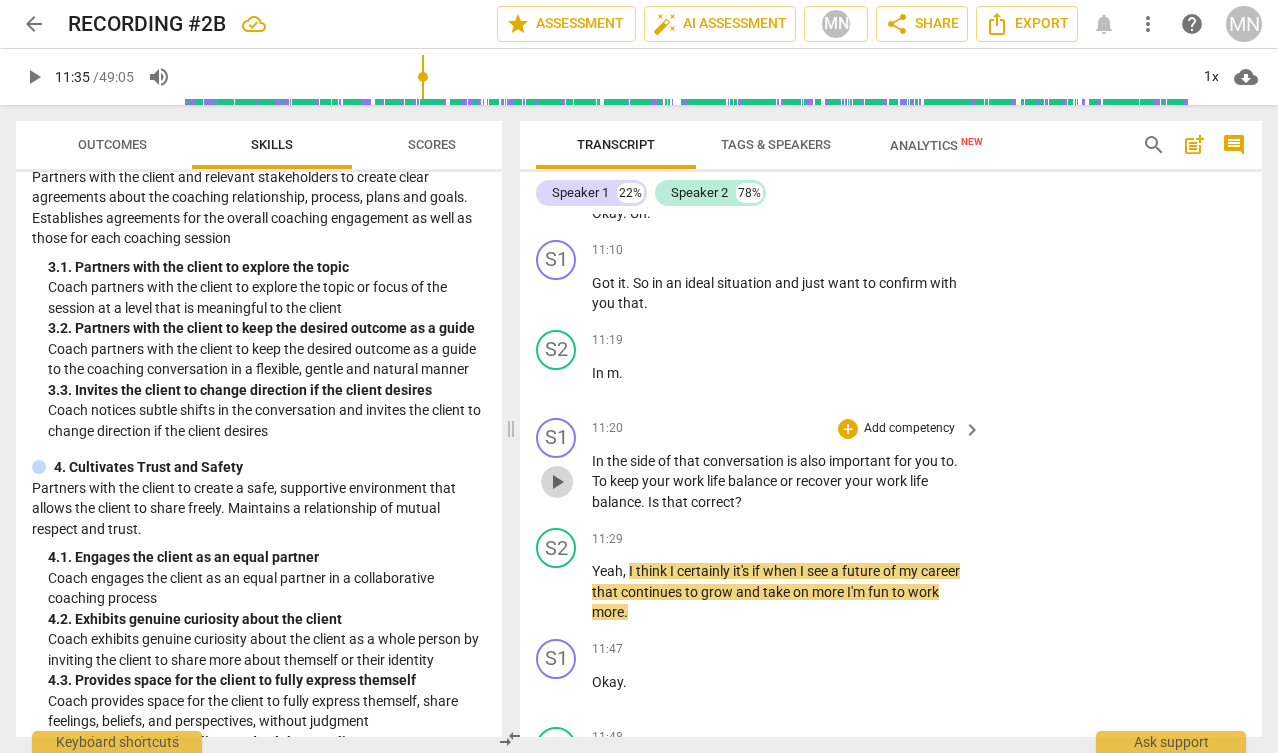 click on "play_arrow" at bounding box center [557, 482] 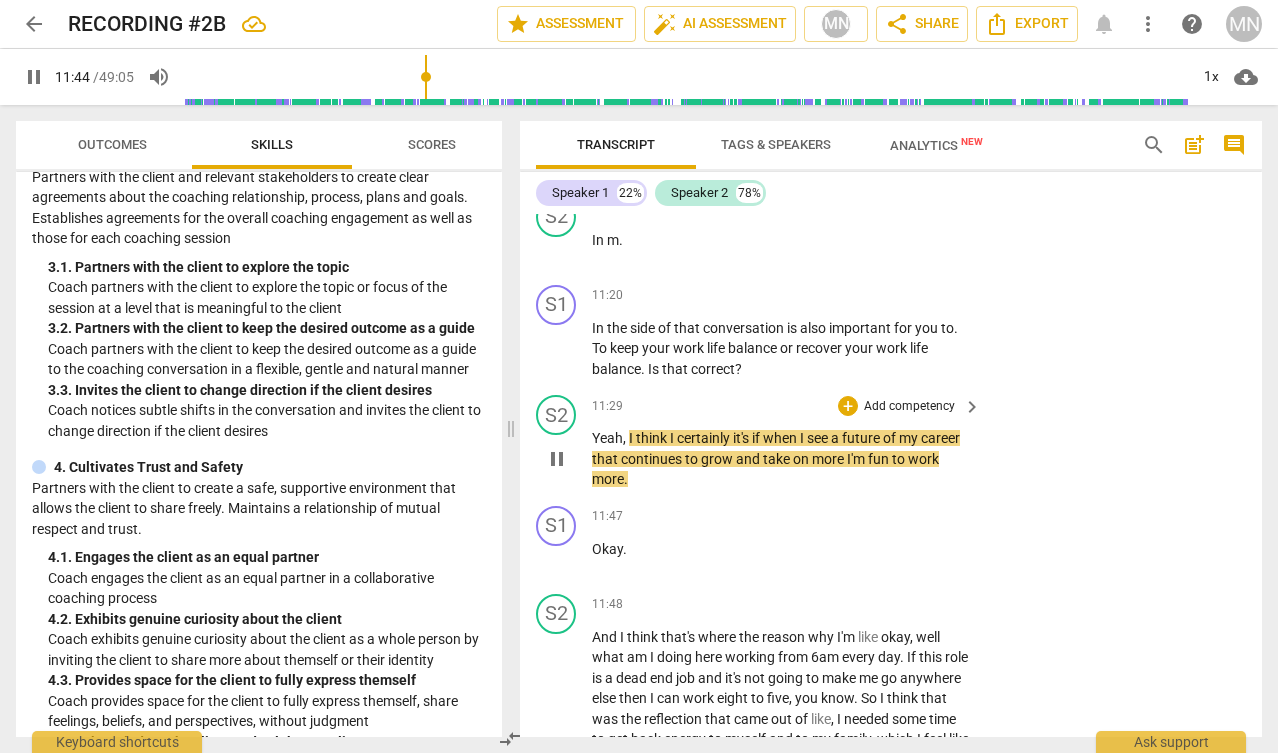 scroll, scrollTop: 5475, scrollLeft: 0, axis: vertical 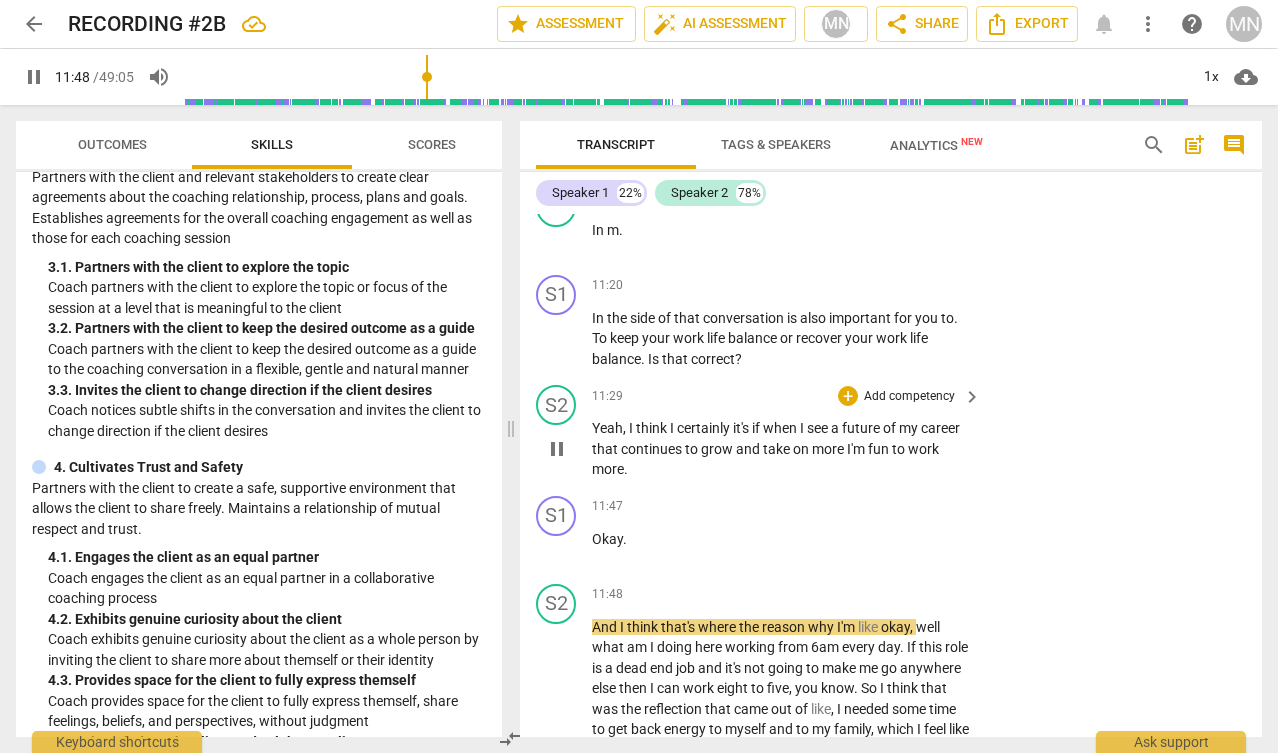click on "more" at bounding box center [829, 449] 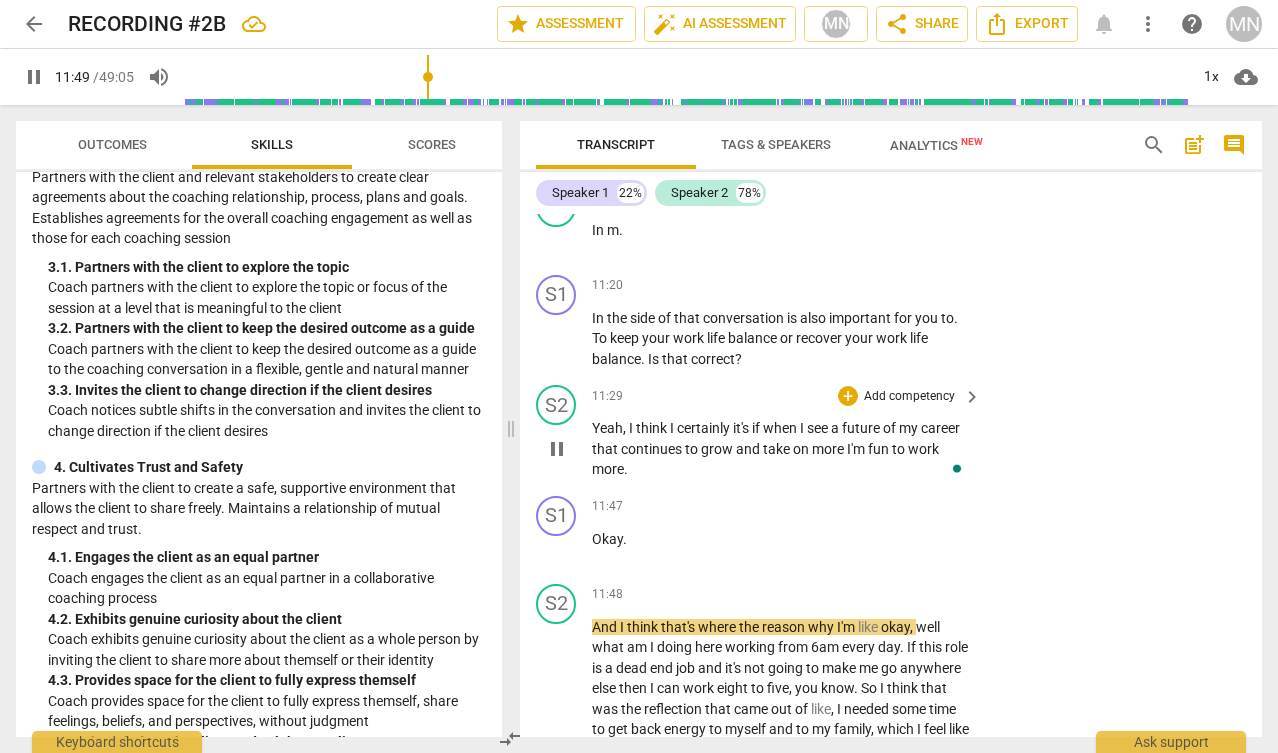 type on "710" 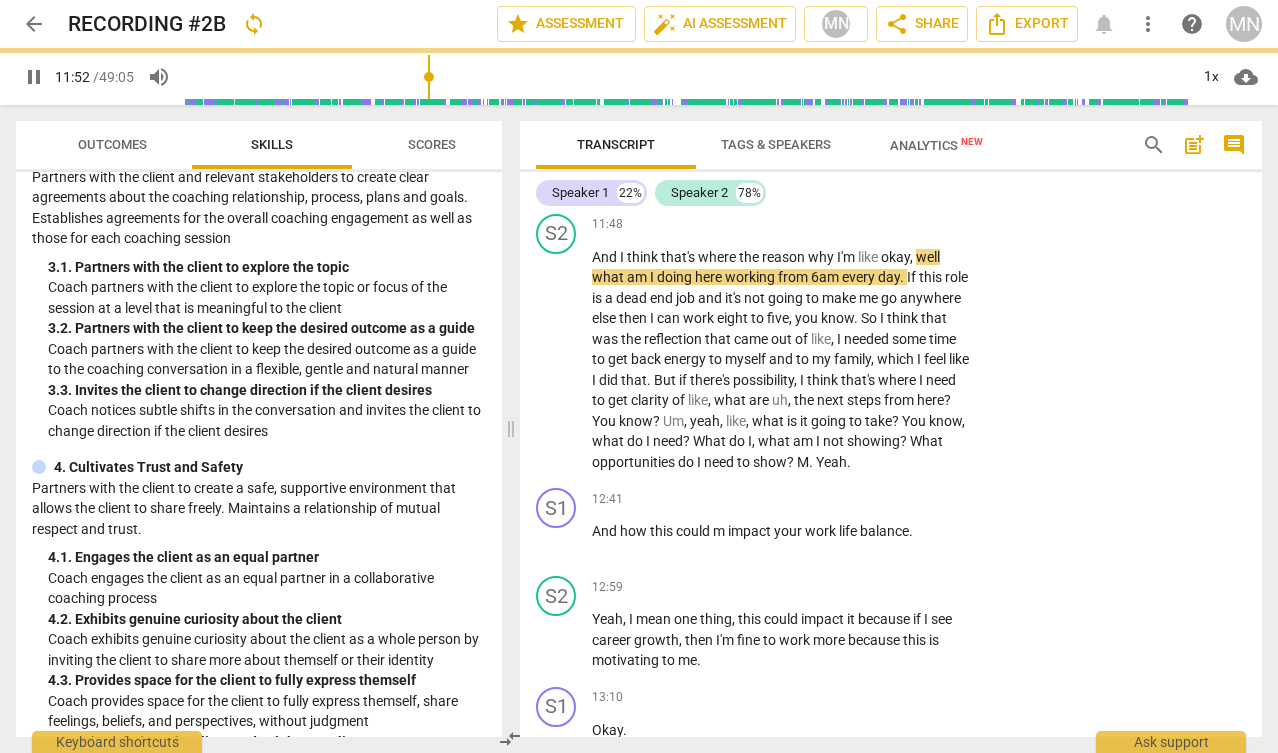 scroll, scrollTop: 5847, scrollLeft: 0, axis: vertical 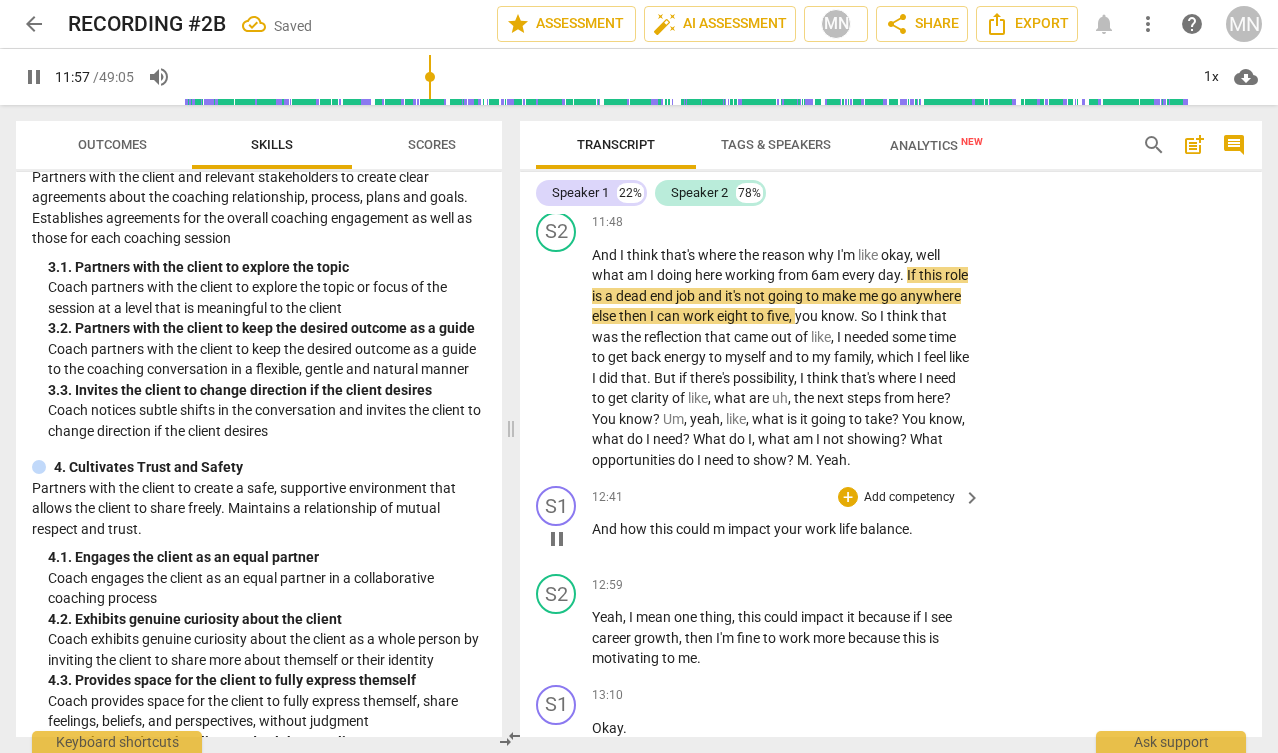 click on "." at bounding box center [911, 529] 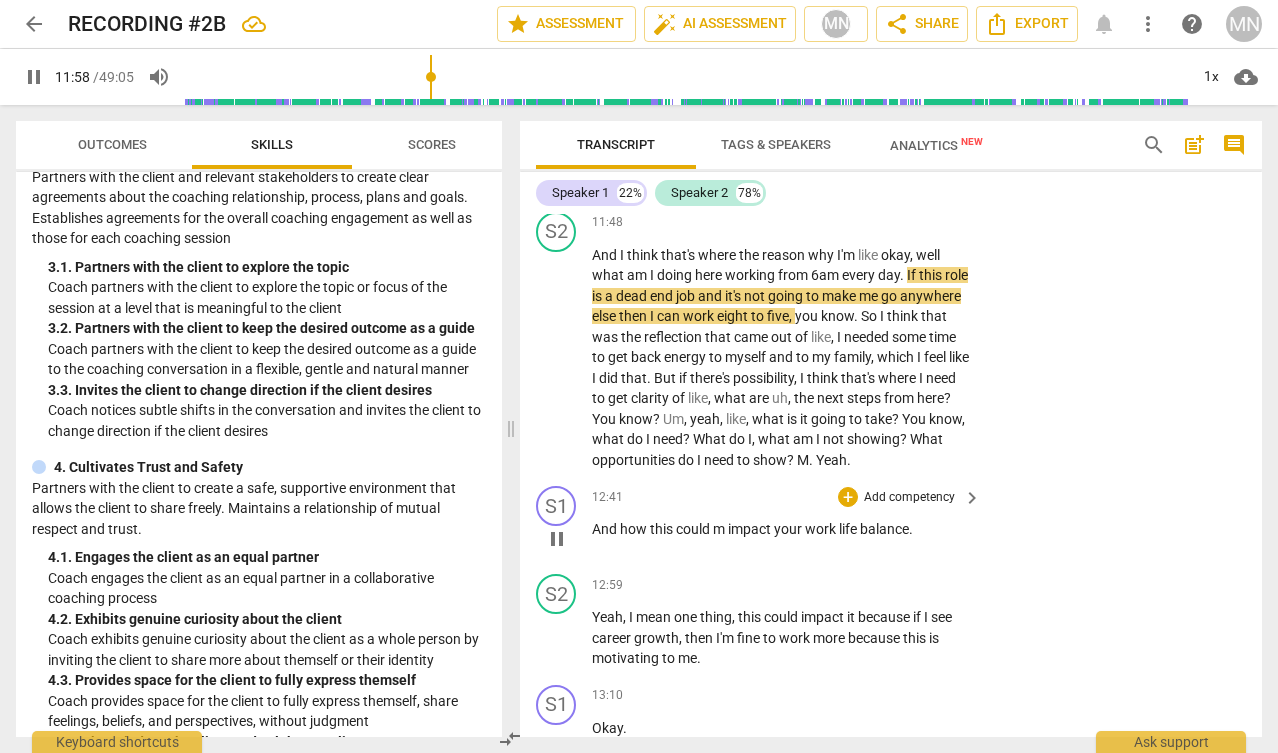 type on "719" 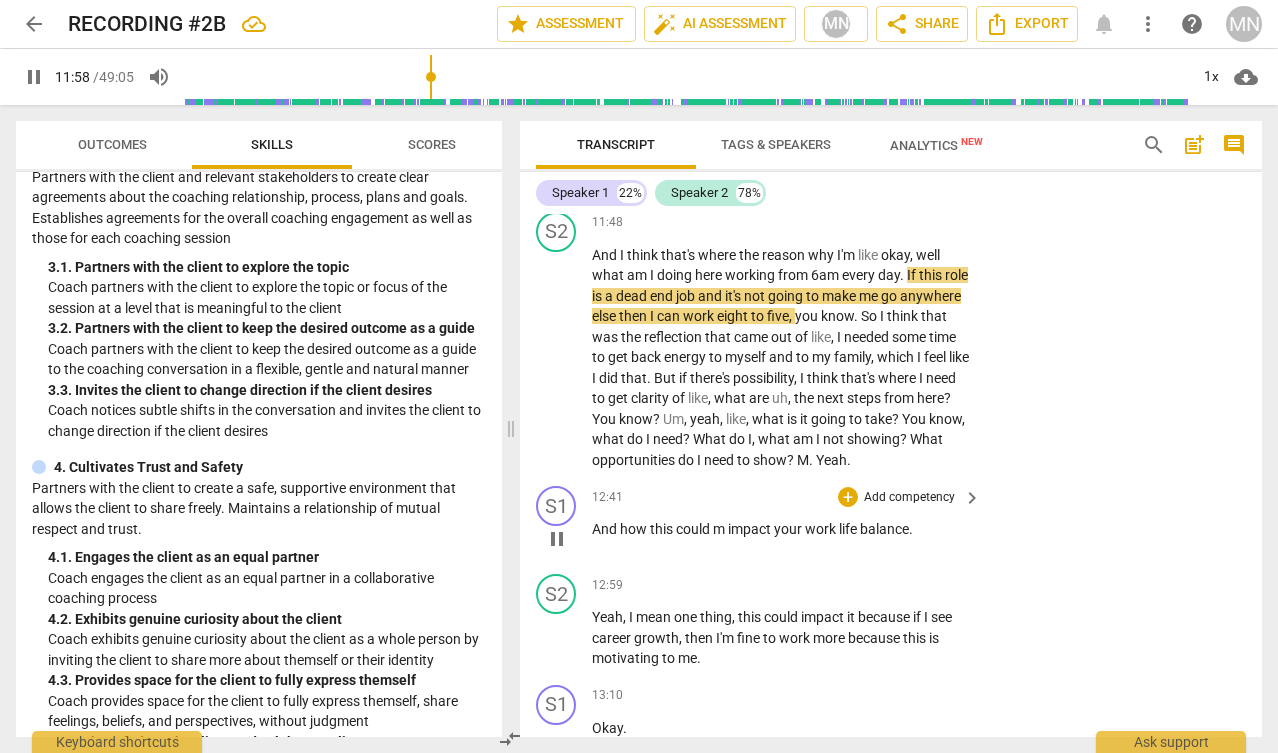 type 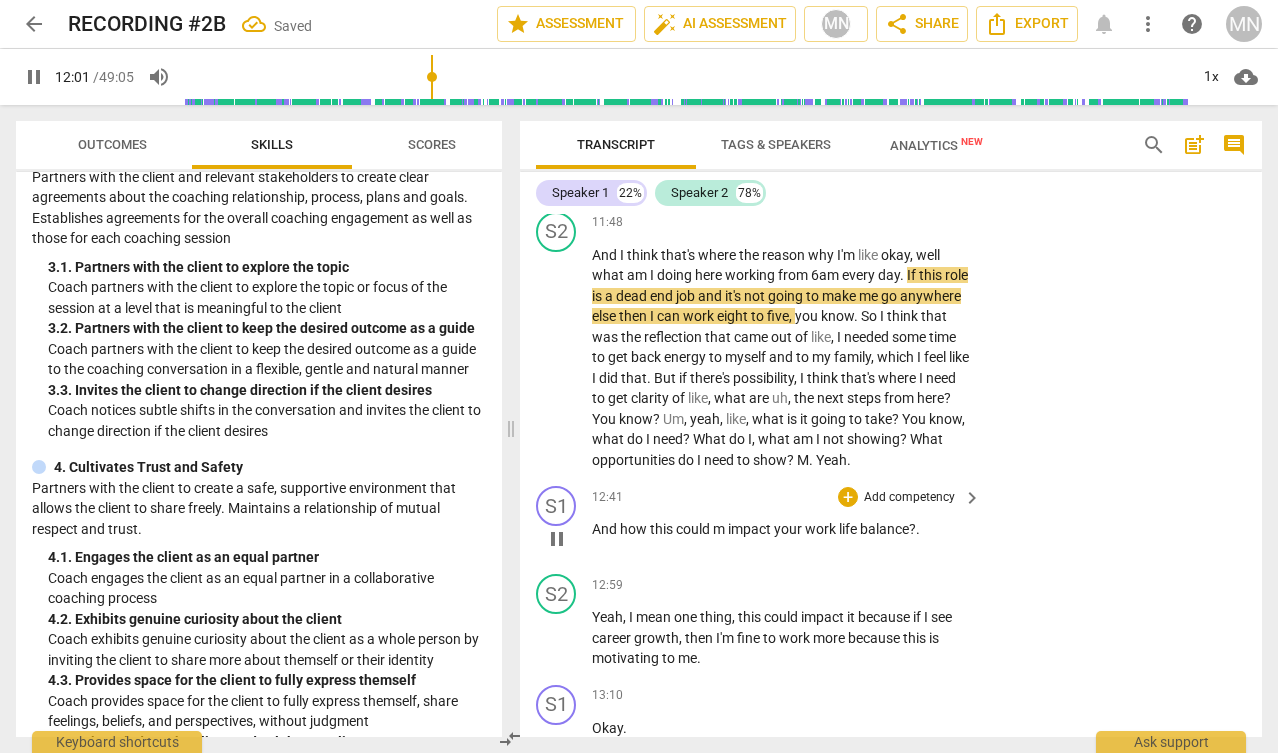 click on "balance?" at bounding box center (888, 529) 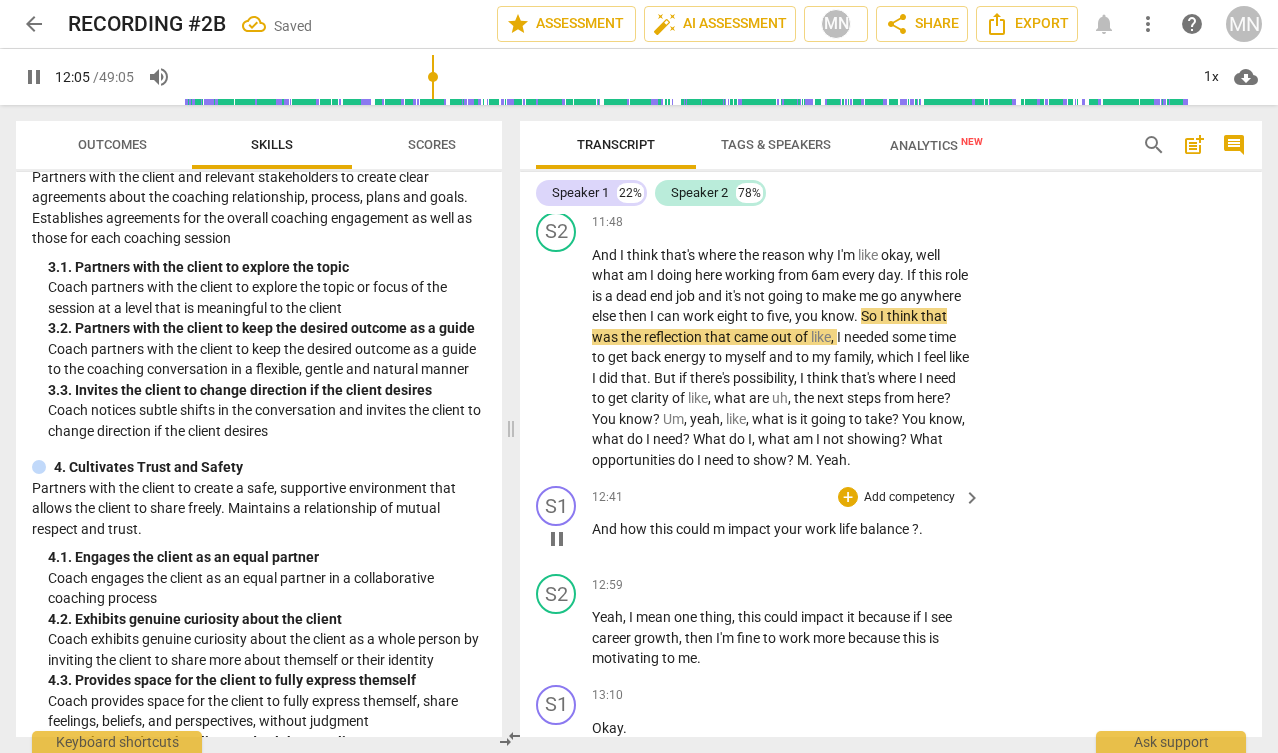 click on "And   how   this   could   m   impact   your   work   life   balance ? ." at bounding box center (781, 529) 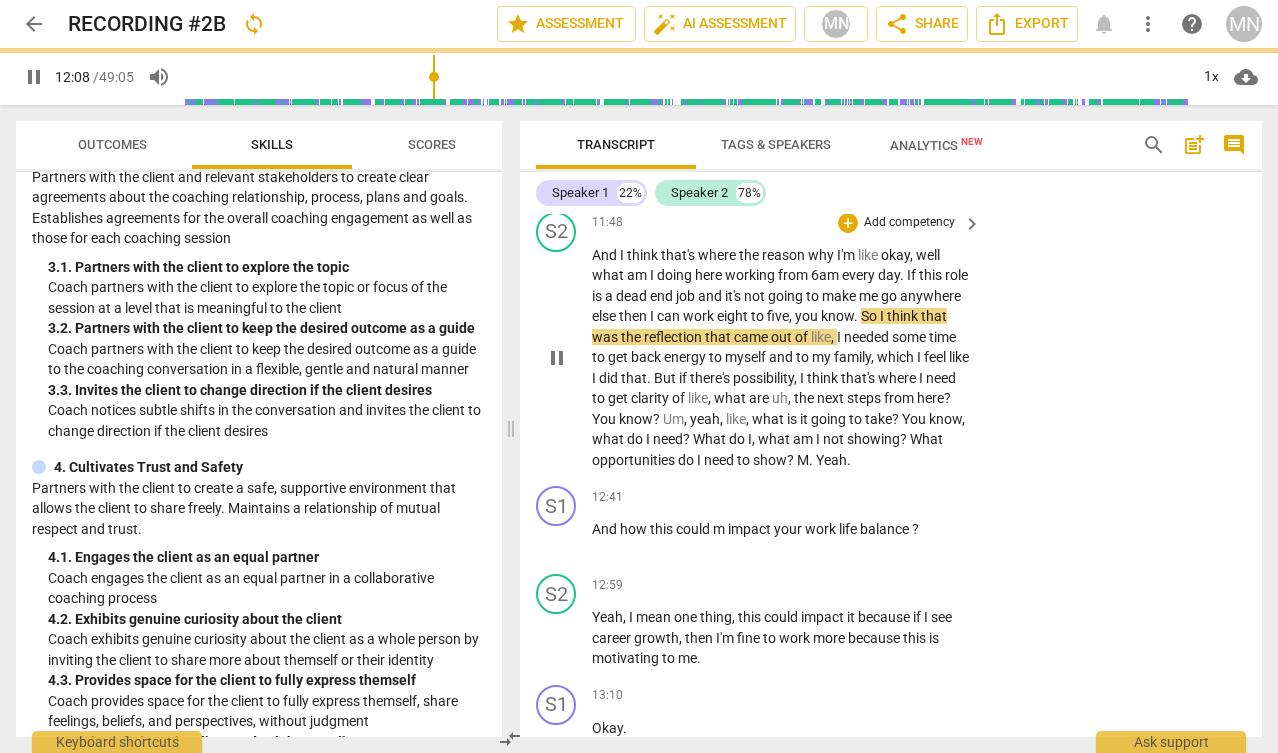 scroll, scrollTop: 5937, scrollLeft: 0, axis: vertical 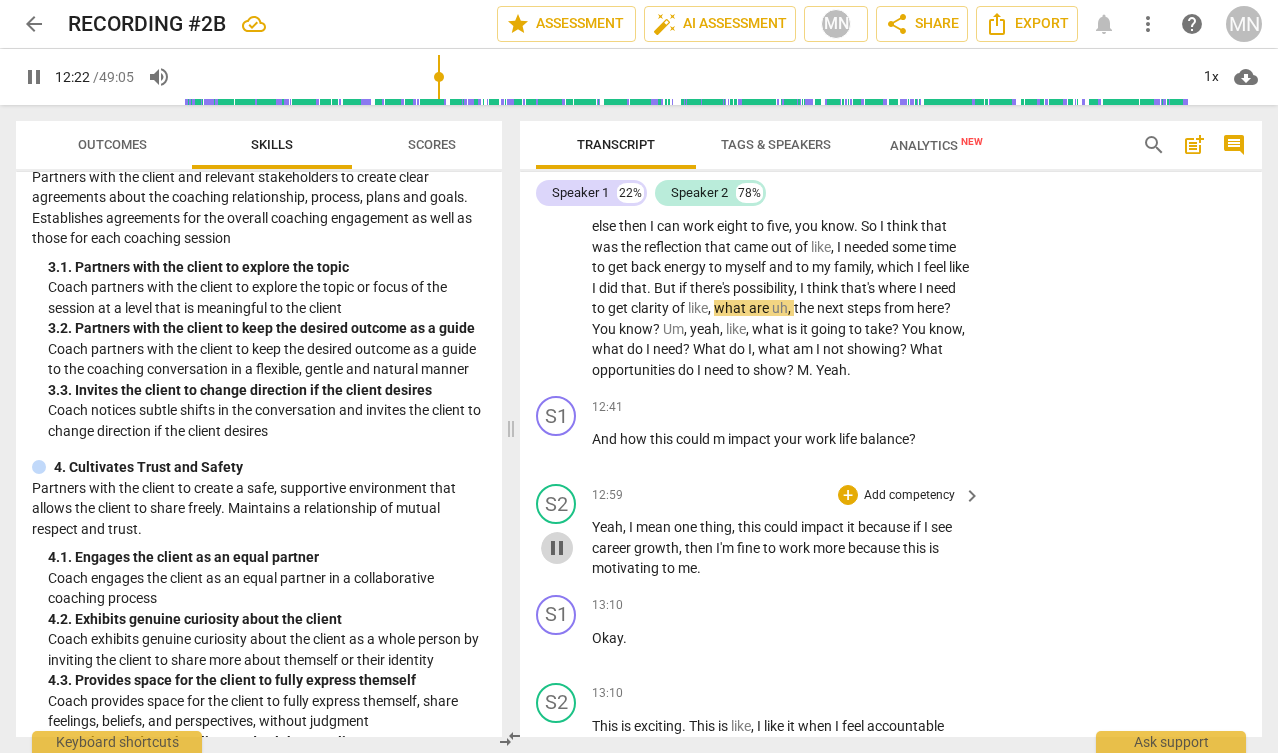 click on "pause" at bounding box center (557, 548) 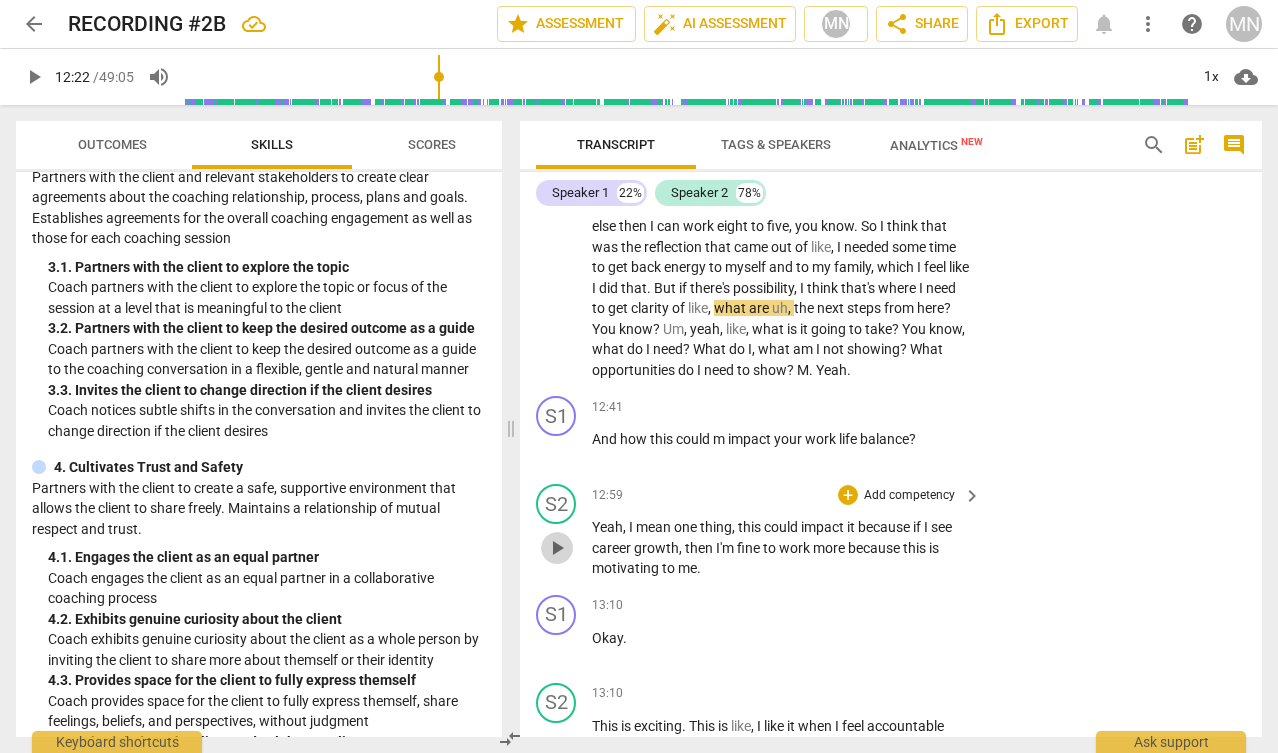 click on "play_arrow" at bounding box center [557, 548] 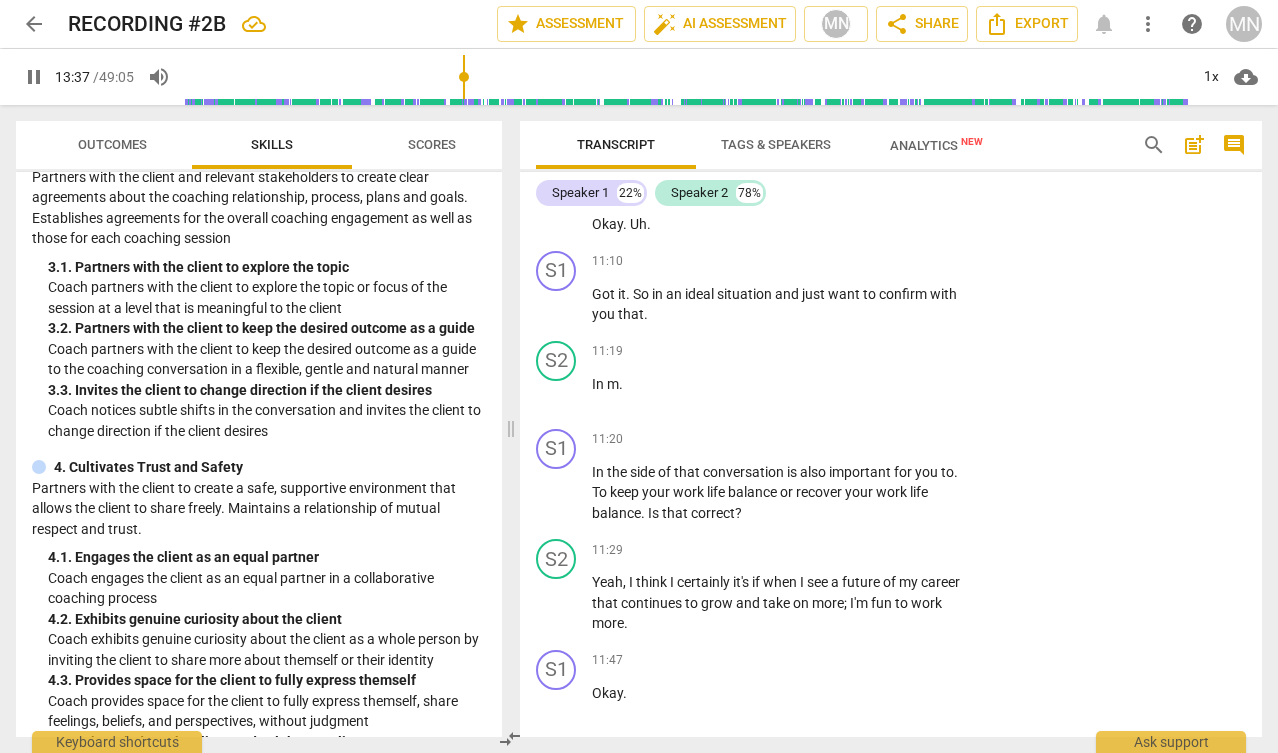 scroll, scrollTop: 5316, scrollLeft: 0, axis: vertical 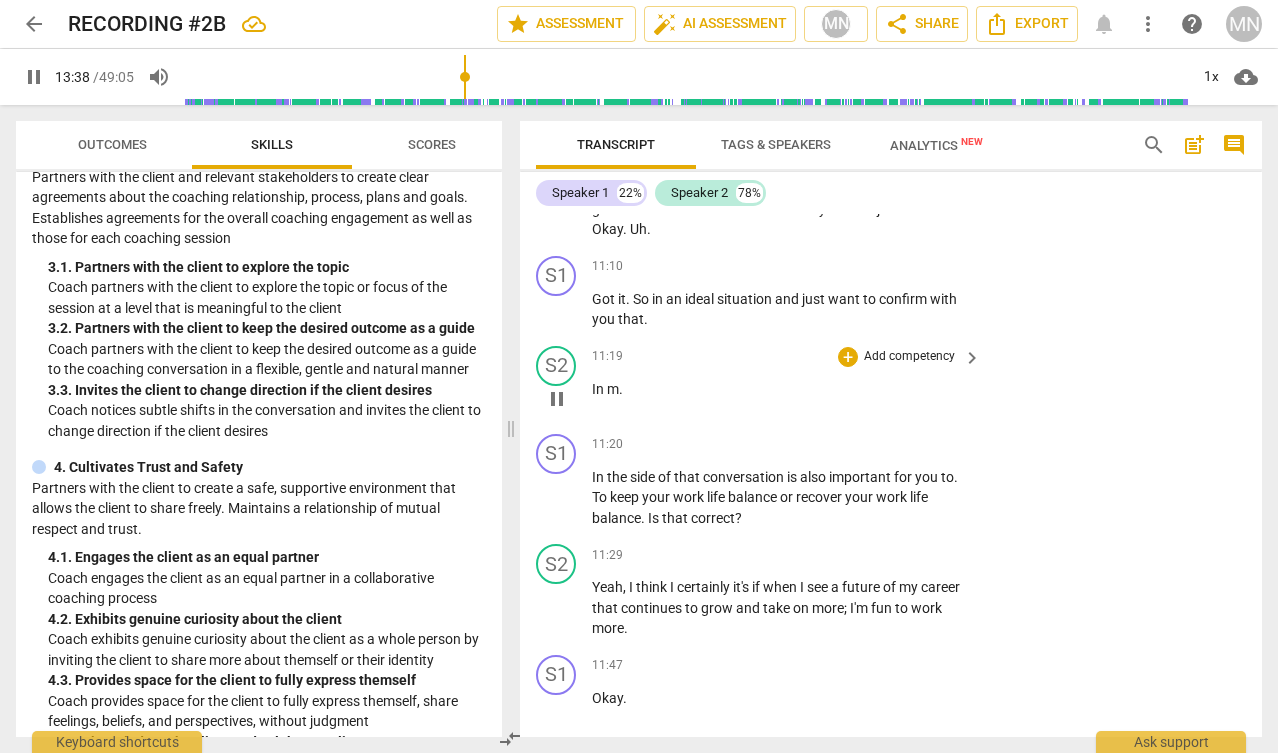 click on "In   m ." at bounding box center [781, 389] 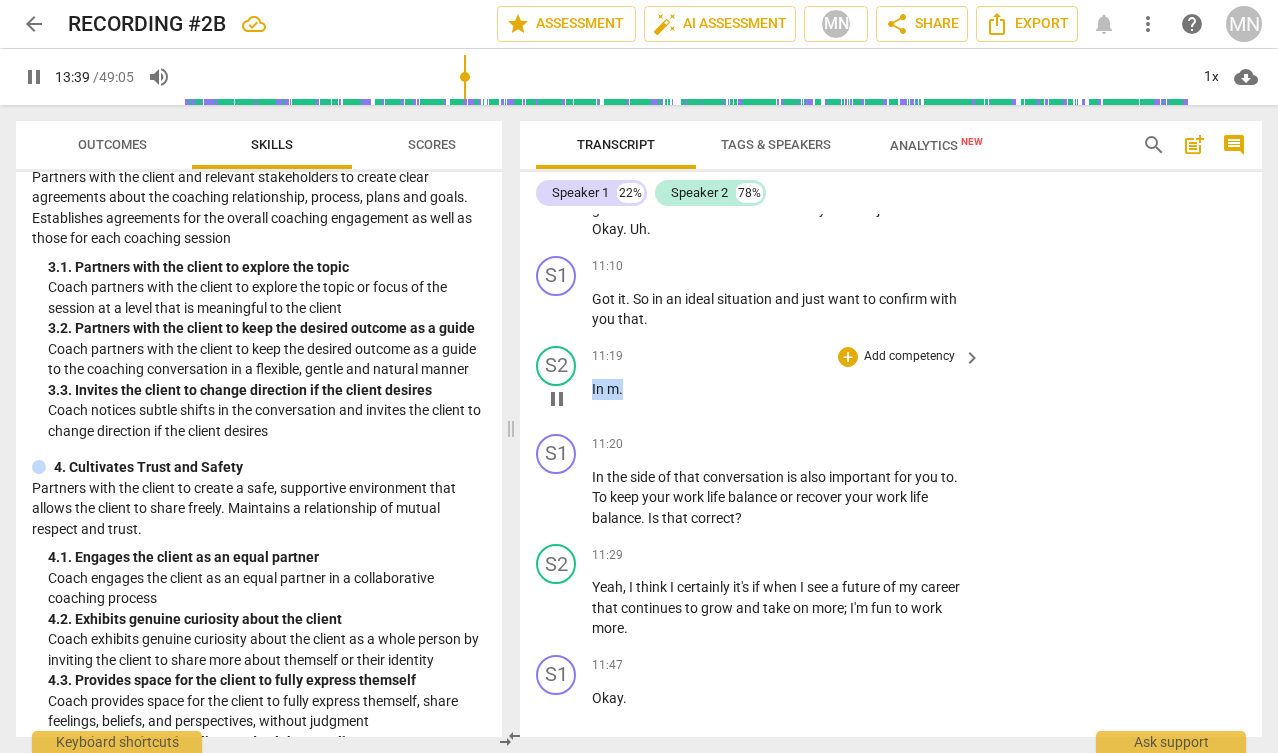 drag, startPoint x: 638, startPoint y: 452, endPoint x: 580, endPoint y: 451, distance: 58.00862 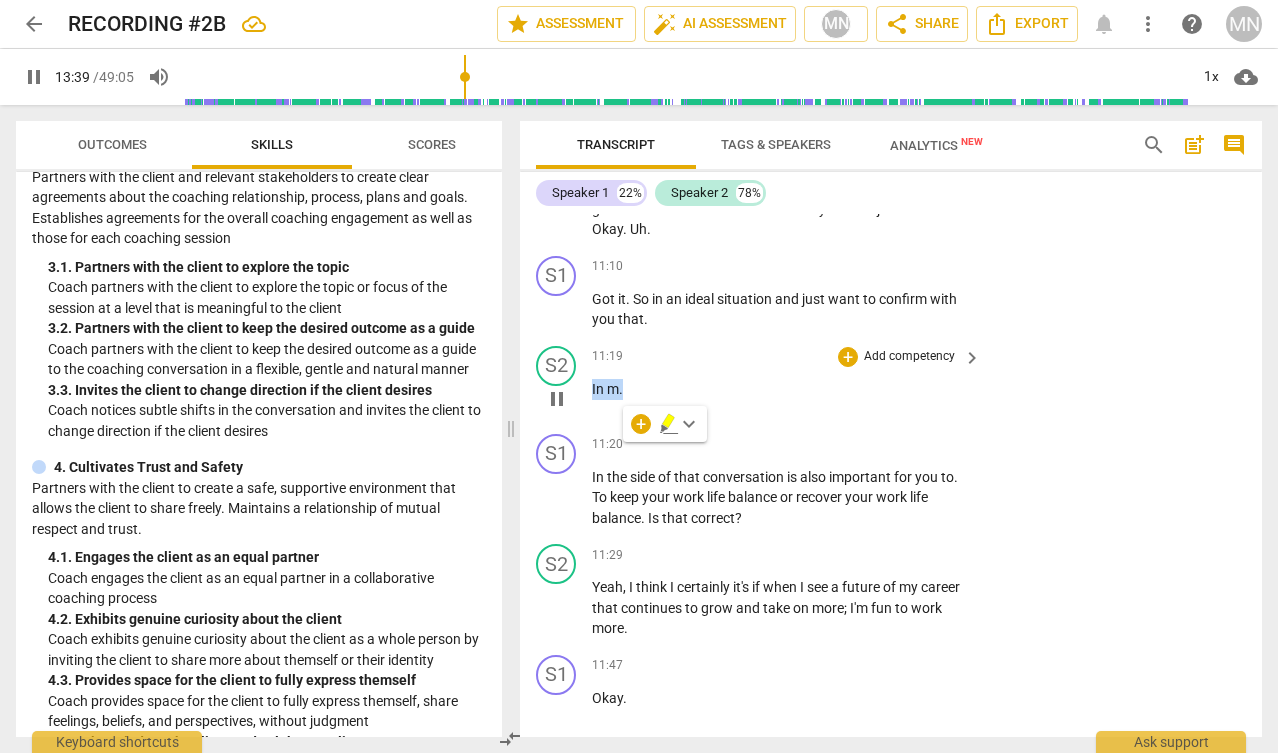 type on "820" 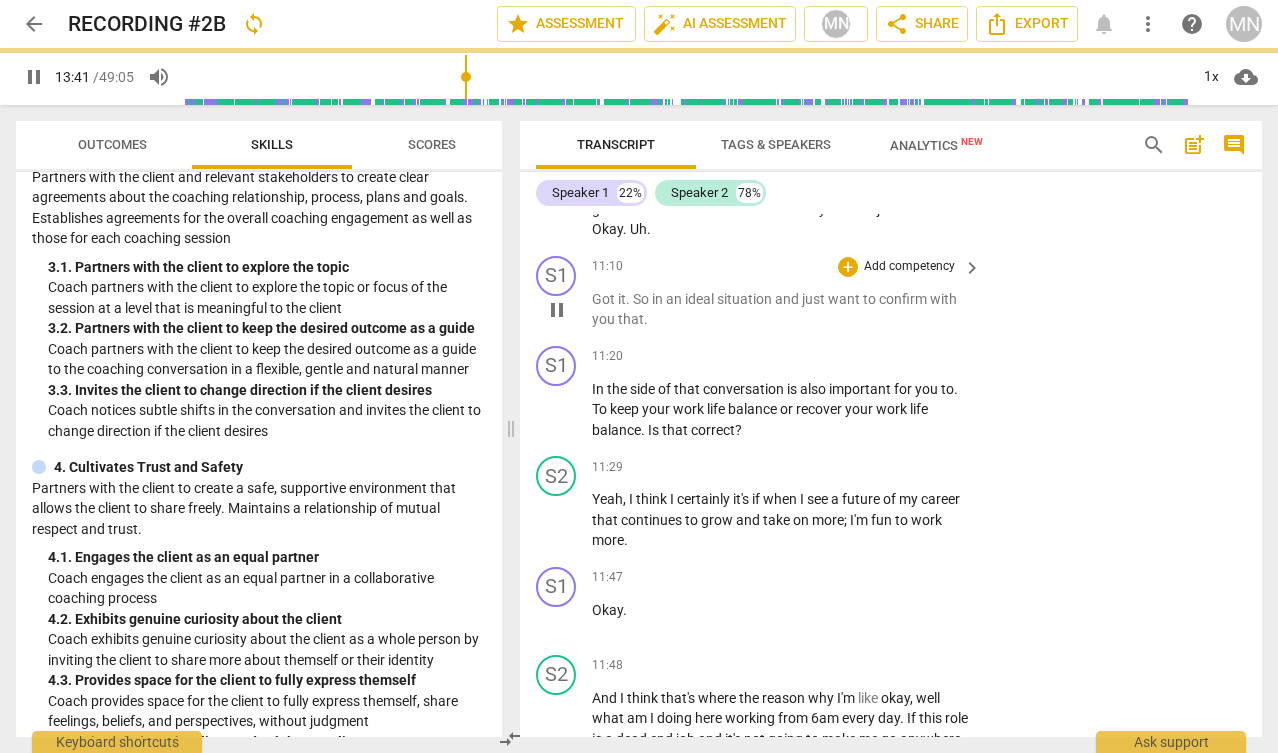 click on "S1 play_arrow pause 11:10 + Add competency keyboard_arrow_right Got   it .   So   in   an   ideal   situation   and   just   want   to   confirm   with   you   that ." at bounding box center [891, 293] 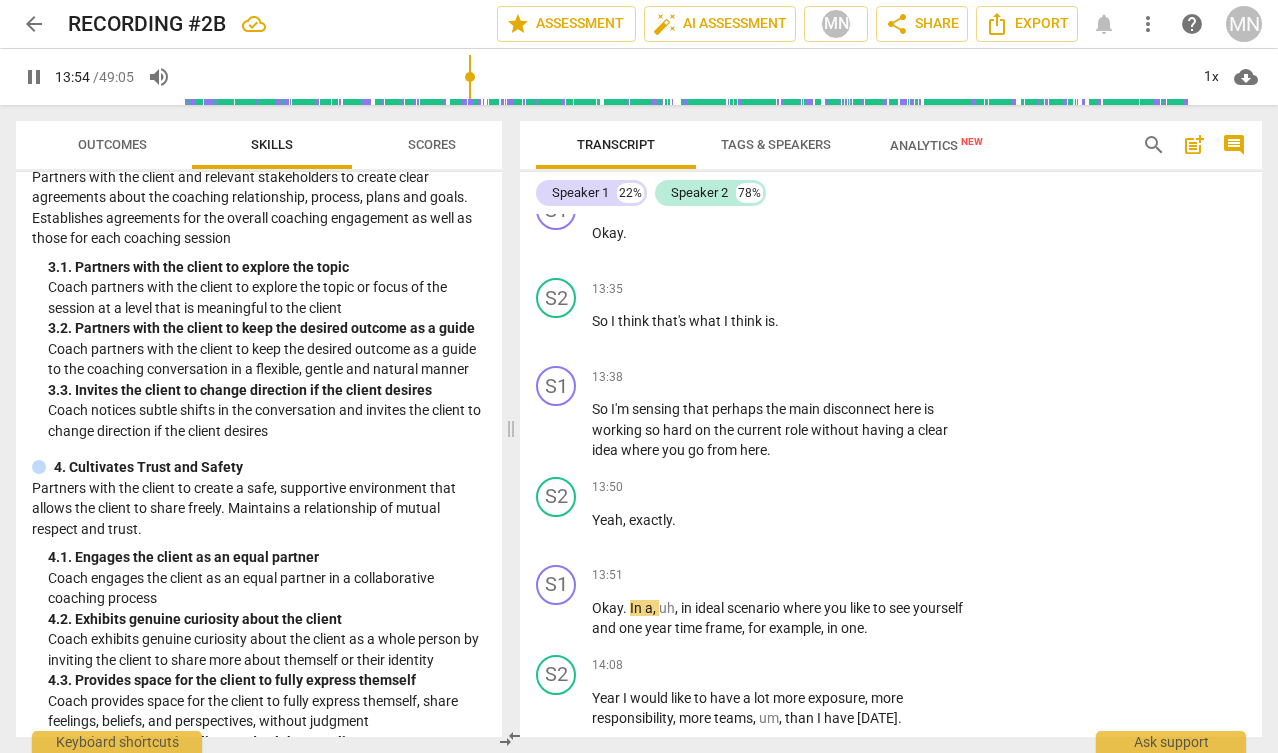 scroll, scrollTop: 6513, scrollLeft: 0, axis: vertical 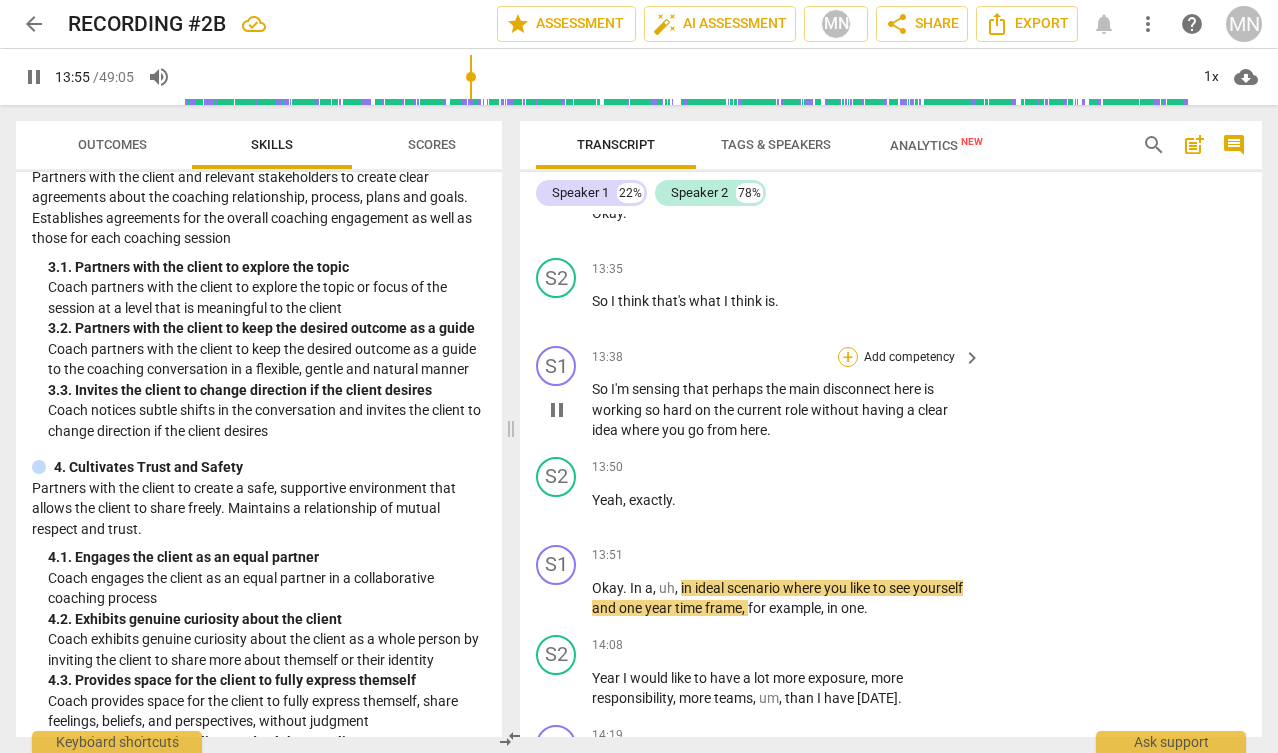 click on "+" at bounding box center (848, 357) 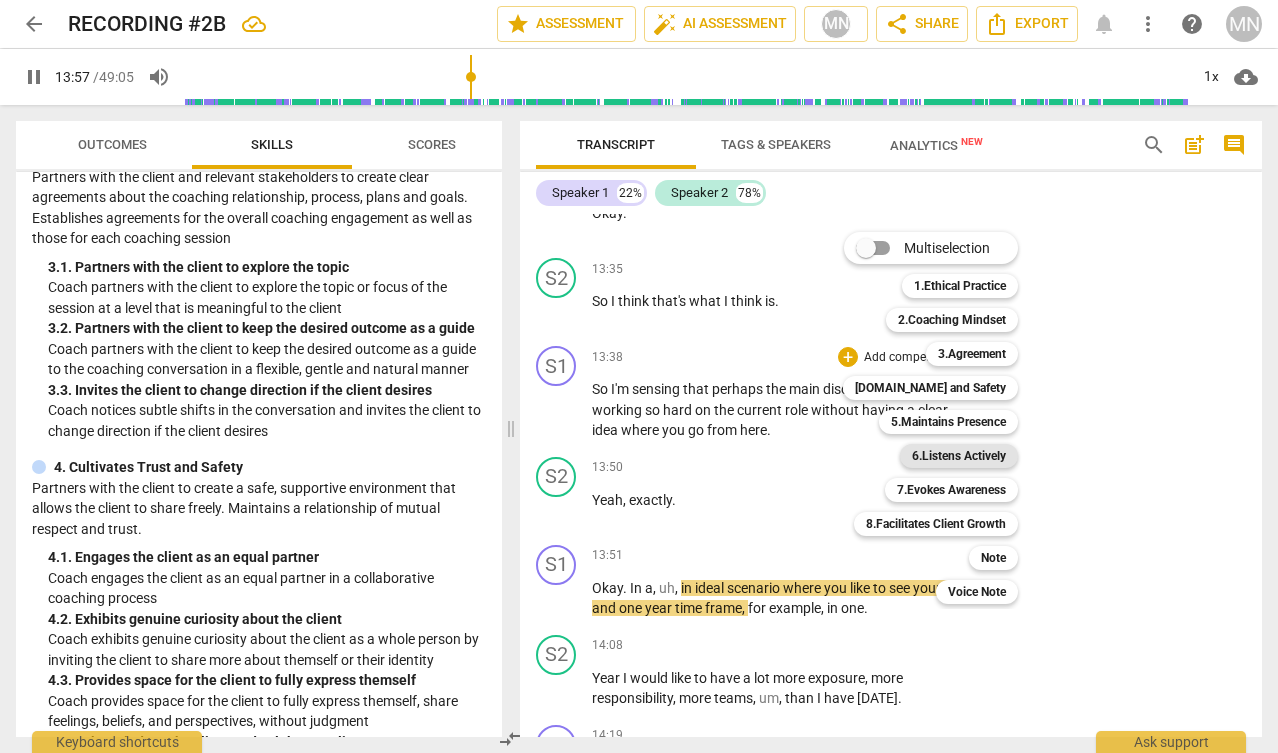 click on "6.Listens Actively" at bounding box center (959, 456) 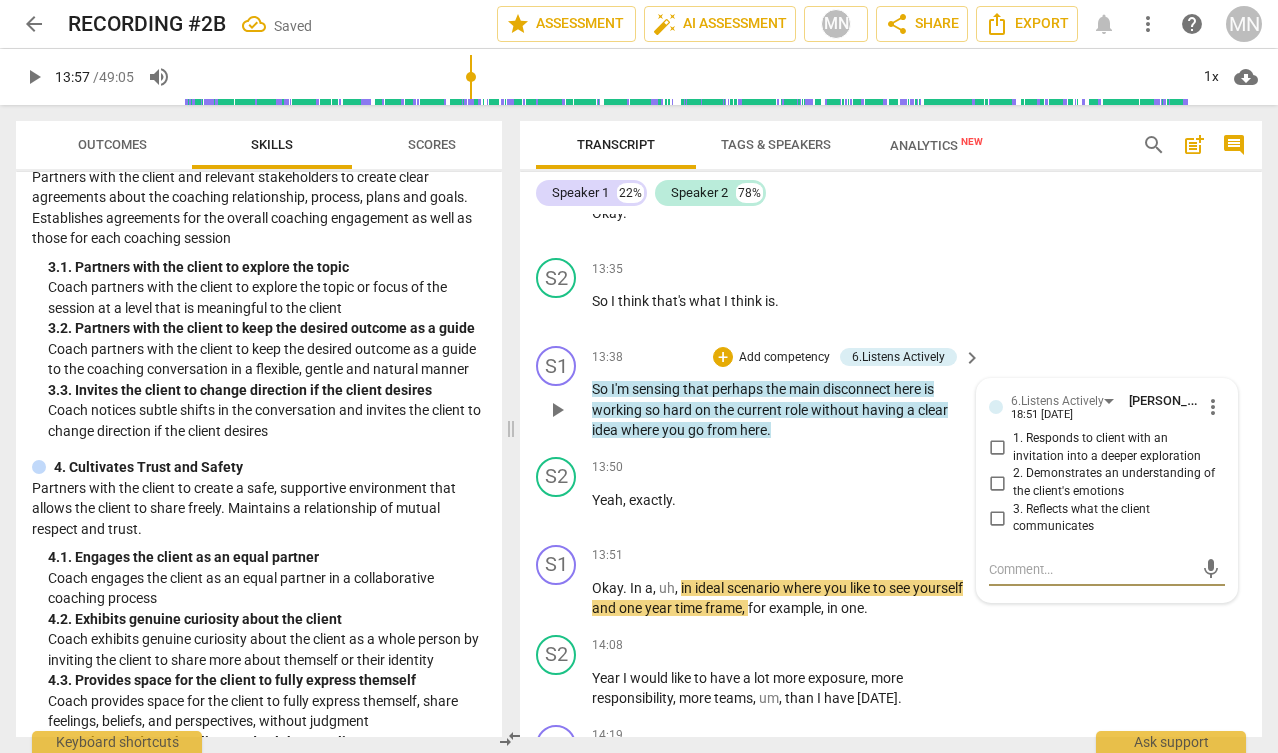 click on "3. Reflects what the client communicates" at bounding box center (997, 518) 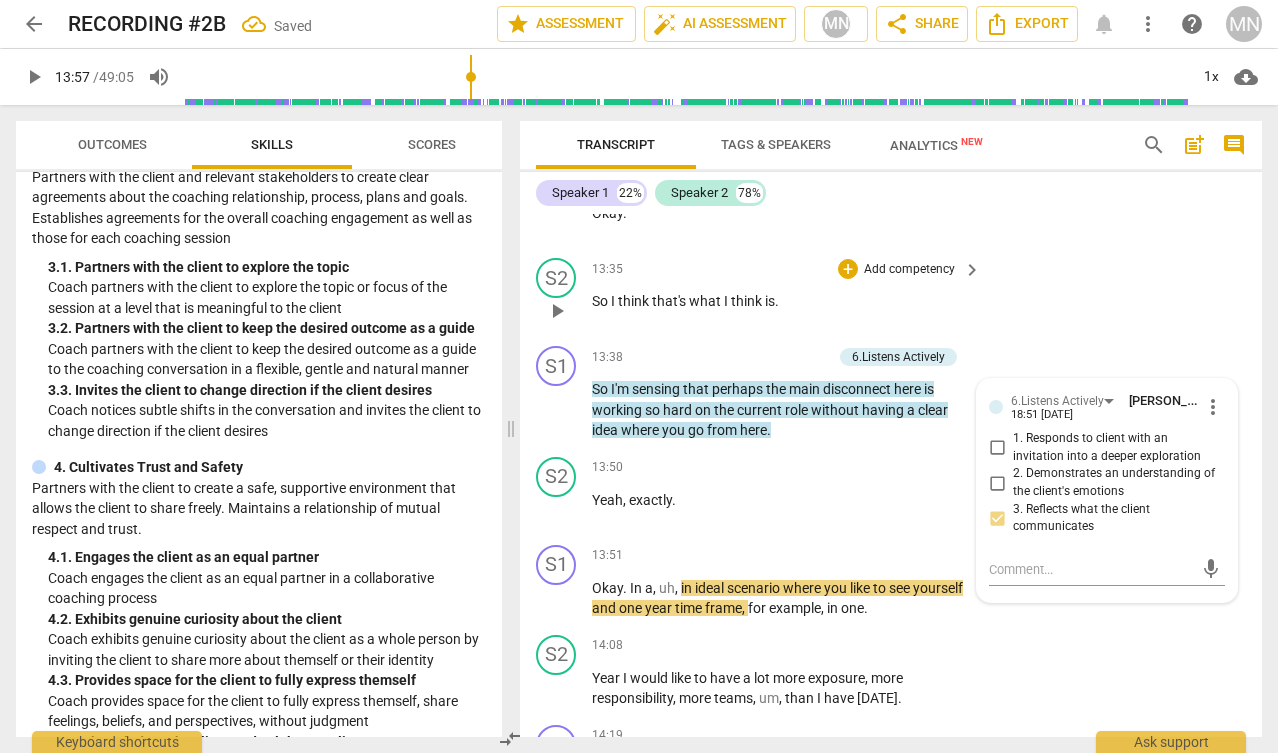 click on "S2 play_arrow pause 13:35 + Add competency keyboard_arrow_right So   I   think   that's   what   I   think   is ." at bounding box center [891, 294] 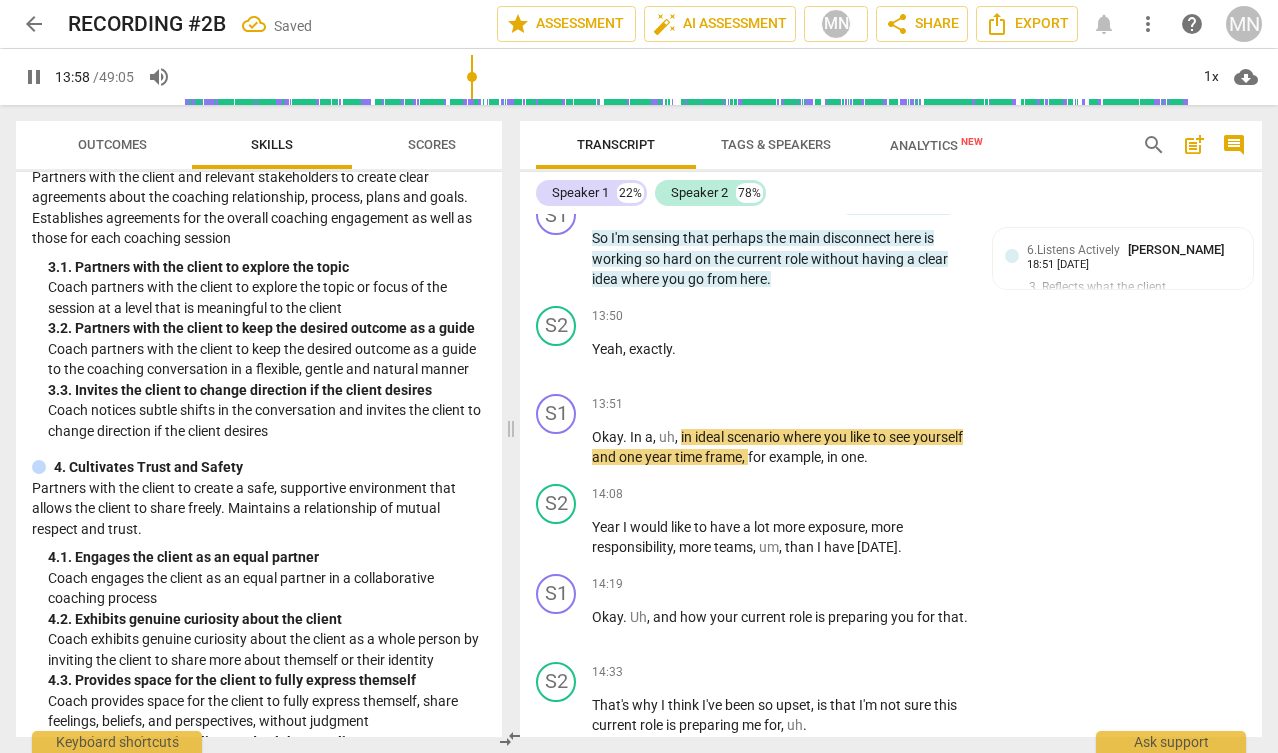 scroll, scrollTop: 6669, scrollLeft: 0, axis: vertical 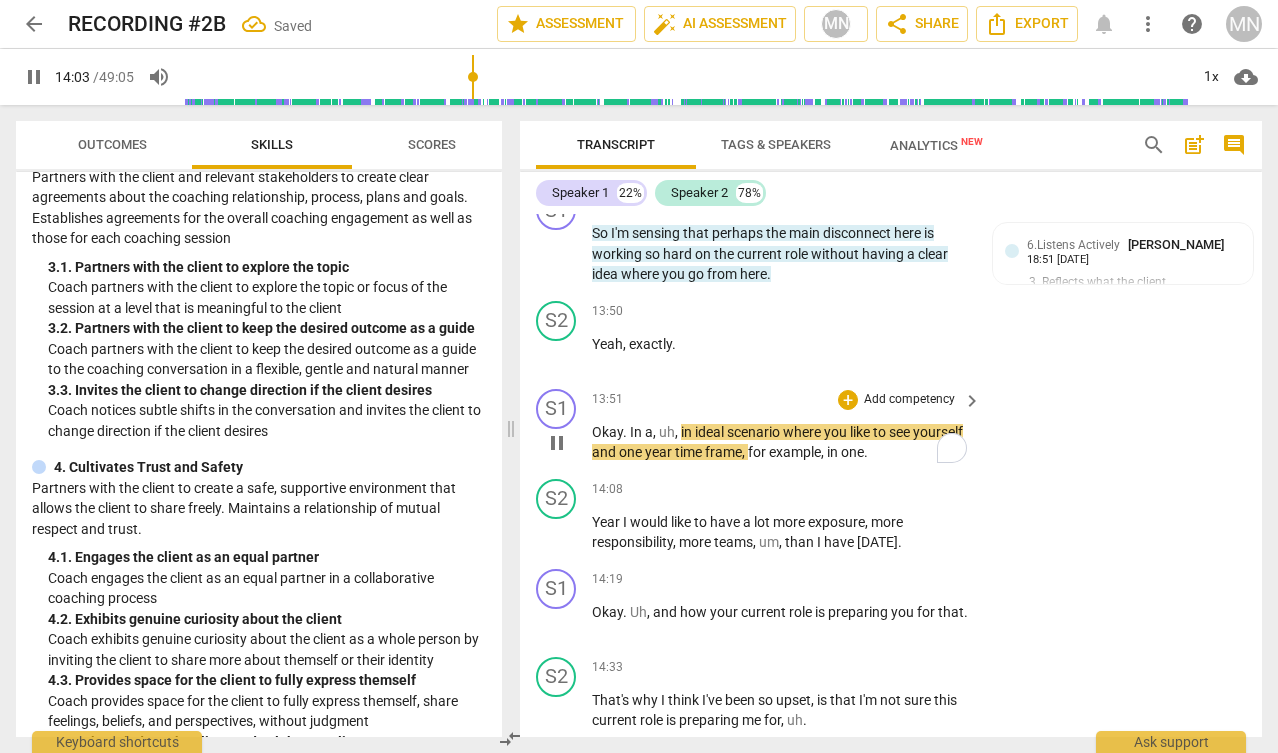 click on "ideal" at bounding box center (711, 432) 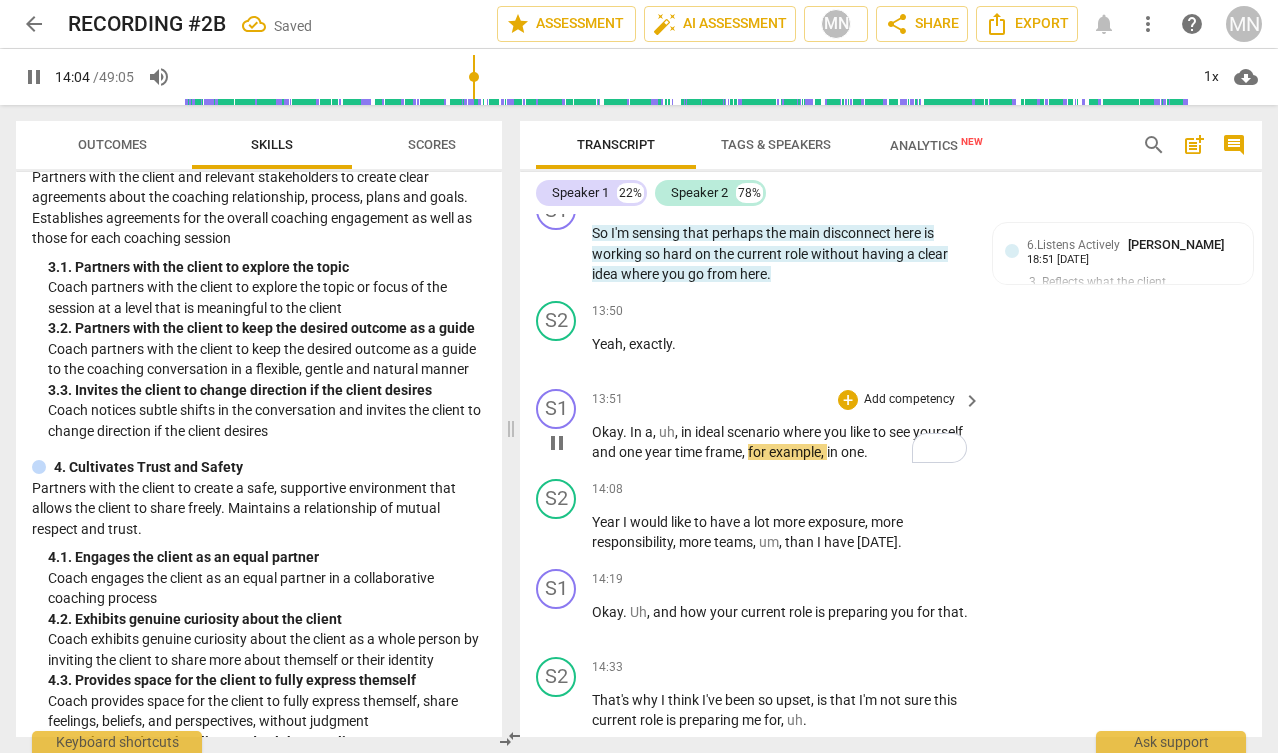 type on "845" 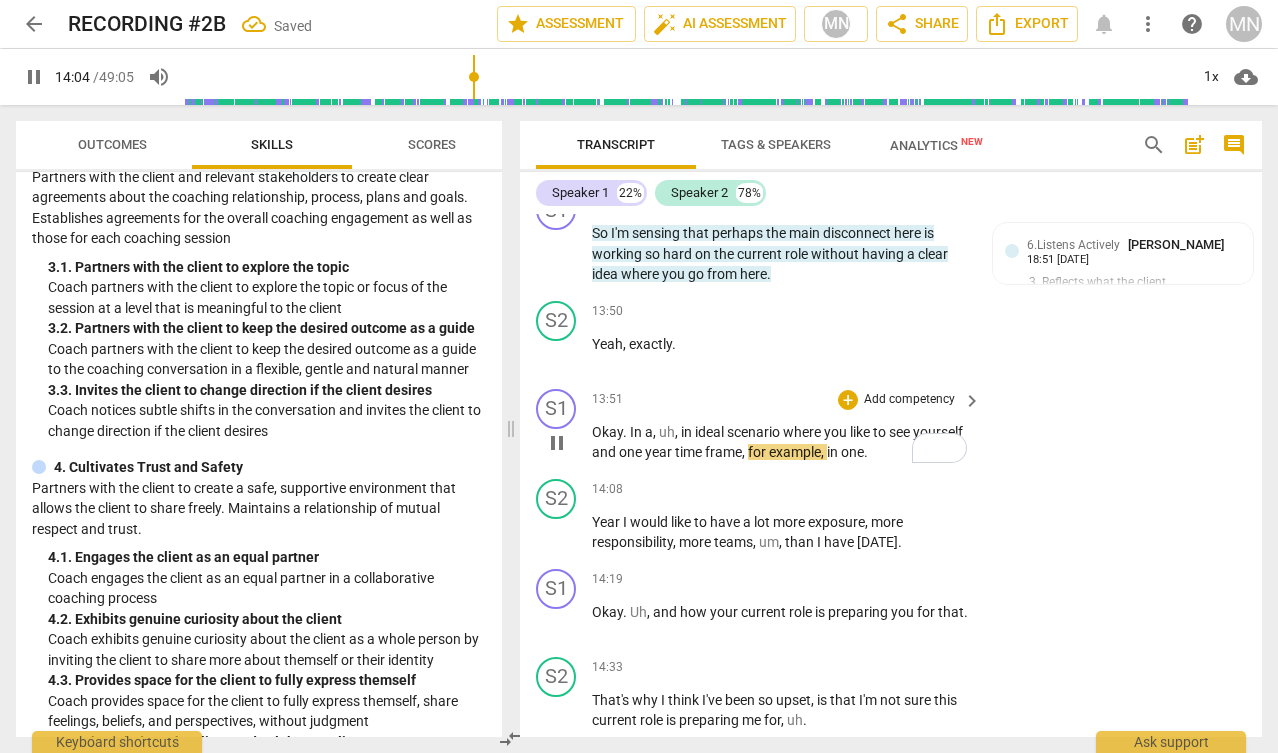 type 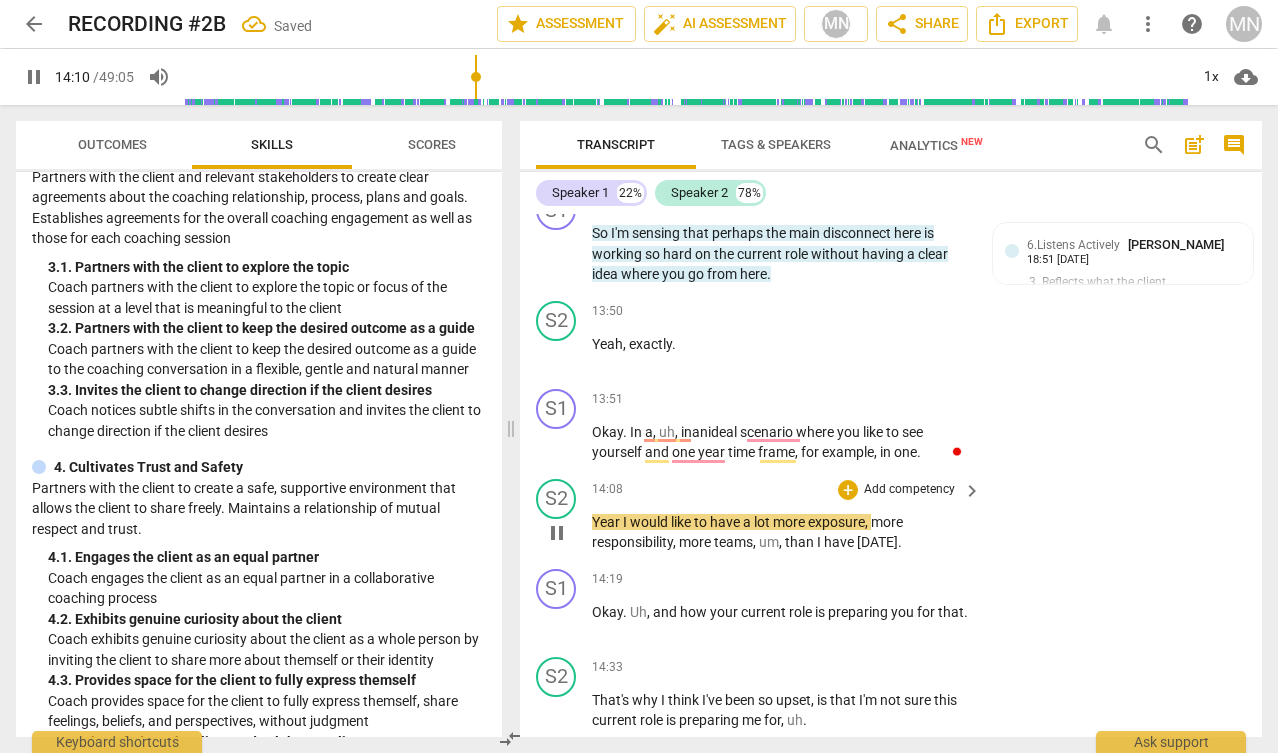 click on "Year" at bounding box center (607, 522) 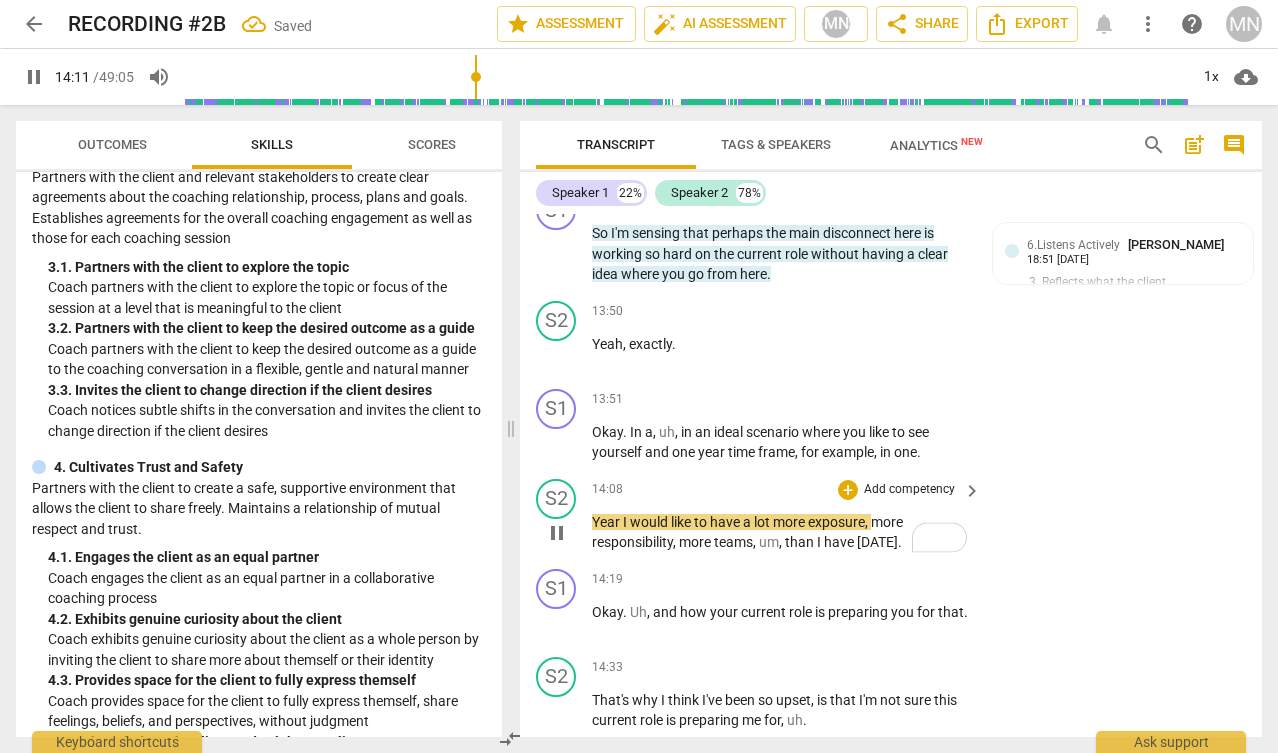 type on "852" 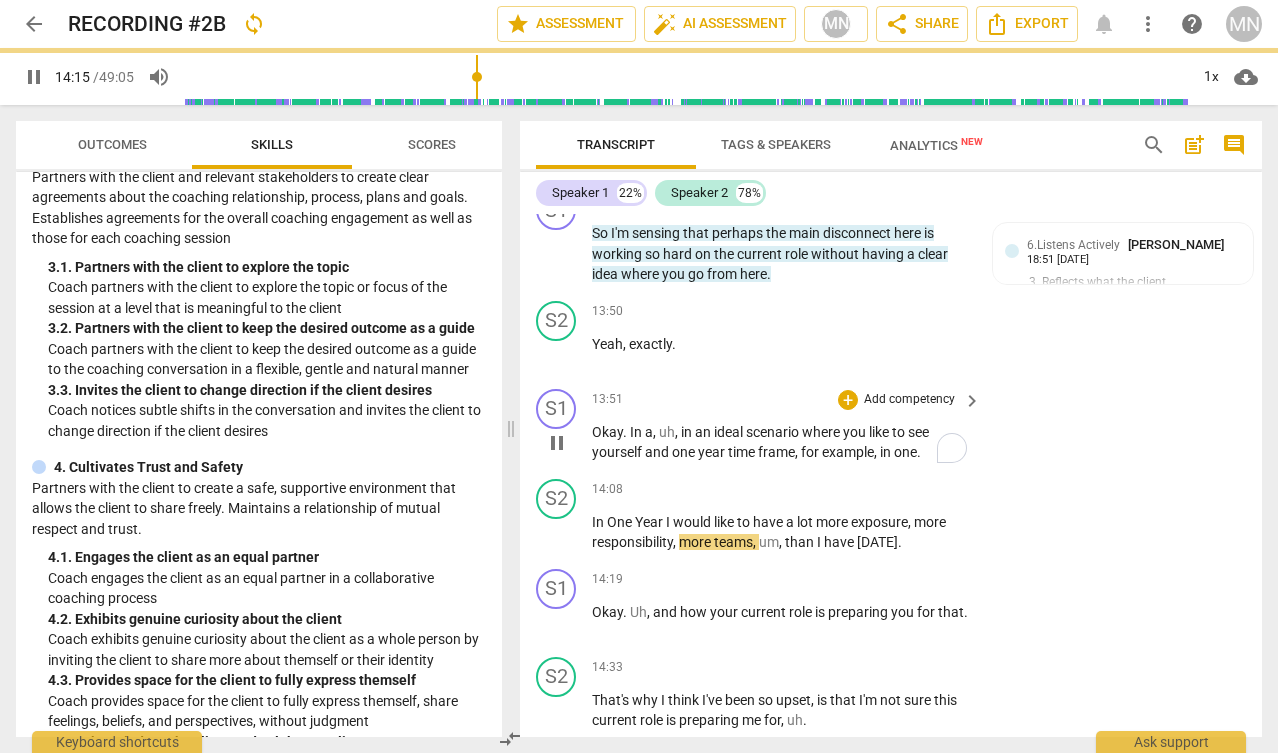 click on "Okay .   In   a ,   uh ,   in   an   ideal   scenario   where   you   like   to   see   yourself   and   one   year   time   frame ,   for   example ,   in   one ." at bounding box center [781, 442] 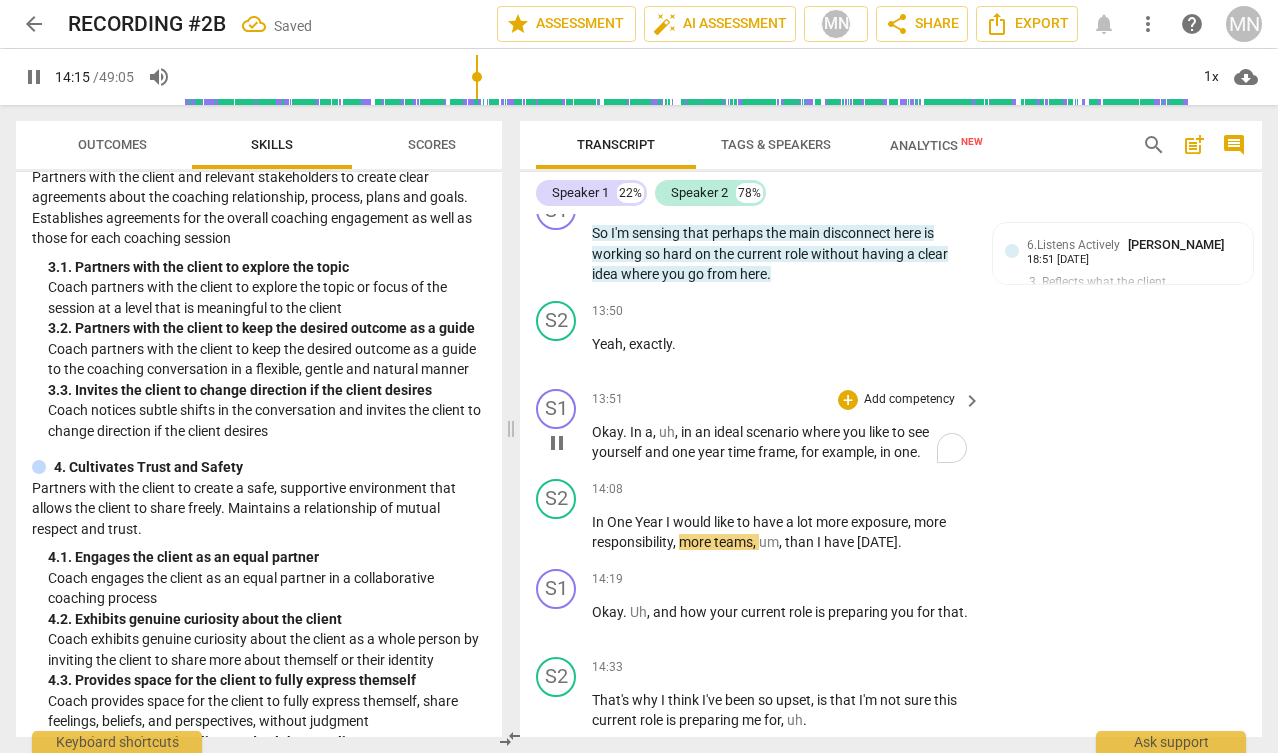type on "856" 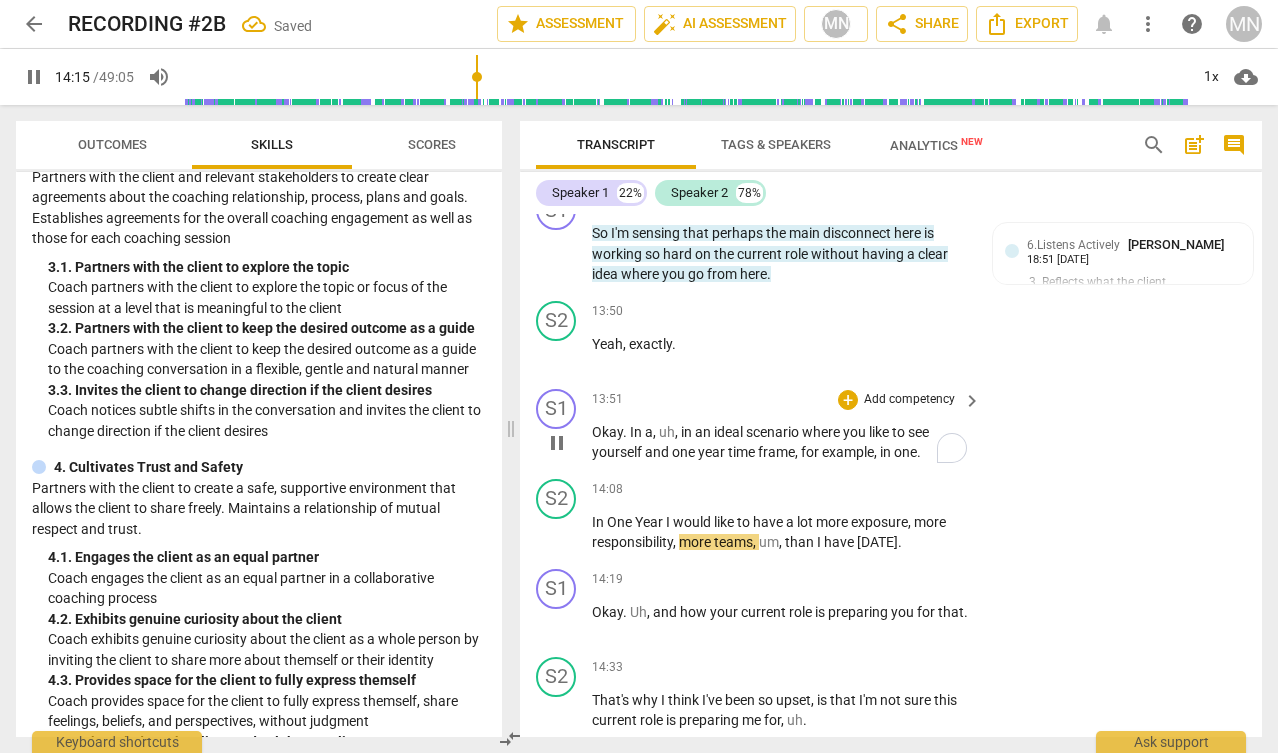 type 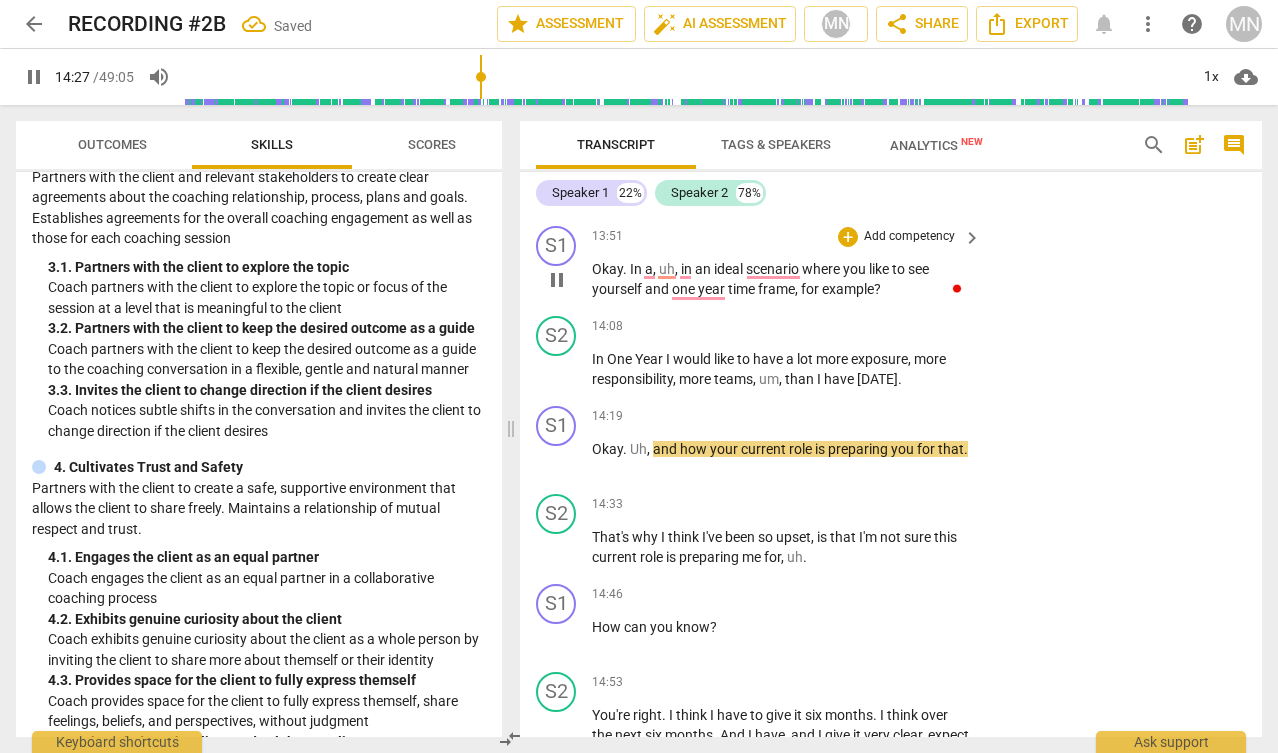 scroll, scrollTop: 6833, scrollLeft: 0, axis: vertical 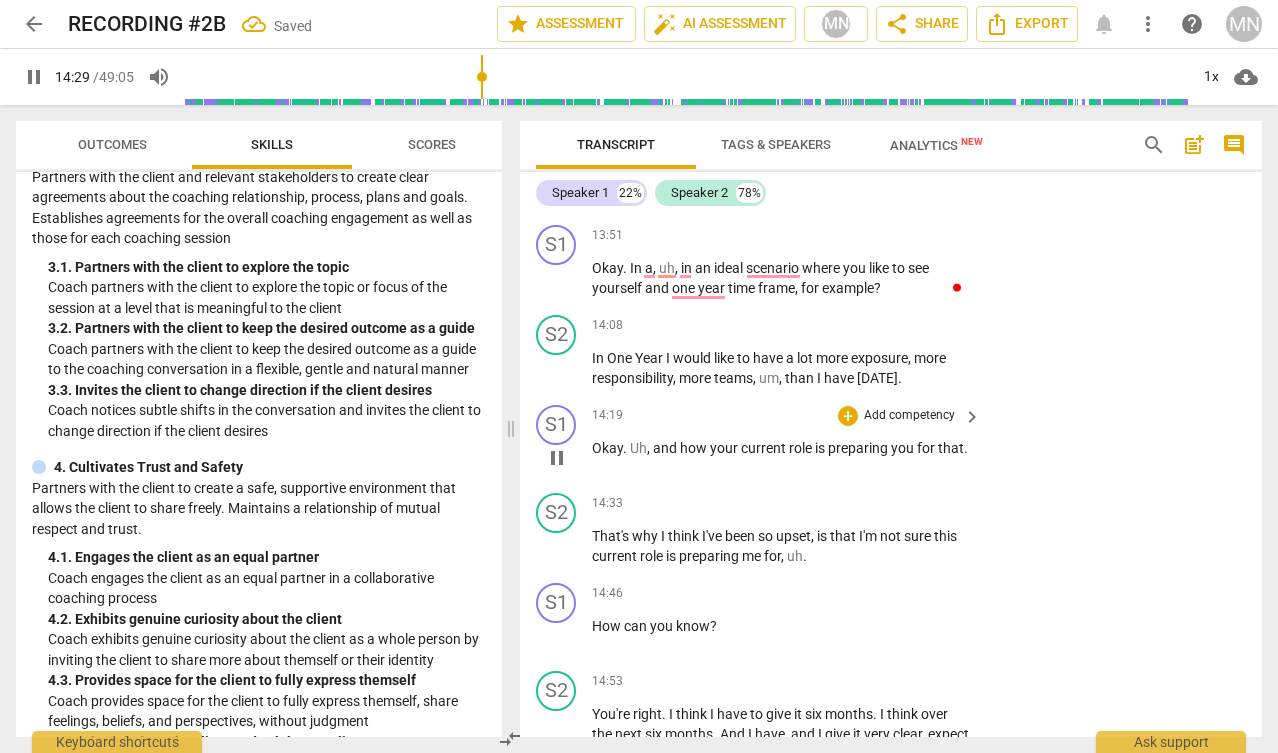 click on "keyboard_arrow_right" at bounding box center (972, 417) 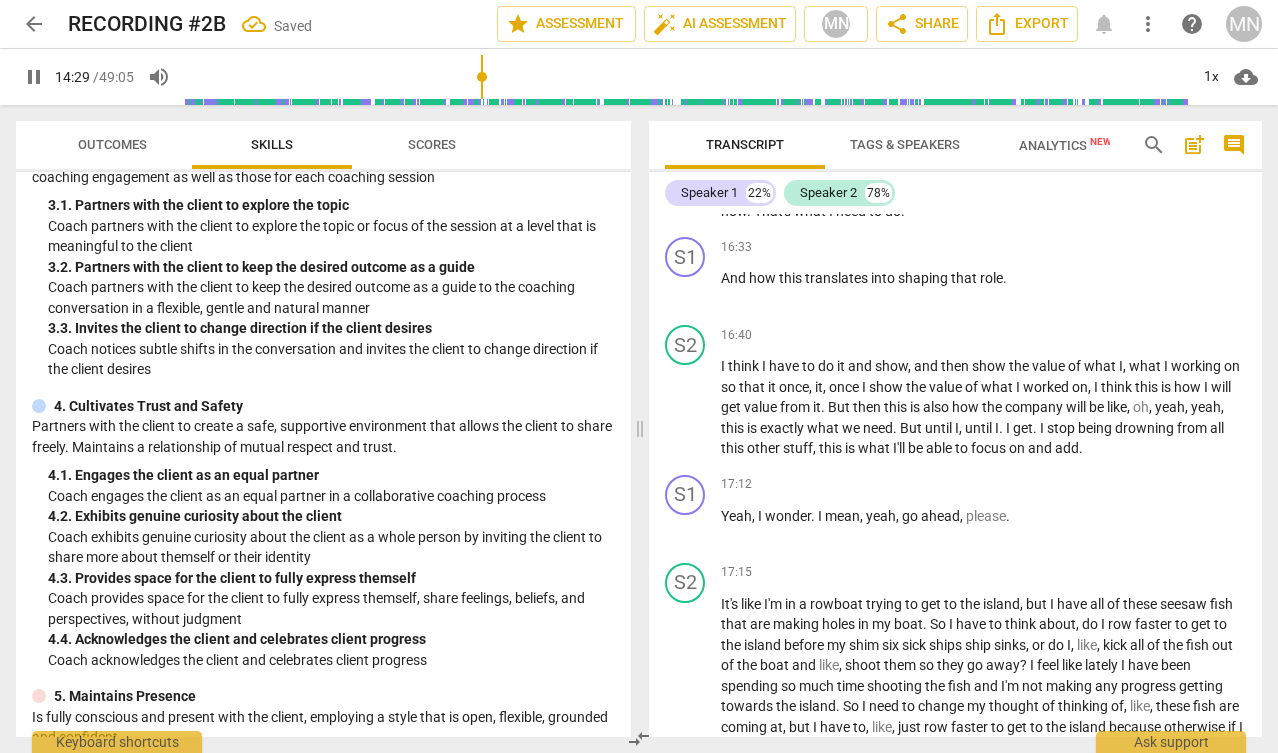 scroll, scrollTop: 5843, scrollLeft: 0, axis: vertical 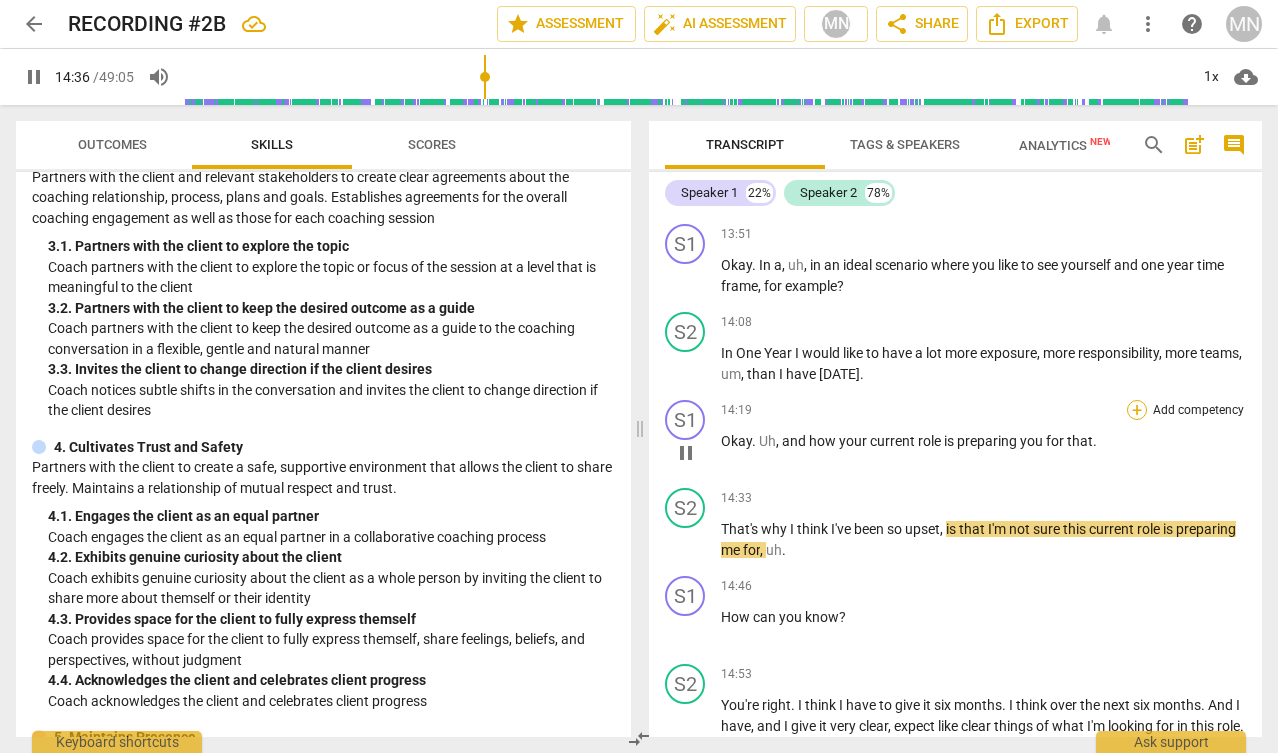 click on "+" at bounding box center [1137, 410] 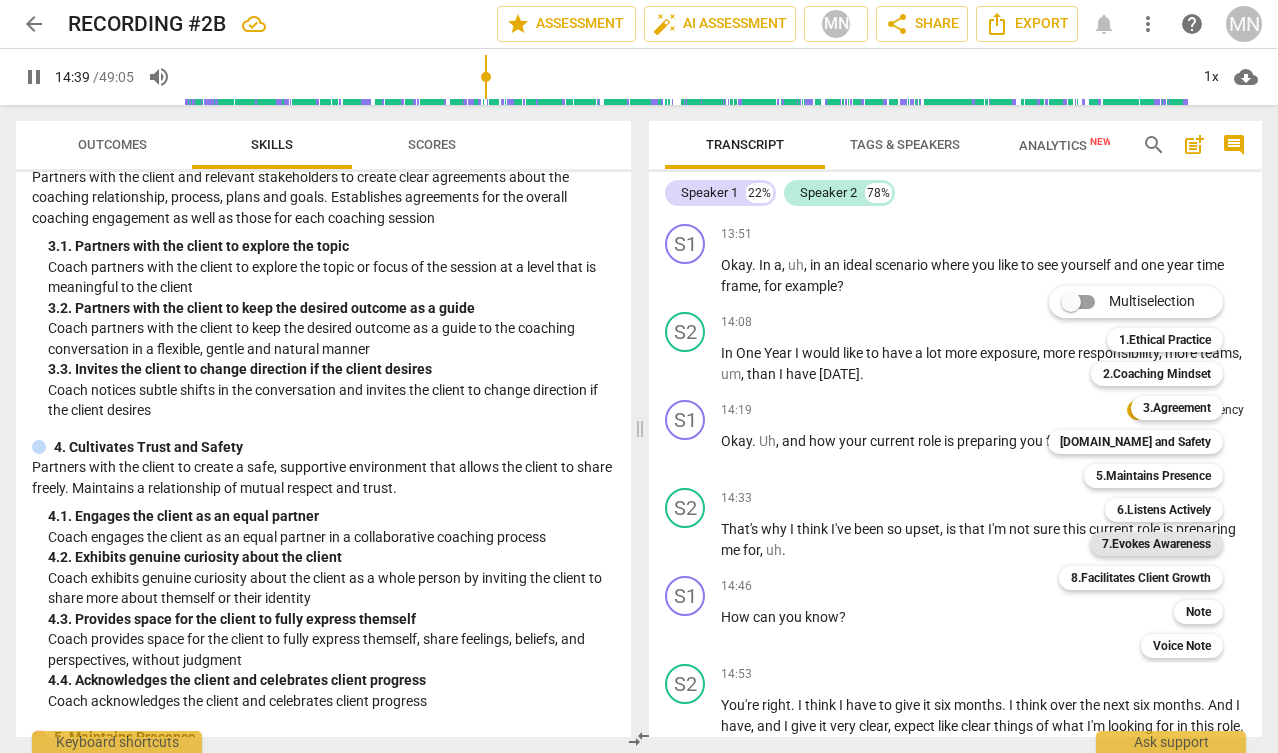 click on "7.Evokes Awareness" at bounding box center [1156, 544] 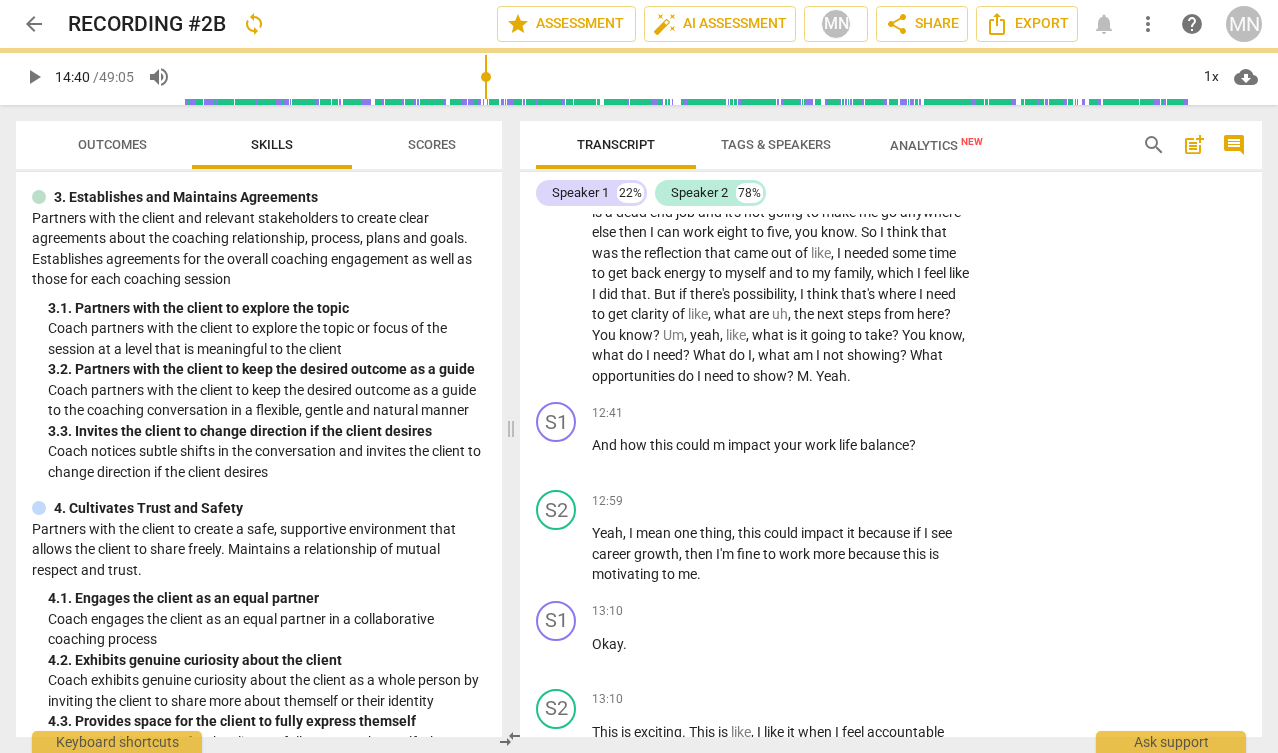 type on "880" 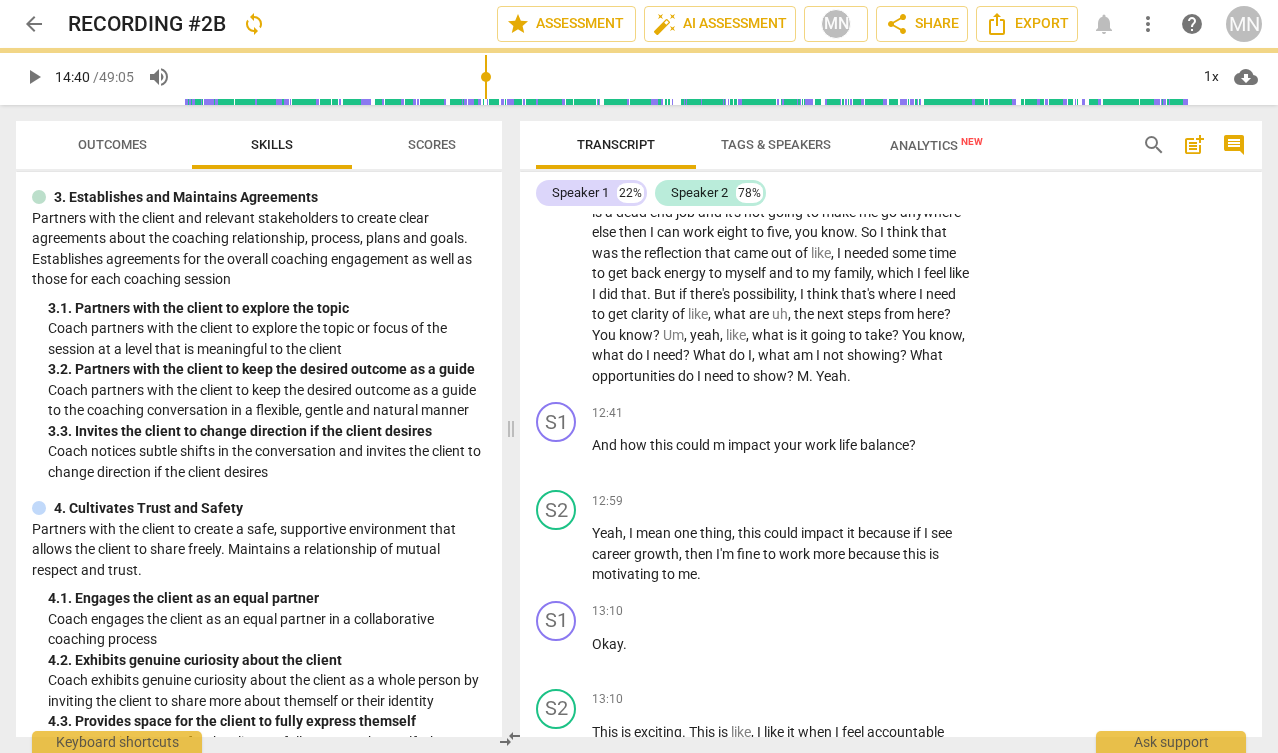 scroll, scrollTop: 6833, scrollLeft: 0, axis: vertical 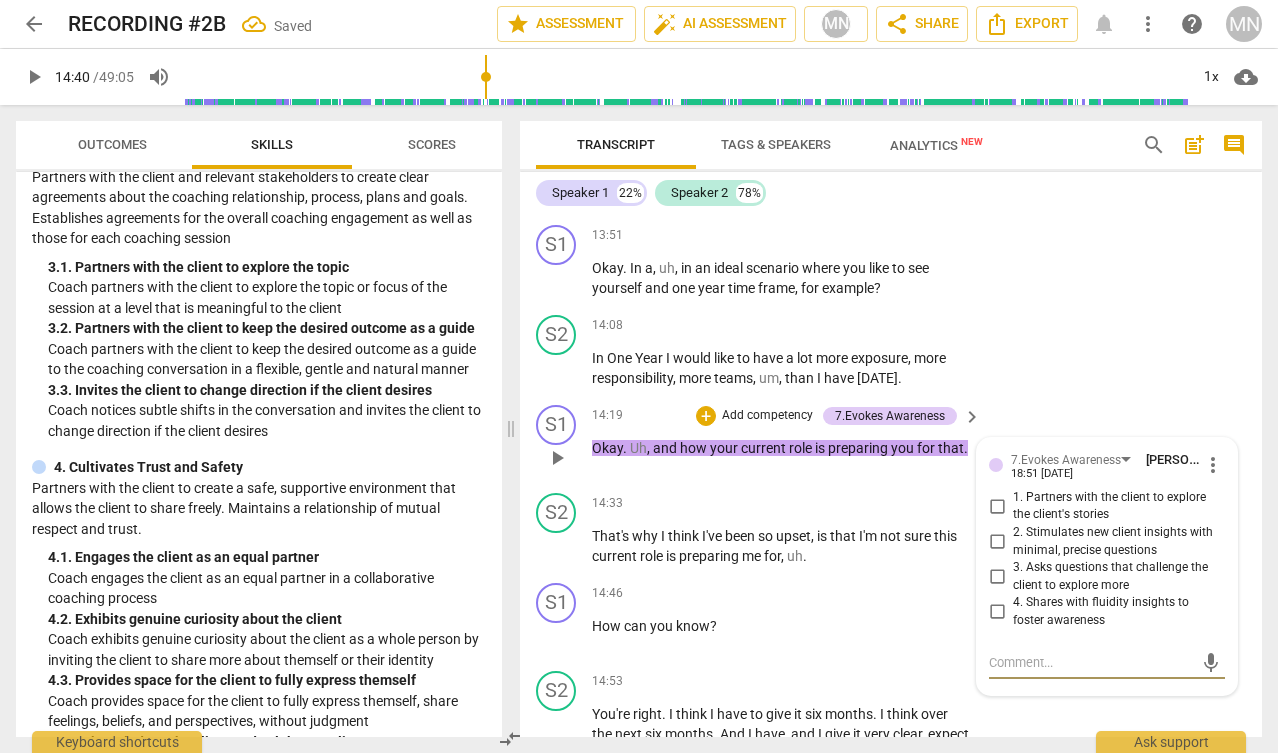 click on "1. Partners with the client to explore the client's stories" at bounding box center [997, 506] 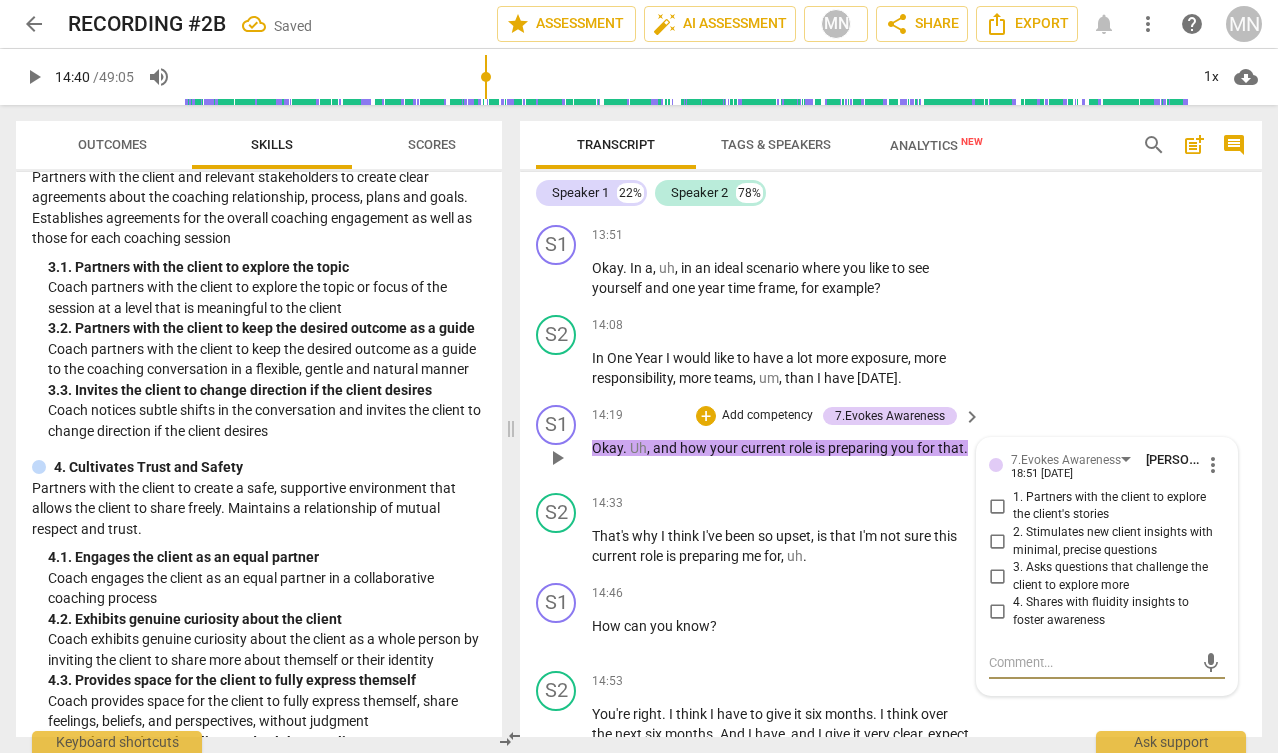 checkbox on "true" 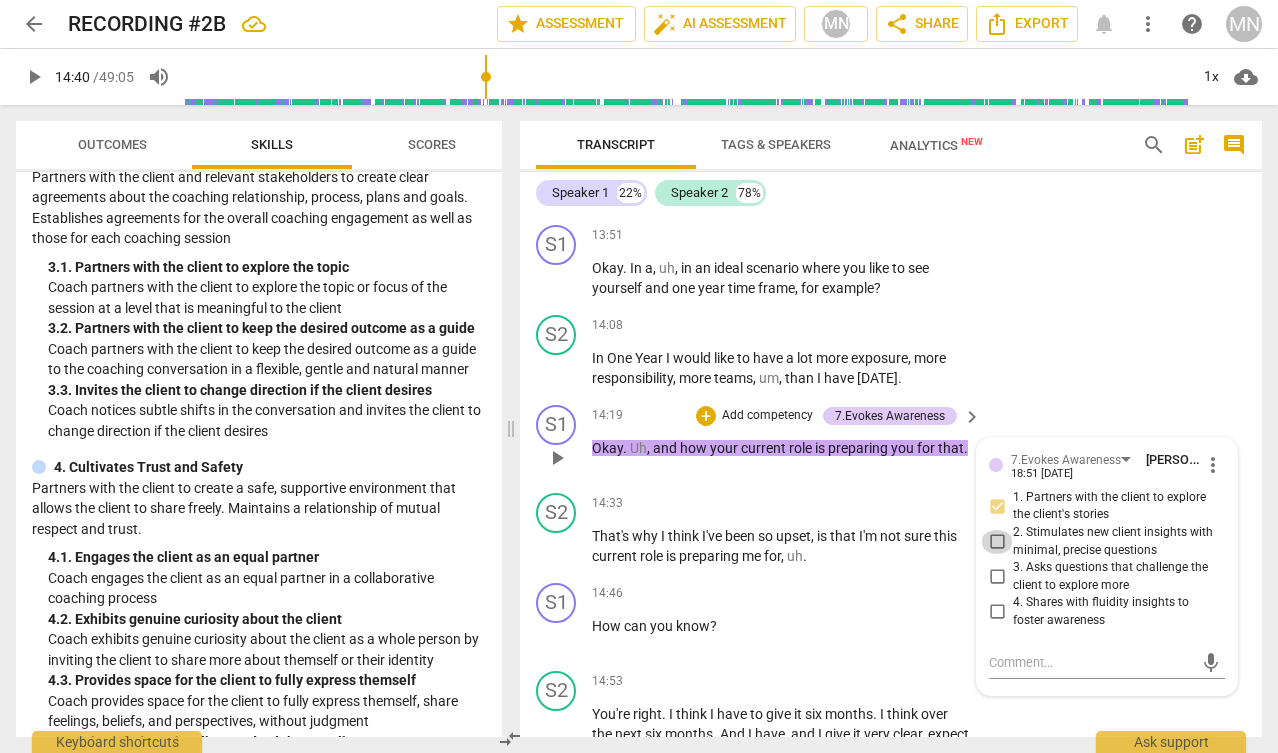 click on "2. Stimulates new client insights with minimal, precise questions" at bounding box center (997, 542) 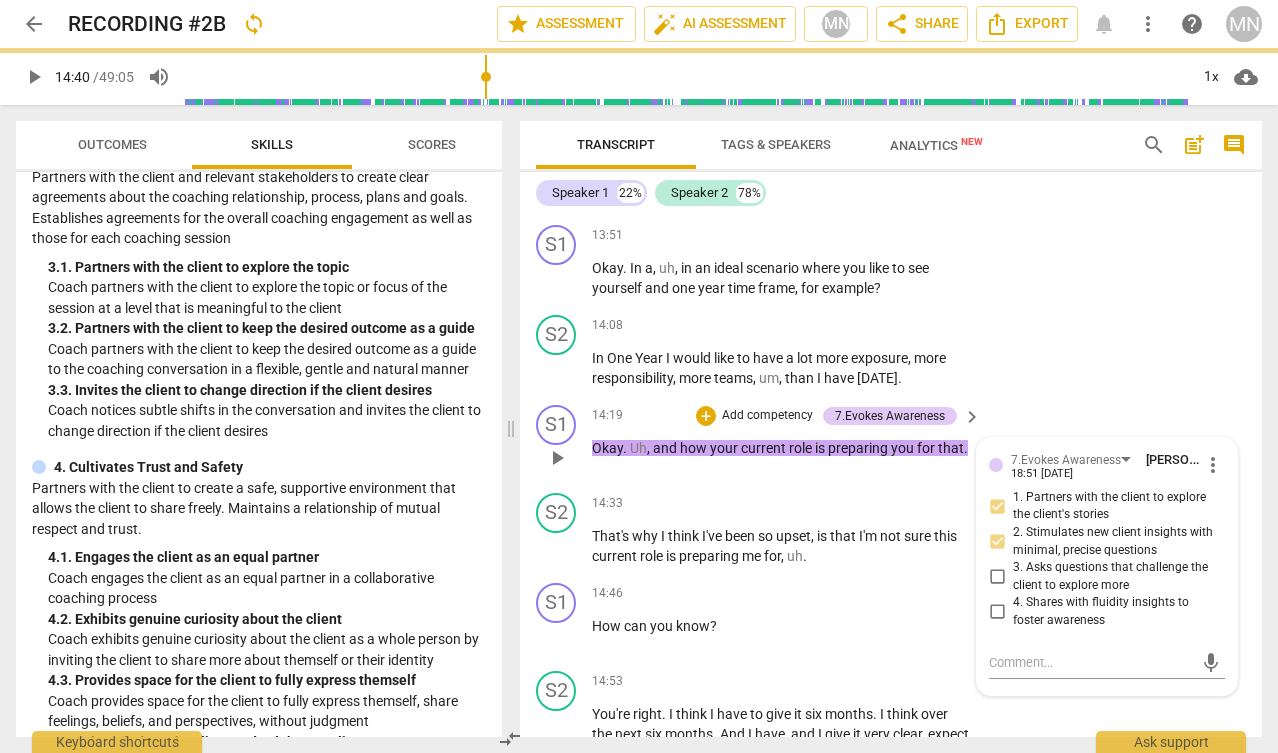 click on "3. Asks questions that challenge the client to explore more" at bounding box center (997, 577) 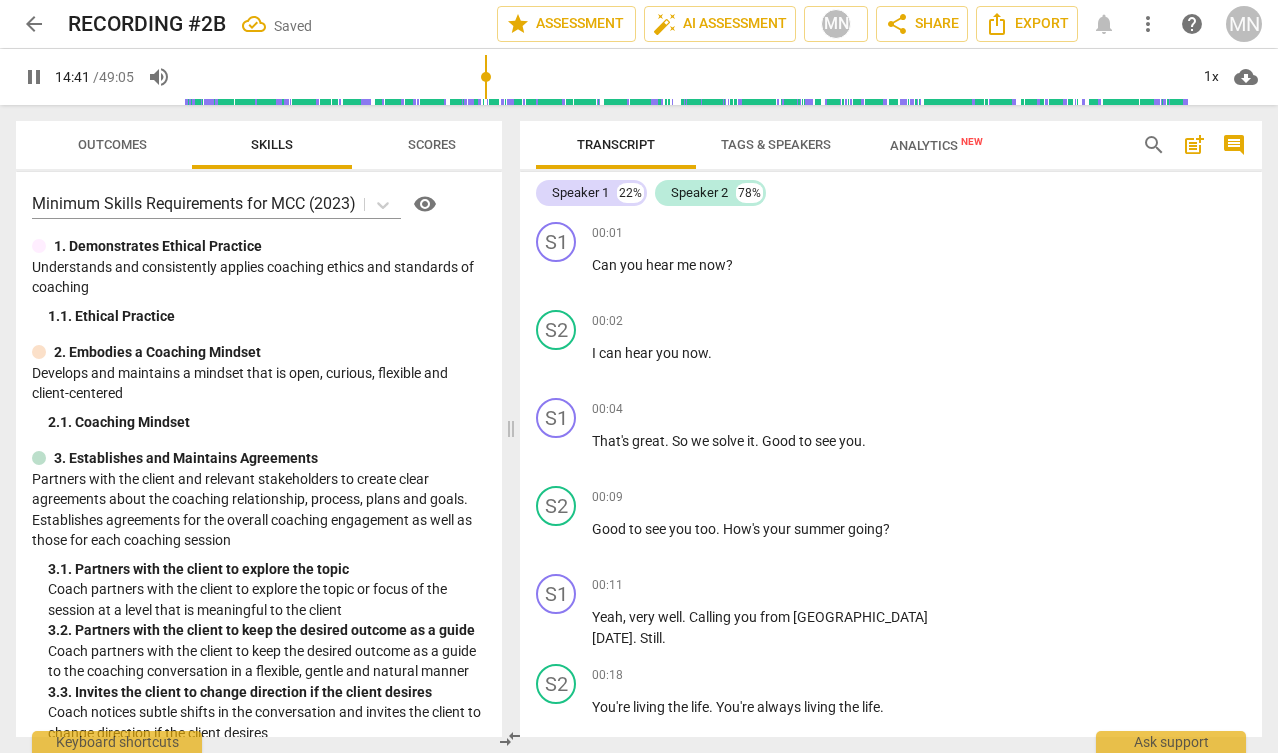 scroll, scrollTop: 0, scrollLeft: 0, axis: both 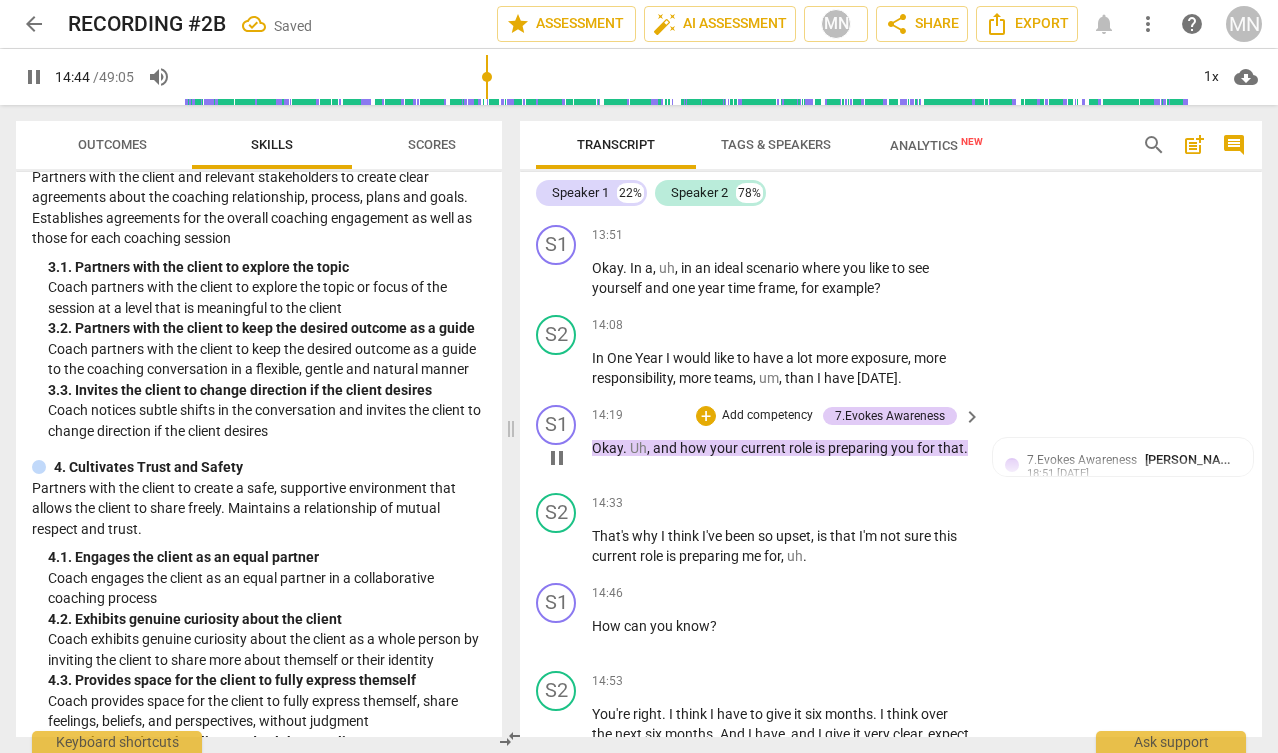 click on "pause" at bounding box center [557, 458] 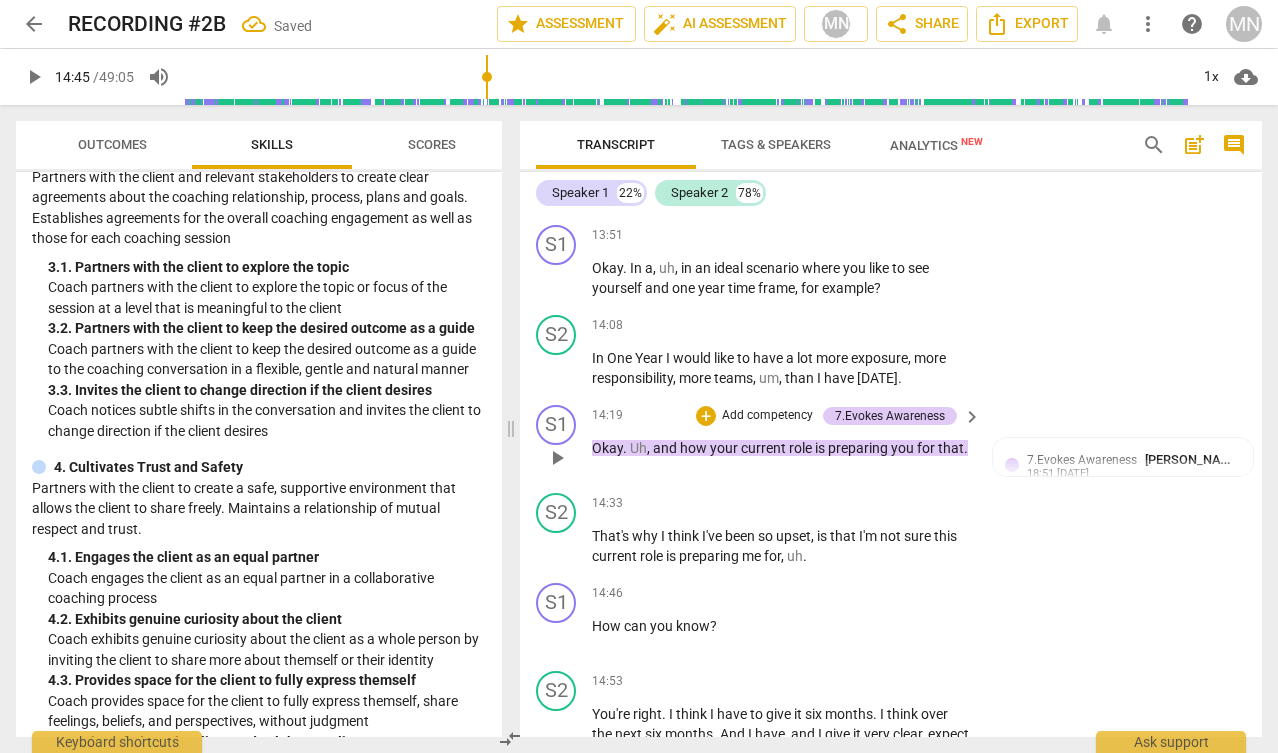 click on "play_arrow" at bounding box center (557, 458) 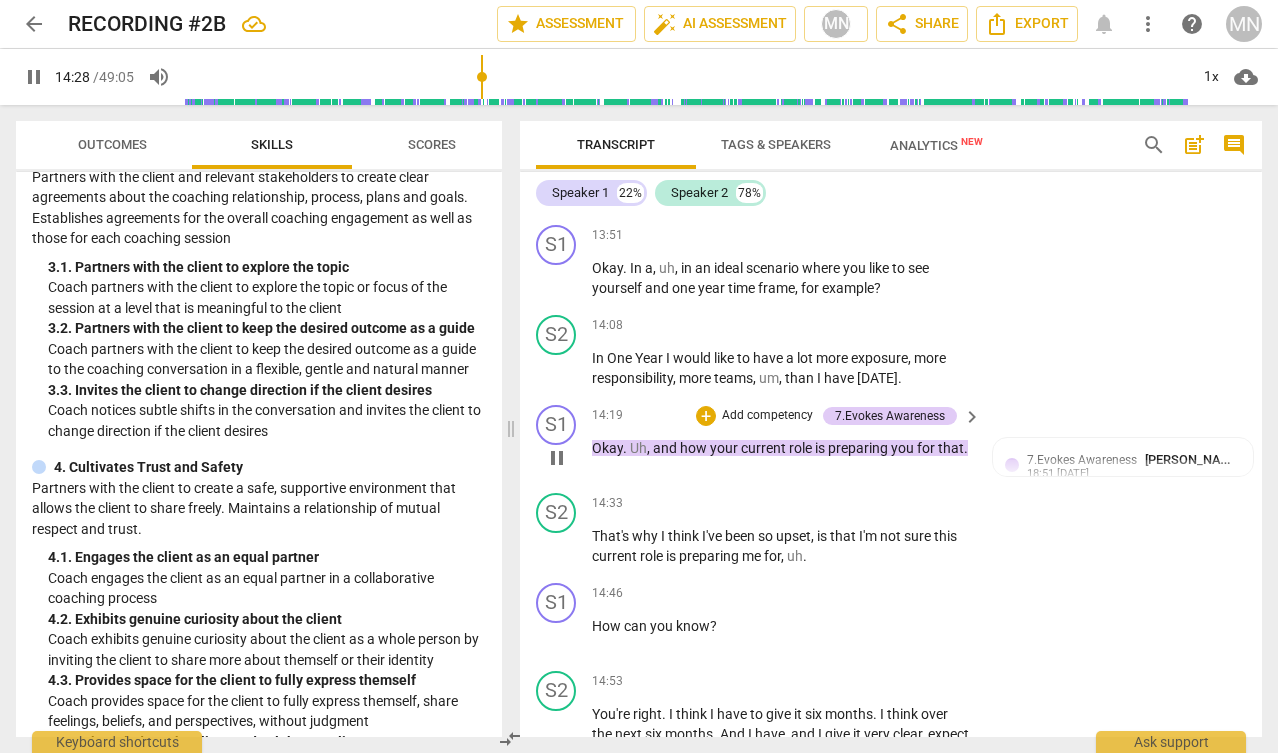 click on "Okay .   Uh ,   and   how   your   current   role   is   preparing   you   for   that ." at bounding box center (781, 448) 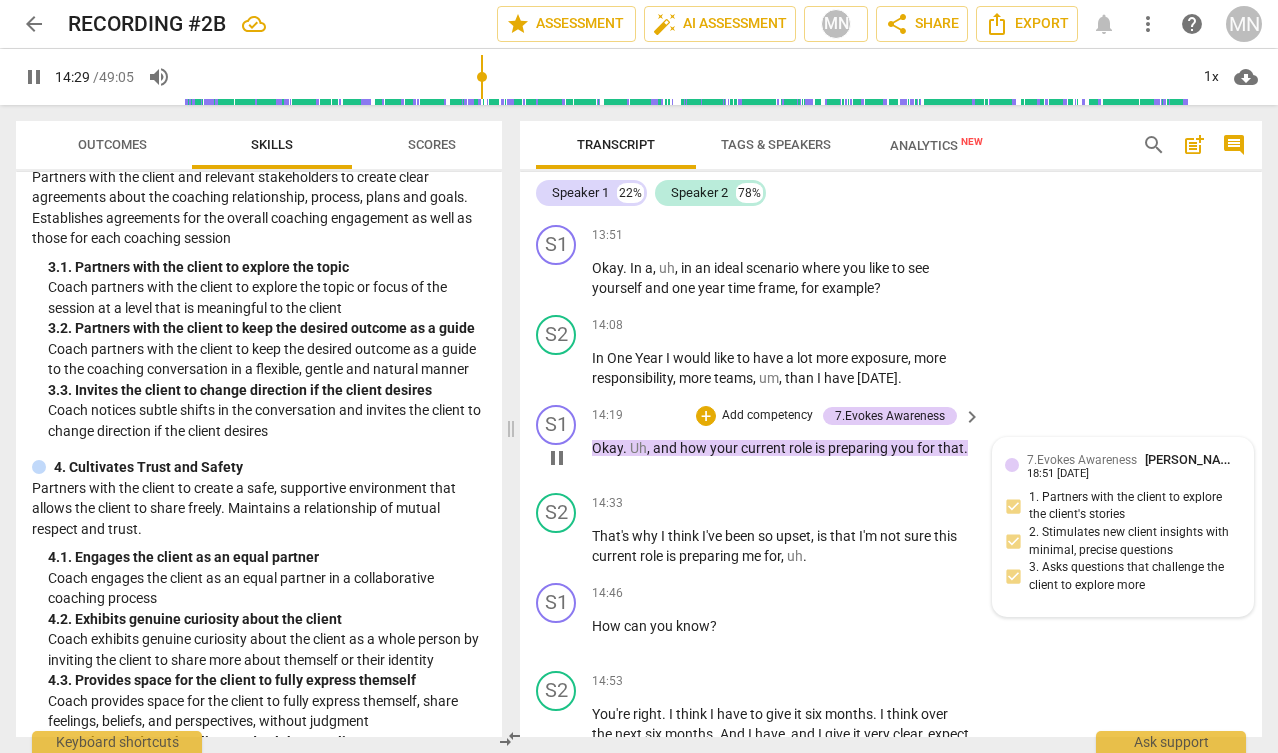 type on "870" 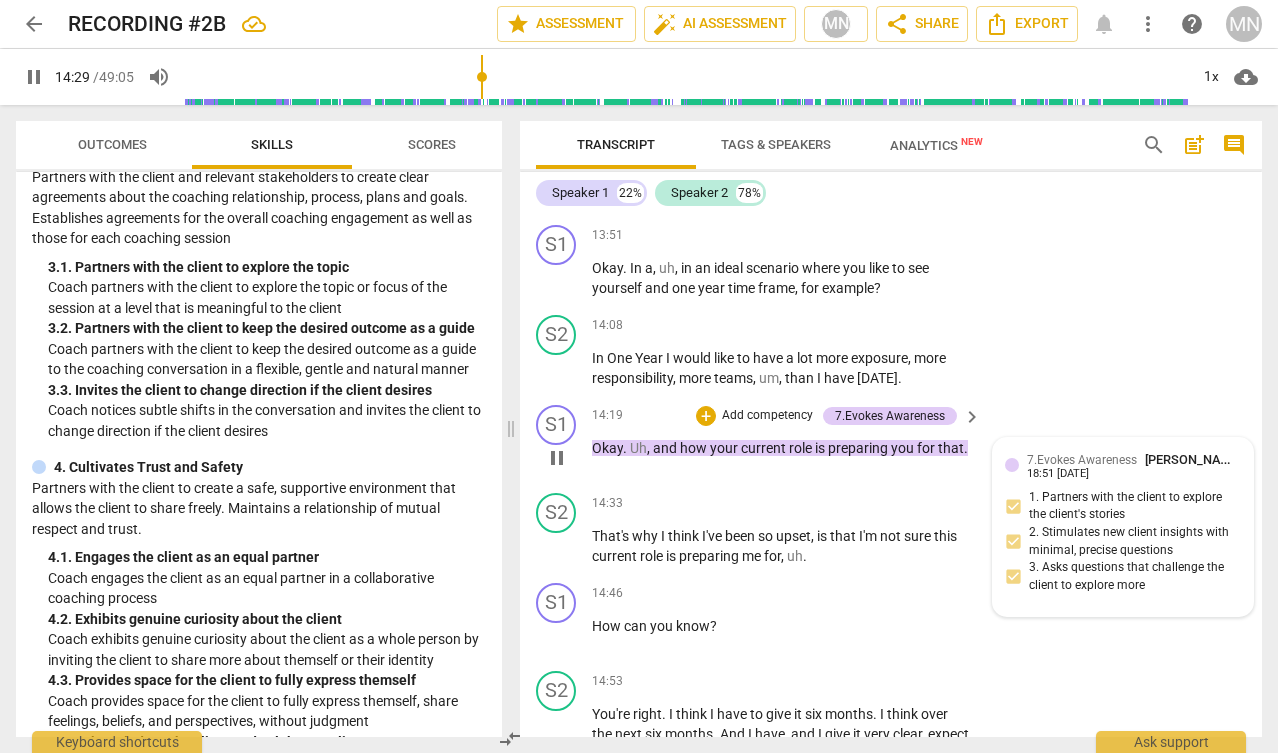 type 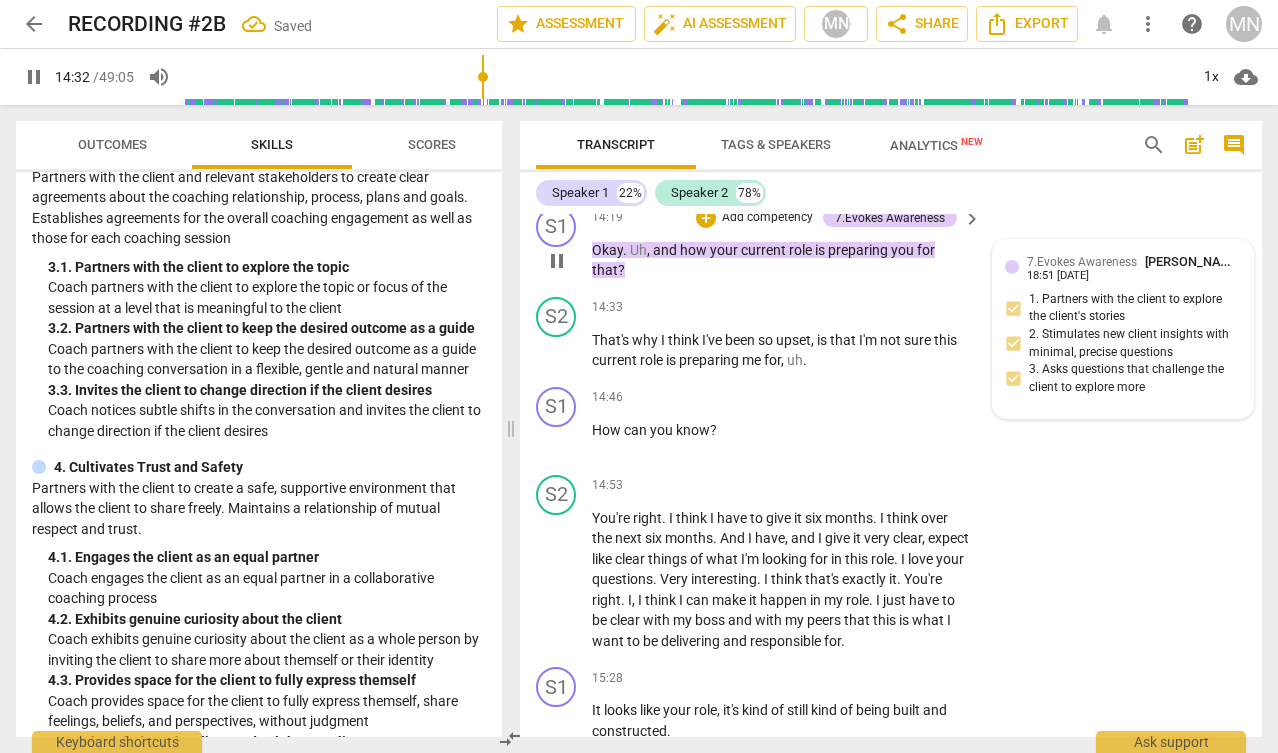 scroll, scrollTop: 7071, scrollLeft: 0, axis: vertical 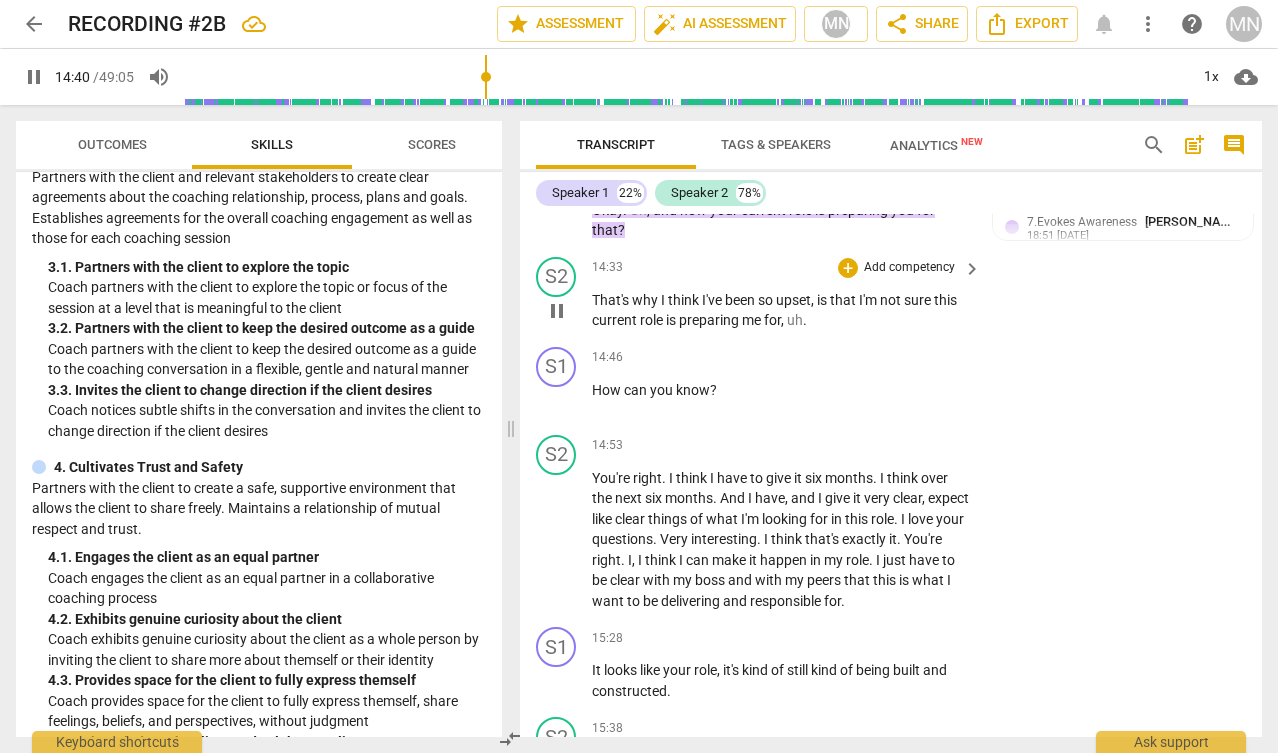 click on "." at bounding box center (805, 320) 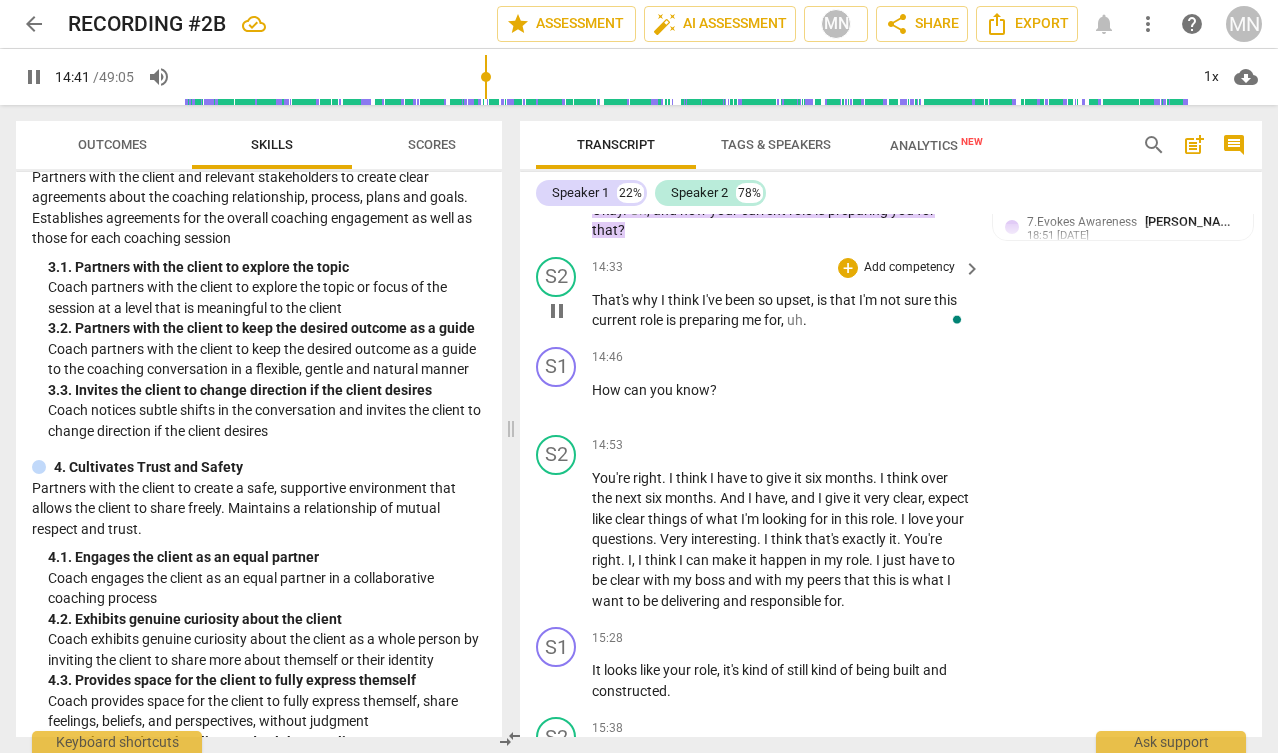 type on "882" 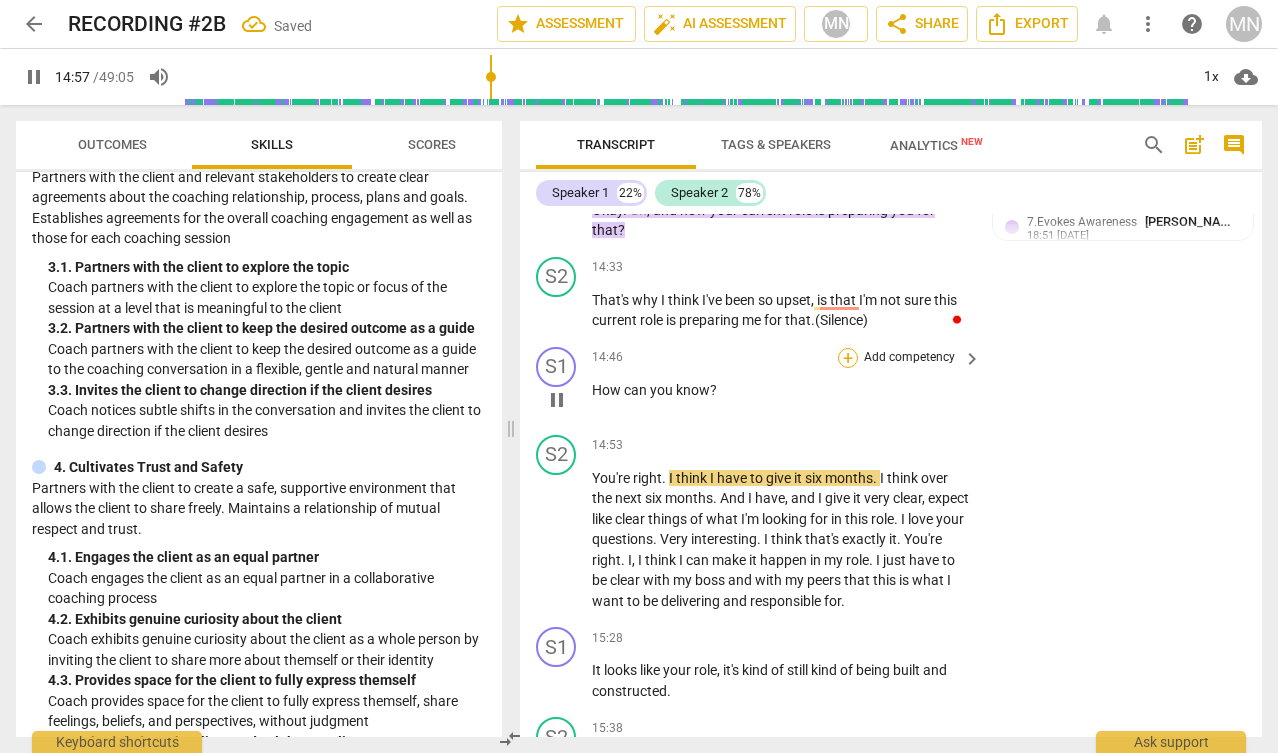 click on "+" at bounding box center [848, 358] 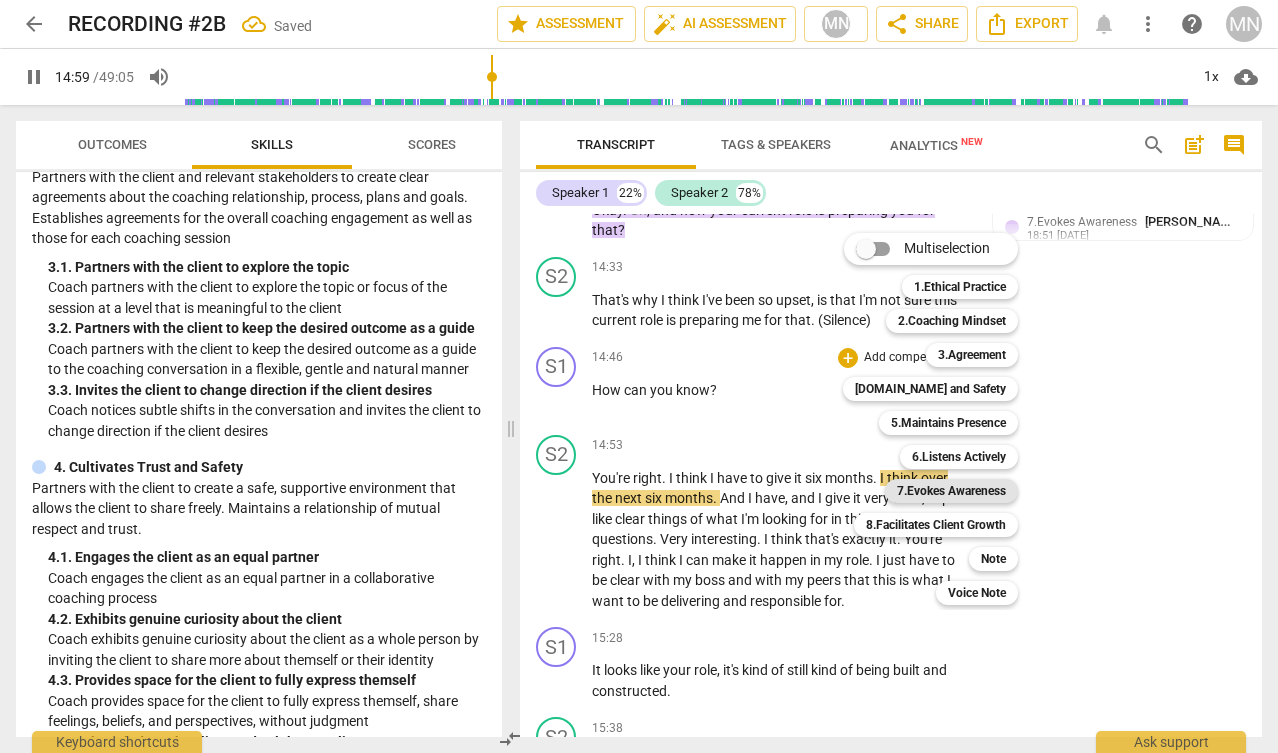 click on "7.Evokes Awareness" at bounding box center [951, 491] 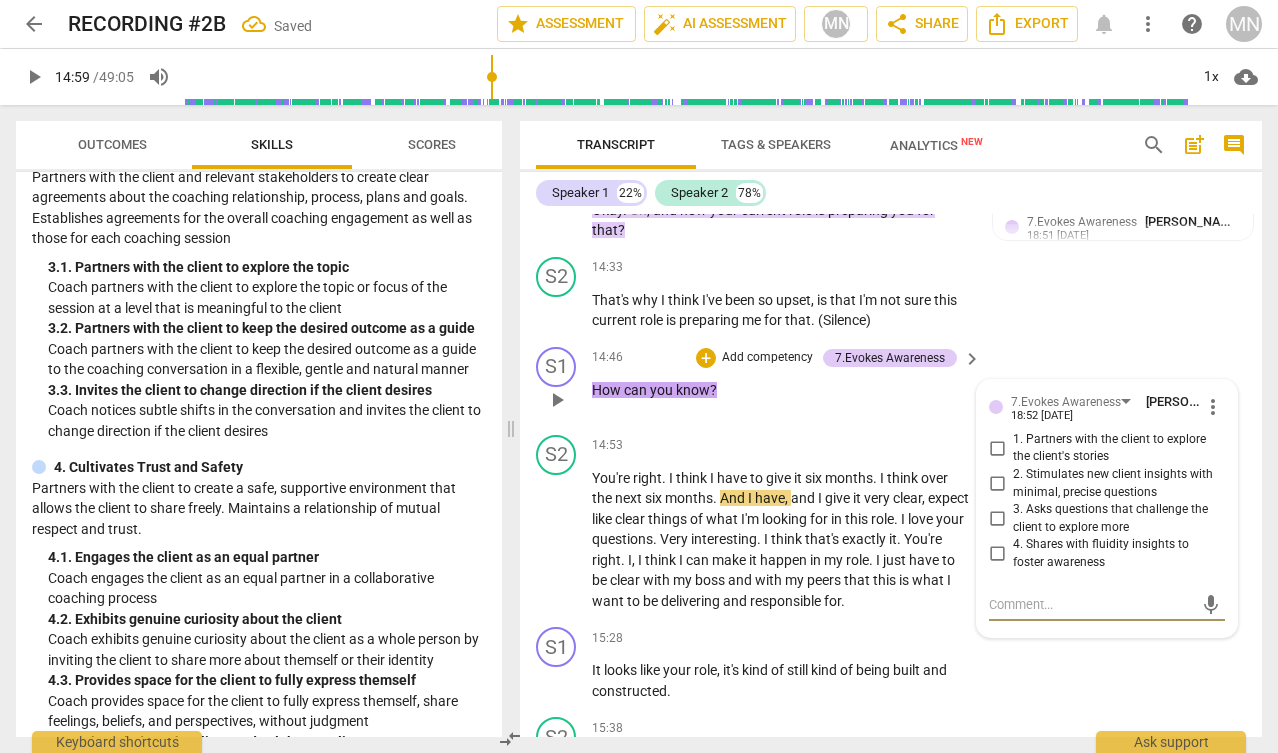 click on "3. Asks questions that challenge the client to explore more" at bounding box center [997, 519] 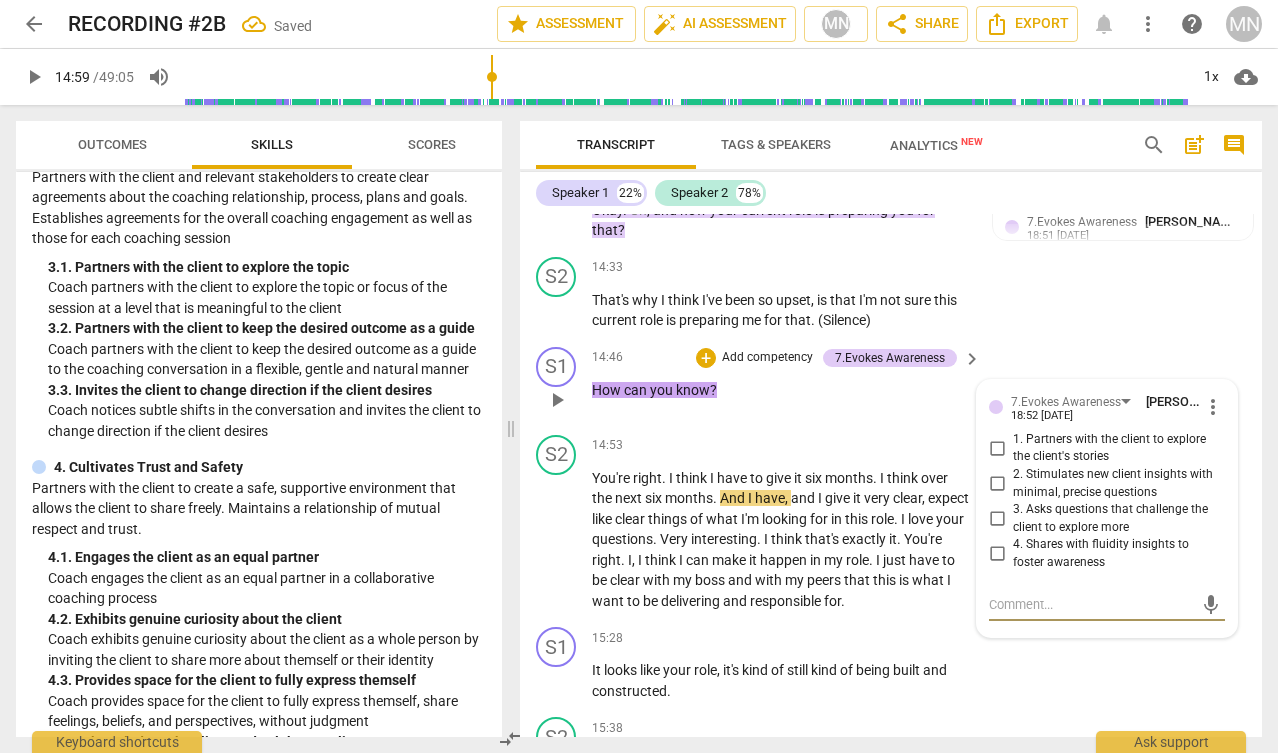 checkbox on "true" 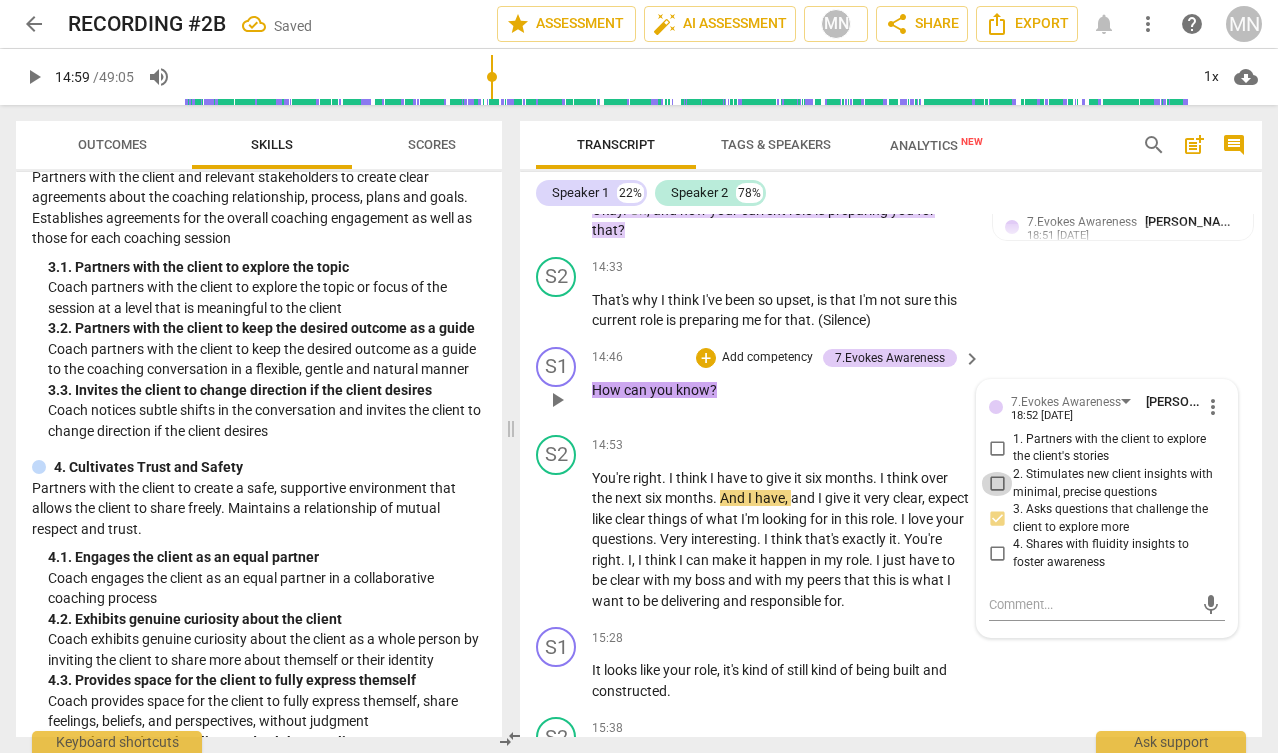 click on "2. Stimulates new client insights with minimal, precise questions" at bounding box center [997, 484] 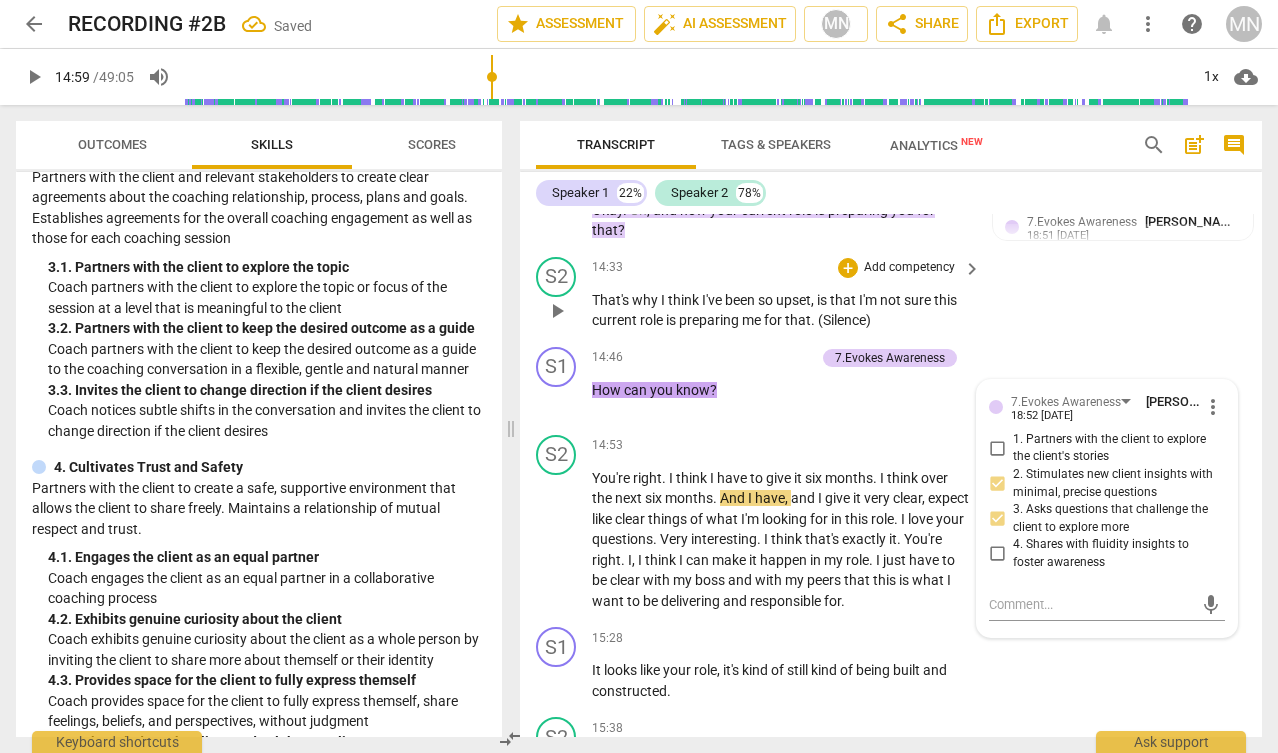 click on "S2 play_arrow pause 14:33 + Add competency keyboard_arrow_right That's   why   I   think   I've   been   so   upset ,   is   that   I'm   not   sure   this   current   role   is   preparing   me   for   that .   (Silence)" at bounding box center (891, 294) 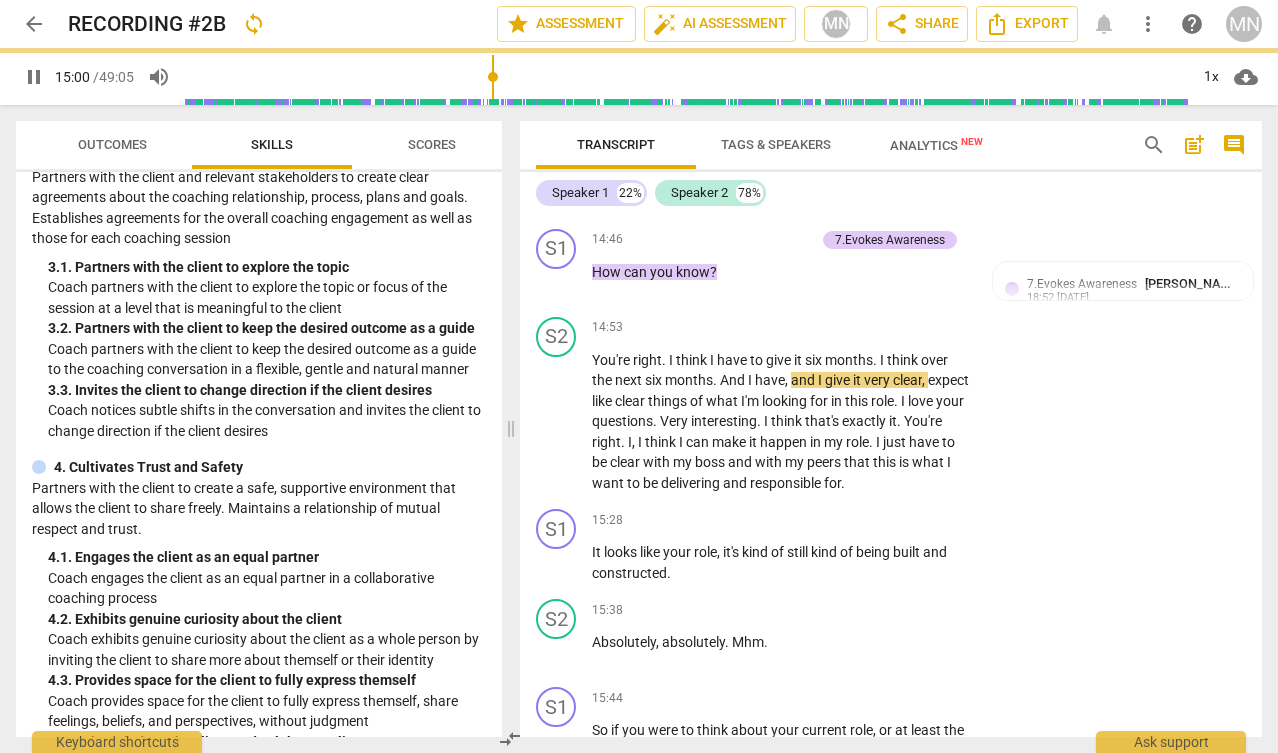 scroll, scrollTop: 7203, scrollLeft: 0, axis: vertical 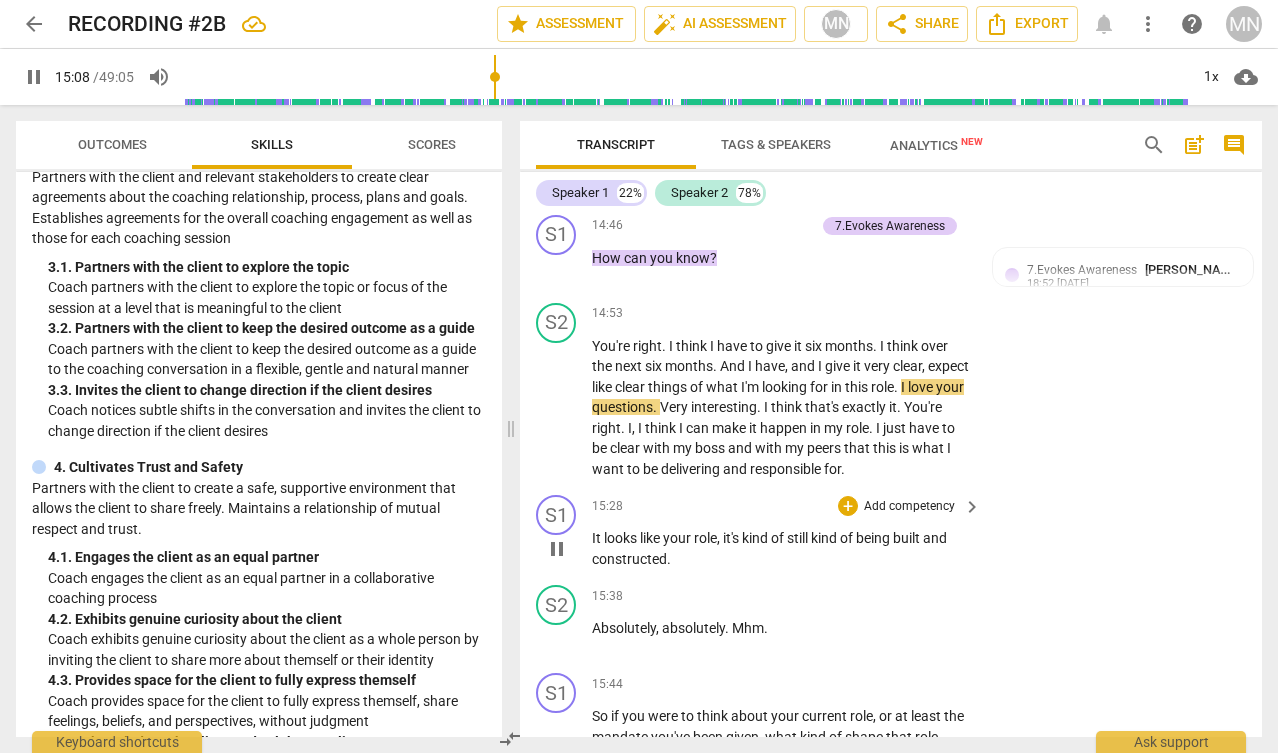 click on "pause" at bounding box center [557, 549] 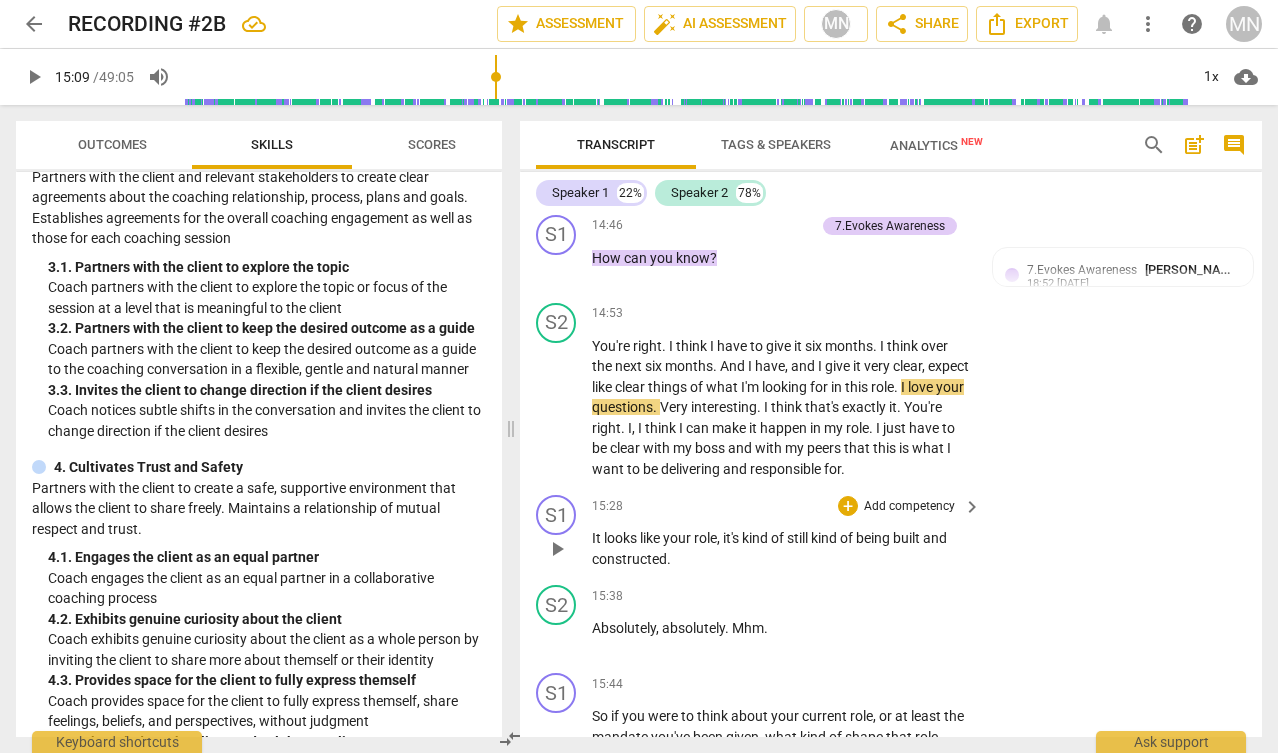 click on "play_arrow" at bounding box center (557, 549) 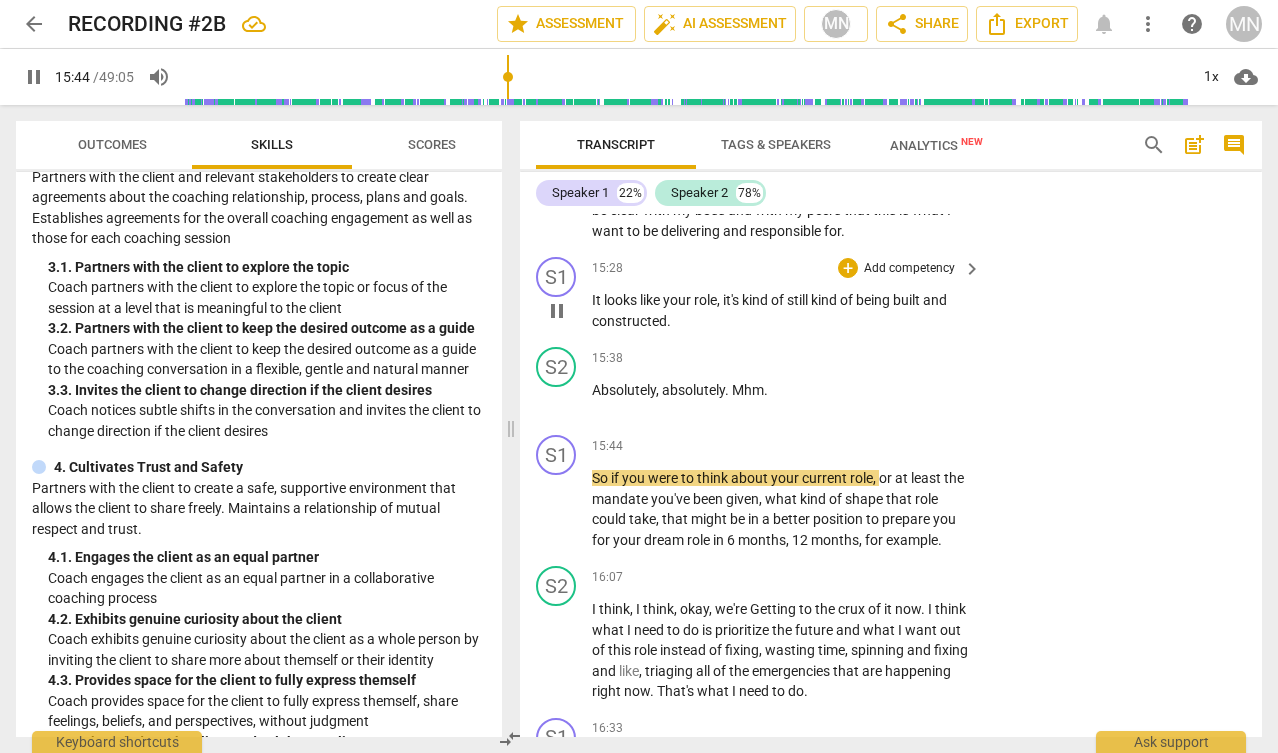 scroll, scrollTop: 7442, scrollLeft: 0, axis: vertical 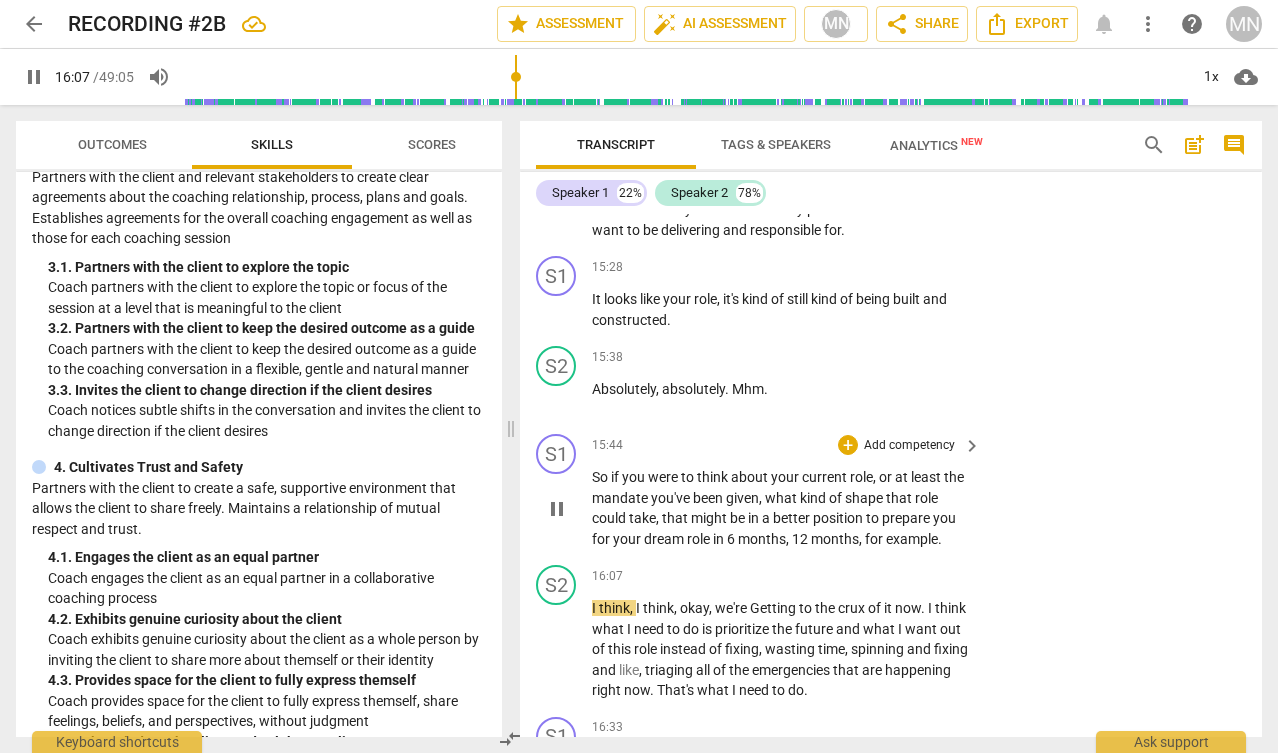 click on "Add competency" at bounding box center (909, 446) 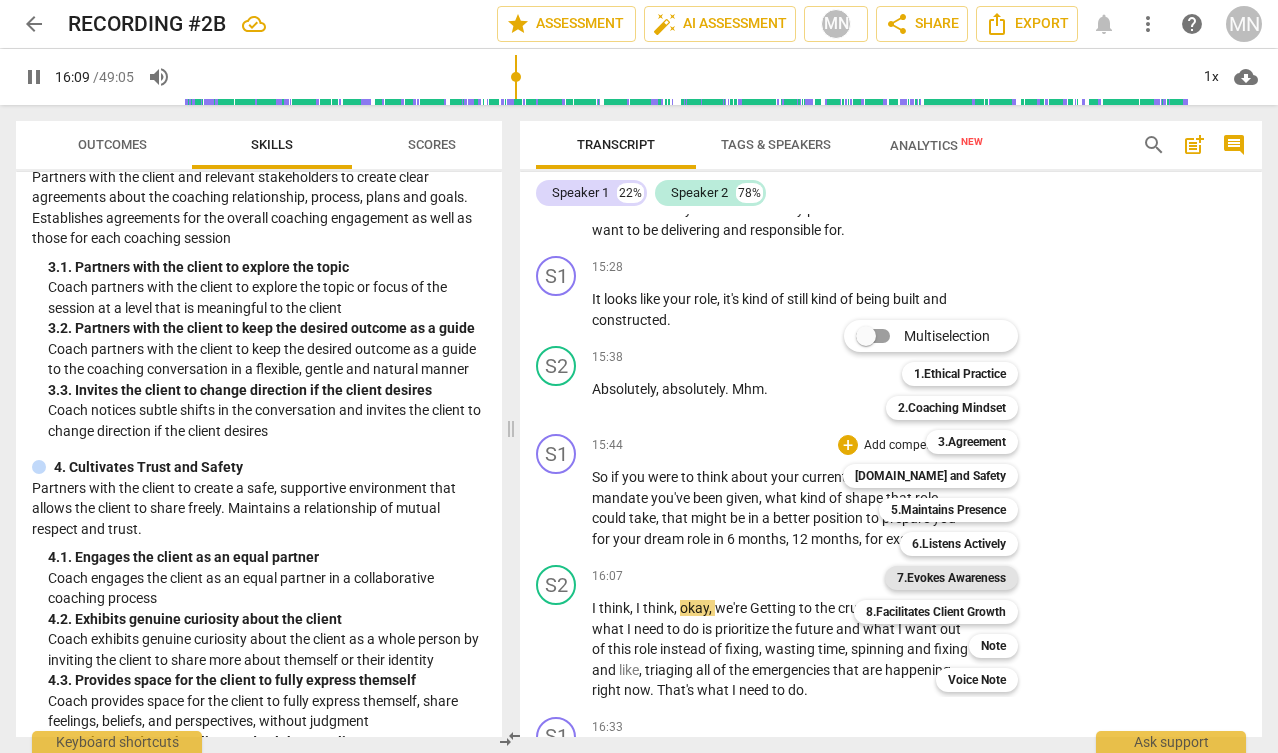 click on "7.Evokes Awareness" at bounding box center [951, 578] 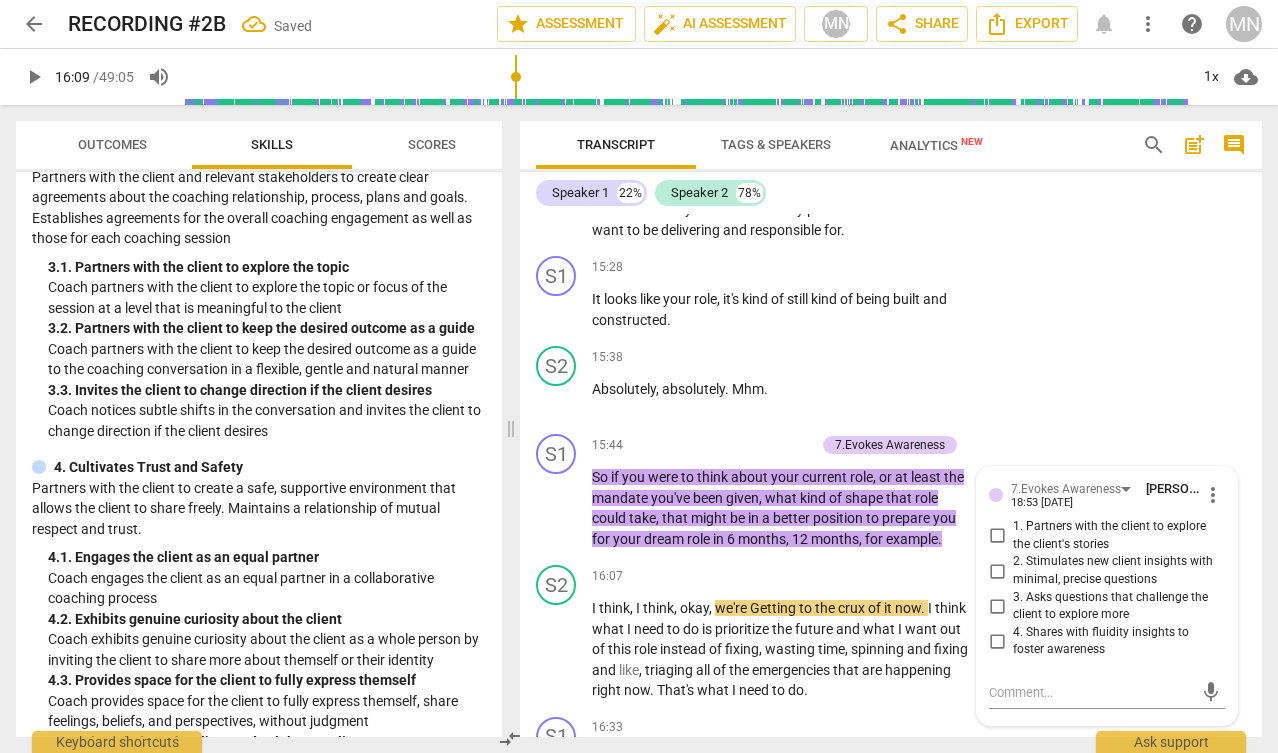 scroll, scrollTop: 7720, scrollLeft: 0, axis: vertical 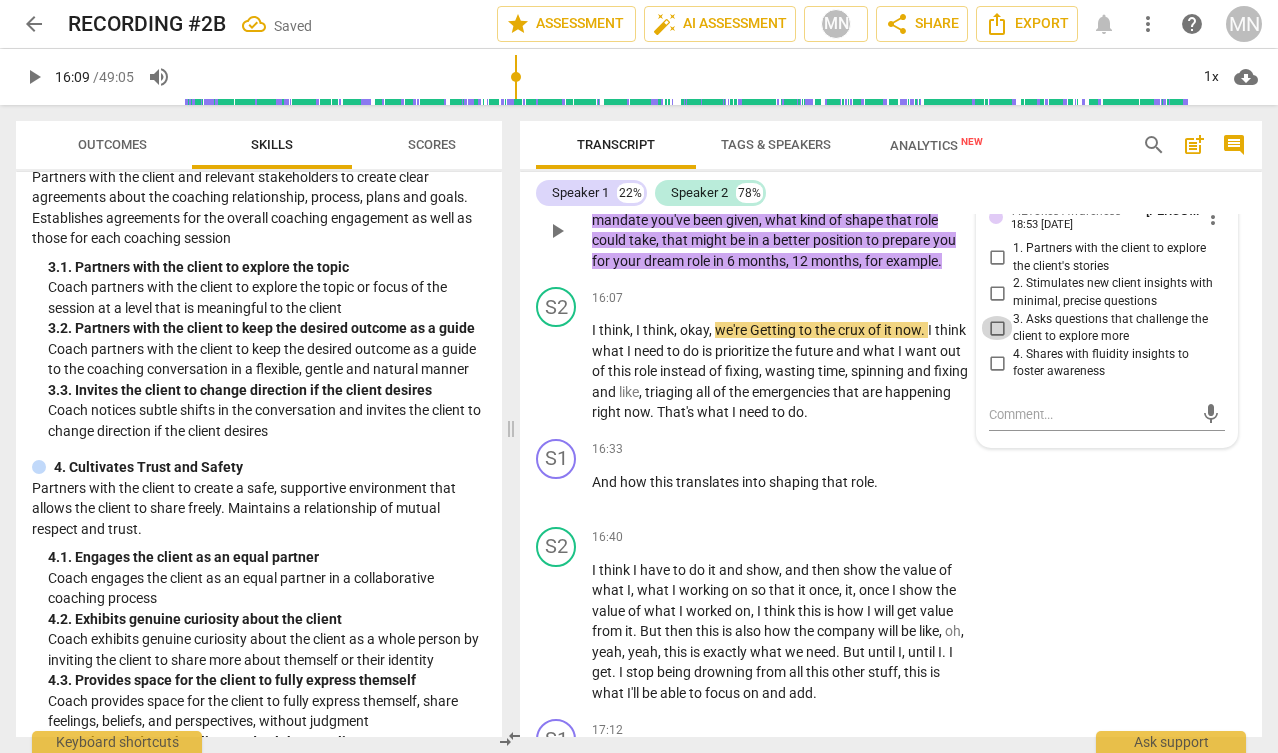 click on "3. Asks questions that challenge the client to explore more" at bounding box center [997, 328] 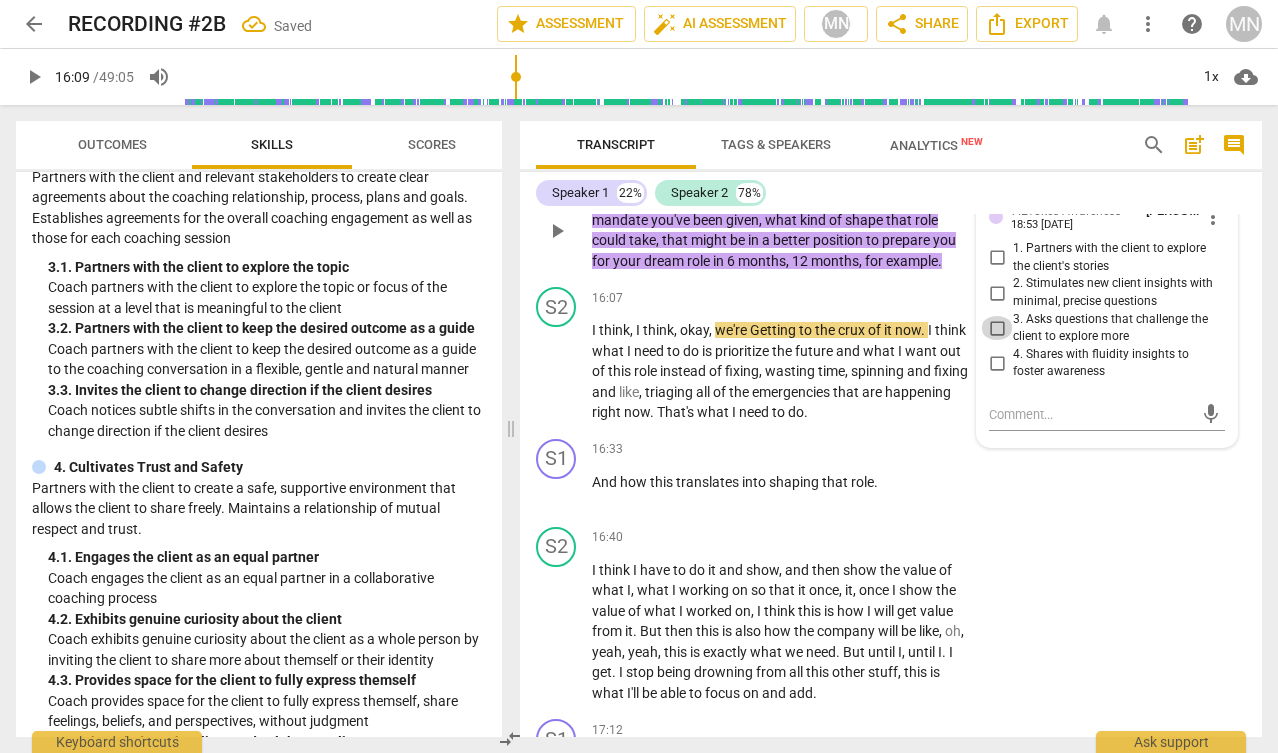 checkbox on "true" 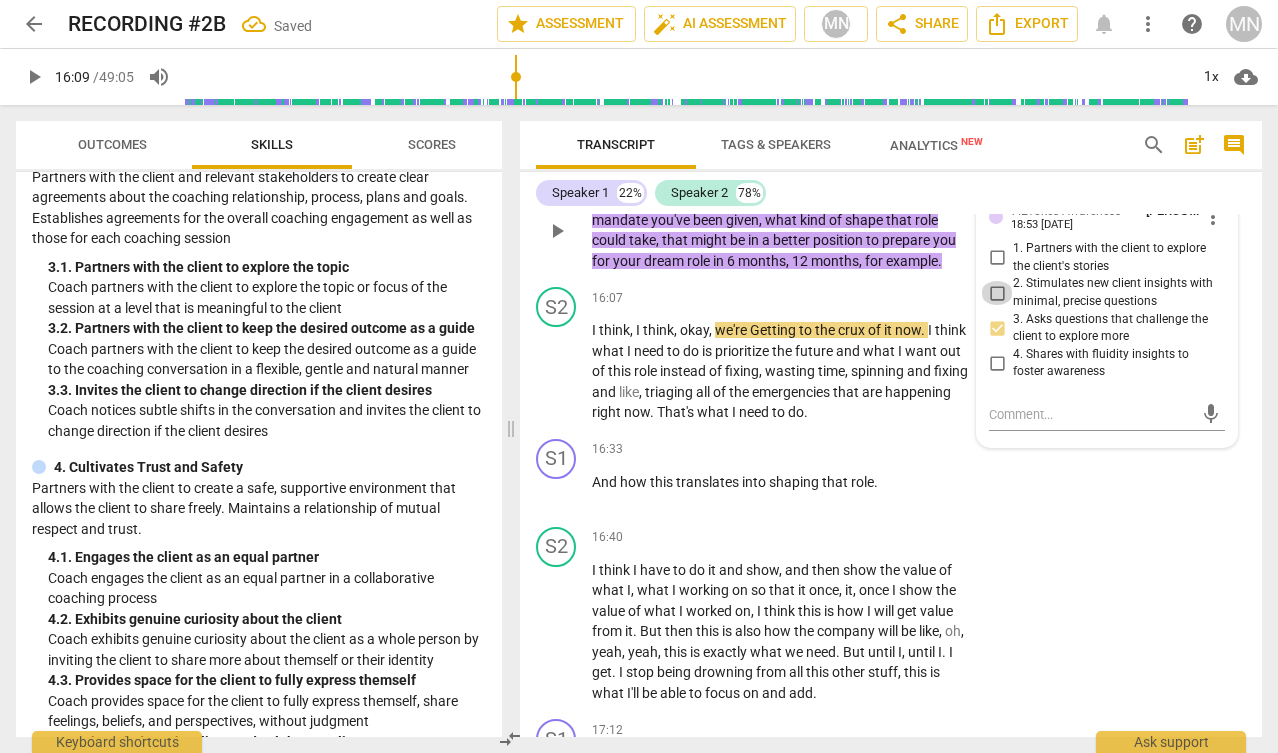click on "2. Stimulates new client insights with minimal, precise questions" at bounding box center (997, 293) 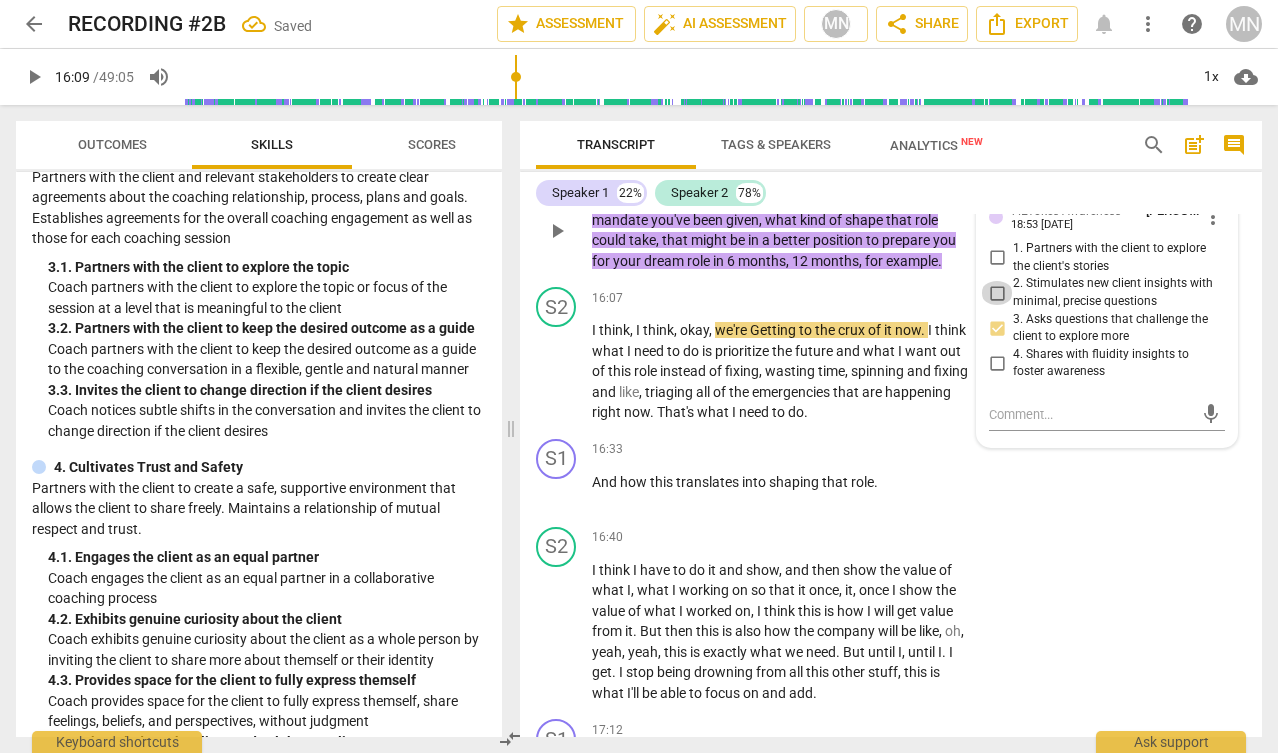 checkbox on "true" 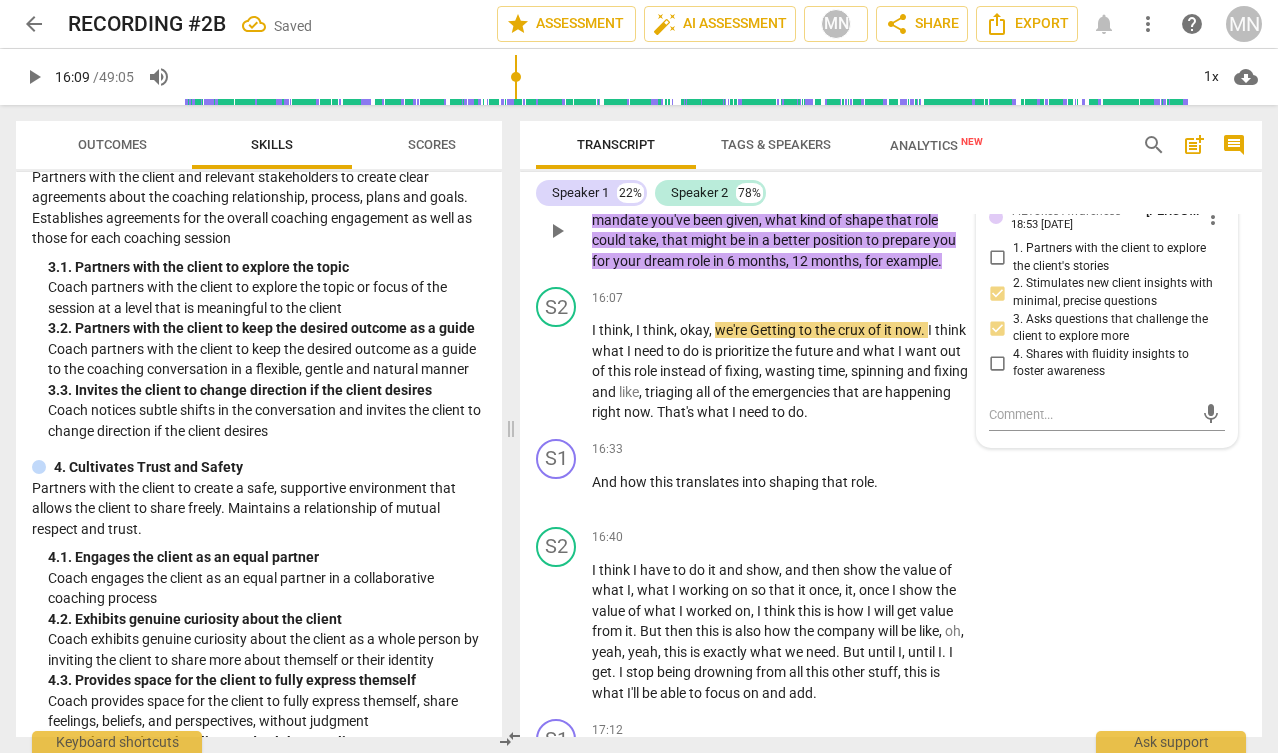 click on "4. Shares with fluidity insights to foster awareness" at bounding box center (997, 363) 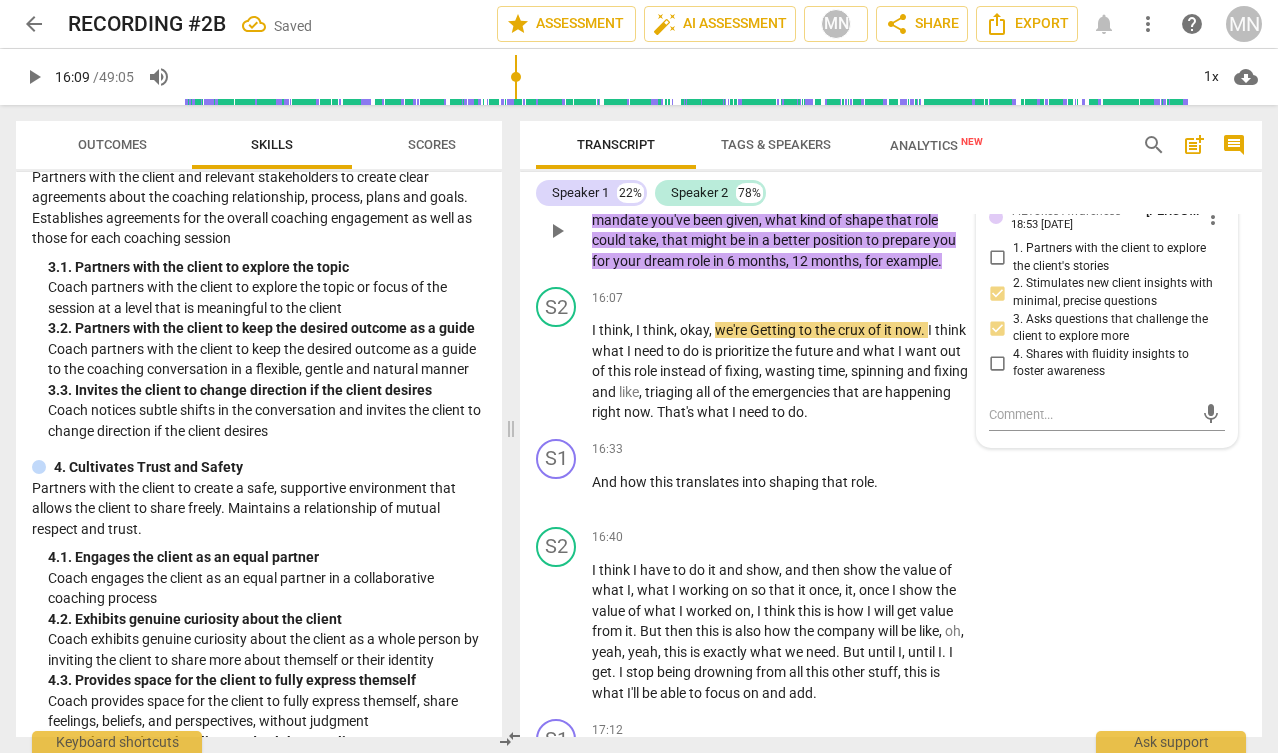 checkbox on "true" 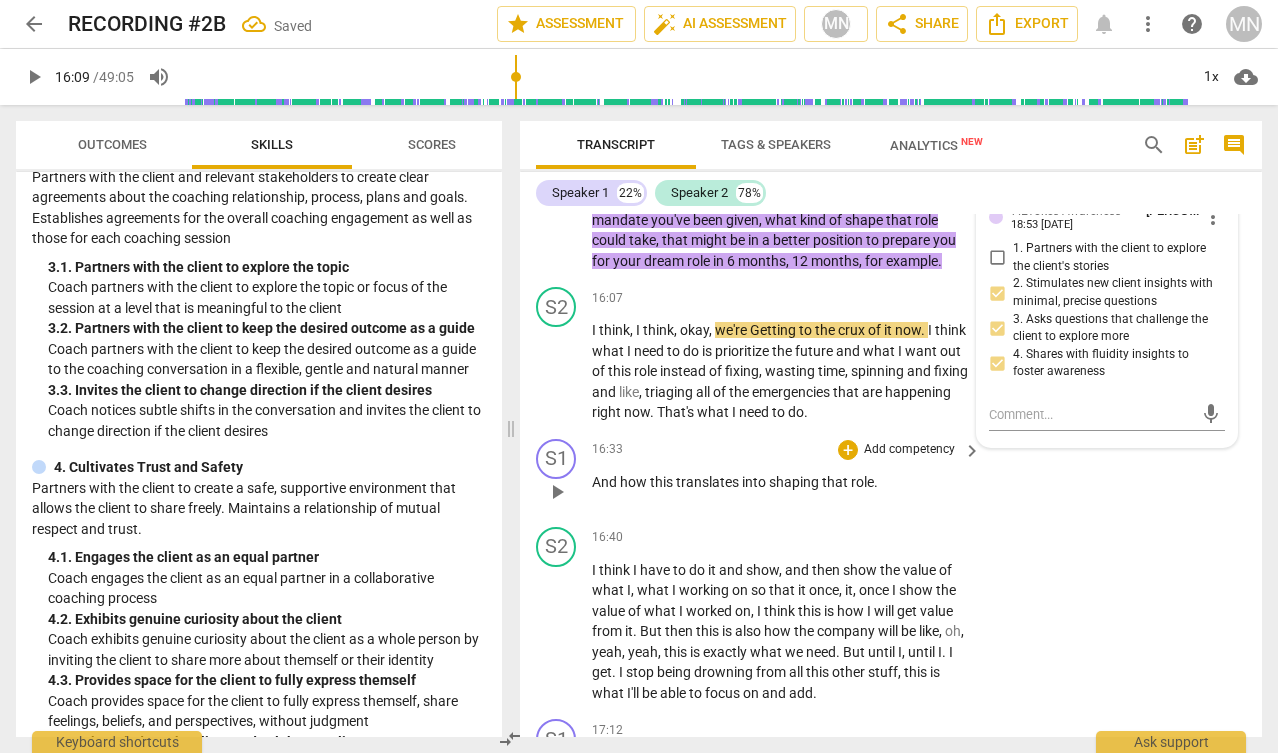click on "S1 play_arrow pause 16:33 + Add competency keyboard_arrow_right And   how   this   translates   into   shaping   that   role ." at bounding box center (891, 475) 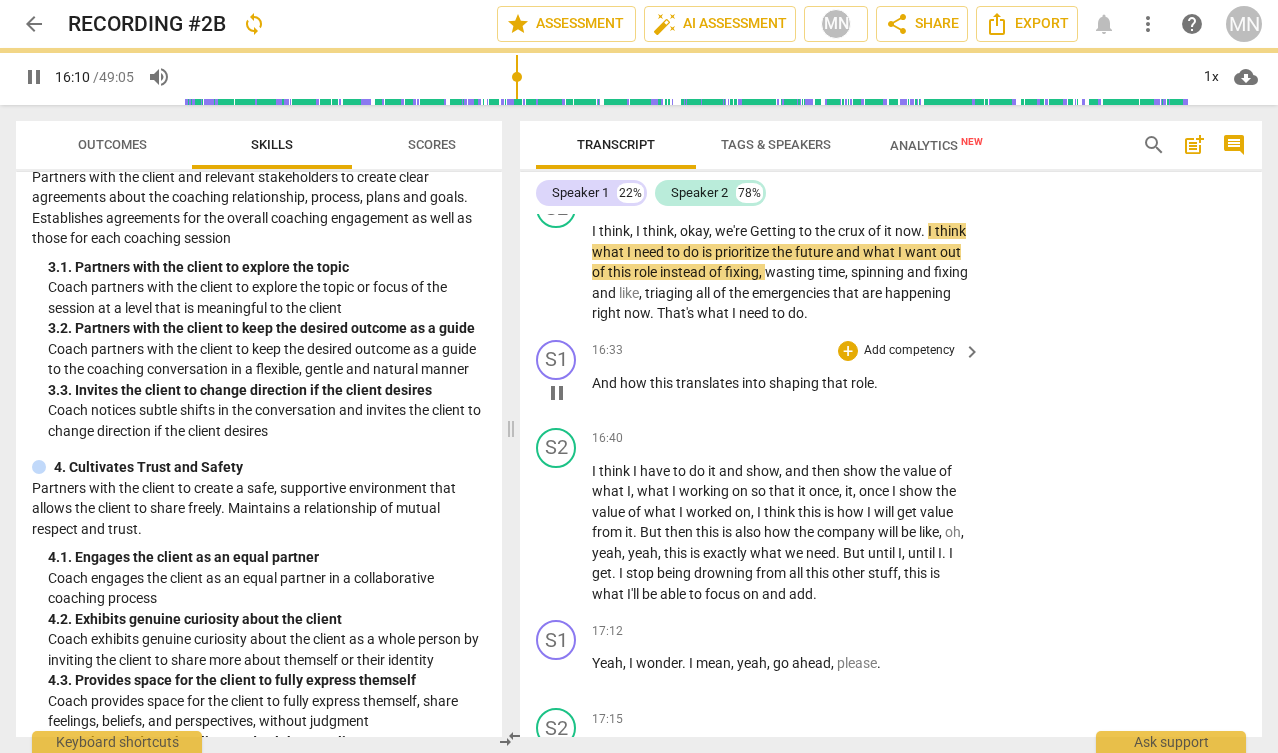 scroll, scrollTop: 7827, scrollLeft: 0, axis: vertical 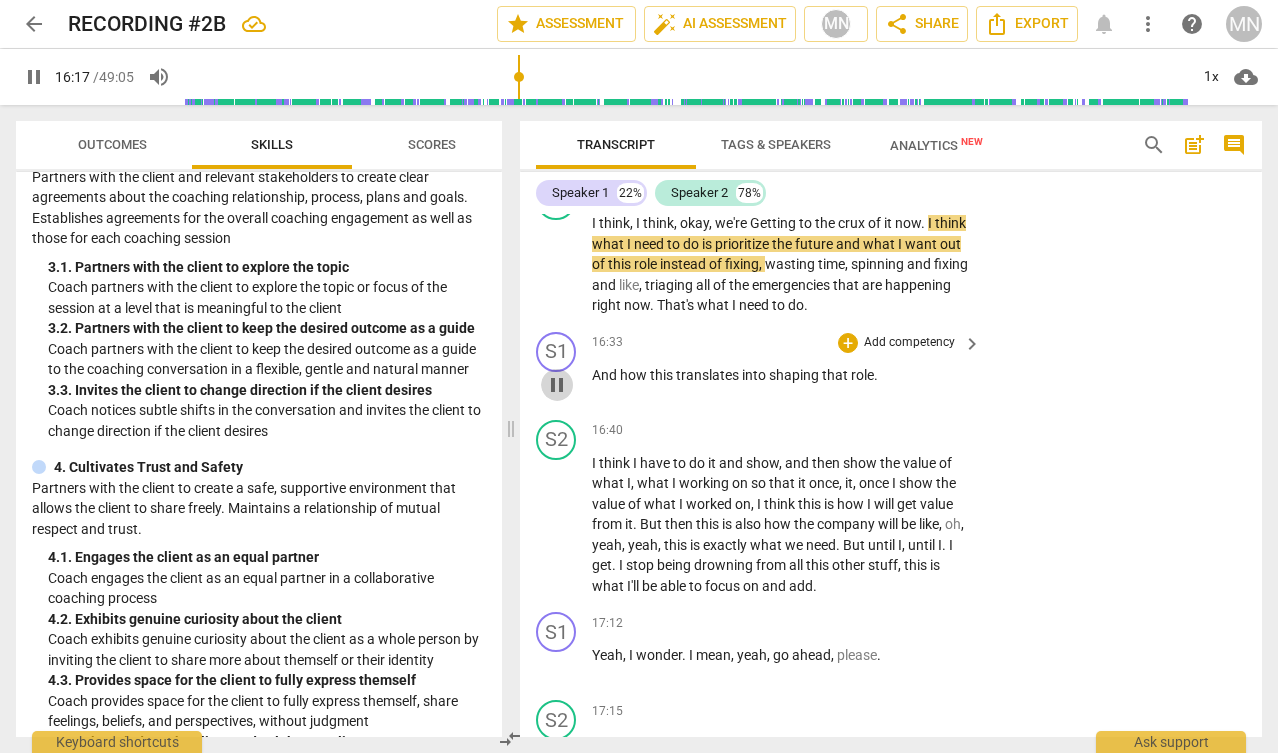 click on "pause" at bounding box center [557, 385] 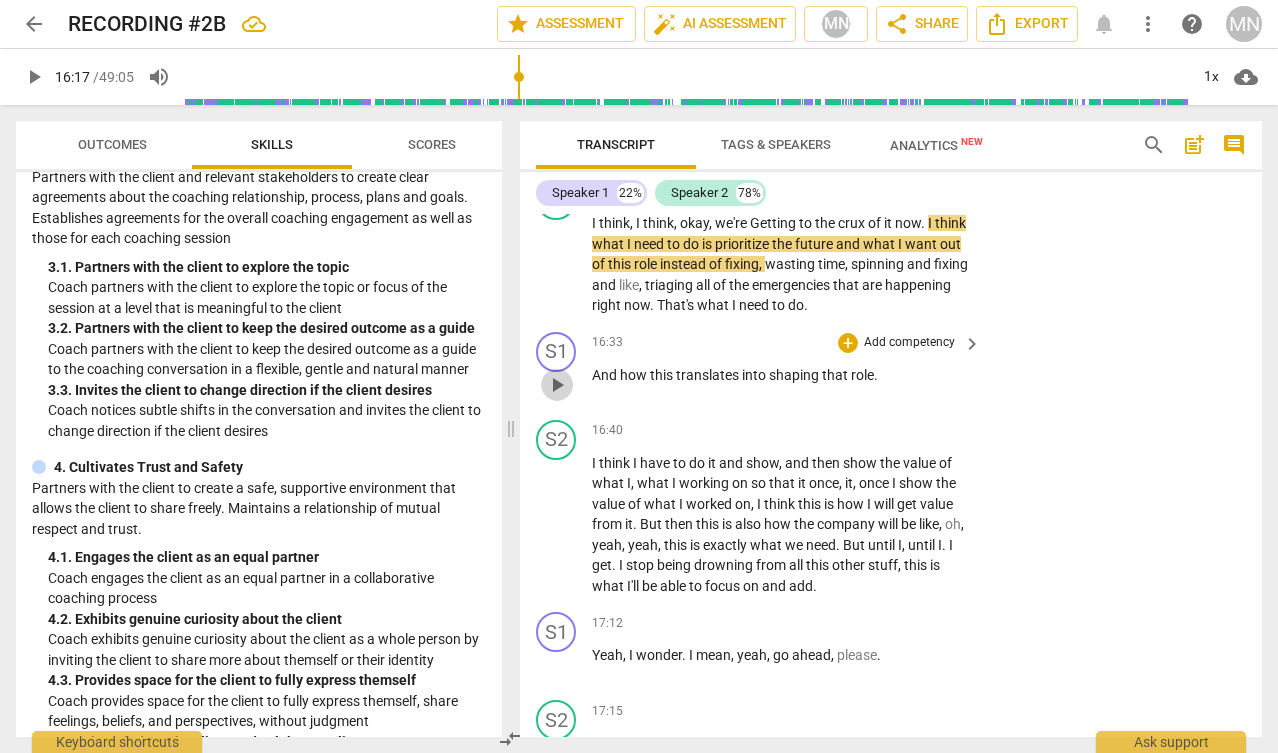 click on "play_arrow" at bounding box center (557, 385) 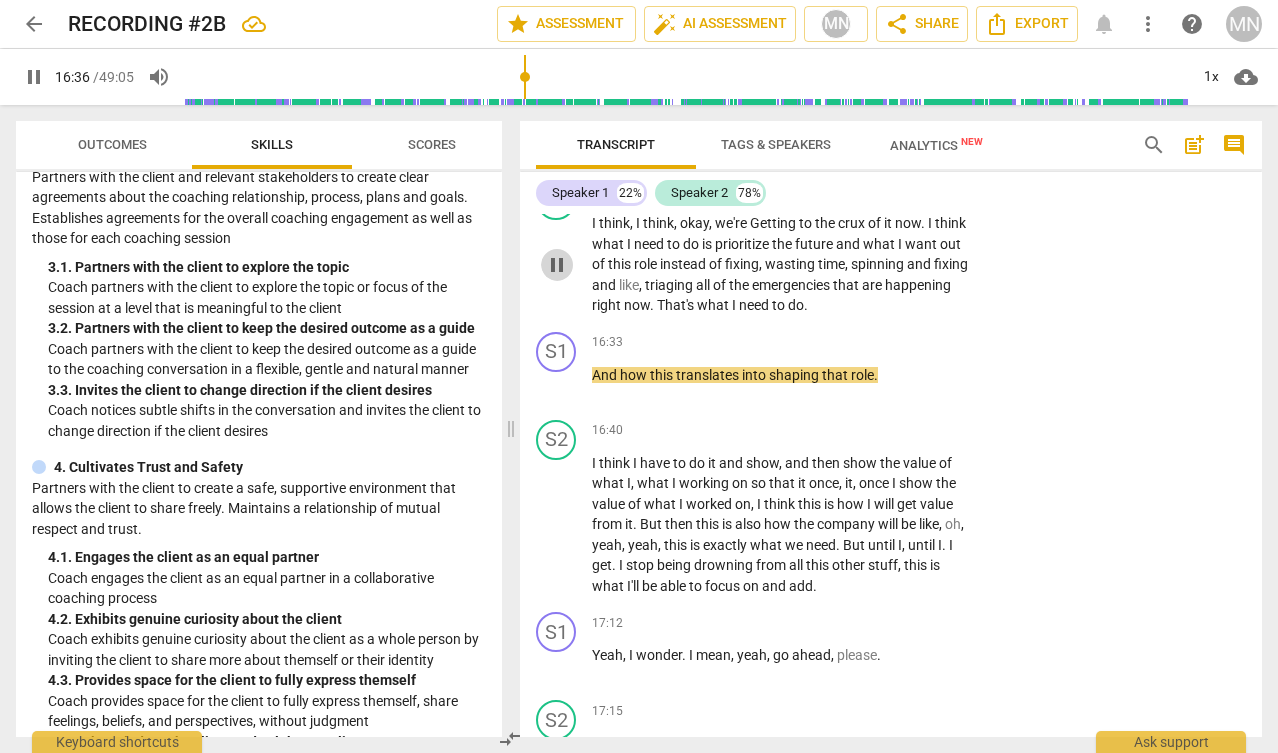click on "pause" at bounding box center [557, 265] 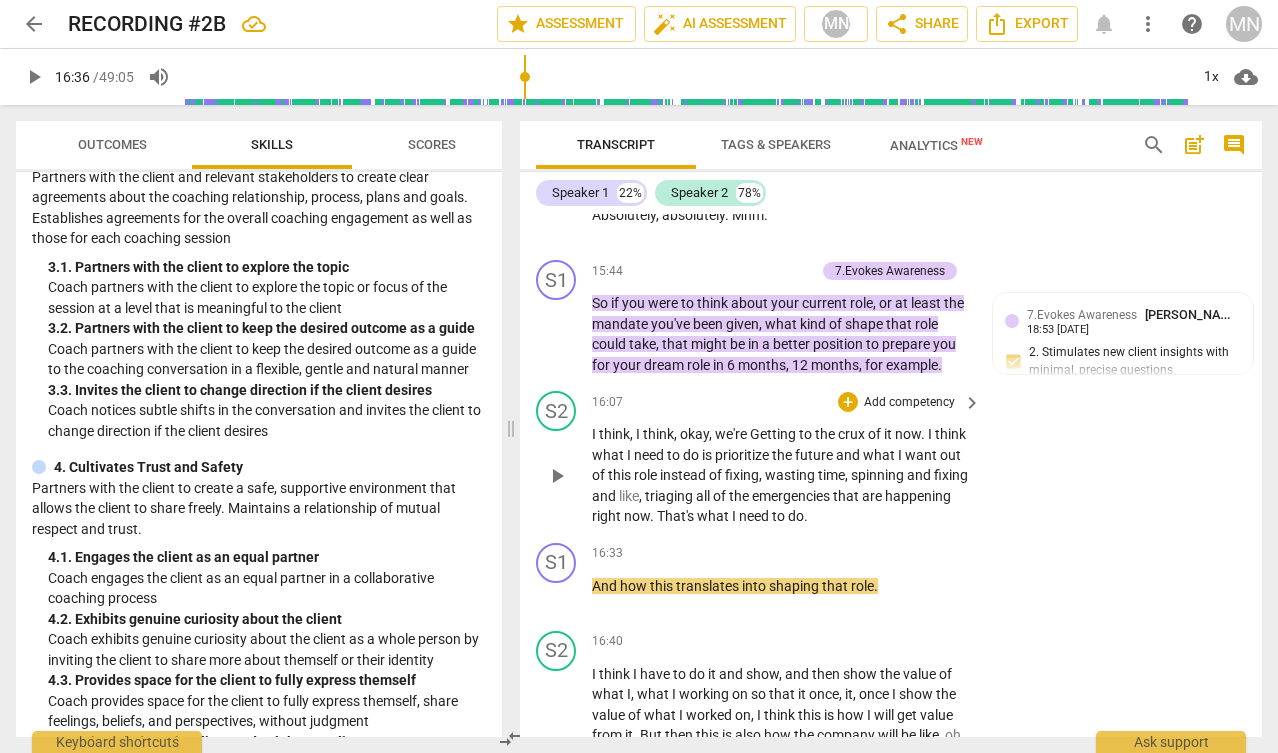 scroll, scrollTop: 7613, scrollLeft: 0, axis: vertical 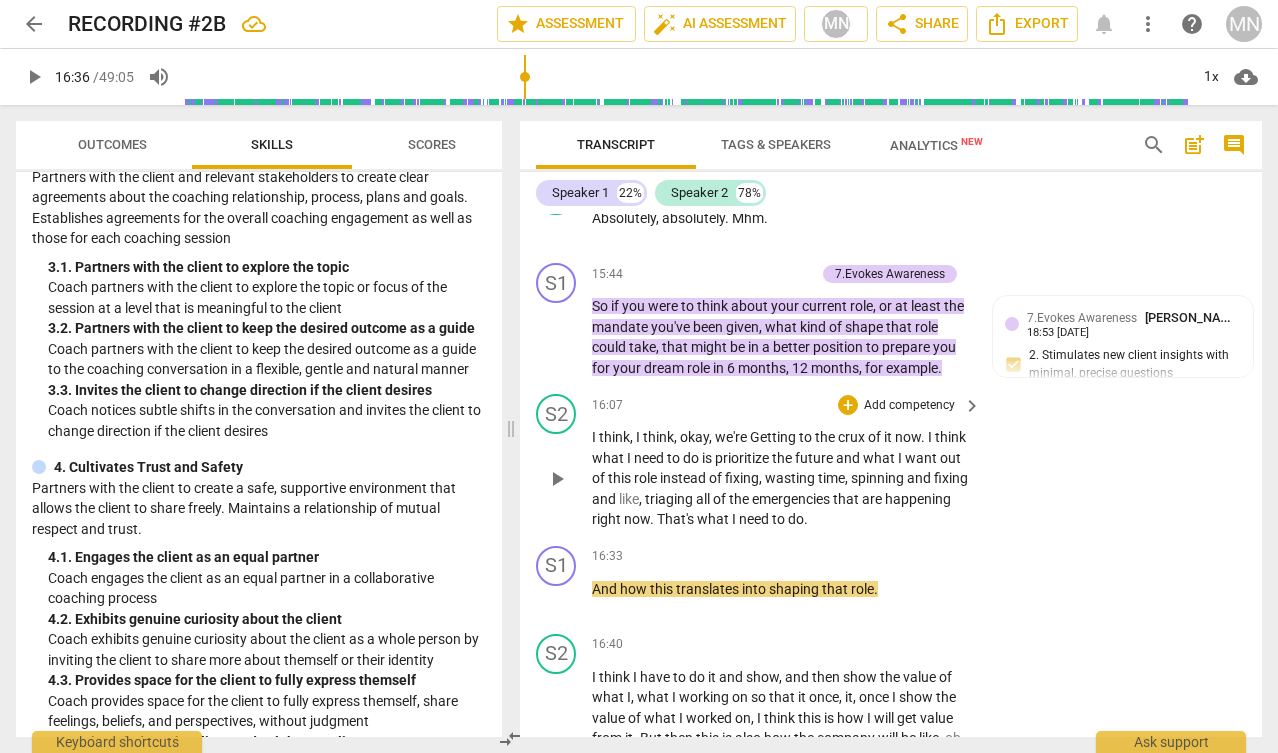 click on "play_arrow" at bounding box center [557, 479] 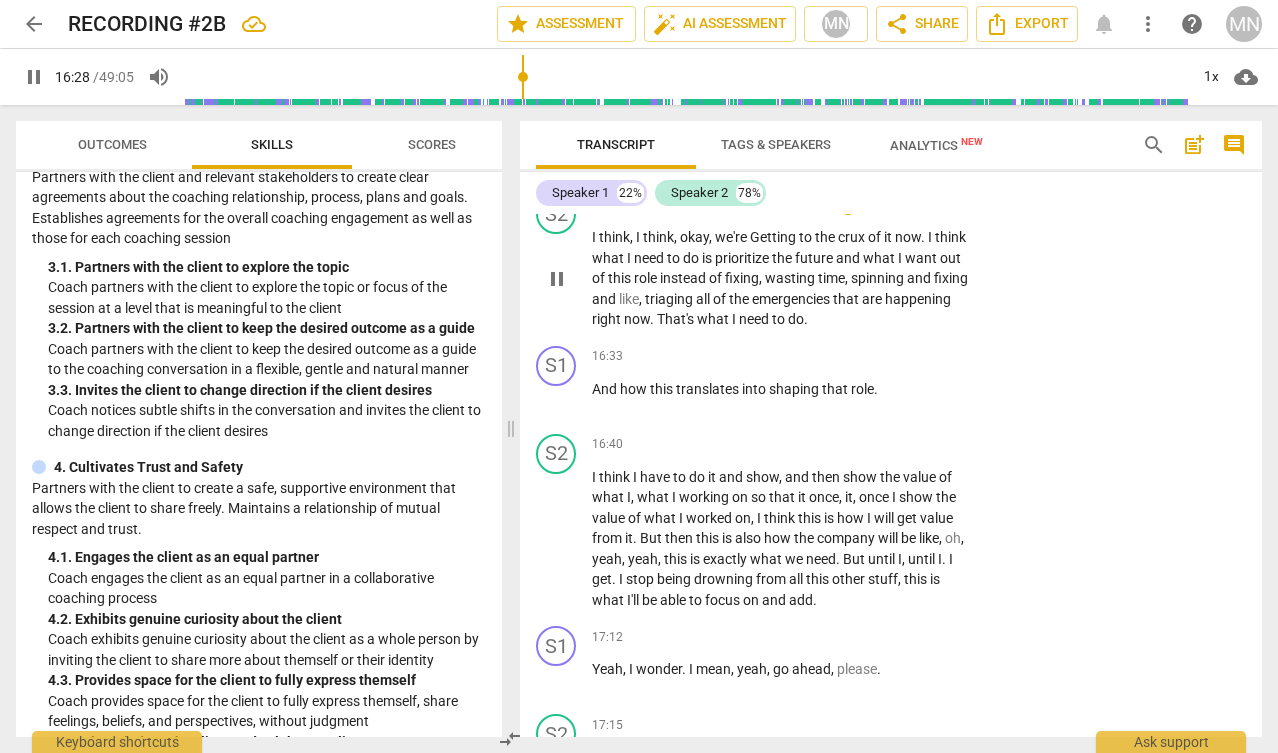 scroll, scrollTop: 7814, scrollLeft: 0, axis: vertical 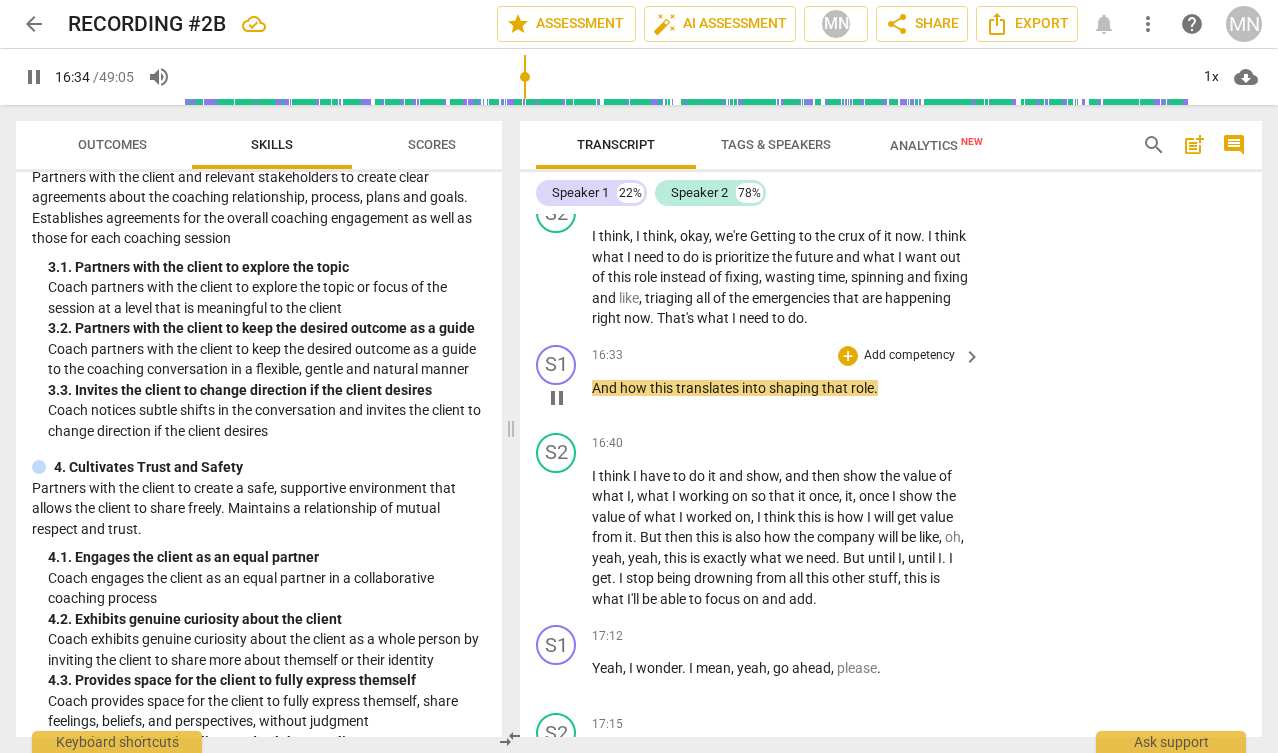 click on "And" at bounding box center (606, 388) 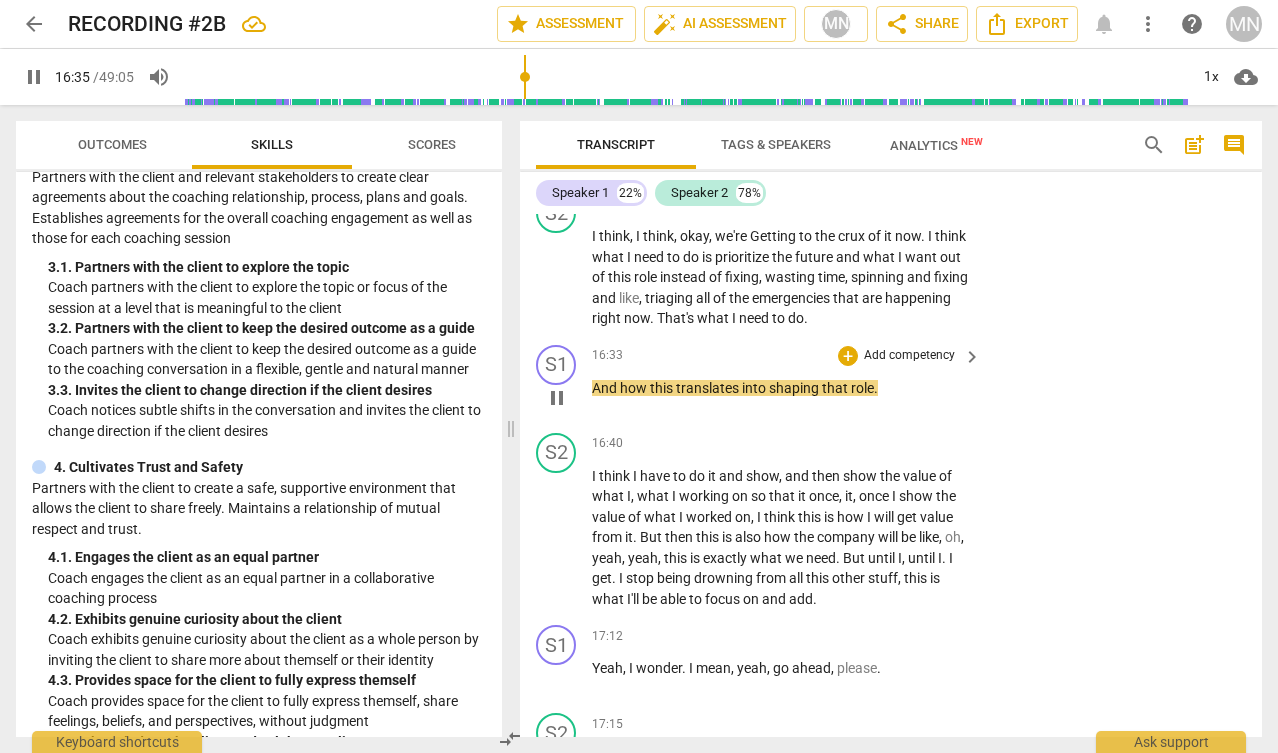 type on "996" 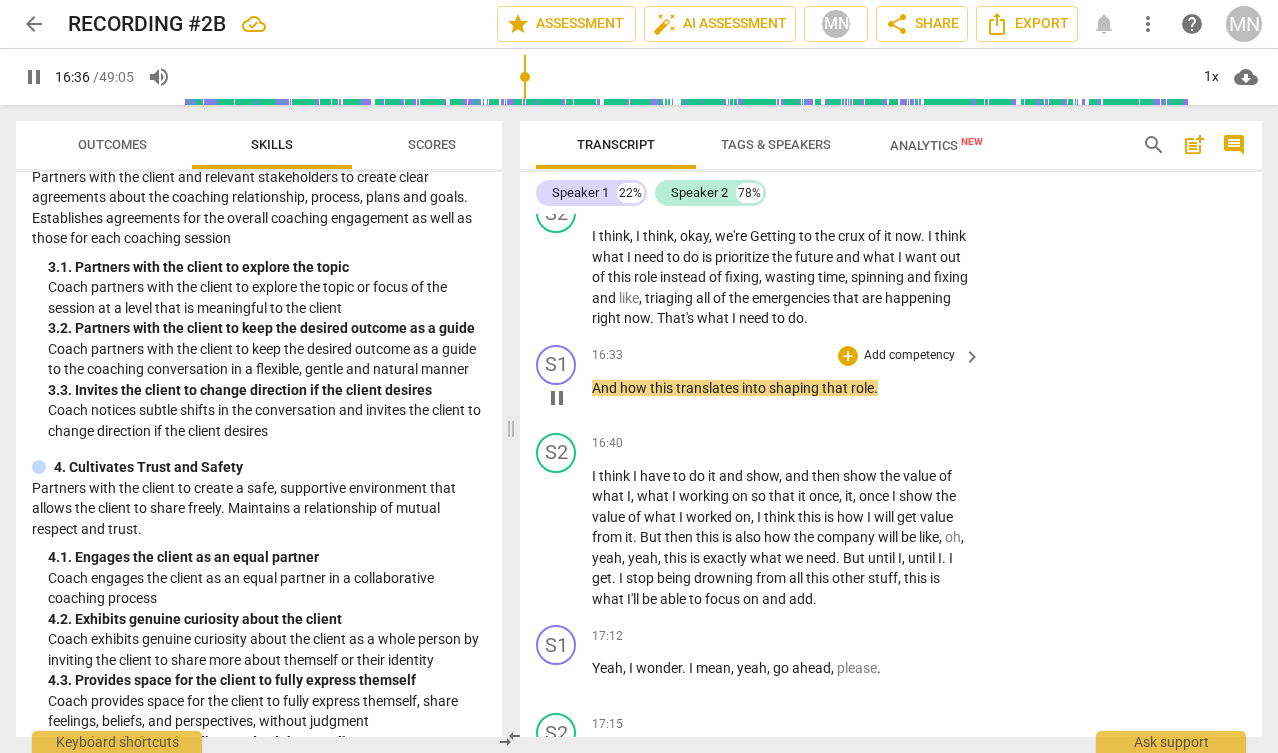 type 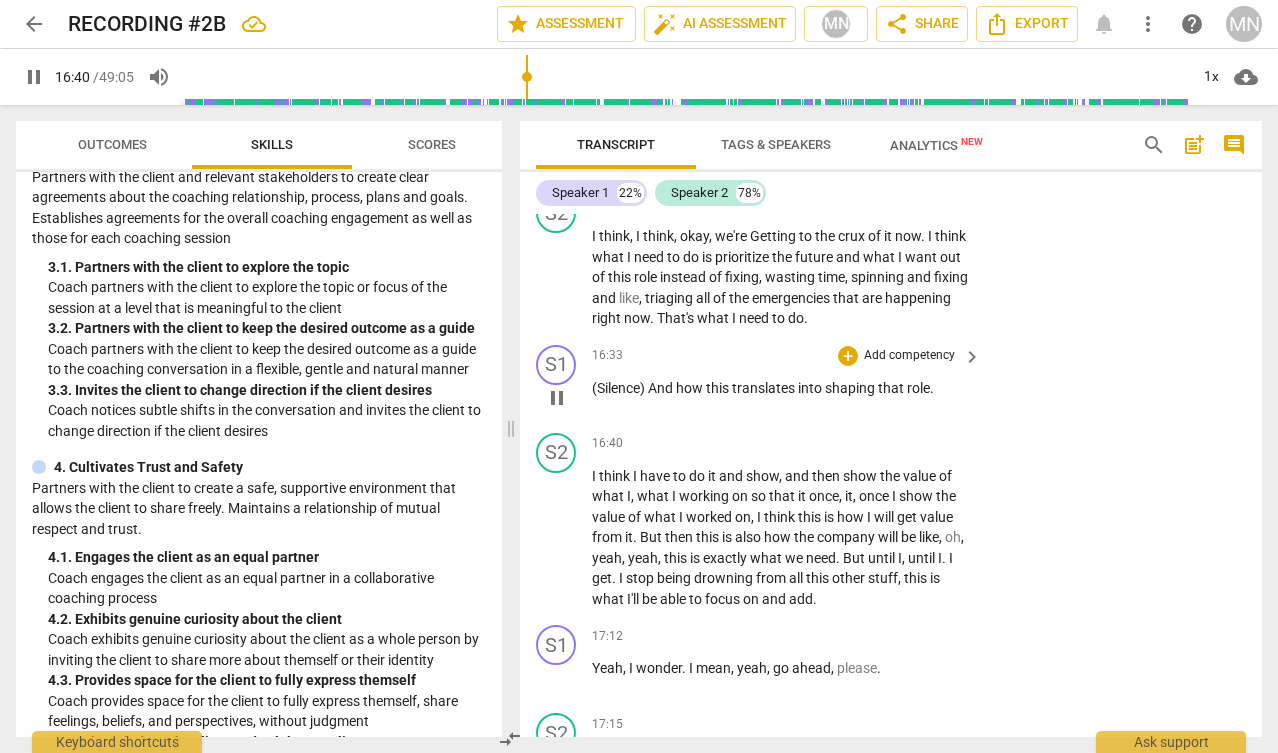 click on "(Silence) And   how   this   translates   into   shaping   that   role ." at bounding box center [781, 388] 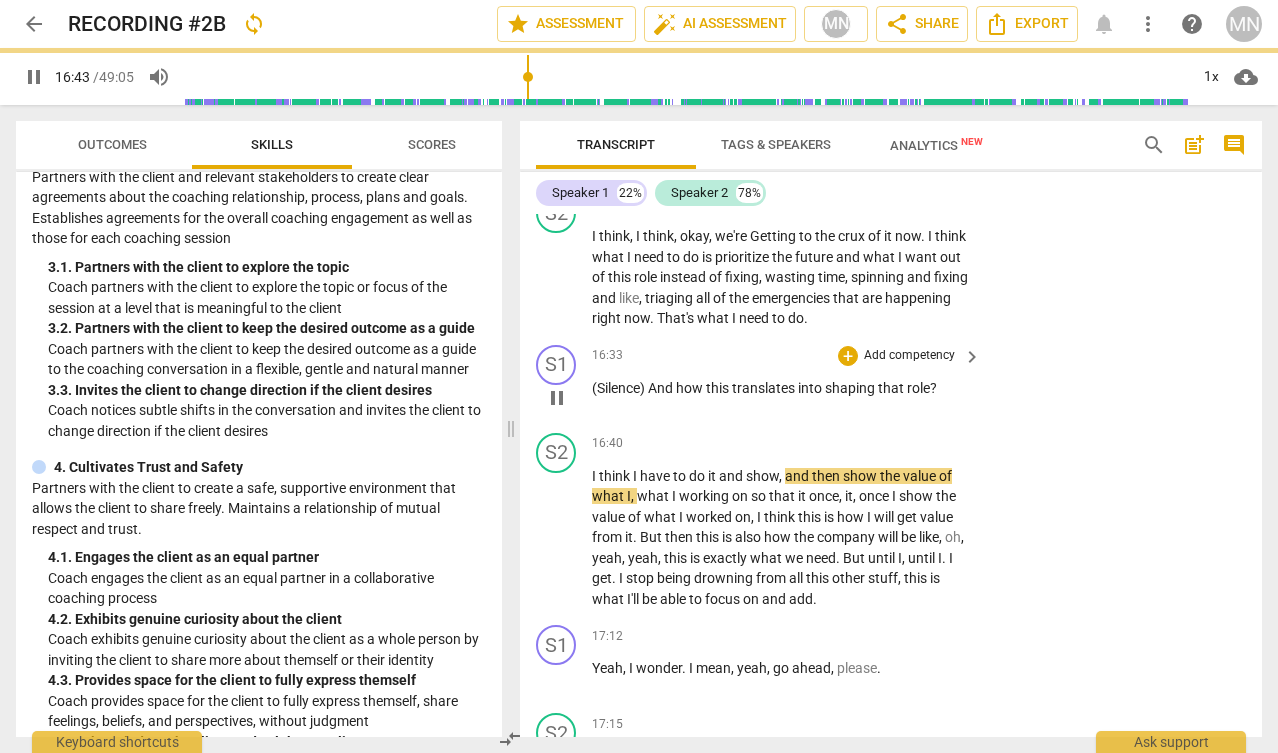 click on "Add competency" at bounding box center [909, 356] 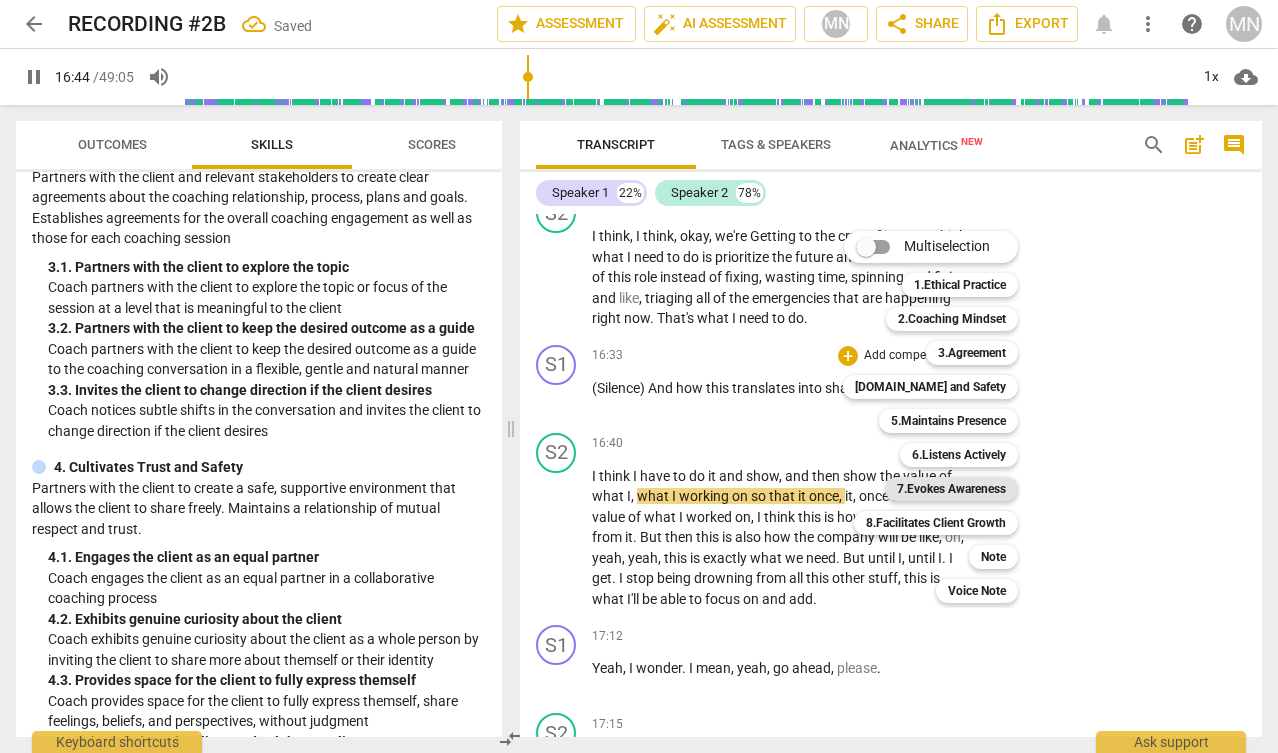 click on "7.Evokes Awareness" at bounding box center (951, 489) 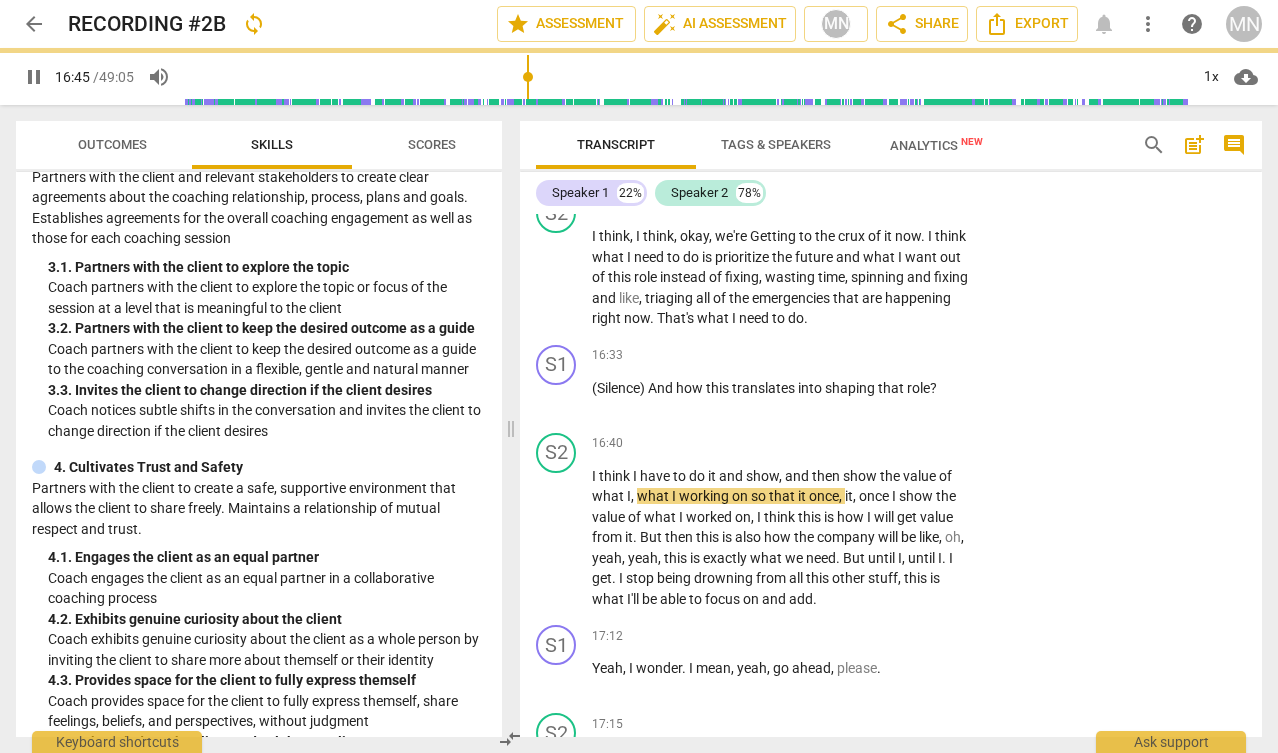 type on "1005" 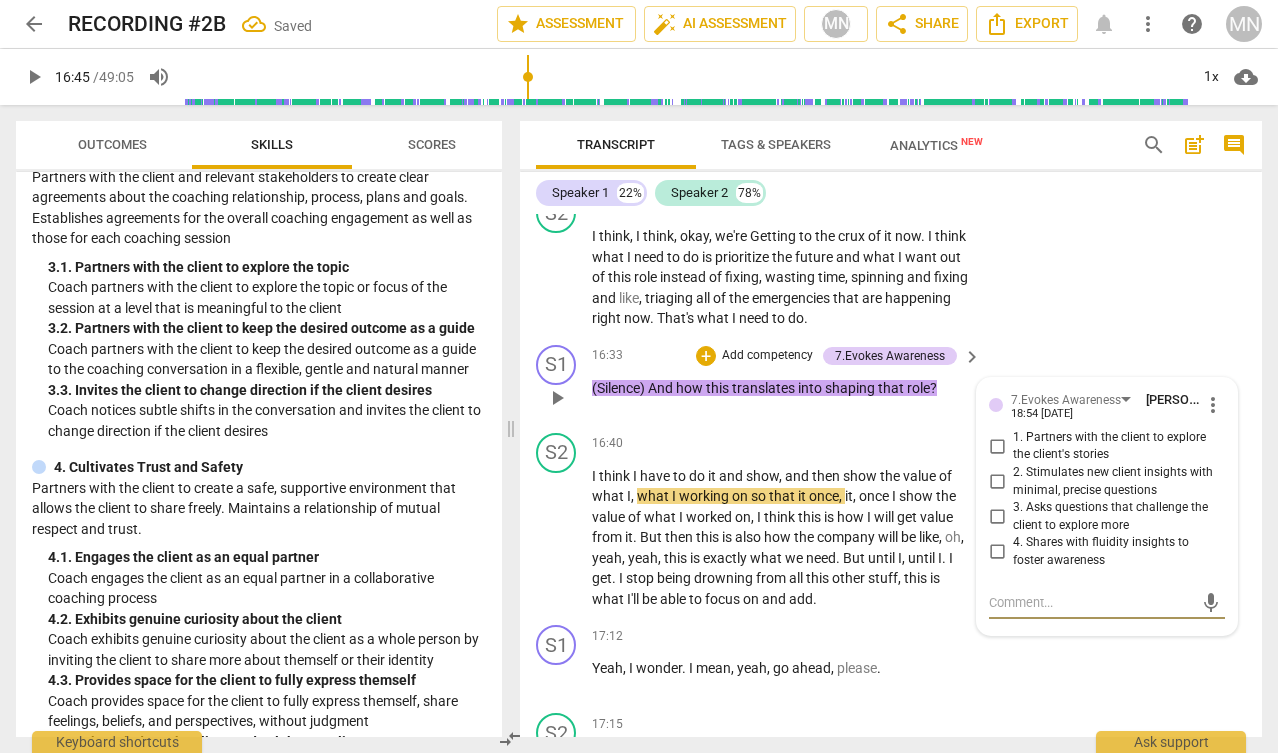 click on "3. Asks questions that challenge the client to explore more" at bounding box center [997, 517] 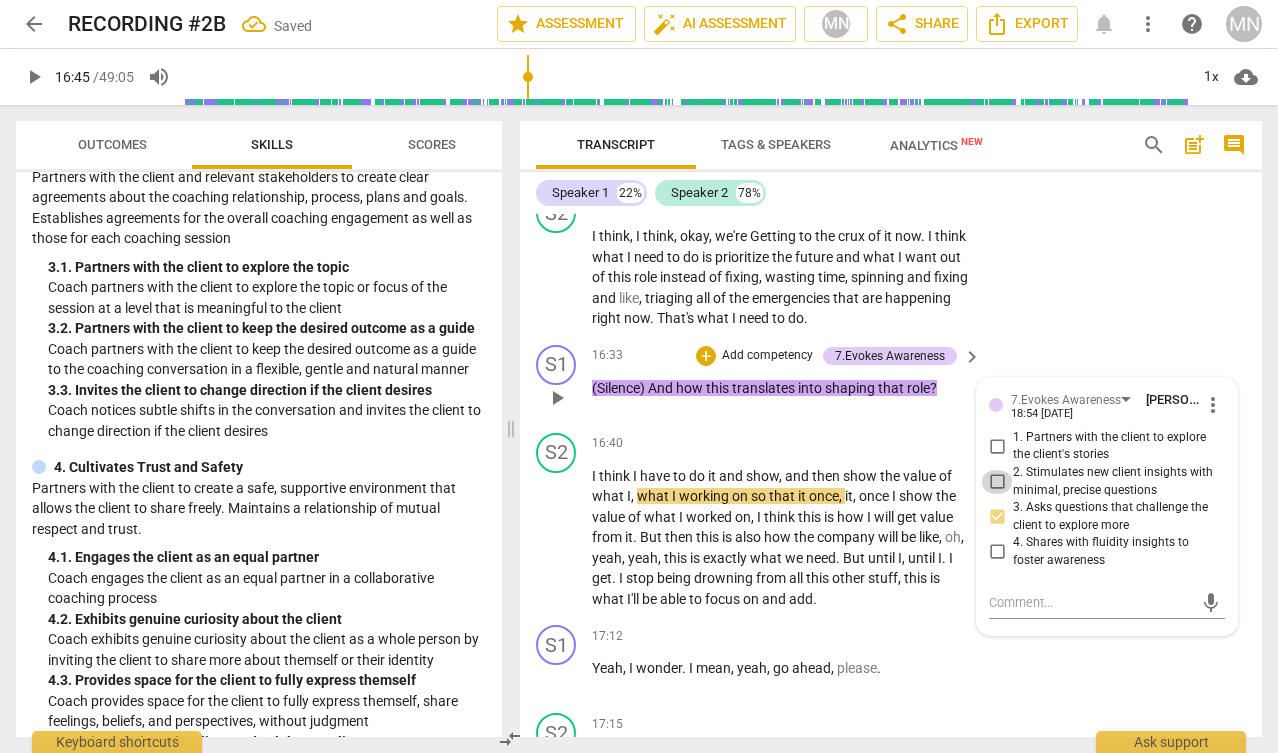 click on "2. Stimulates new client insights with minimal, precise questions" at bounding box center (997, 482) 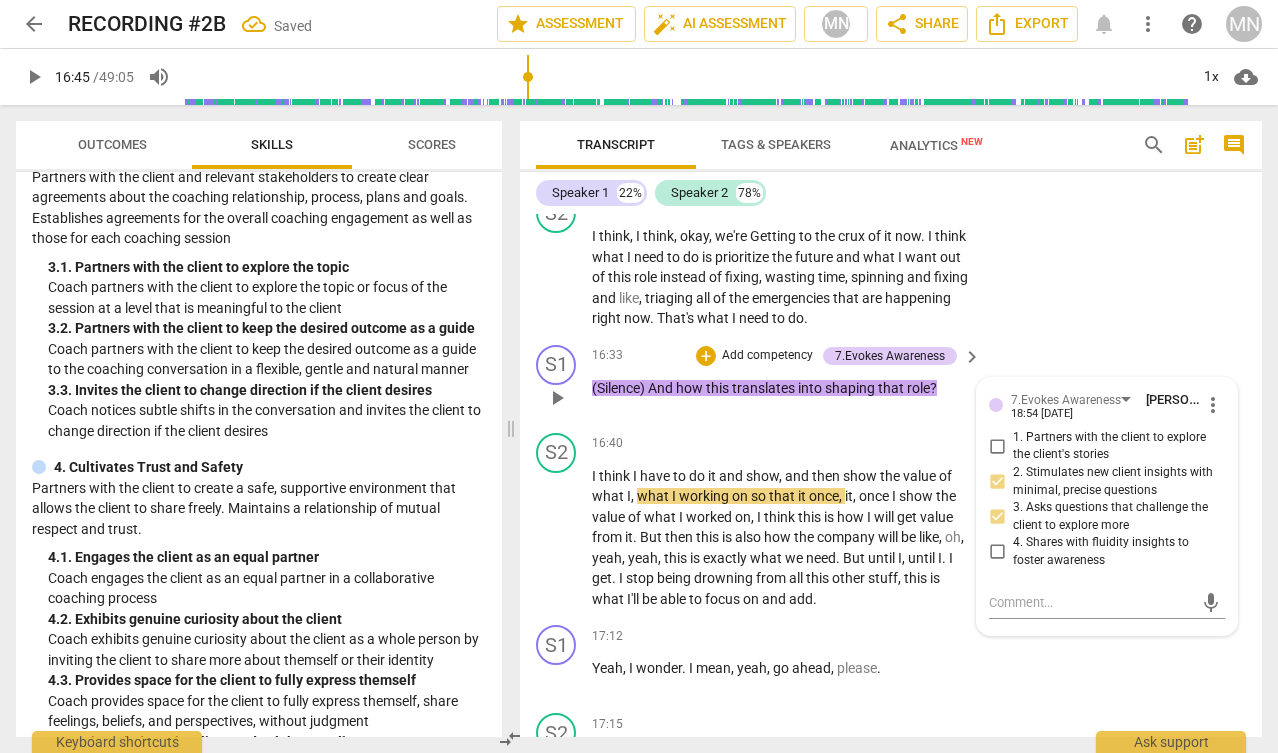 click on "S1 play_arrow pause 16:33 + Add competency 7.Evokes Awareness keyboard_arrow_right (Silence)   And   how   this   translates   into   shaping   that   role ? 7.Evokes Awareness Miguel Noguerol 18:54 07-17-2025 more_vert 1. Partners with the client to explore the client's stories 2. Stimulates new client insights with minimal, precise questions 3. Asks questions that challenge the client to explore more 4. Shares with fluidity insights to foster awareness mic" at bounding box center (891, 381) 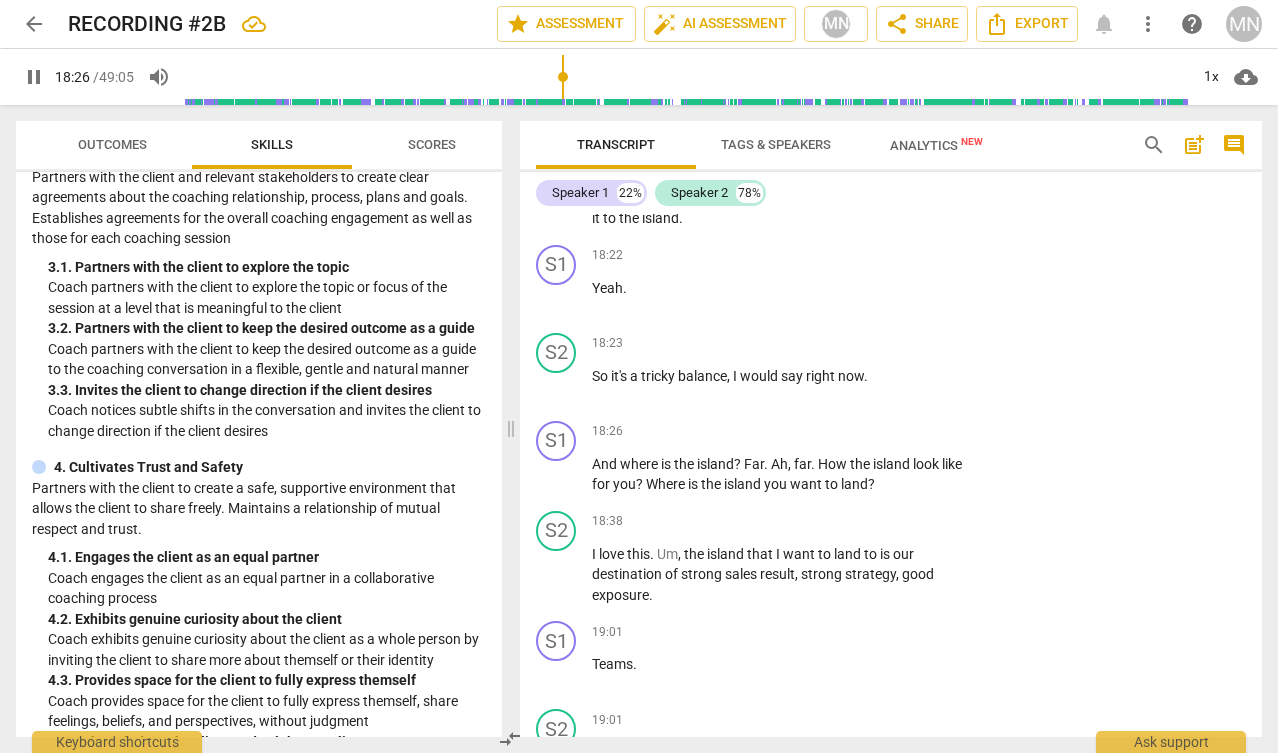 scroll, scrollTop: 8646, scrollLeft: 0, axis: vertical 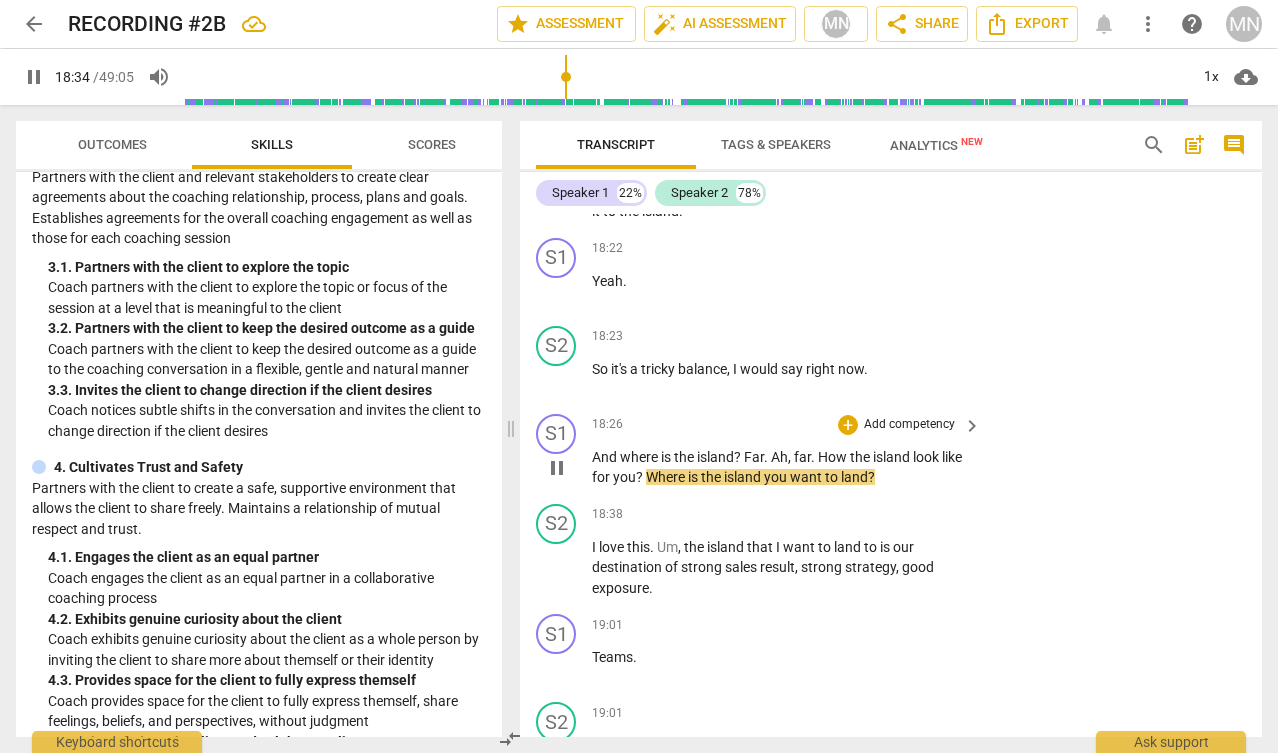 click on "Far" at bounding box center (754, 457) 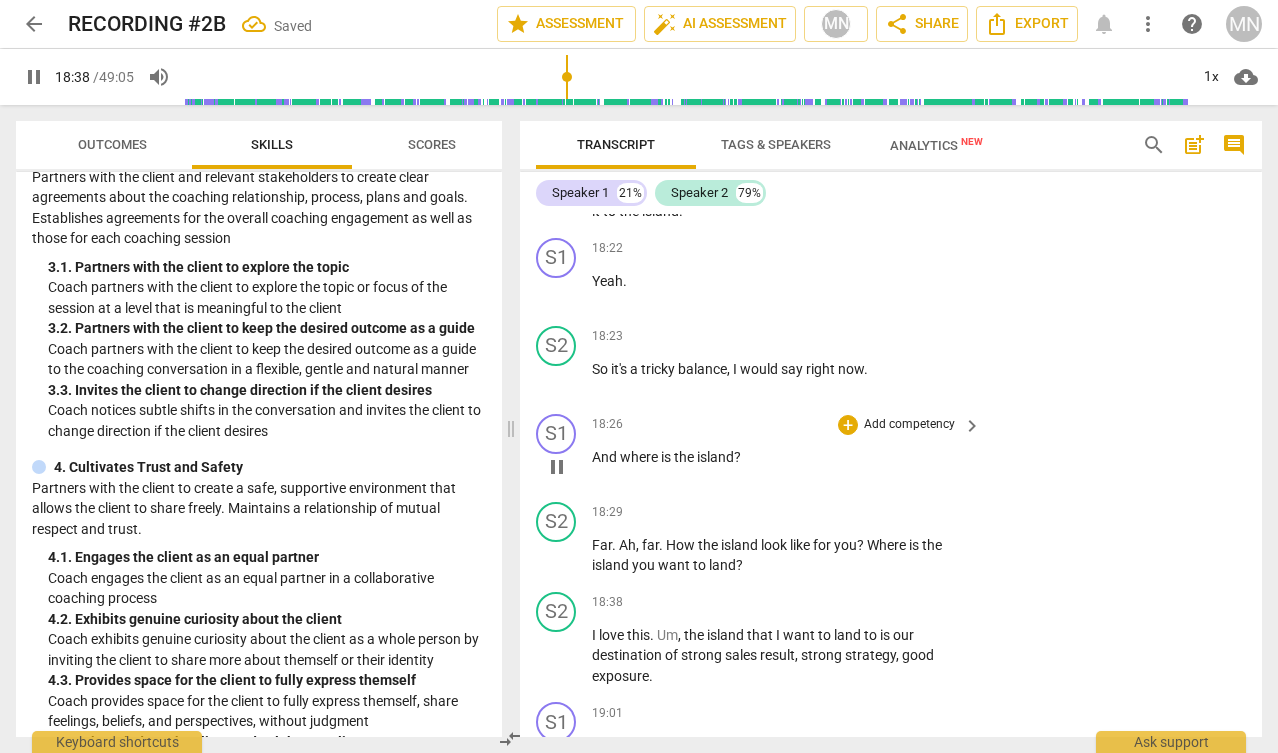 click on "pause" at bounding box center (557, 467) 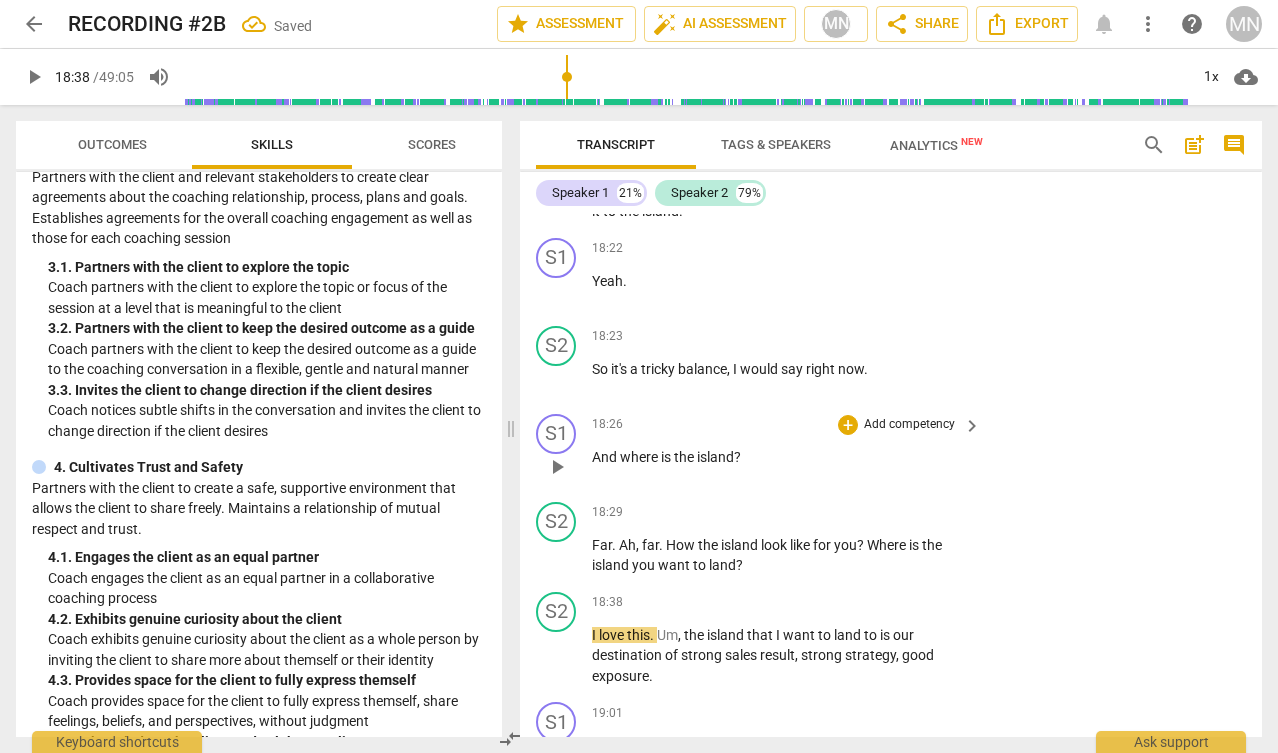 click on "play_arrow" at bounding box center (557, 467) 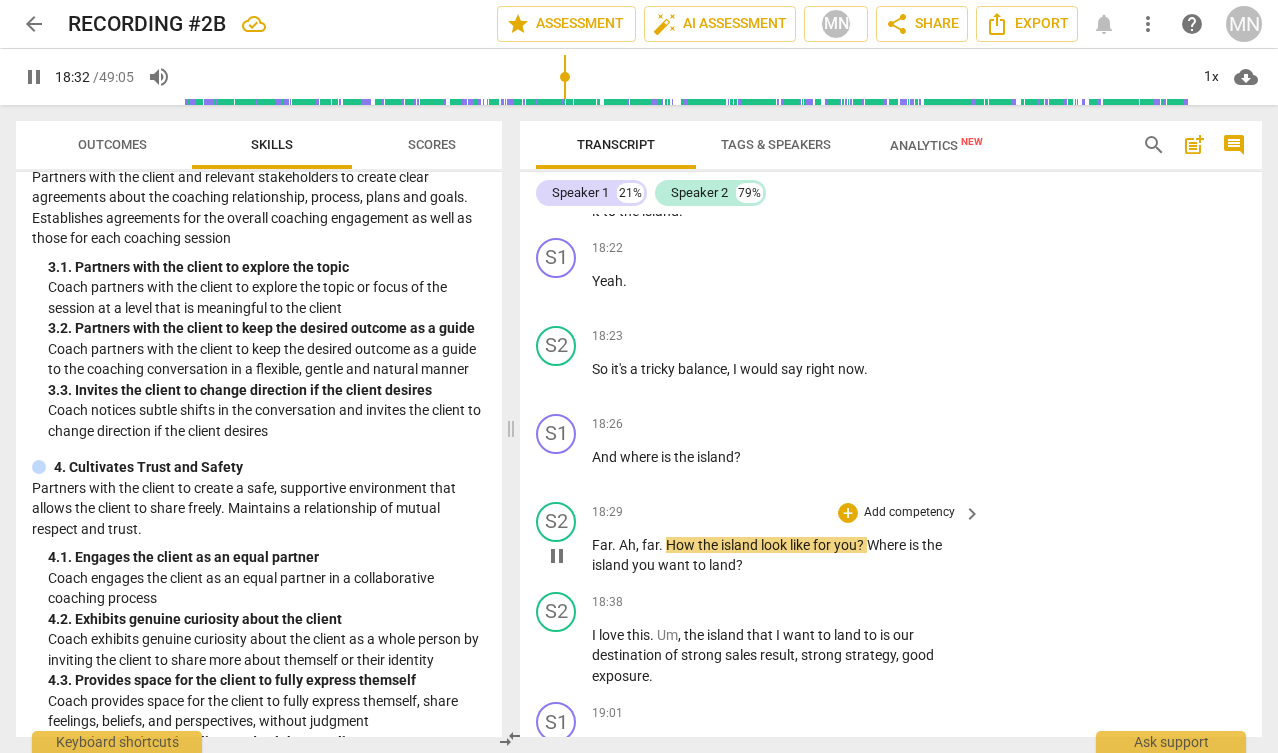 click on "," at bounding box center (639, 545) 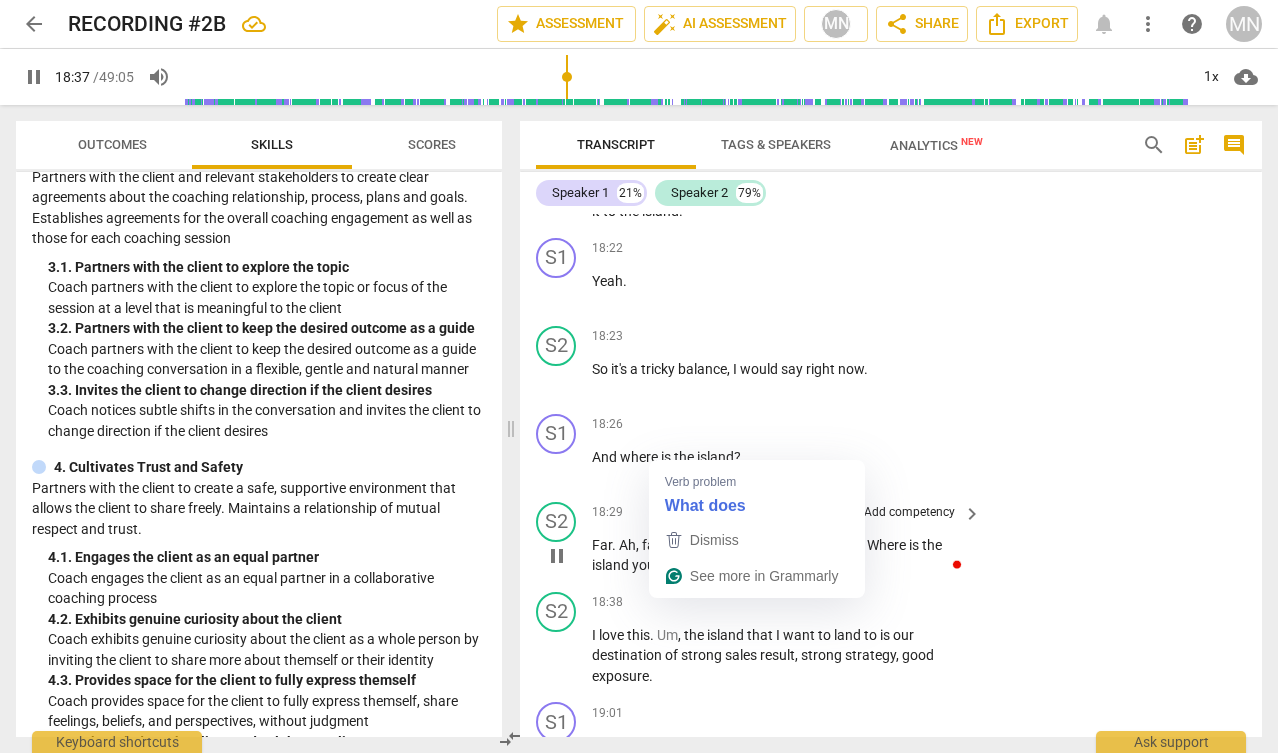 click on "How" at bounding box center (682, 545) 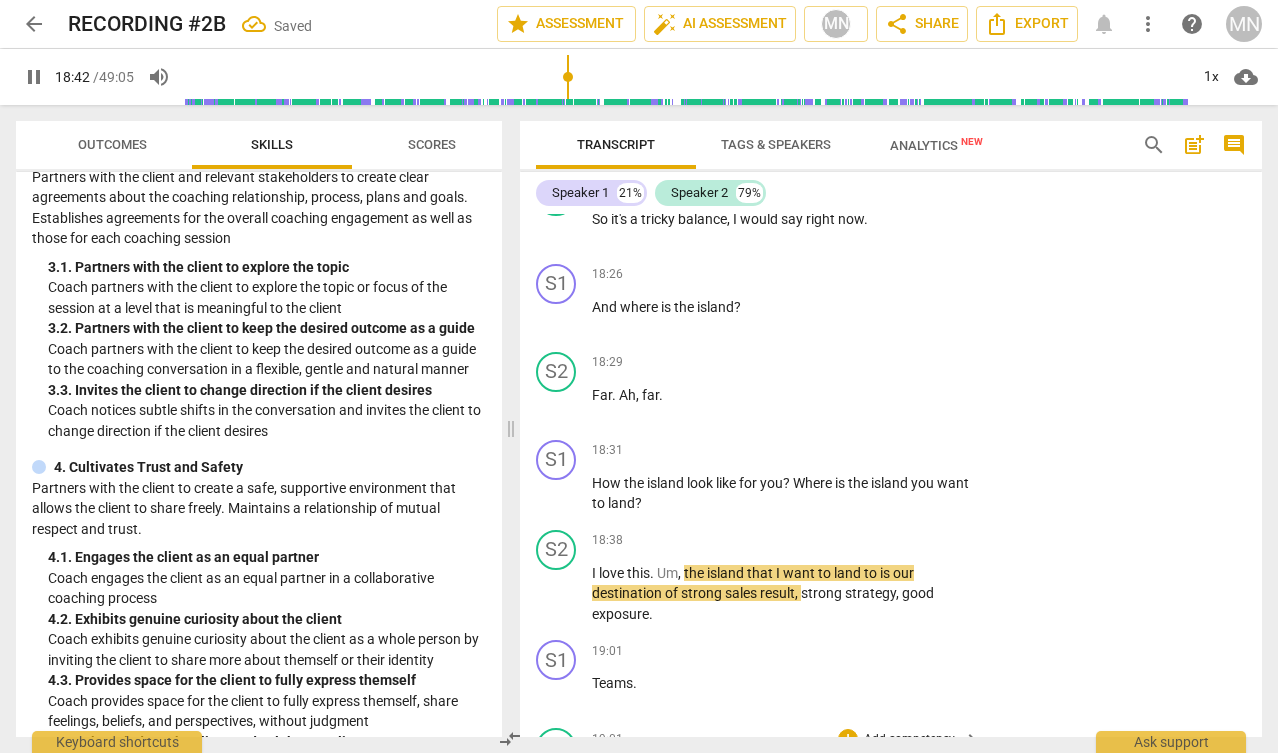 scroll, scrollTop: 8778, scrollLeft: 0, axis: vertical 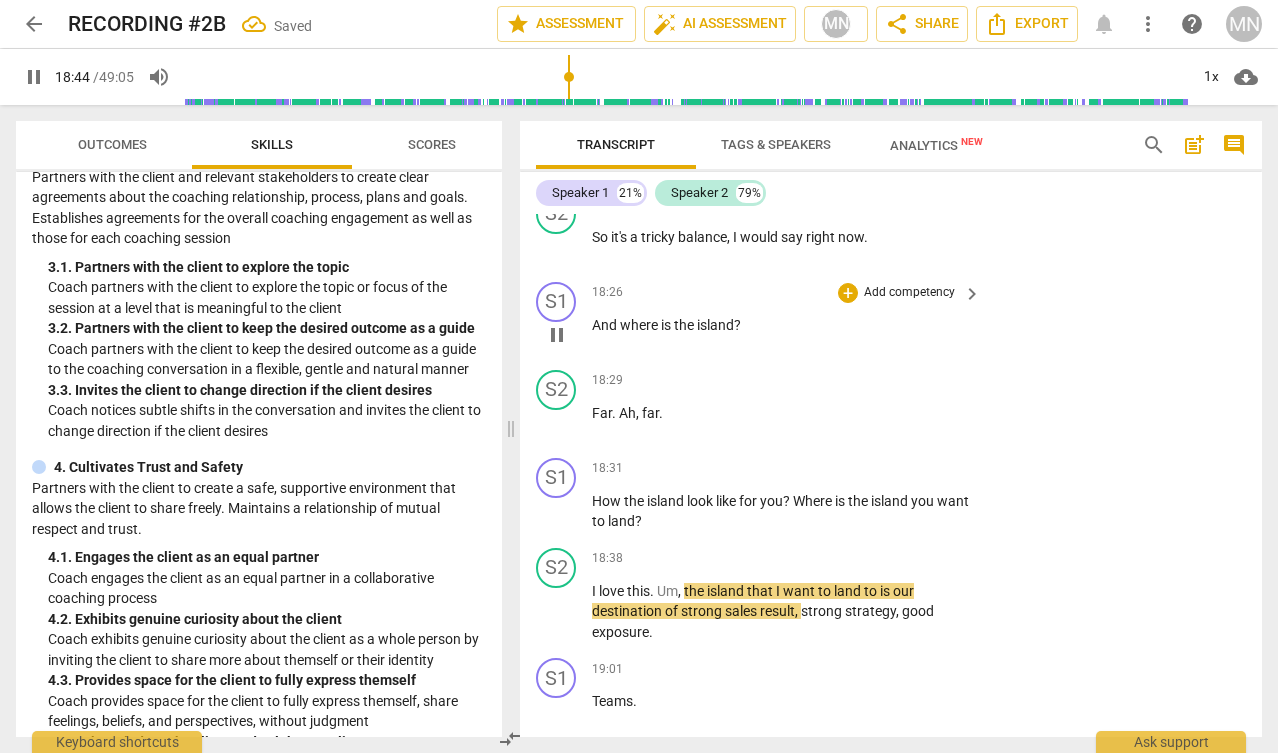 click on "pause" at bounding box center (557, 335) 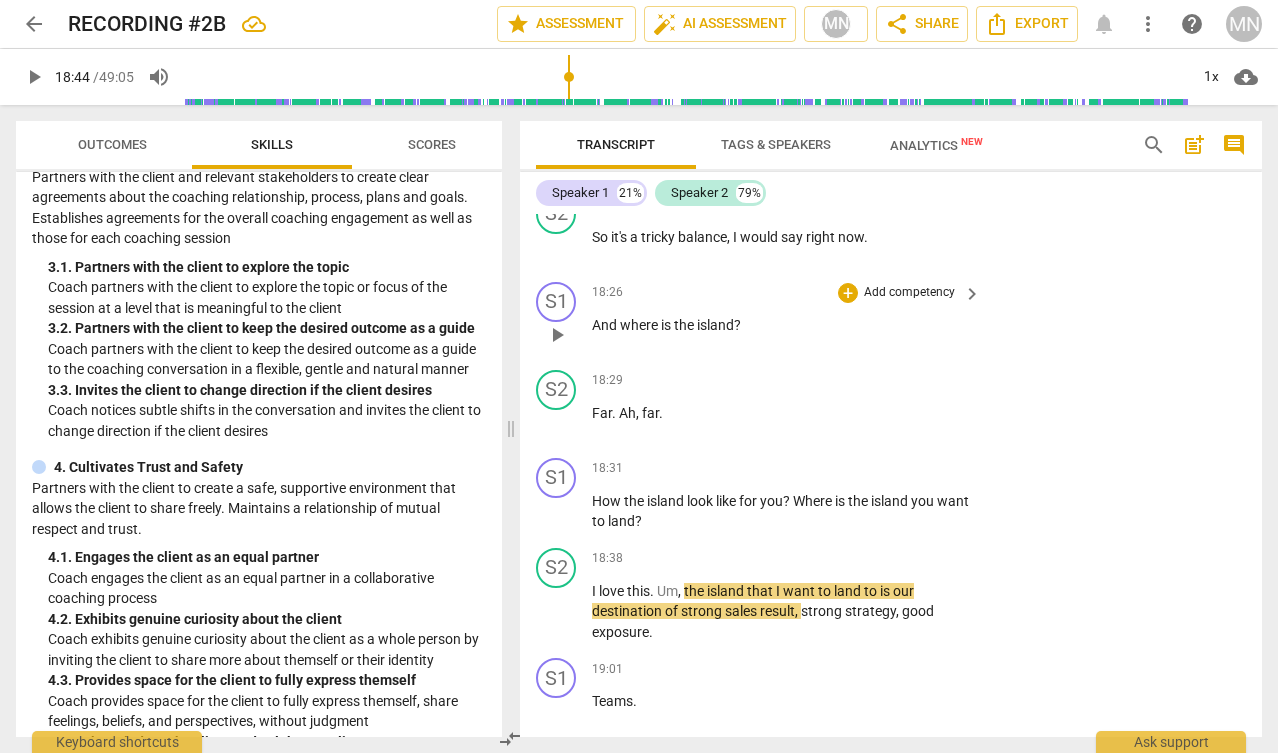 click on "play_arrow" at bounding box center [557, 335] 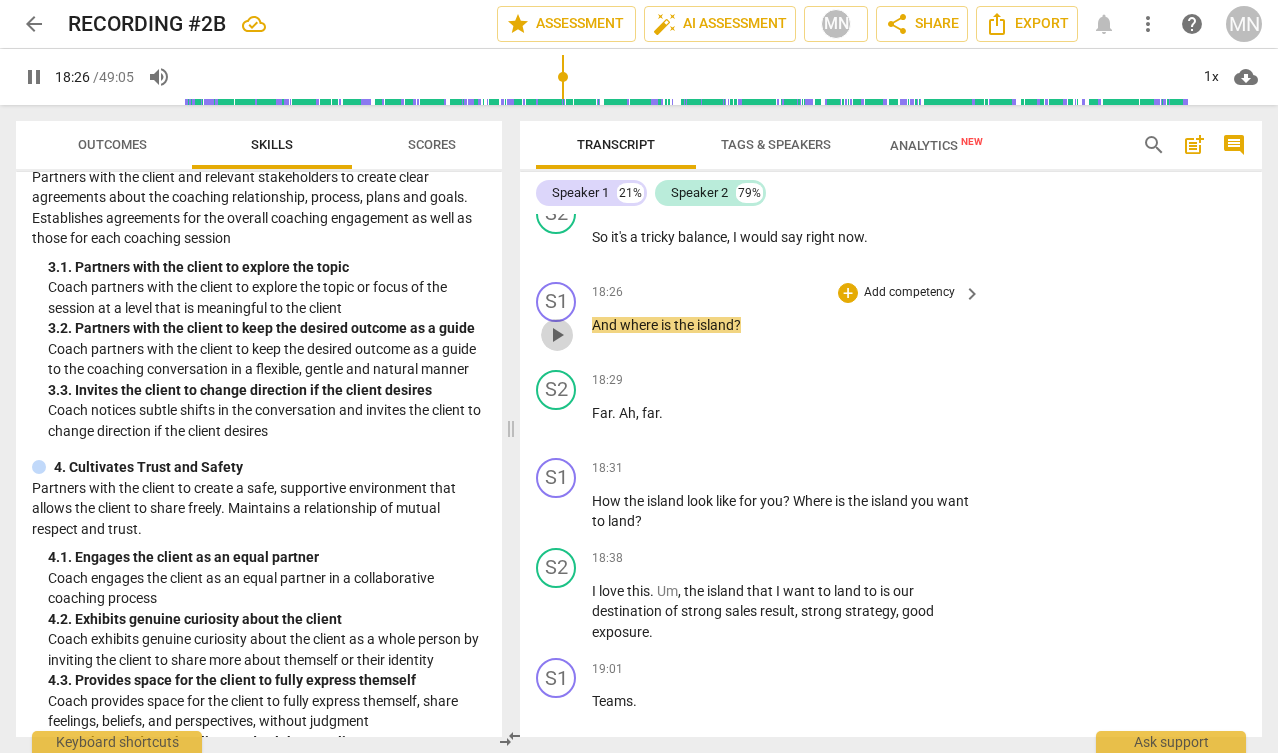 click on "play_arrow" at bounding box center (557, 335) 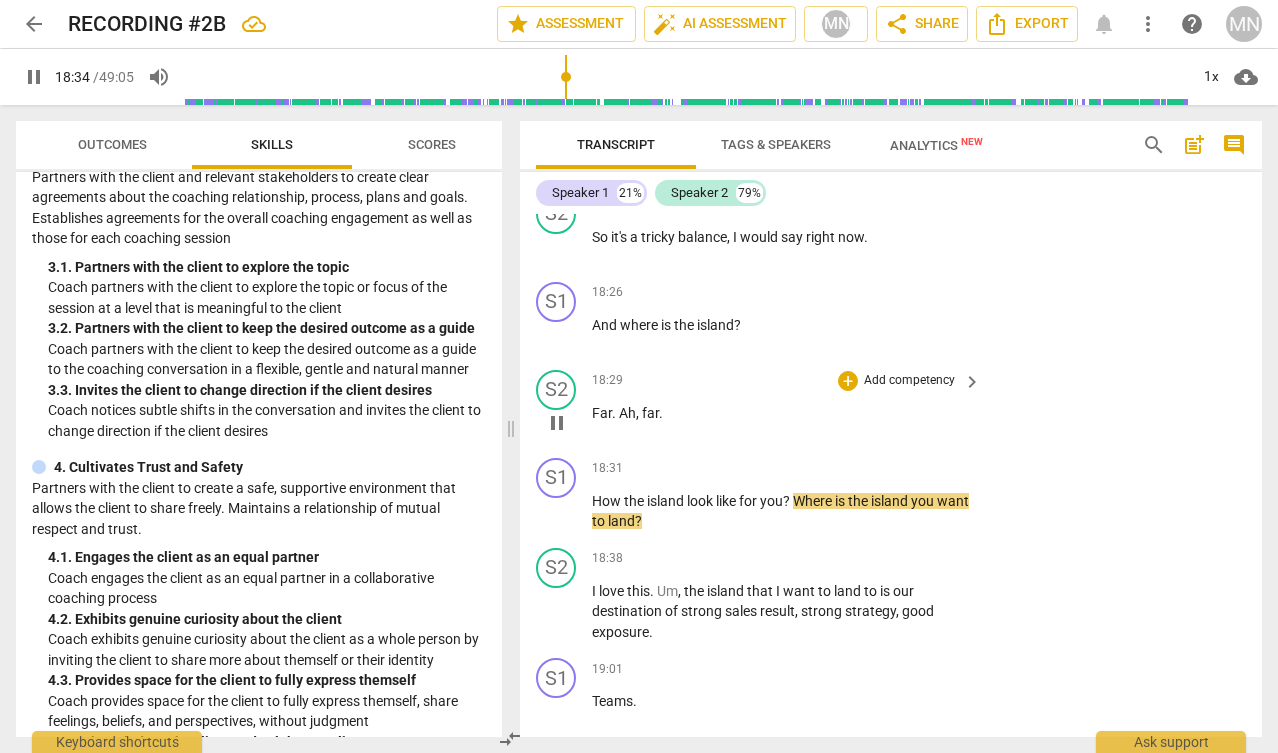 click on "far" at bounding box center (650, 413) 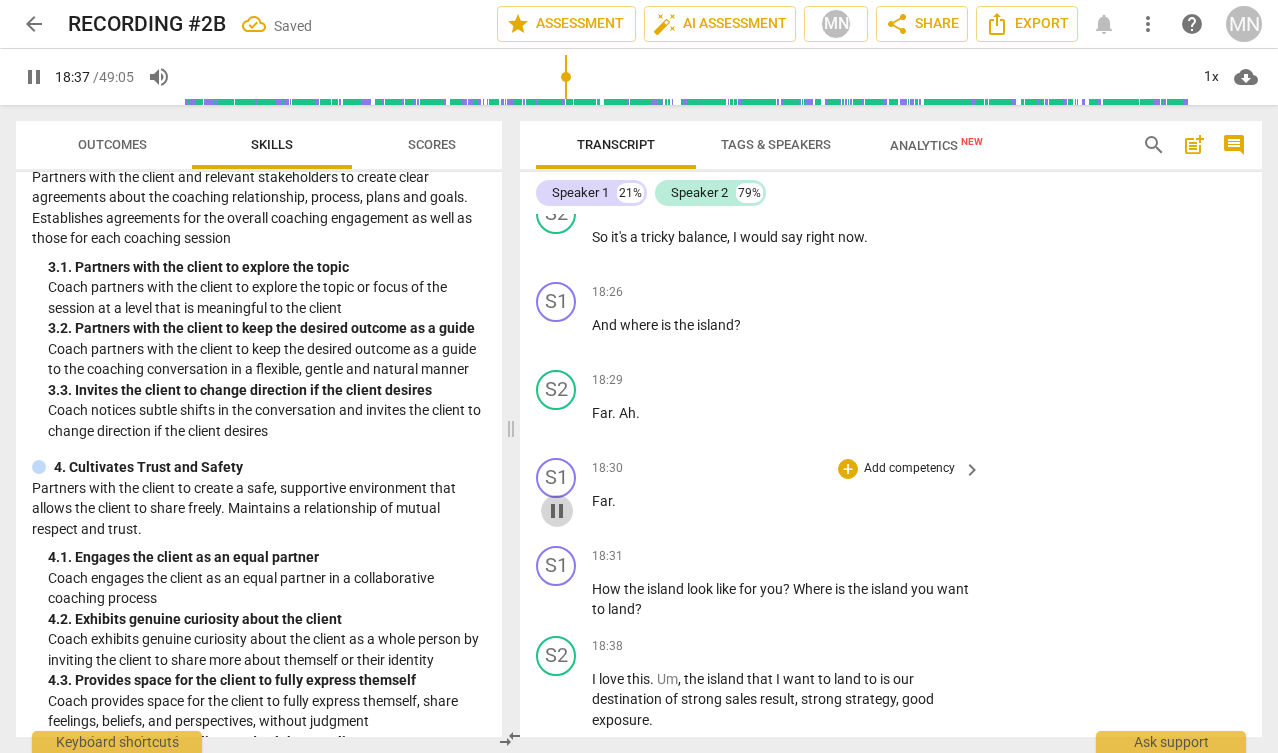 click on "pause" at bounding box center (557, 511) 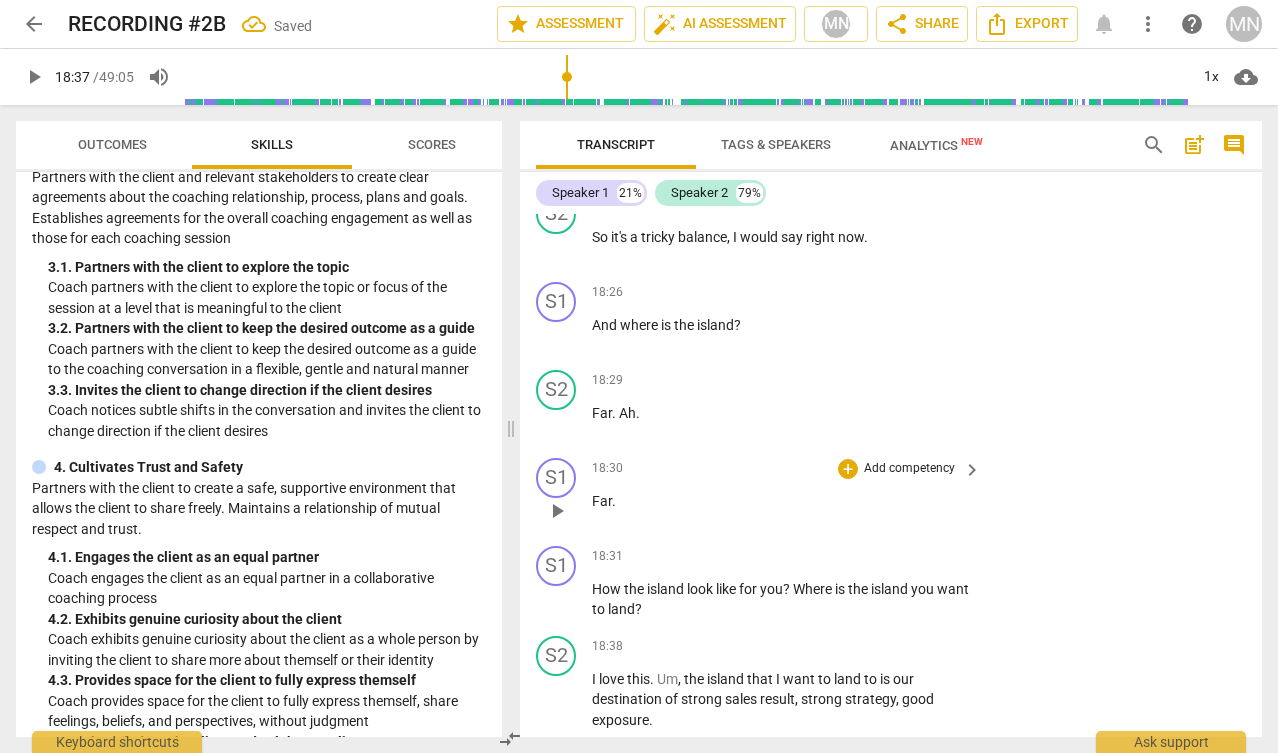 click on "play_arrow" at bounding box center (557, 511) 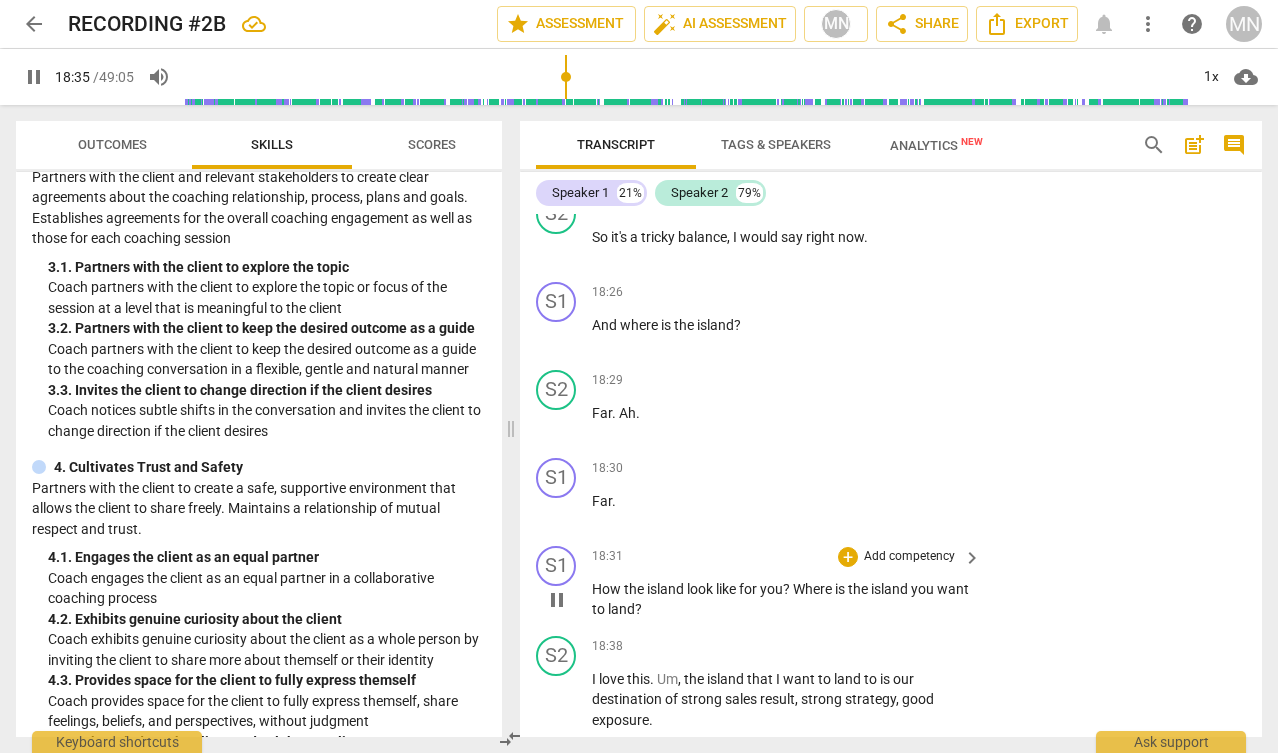 click on "How" at bounding box center (608, 589) 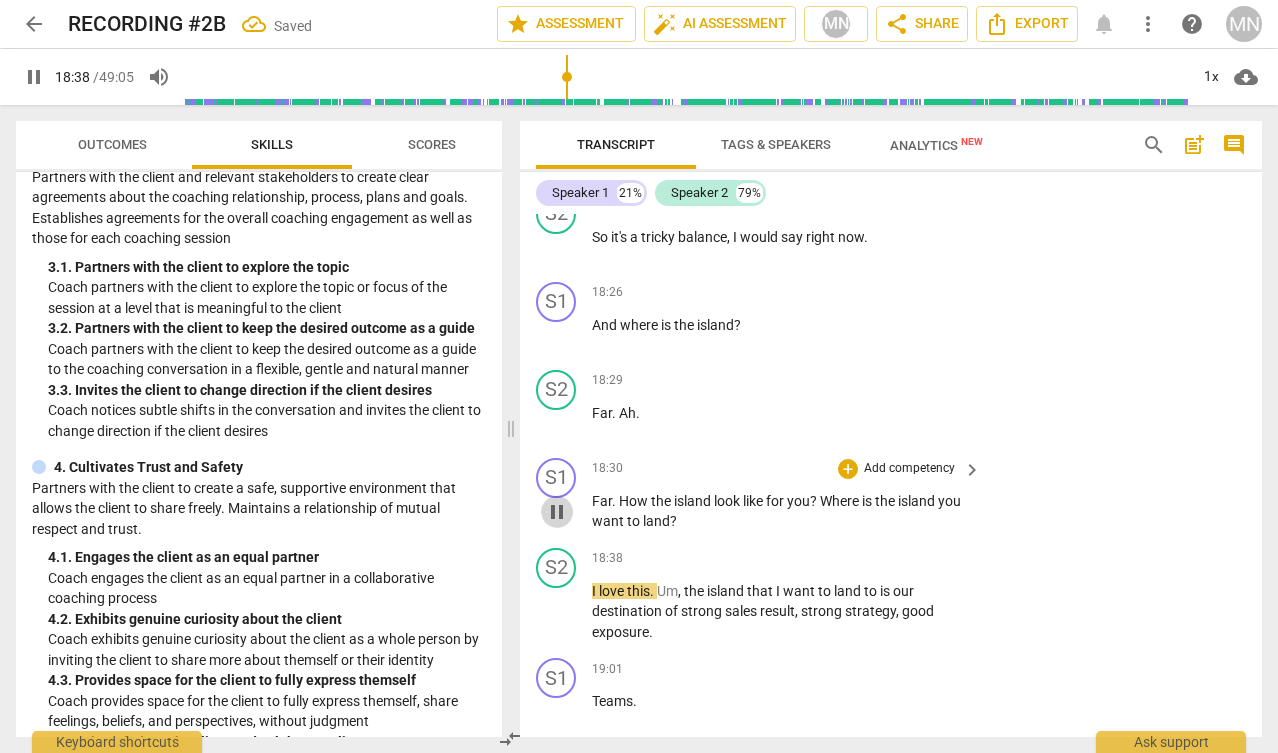 click on "pause" at bounding box center (557, 512) 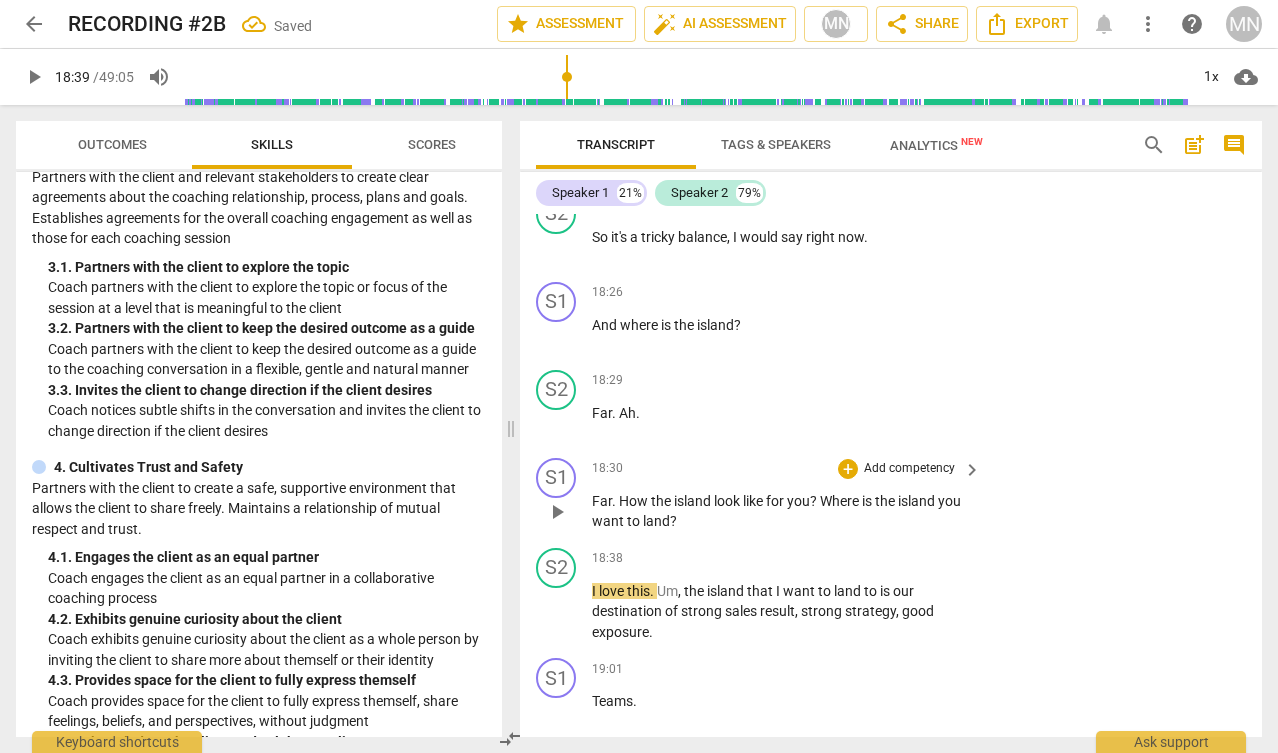 click on "play_arrow" at bounding box center (557, 512) 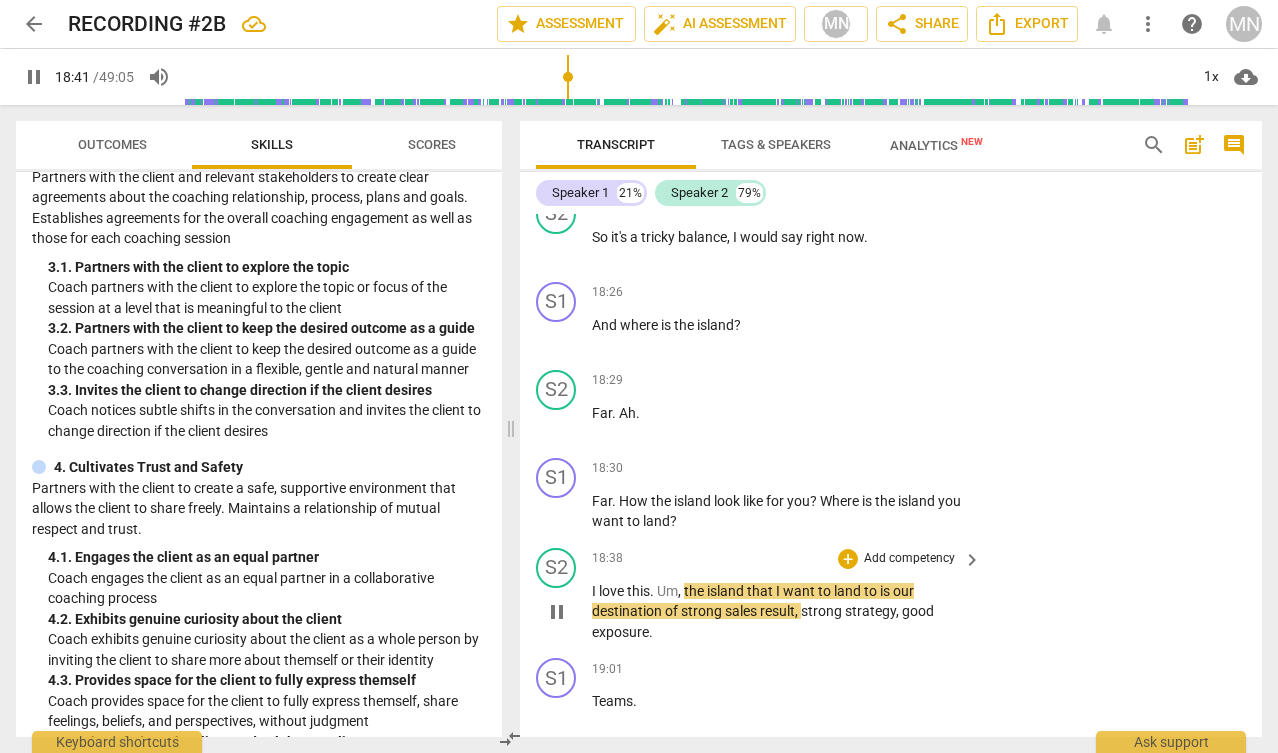 scroll, scrollTop: 8824, scrollLeft: 0, axis: vertical 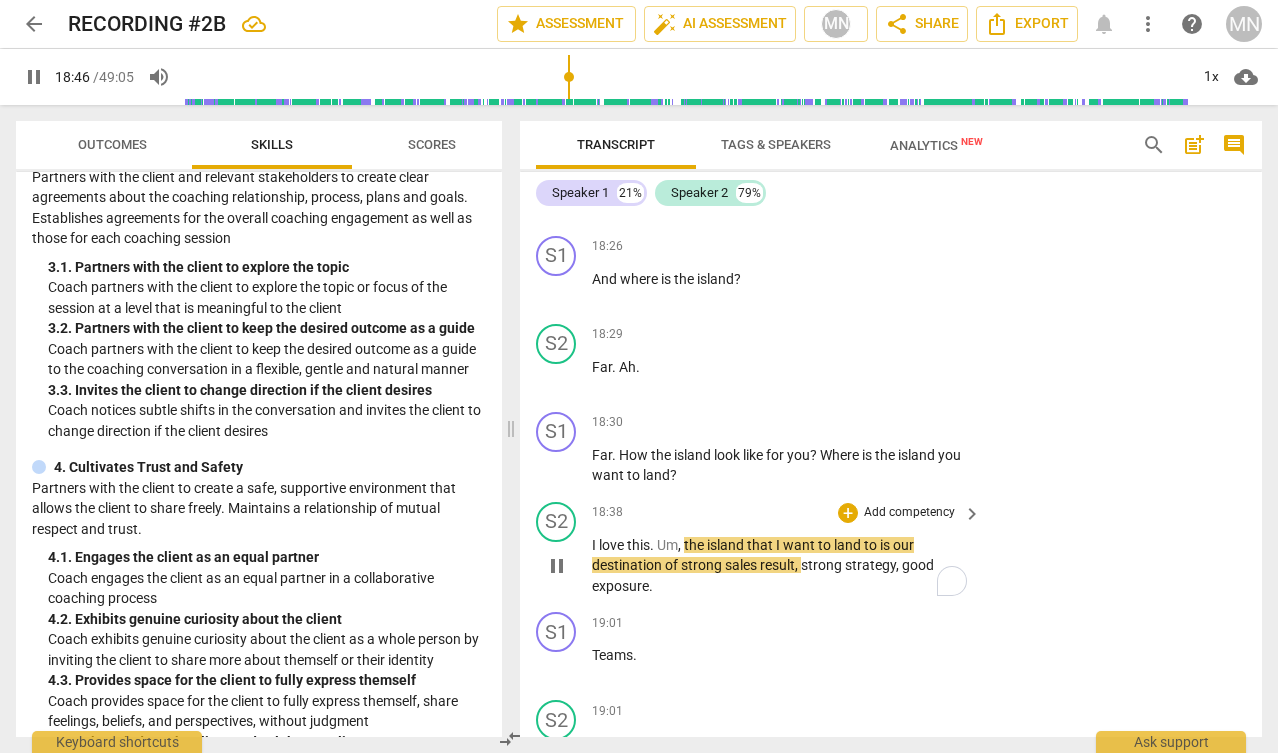 click on "the" at bounding box center [695, 545] 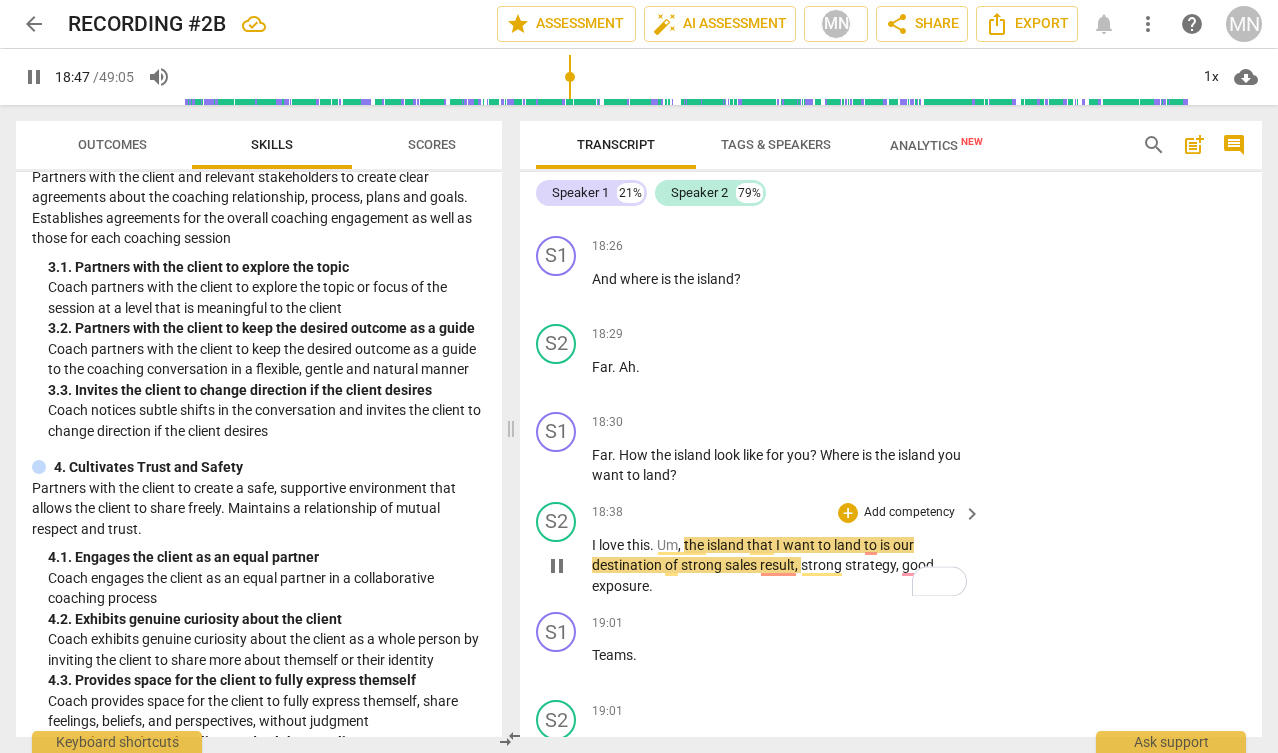 click on "," at bounding box center [681, 545] 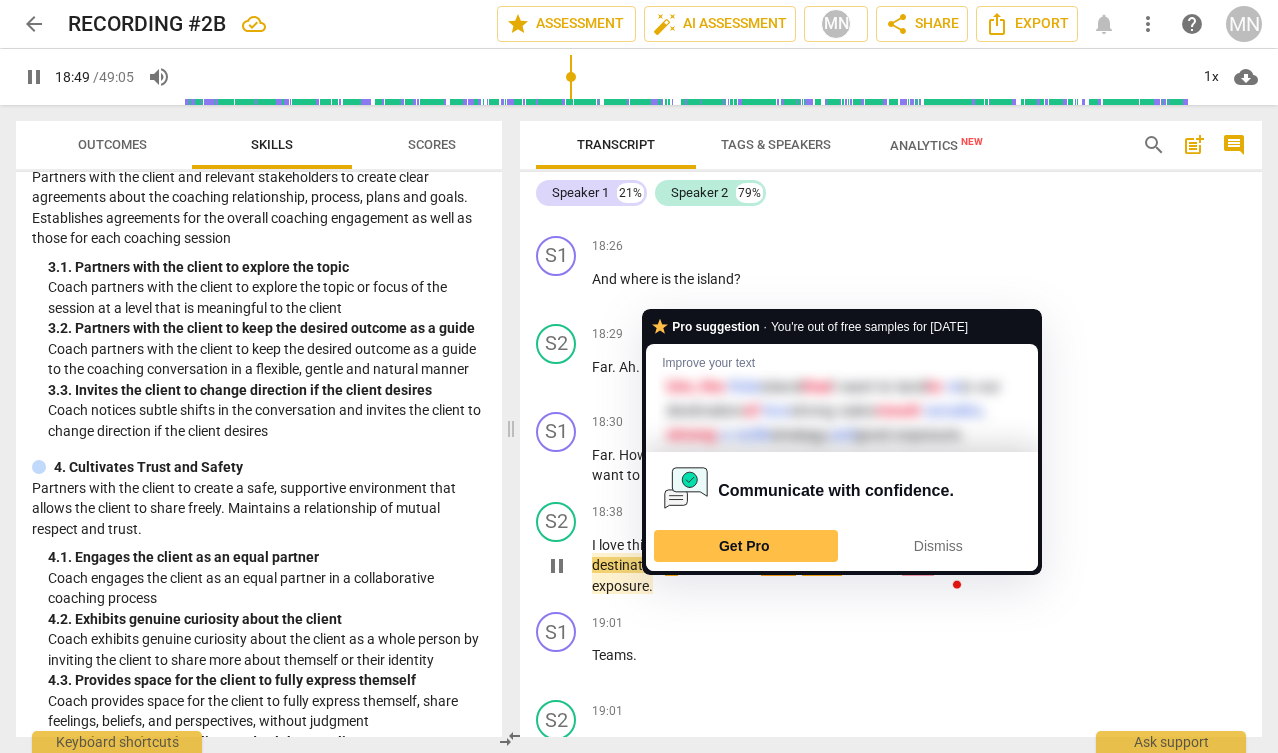 type on "1130" 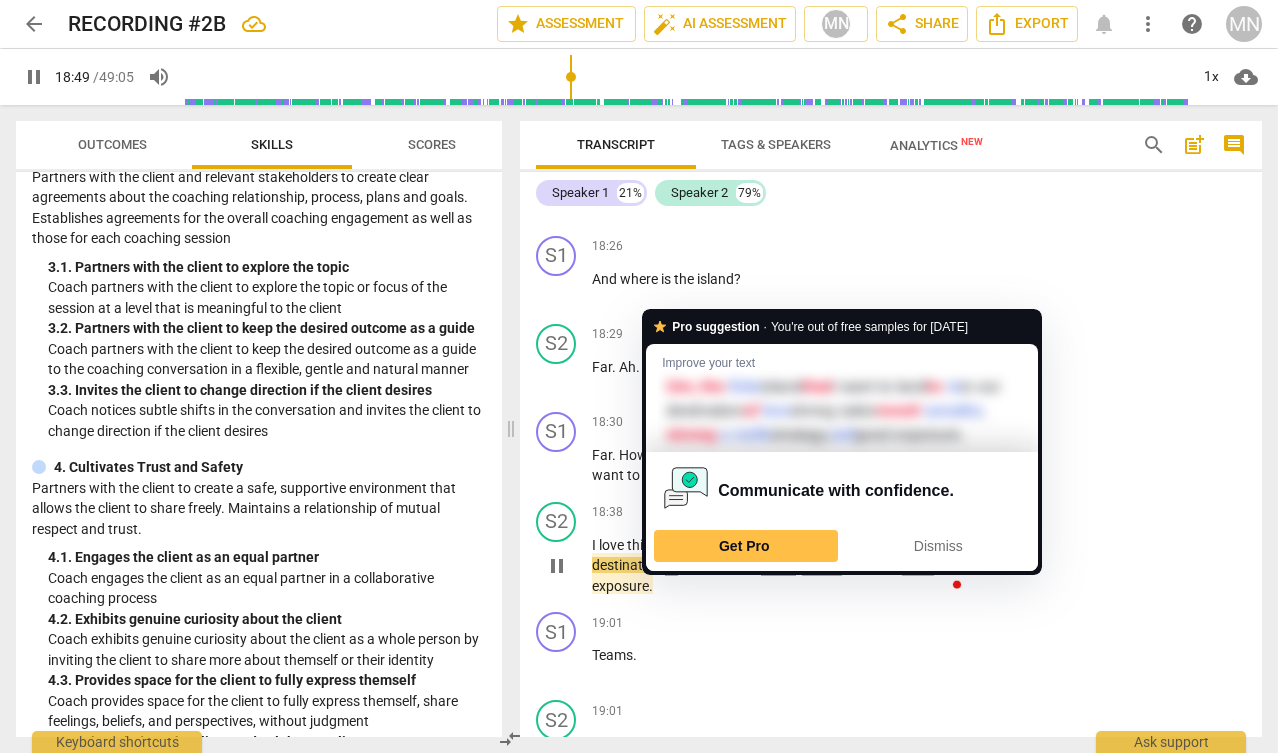 type 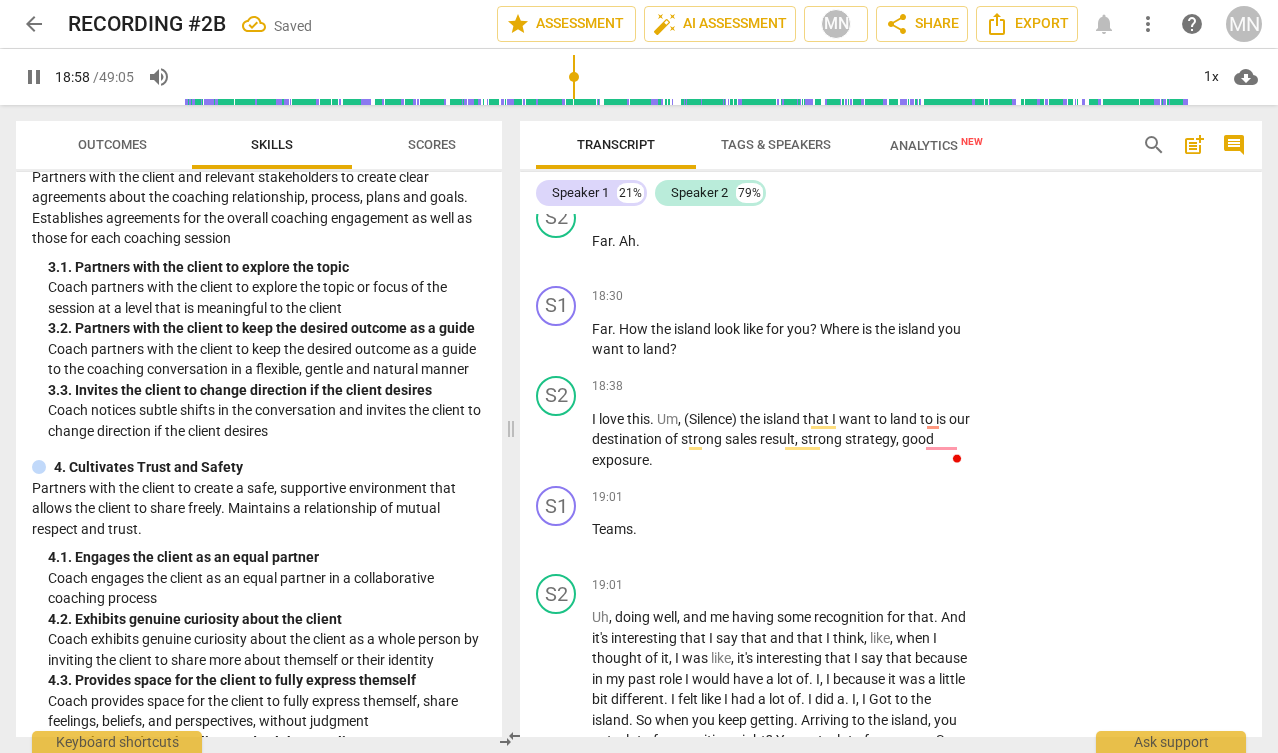 scroll, scrollTop: 8952, scrollLeft: 0, axis: vertical 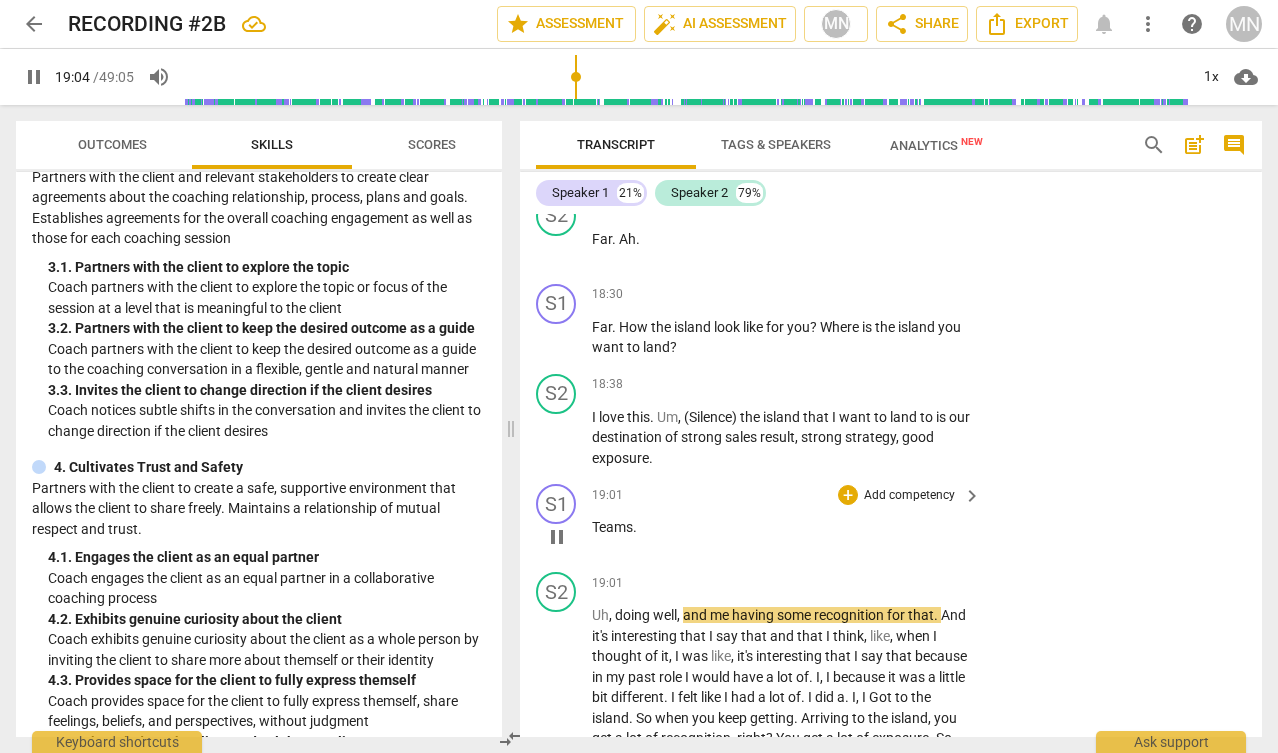 click on "Teams" at bounding box center [612, 527] 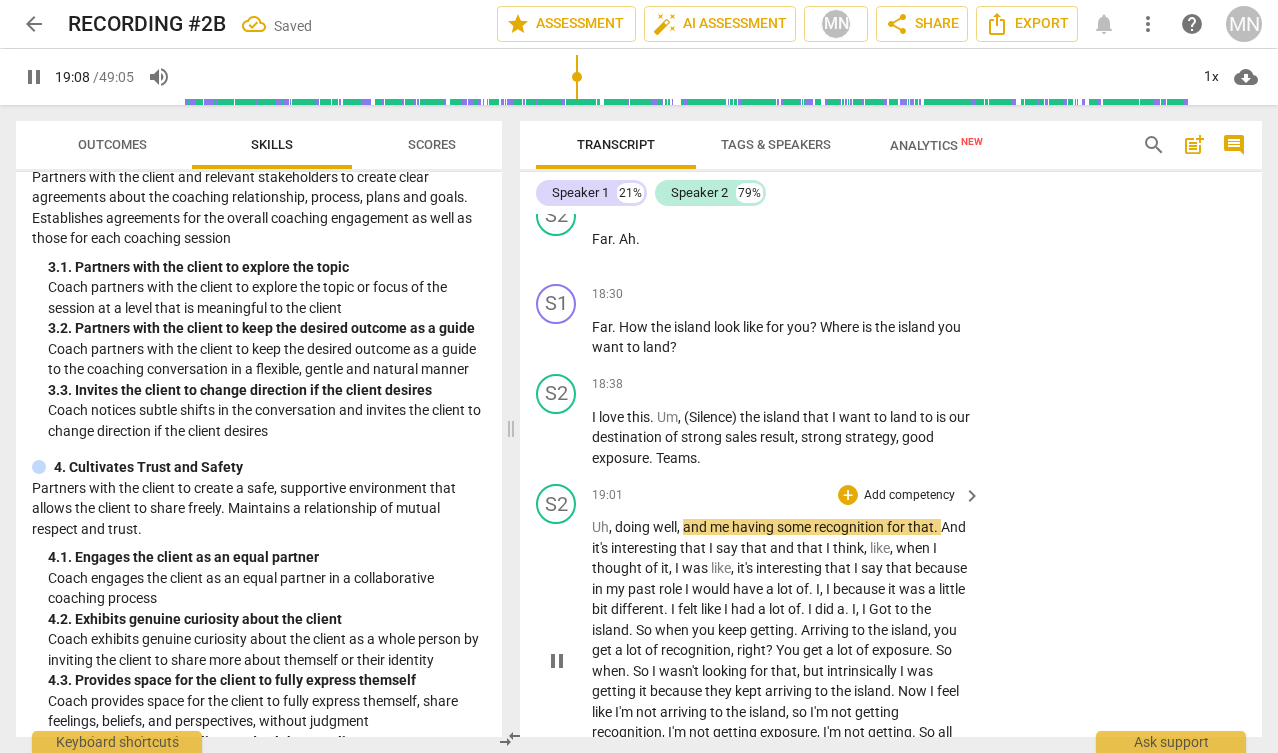 click on "doing" at bounding box center (634, 527) 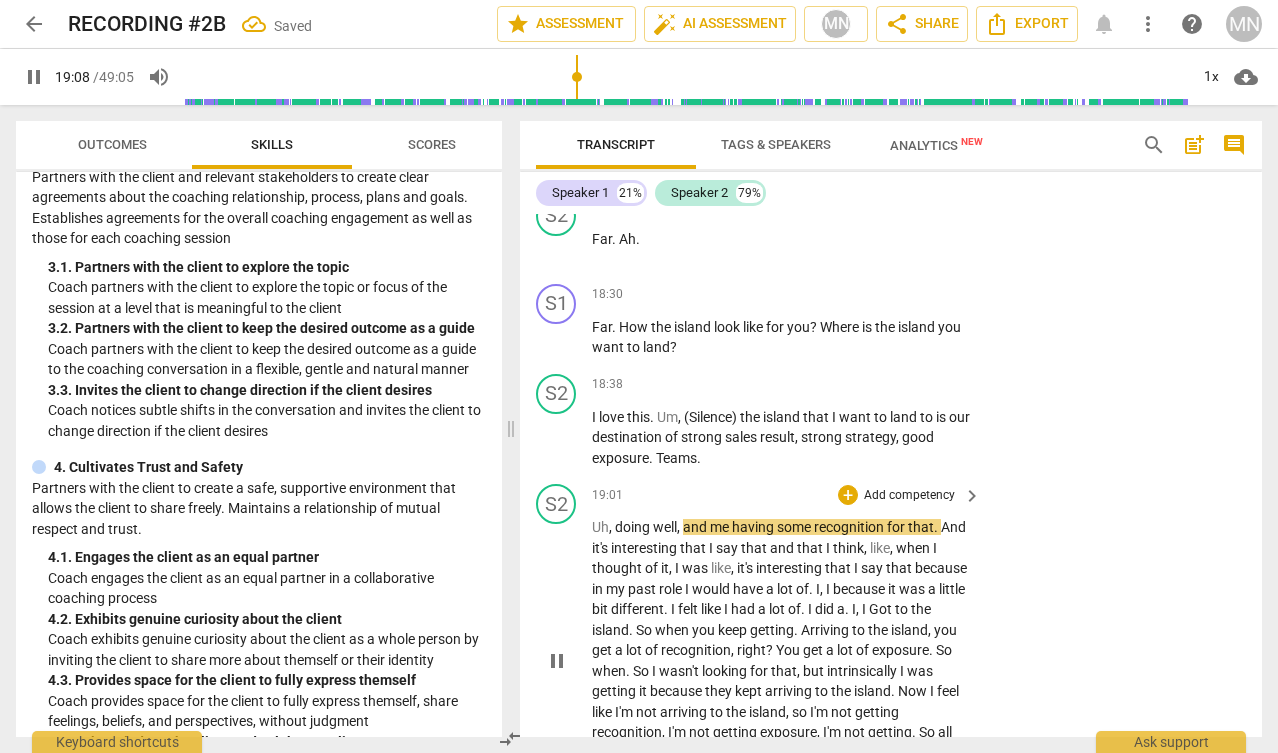 type on "1149" 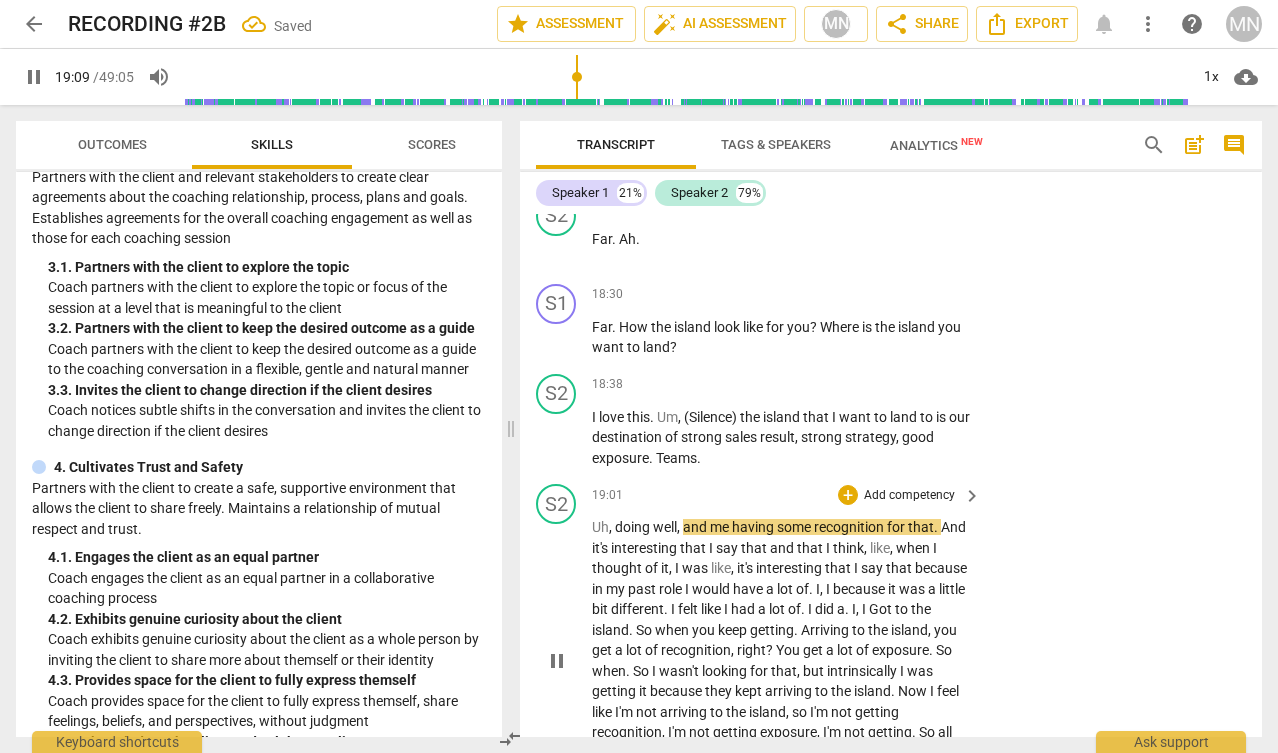 type 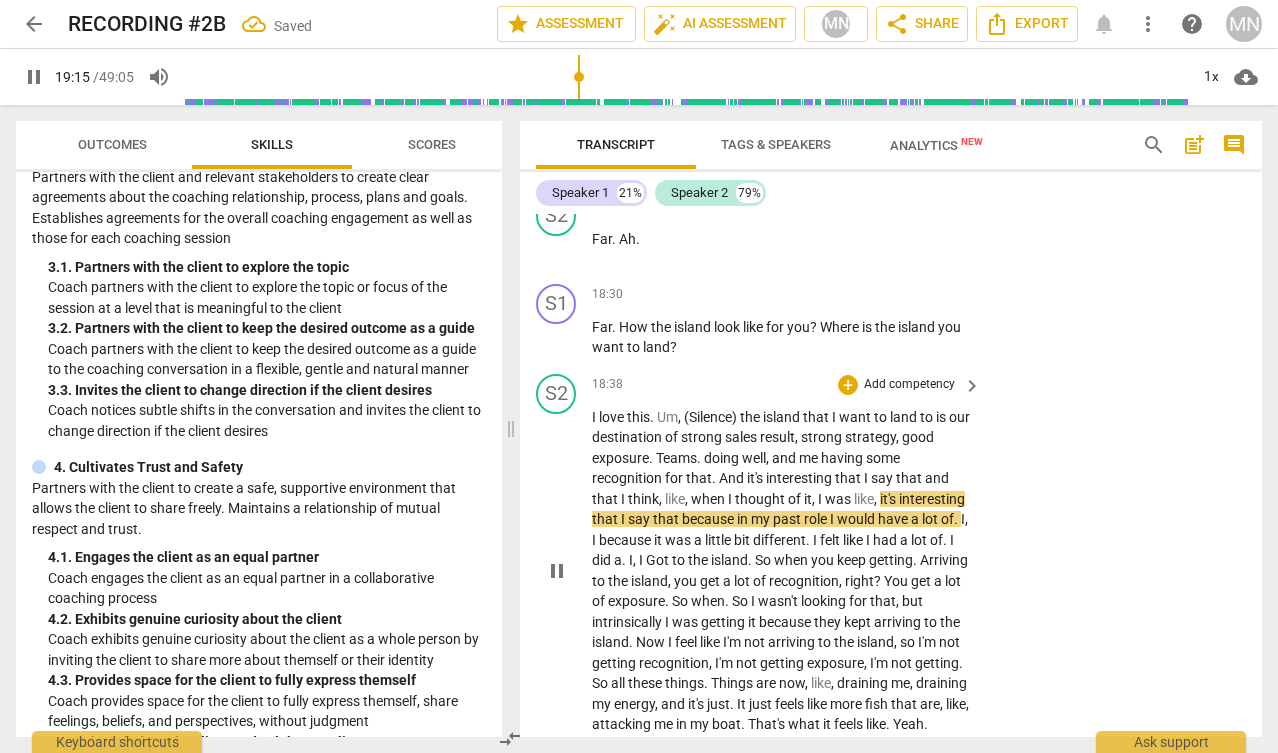 click on "pause" at bounding box center [557, 571] 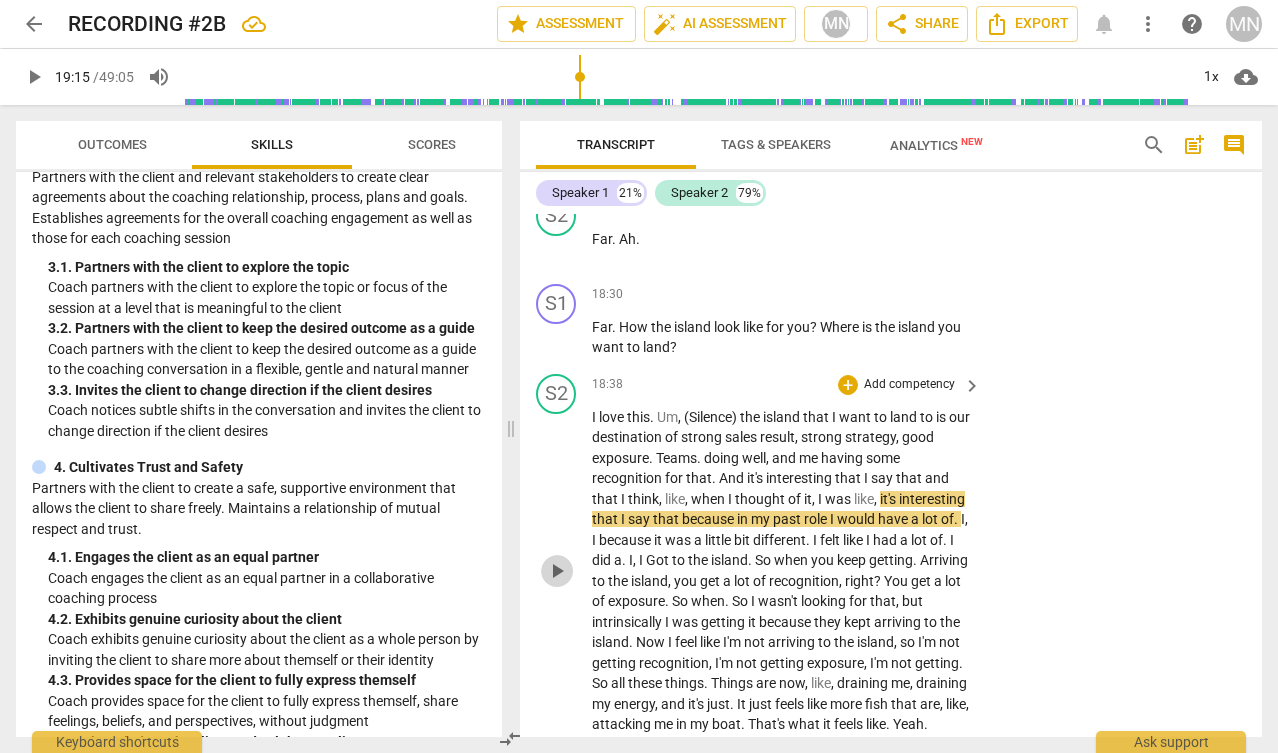 click on "play_arrow" at bounding box center (557, 571) 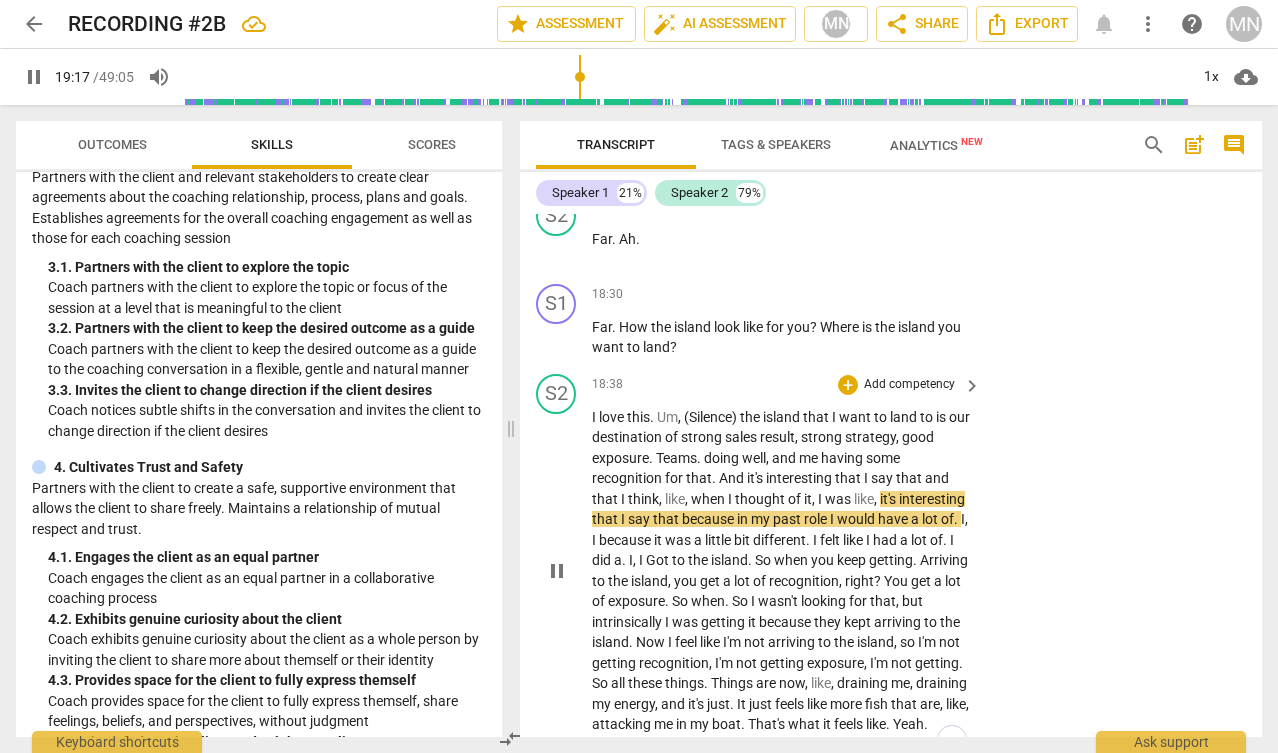 click on "I" at bounding box center [595, 417] 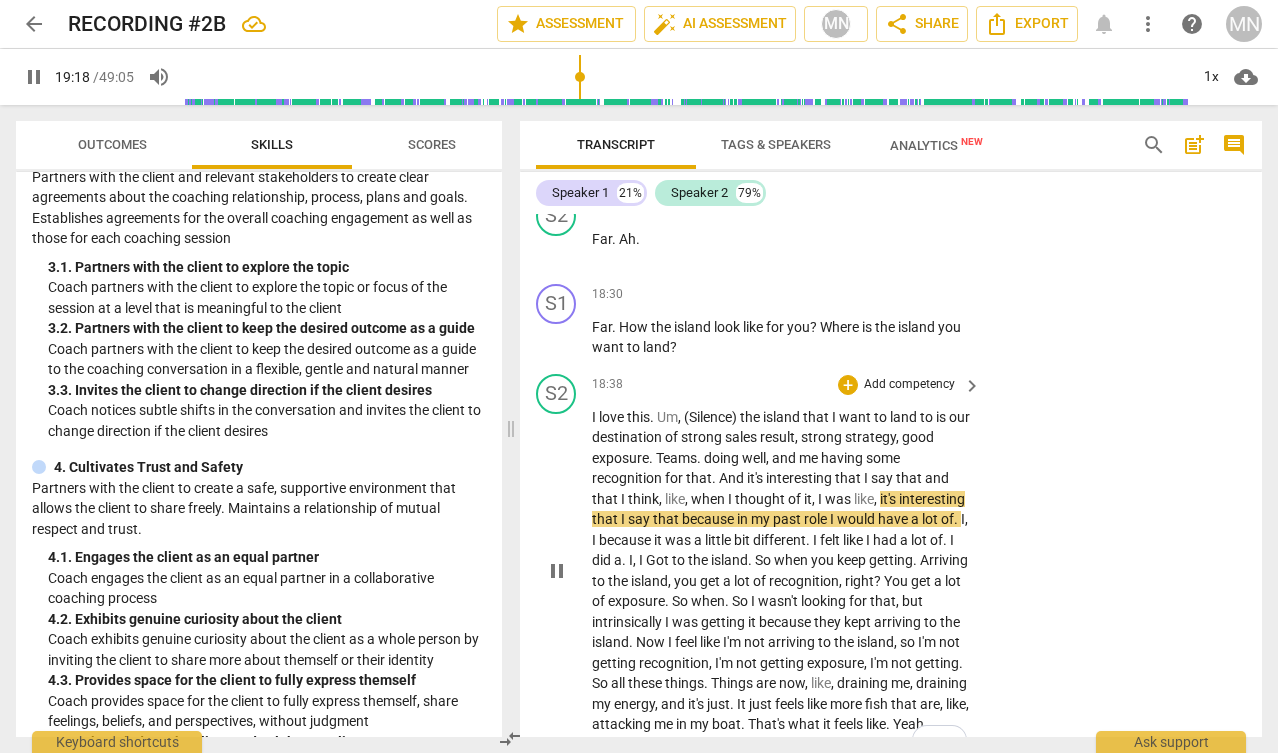 click on "pause" at bounding box center [557, 571] 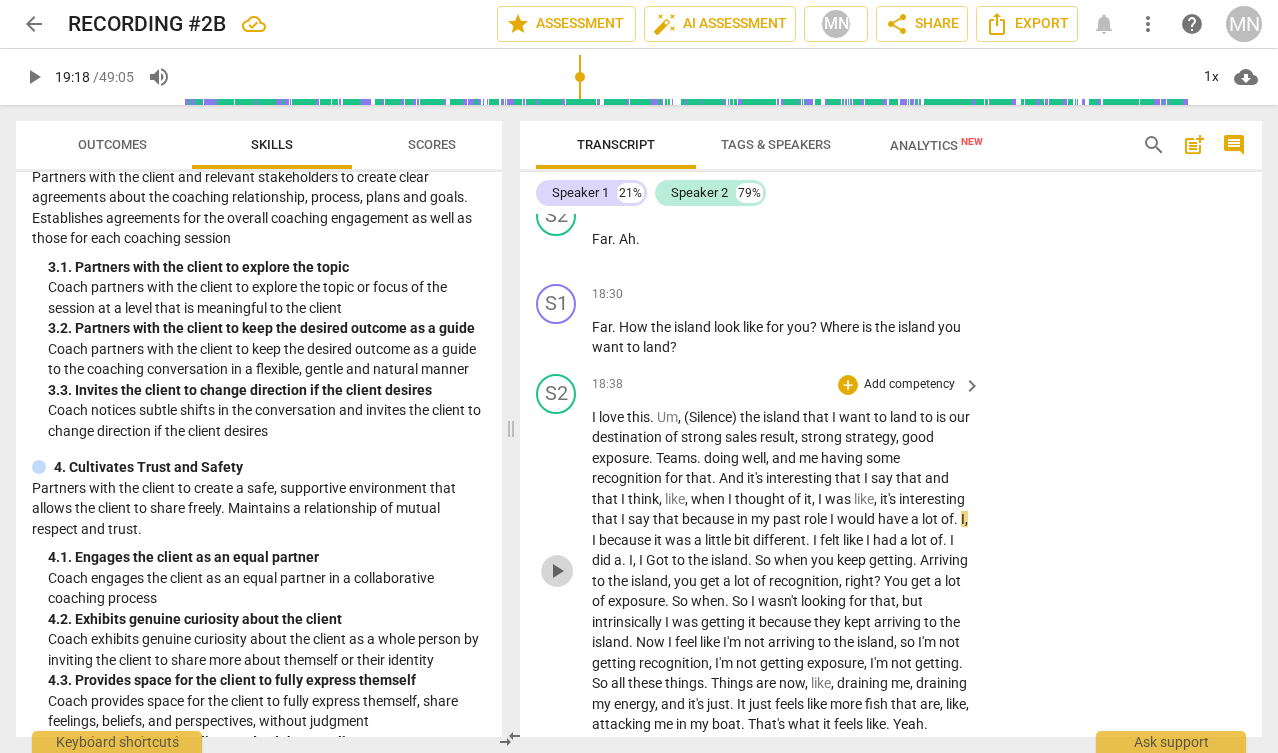 click on "play_arrow" at bounding box center [557, 571] 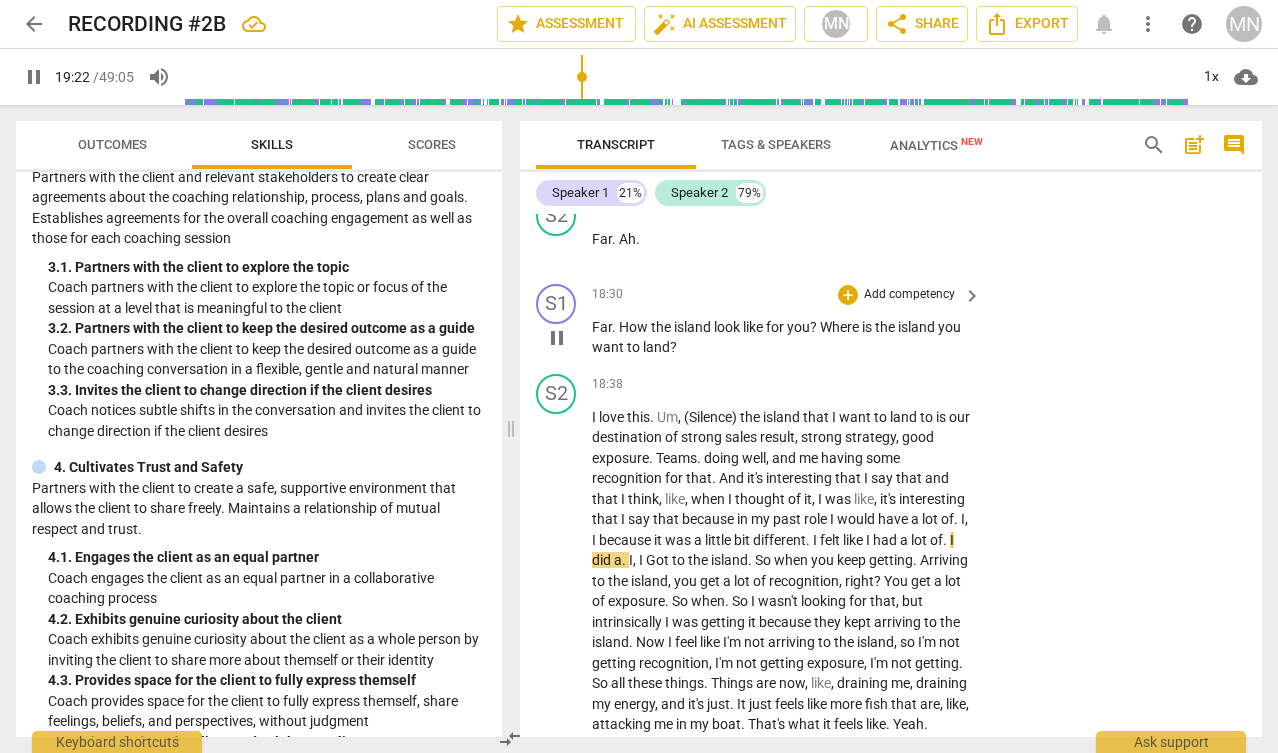 click on "pause" at bounding box center (557, 338) 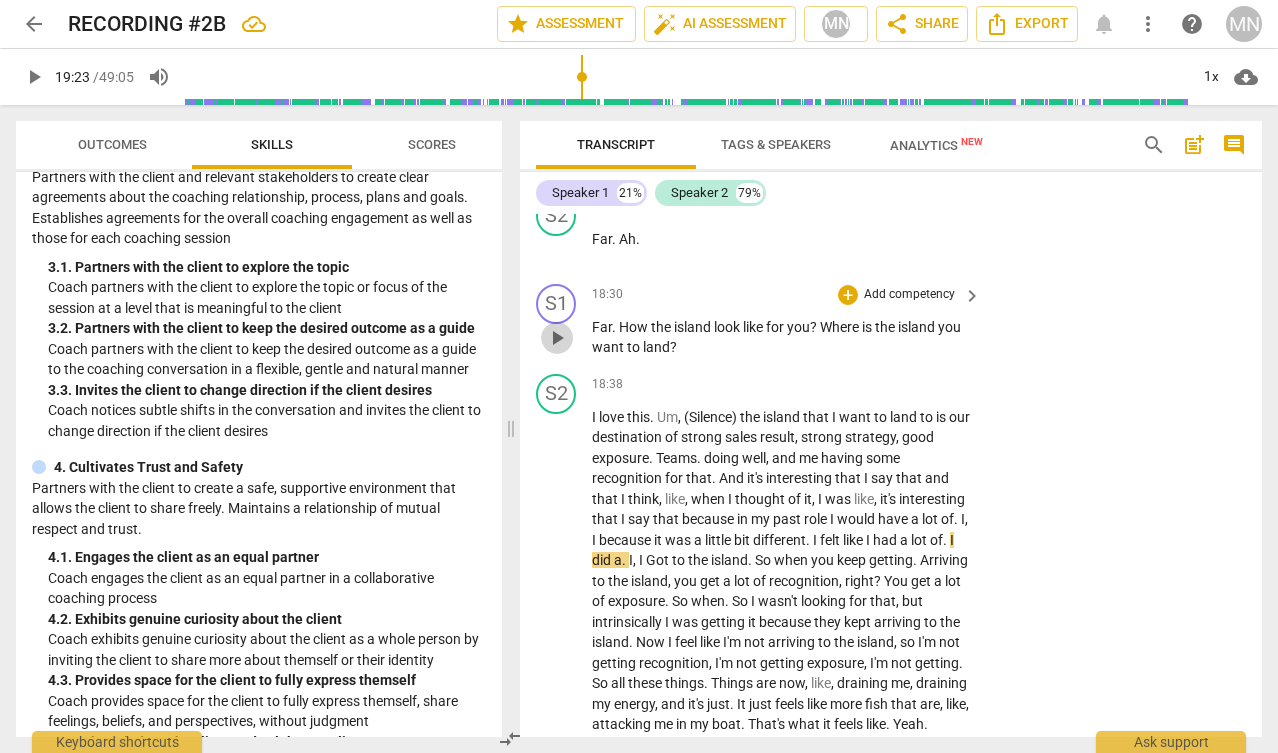 click on "play_arrow" at bounding box center [557, 338] 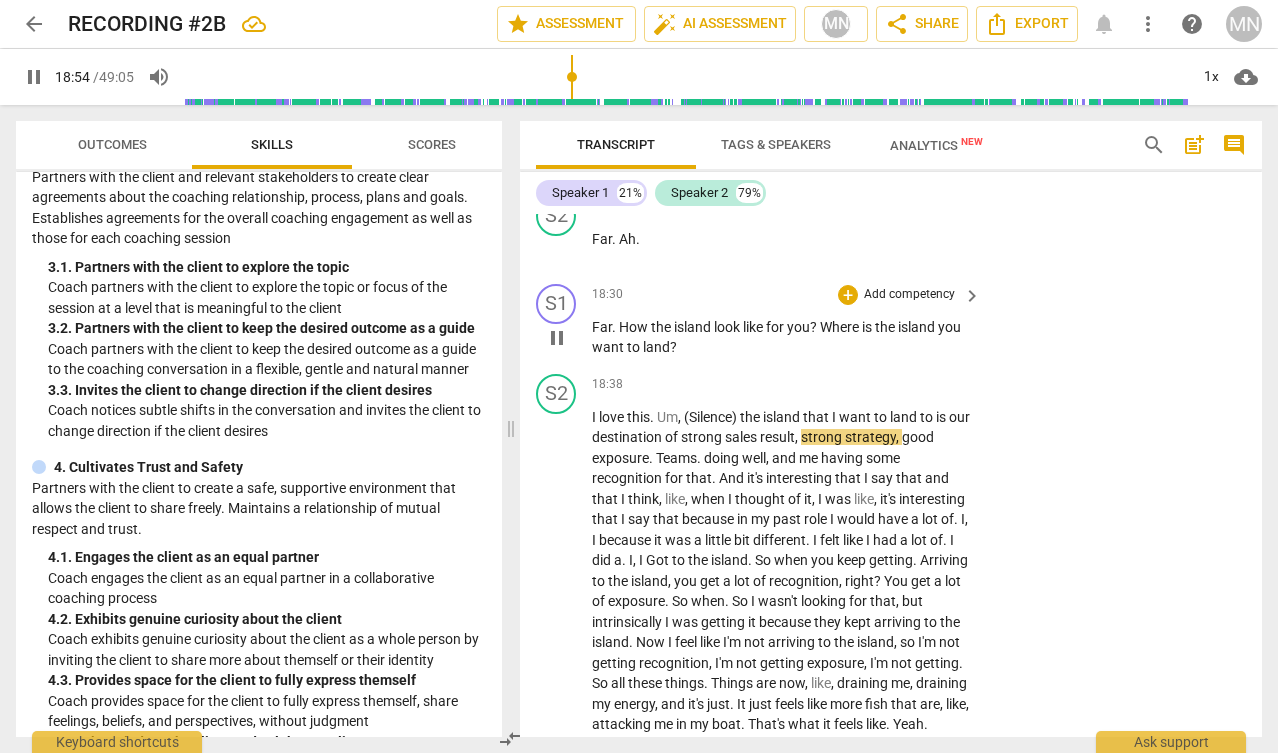 click on "Add competency" at bounding box center [909, 295] 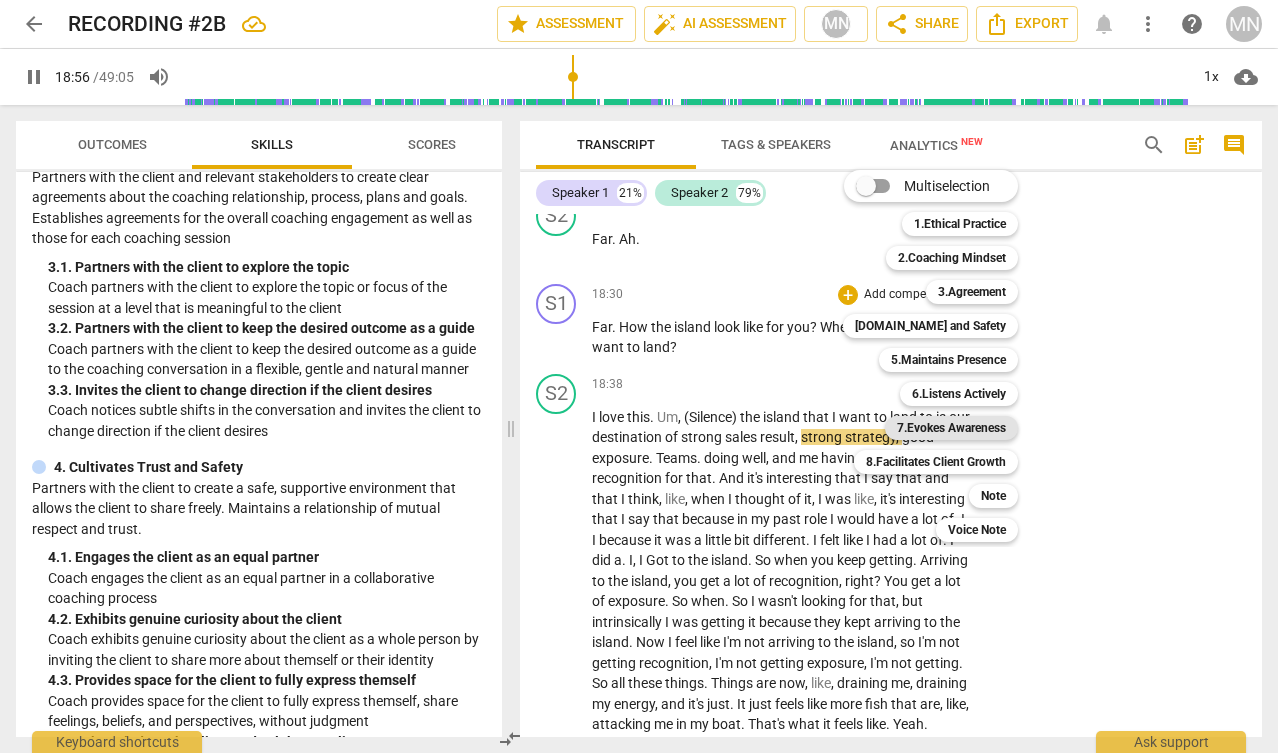 click on "7.Evokes Awareness" at bounding box center [951, 428] 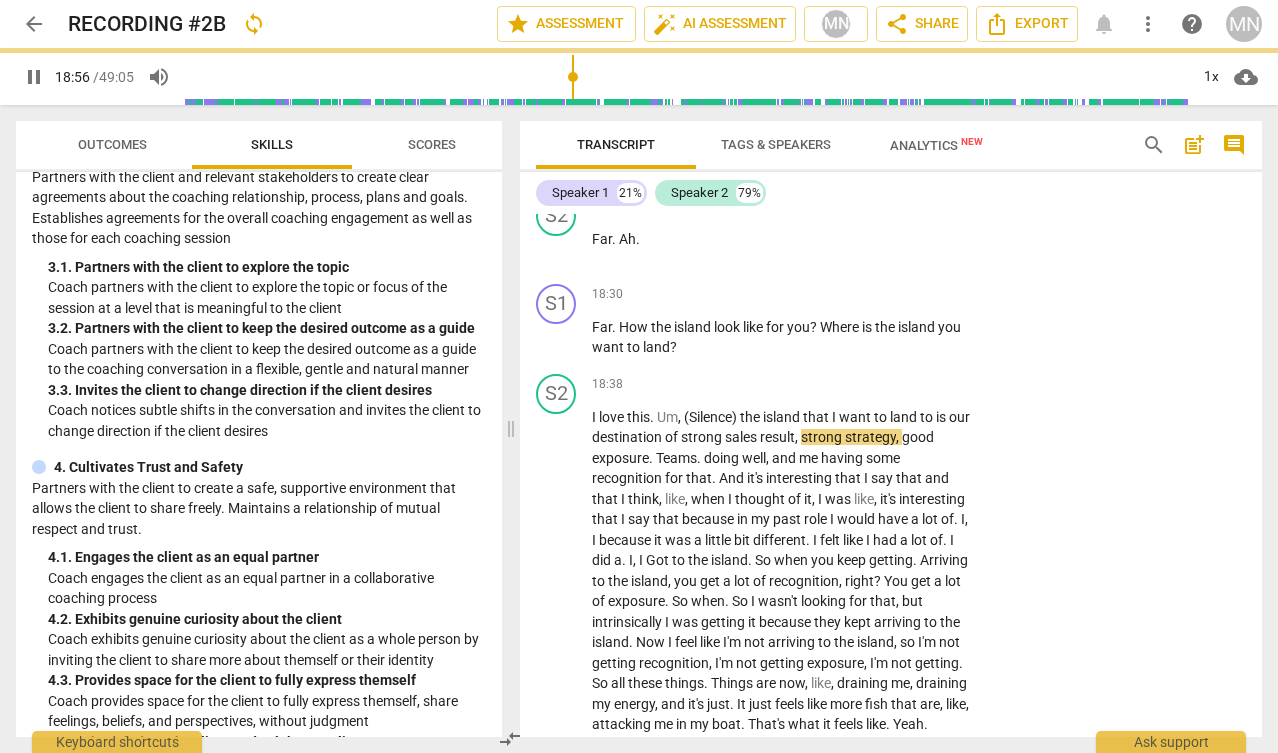 type on "1137" 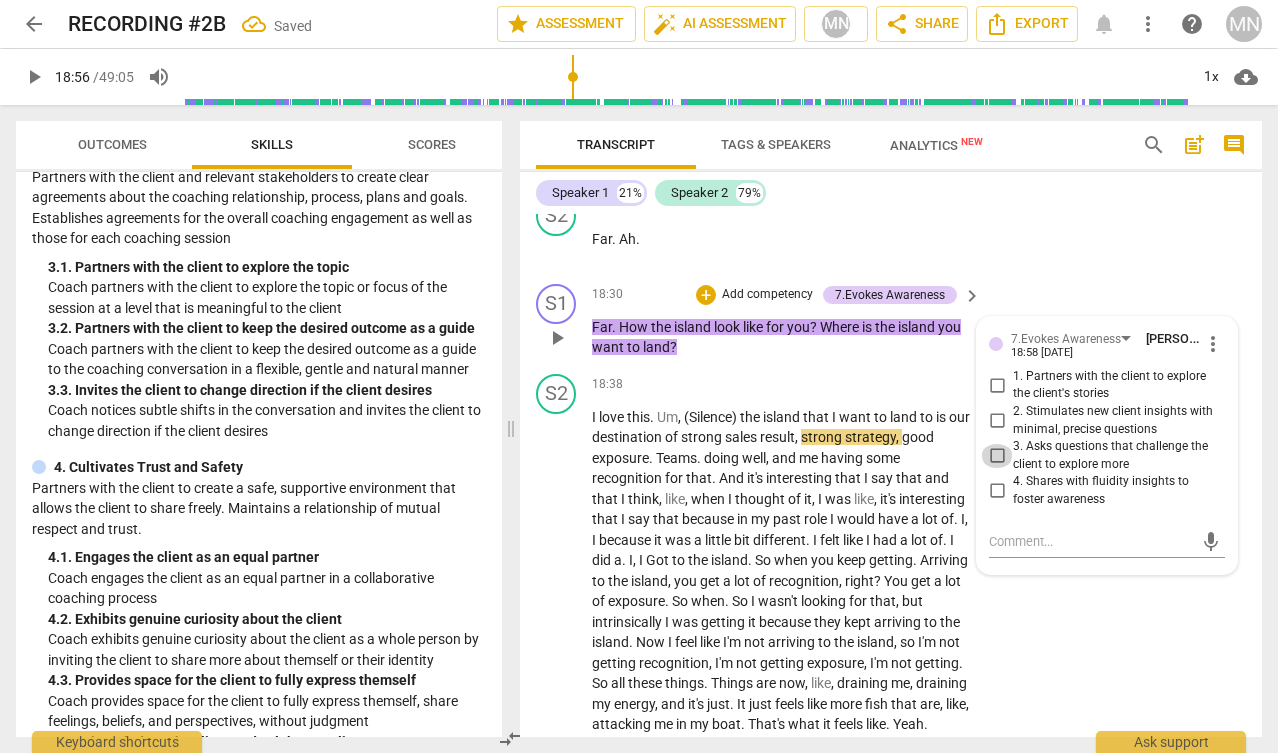 click on "3. Asks questions that challenge the client to explore more" at bounding box center (997, 456) 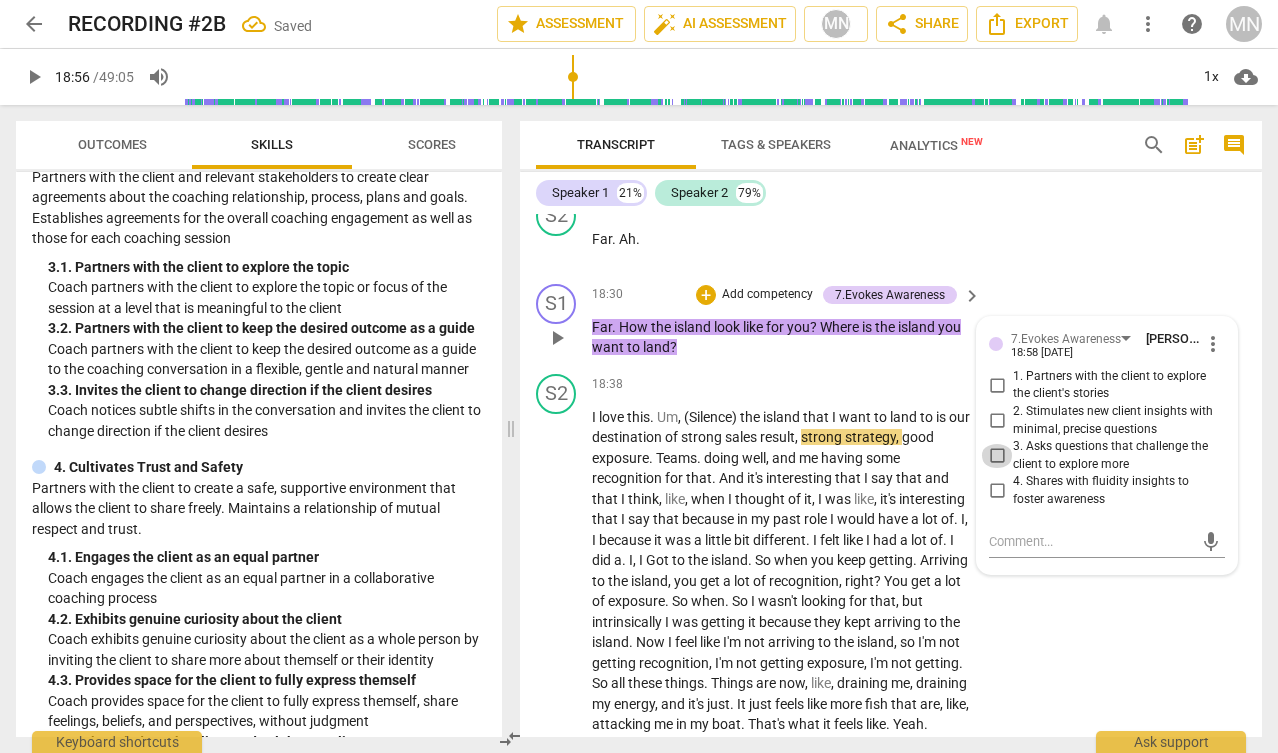 checkbox on "true" 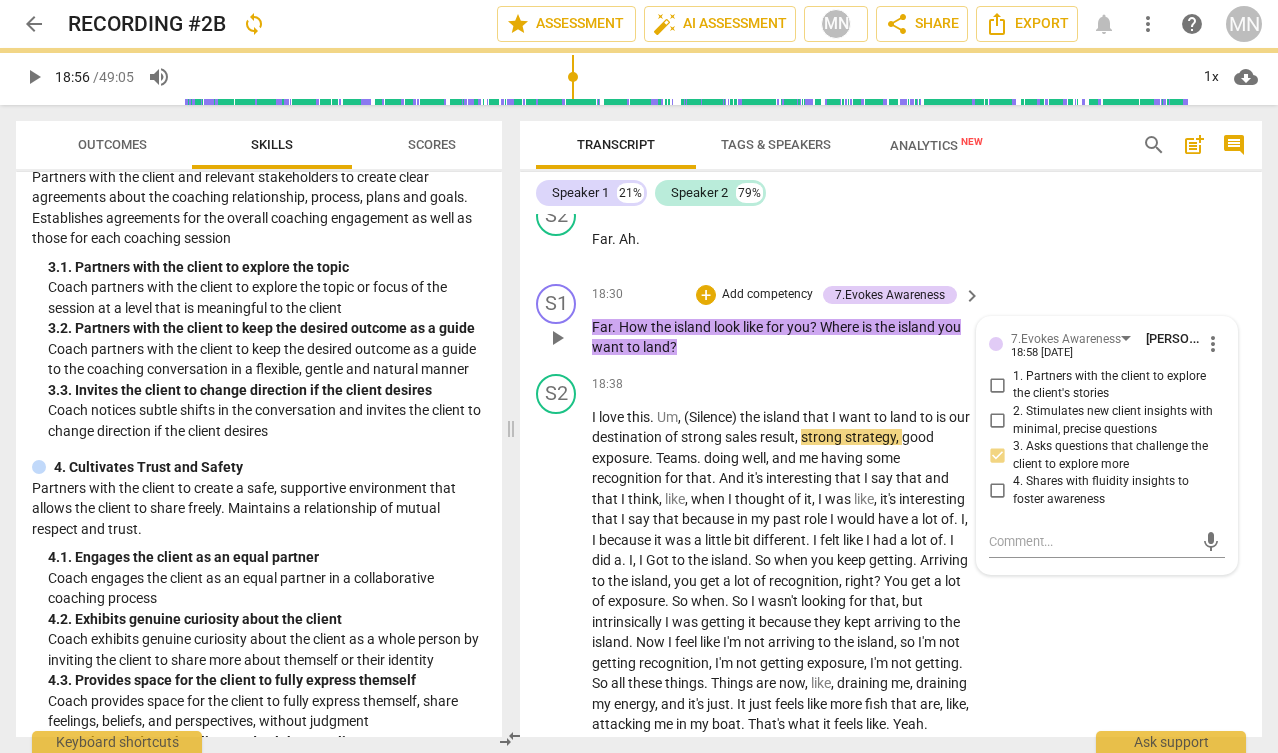 click on "2. Stimulates new client insights with minimal, precise questions" at bounding box center (997, 421) 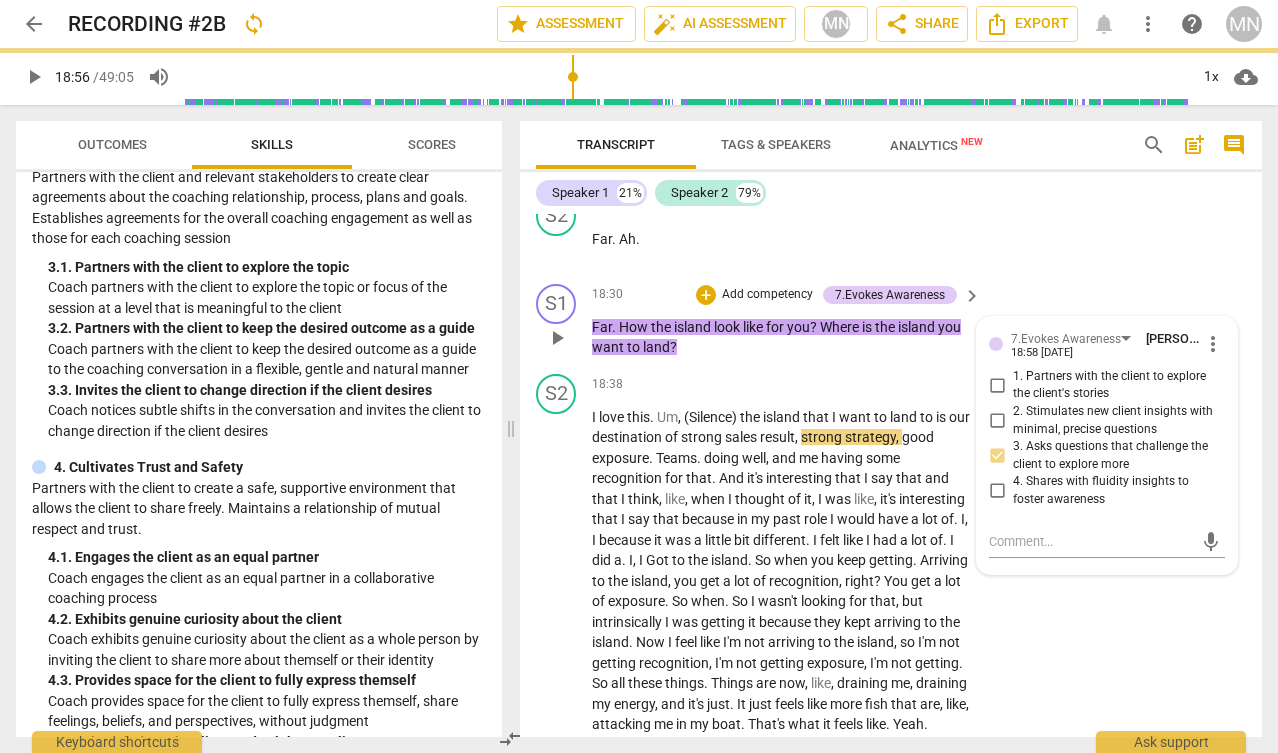 checkbox on "true" 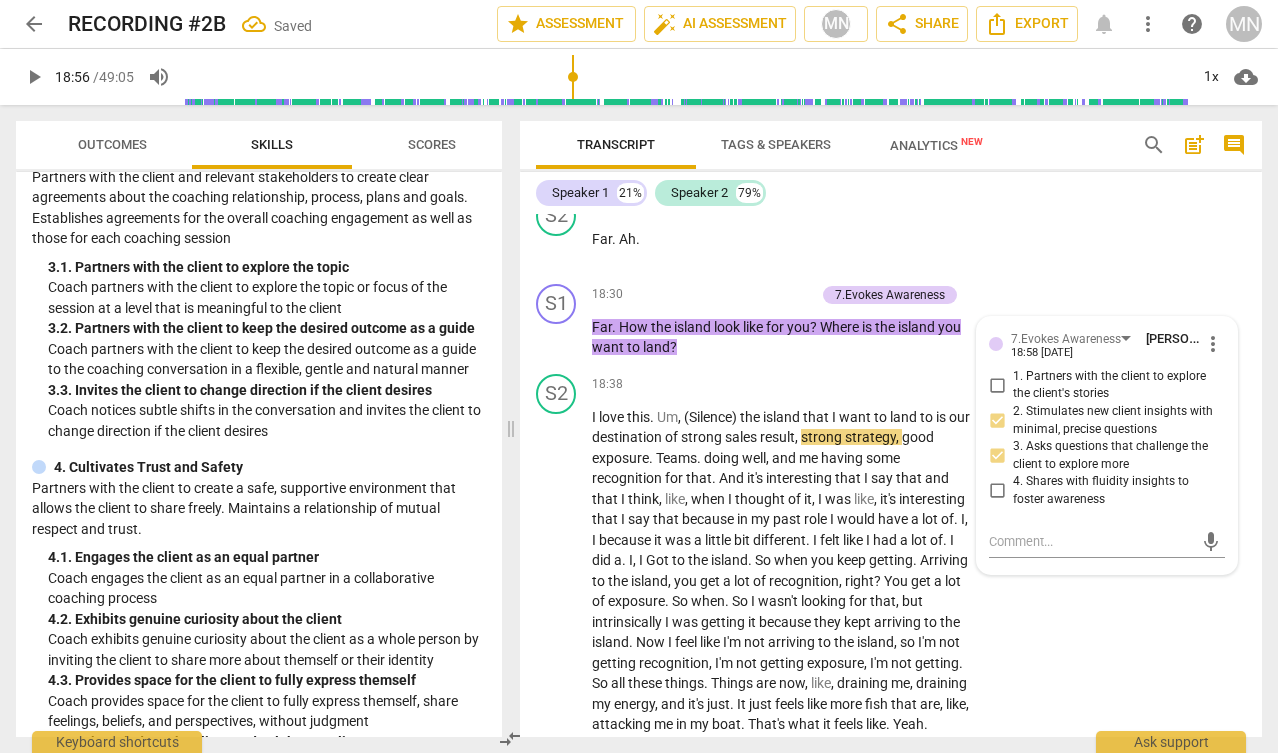 click on "S1 play_arrow pause 18:26 + Add competency keyboard_arrow_right And   where   is   the   island ?" at bounding box center [891, 144] 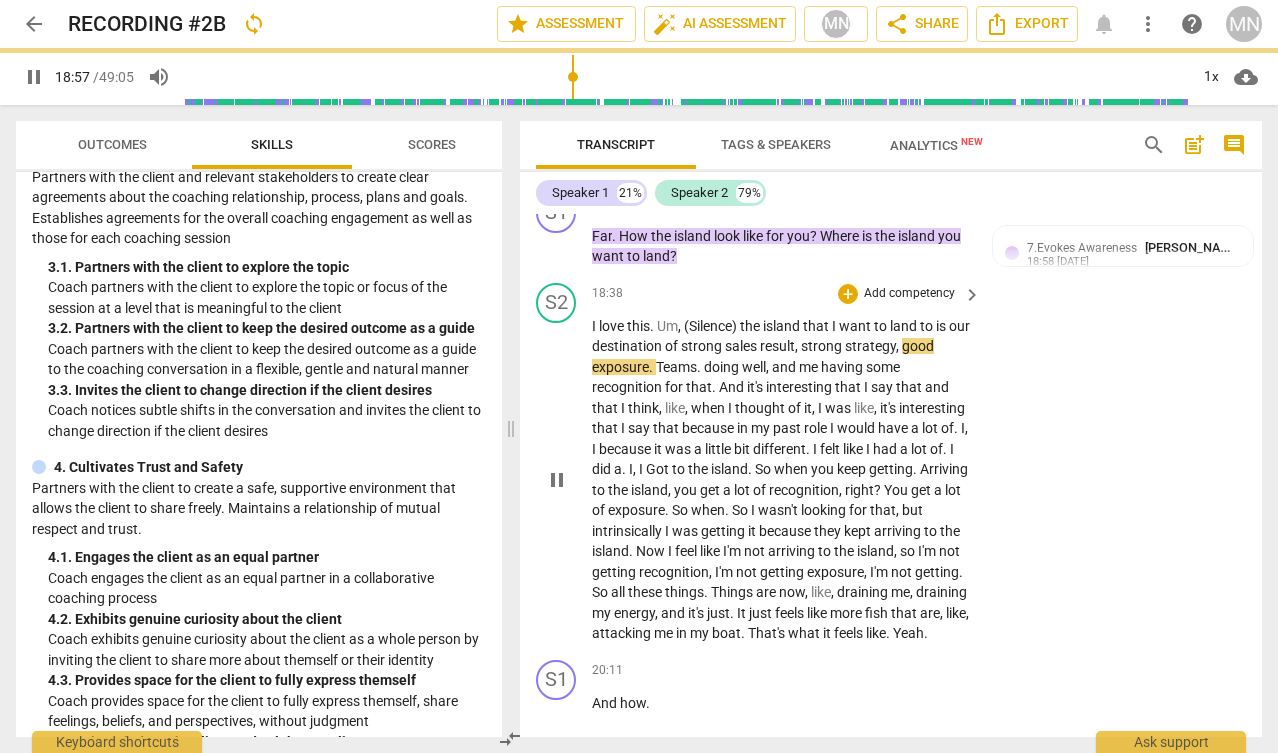 scroll, scrollTop: 9080, scrollLeft: 0, axis: vertical 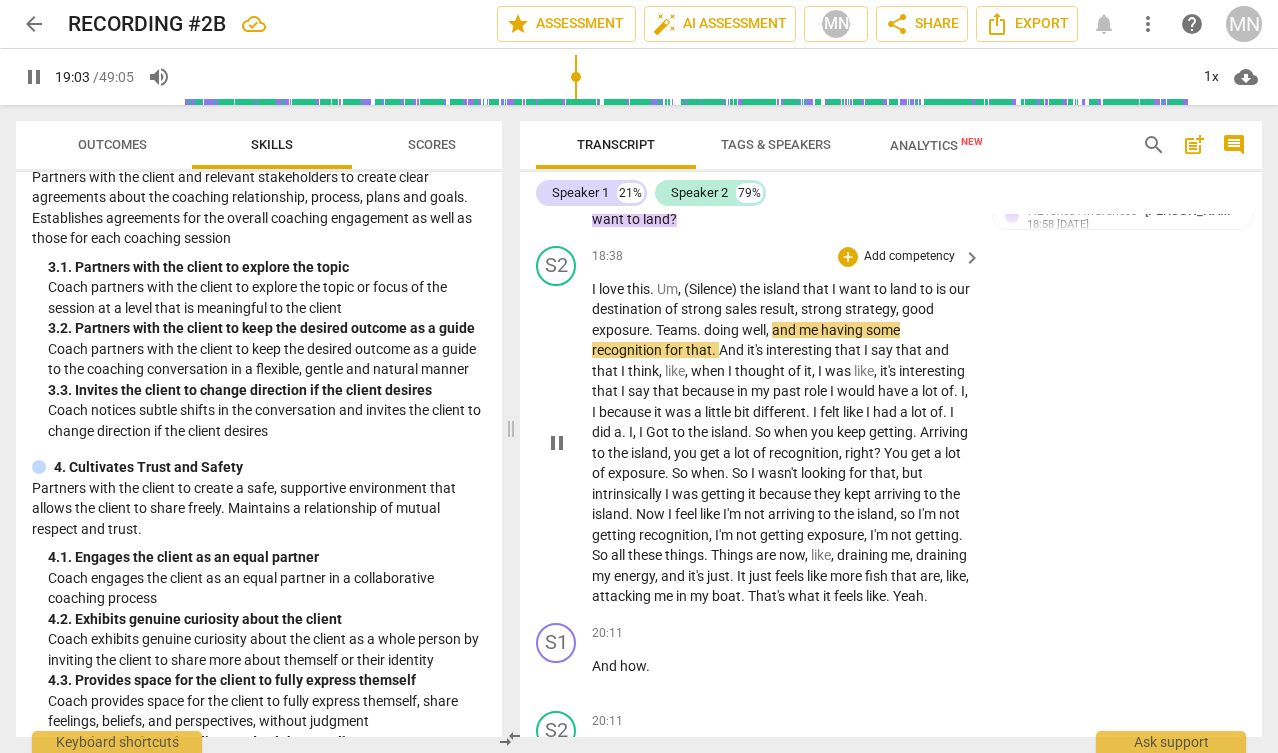 click on "Teams" at bounding box center (676, 330) 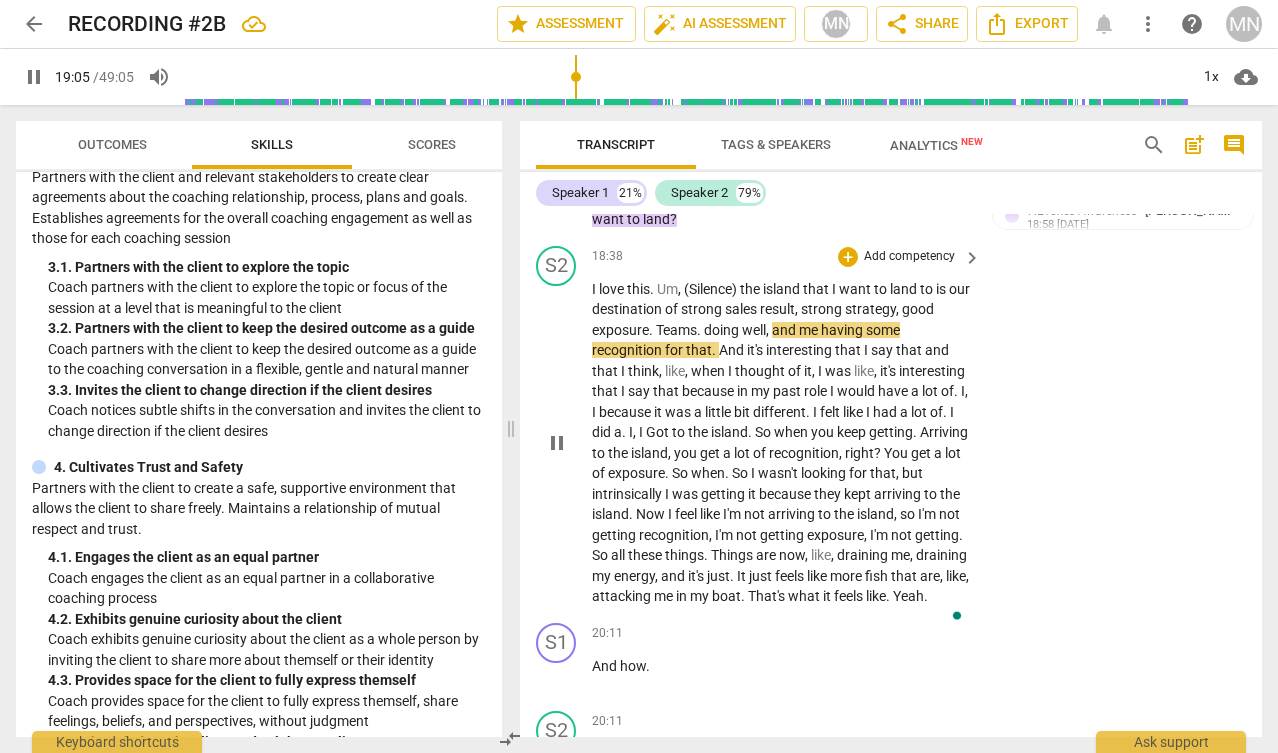 type on "1145" 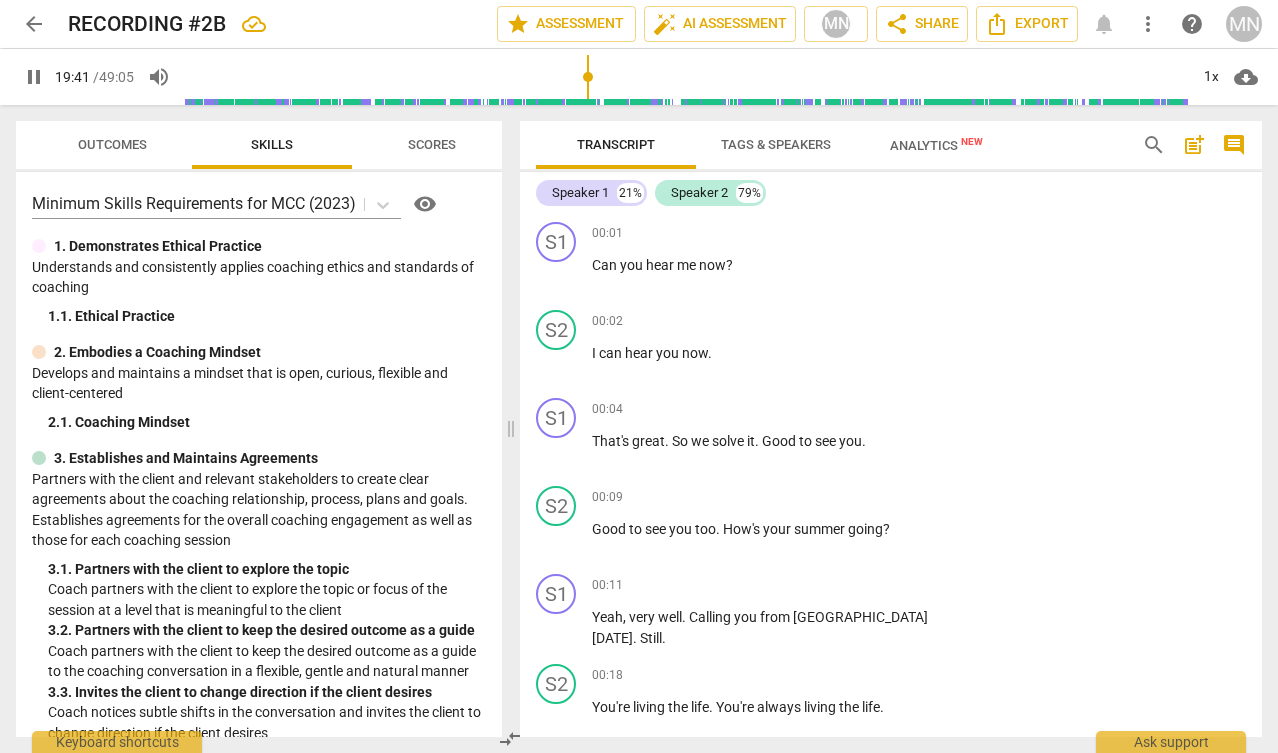 scroll, scrollTop: 0, scrollLeft: 0, axis: both 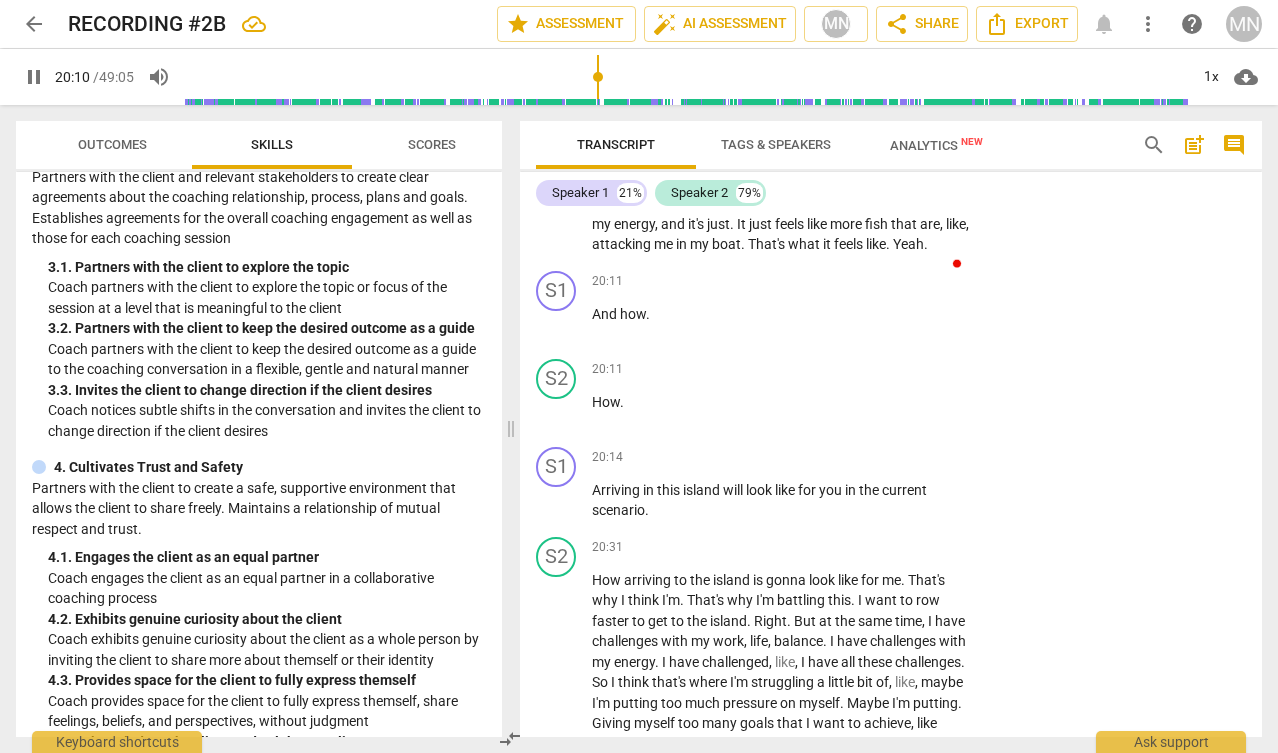 click on "Yeah" at bounding box center [908, 244] 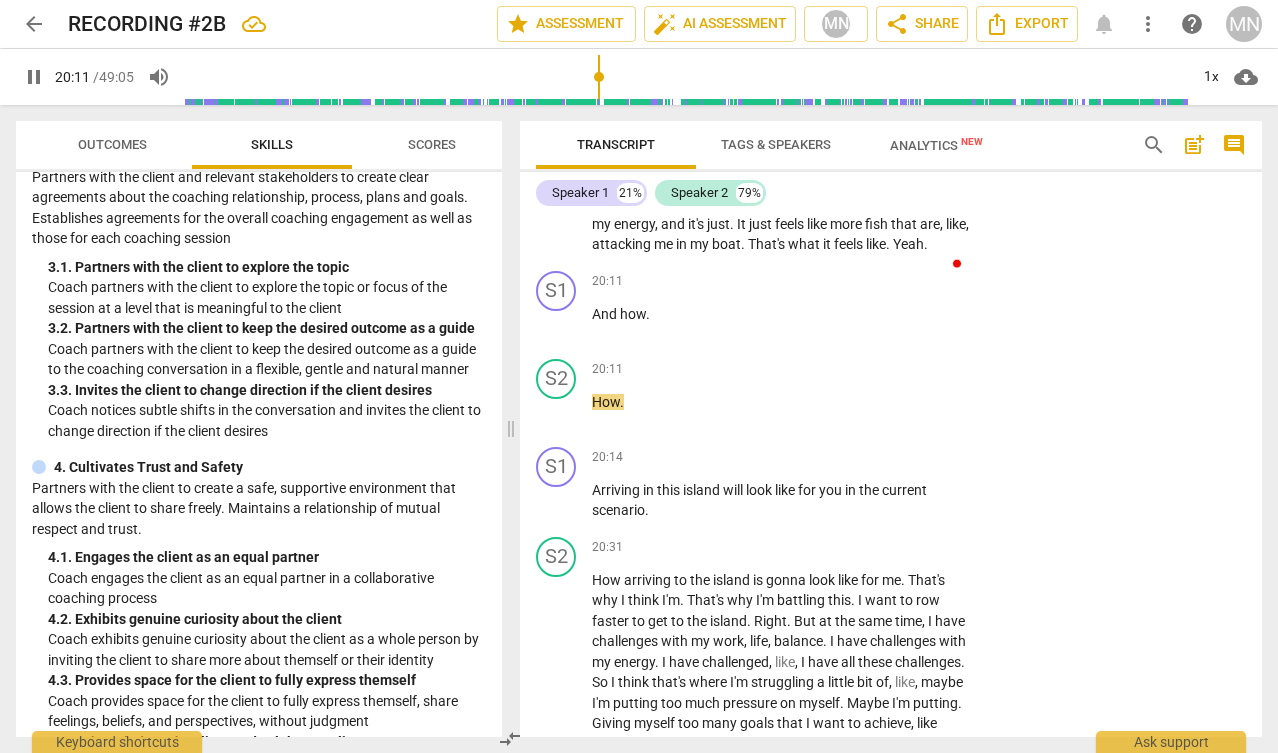 type on "1212" 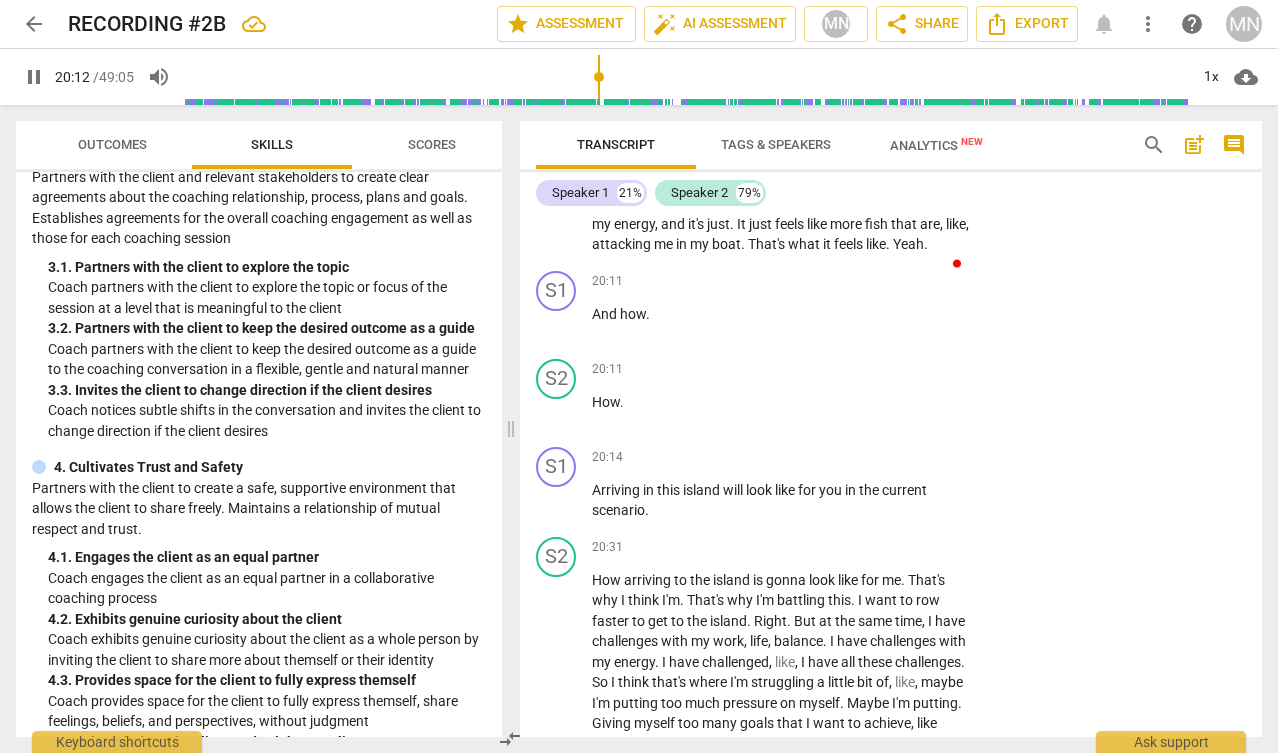 type 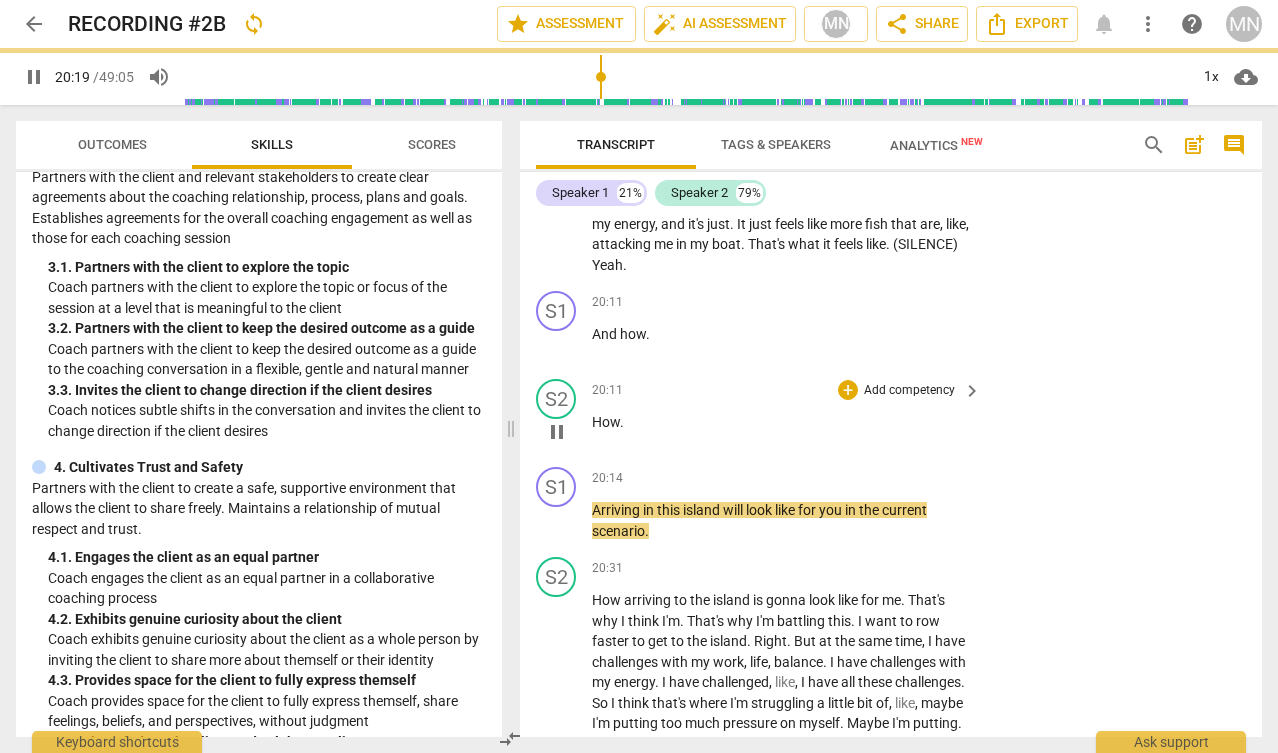 click on "How" at bounding box center [606, 422] 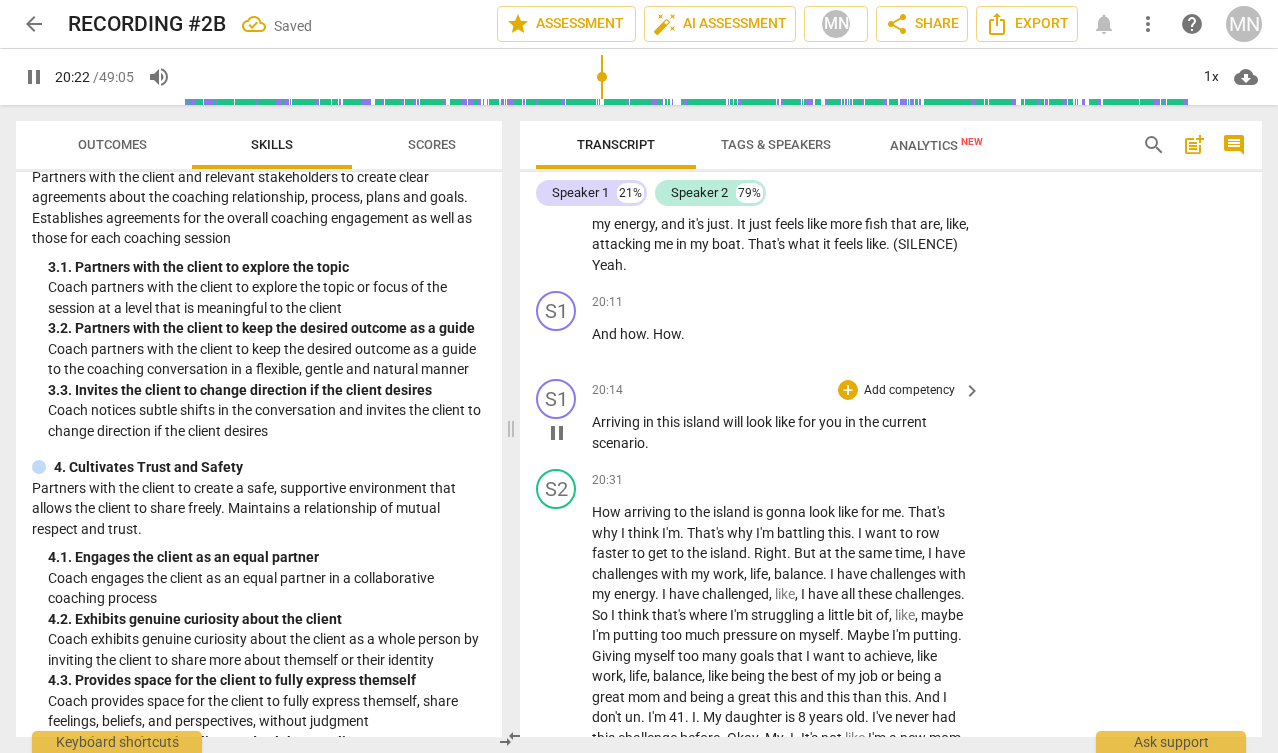 click on "Arriving" at bounding box center (617, 422) 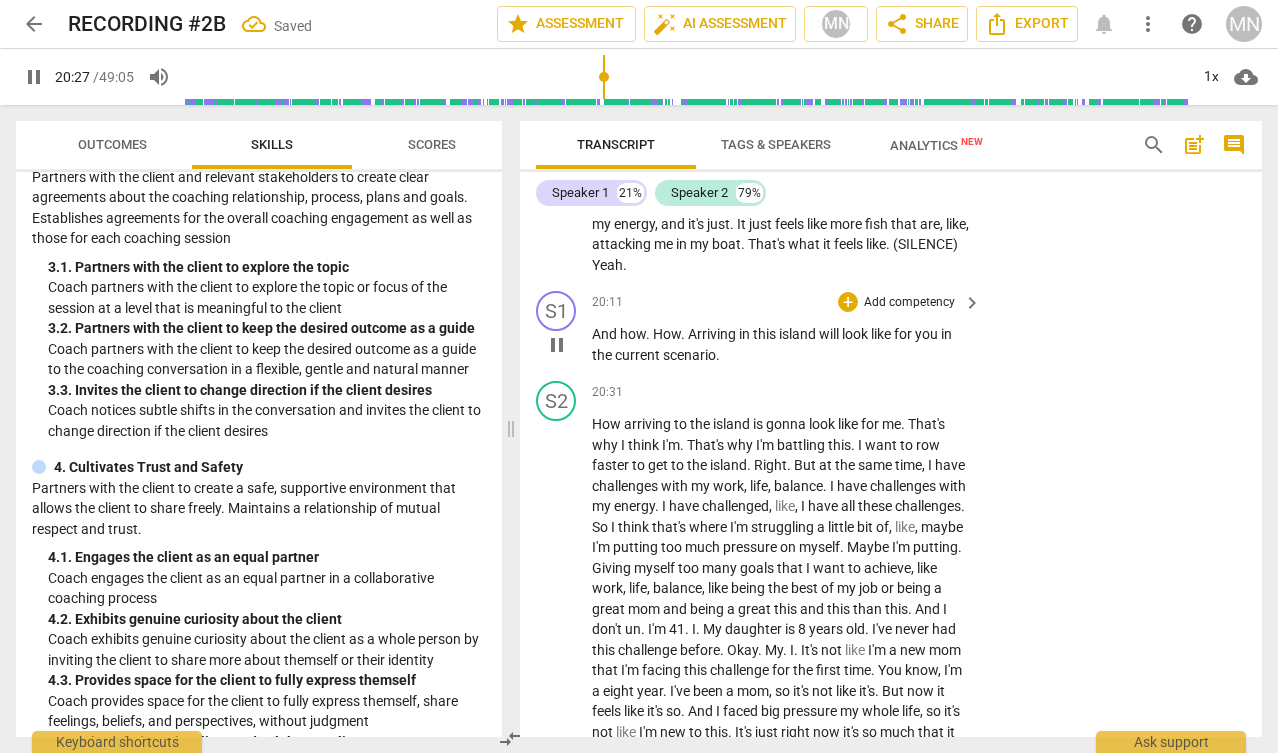 click on "Arriving" at bounding box center [713, 334] 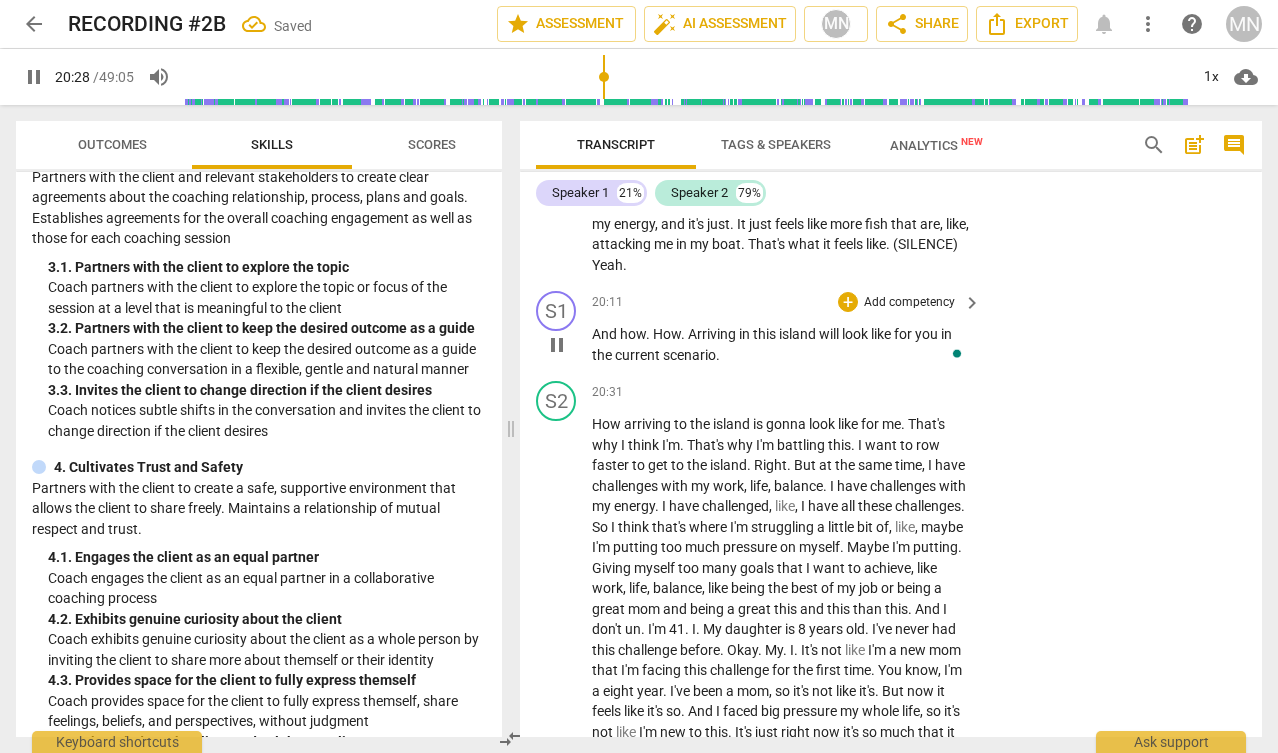 type on "1229" 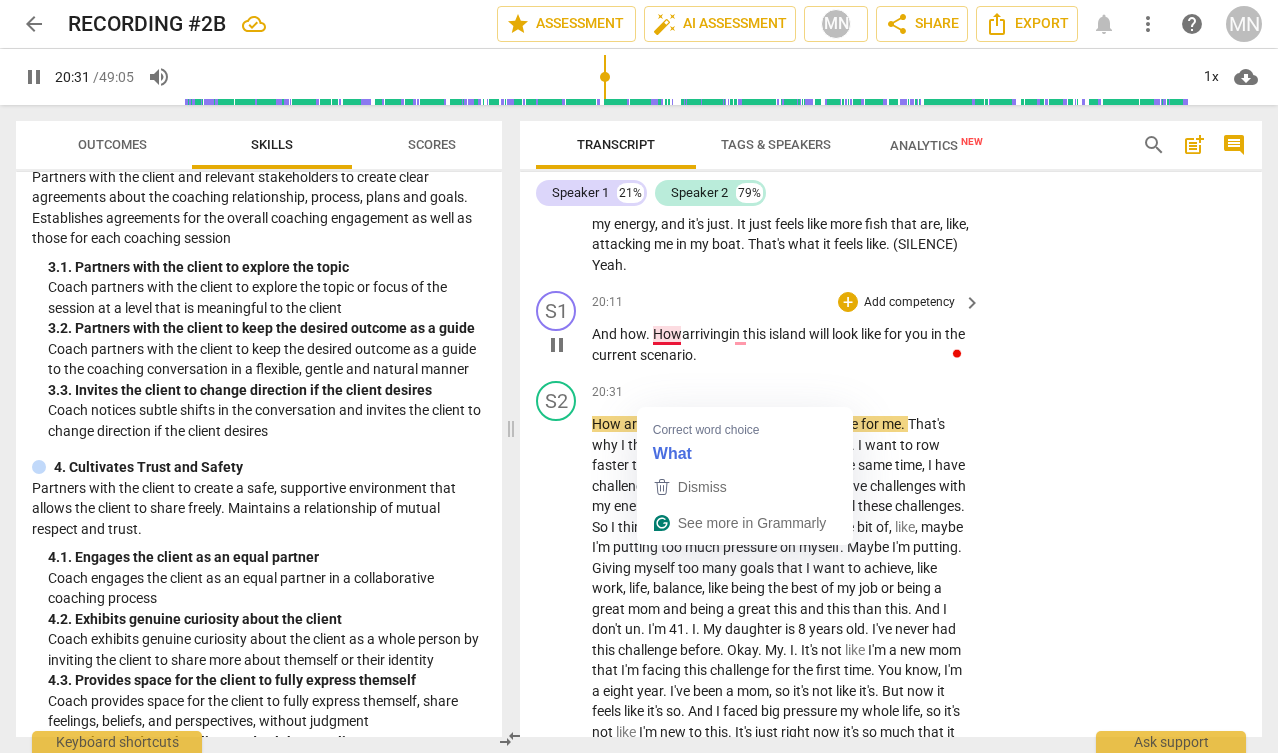 click on "." at bounding box center [649, 334] 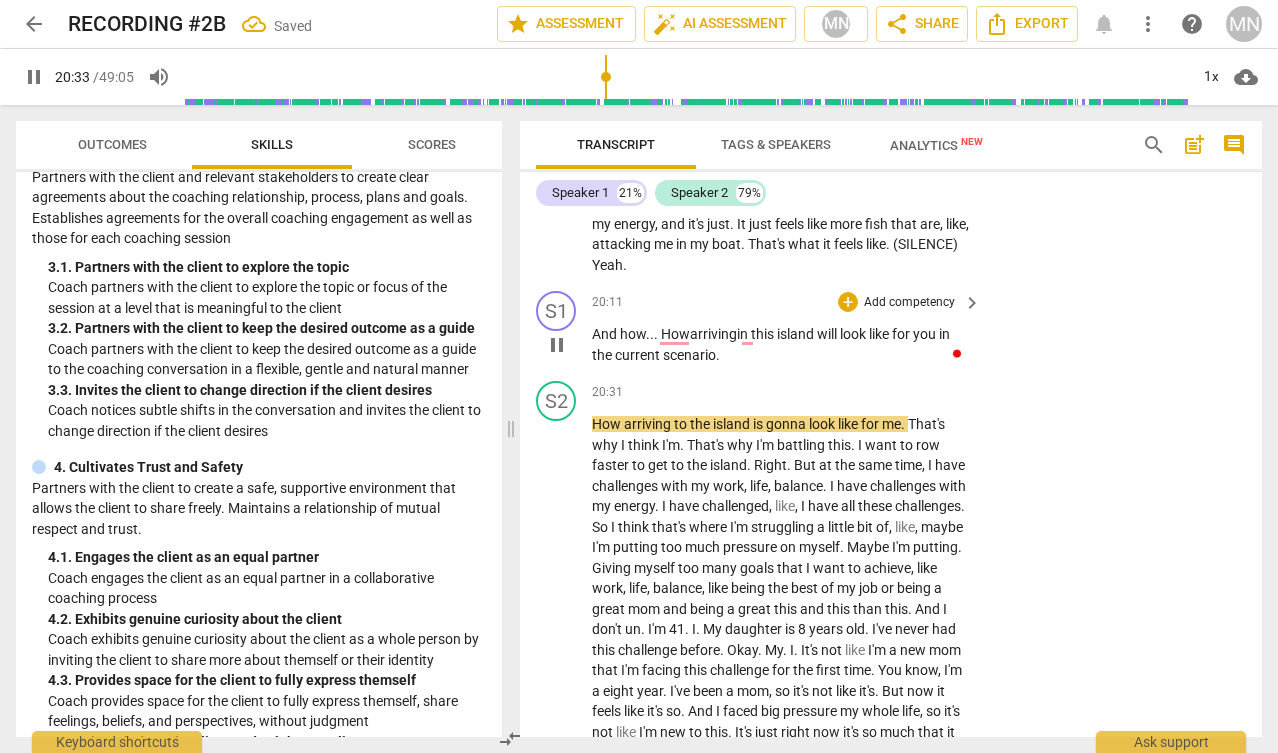 click on "And   how ...   How  arriving  in   this   island   will   look   like   for   you   in   the   current   scenario ." at bounding box center (781, 344) 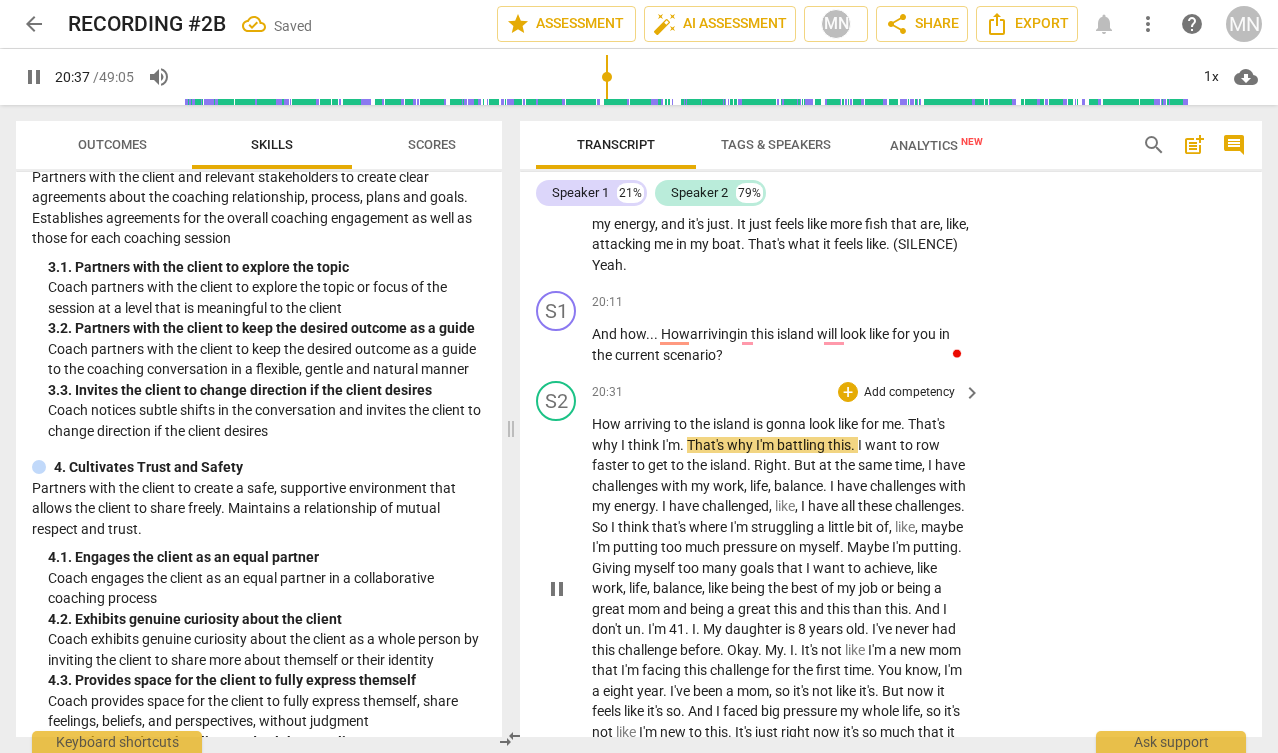 click on "How" at bounding box center [608, 424] 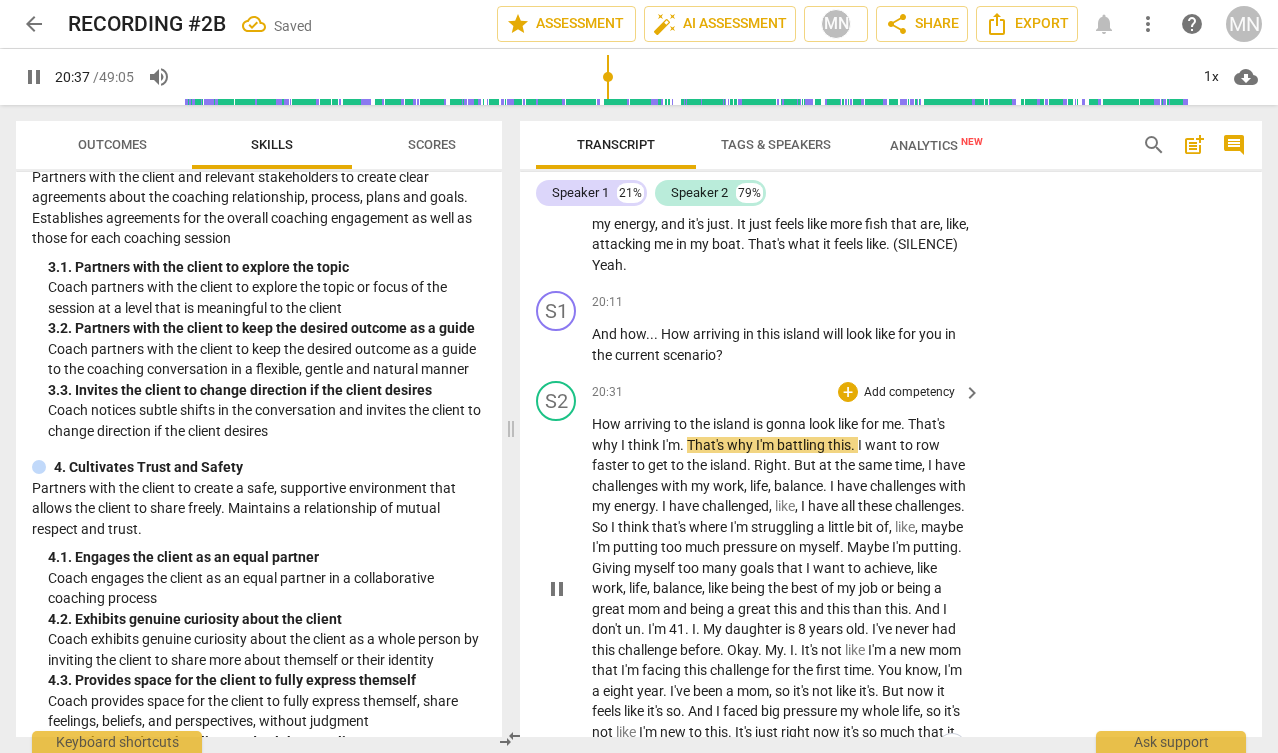 type on "1238" 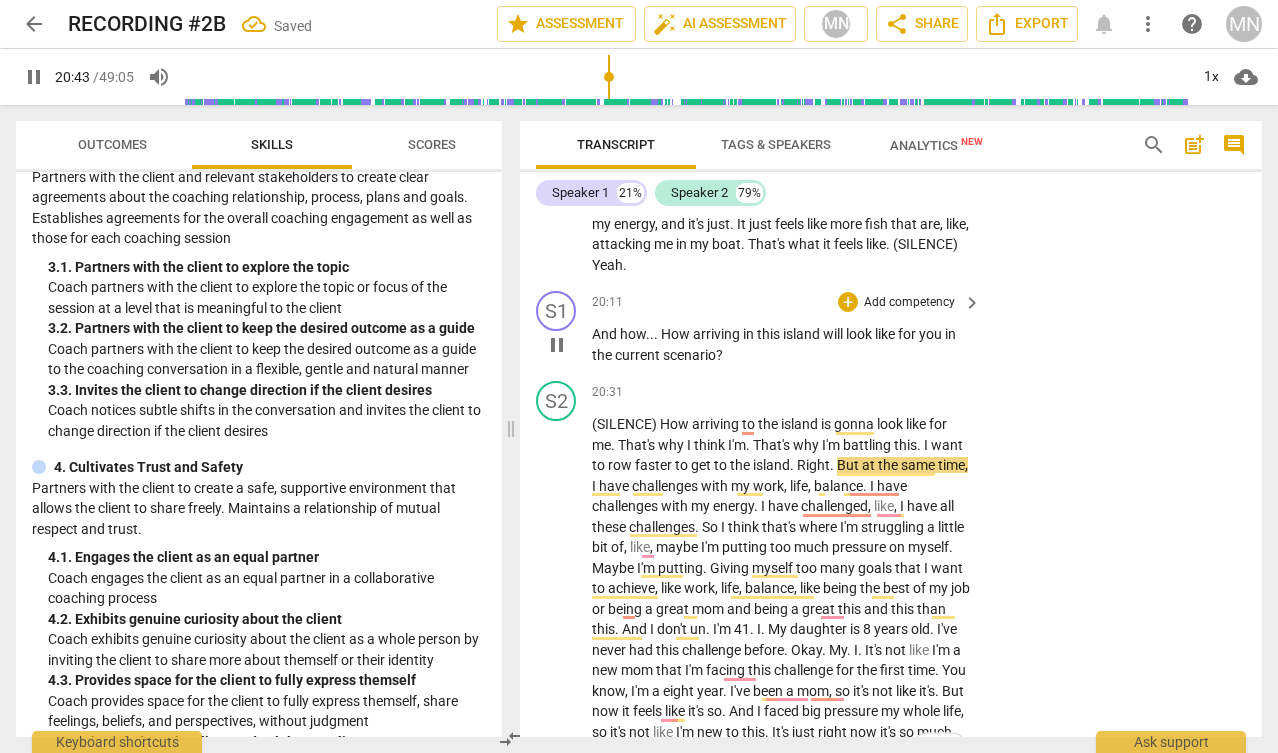 click on "pause" at bounding box center [557, 345] 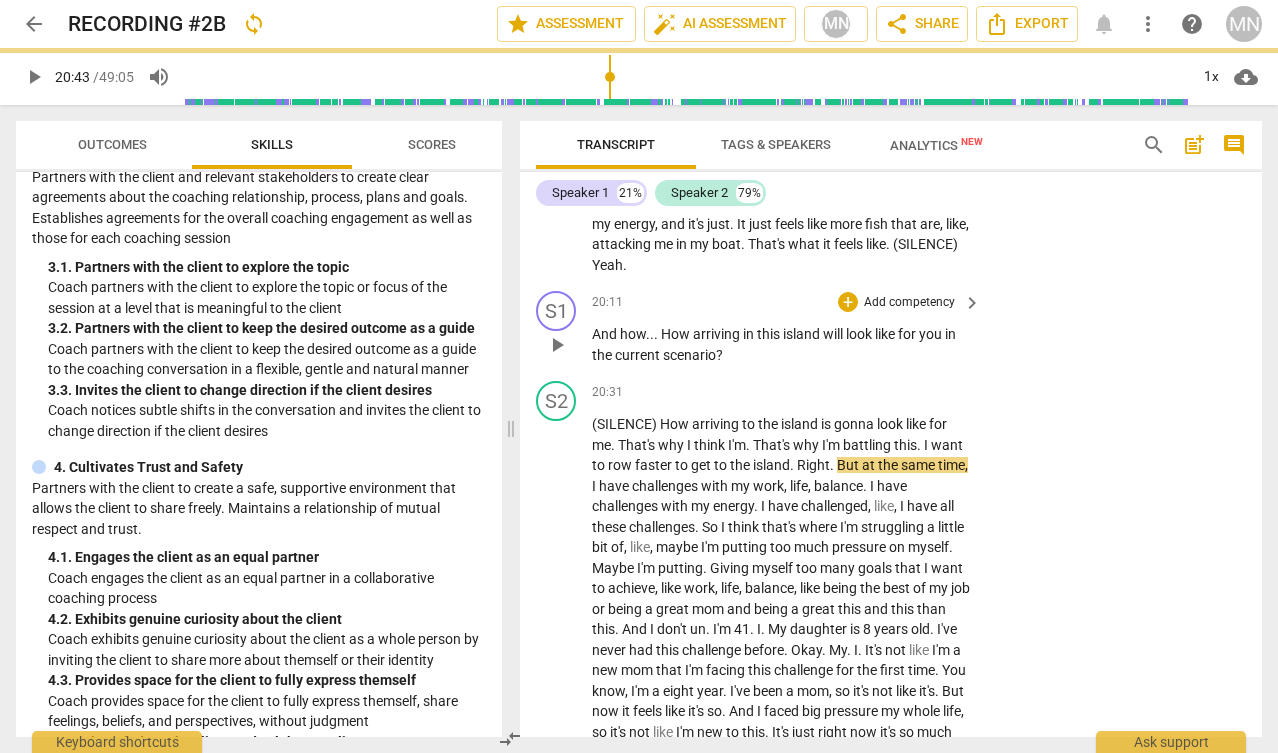 click on "play_arrow" at bounding box center [557, 345] 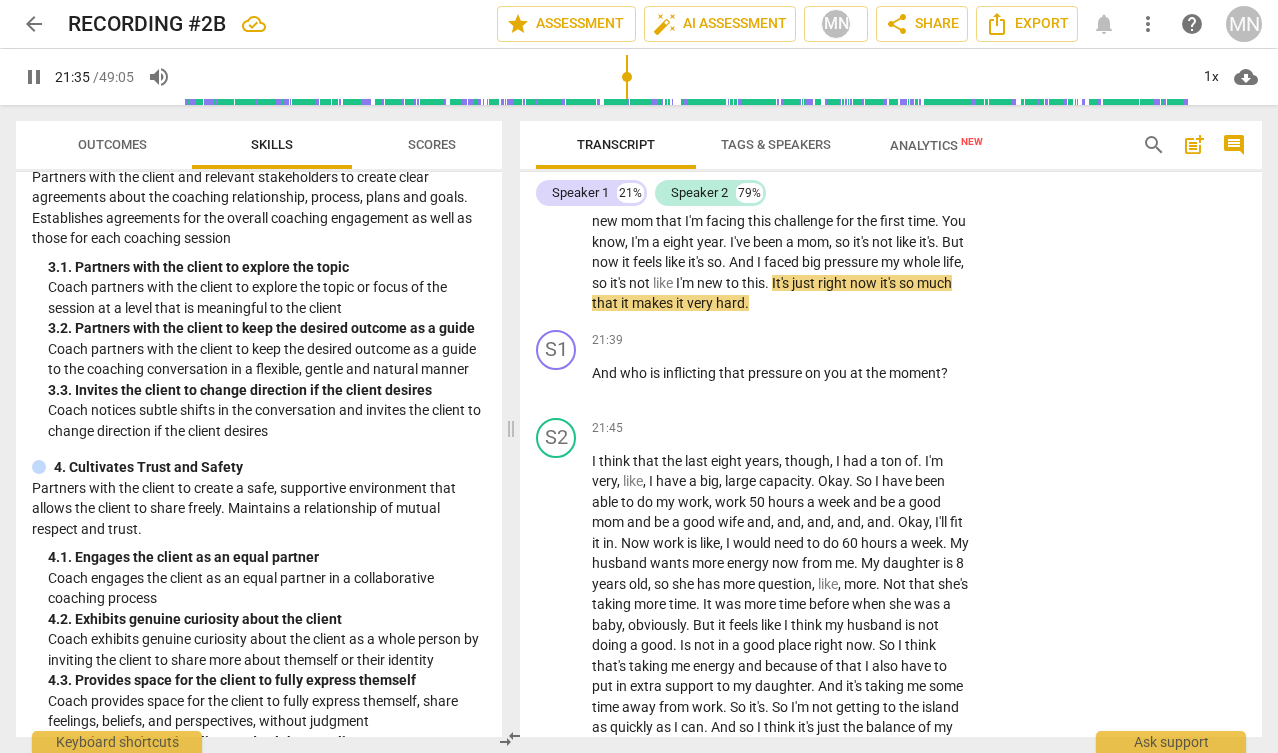 scroll, scrollTop: 9883, scrollLeft: 0, axis: vertical 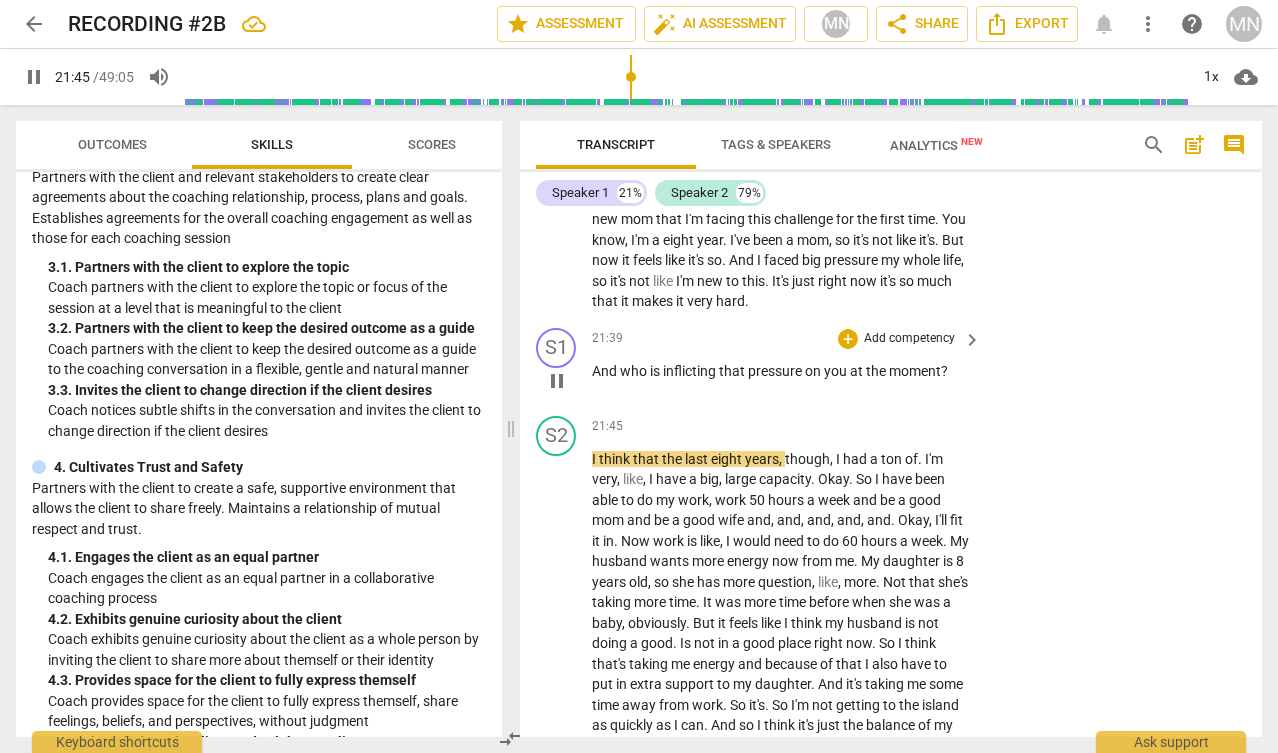 click on "Add competency" at bounding box center (909, 339) 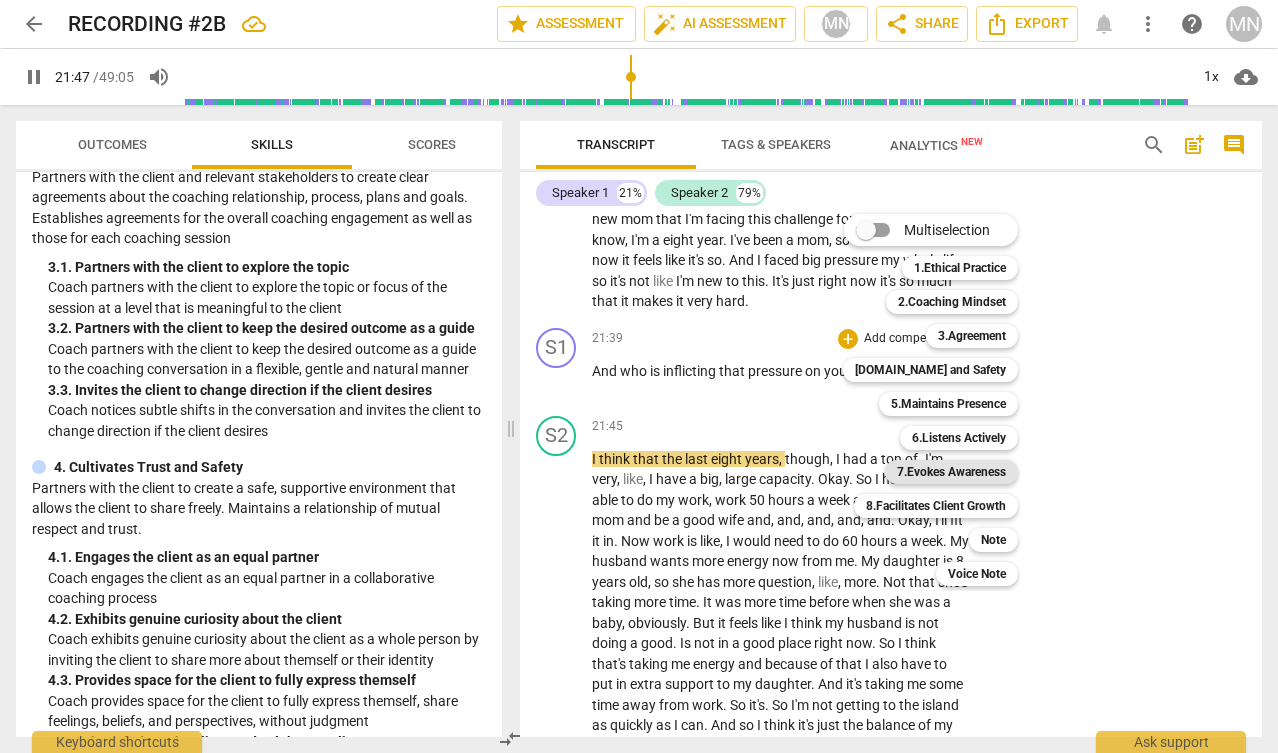 click on "7.Evokes Awareness" at bounding box center [951, 472] 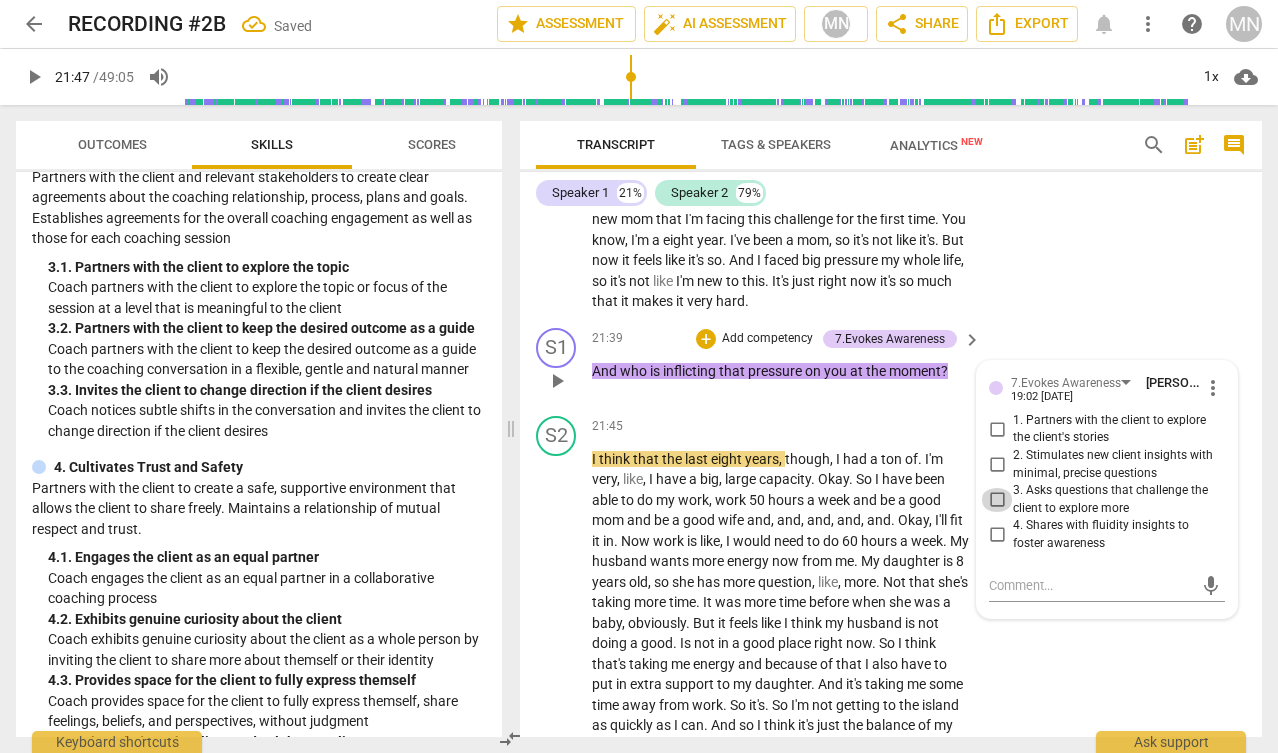 click on "3. Asks questions that challenge the client to explore more" at bounding box center [997, 500] 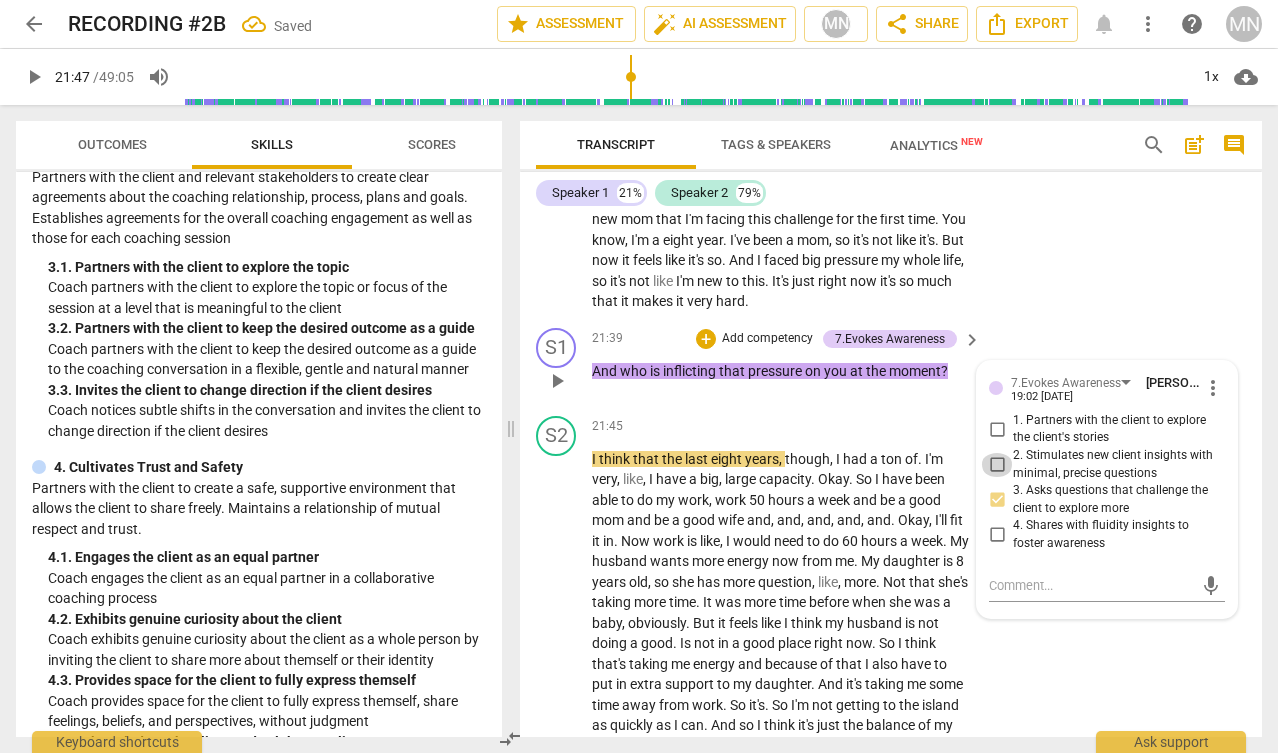 click on "2. Stimulates new client insights with minimal, precise questions" at bounding box center (997, 465) 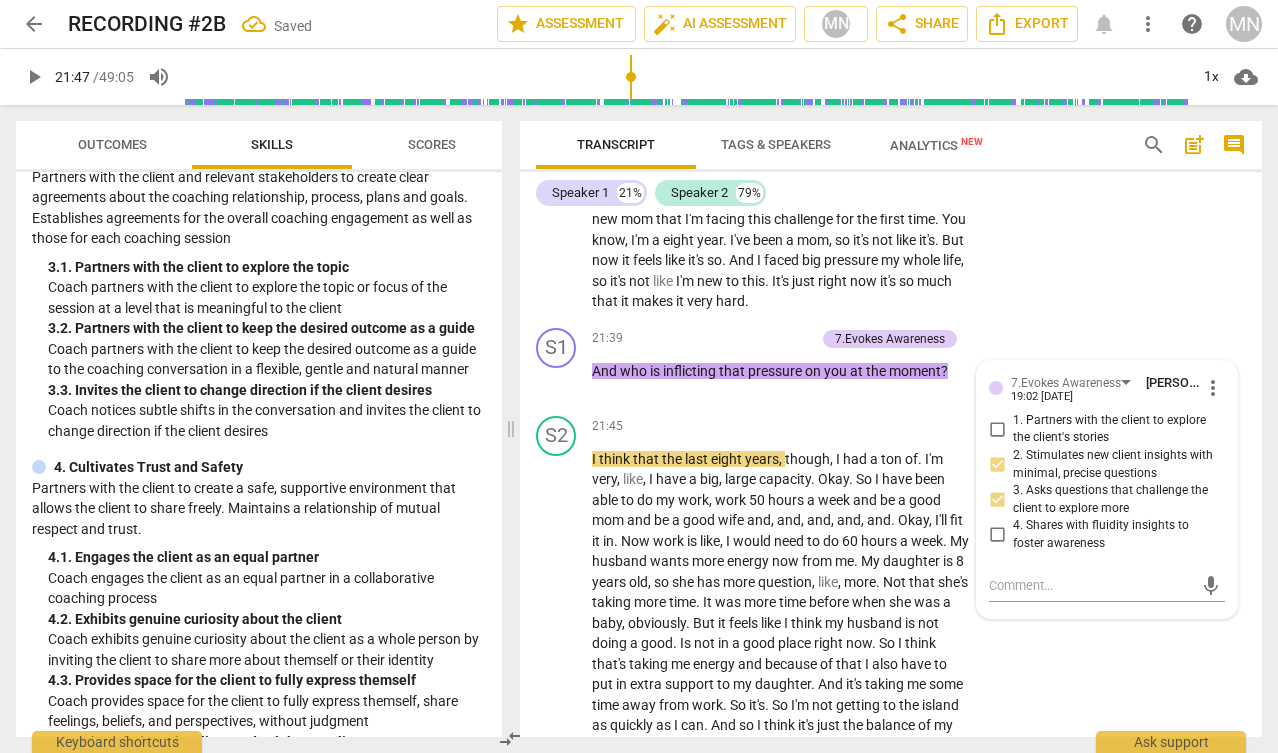 click on "S2 play_arrow pause 20:31 + Add competency keyboard_arrow_right (SILENCE)   How   arriving   to   the   island   is   gonna   look   like   for   me .   That's   why   I   think   I'm .   That's   why   I'm   battling   this .   I   want   to   row   faster   to   get   to   the   island .   Right .   But   at   the   same   time ,   I   have   challenges   with   my   work ,   life ,   balance .   I   have   challenges   with   my   energy .   I   have   challenged ,   like ,   I   have   all   these   challenges .   So   I   think   that's   where   I'm   struggling   a   little   bit   of ,   like ,   maybe   I'm   putting   too   much   pressure   on   myself .   Maybe   I'm   putting .   Giving   myself   too   many   goals   that   I   want   to   achieve ,   like   work ,   life ,   balance ,   like   being   the   best   of   my   job   or   being   a   great   mom   and   being   a   great   this   and   this   than   this .   And   I   don't   un .   I'm   41 .   I .   My   daughter   is   8   years" at bounding box center (891, 121) 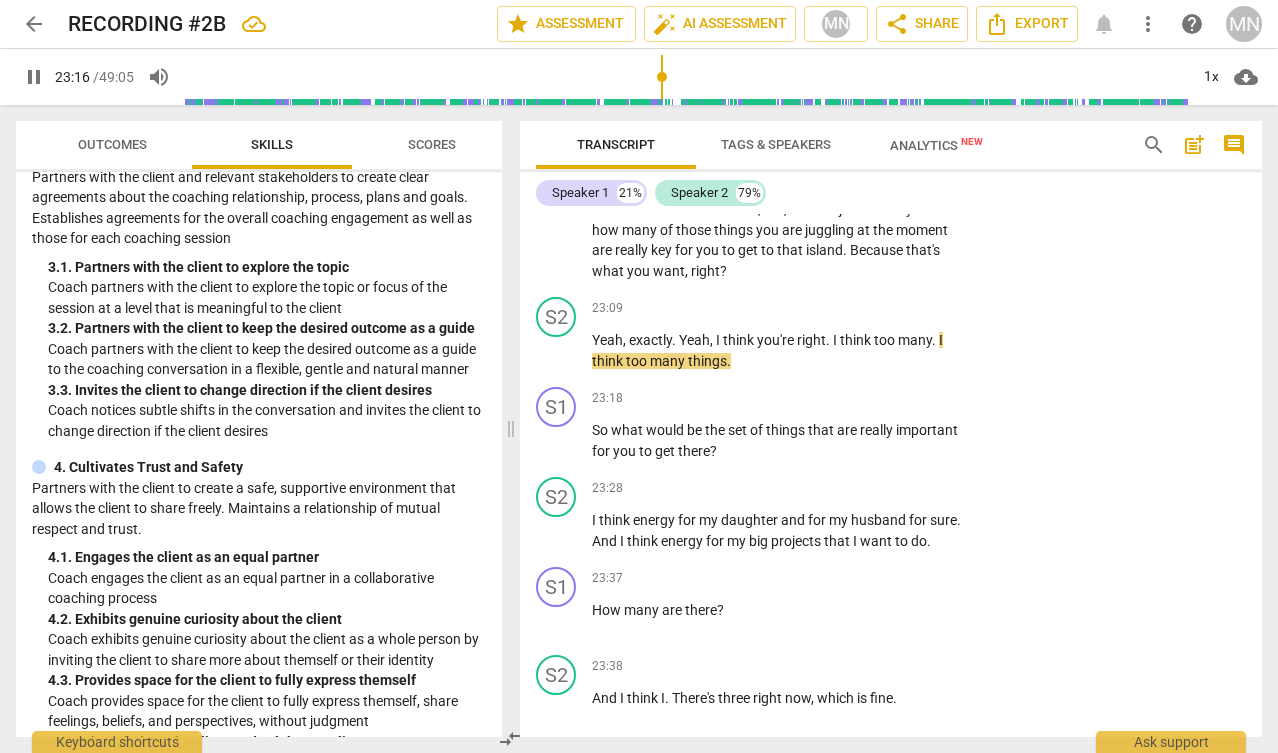 scroll, scrollTop: 10491, scrollLeft: 0, axis: vertical 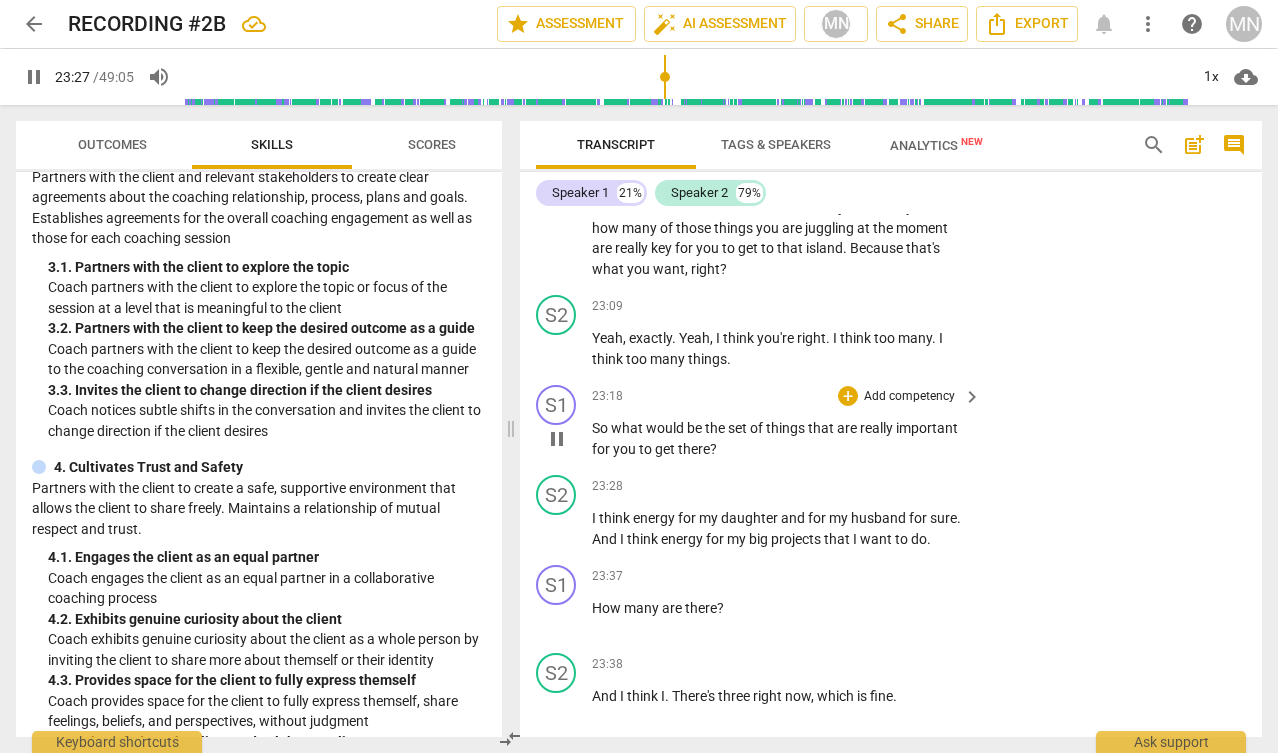 click on "+ Add competency keyboard_arrow_right" at bounding box center (908, 396) 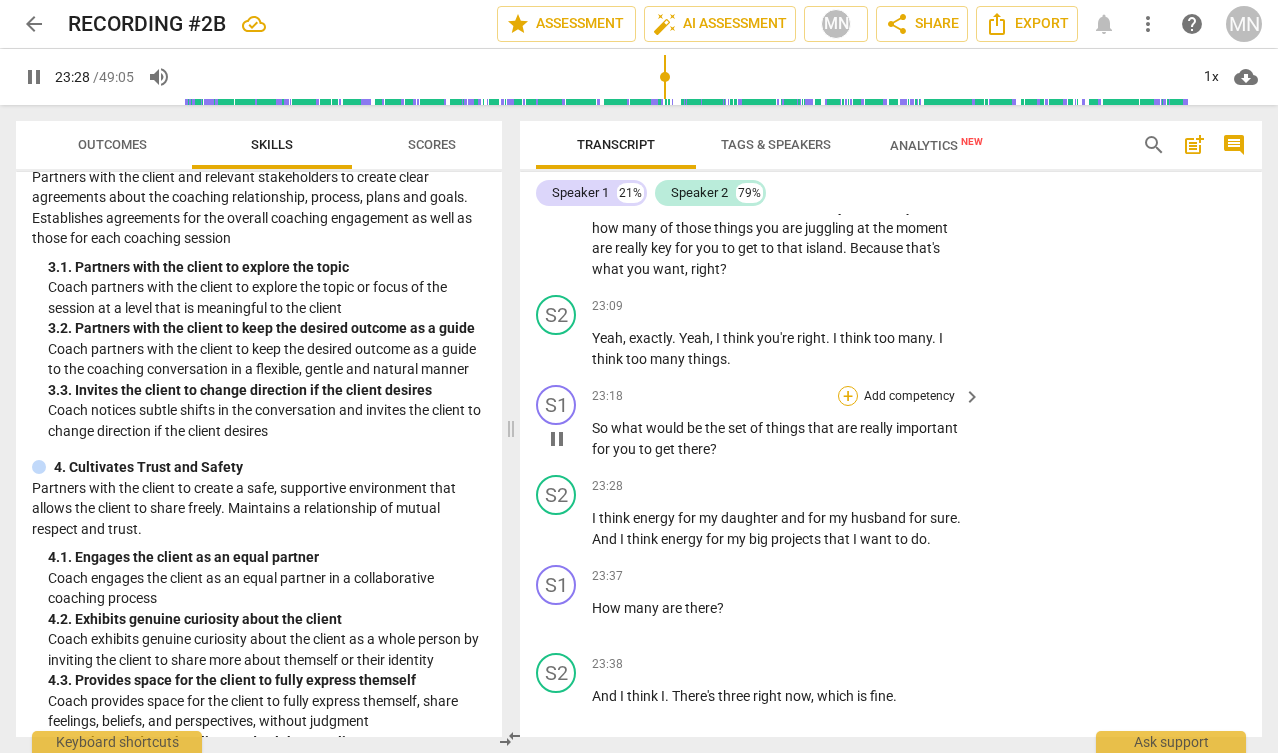 click on "+" at bounding box center (848, 396) 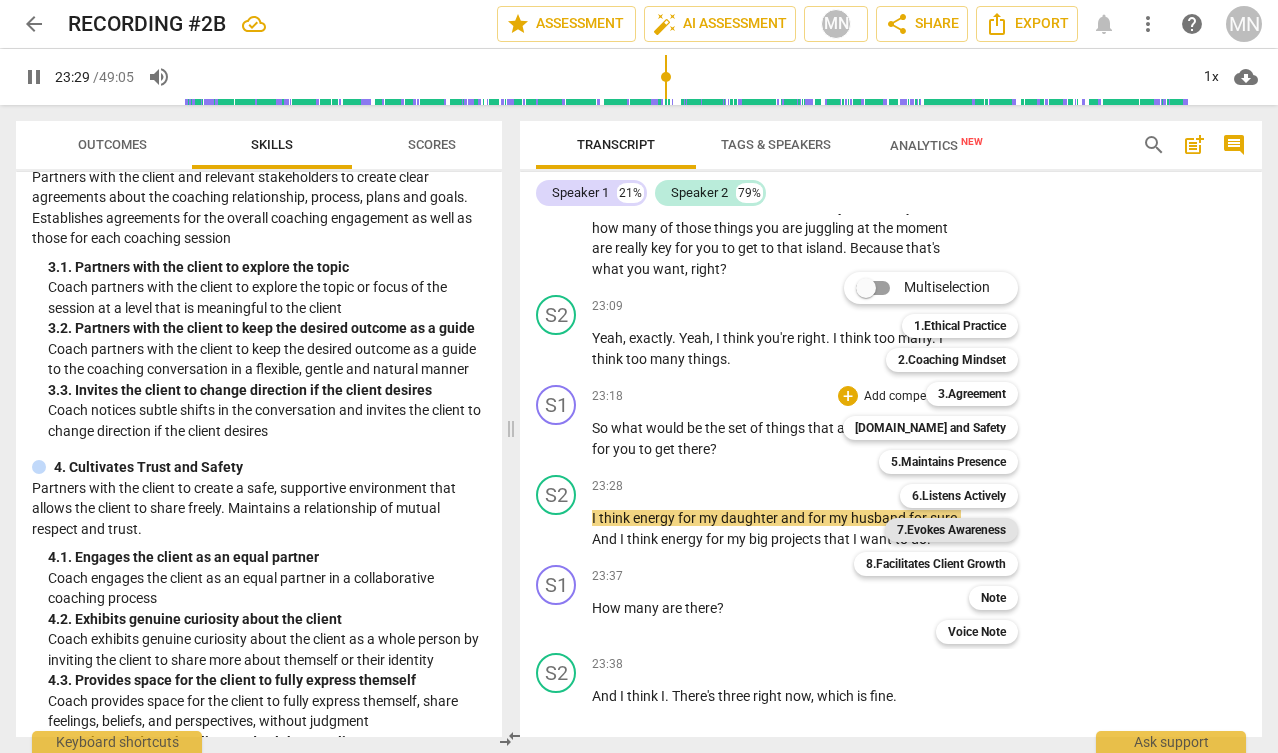 click on "7.Evokes Awareness" at bounding box center [951, 530] 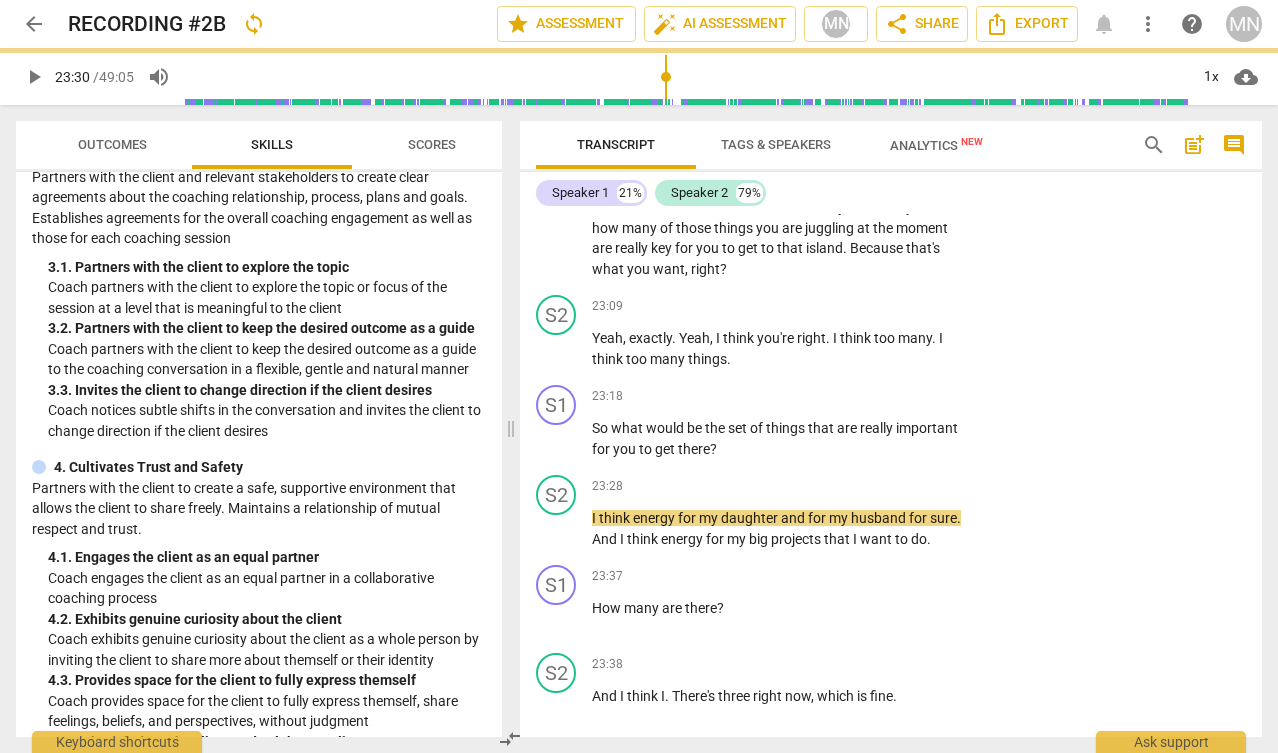 type on "1410" 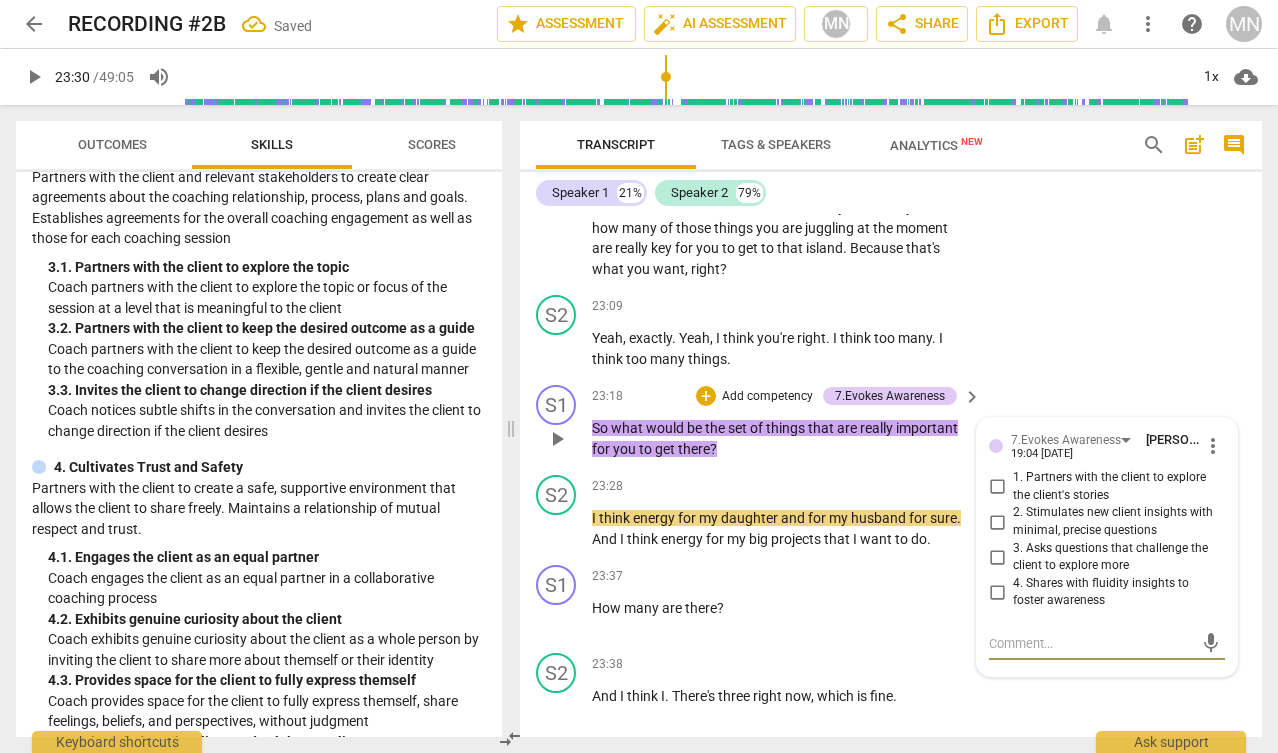 click on "2. Stimulates new client insights with minimal, precise questions" at bounding box center (997, 522) 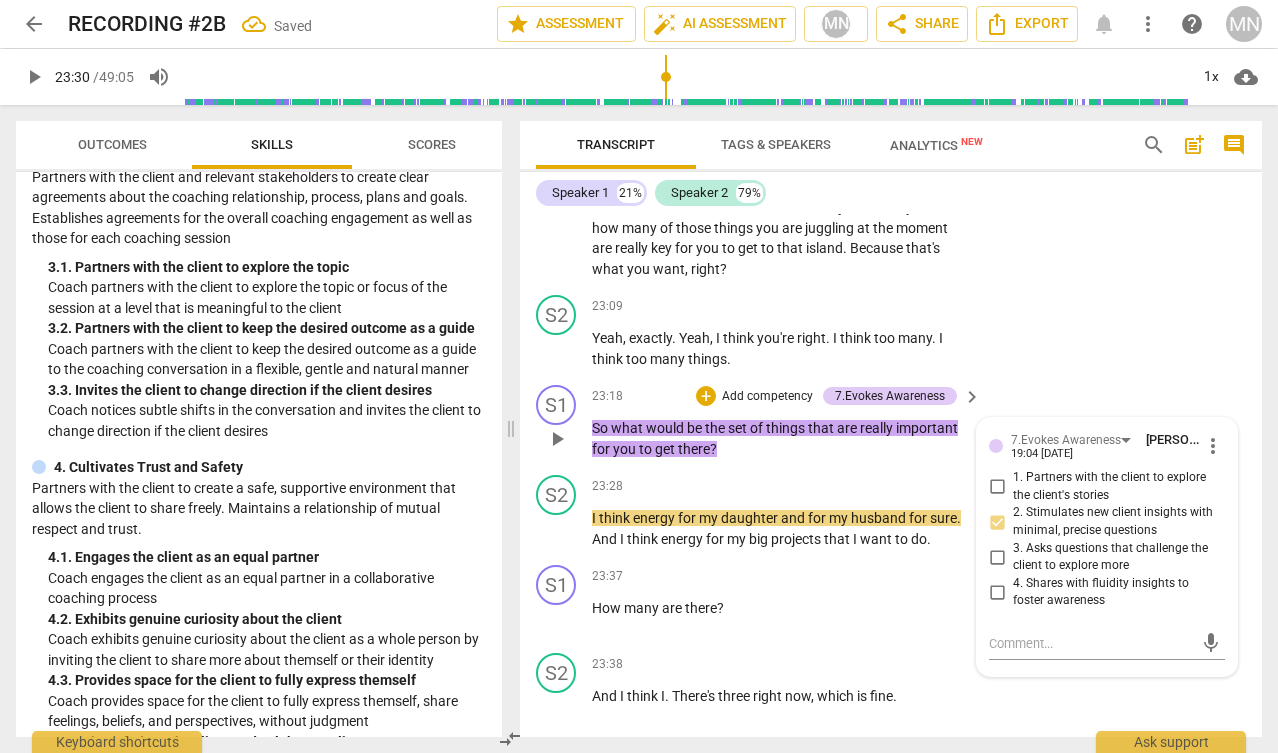 click on "3. Asks questions that challenge the client to explore more" at bounding box center (997, 557) 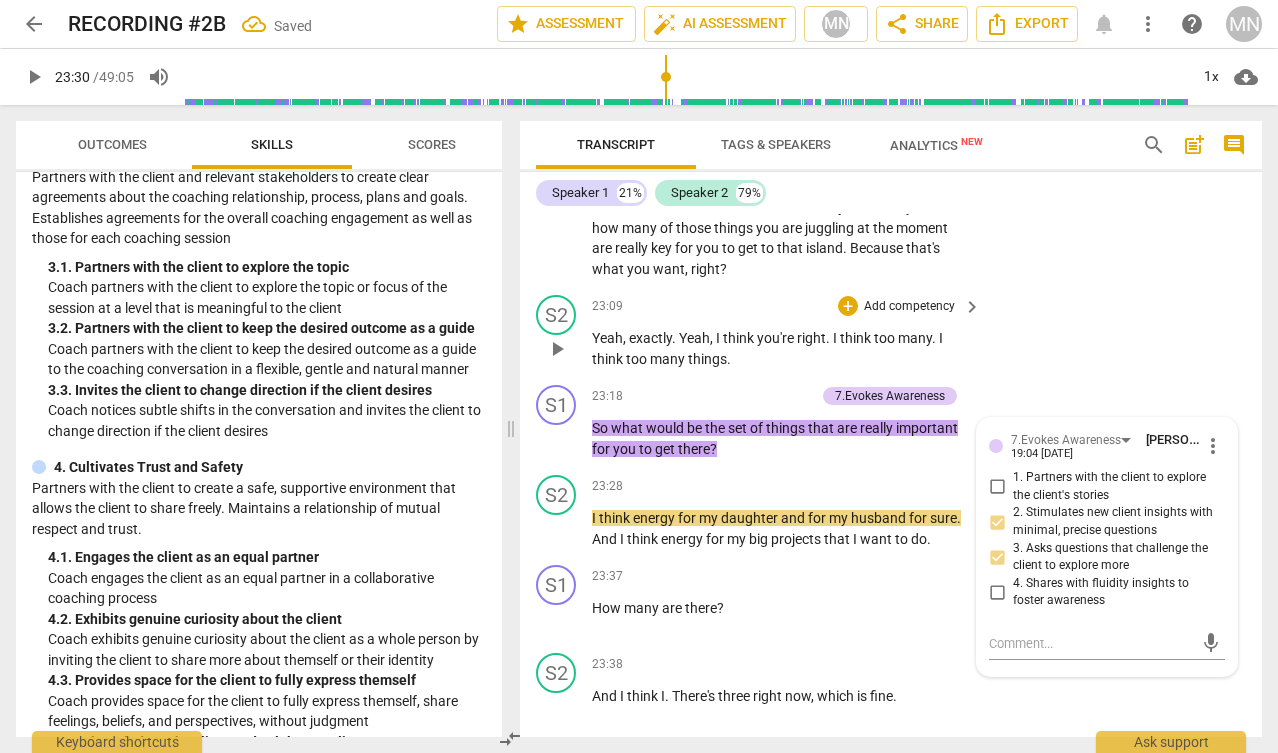 click on "S2 play_arrow pause 23:09 + Add competency keyboard_arrow_right Yeah ,   exactly .   Yeah ,   I   think   you're   right .   I   think   too   many .   I   think   too   many   things ." at bounding box center (891, 332) 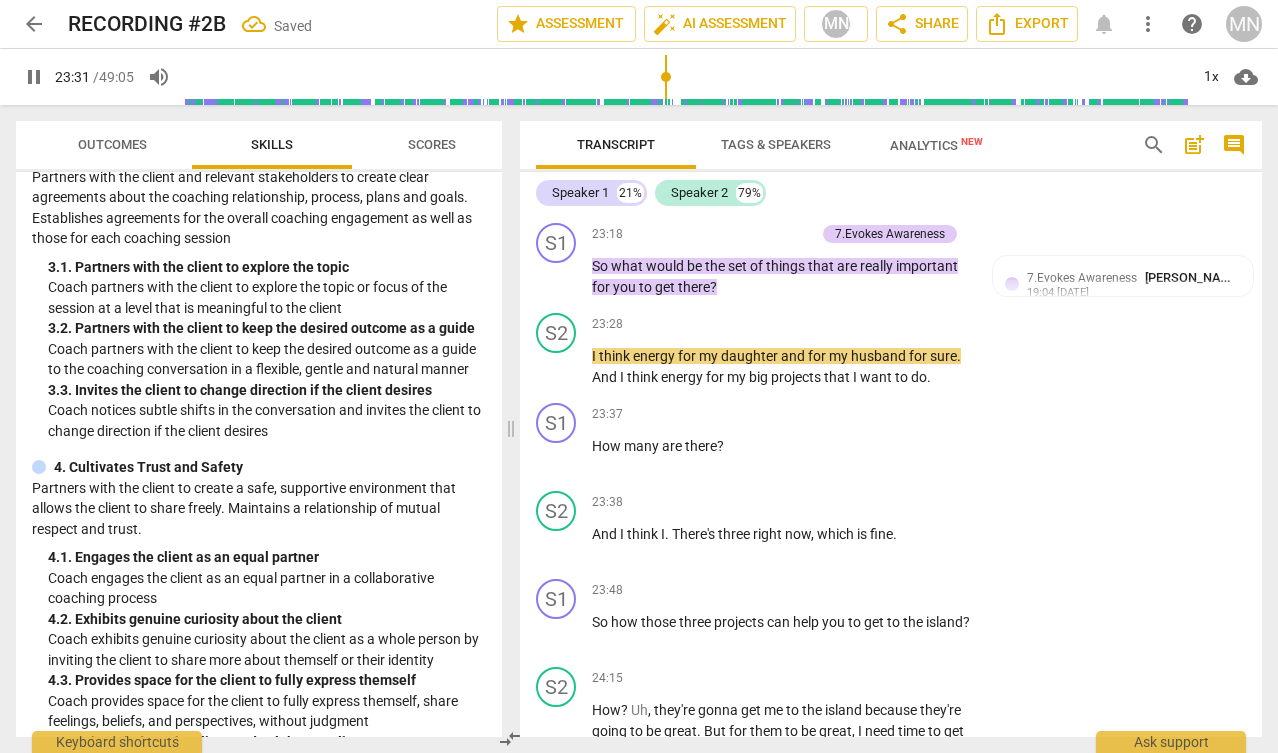 scroll, scrollTop: 10657, scrollLeft: 0, axis: vertical 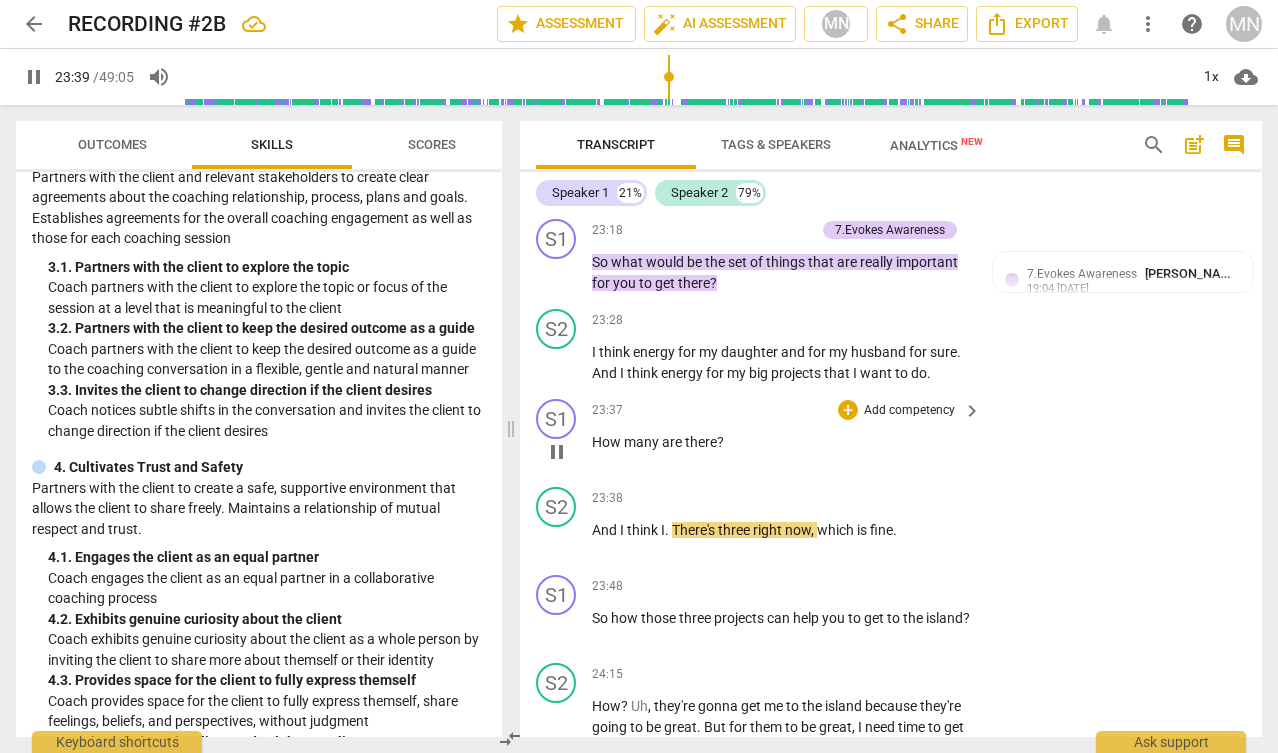 click on "Add competency" at bounding box center [909, 411] 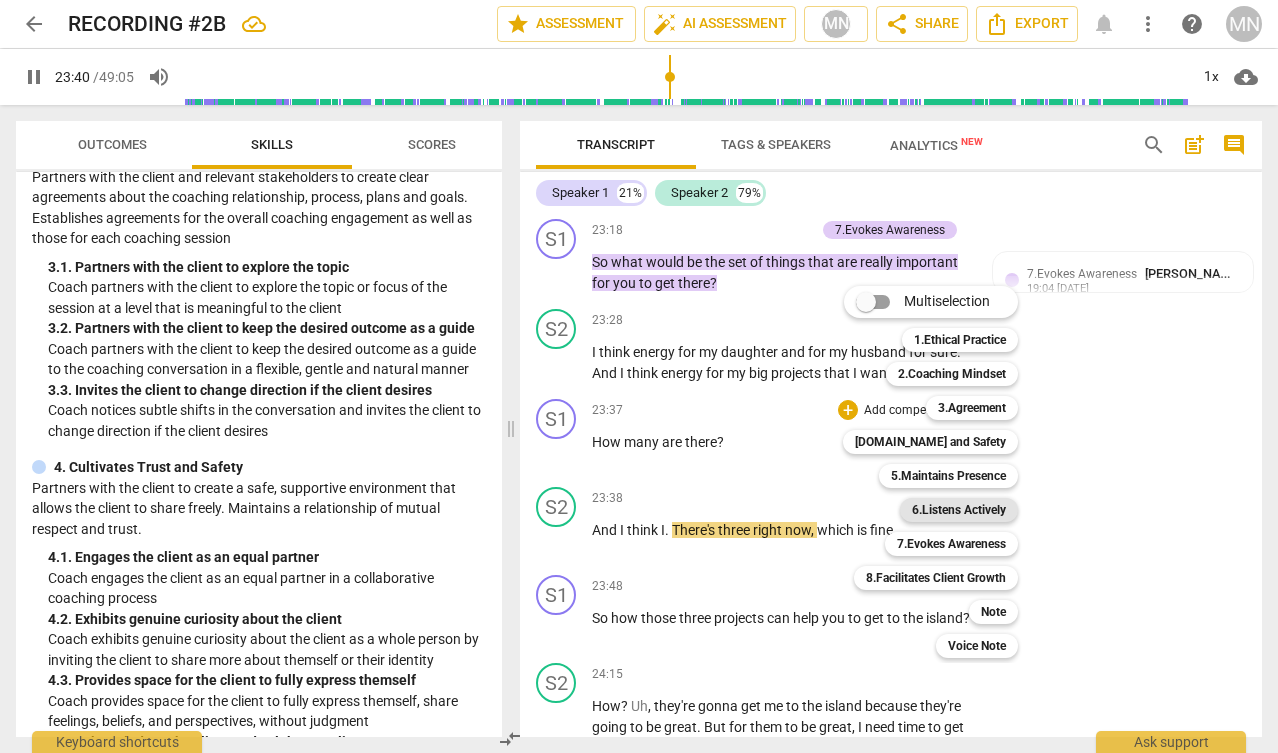 click on "6.Listens Actively" at bounding box center [959, 510] 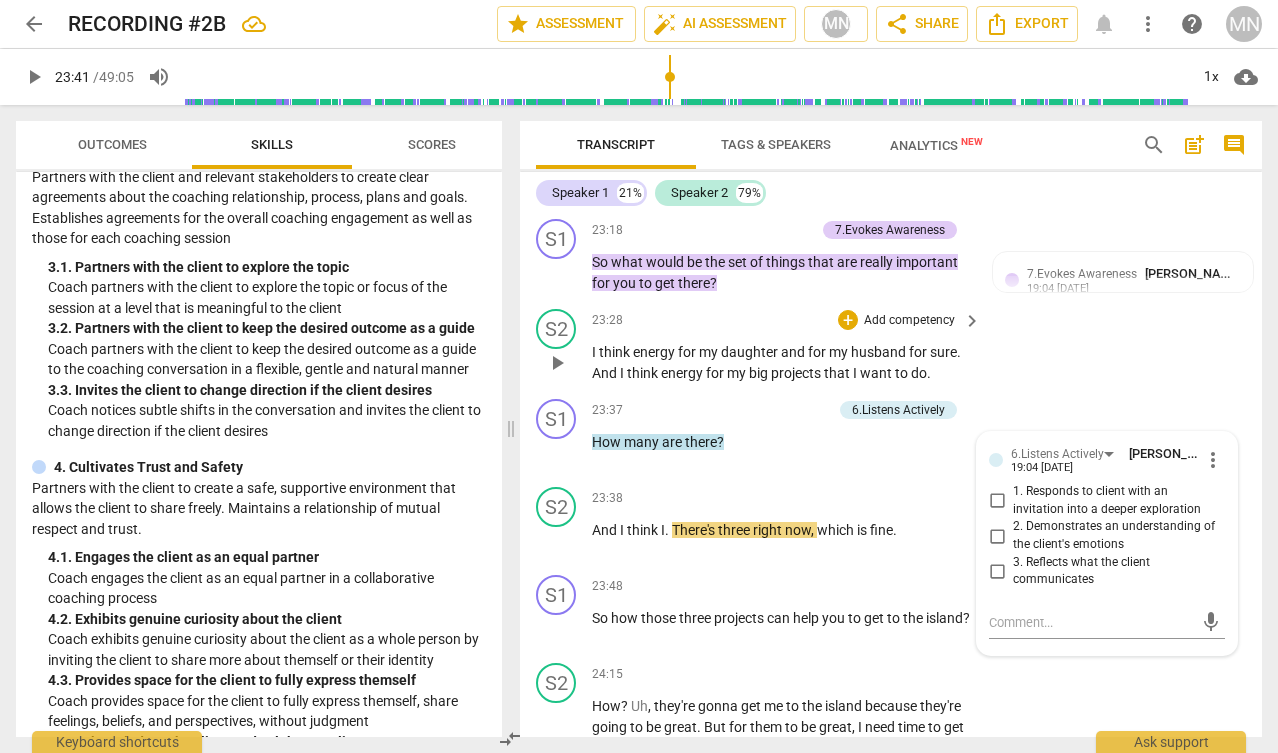 click on "S2 play_arrow pause 23:28 + Add competency keyboard_arrow_right I   think   energy   for   my   daughter   and   for   my   husband   for   sure .   And   I   think   energy   for   my   big   projects   that   I   want   to   do ." at bounding box center [891, 346] 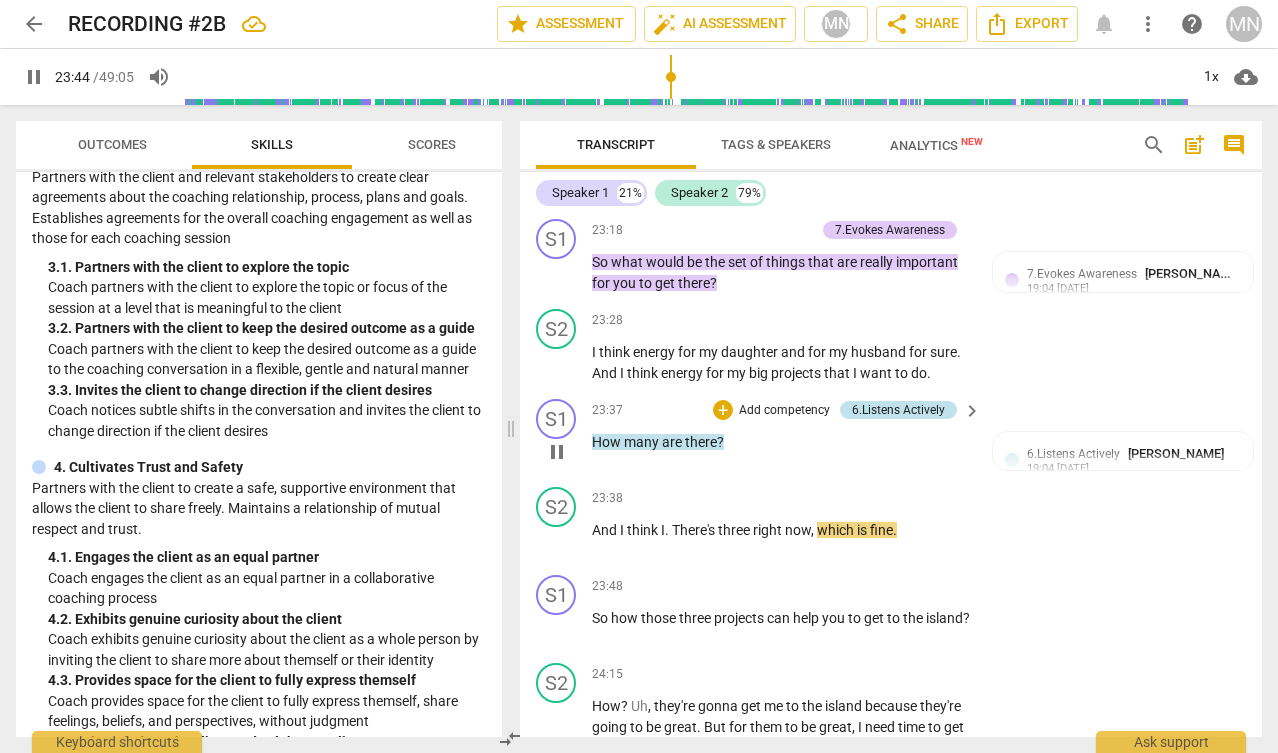 click on "6.Listens Actively" at bounding box center (898, 410) 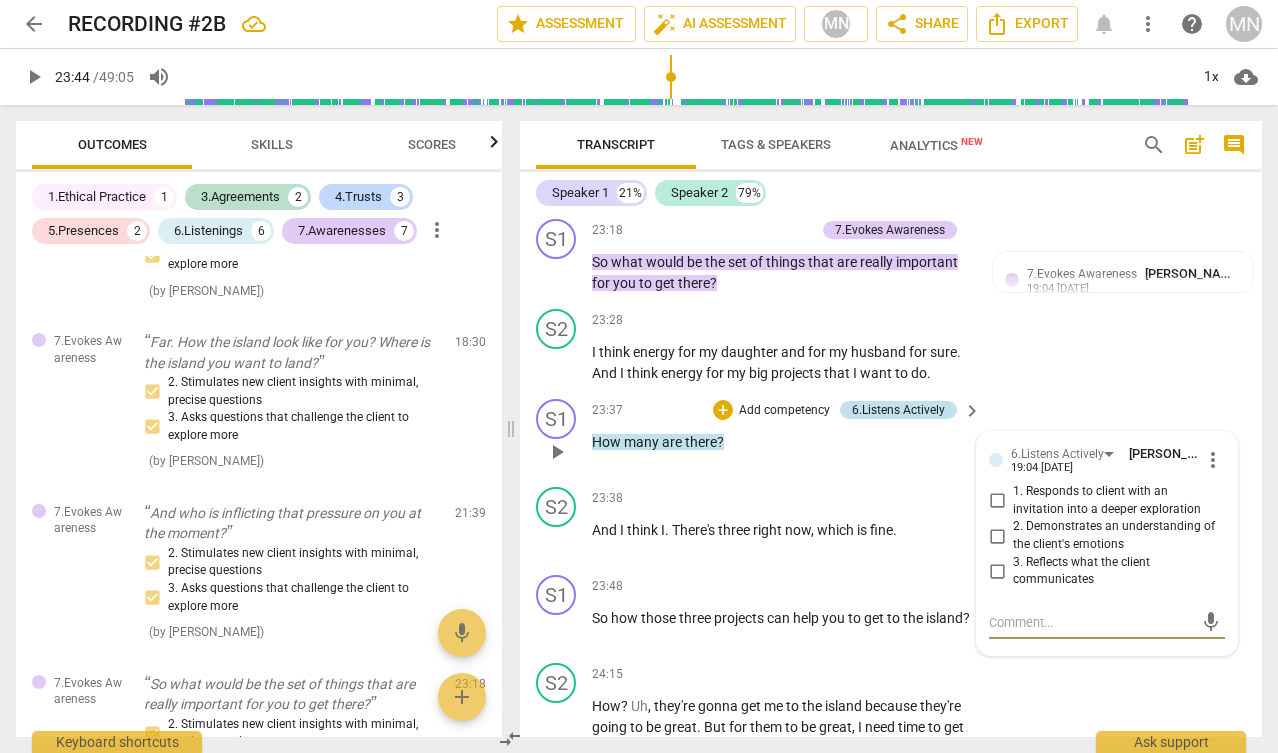 scroll, scrollTop: 3339, scrollLeft: 0, axis: vertical 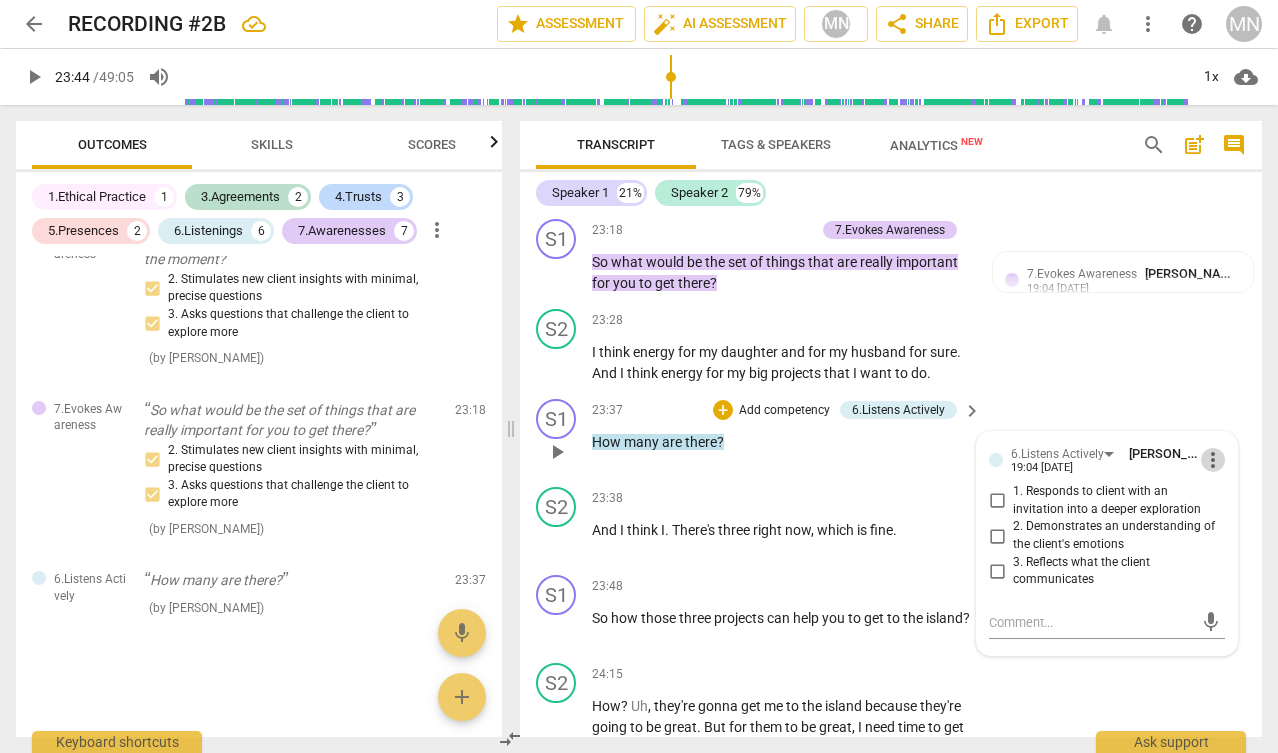click on "more_vert" at bounding box center (1213, 460) 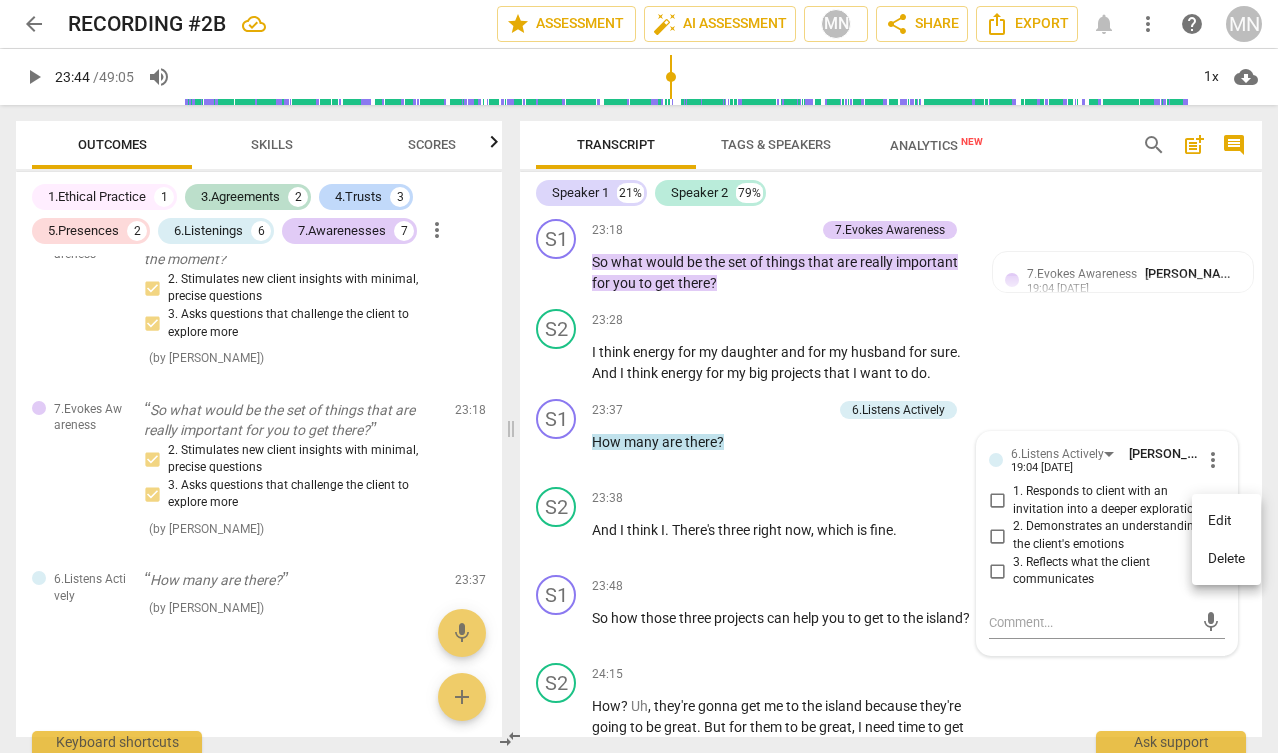 click on "Delete" at bounding box center (1226, 559) 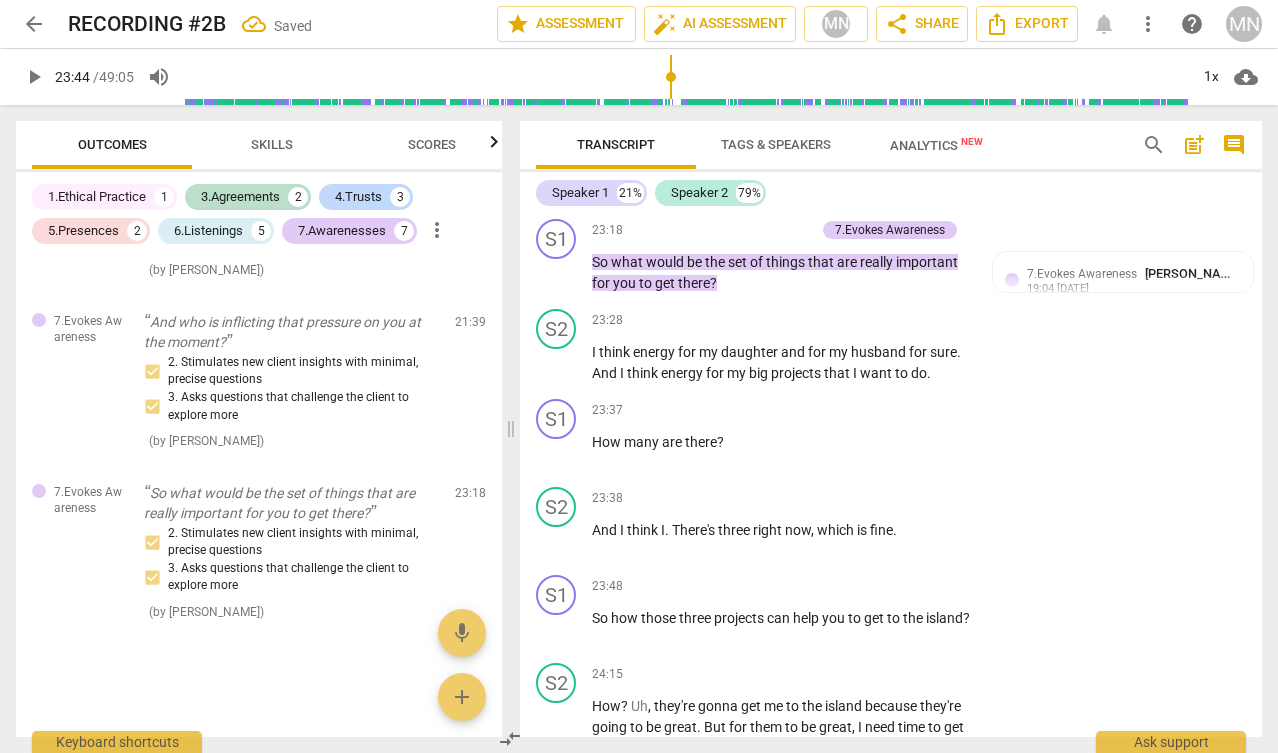 scroll, scrollTop: 3257, scrollLeft: 0, axis: vertical 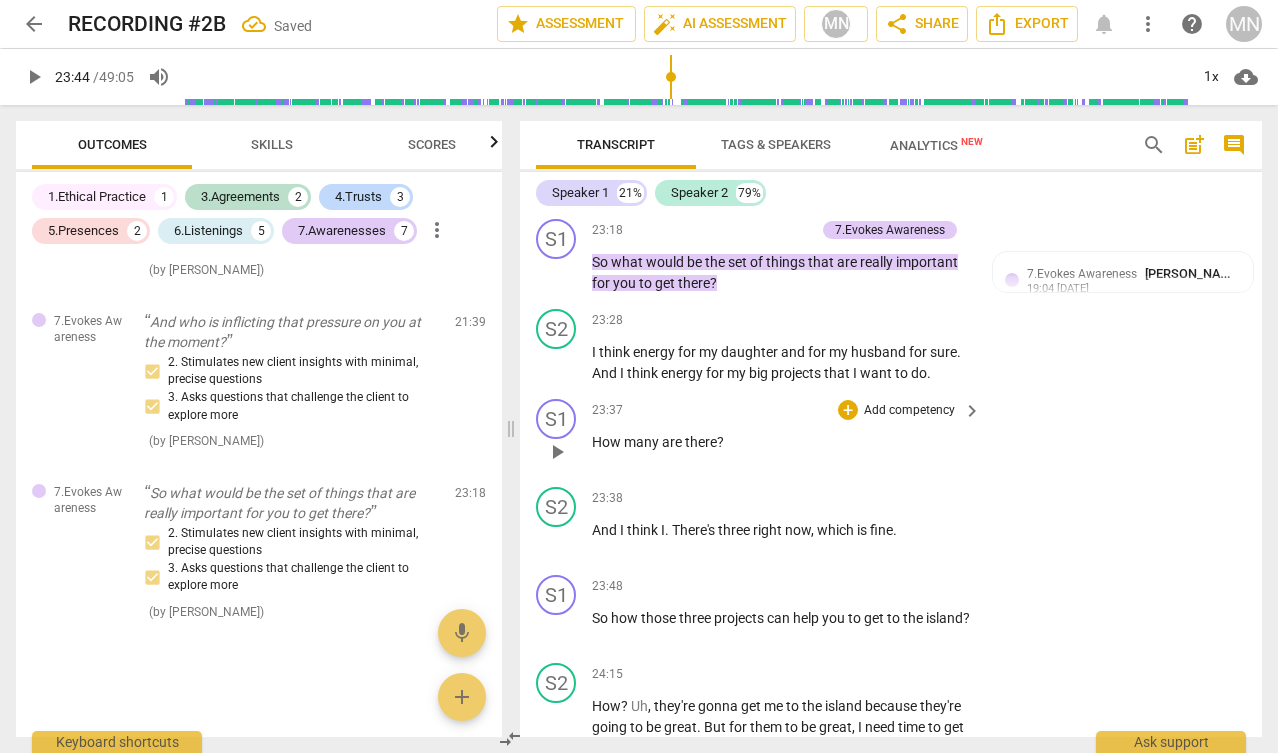 click on "Add competency" at bounding box center (909, 411) 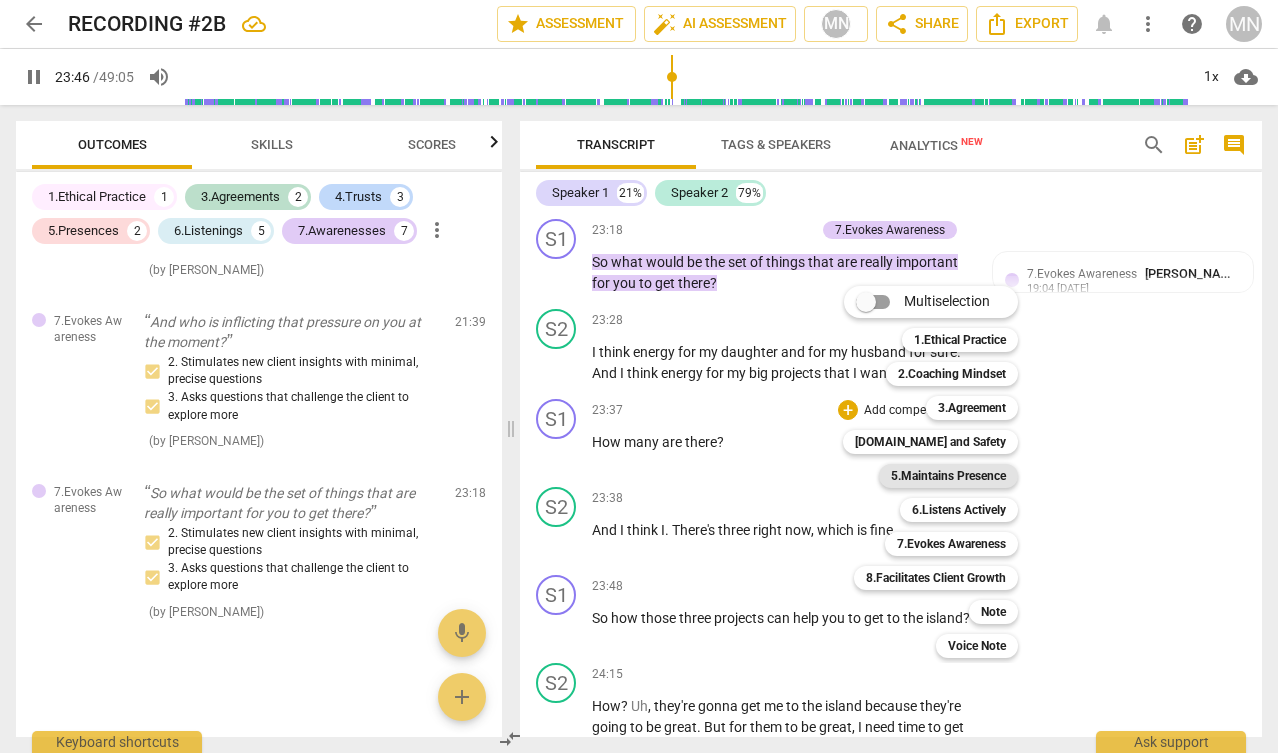 click on "5.Maintains Presence" at bounding box center [948, 476] 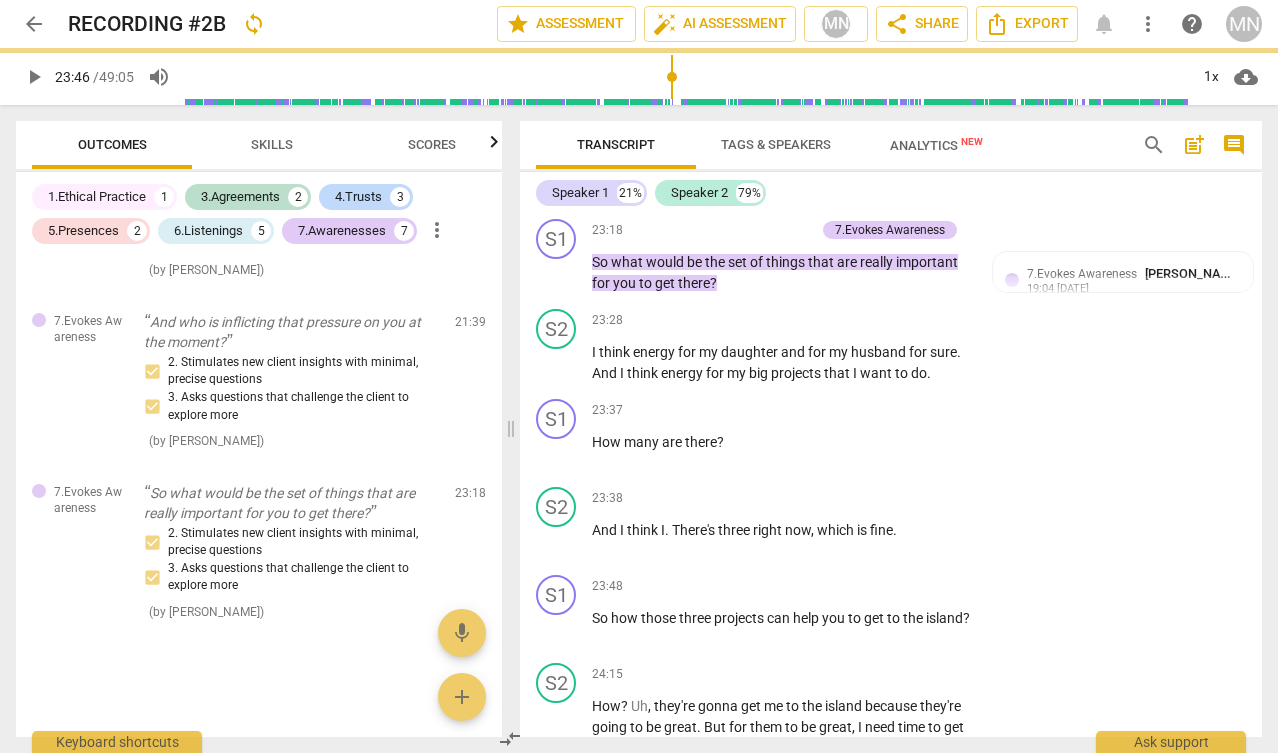type on "1427" 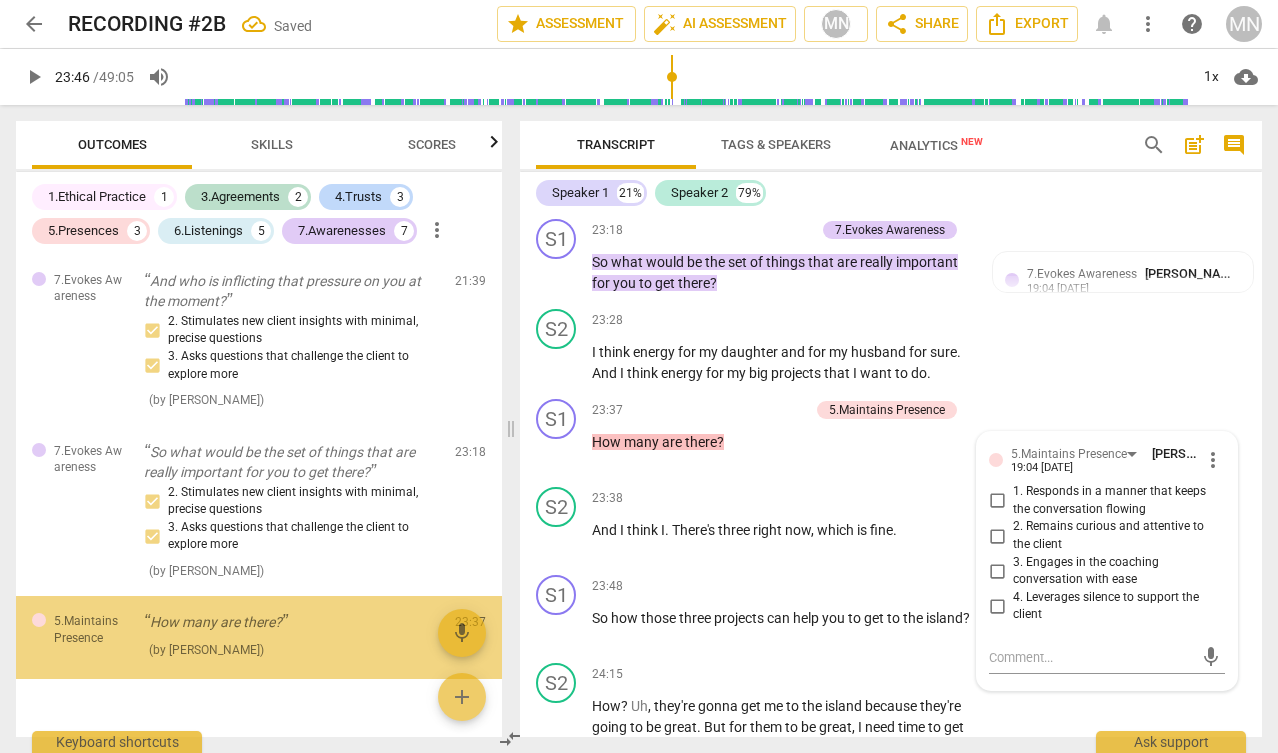 scroll, scrollTop: 3339, scrollLeft: 0, axis: vertical 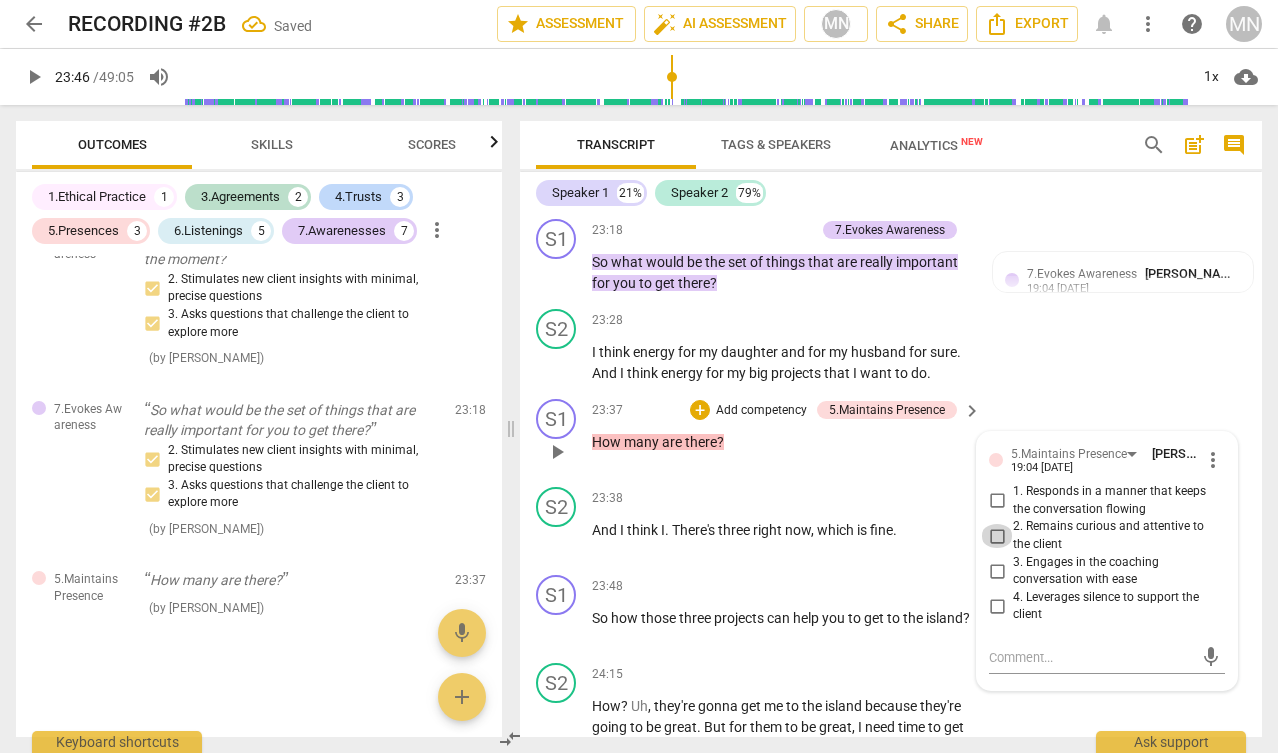 click on "2. Remains curious and attentive to the client" at bounding box center [997, 536] 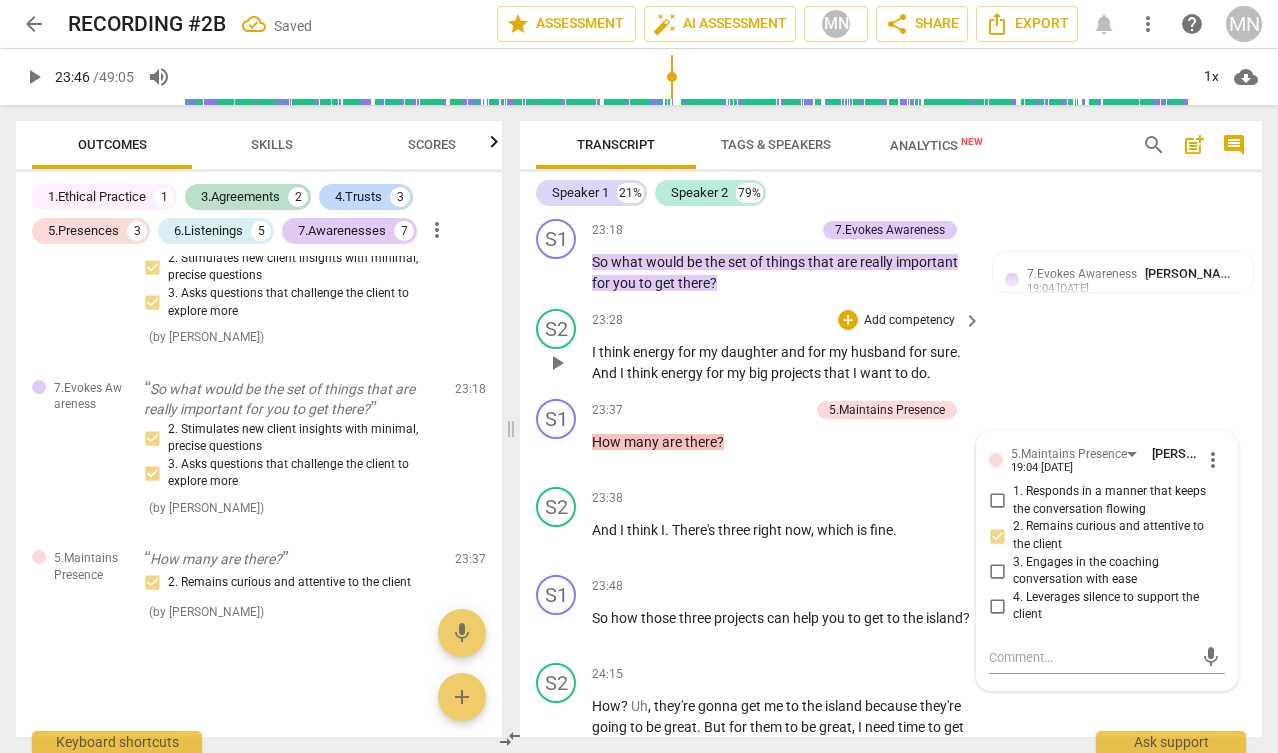 click on "S2 play_arrow pause 23:28 + Add competency keyboard_arrow_right I   think   energy   for   my   daughter   and   for   my   husband   for   sure .   And   I   think   energy   for   my   big   projects   that   I   want   to   do ." at bounding box center (891, 346) 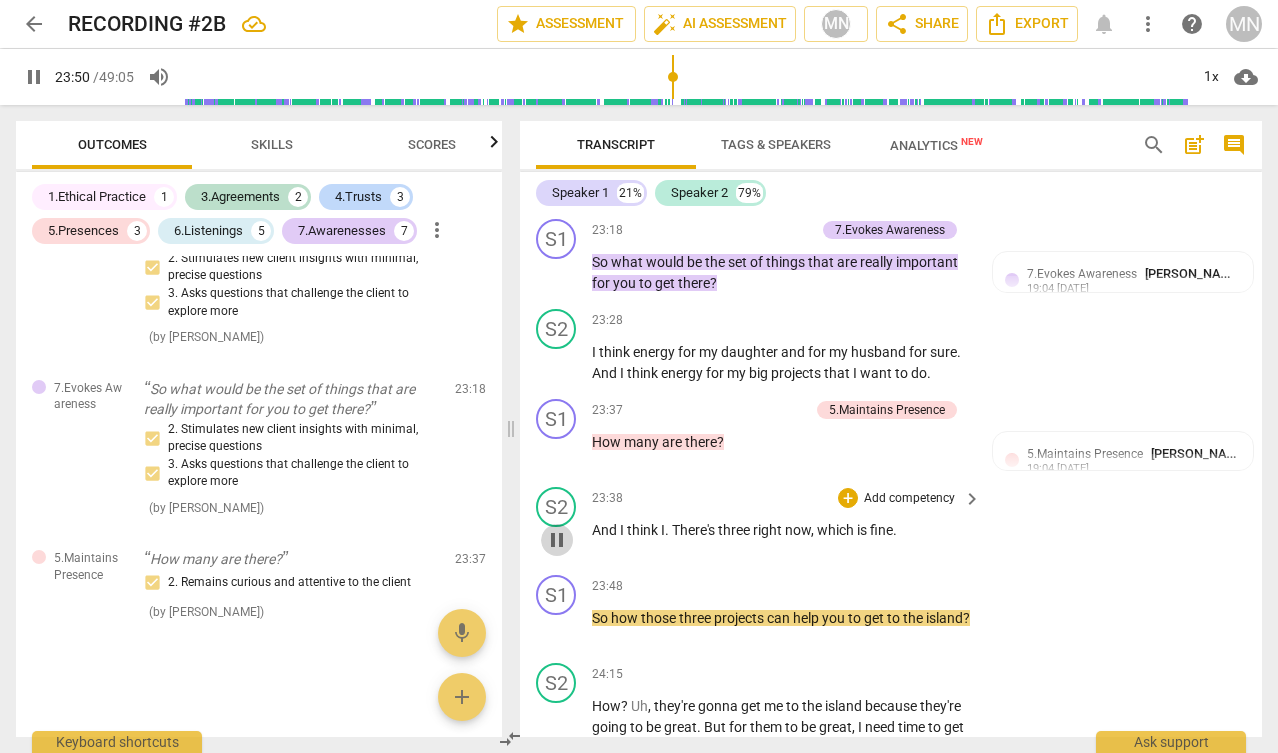 click on "pause" at bounding box center (557, 540) 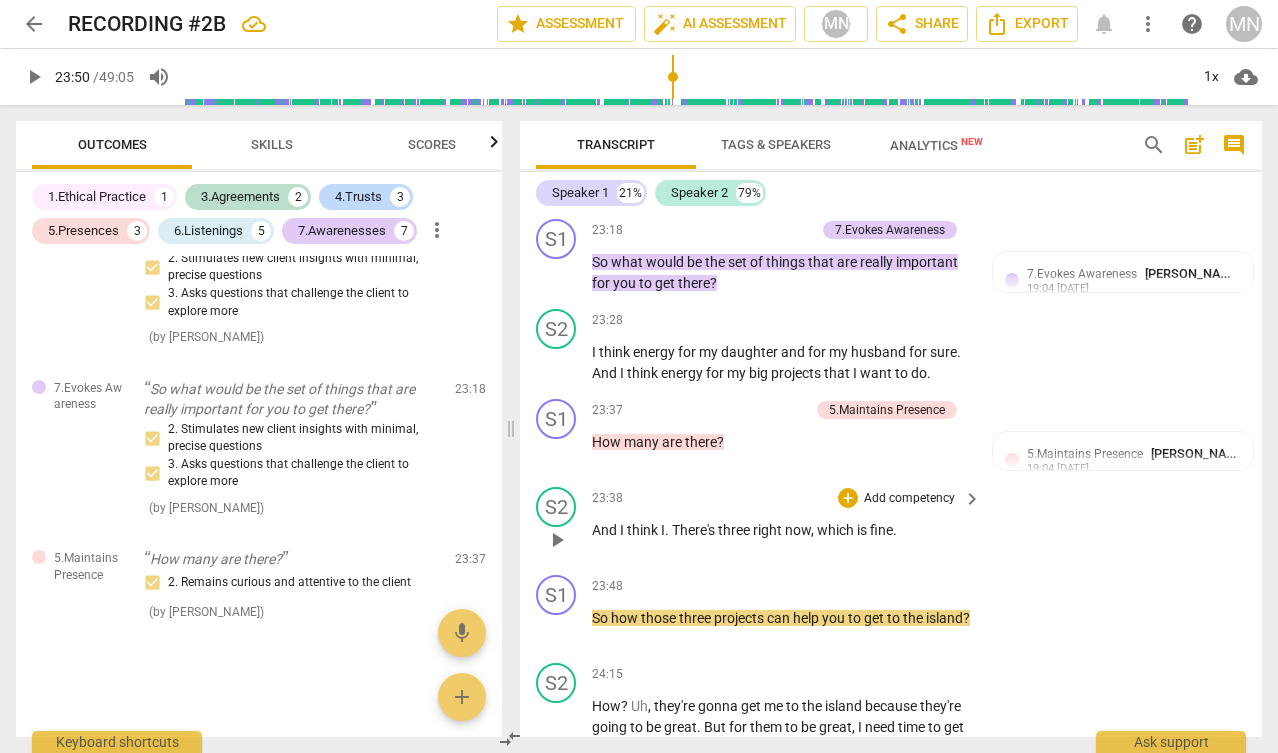 click on "play_arrow" at bounding box center [557, 540] 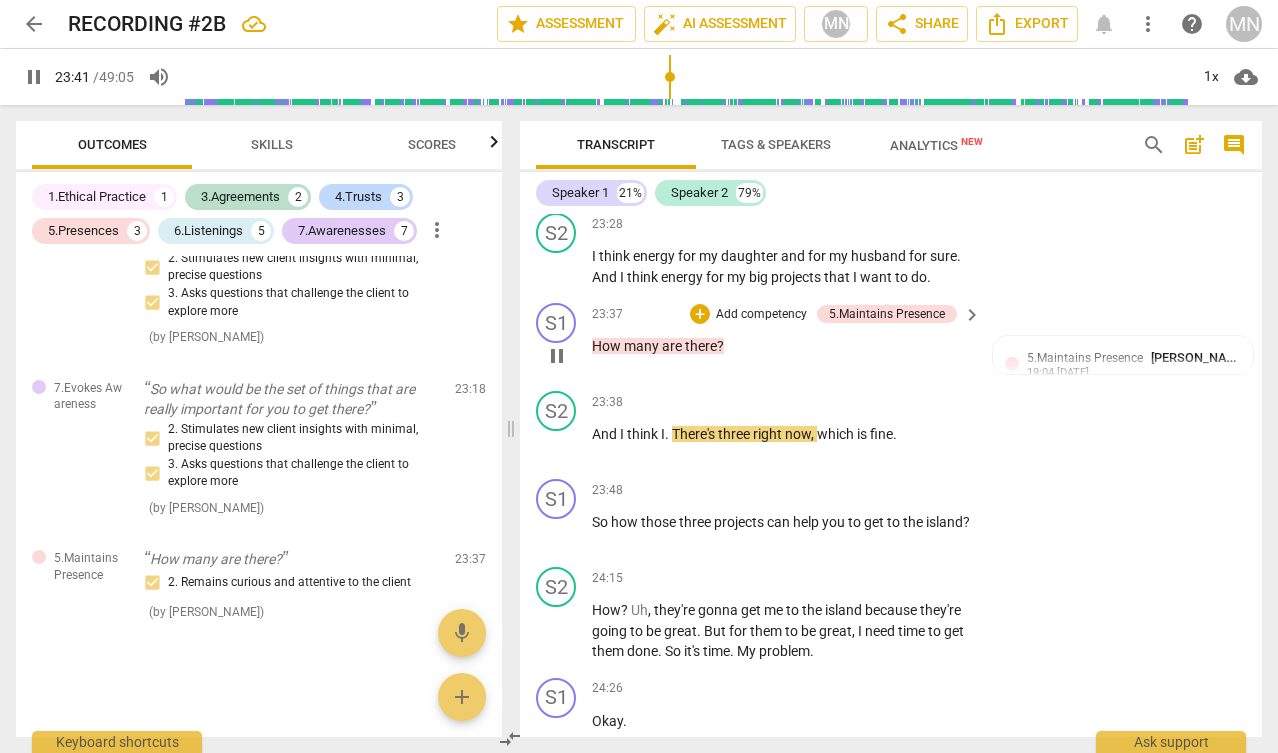 scroll, scrollTop: 10757, scrollLeft: 0, axis: vertical 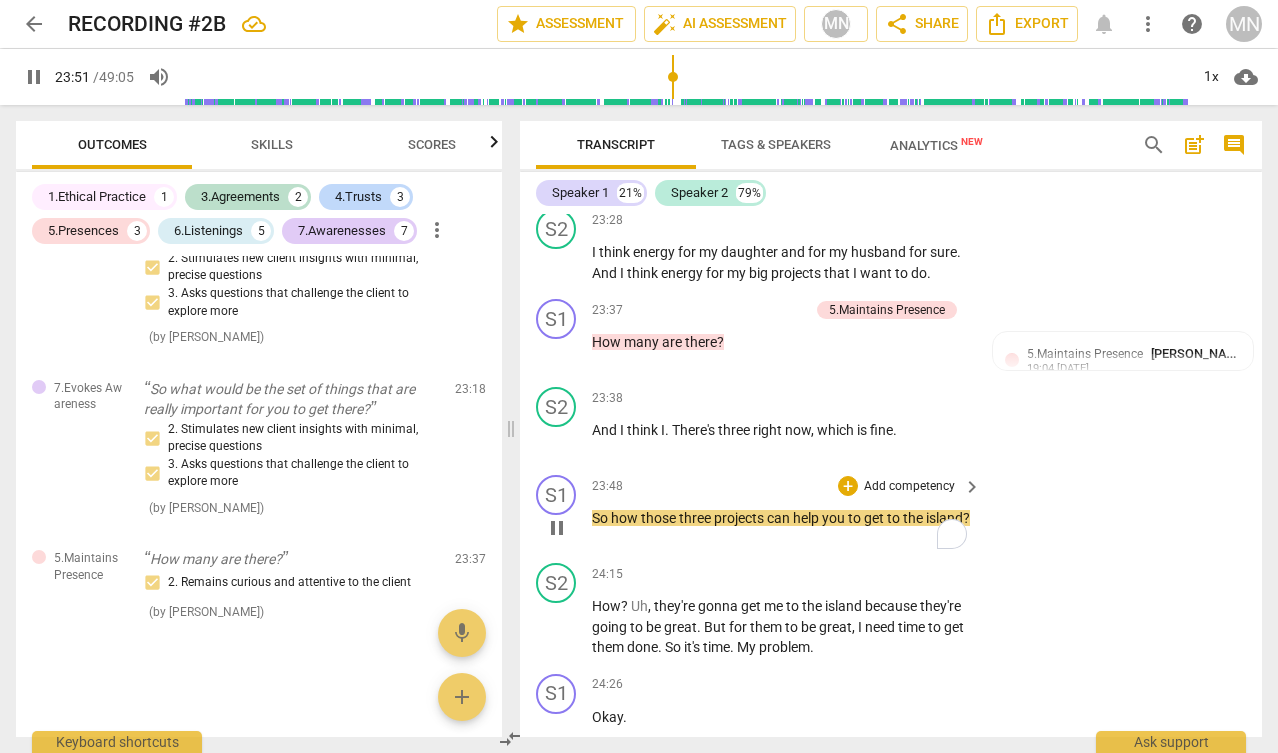 click on "So" at bounding box center [601, 518] 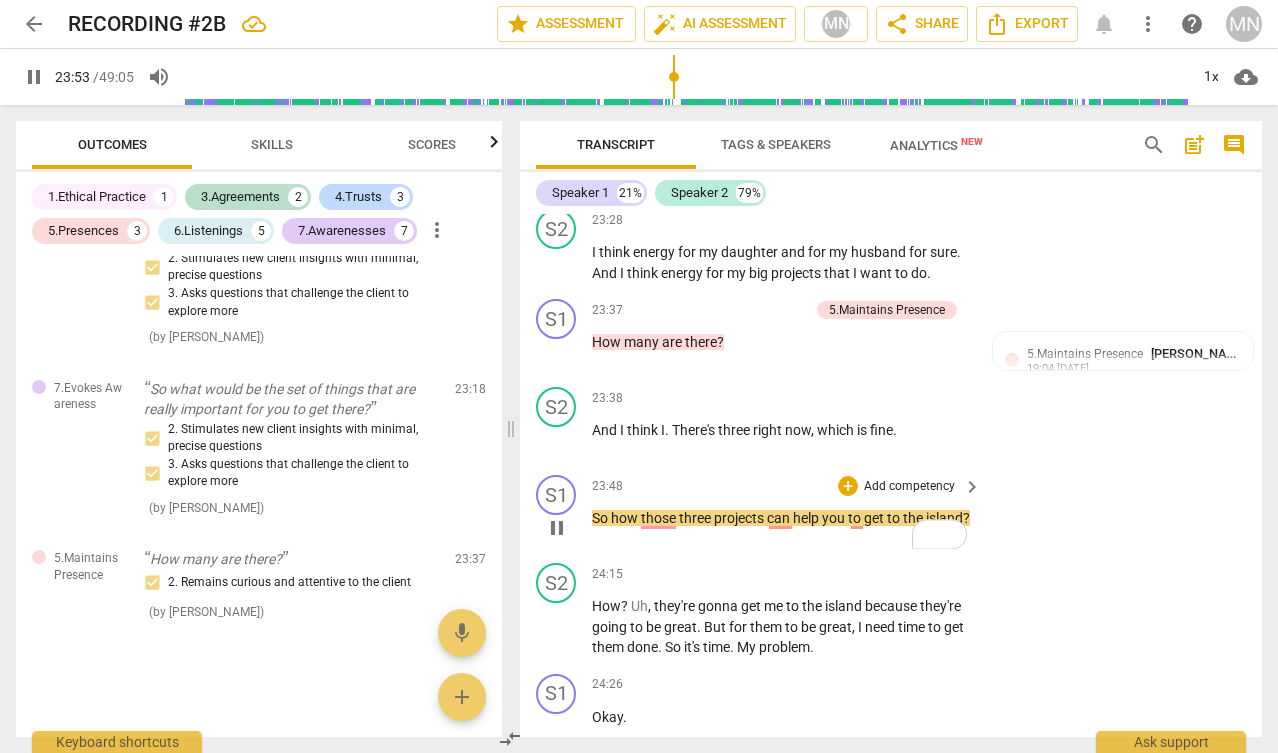 type on "1433" 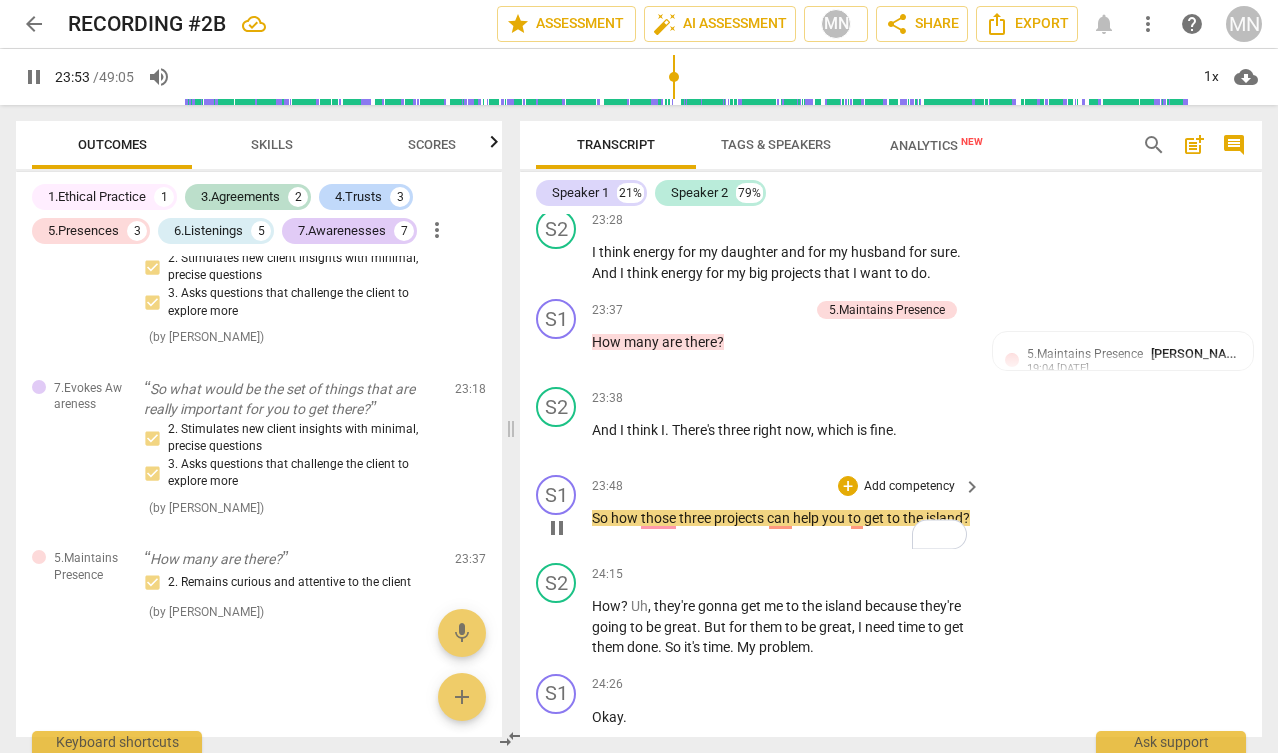 type 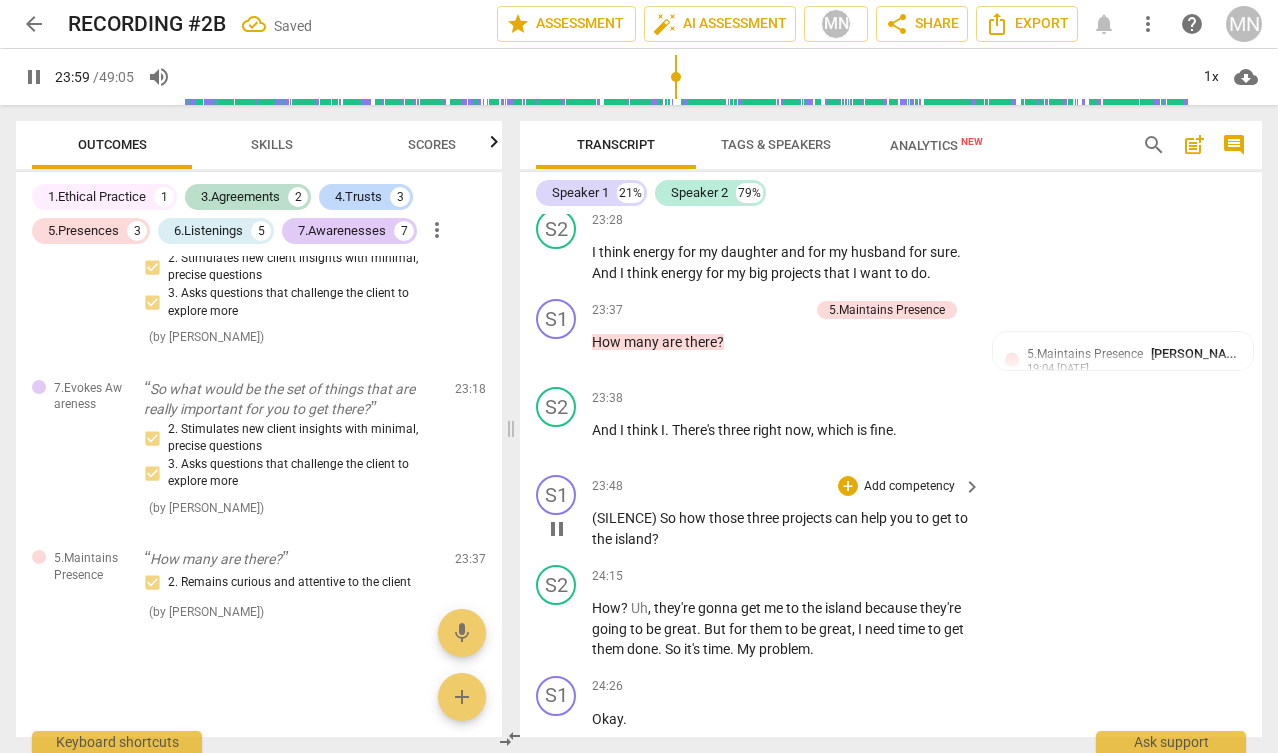 click on "Add competency" at bounding box center [909, 487] 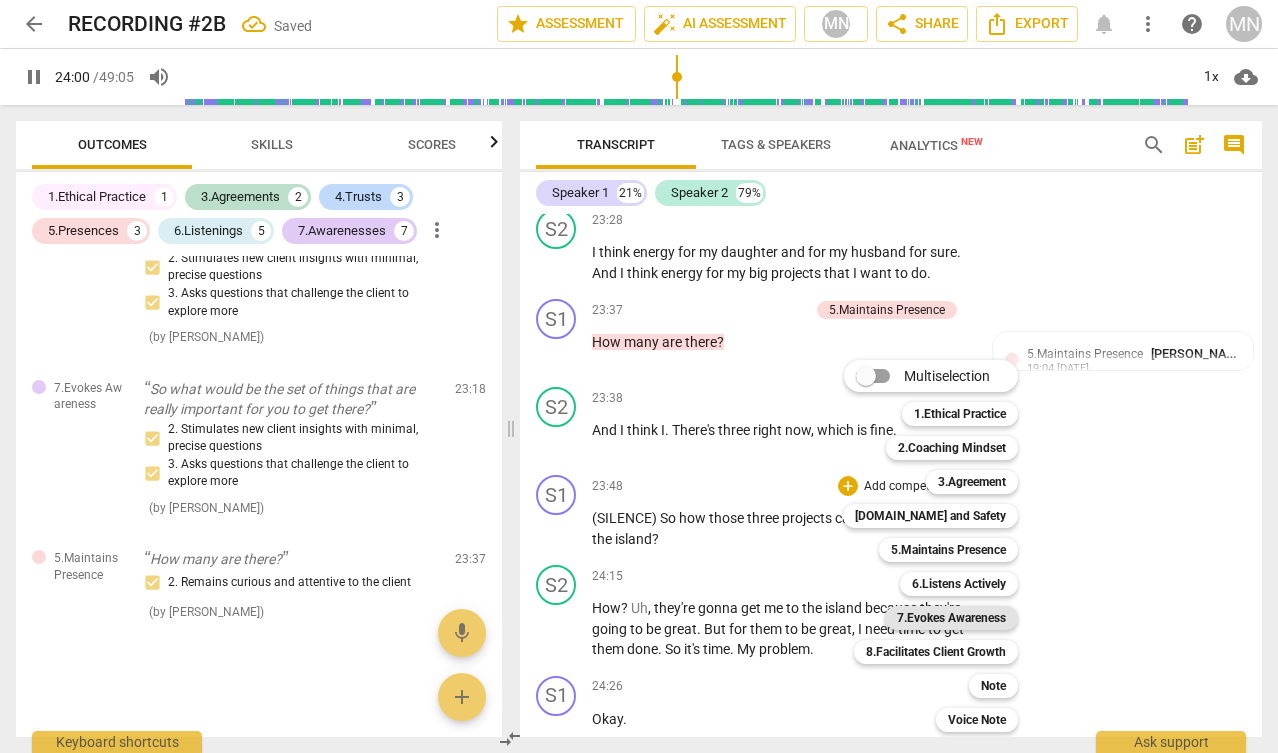 click on "7.Evokes Awareness" at bounding box center (951, 618) 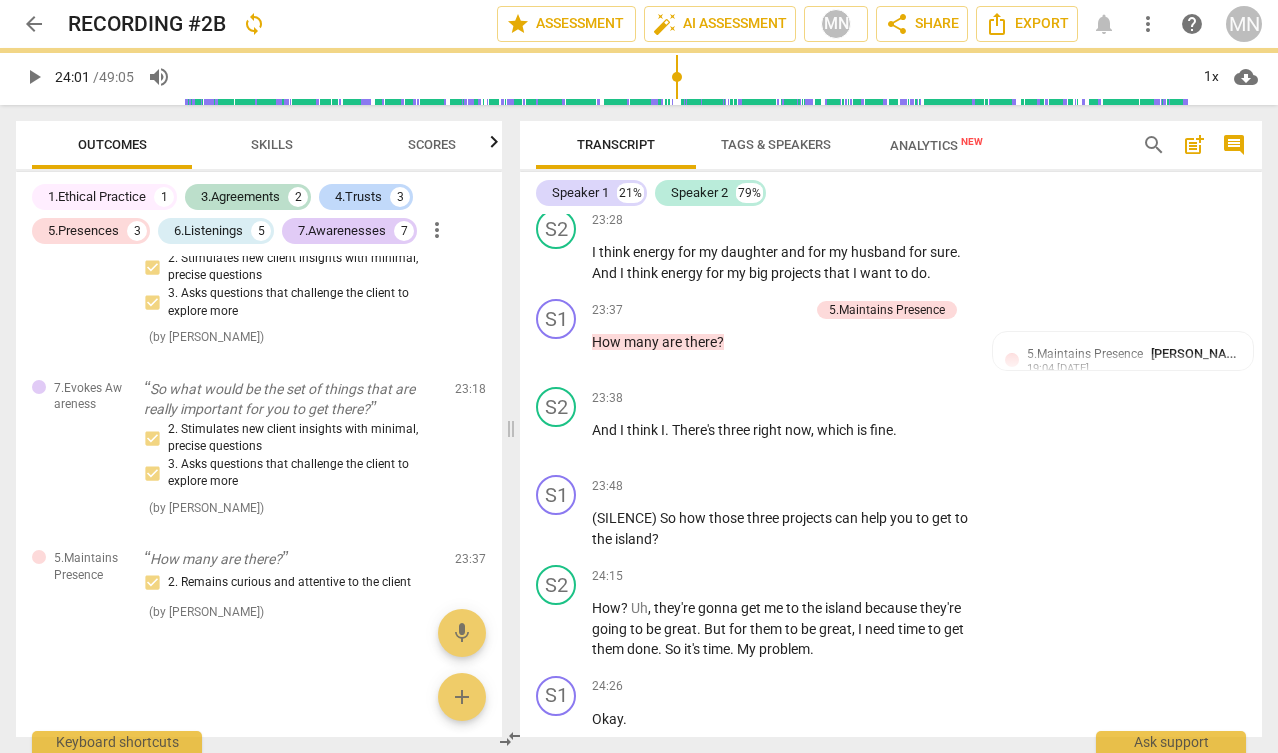 type on "1441" 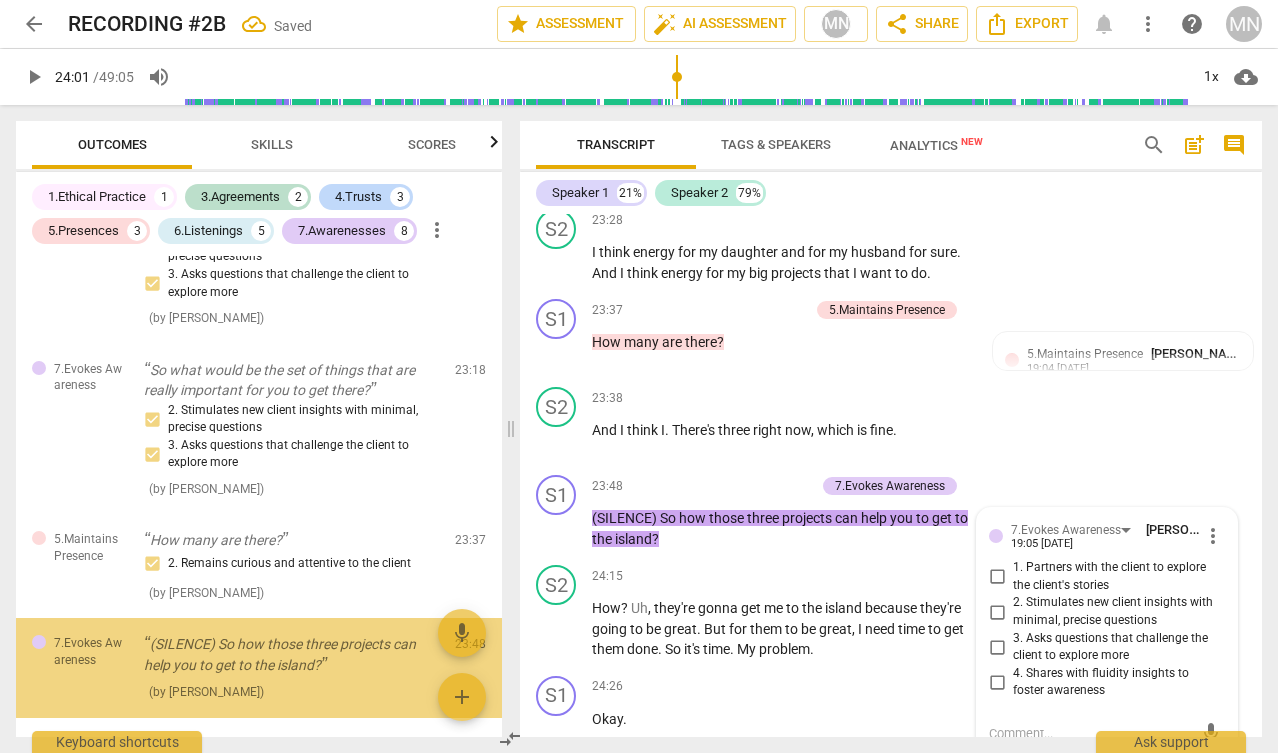 scroll, scrollTop: 11076, scrollLeft: 0, axis: vertical 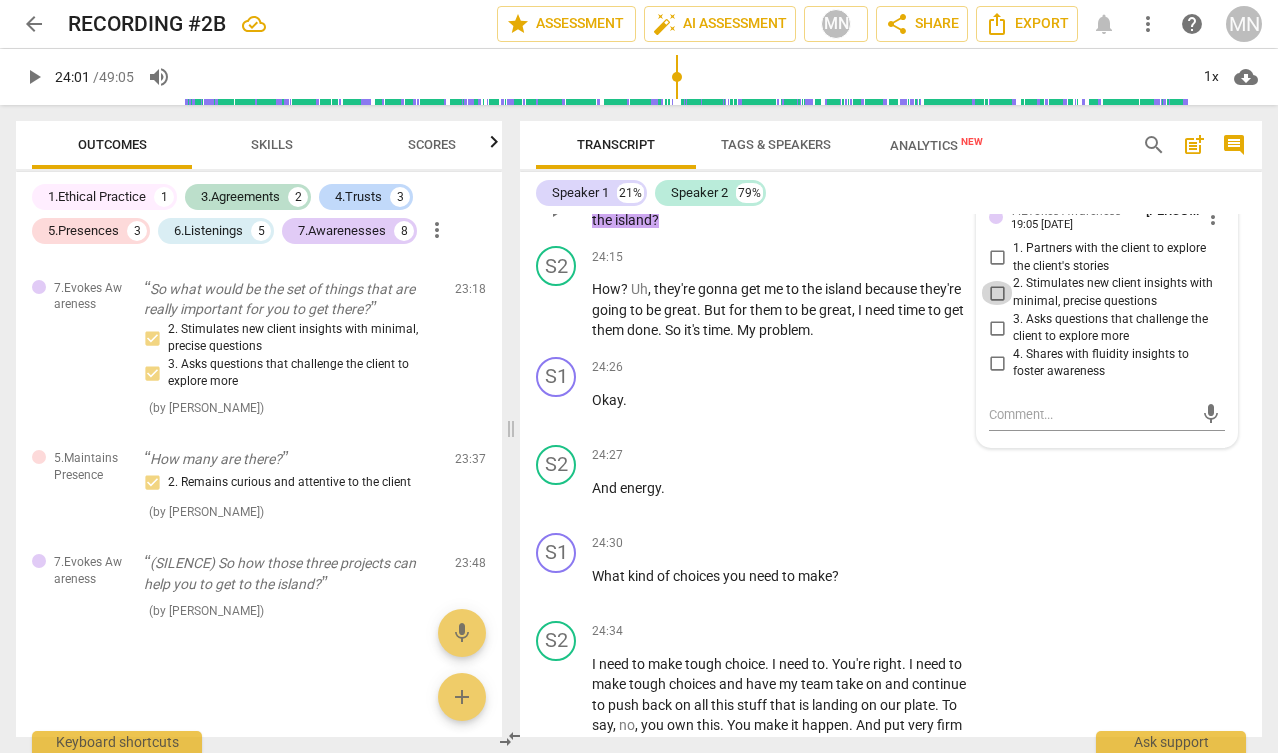 click on "2. Stimulates new client insights with minimal, precise questions" at bounding box center (997, 293) 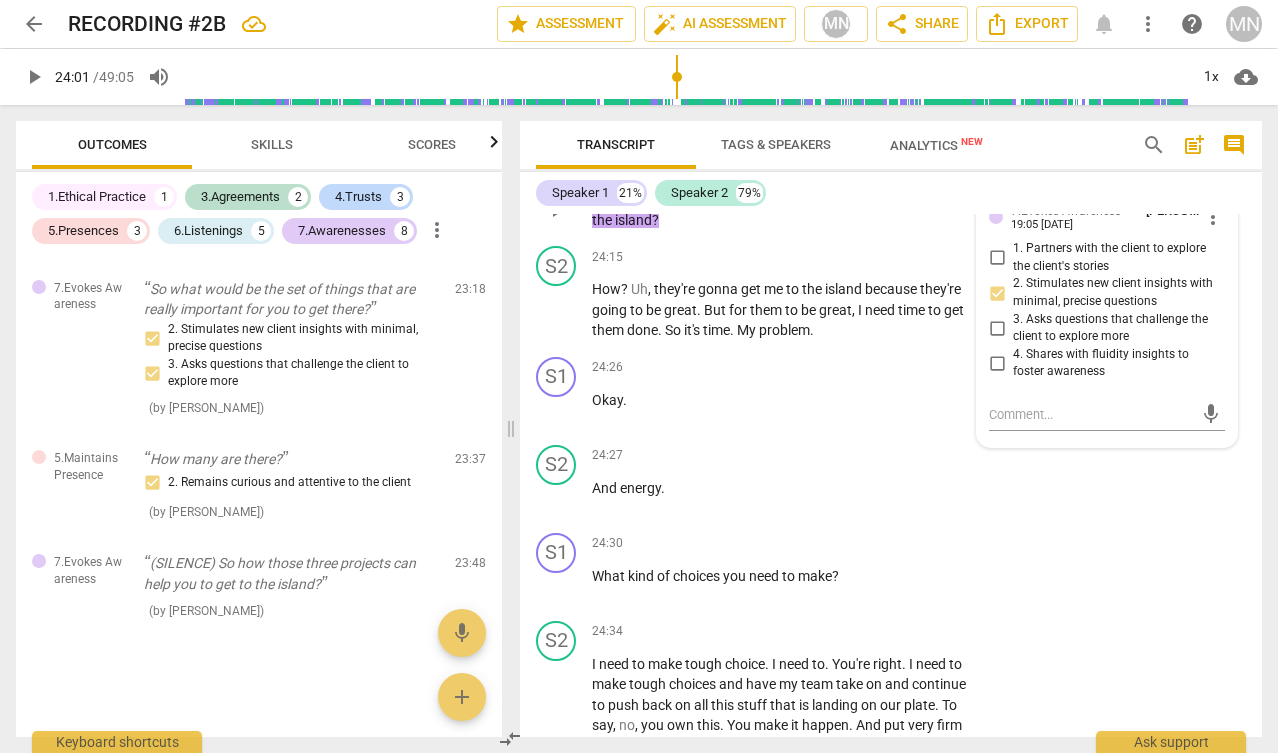 click on "3. Asks questions that challenge the client to explore more" at bounding box center [997, 328] 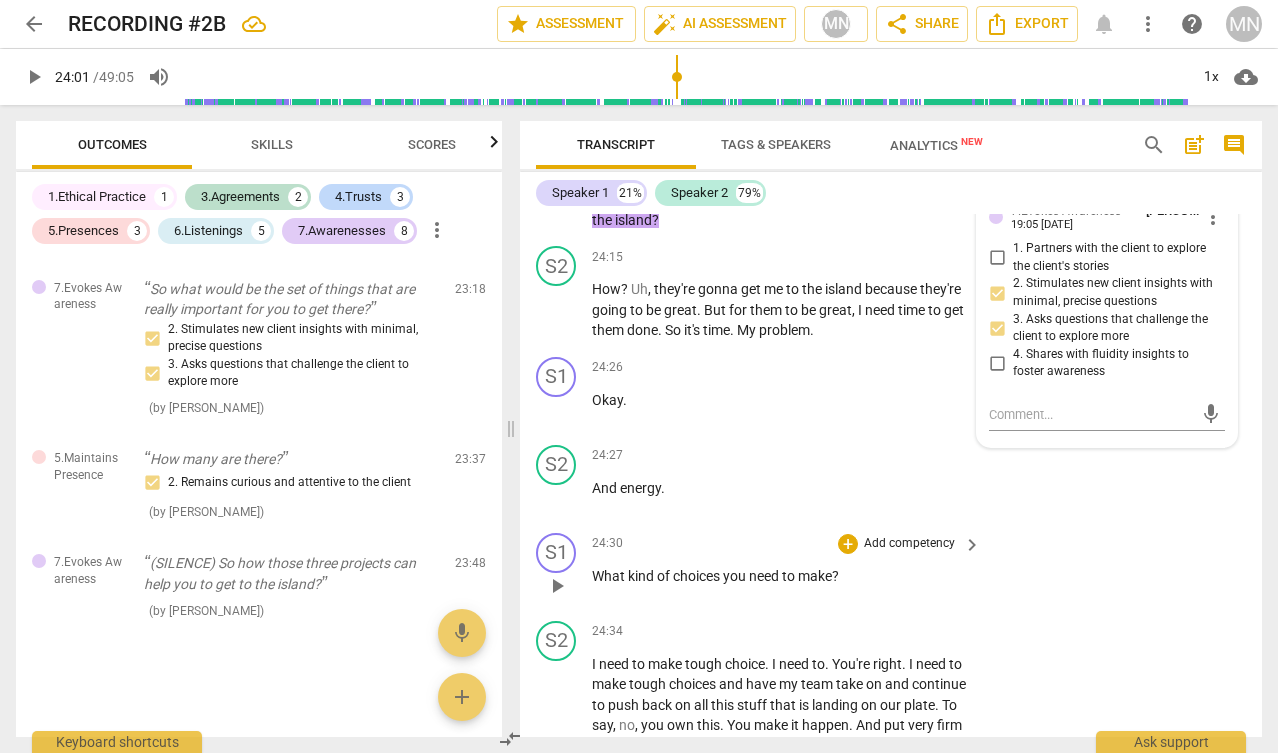 click on "S1 play_arrow pause 24:30 + Add competency keyboard_arrow_right What   kind   of   choices   you   need   to   make ?" at bounding box center [891, 569] 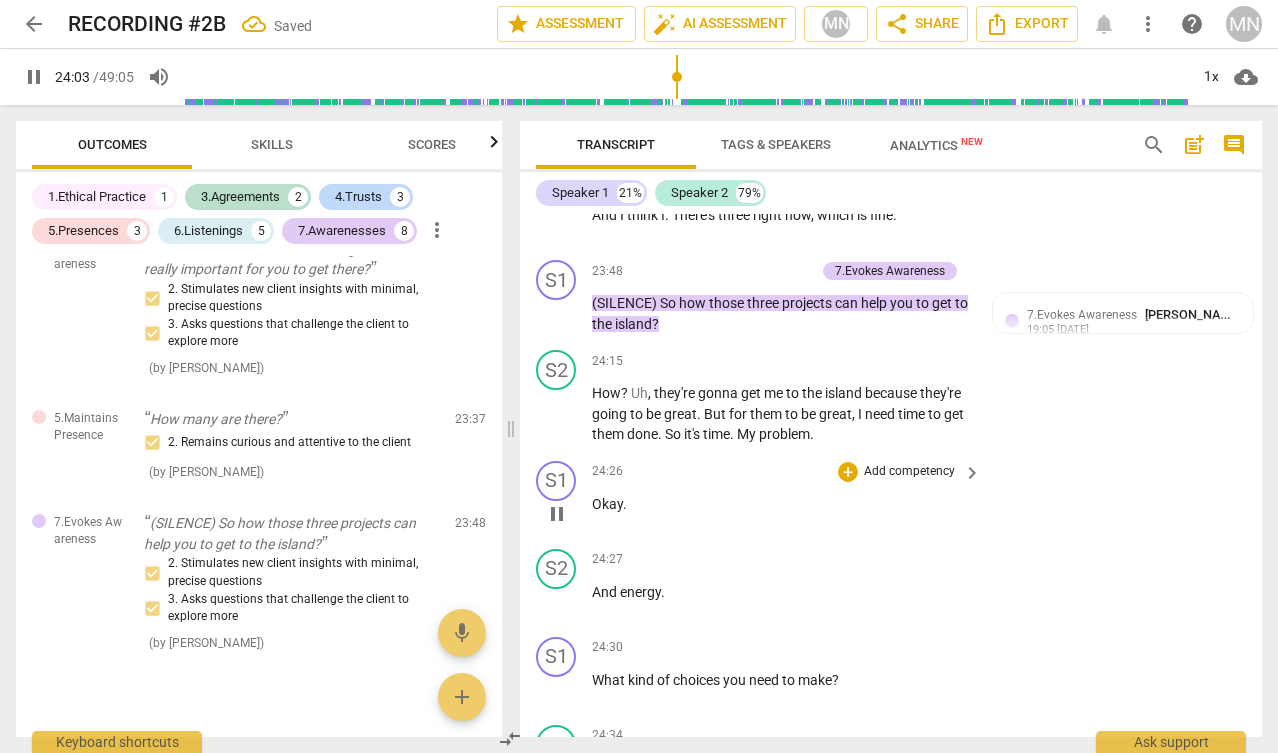 scroll, scrollTop: 10958, scrollLeft: 0, axis: vertical 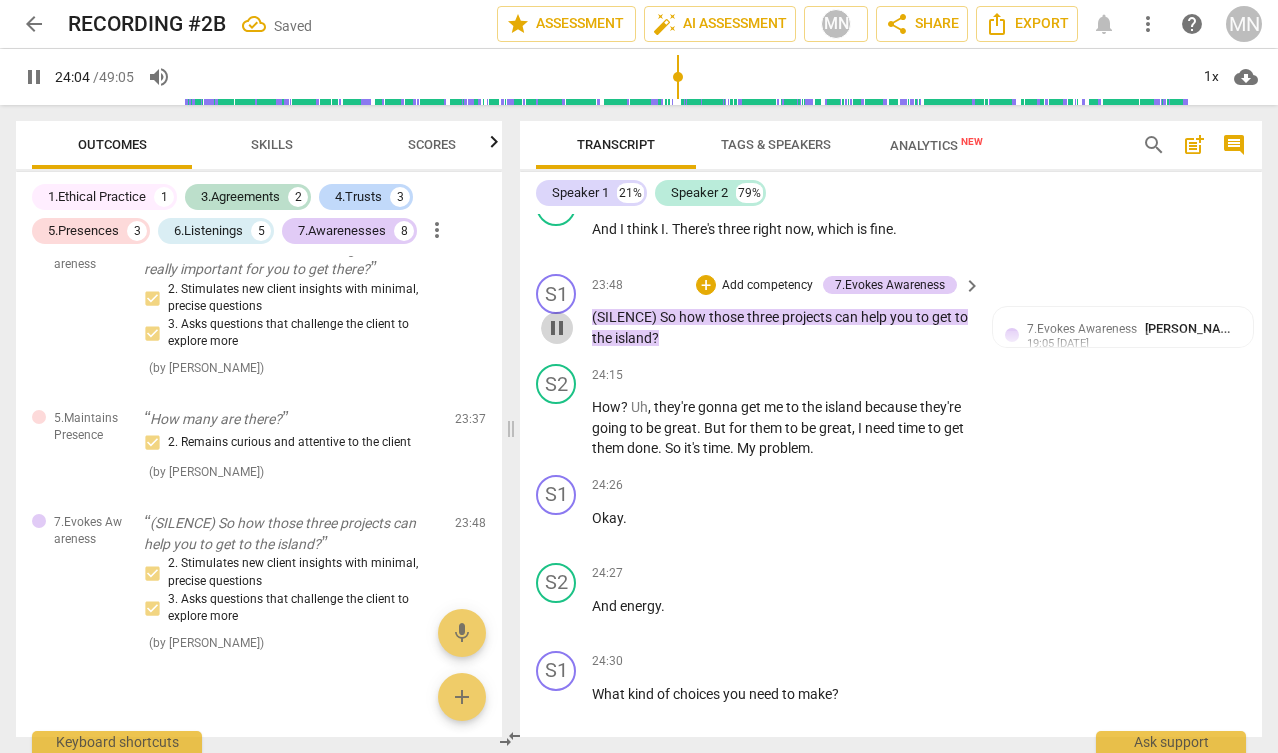 click on "pause" at bounding box center (557, 328) 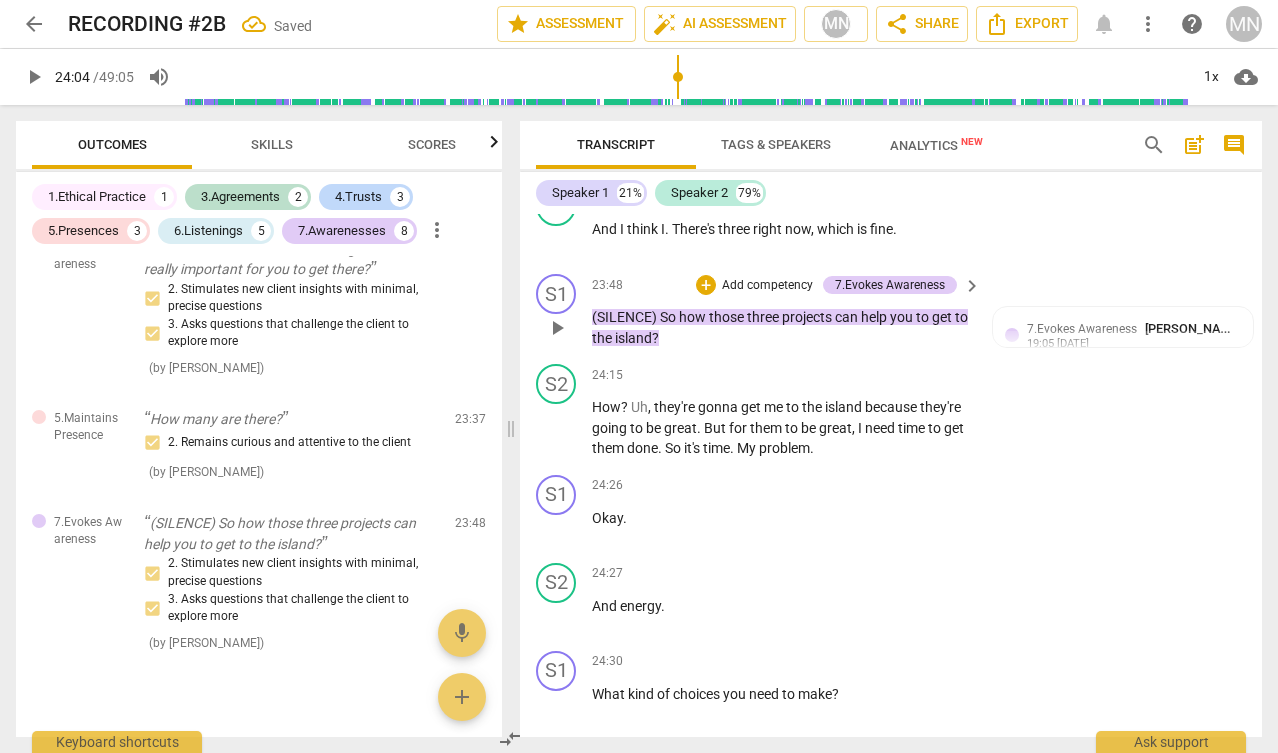 click on "play_arrow" at bounding box center (557, 328) 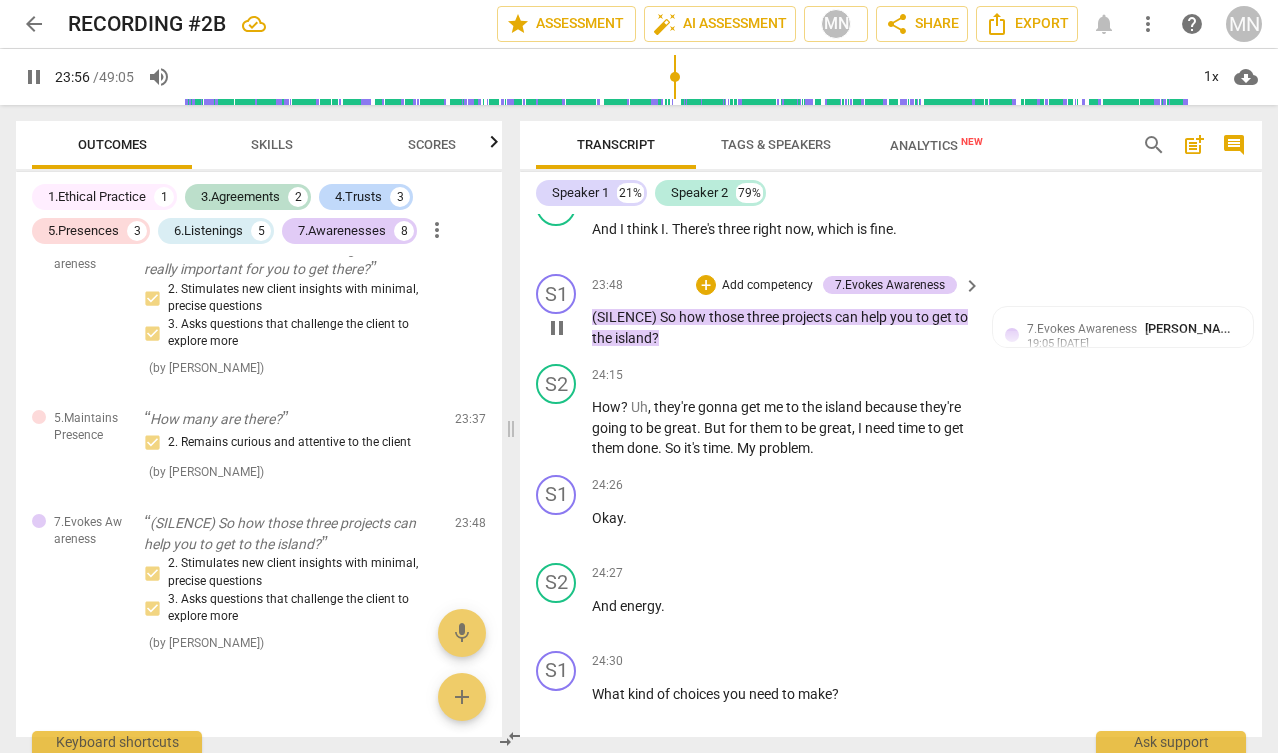 click on "(SILENCE)   So   how   those   three   projects   can   help   you   to   get   to   the   island ?" at bounding box center (781, 327) 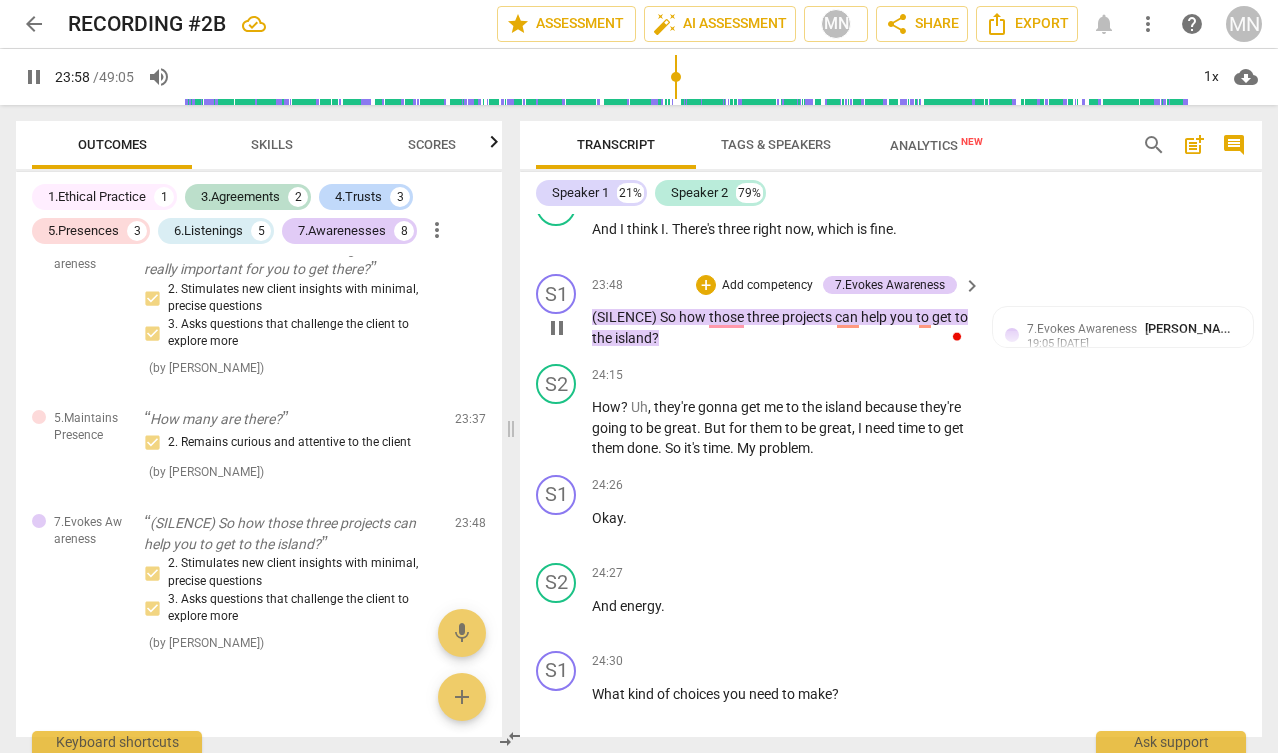 type on "1439" 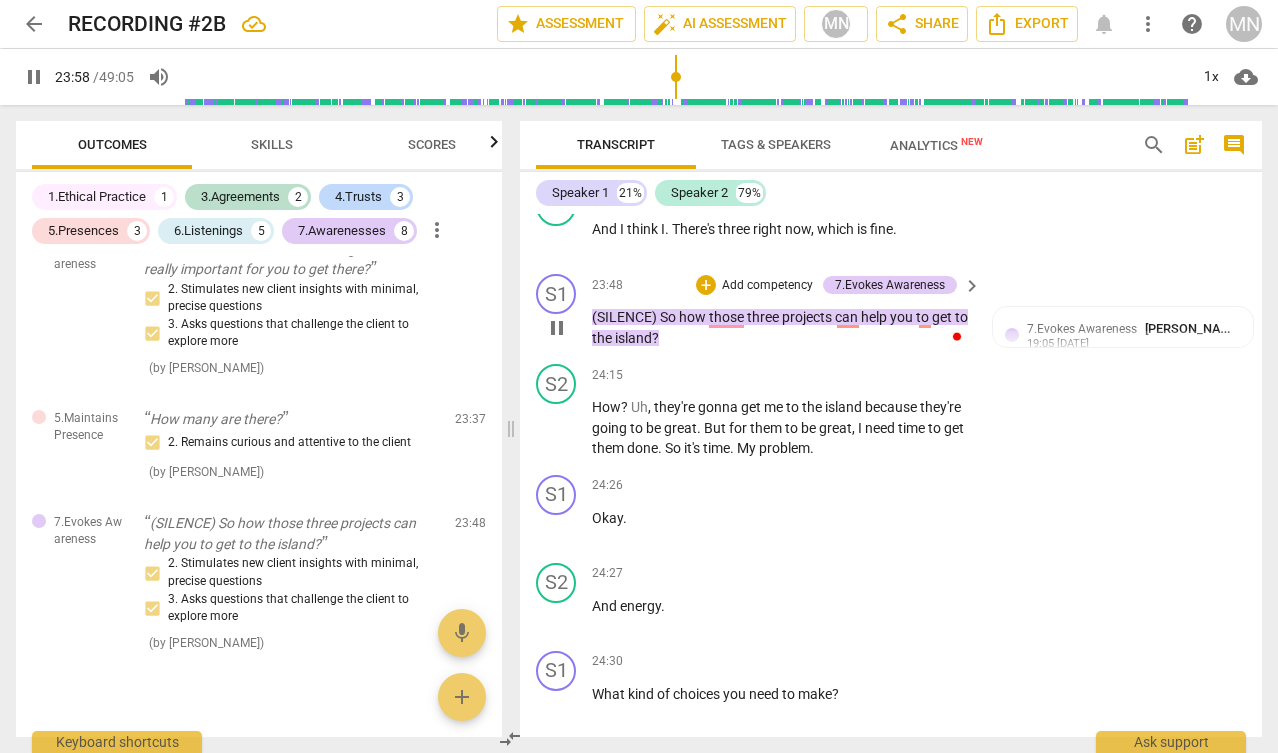 type 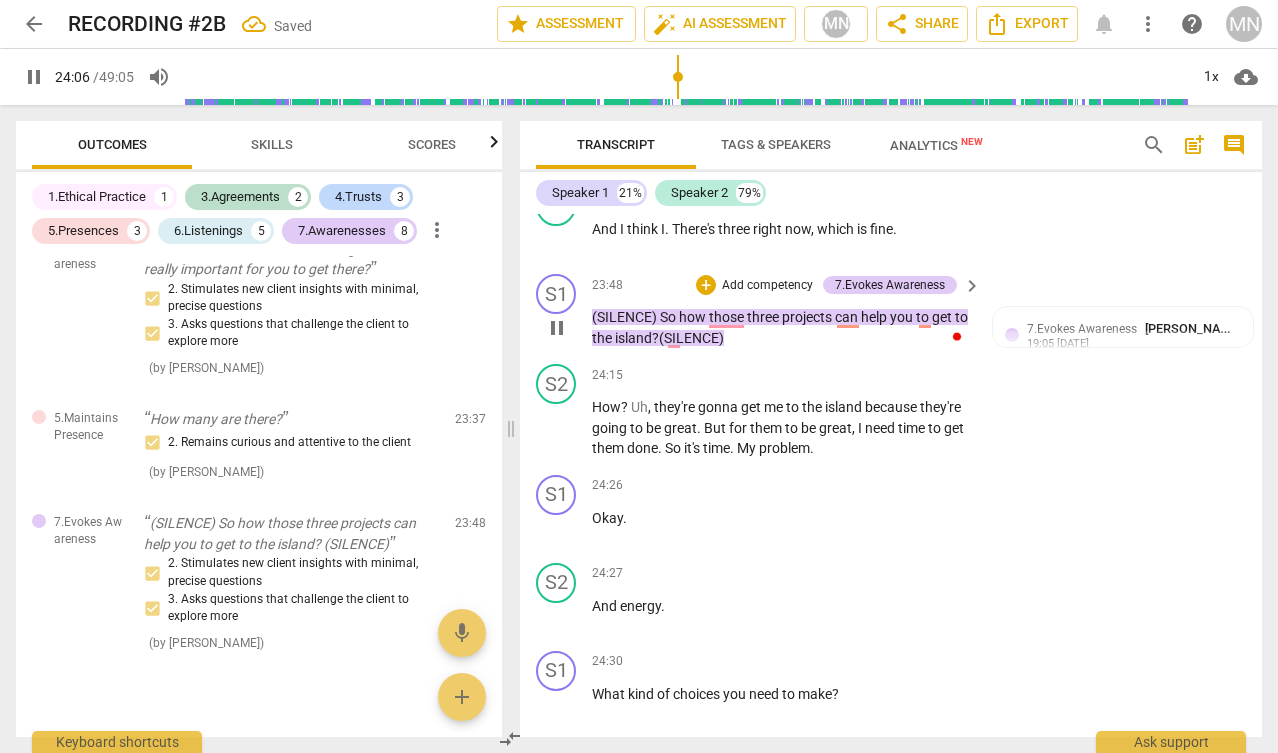 click on "(SILENCE)   So   how   those   three   projects   can   help   you   to   get   to   the   island ?(SILENCE)" at bounding box center (781, 327) 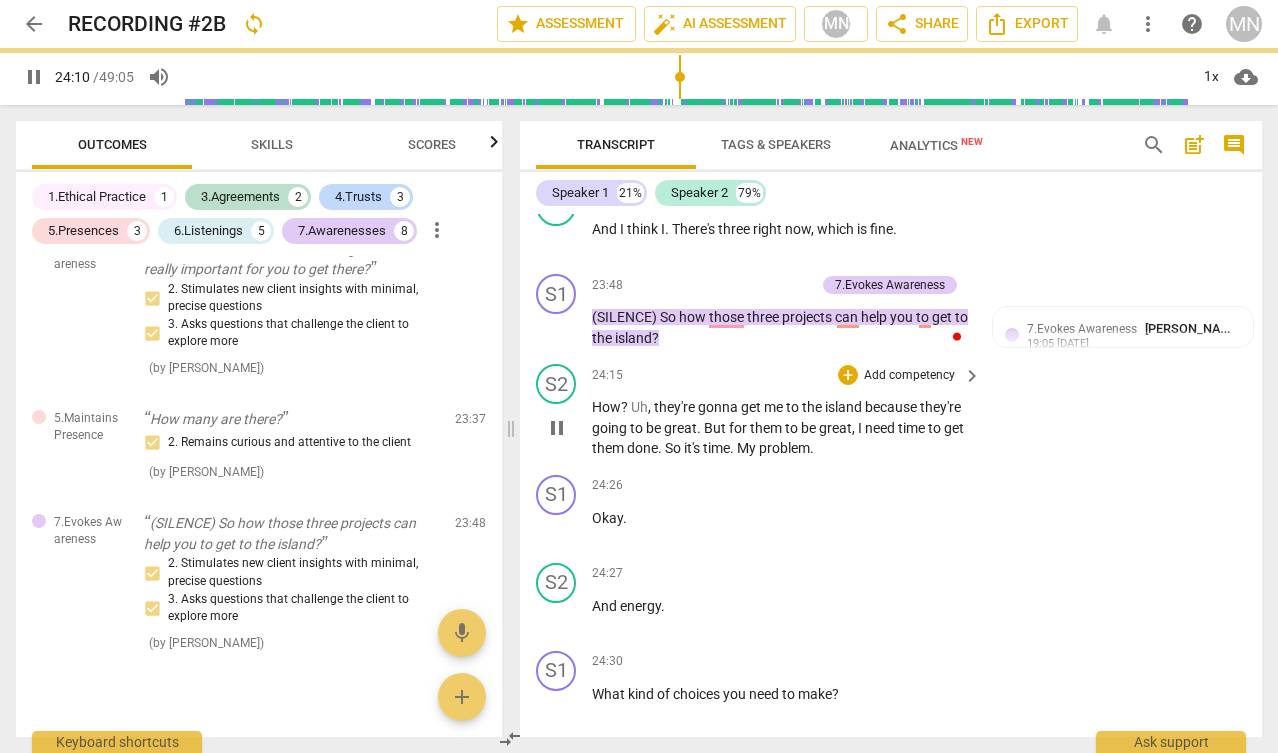 click on "How" at bounding box center (606, 407) 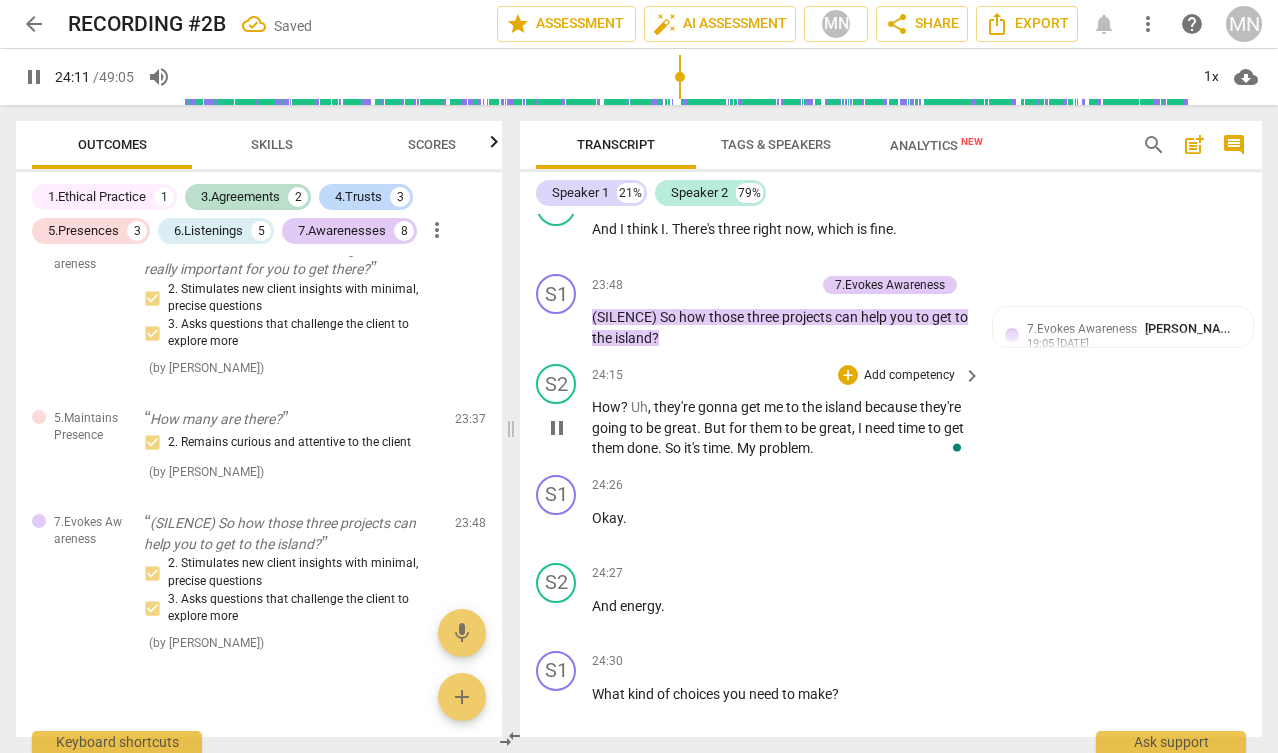 type on "1452" 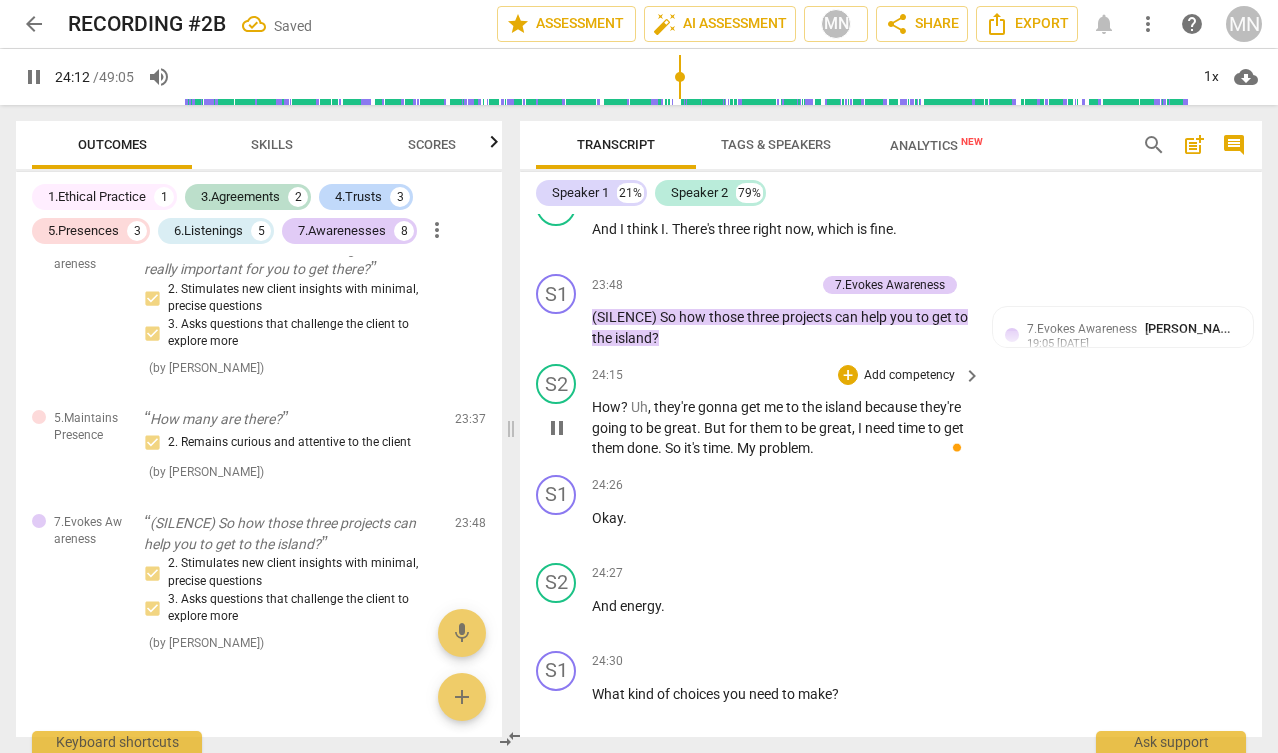 type 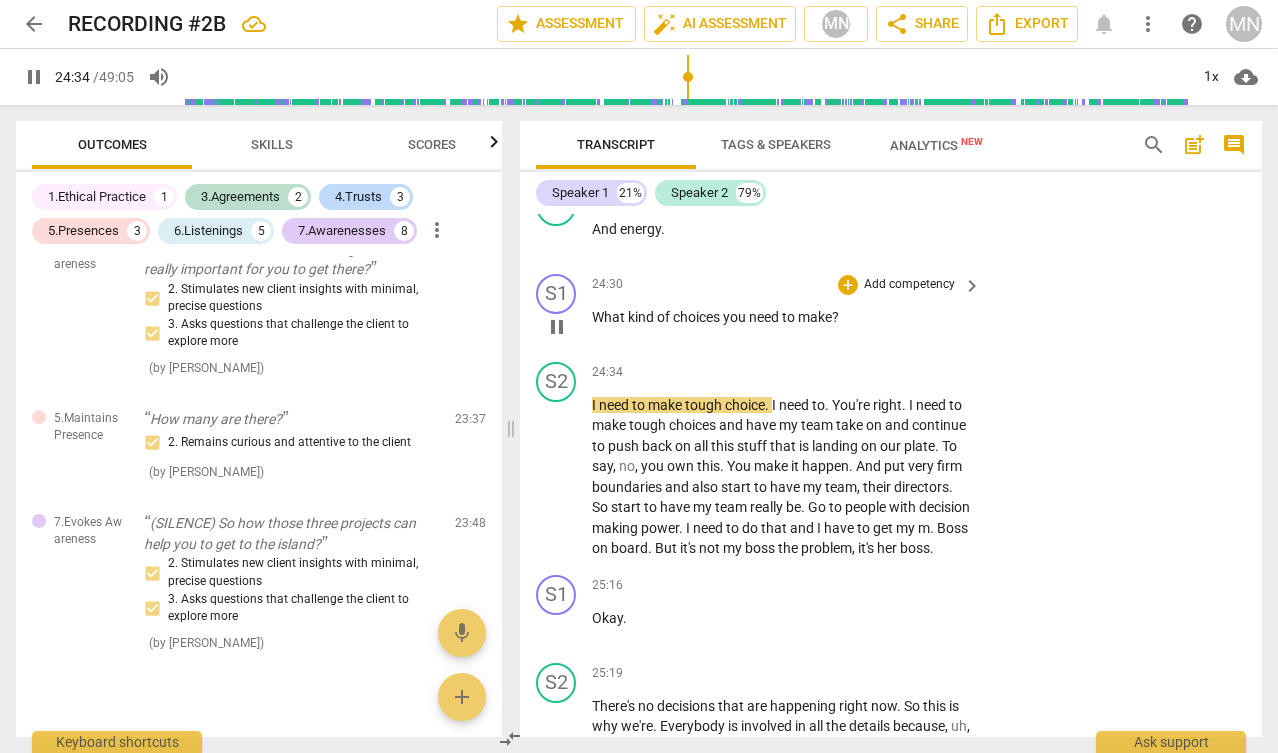 scroll, scrollTop: 11346, scrollLeft: 0, axis: vertical 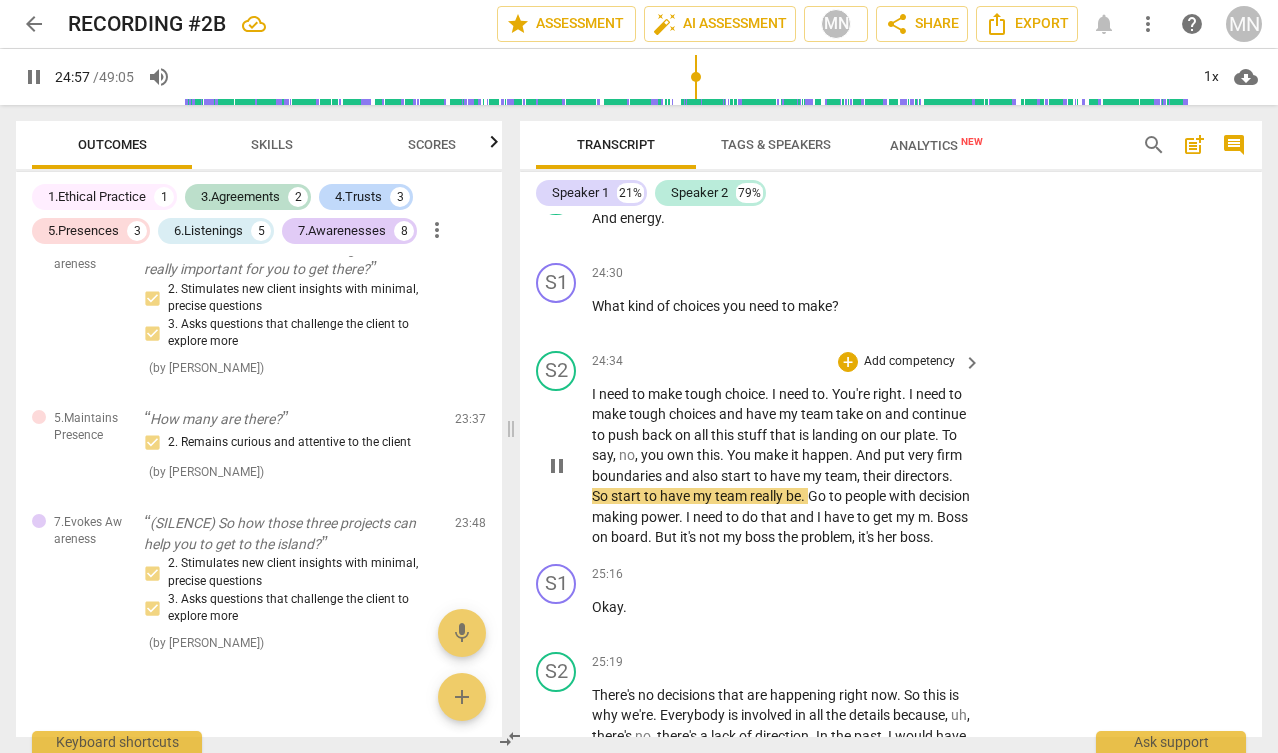 click on "I   need   to   make   tough   choice .   I   need   to .   You're   right .   I   need   to   make   tough   choices   and   have   my   team   take   on   and   continue   to   push   back   on   all   this   stuff   that   is   landing   on   our   plate .   To   say ,   no ,   you   own   this .   You   make   it   happen .   And   put   very   firm   boundaries   and   also   start   to   have   my   team ,   their   directors .   So   start   to   have   my   team   really   be .   Go   to   people   with   decision   making   power .   I   need   to   do   that   and   I   have   to   get   my   m .   Boss   on   board .   But   it's   not   my   boss   the   problem ,   it's   her   boss ." at bounding box center (781, 466) 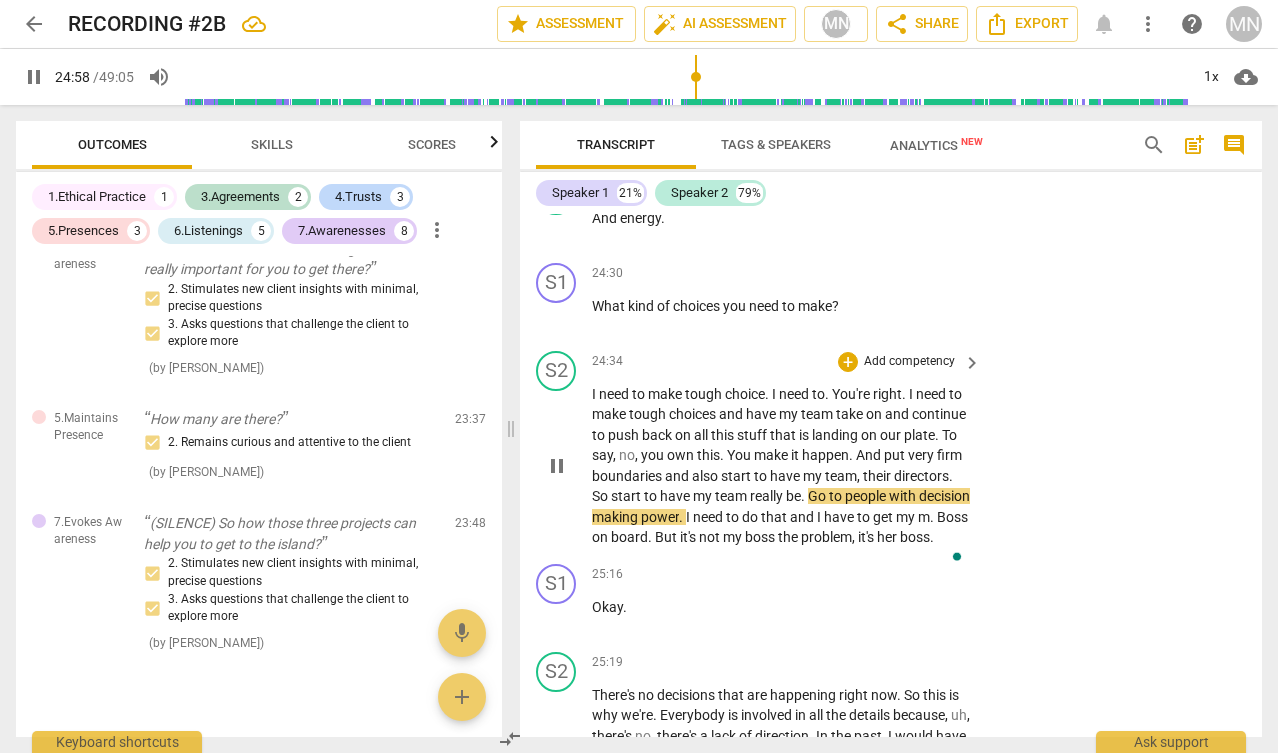 type on "1498" 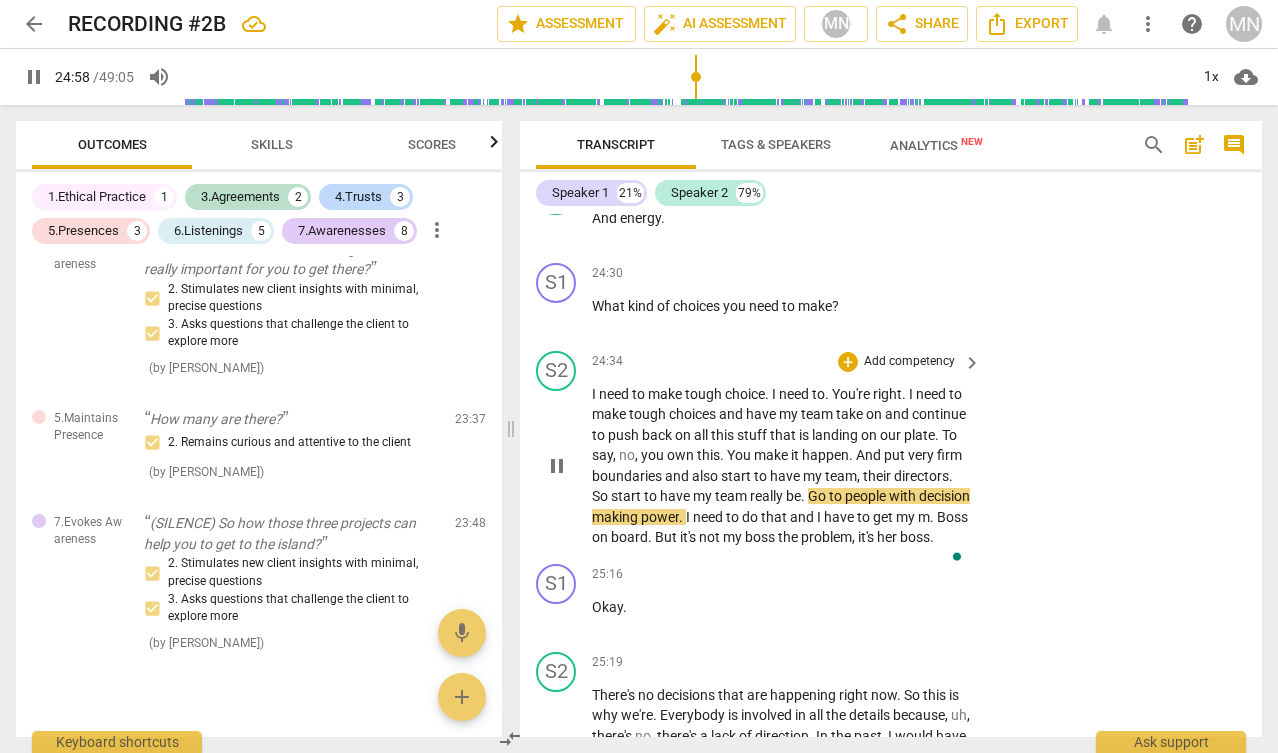 type 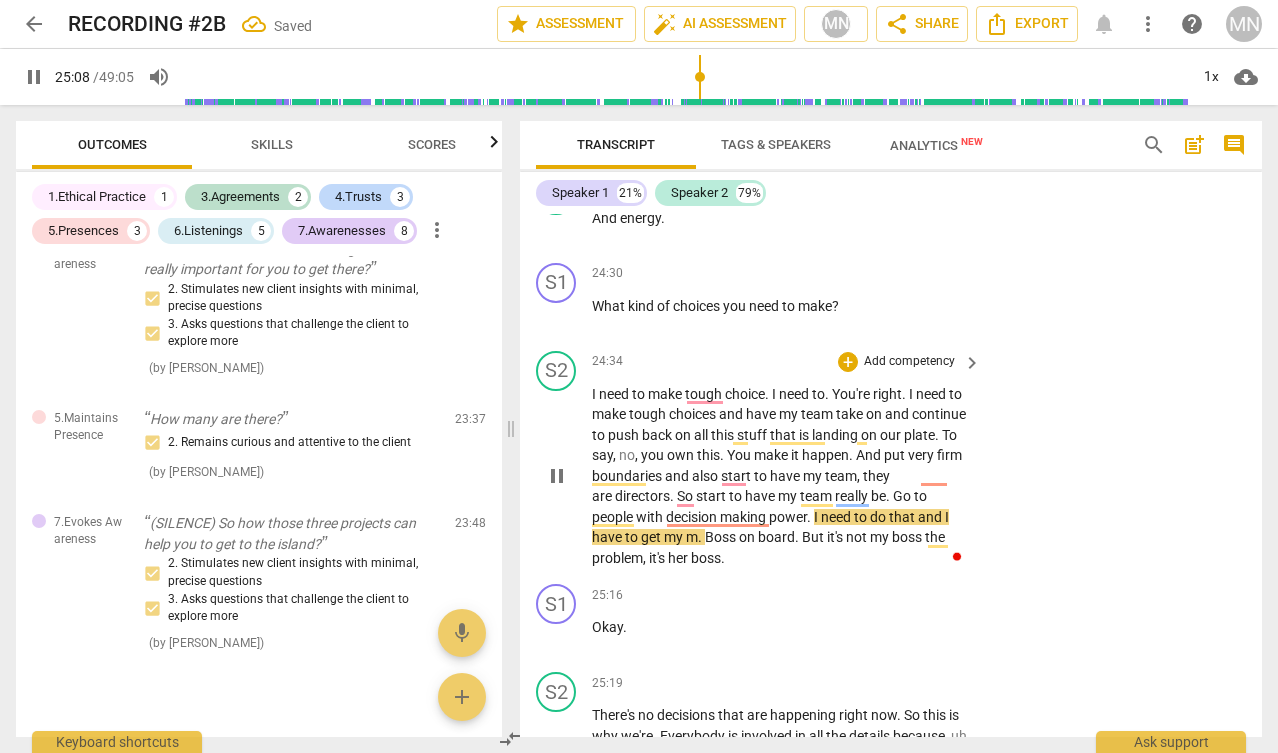 scroll, scrollTop: 11362, scrollLeft: 0, axis: vertical 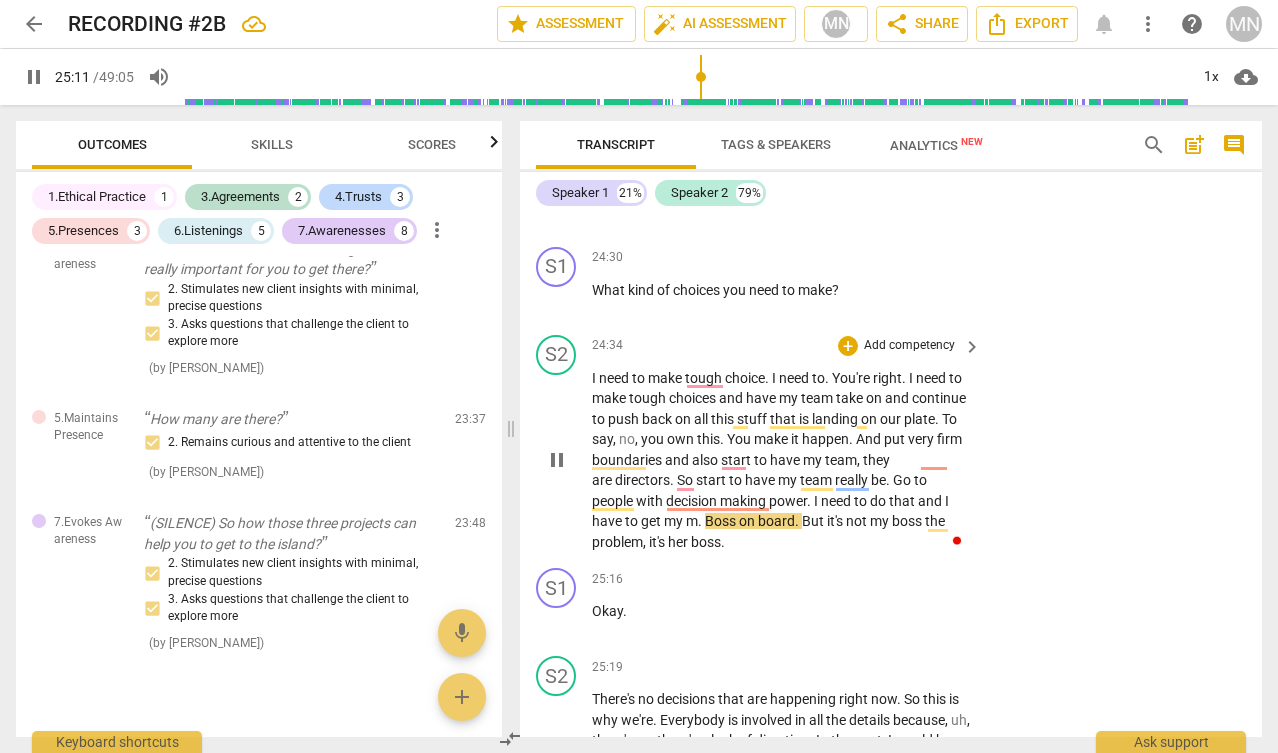 click on "." at bounding box center [701, 521] 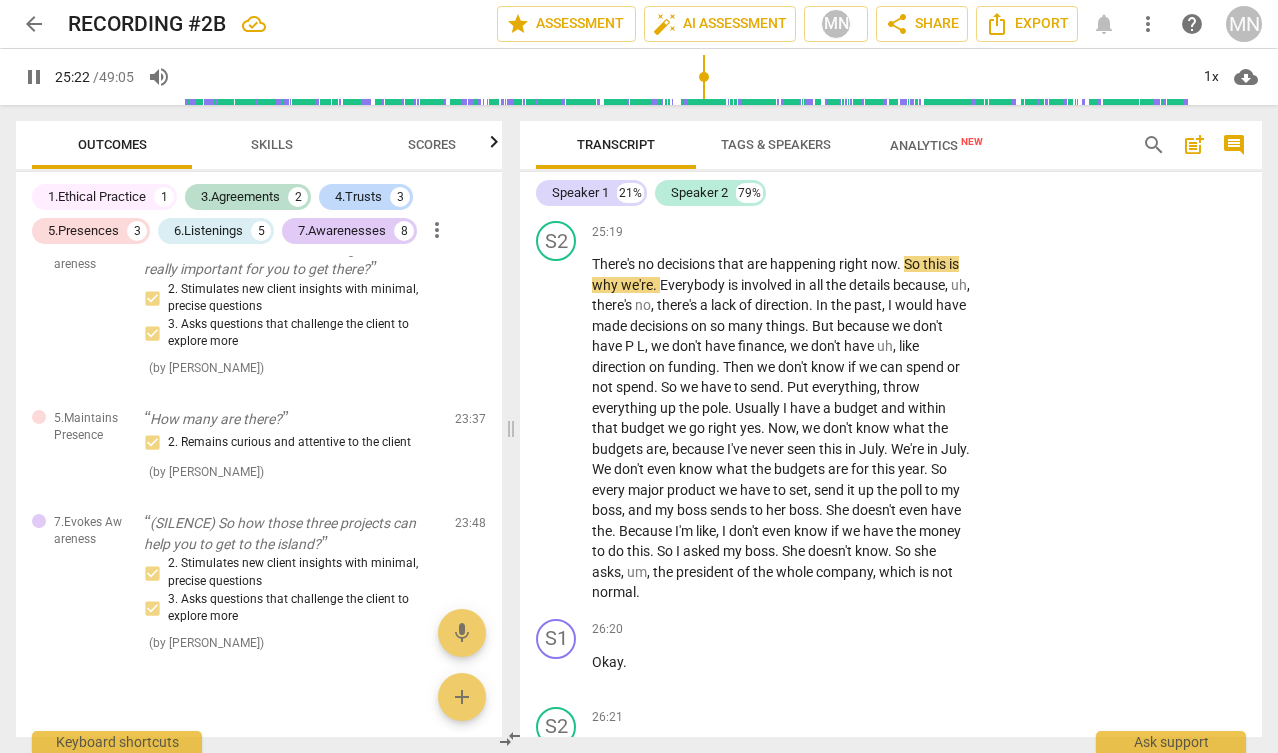 scroll, scrollTop: 11798, scrollLeft: 0, axis: vertical 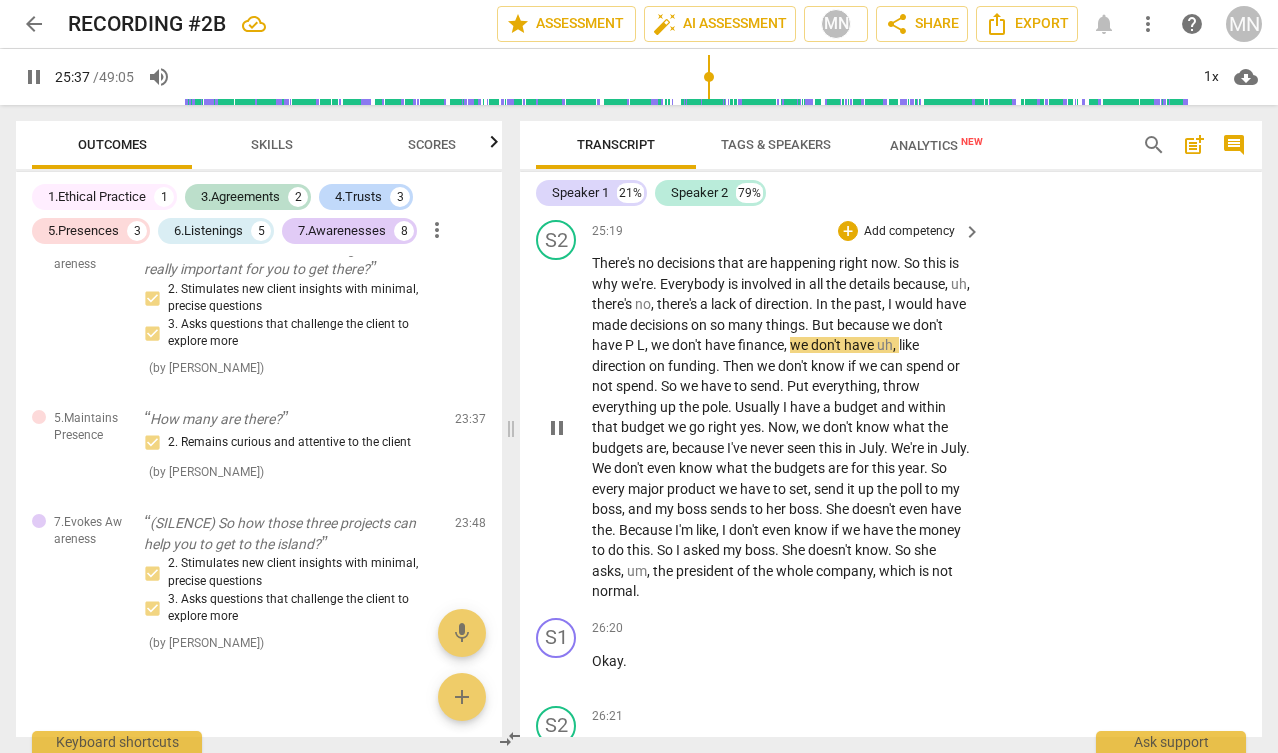 click on "L" at bounding box center [641, 345] 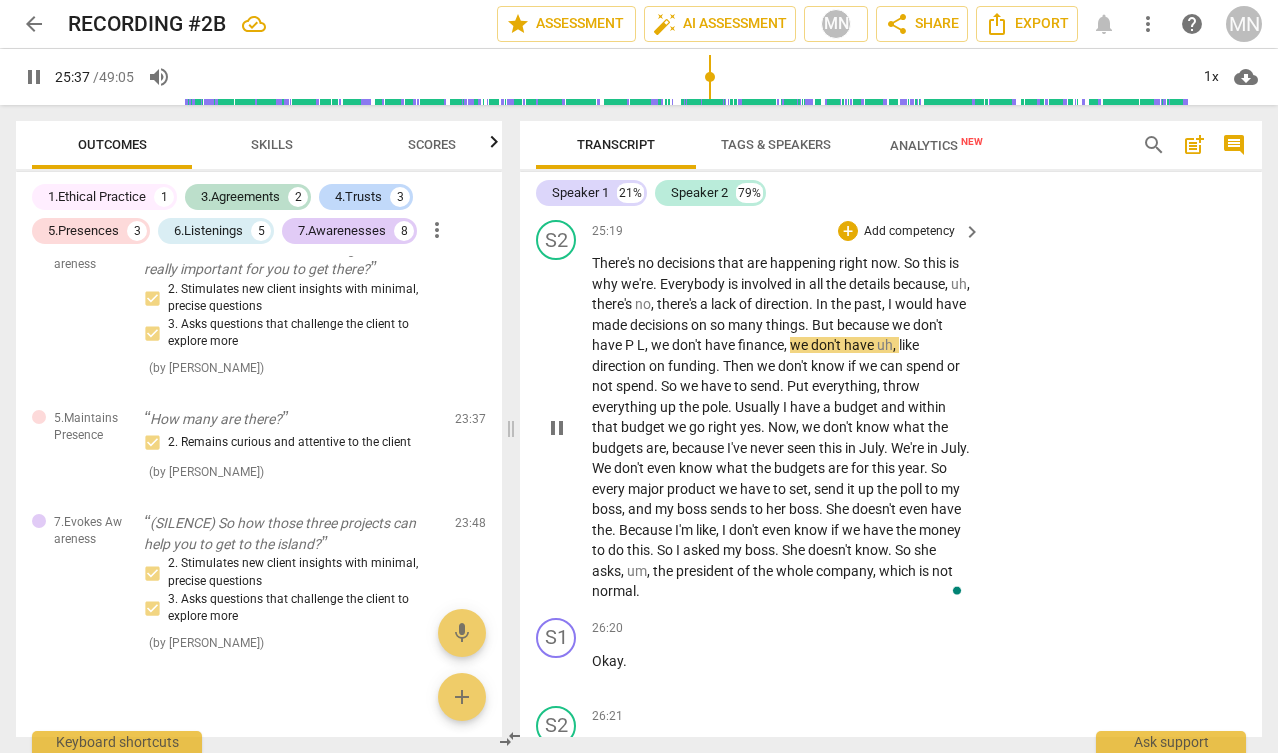 type on "1538" 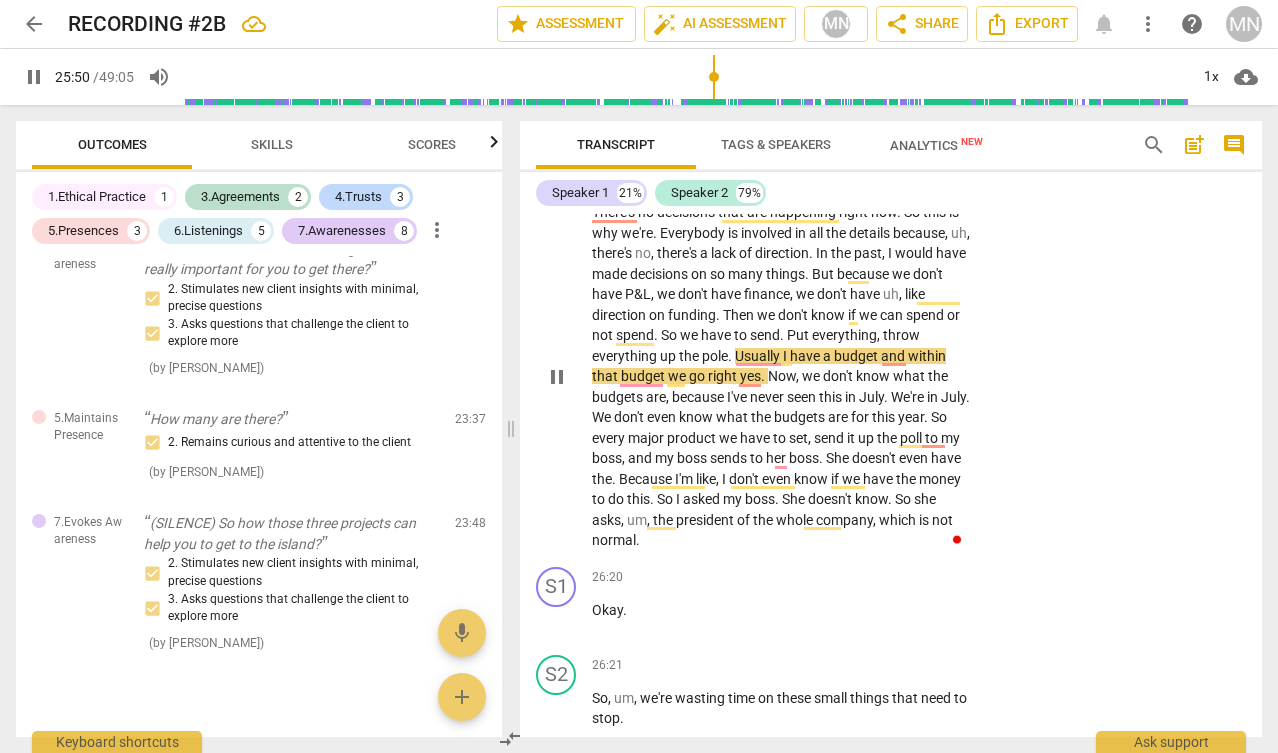 scroll, scrollTop: 11850, scrollLeft: 0, axis: vertical 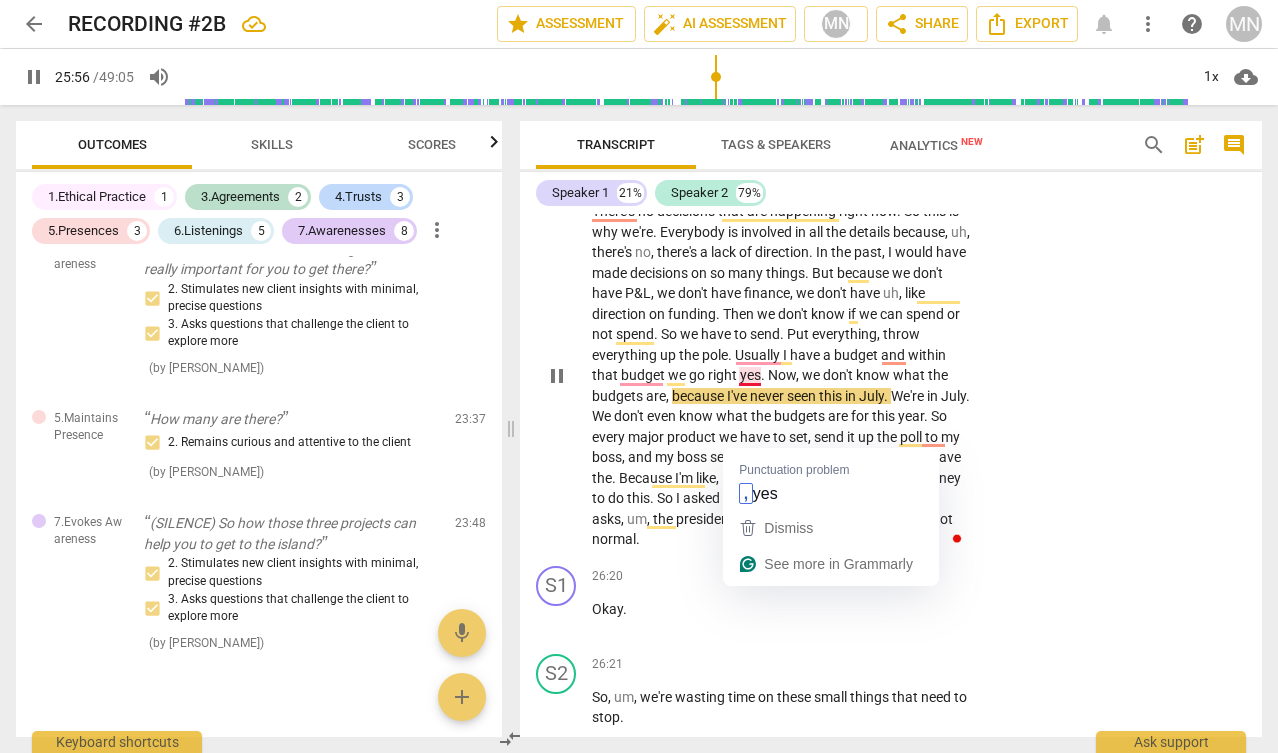 click on "yes" at bounding box center (750, 375) 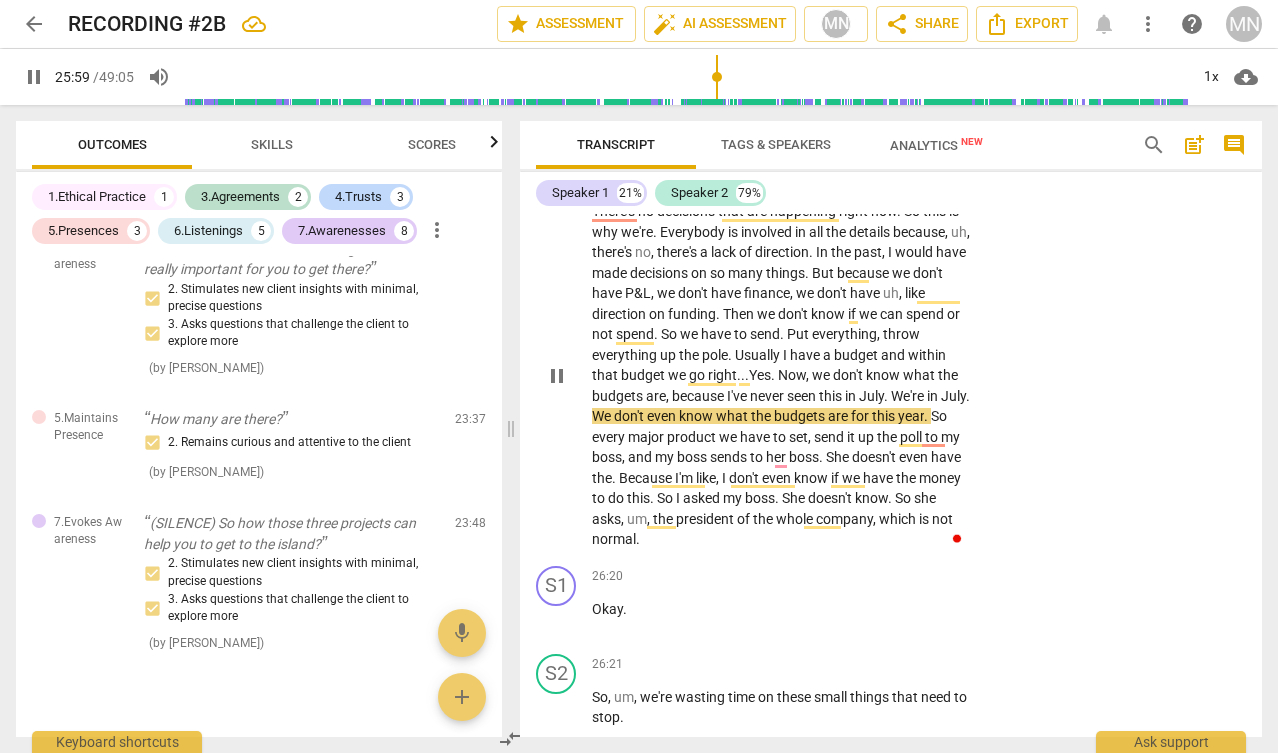 click on "Yes" at bounding box center [760, 375] 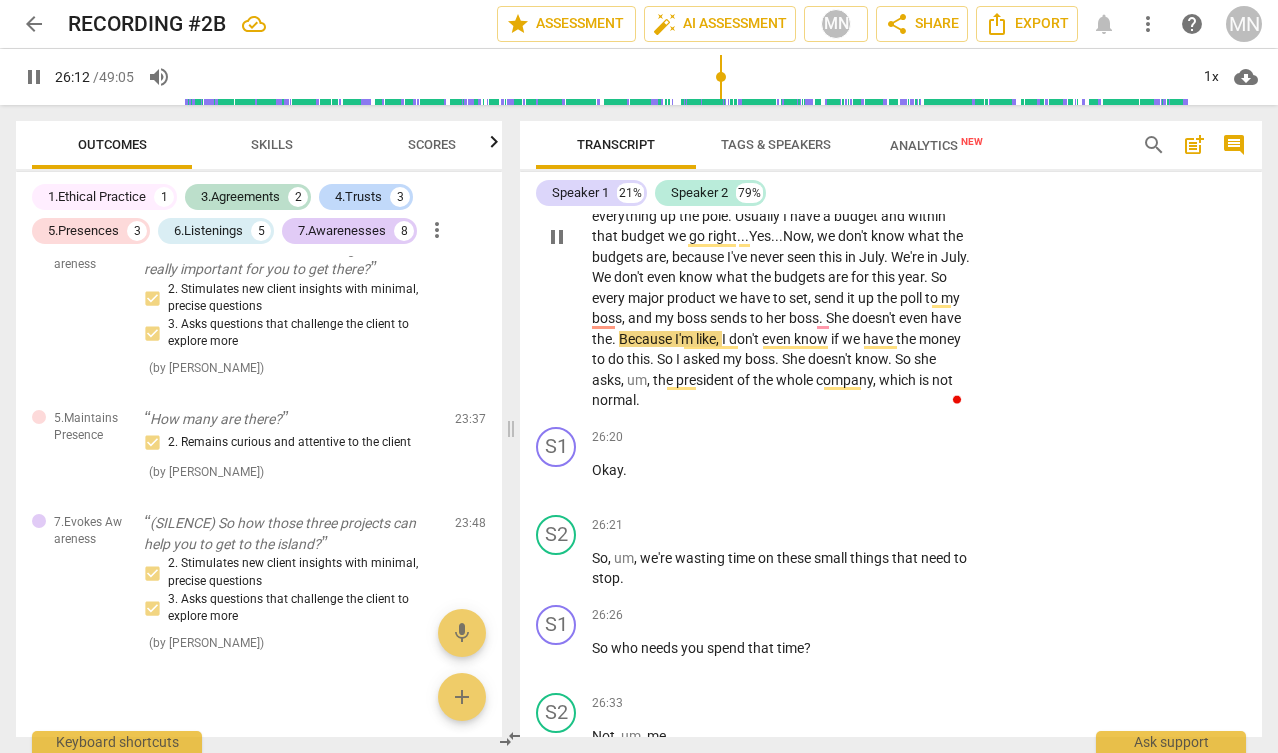 scroll, scrollTop: 12029, scrollLeft: 0, axis: vertical 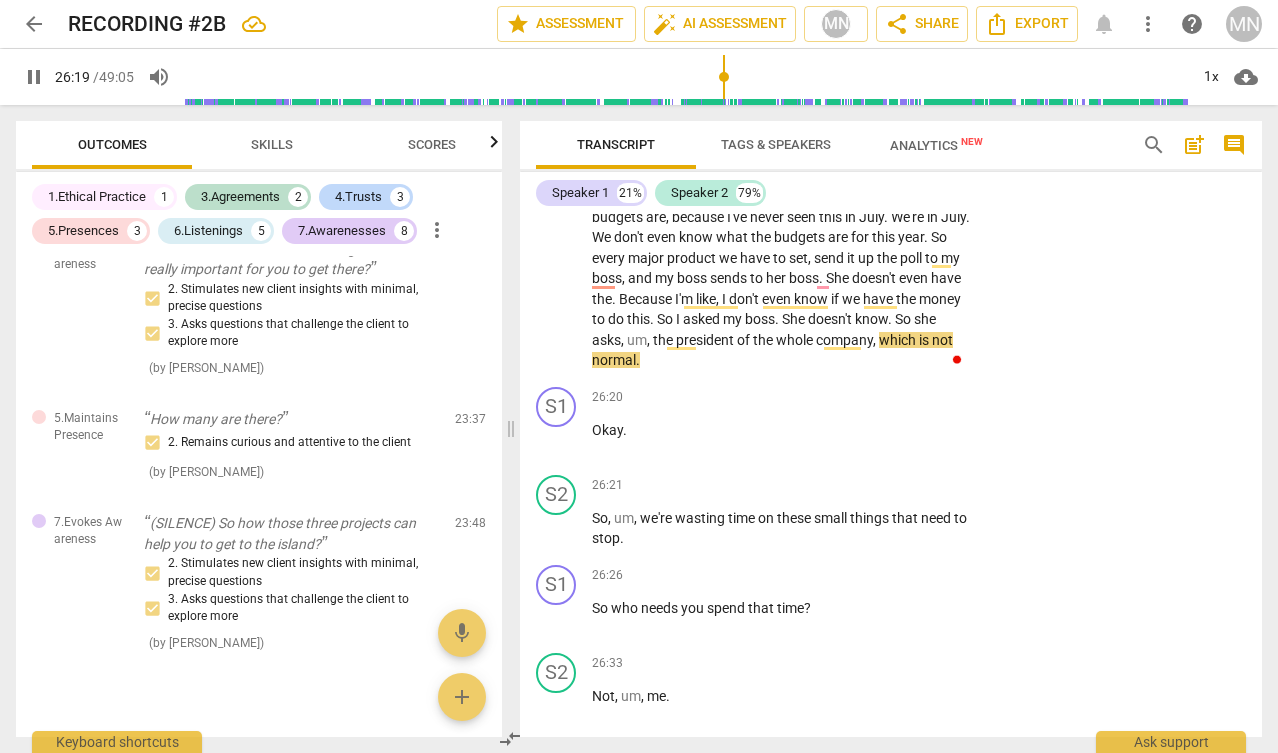 type on "1580" 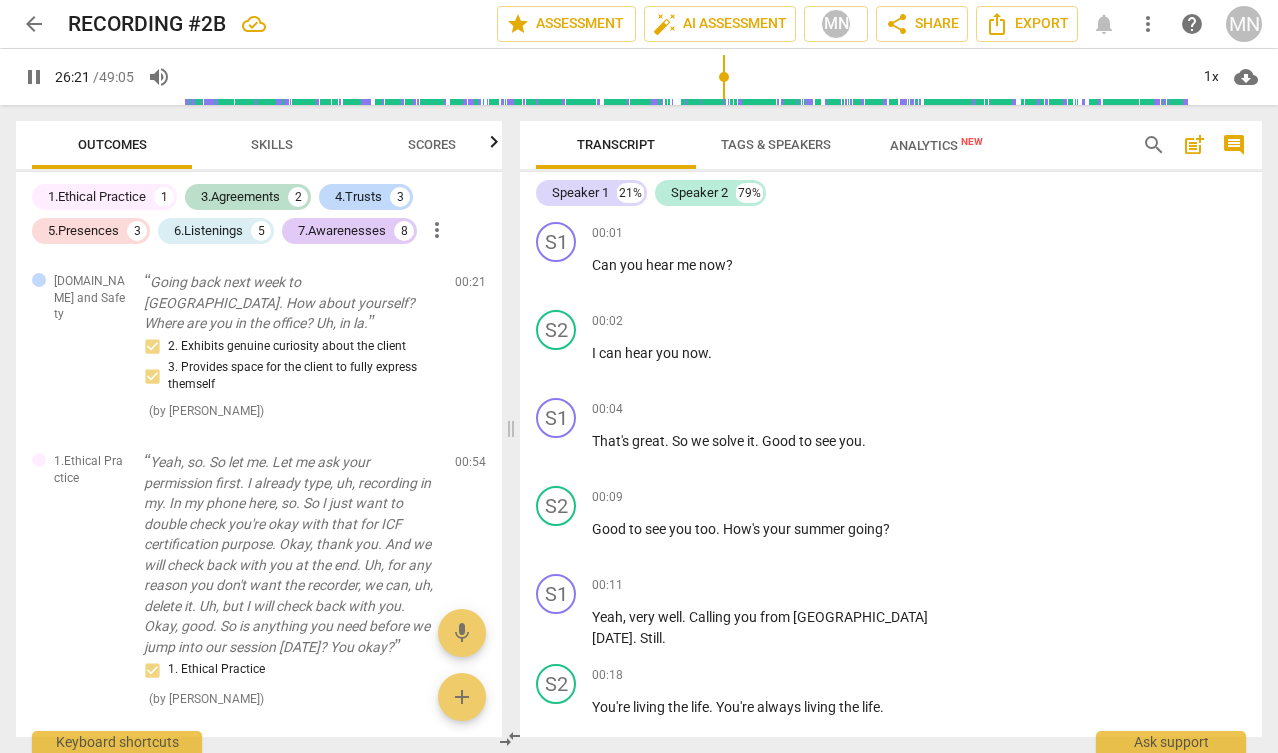 scroll, scrollTop: 0, scrollLeft: 0, axis: both 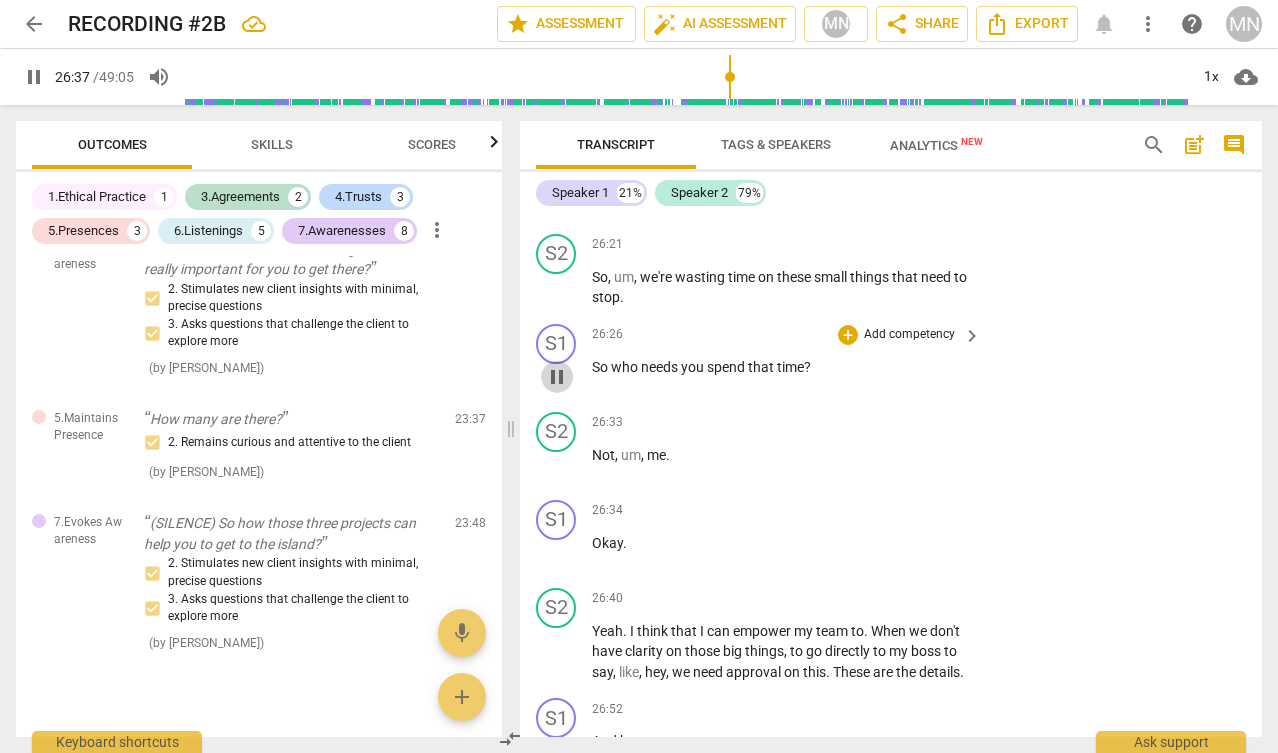 click on "pause" at bounding box center [557, 377] 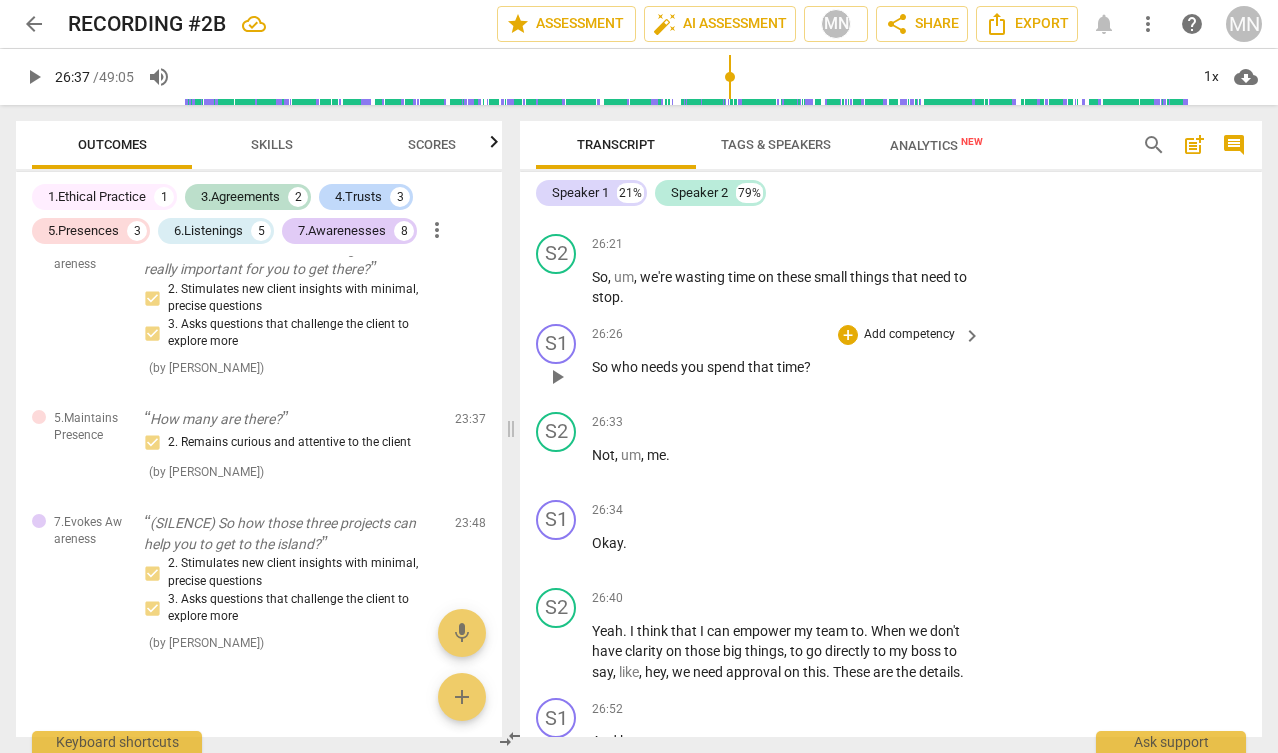 click on "play_arrow" at bounding box center [557, 377] 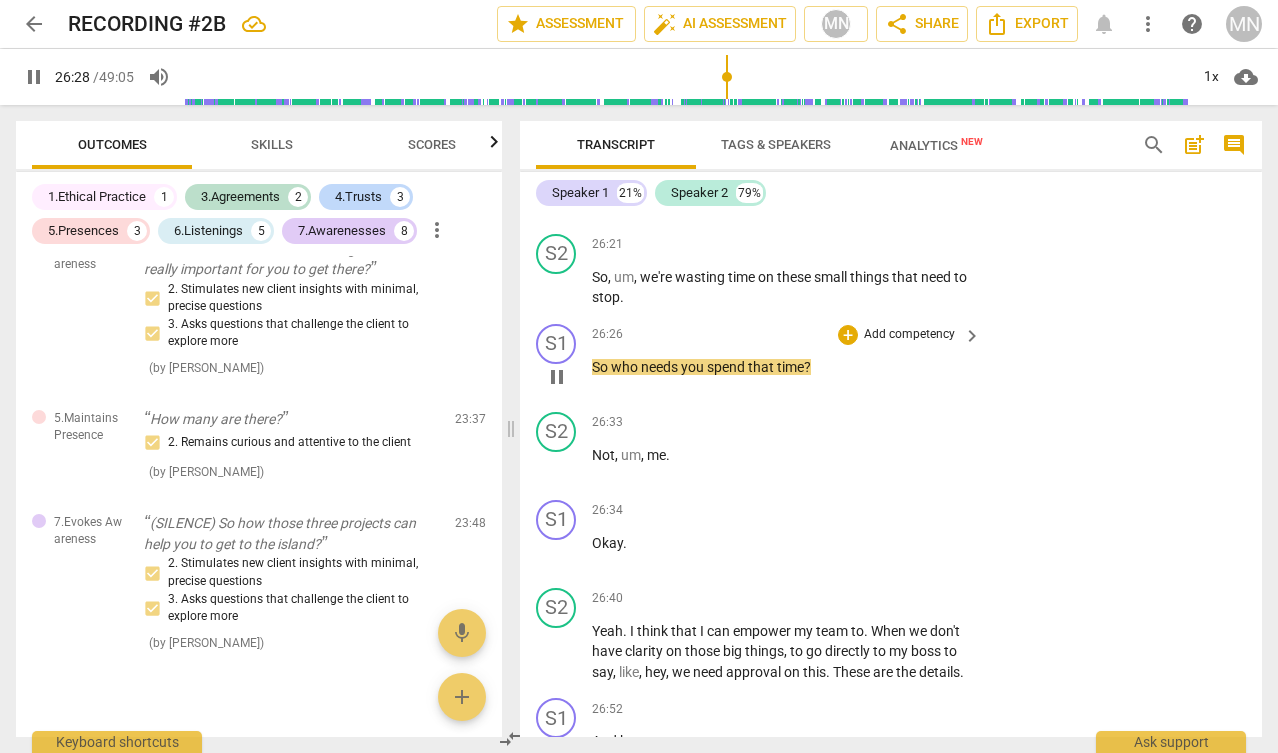 click on "you" at bounding box center [694, 367] 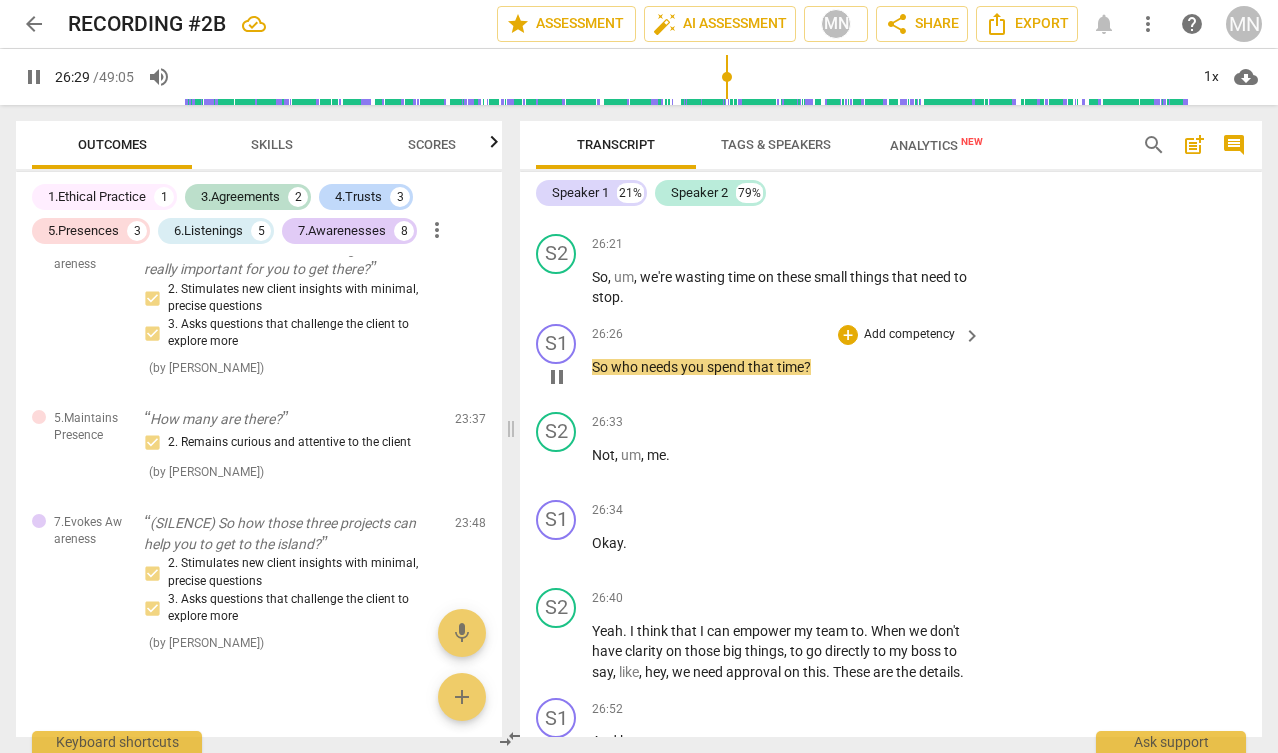 type on "1590" 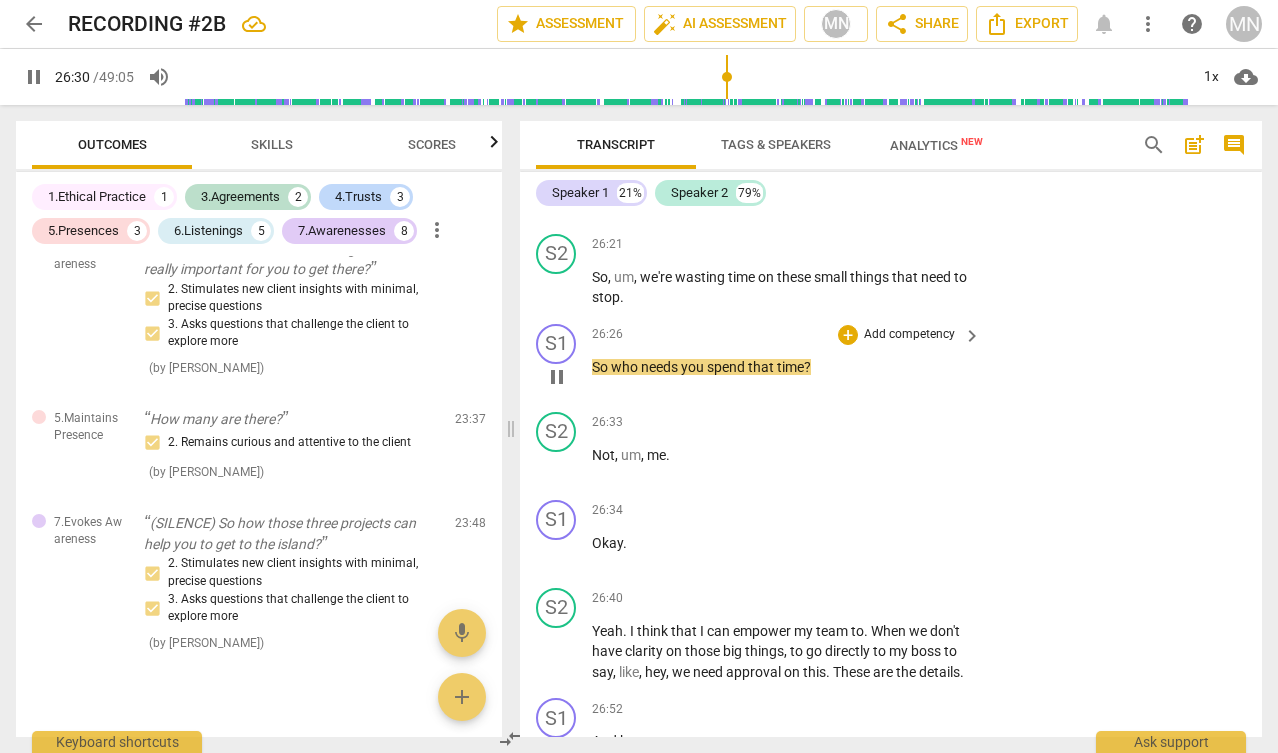 type 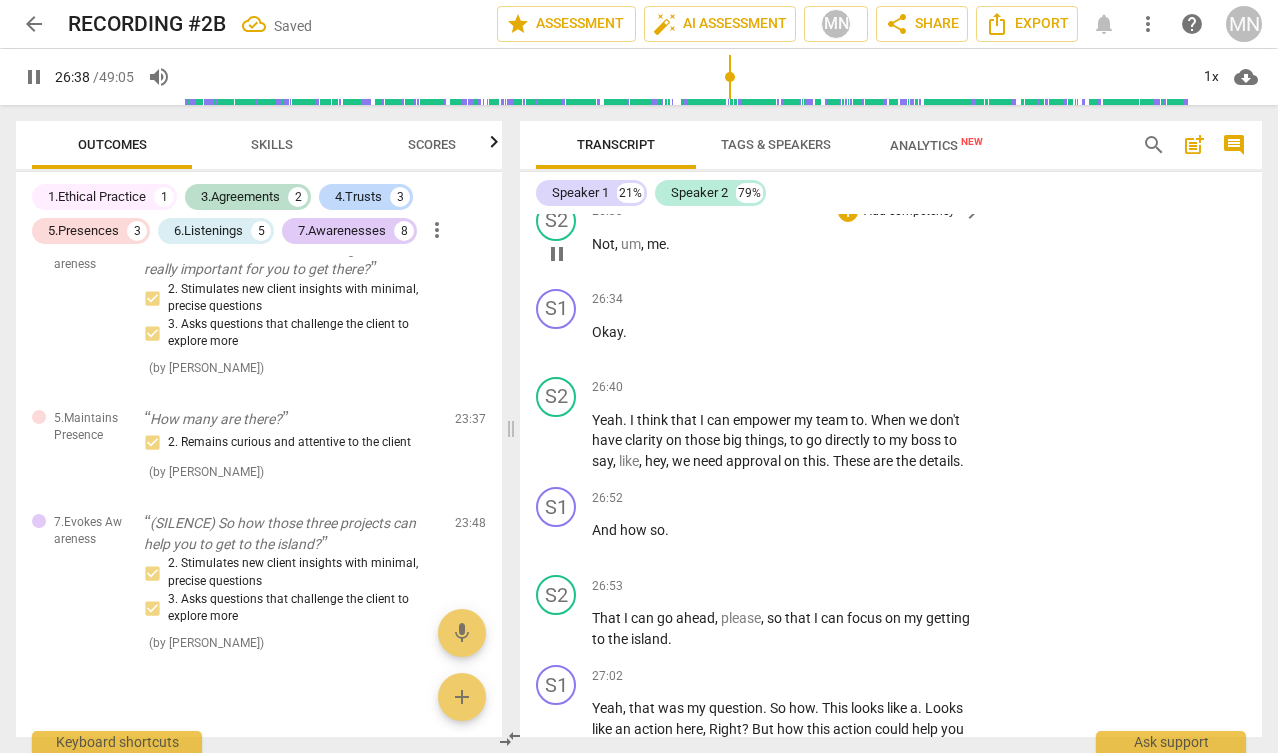 scroll, scrollTop: 12493, scrollLeft: 0, axis: vertical 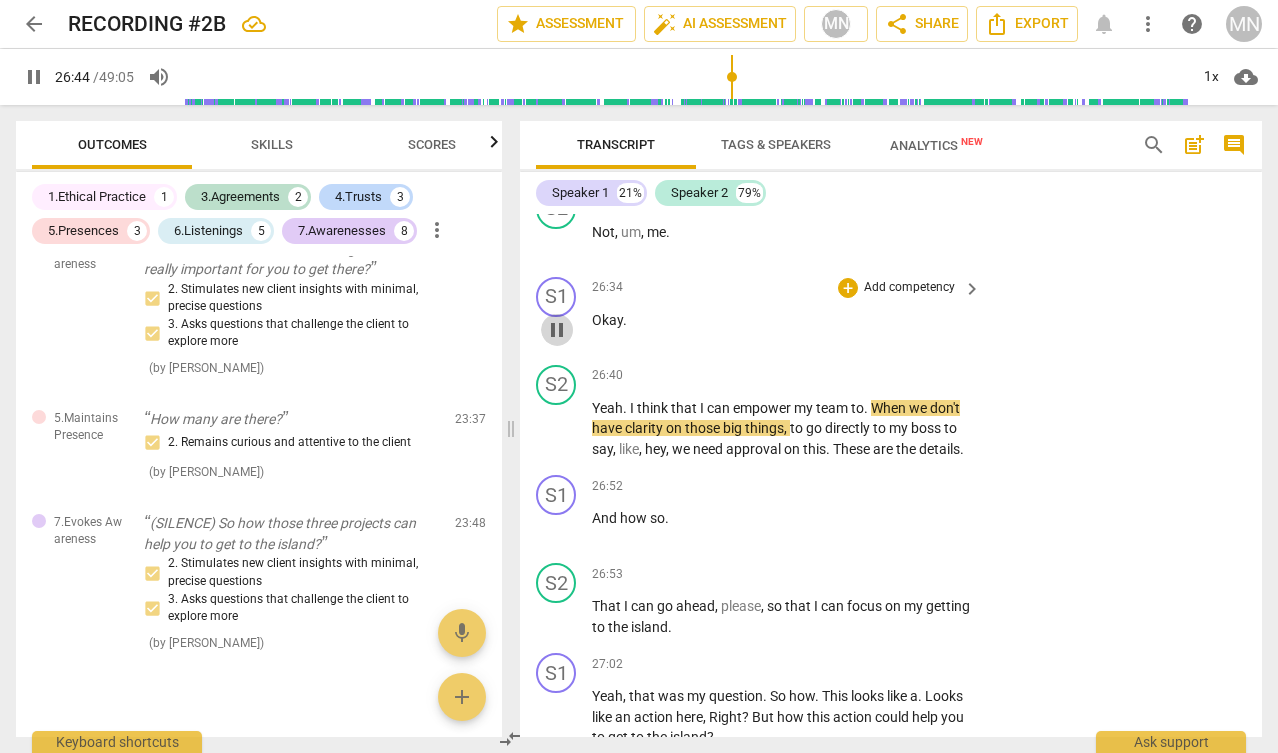 click on "pause" at bounding box center (557, 330) 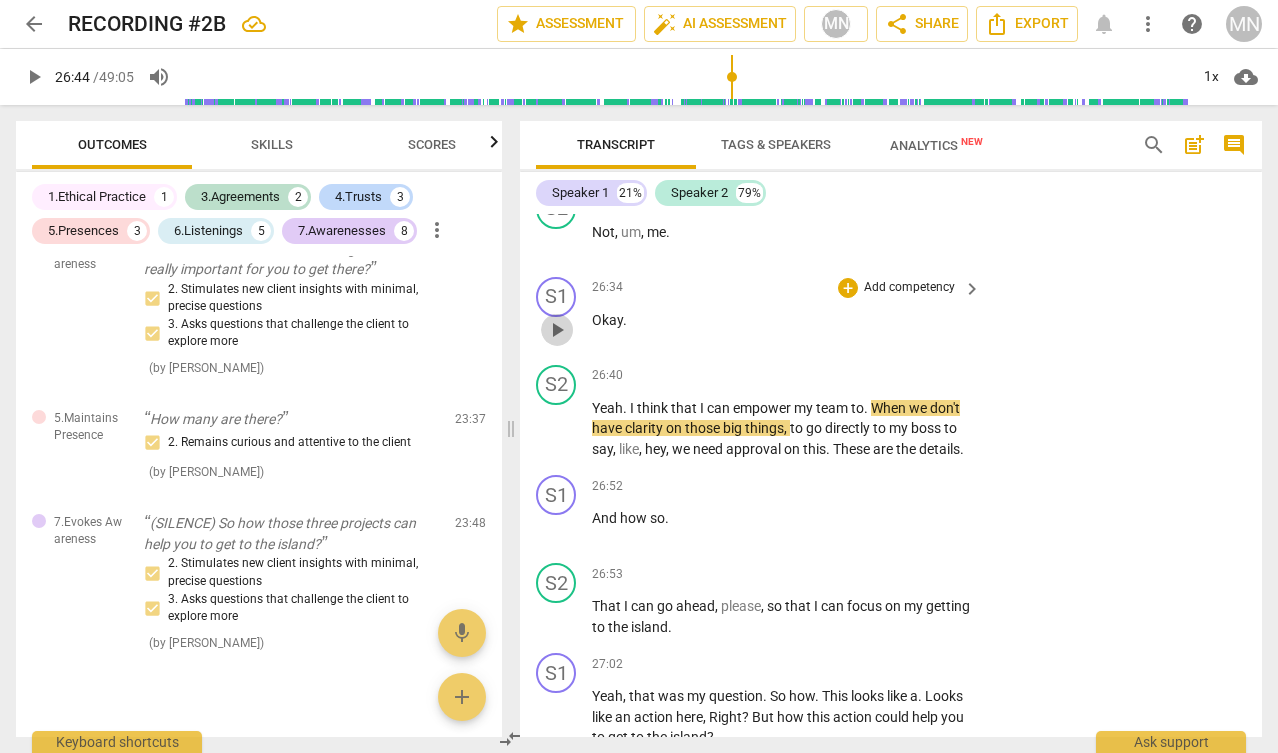 click on "play_arrow" at bounding box center [557, 330] 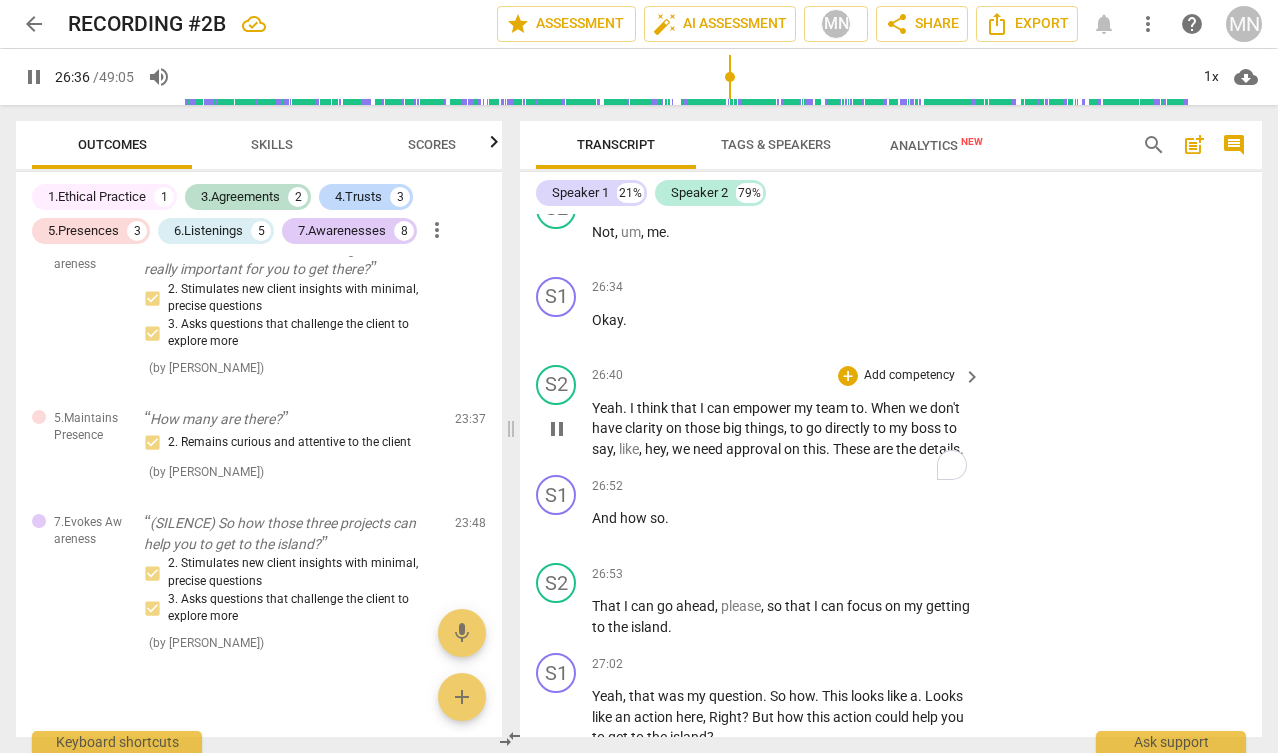 click on "Yeah" at bounding box center (607, 408) 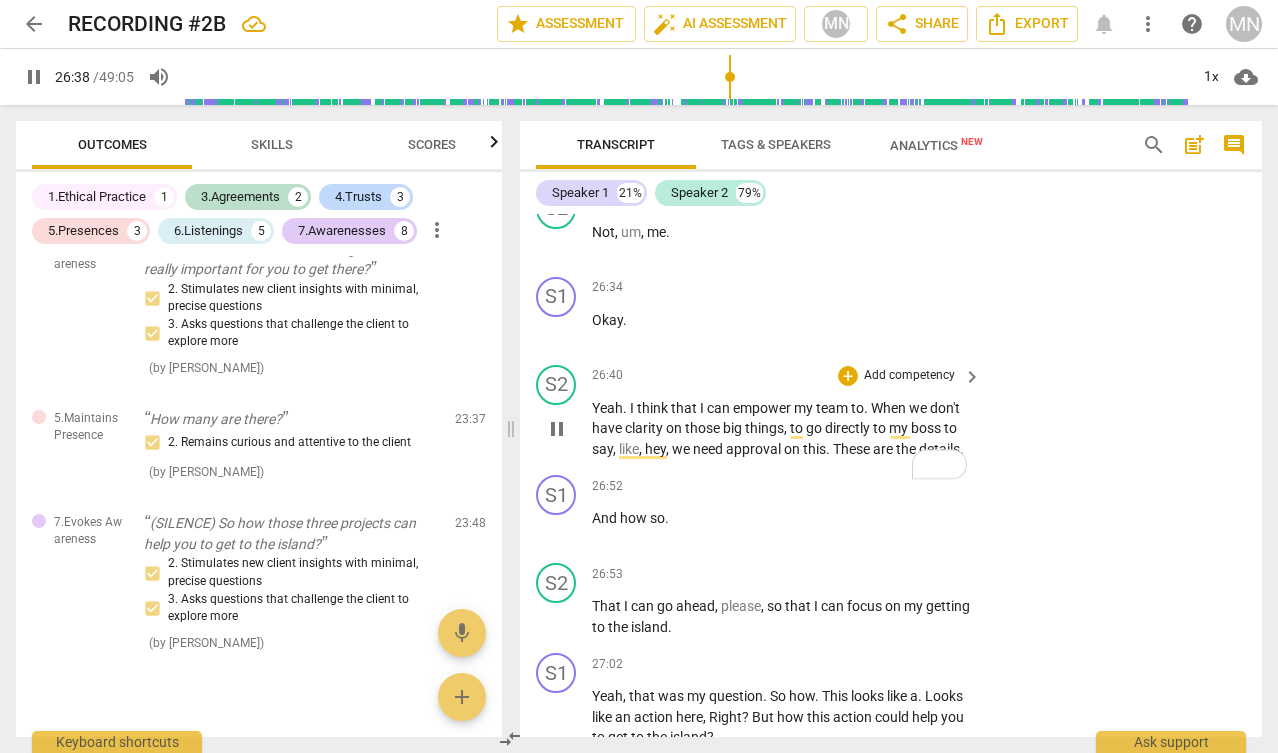 type on "1599" 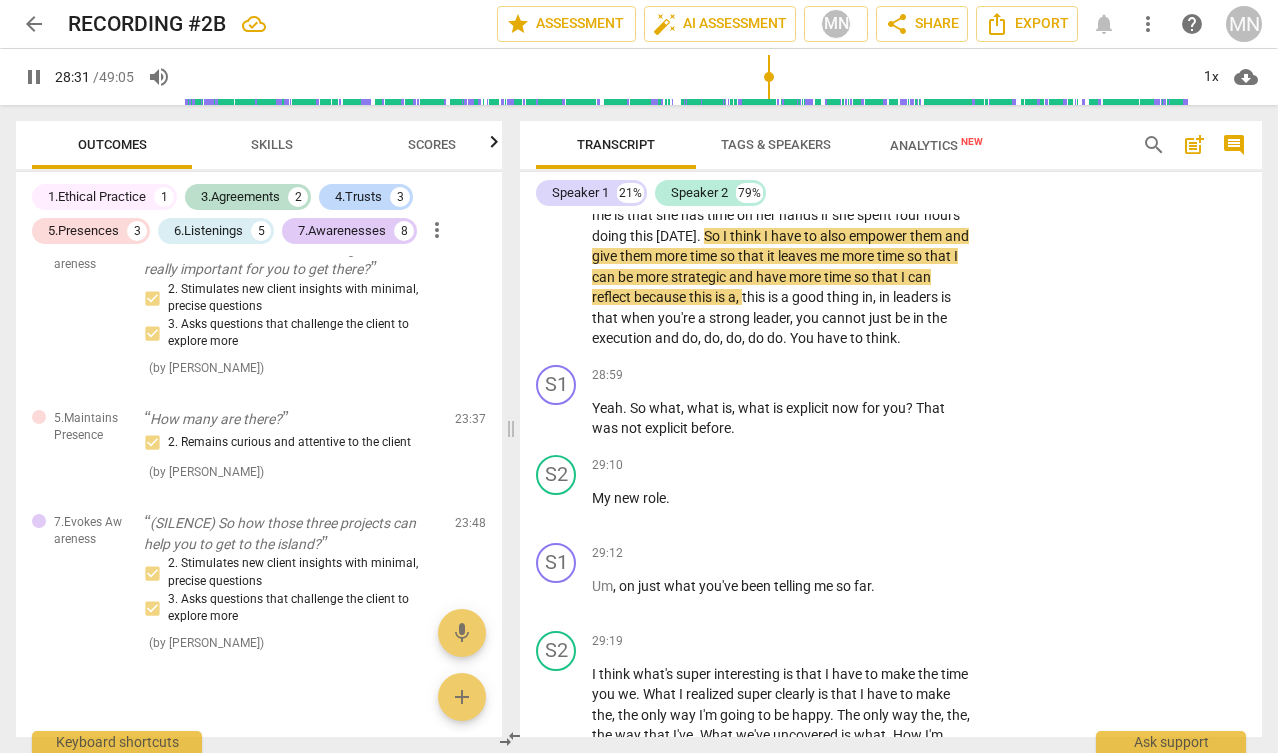 scroll, scrollTop: 13494, scrollLeft: 0, axis: vertical 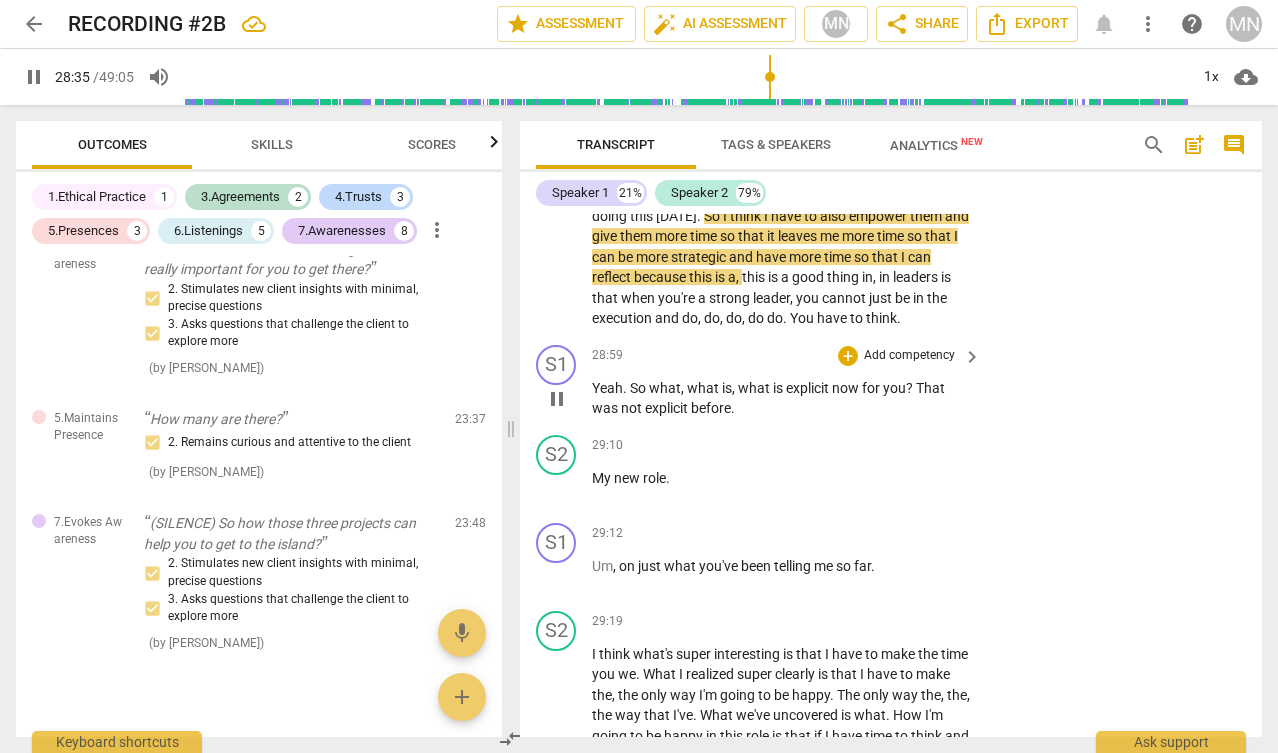 click on "pause" at bounding box center (557, 399) 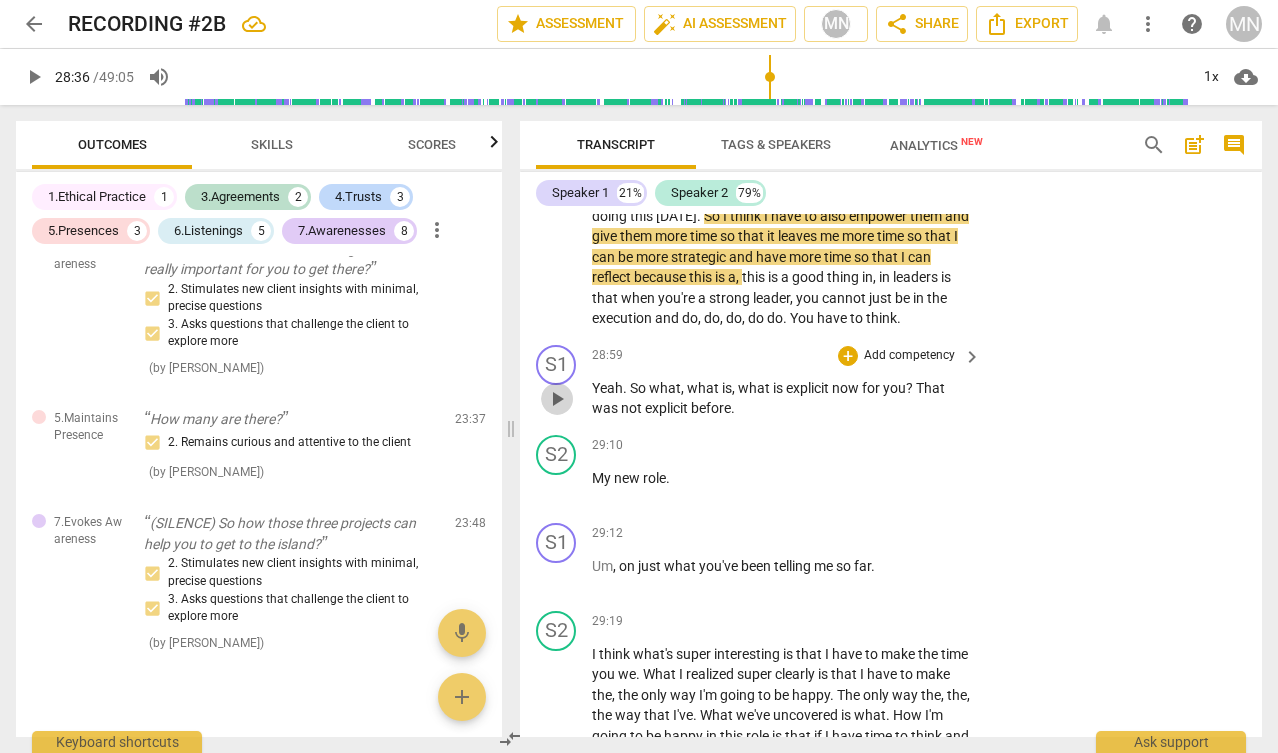 click on "play_arrow" at bounding box center [557, 399] 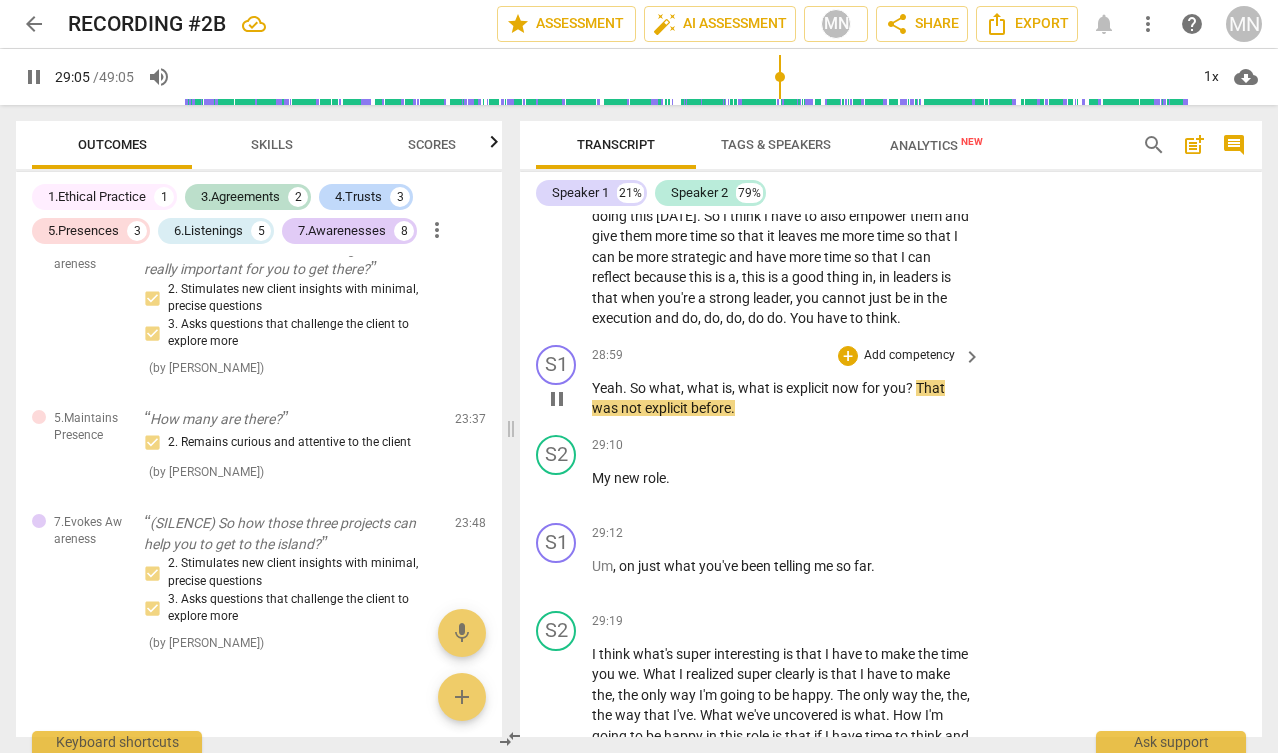 click on "Yeah .   So   what ,   what   is ,   what   is   explicit   now   for   you ?   That   was   not   explicit   before ." at bounding box center (781, 398) 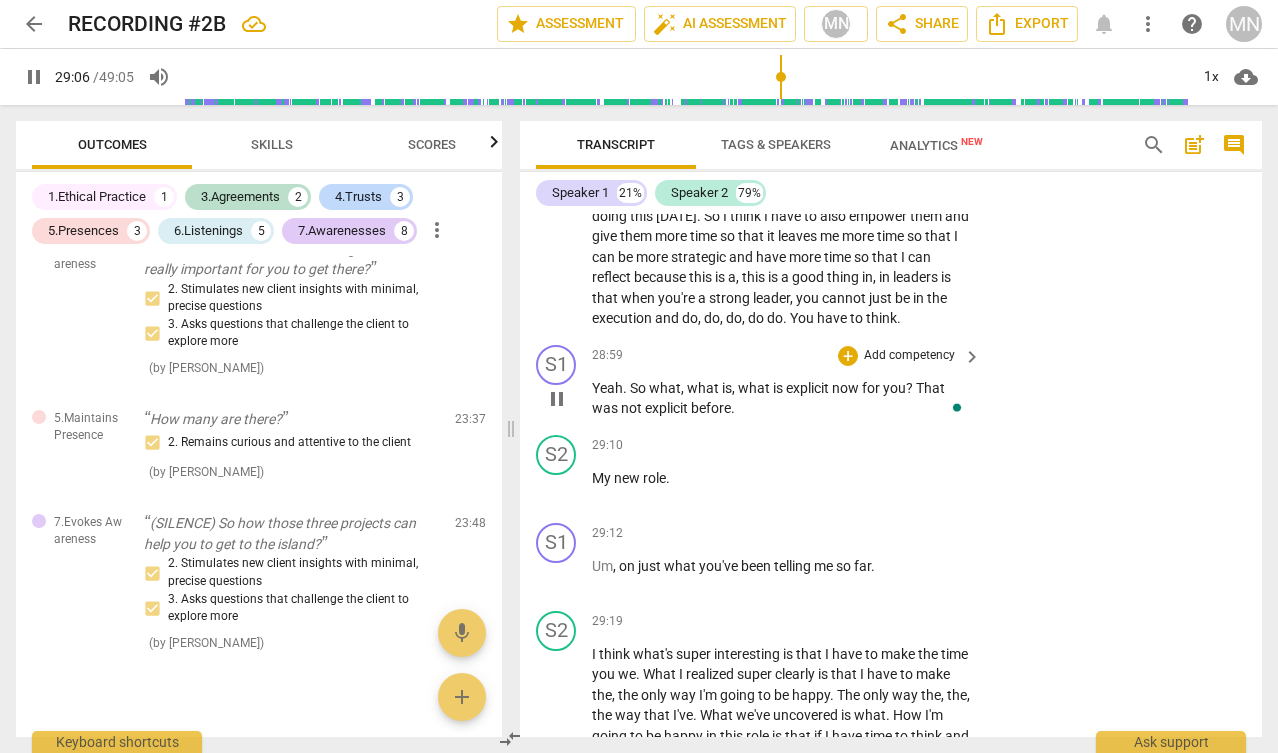 type on "1747" 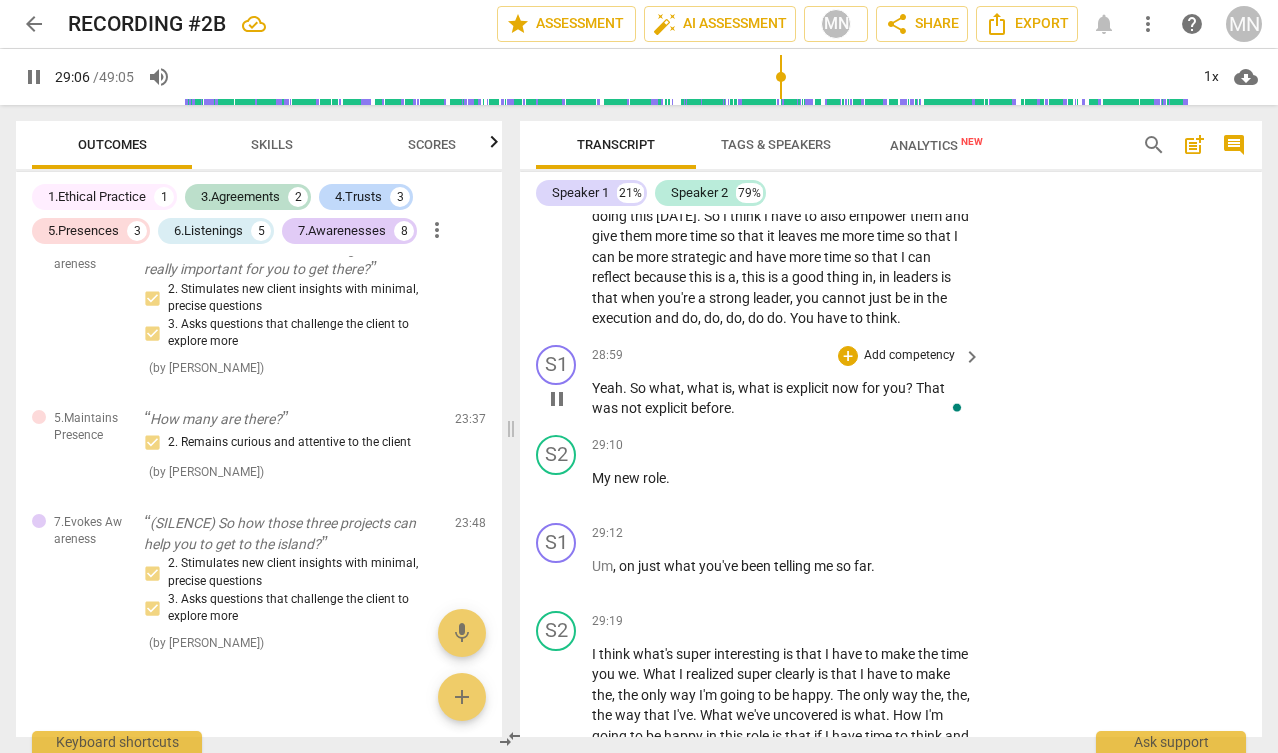 type 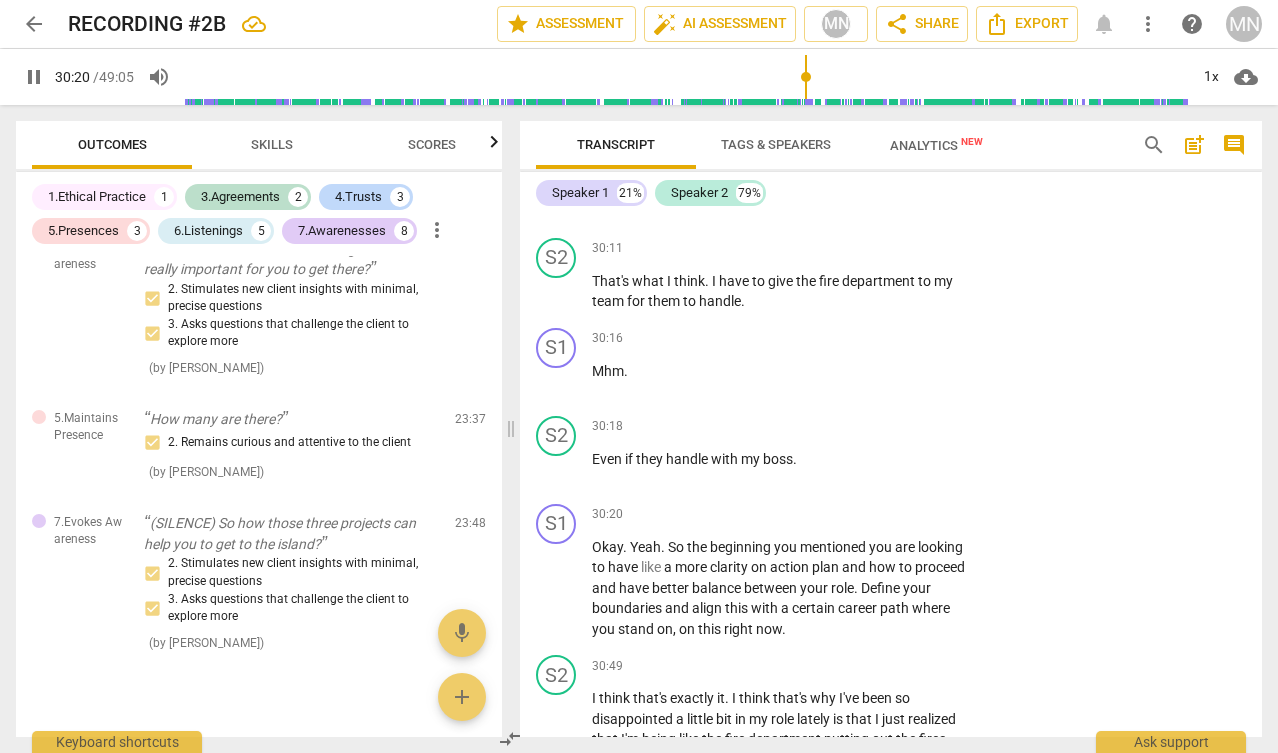 scroll, scrollTop: 14452, scrollLeft: 0, axis: vertical 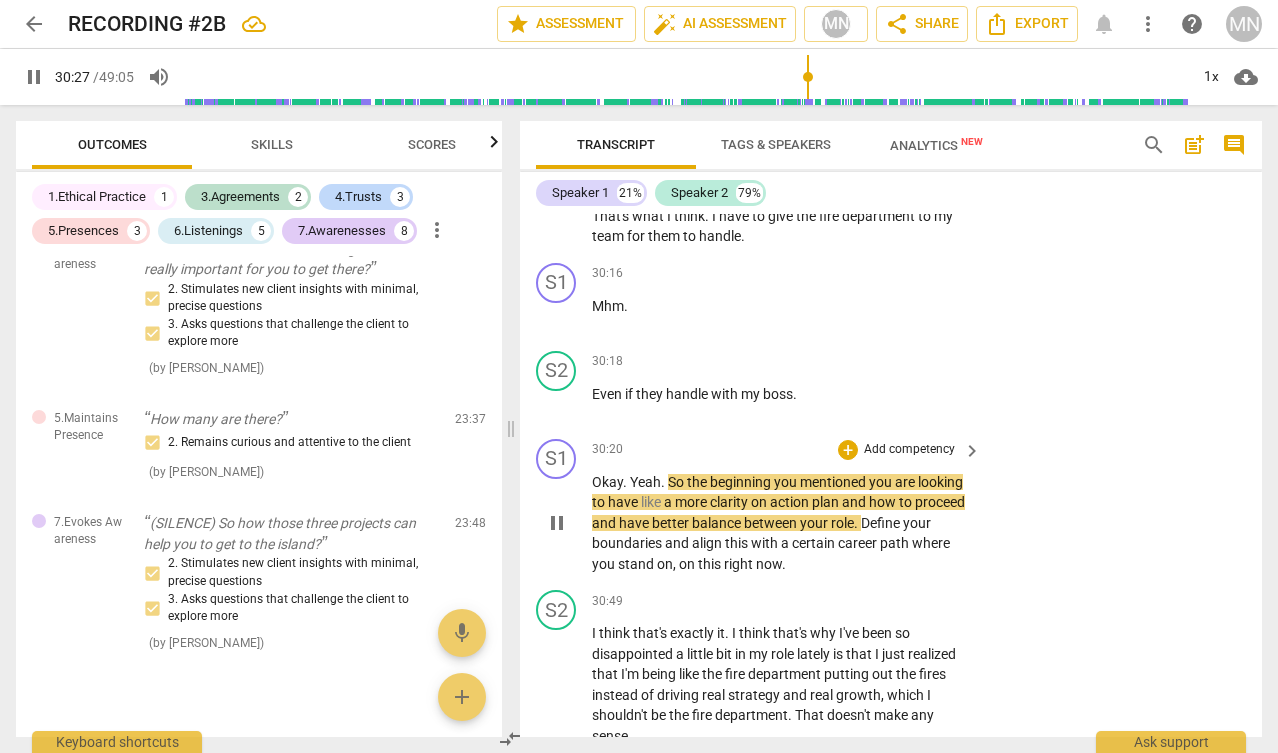 click on "Yeah" at bounding box center (645, 482) 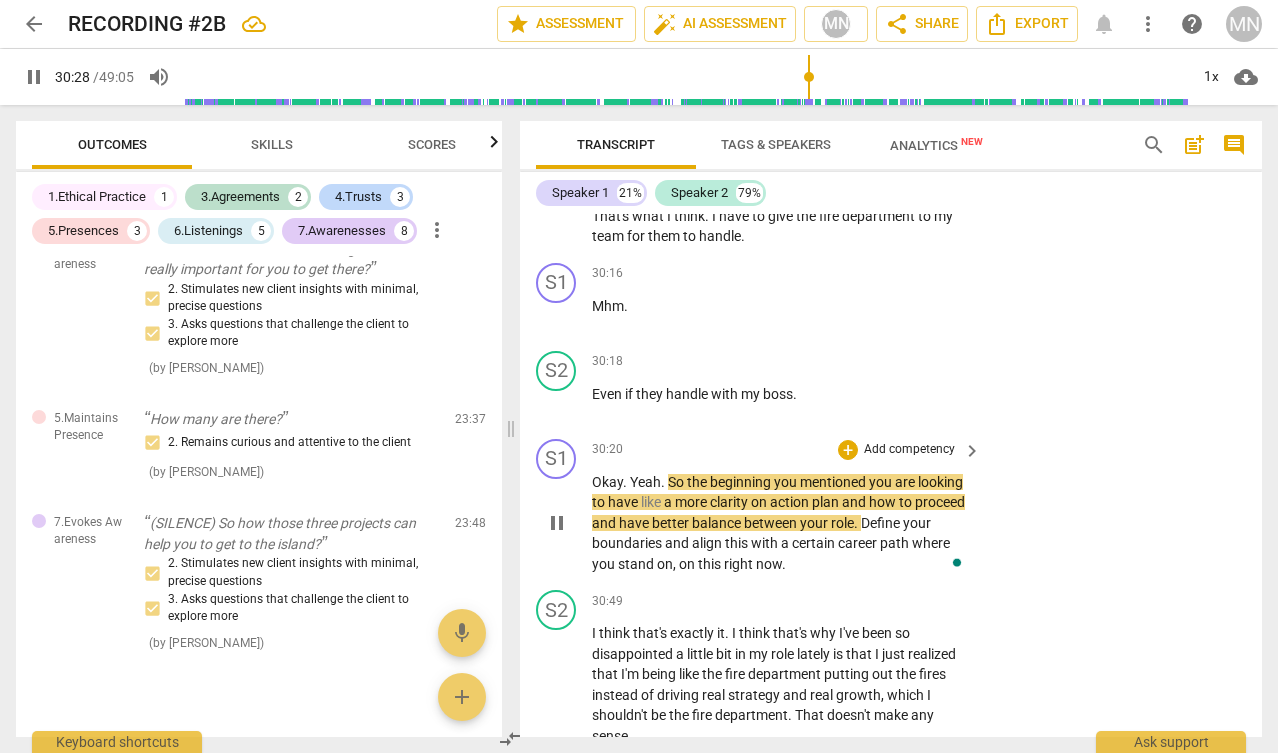 type on "1829" 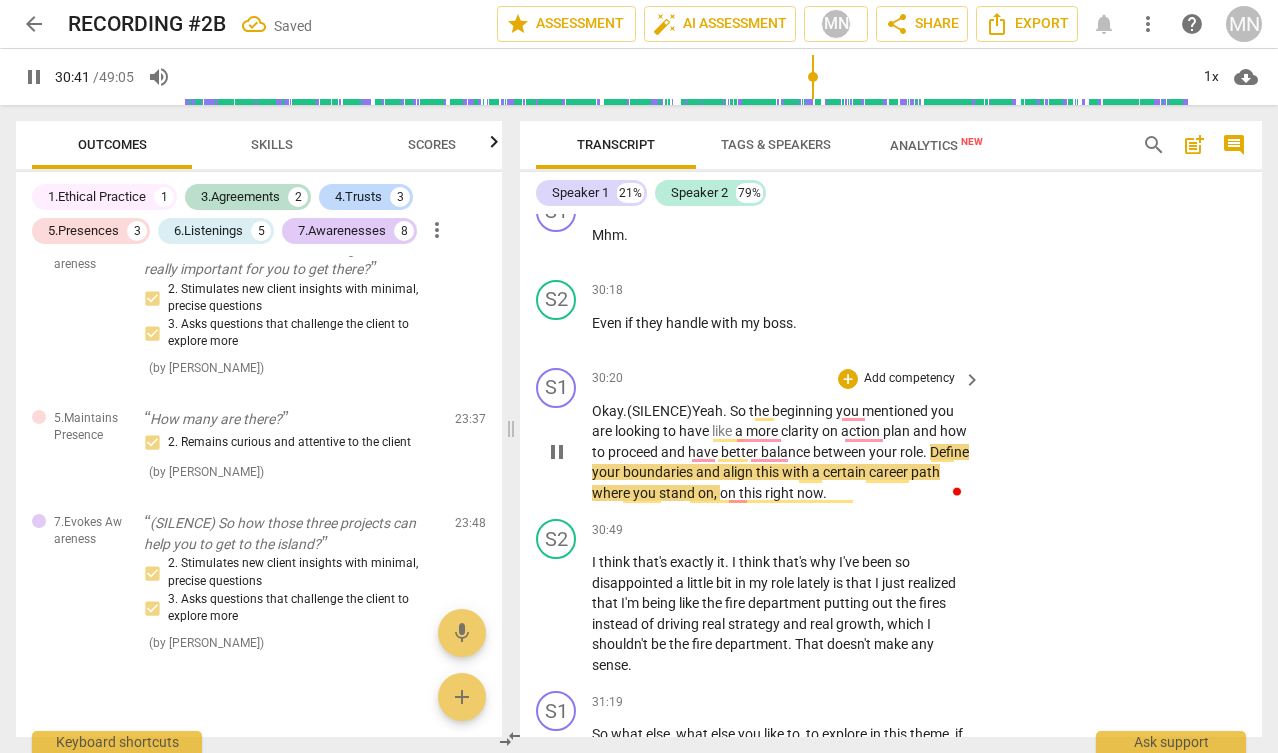scroll, scrollTop: 14527, scrollLeft: 0, axis: vertical 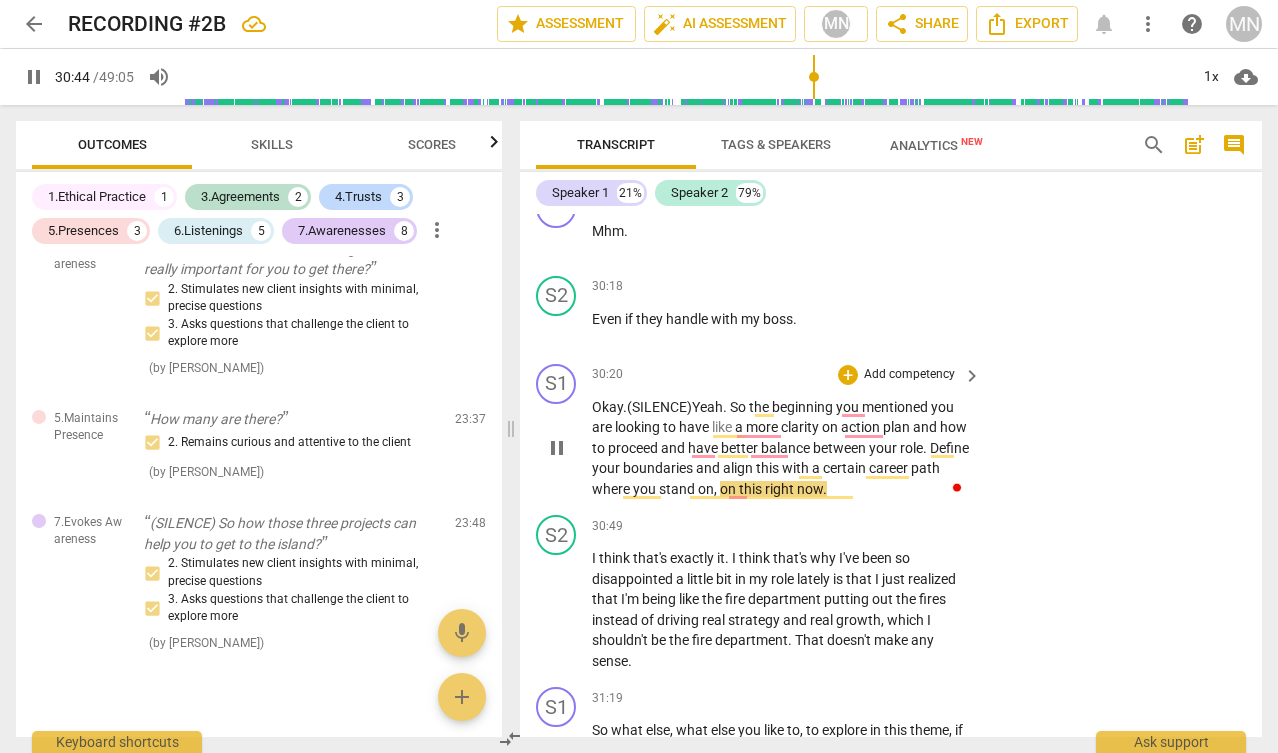 click on "Okay .  (SILENCE)  Yeah .   So   the   beginning   you   mentioned   you   are   looking   to   have   like   a   more   clarity   on   action   plan   and   how   to   proceed   and   have   better   balance   between   your   role .   Define   your   boundaries   and   align   this   with   a   certain   career   path   where   you   stand   on ,   on   this   right   now ." at bounding box center [781, 448] 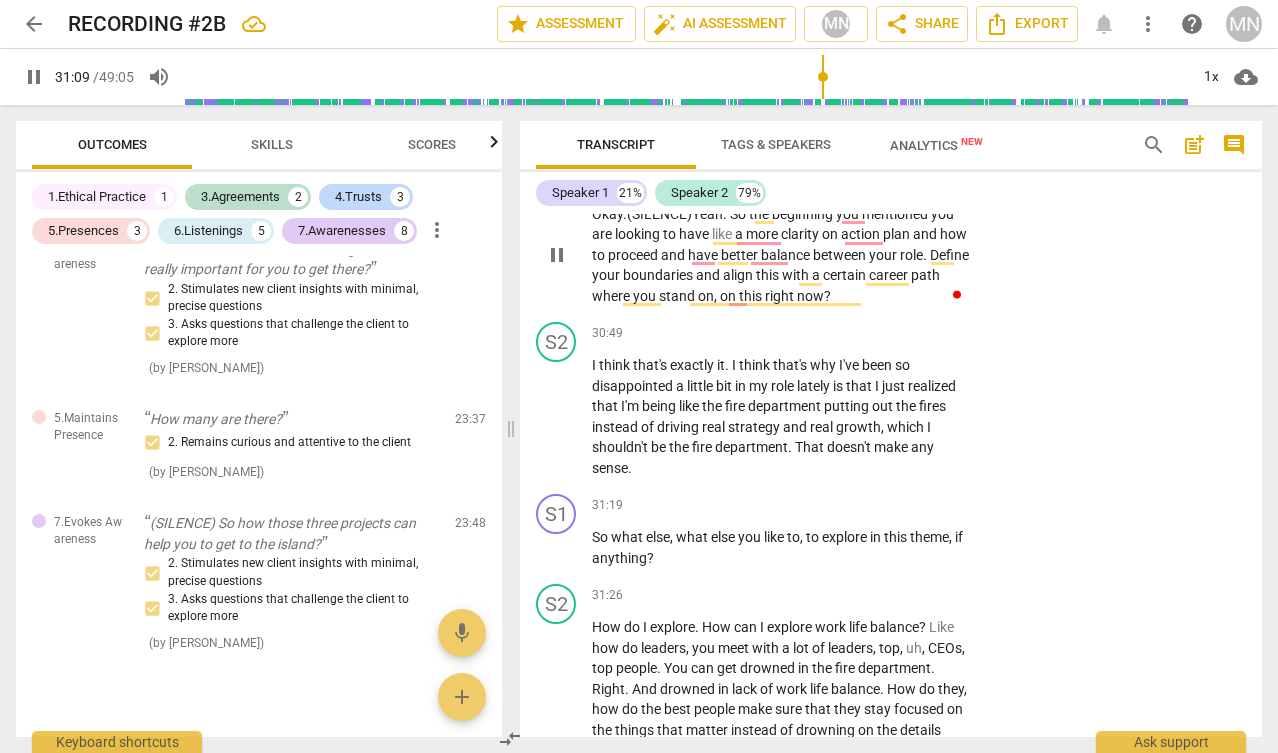 scroll, scrollTop: 14738, scrollLeft: 0, axis: vertical 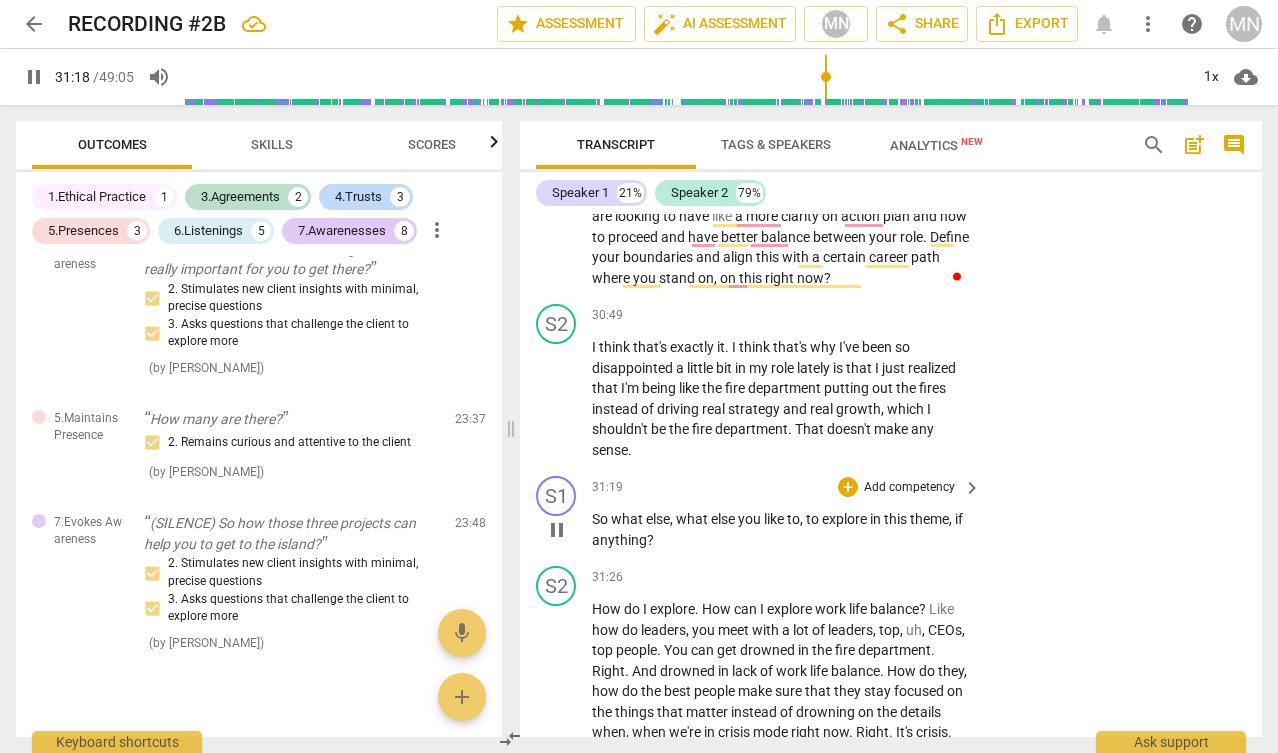 click on "So" at bounding box center (601, 519) 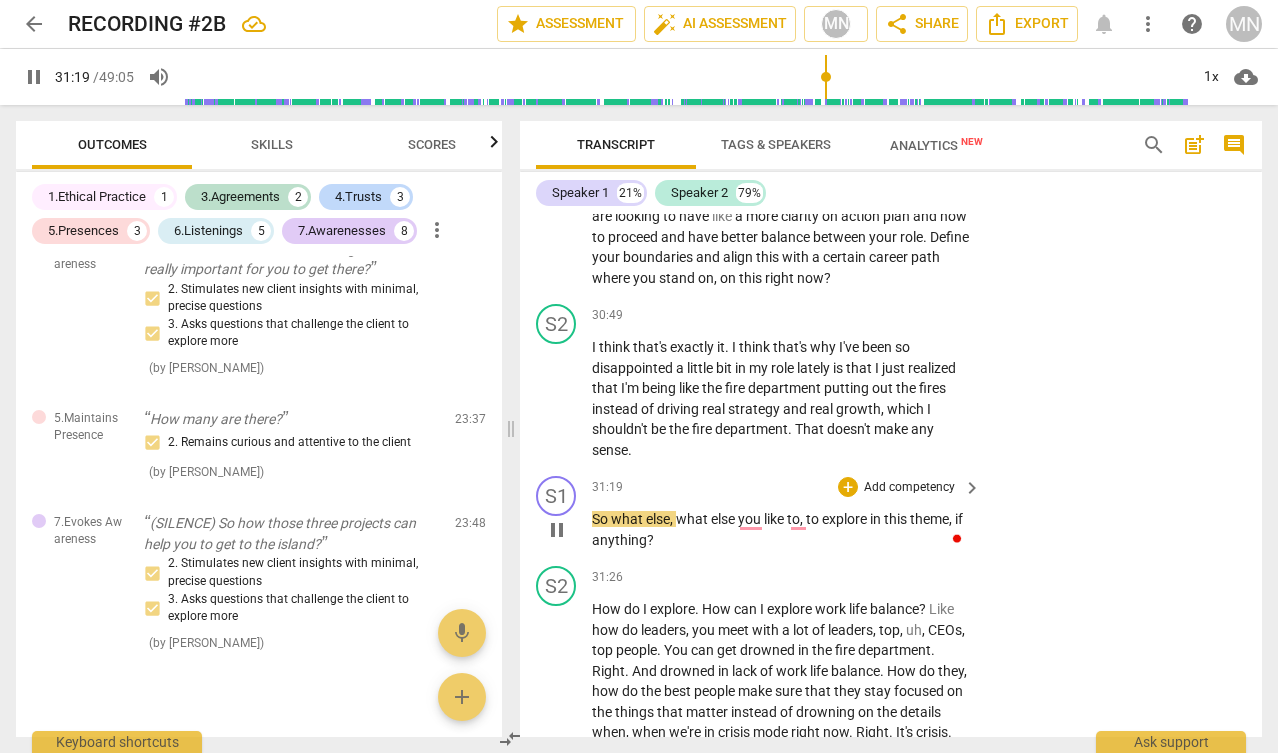 type on "1880" 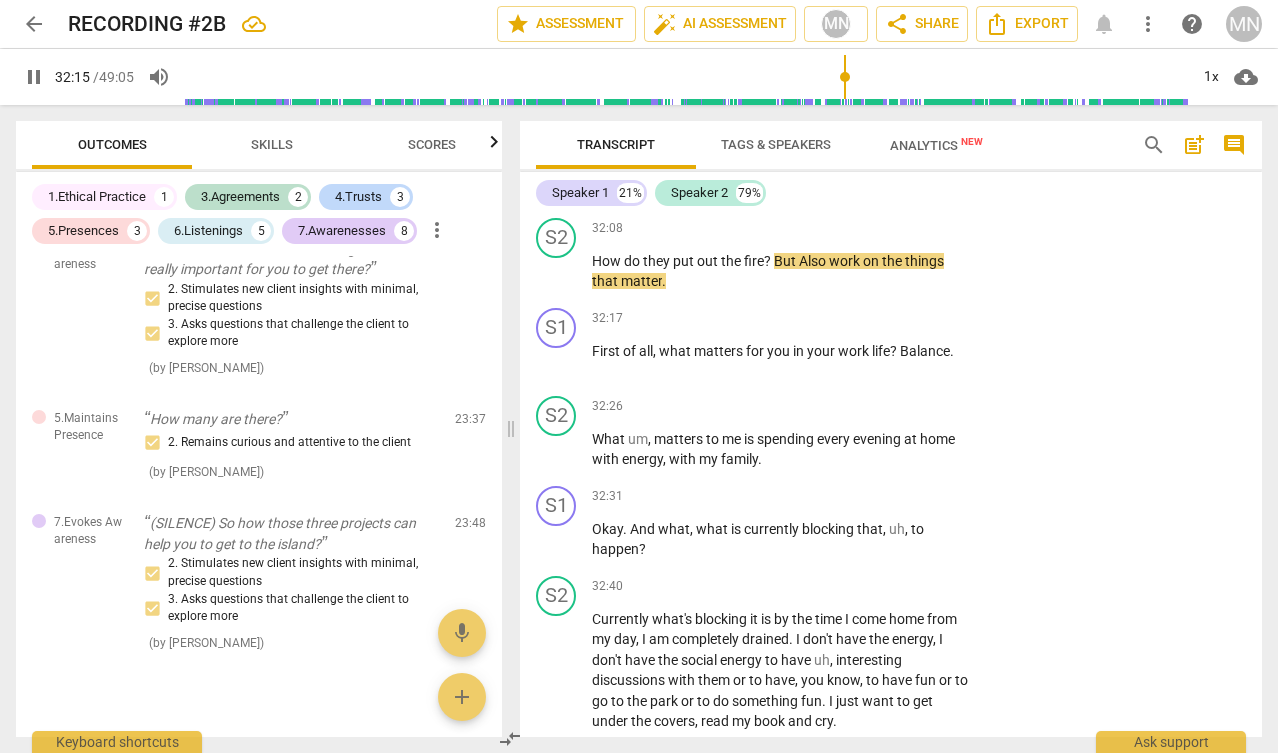 scroll, scrollTop: 15410, scrollLeft: 0, axis: vertical 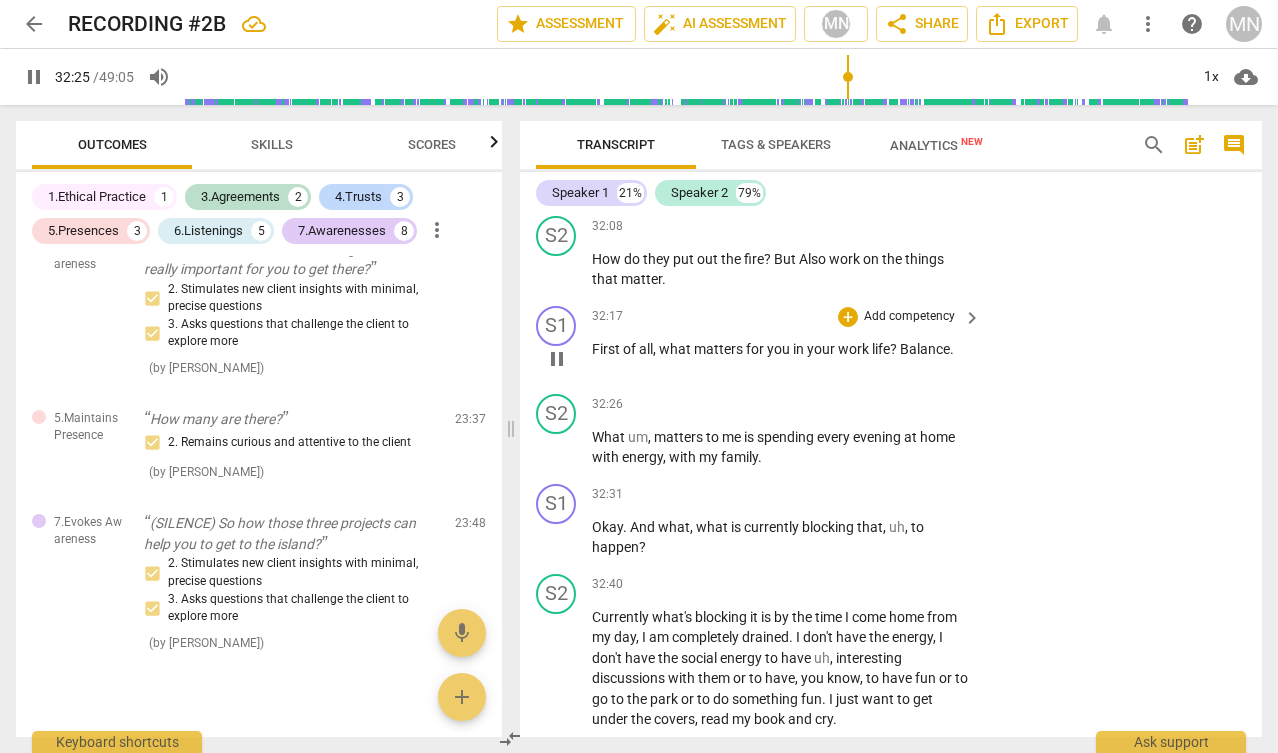 click on "?" at bounding box center [895, 349] 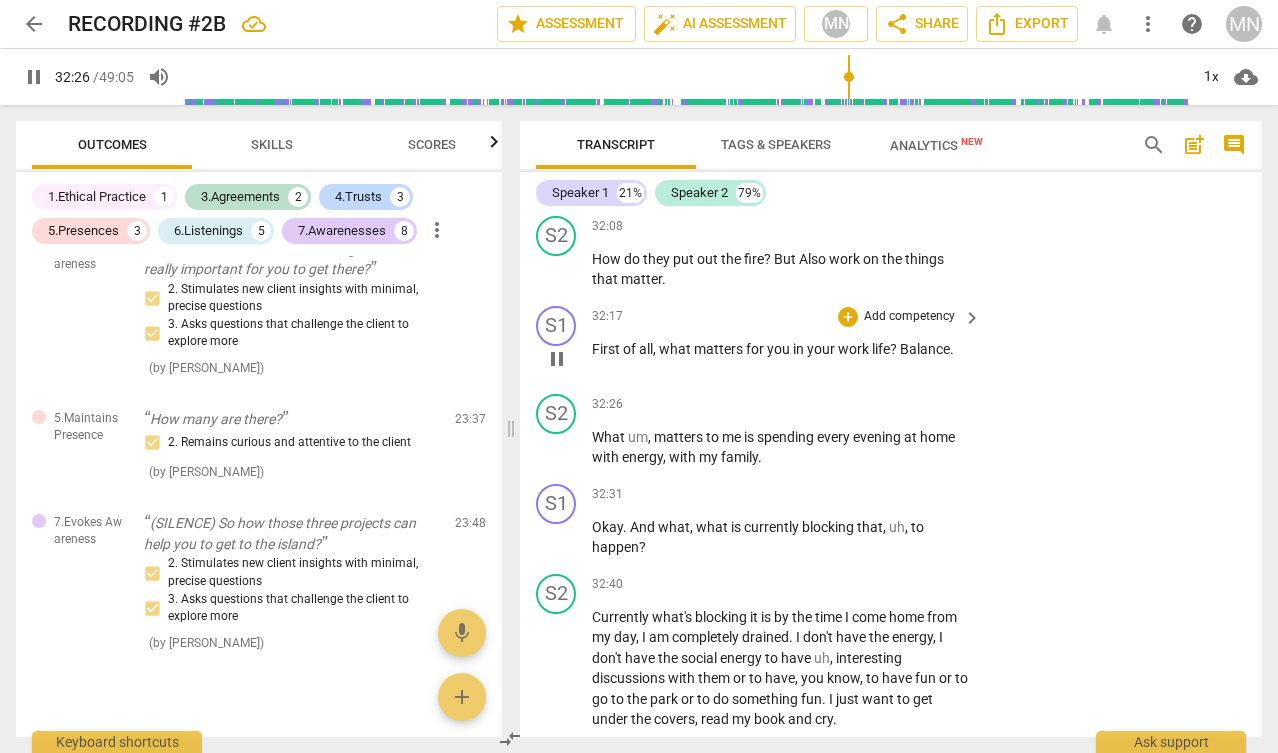 type on "1947" 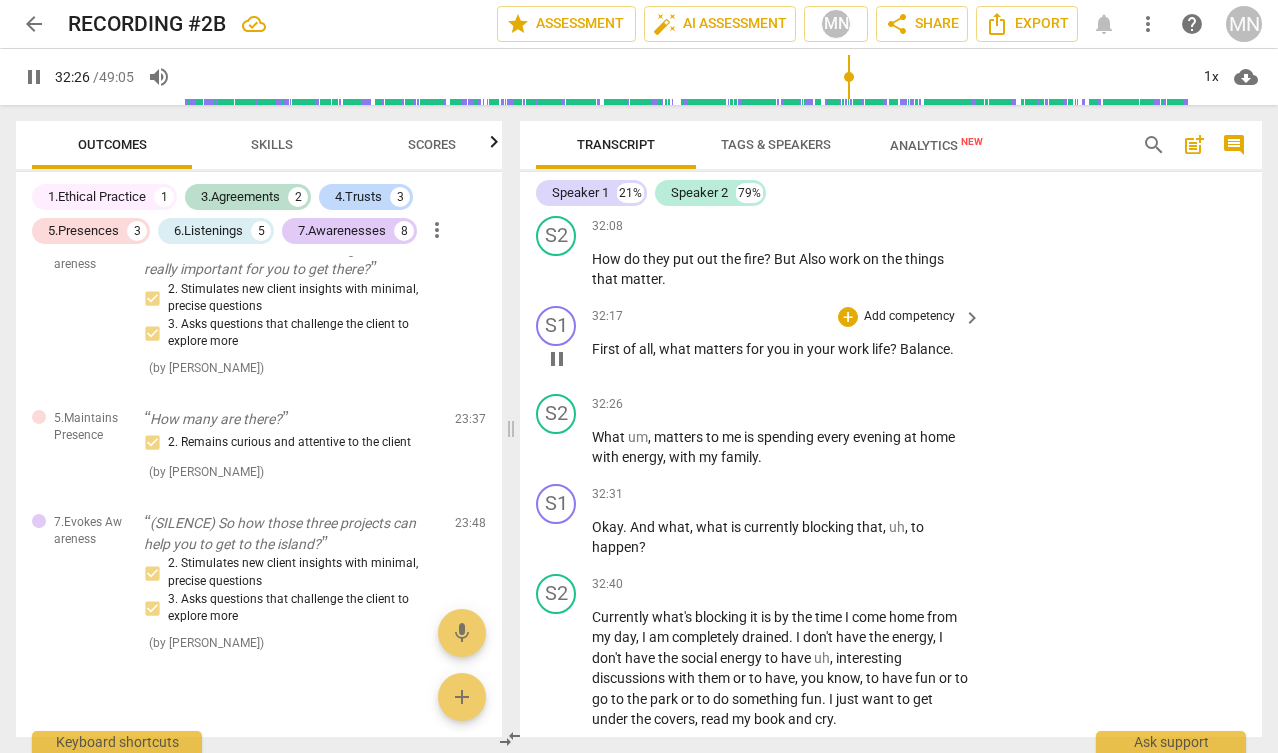 type 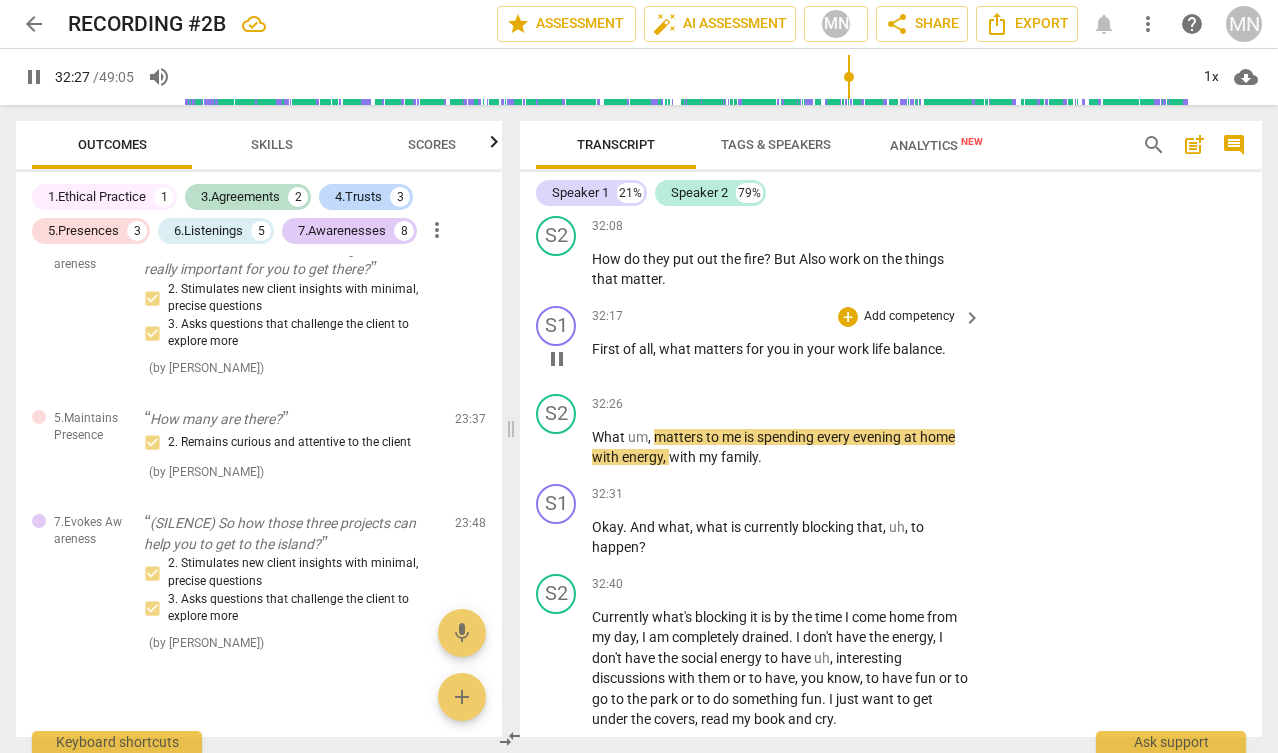 click on "First   of   all ,   what   matters   for   you   in   your   work   life   balance ." at bounding box center (781, 349) 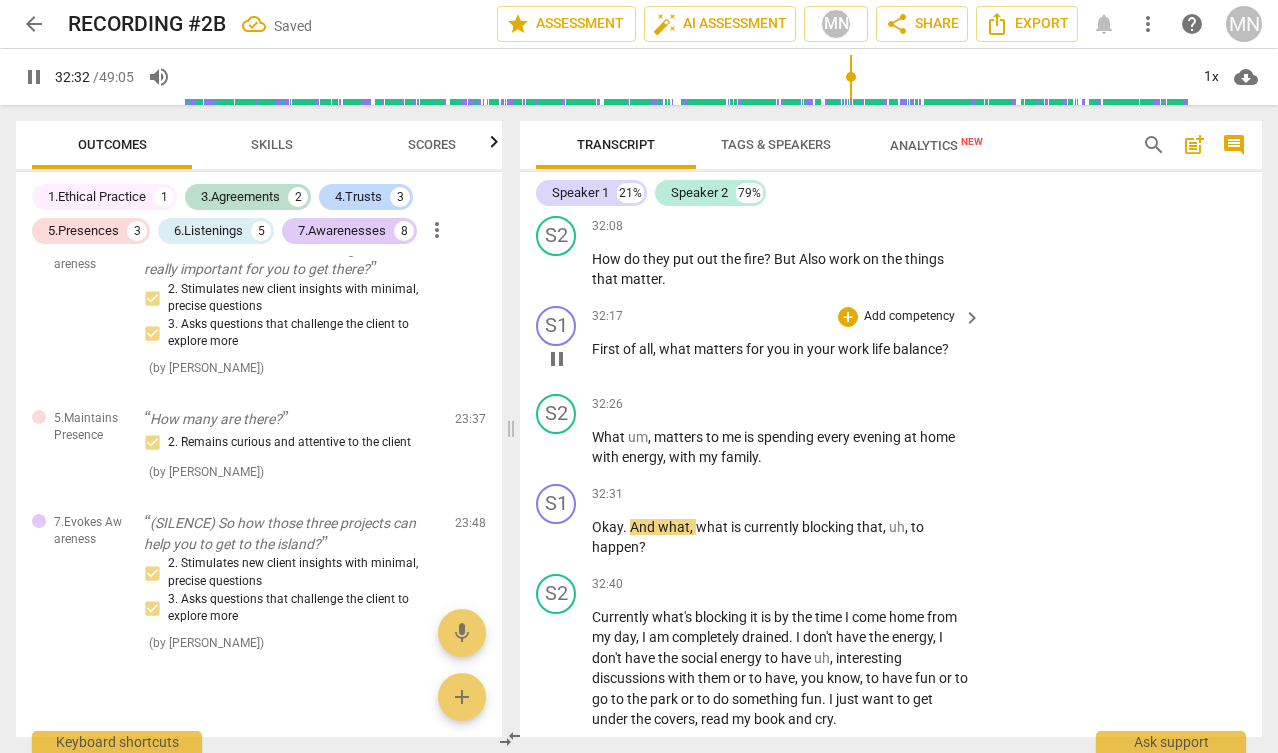 click on "pause" at bounding box center (557, 359) 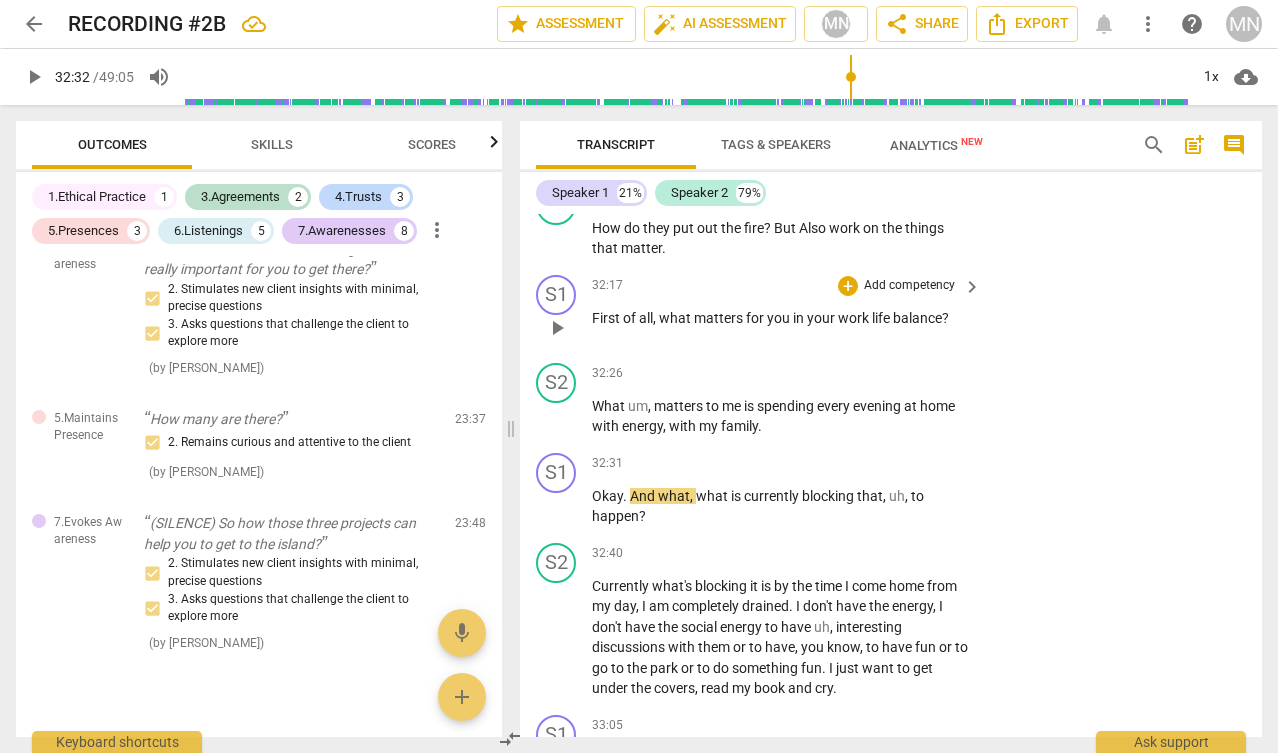 scroll, scrollTop: 15442, scrollLeft: 0, axis: vertical 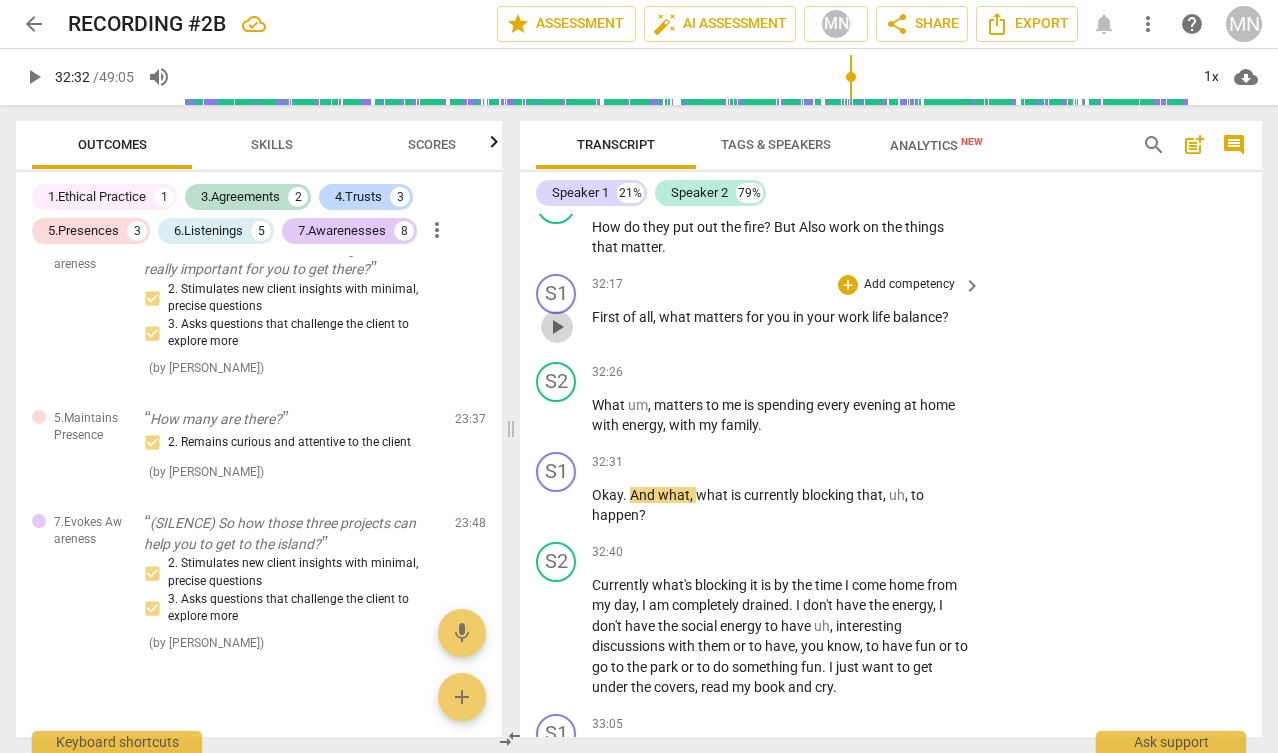 click on "play_arrow" at bounding box center [557, 327] 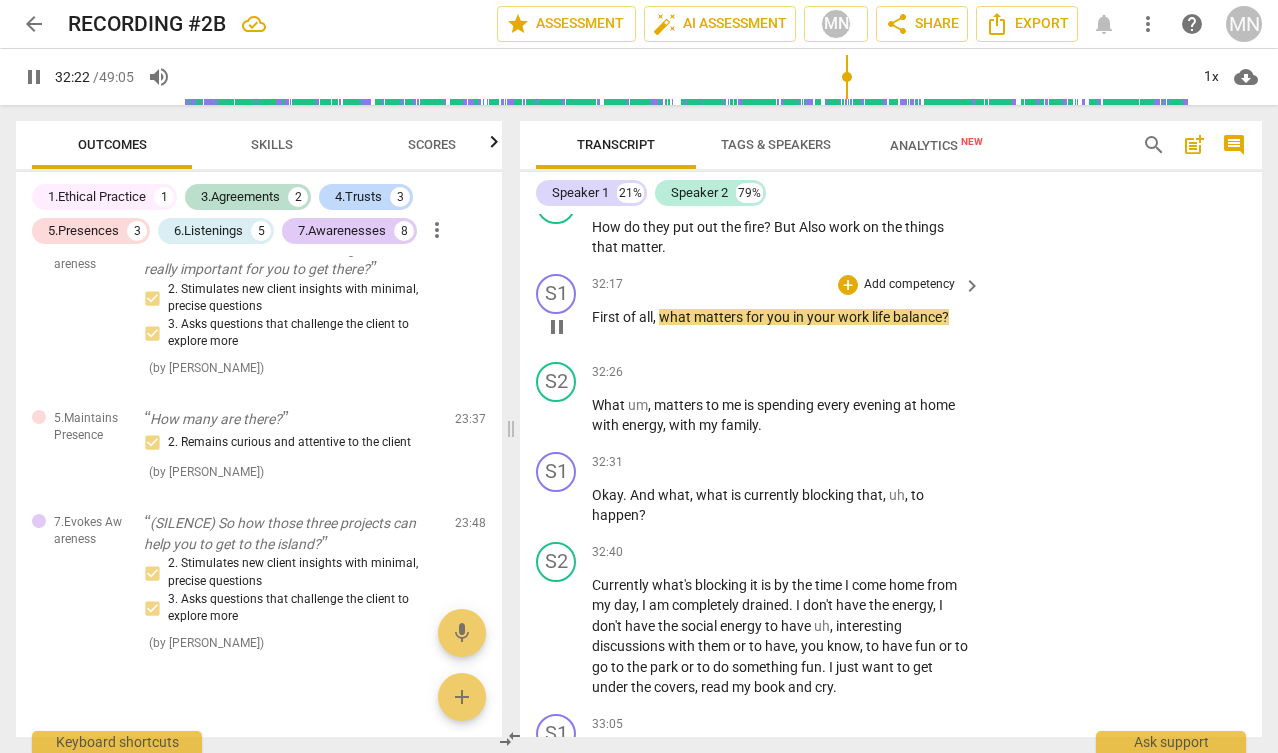 click on "you" at bounding box center [780, 317] 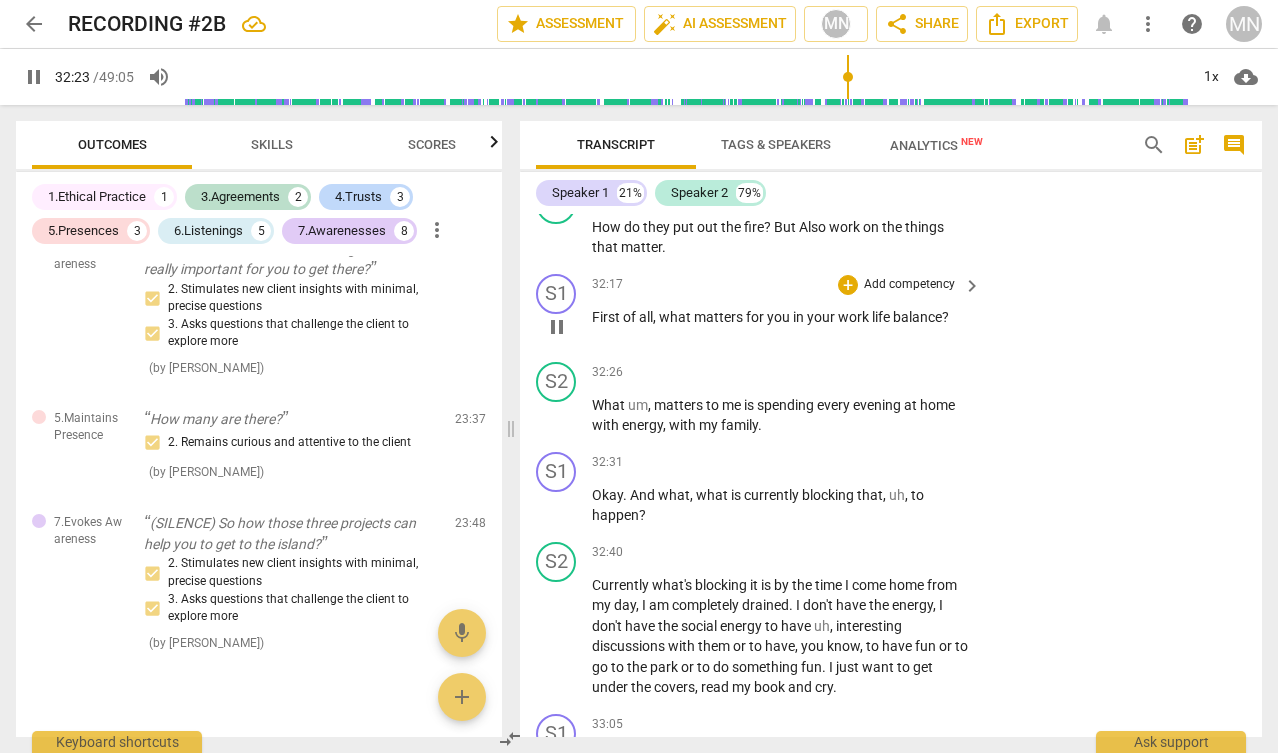 type on "1944" 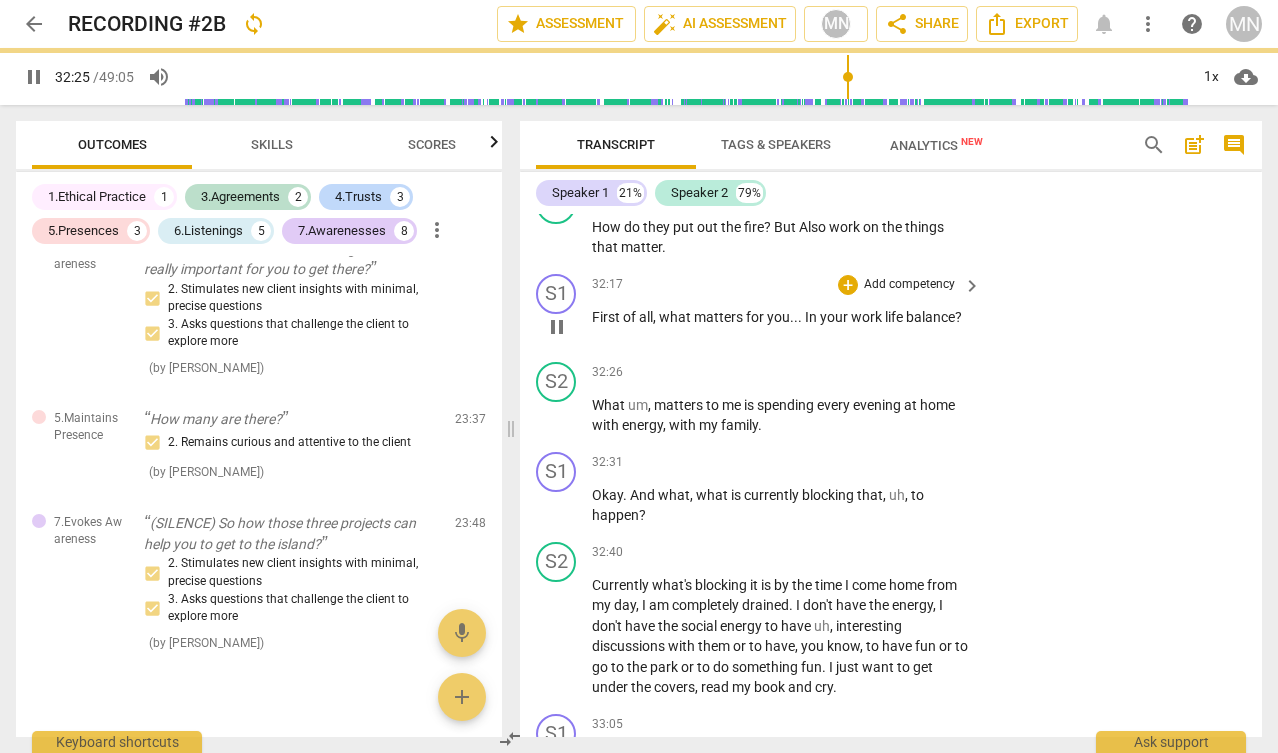 click on "S1 play_arrow pause 32:17 + Add competency keyboard_arrow_right First   of   all ,   what   matters   for   you . . .   In   your   work   life   balance ?" at bounding box center [891, 310] 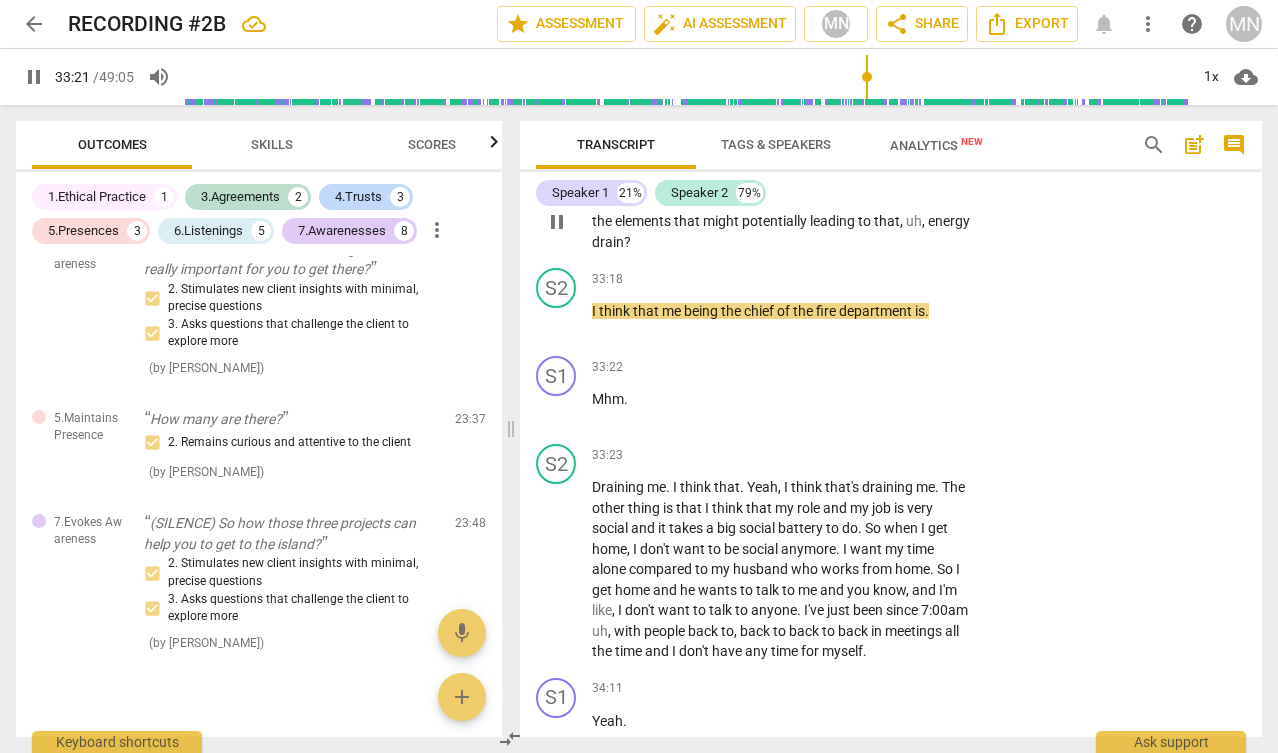 scroll, scrollTop: 16008, scrollLeft: 0, axis: vertical 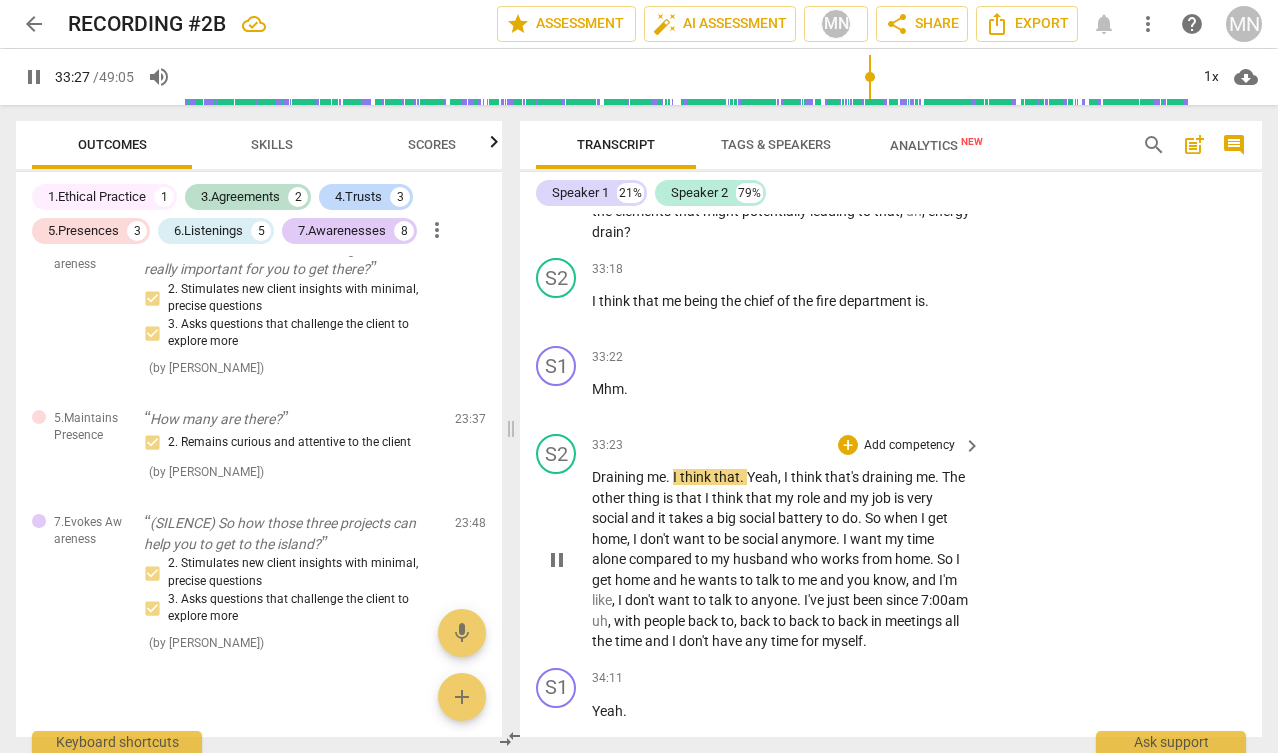 click on "Draining" at bounding box center [619, 477] 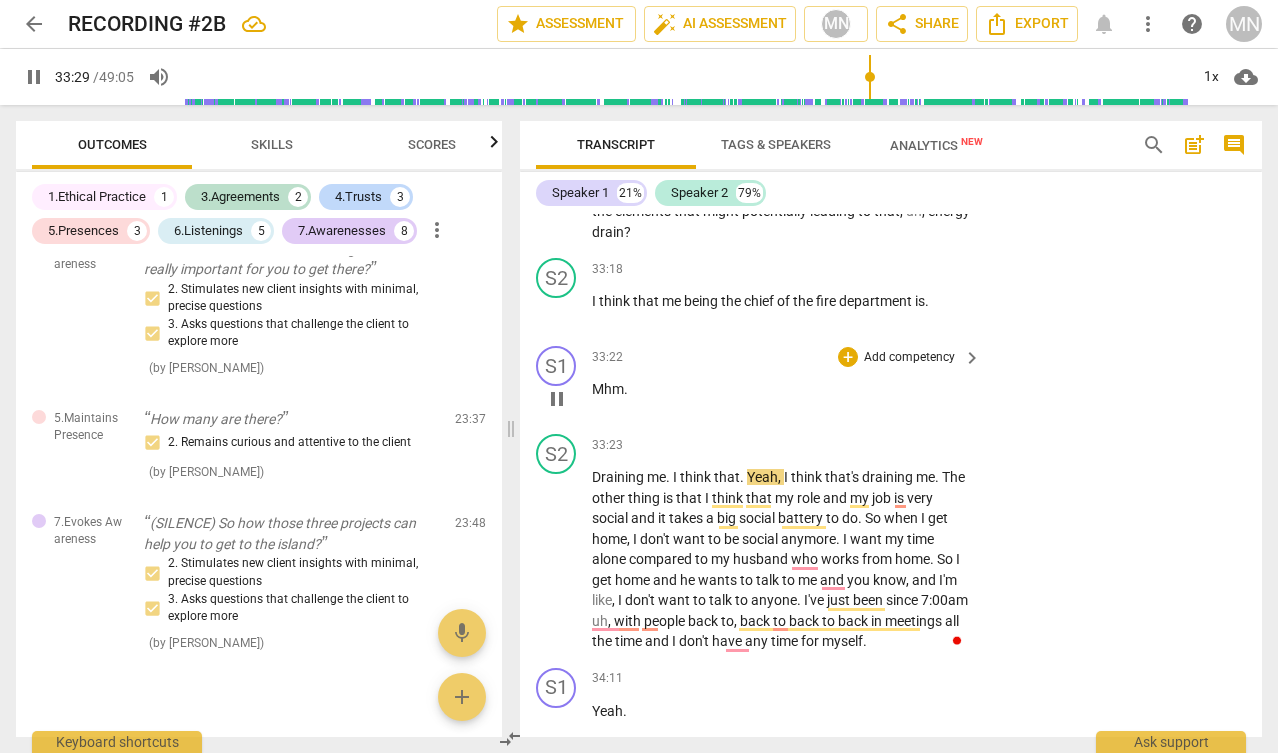 click on "Mhm ." at bounding box center [781, 389] 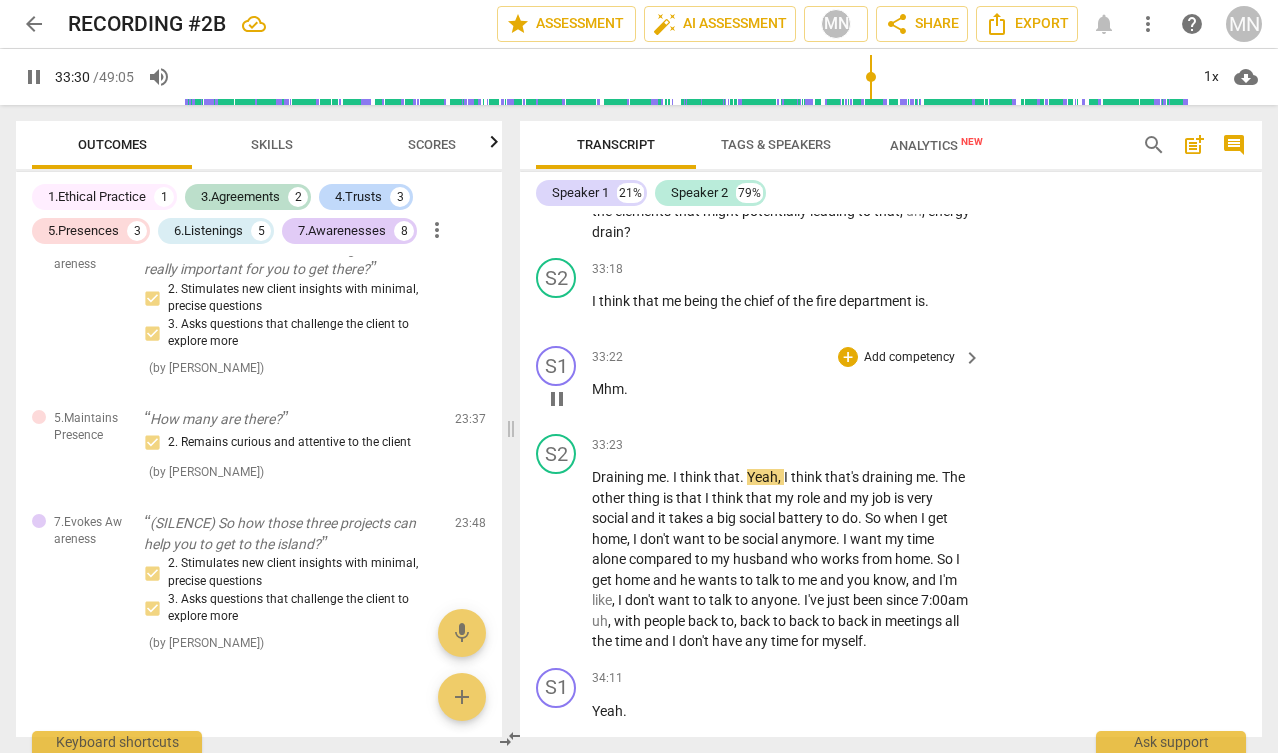 type on "2011" 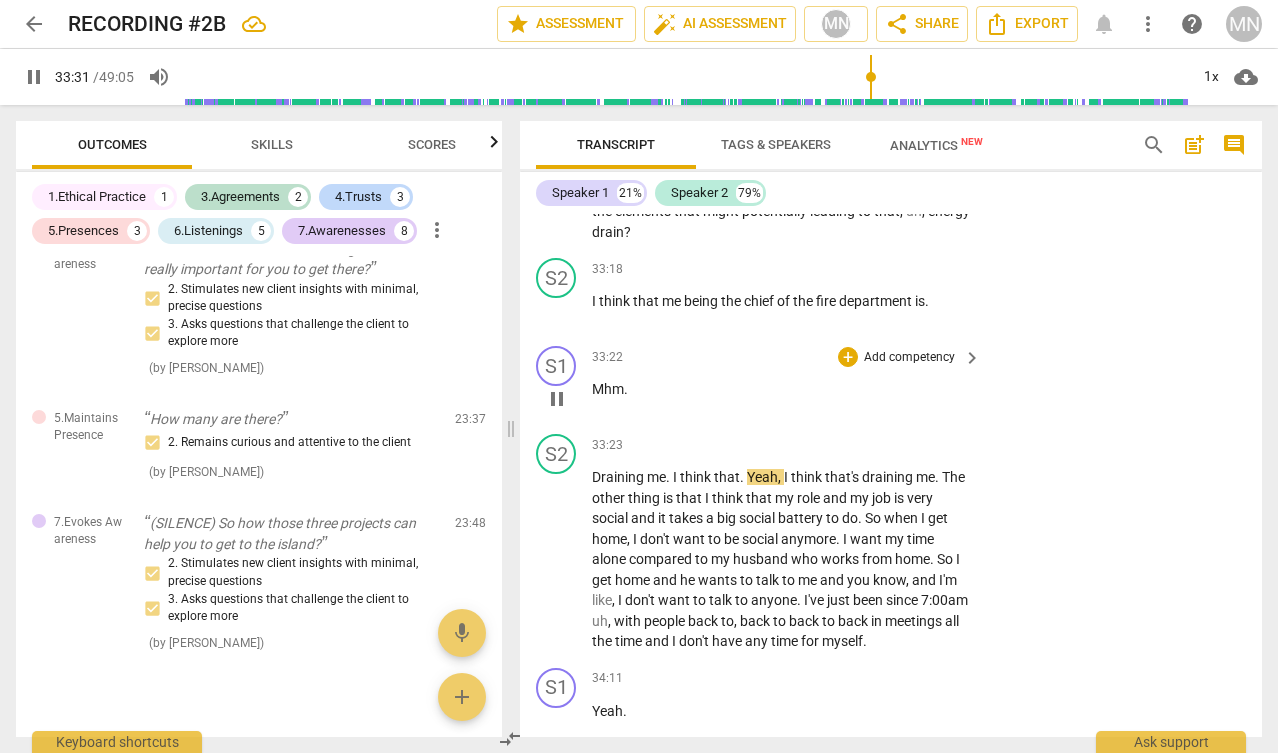 type 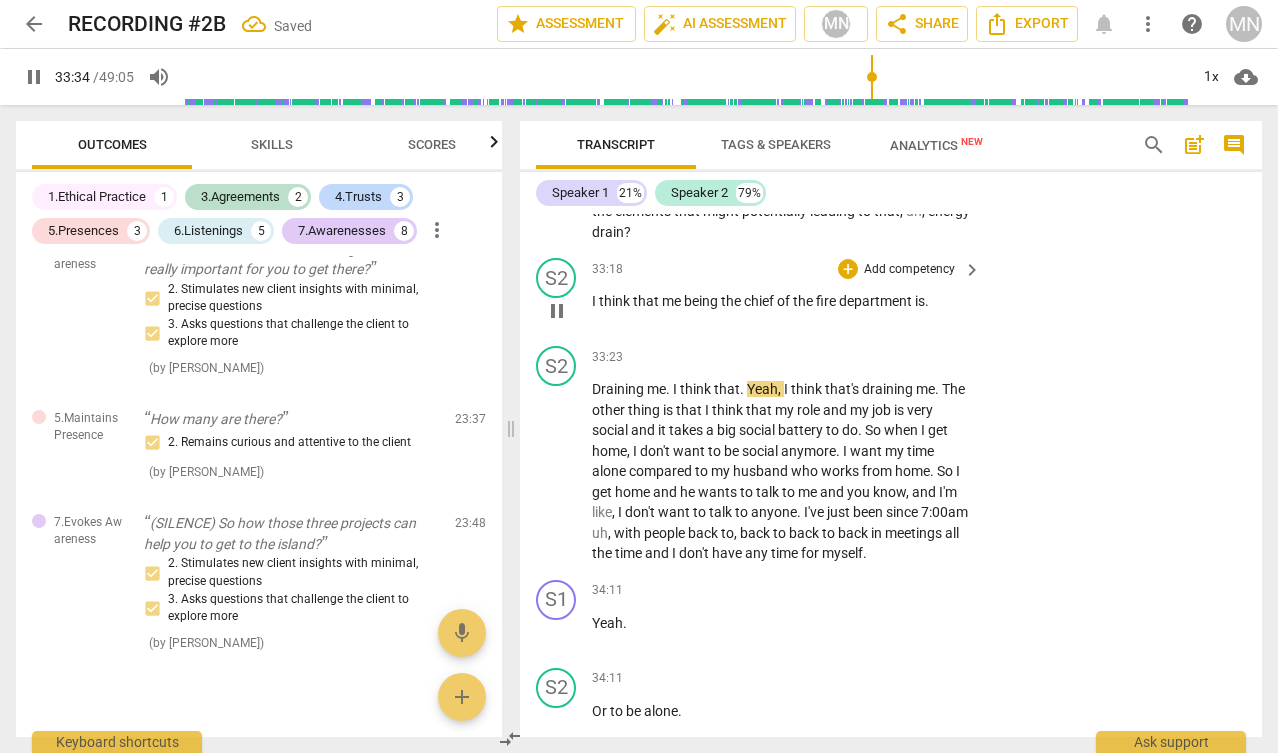click on "pause" at bounding box center [557, 311] 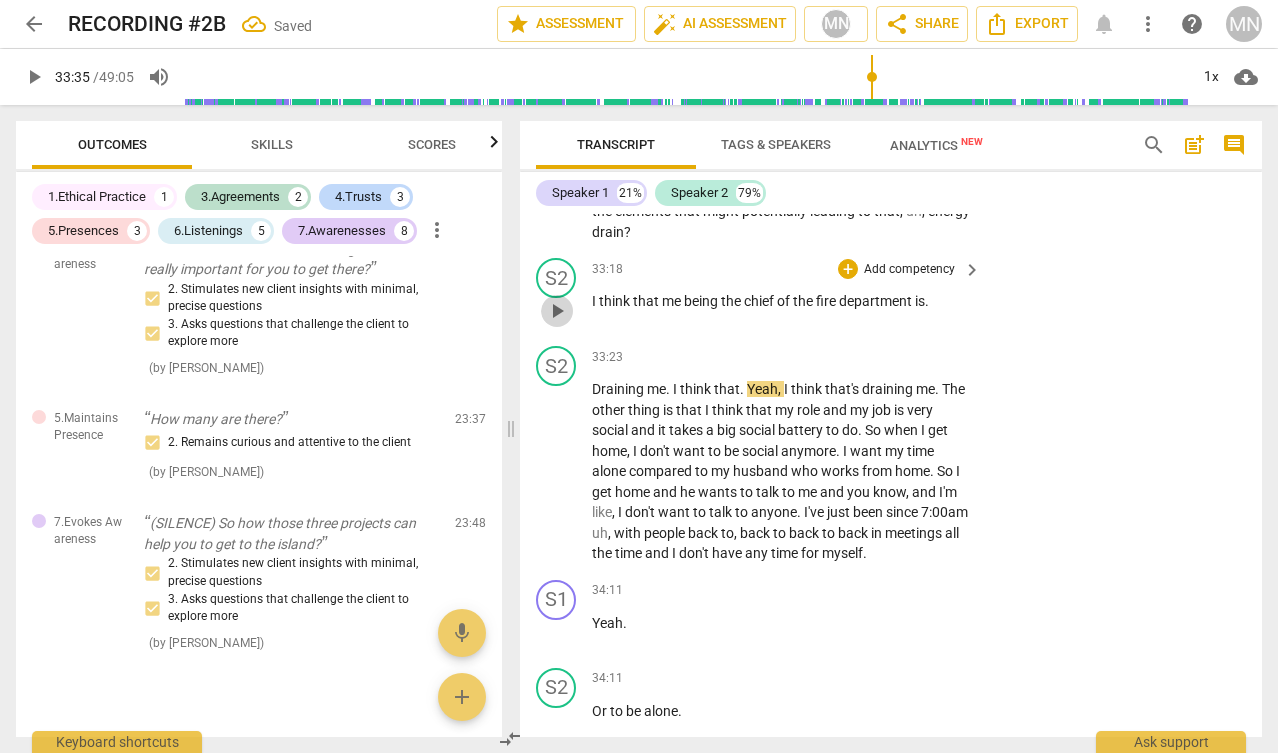 click on "play_arrow" at bounding box center (557, 311) 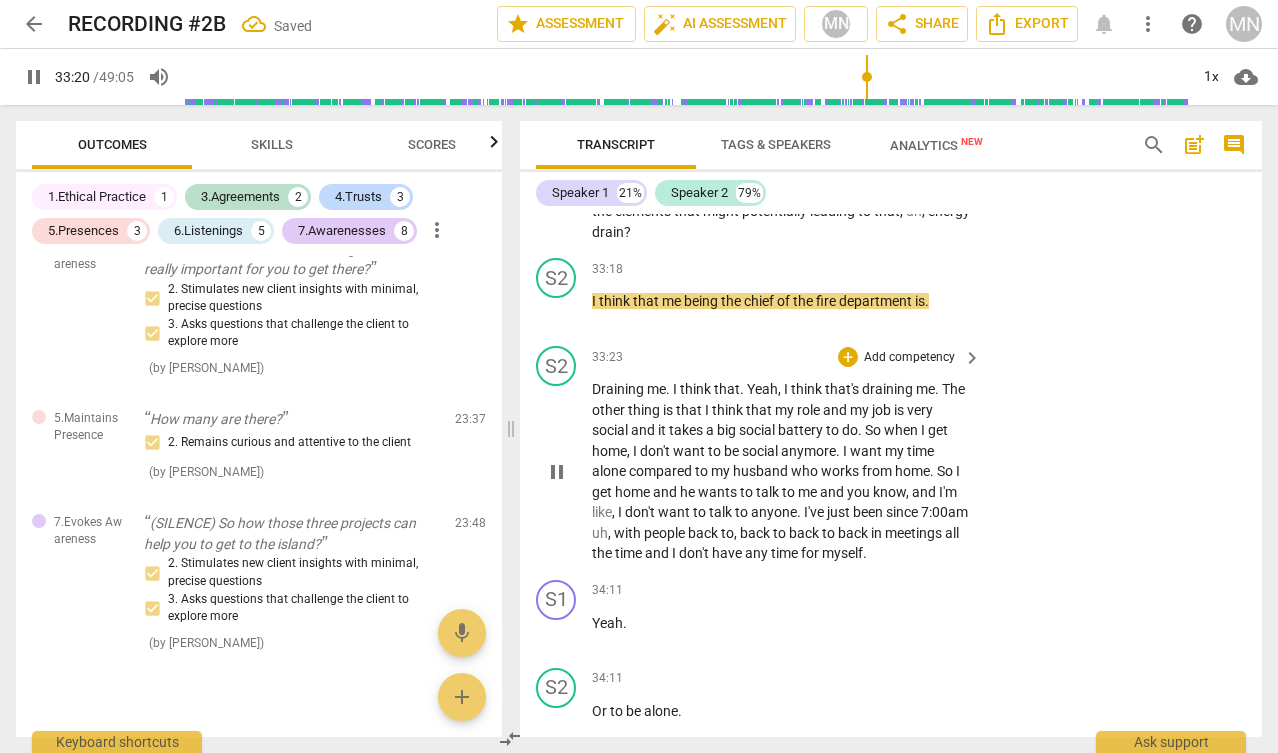 click on "Draining" at bounding box center [619, 389] 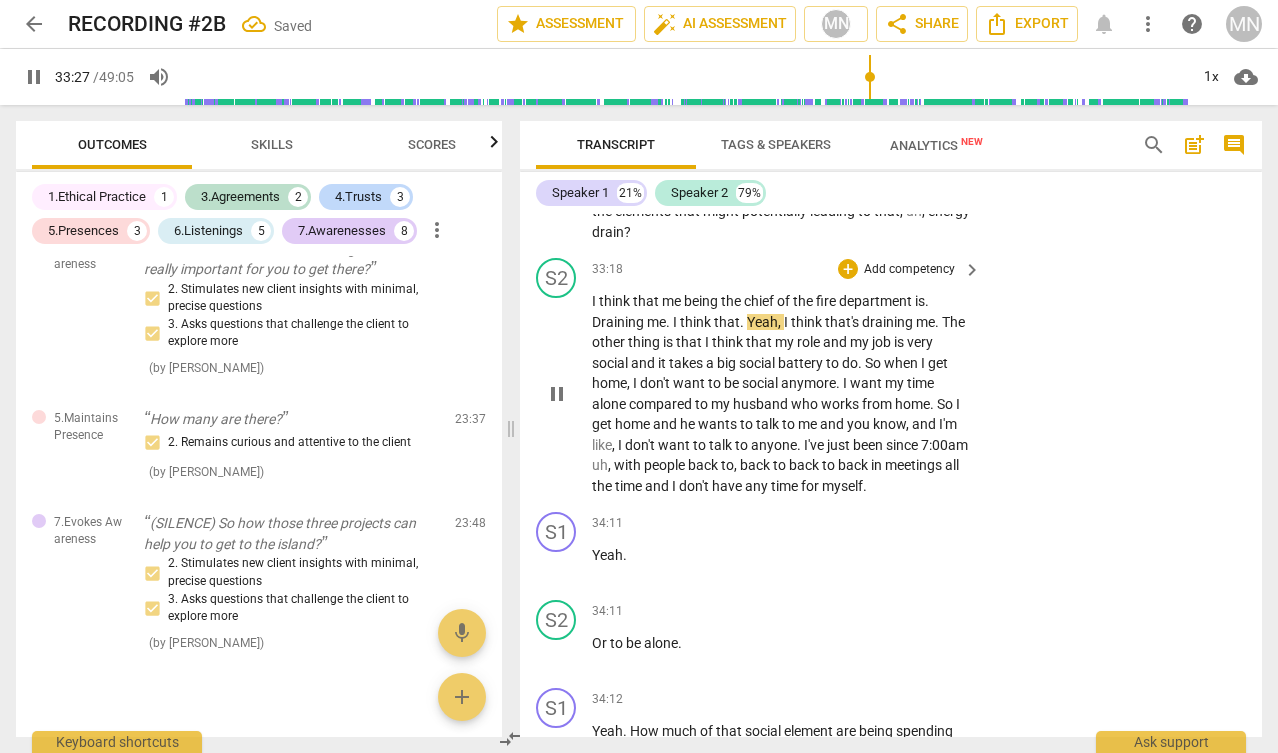 click on "I   think   that   me   being   the   chief   of   the   fire   department   is .   Draining   me .   I   think   that .   Yeah ,   I   think   that's   draining   me .   The   other   thing   is   that   I   think   that   my   role   and   my   job   is   very   social   and   it   takes   a   big   social   battery   to   do .   So   when   I   get   home ,   I   don't   want   to   be   social   anymore .   I   want   my   time   alone   compared   to   my   husband   who   works   from   home .   So   I   get   home   and   he   wants   to   talk   to   me   and   you   know ,   and   I'm   like ,   I   don't   want   to   talk   to   anyone .   I've   just   been   since   7:00am   uh ,   with   people   back   to ,   back   to   back   to   back   in   meetings   all   the   time   and   I   don't   have   any   time   for   myself ." at bounding box center [781, 393] 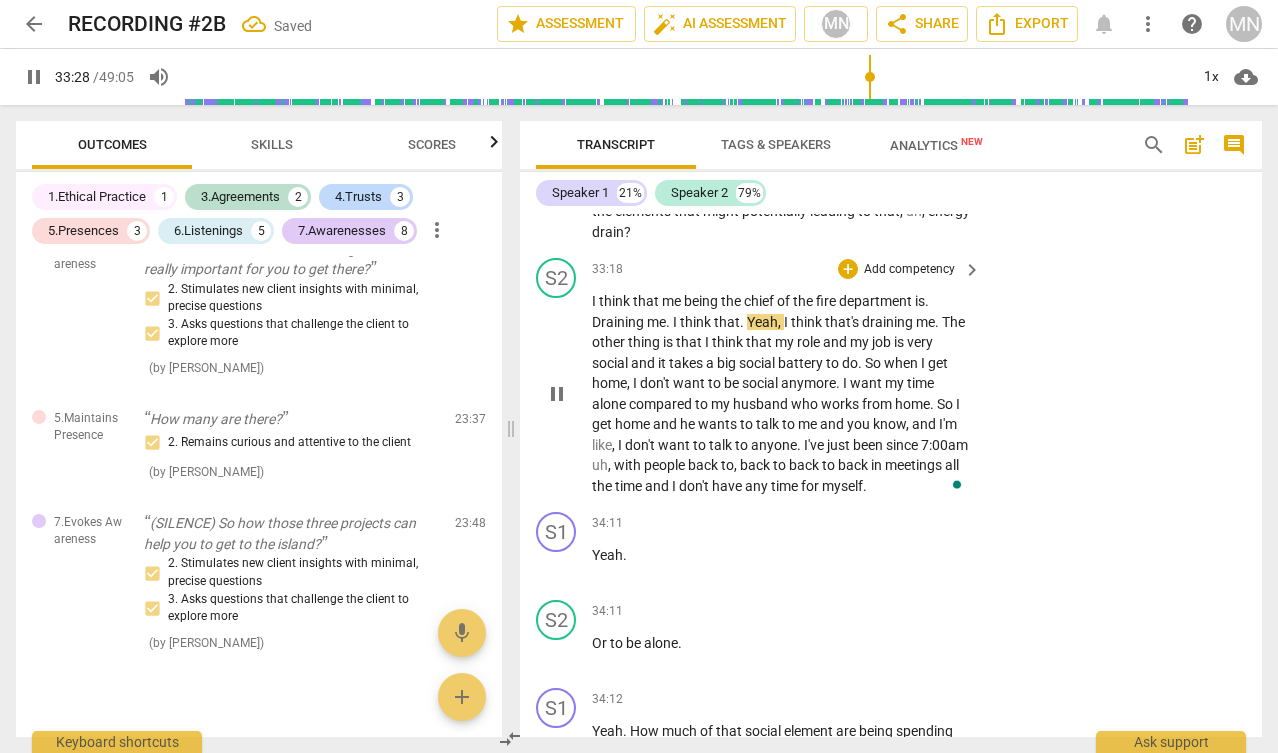 type on "2009" 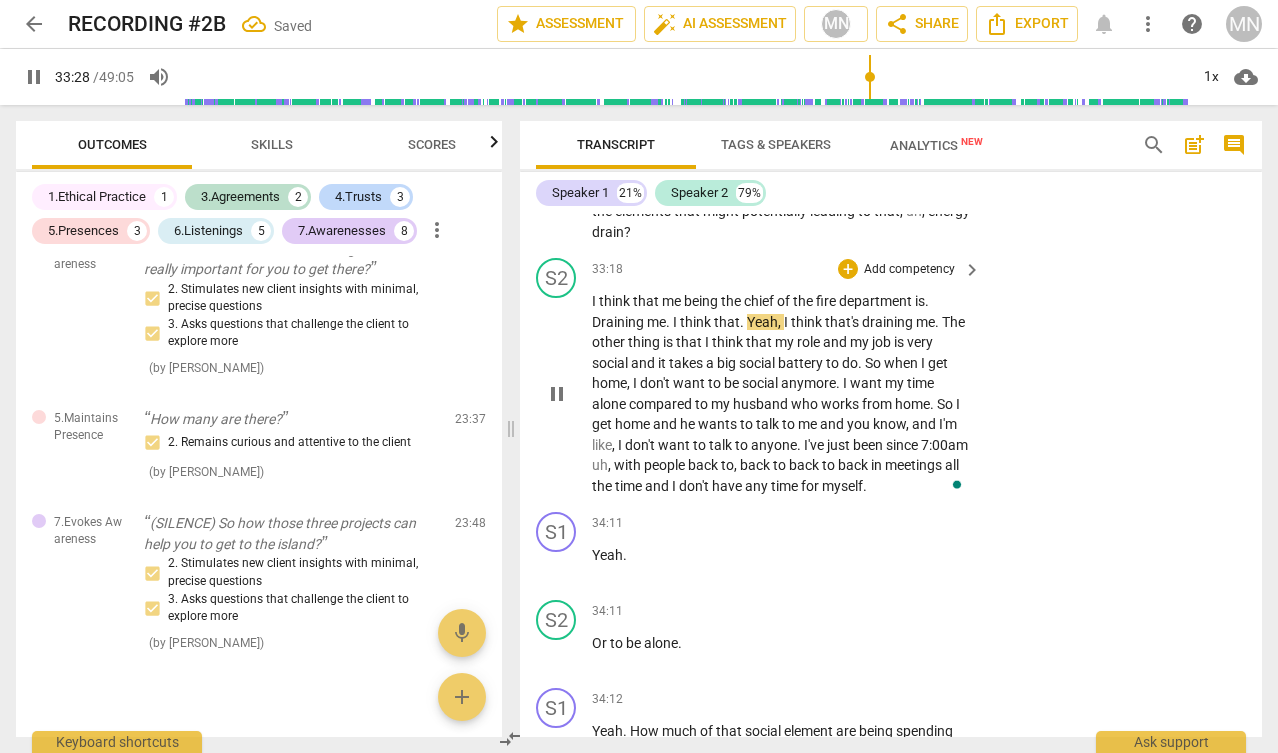 type 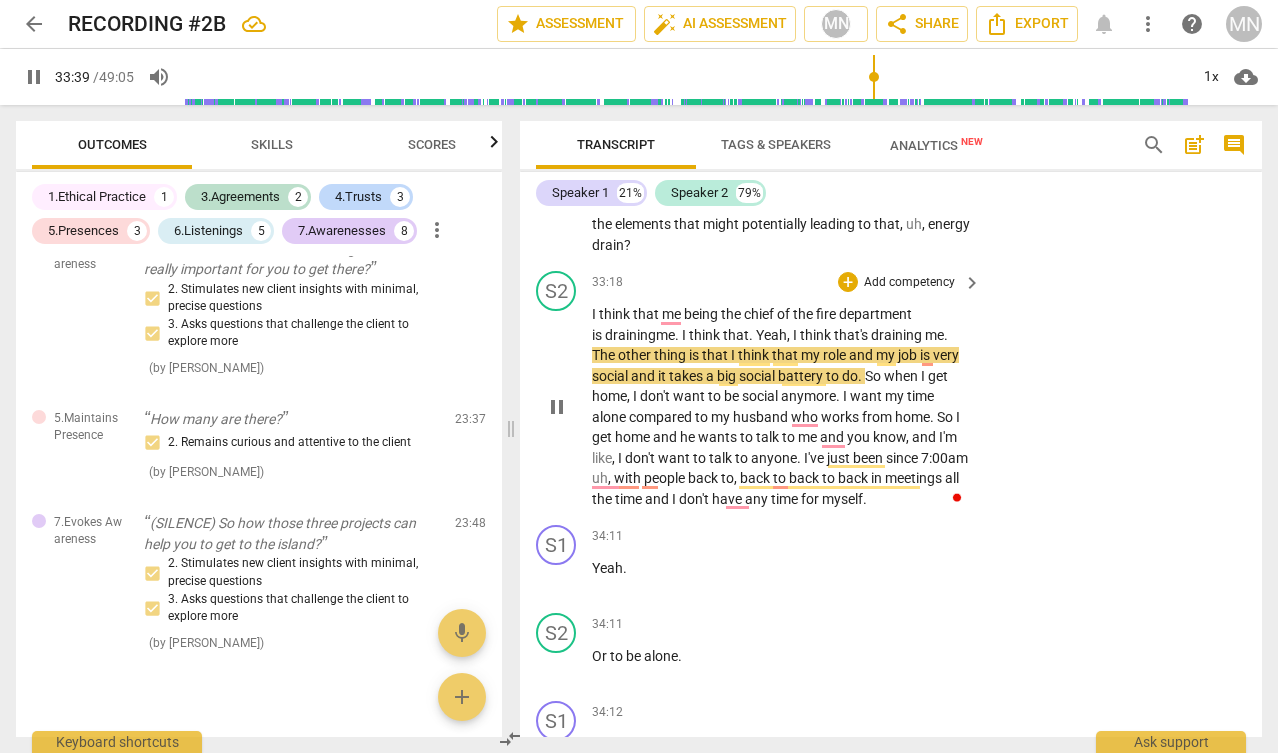 scroll, scrollTop: 15983, scrollLeft: 0, axis: vertical 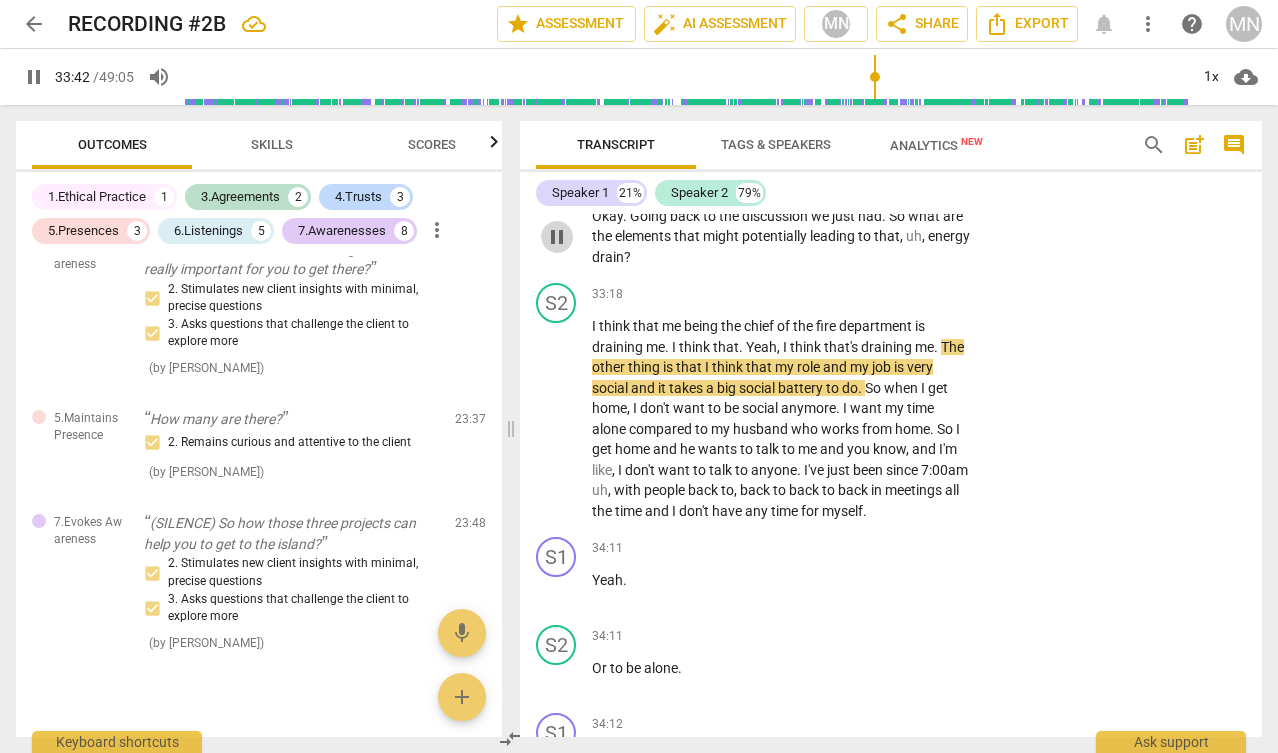 click on "pause" at bounding box center (557, 237) 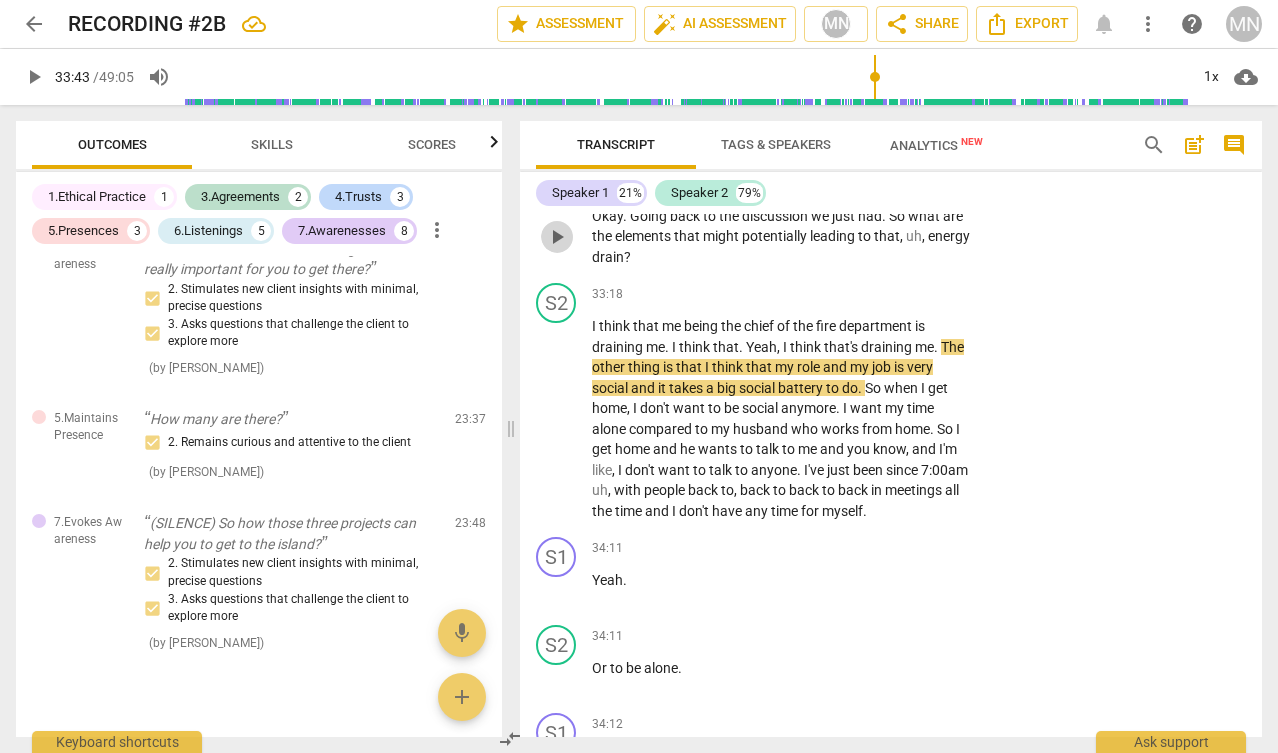 click on "play_arrow" at bounding box center [557, 237] 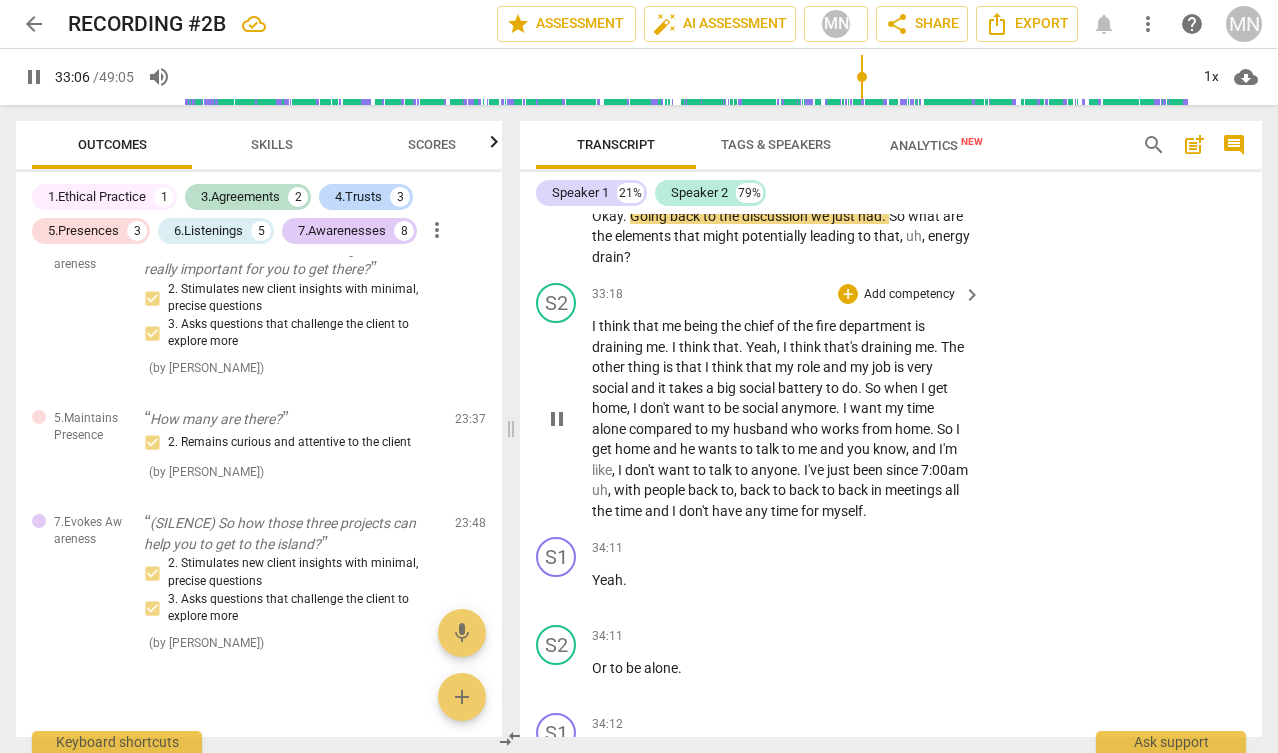 click on "pause" at bounding box center (557, 419) 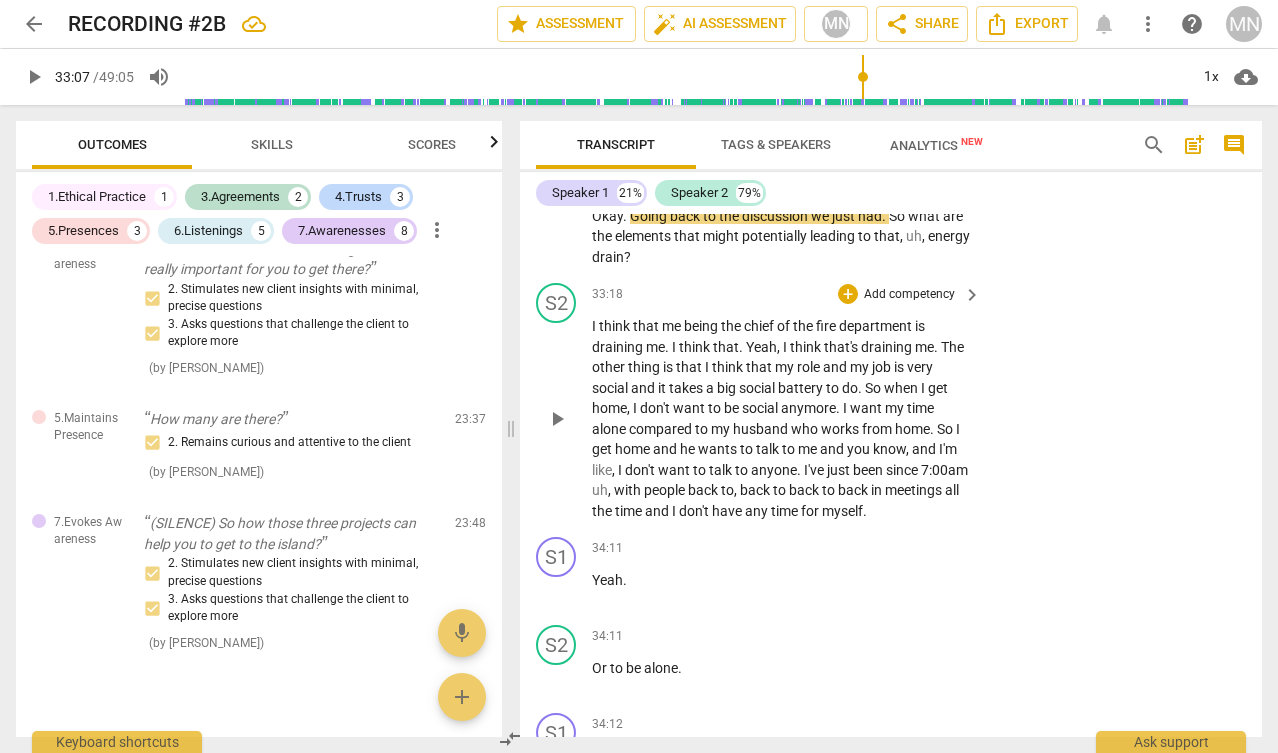 click on "play_arrow" at bounding box center (557, 419) 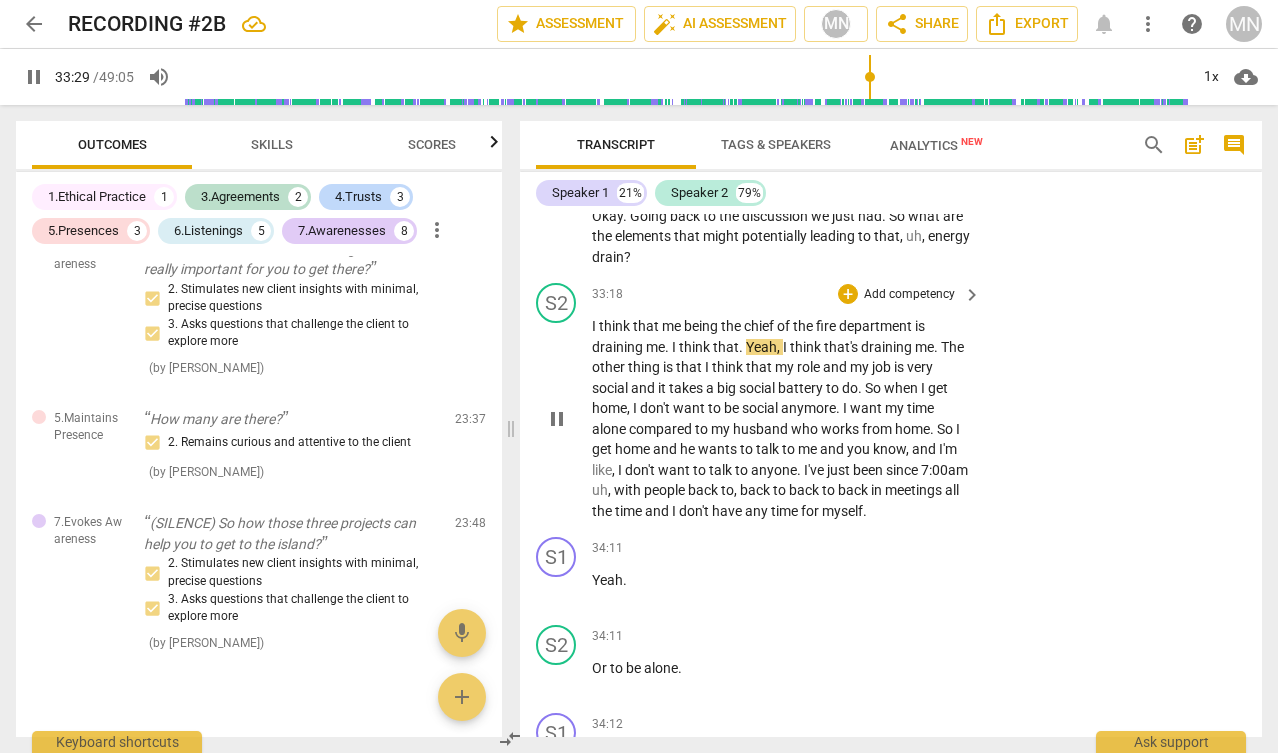 click on "Yeah" at bounding box center [761, 347] 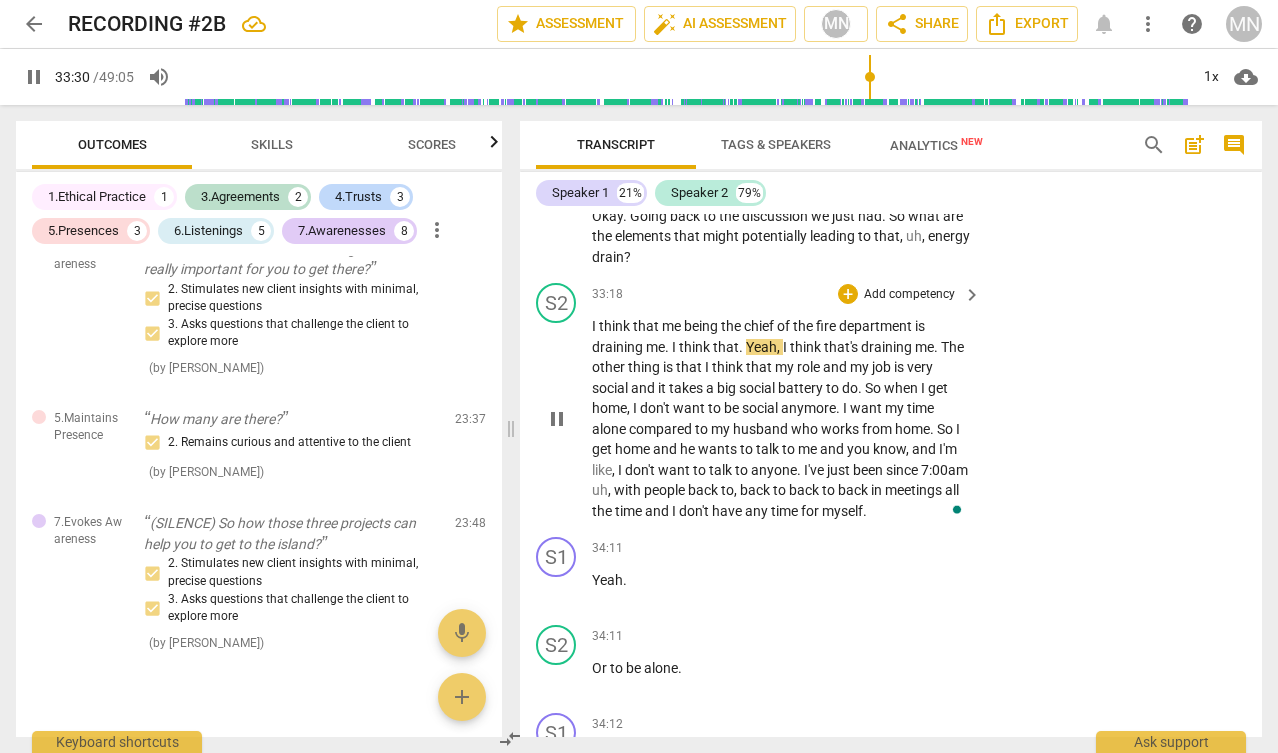 type on "2010" 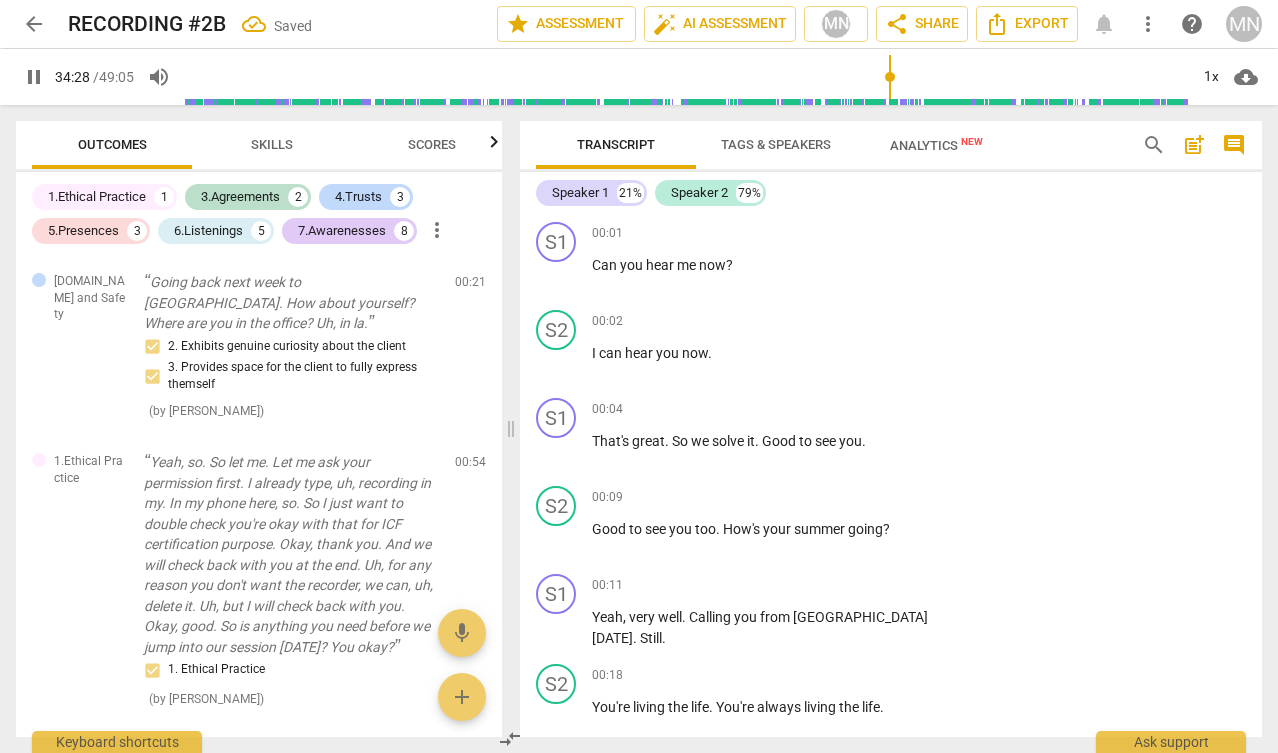 scroll, scrollTop: 0, scrollLeft: 0, axis: both 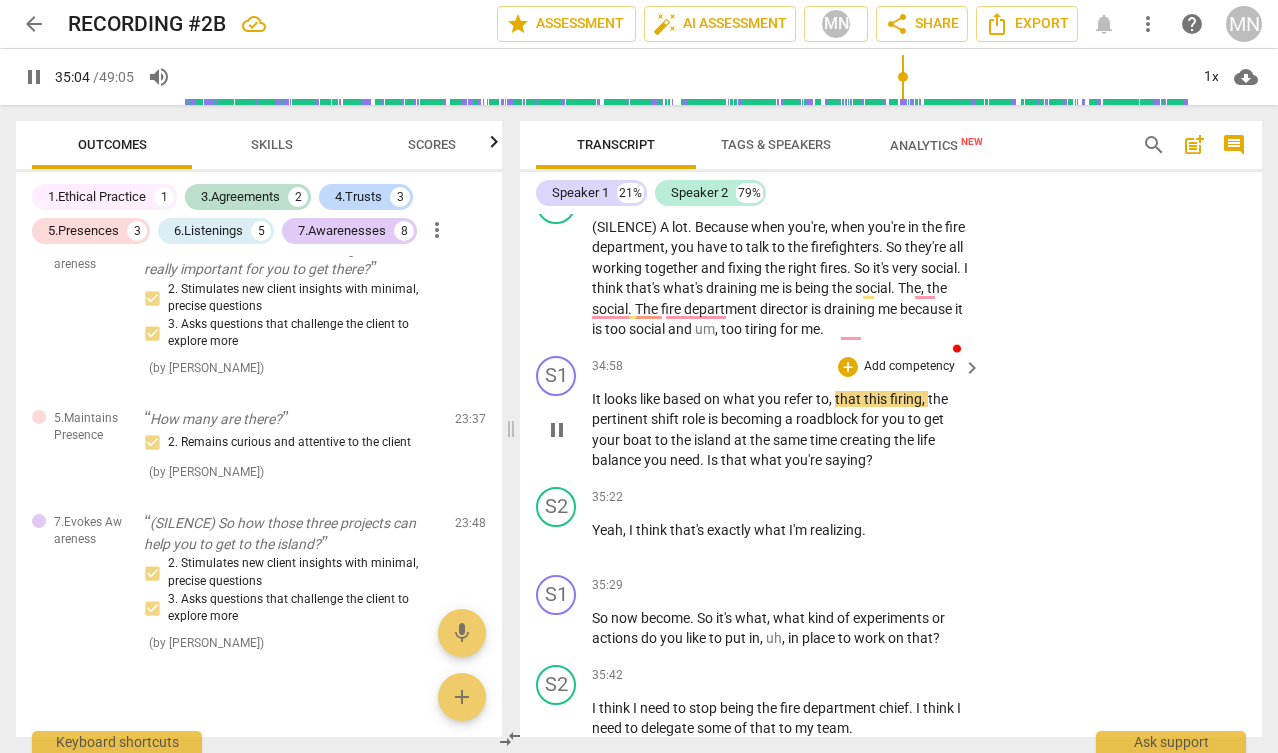 click on "refer" at bounding box center (800, 399) 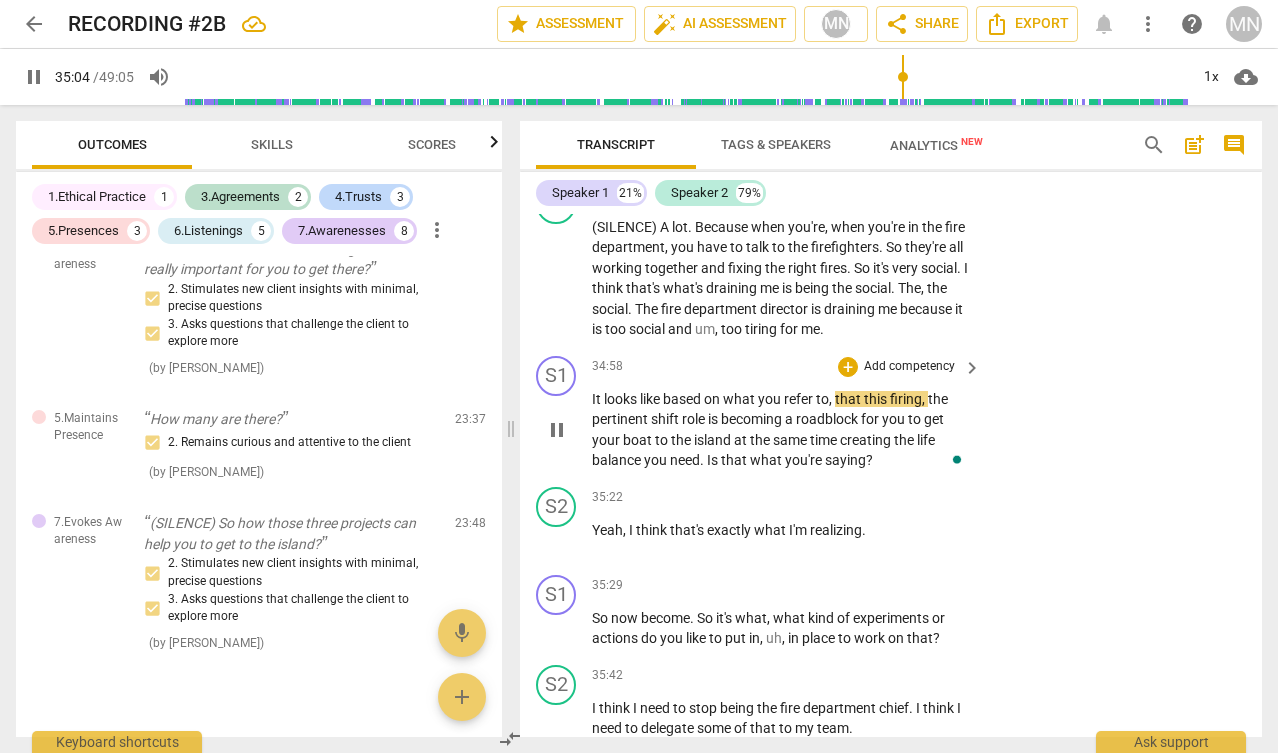 type on "2105" 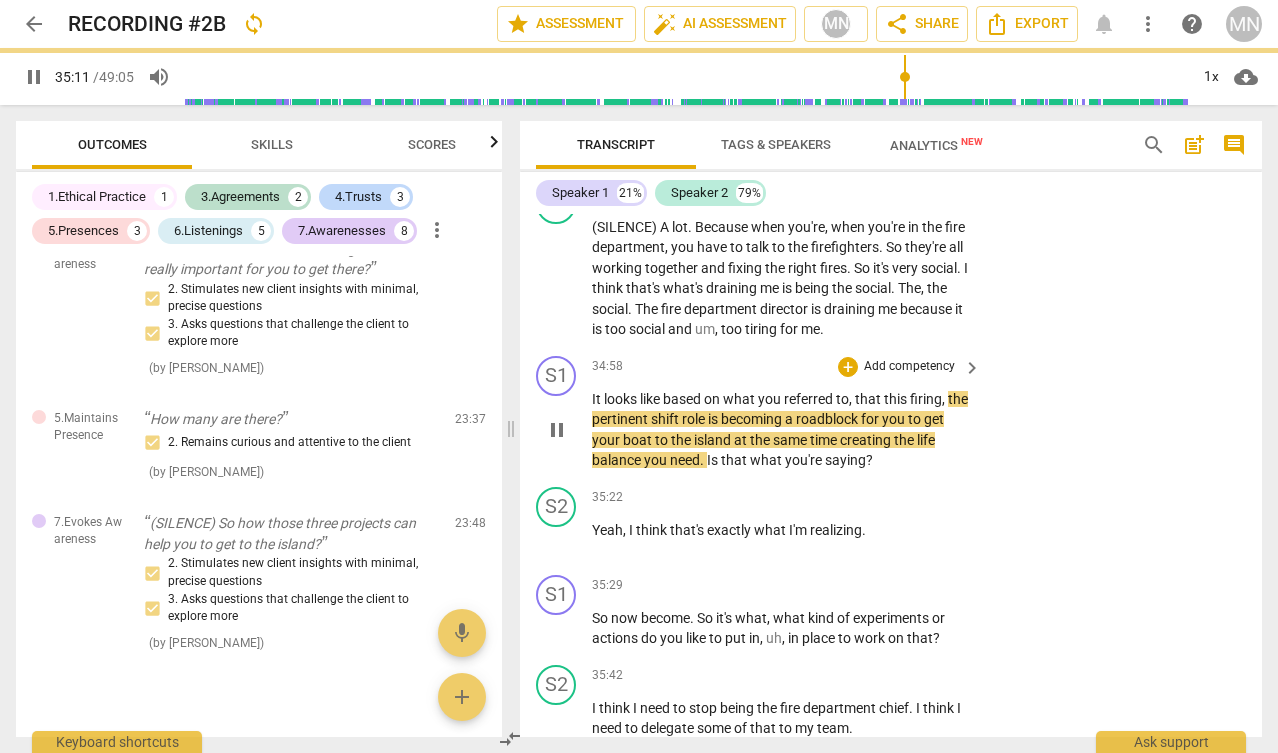 click on "S1 play_arrow pause 34:58 + Add competency keyboard_arrow_right It   looks   like   based   on   what   you   referred   to ,   that   this   firing ,   the   pertinent   shift   role   is   becoming   a   roadblock   for   you   to   get   your   boat   to   the   island   at   the   same   time   creating   the   life   balance   you   need .   Is   that   what   you're   saying ?" at bounding box center (891, 413) 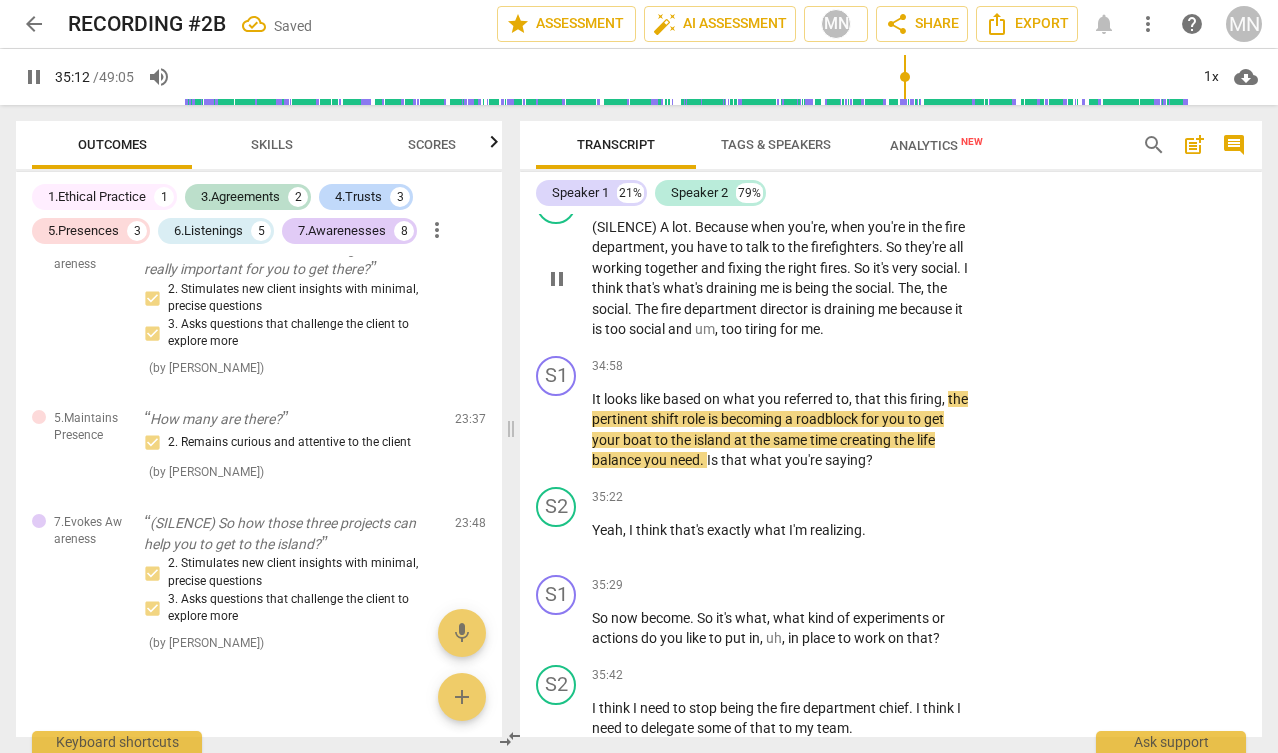 click on "pause" at bounding box center (557, 279) 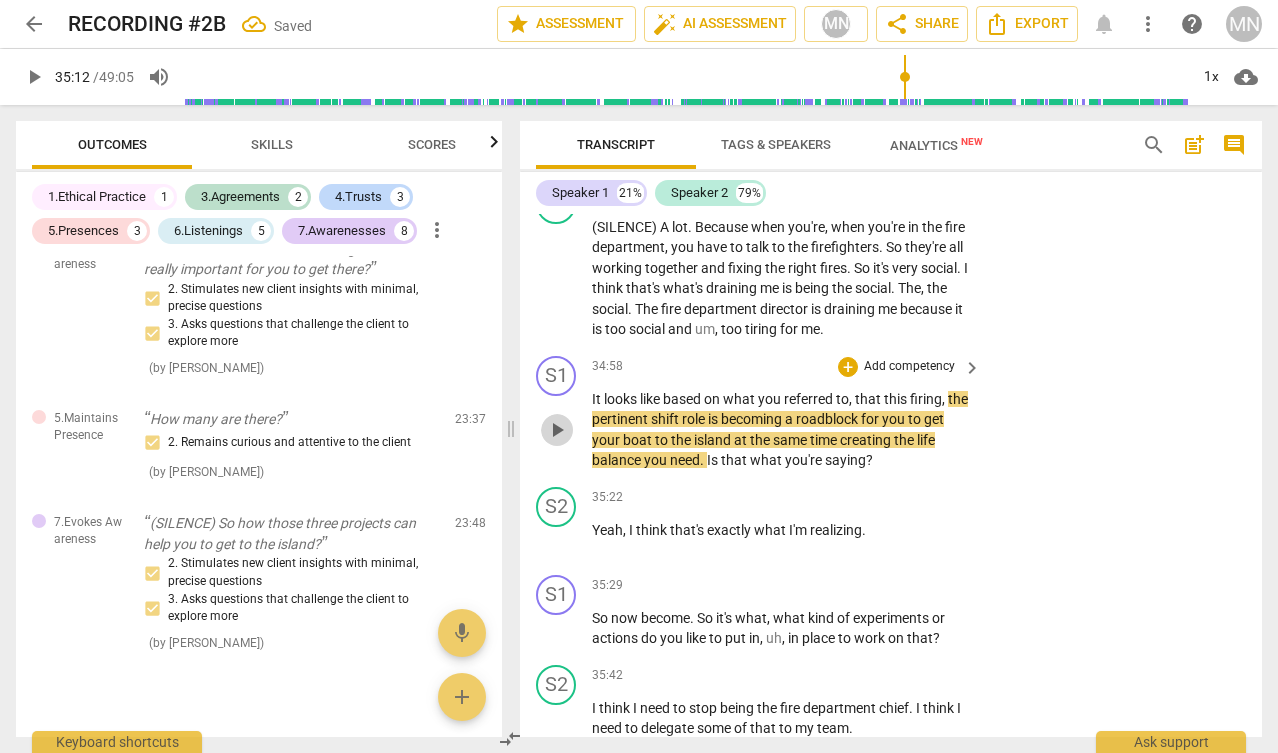 click on "play_arrow" at bounding box center (557, 430) 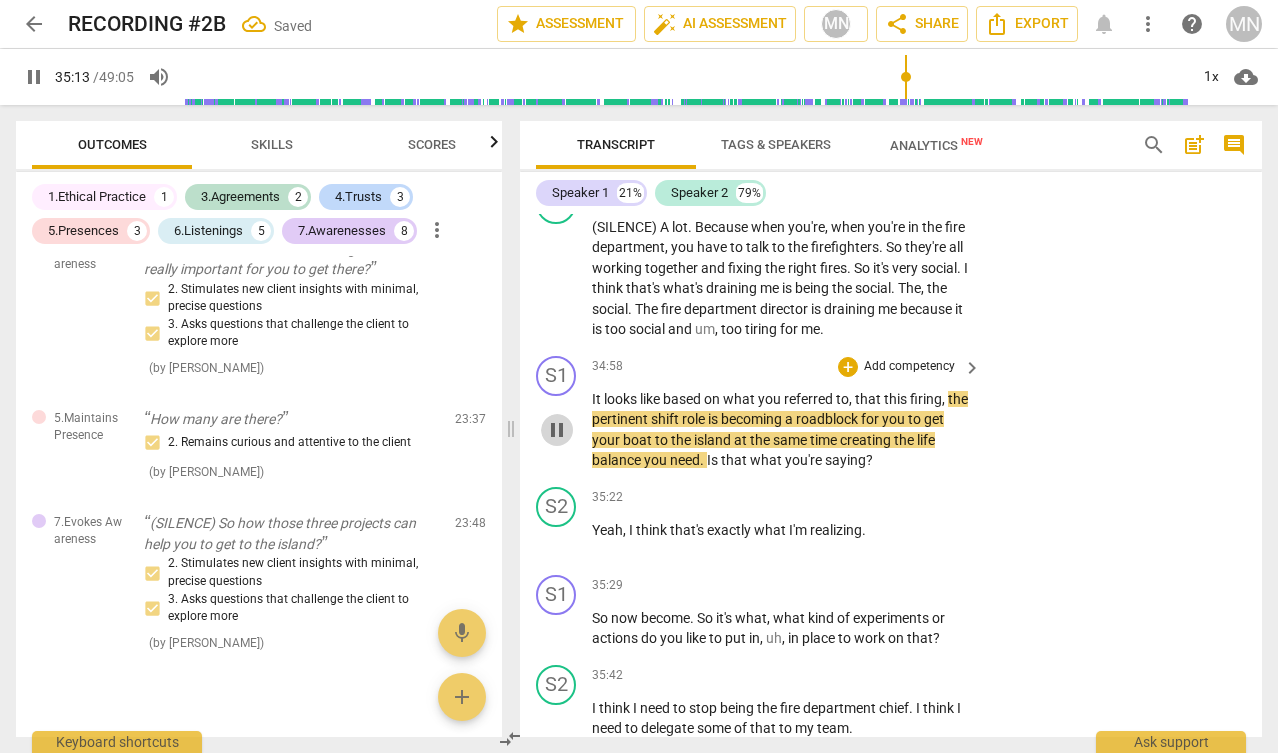 click on "pause" at bounding box center [557, 430] 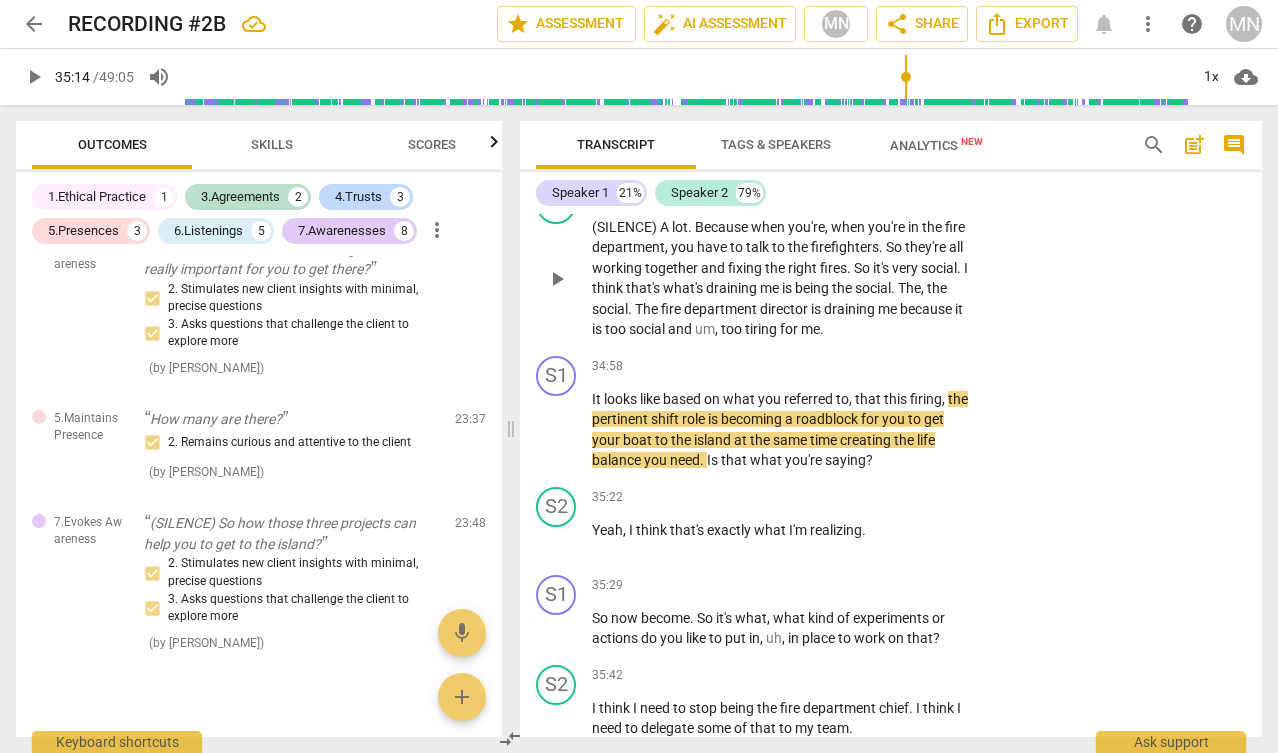 click on "play_arrow" at bounding box center [557, 279] 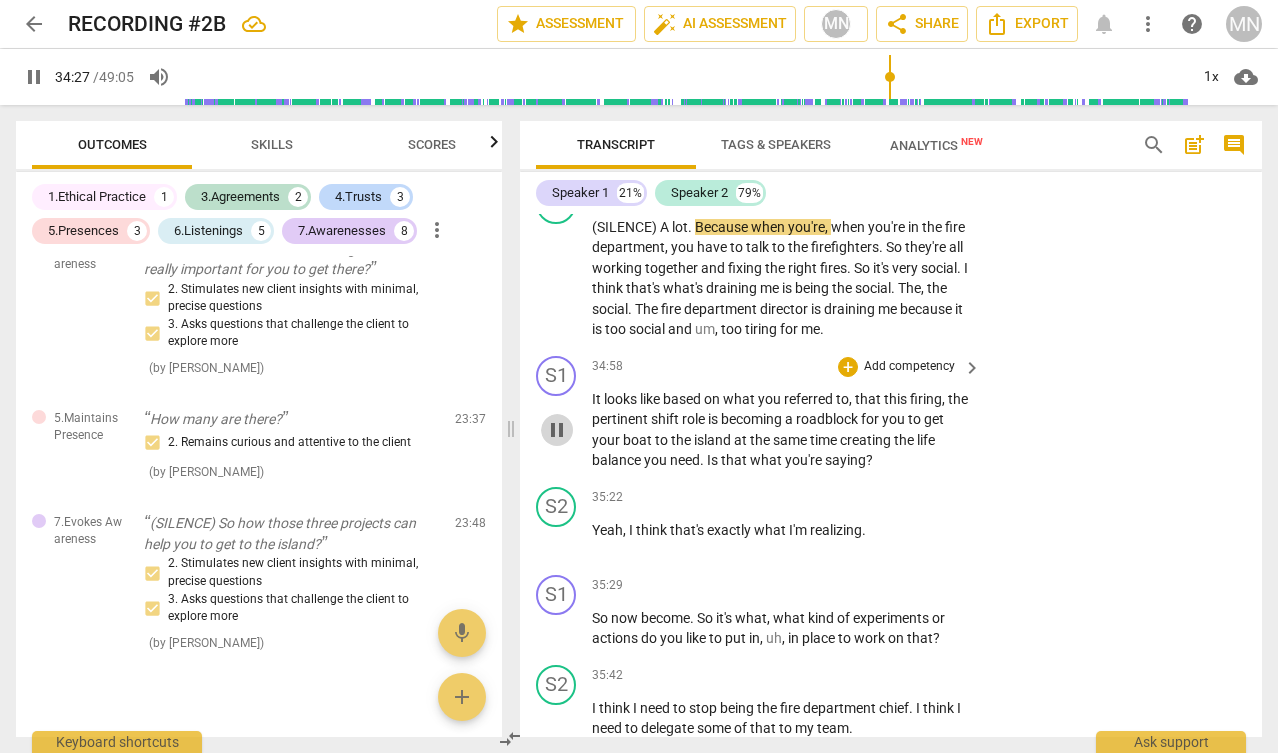 click on "pause" at bounding box center [557, 430] 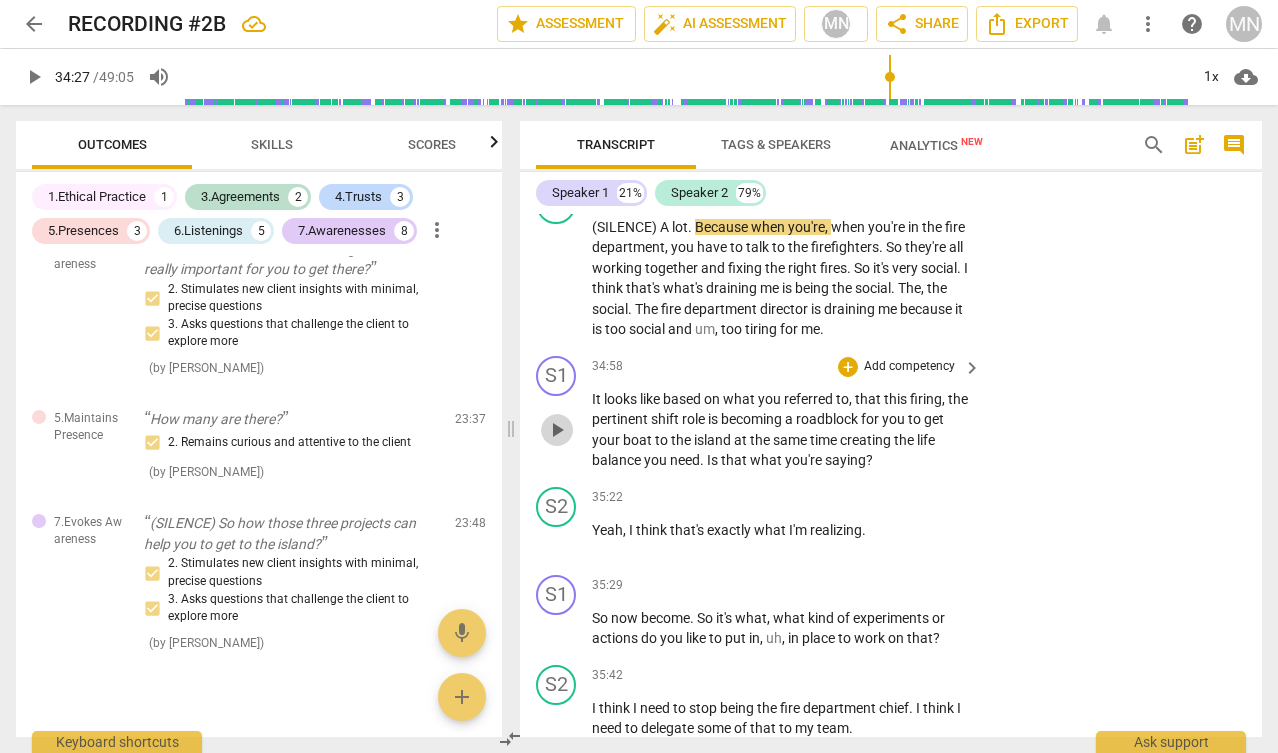 click on "play_arrow" at bounding box center (557, 430) 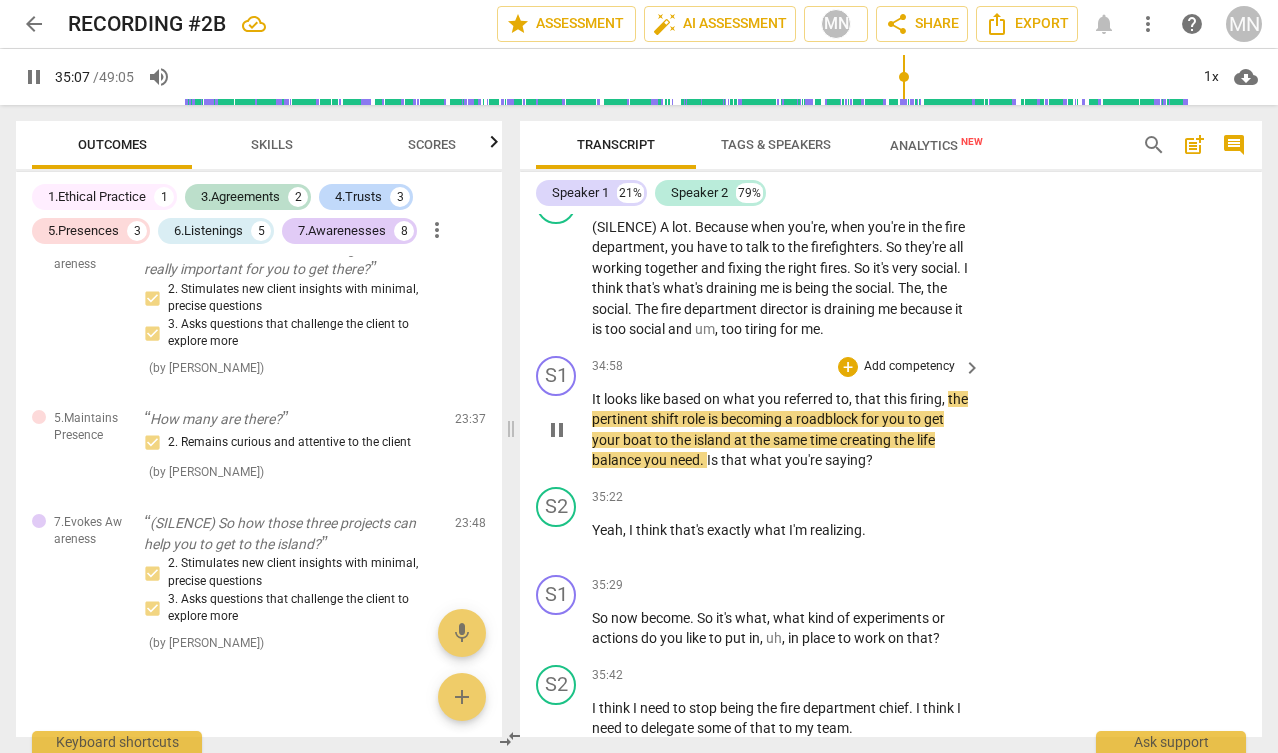 click on "S1 play_arrow pause 34:58 + Add competency keyboard_arrow_right It   looks   like   based   on   what   you   referred   to ,   that   this   firing ,   the   pertinent   shift   role   is   becoming   a   roadblock   for   you   to   get   your   boat   to   the   island   at   the   same   time   creating   the   life   balance   you   need .   Is   that   what   you're   saying ?" at bounding box center (891, 413) 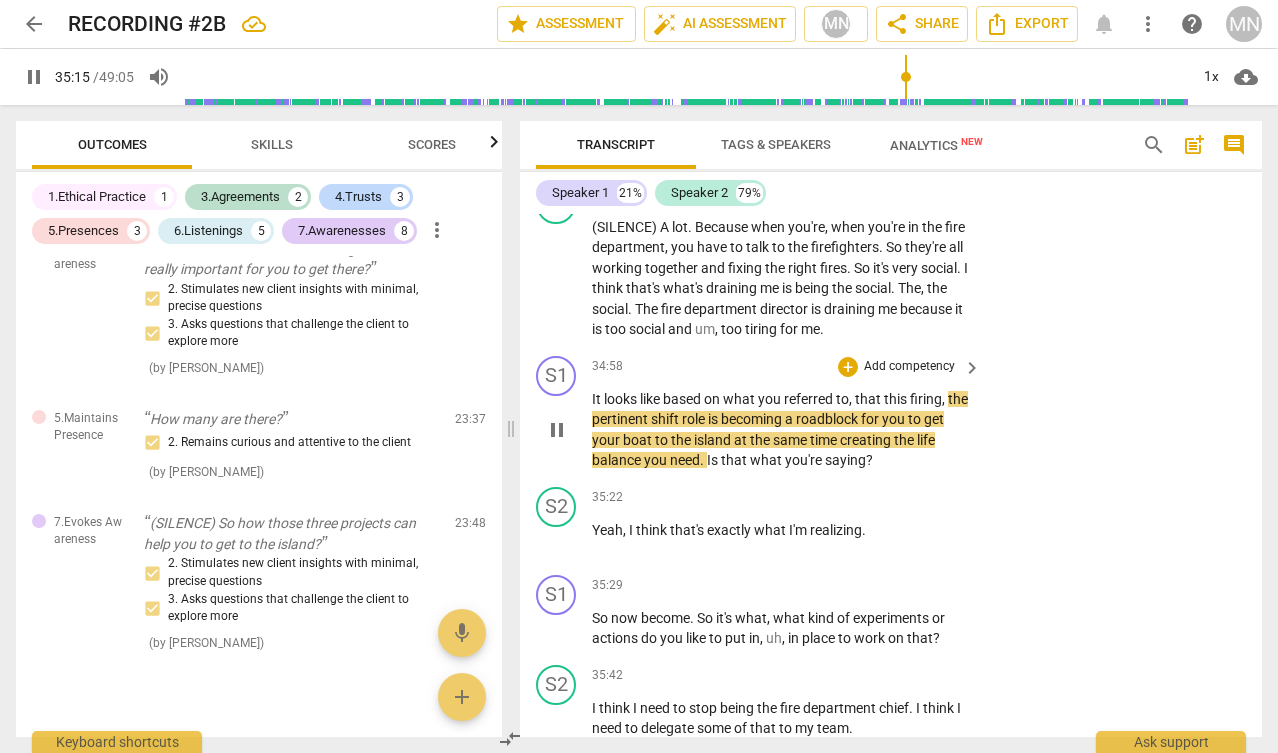 click on "pertinent" at bounding box center (621, 419) 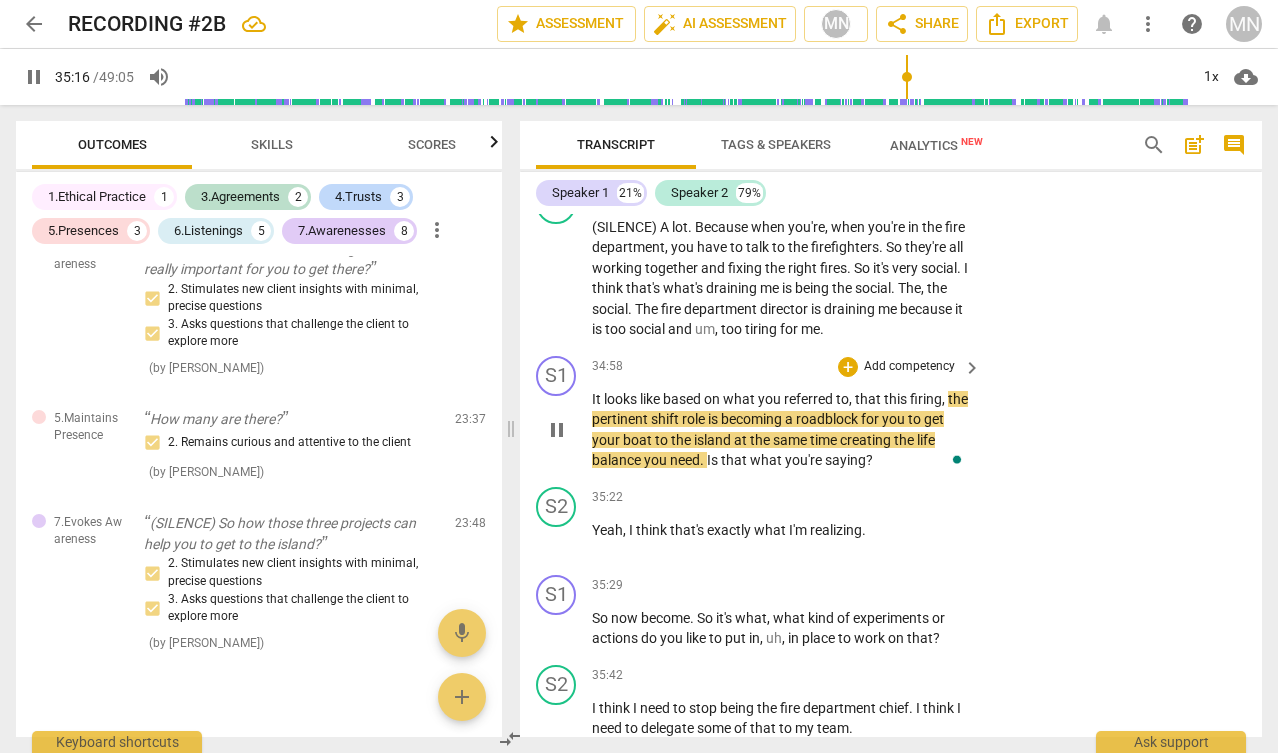 type on "2117" 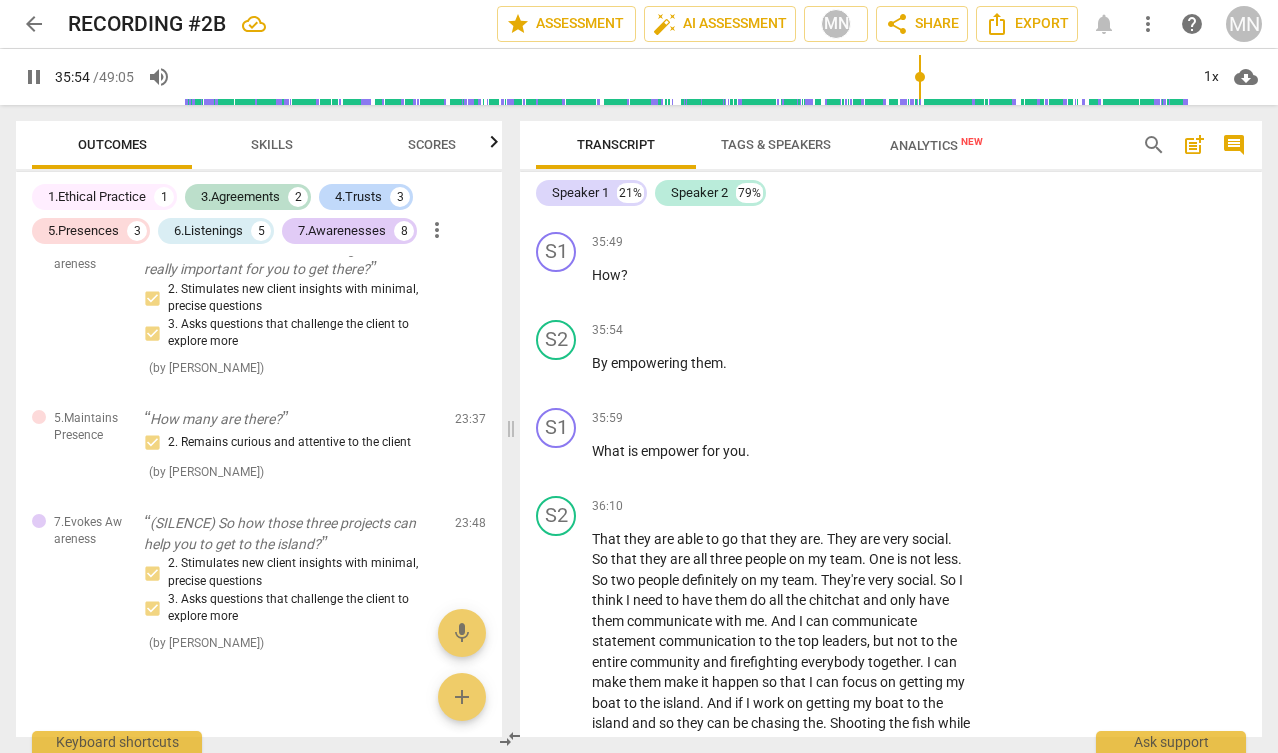 scroll, scrollTop: 17154, scrollLeft: 0, axis: vertical 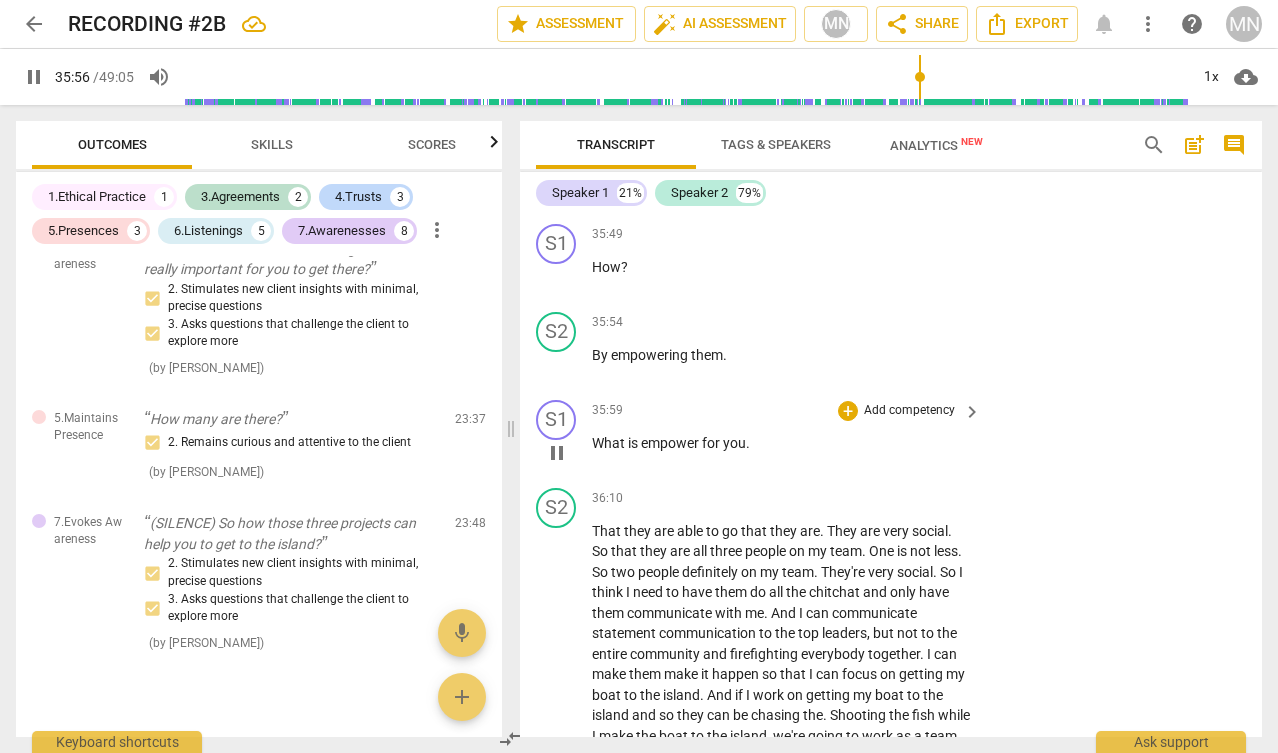 click on "What   is   empower   for   you ." at bounding box center (781, 443) 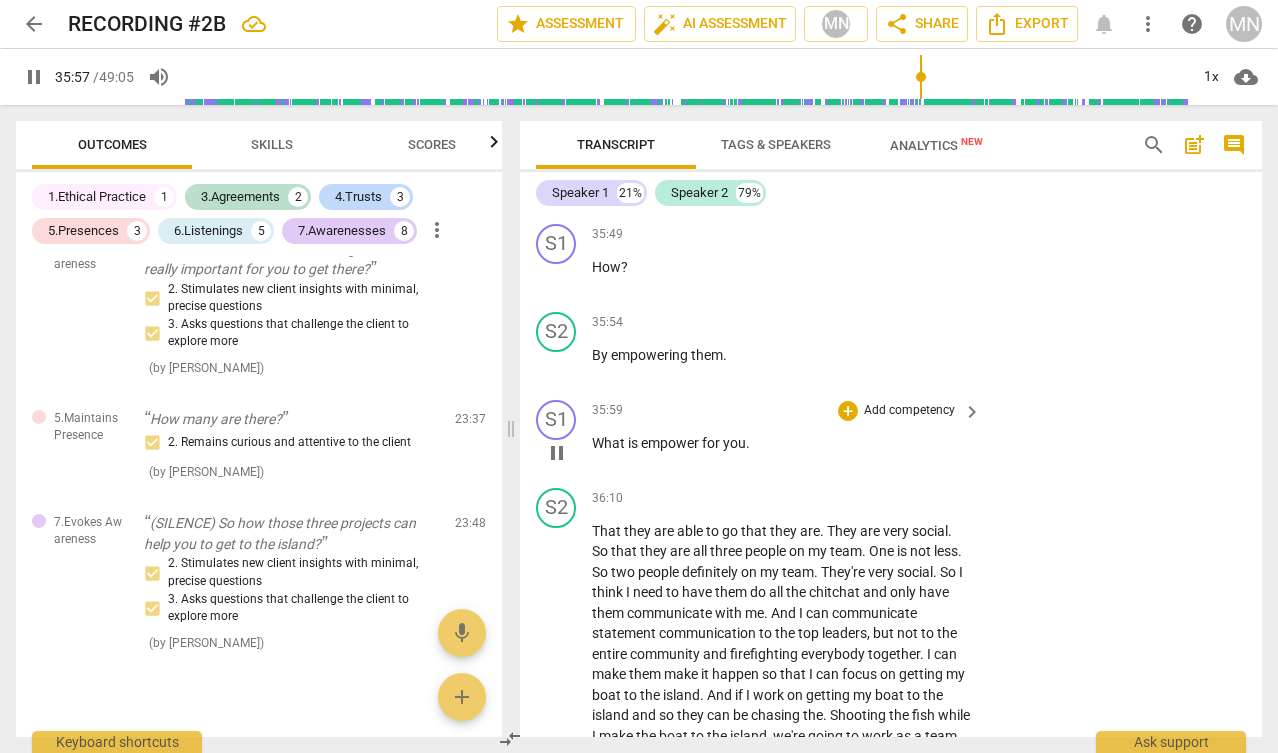 type on "2158" 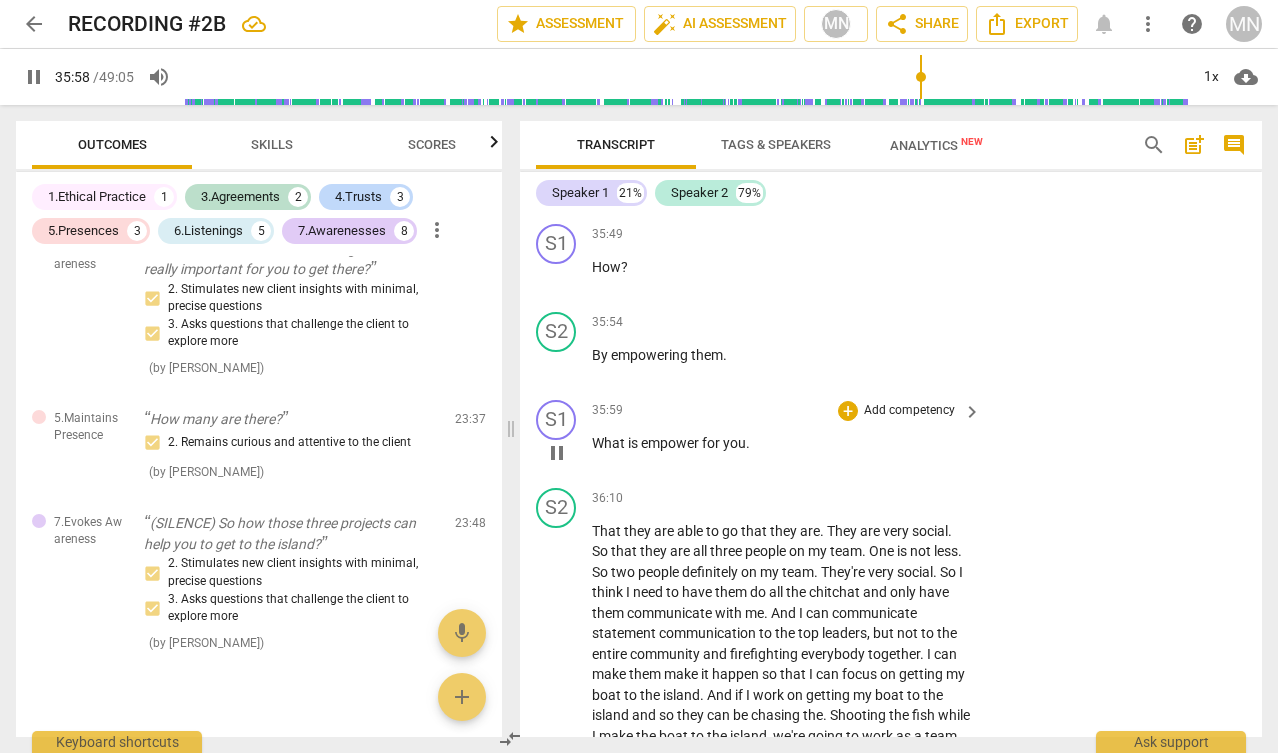 type 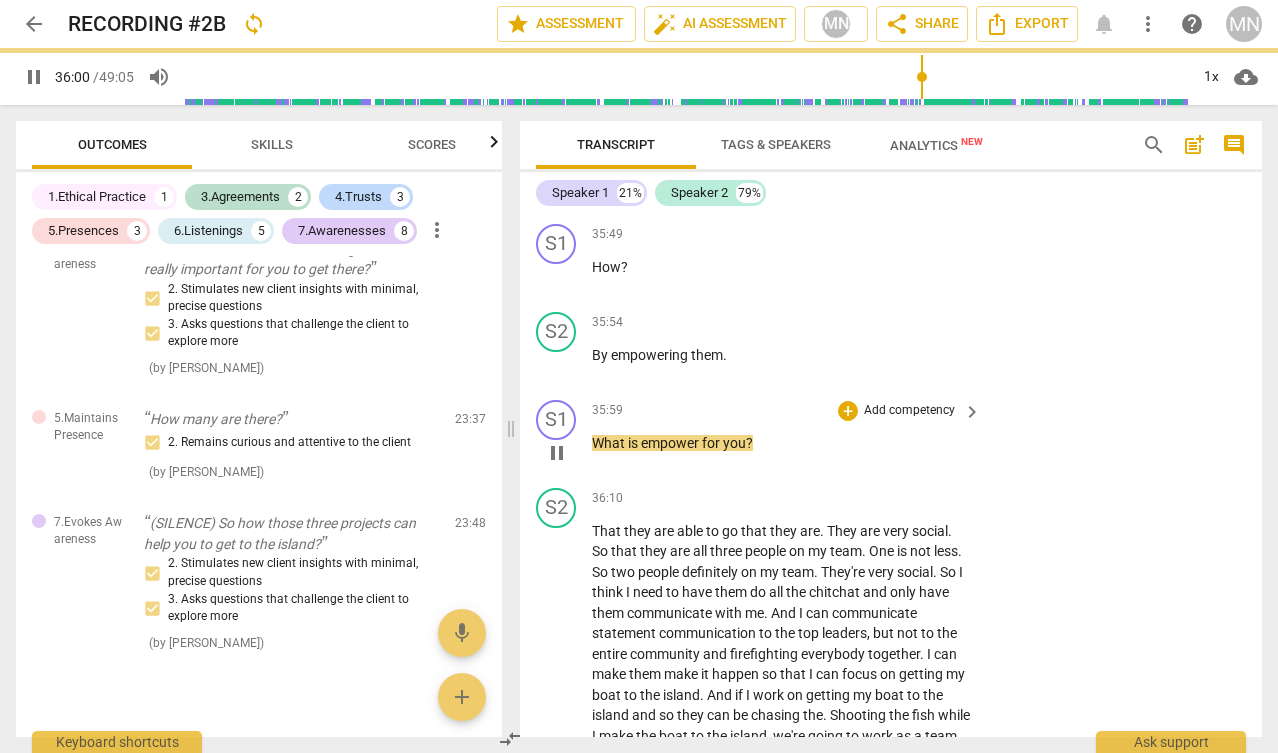 click on "What" at bounding box center (610, 443) 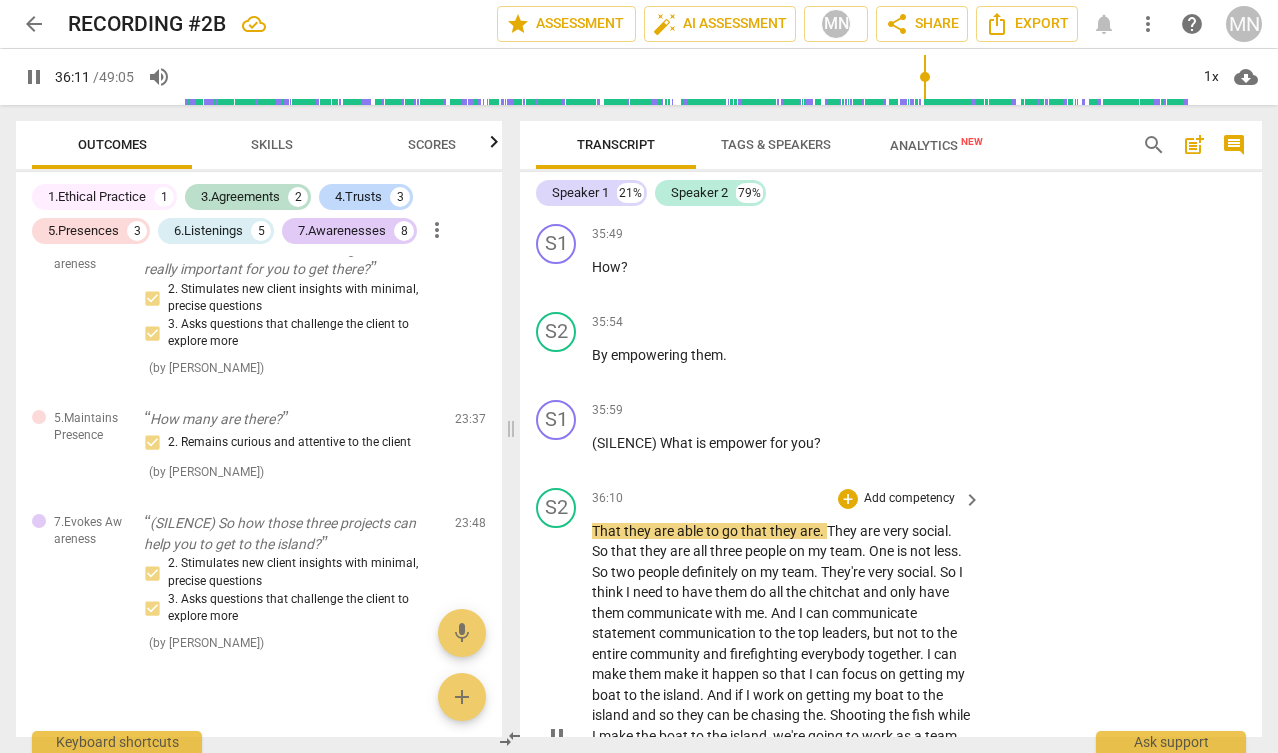 click on "That" at bounding box center [608, 531] 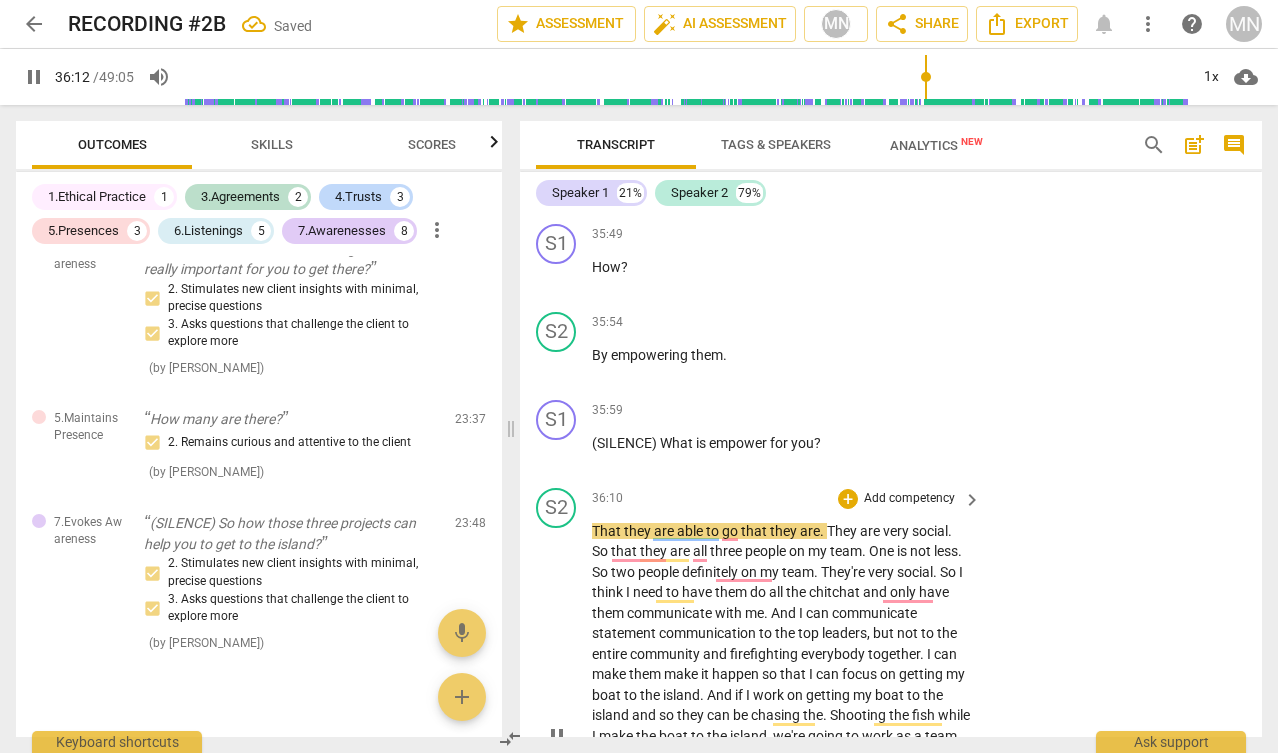 click on "That" at bounding box center [608, 531] 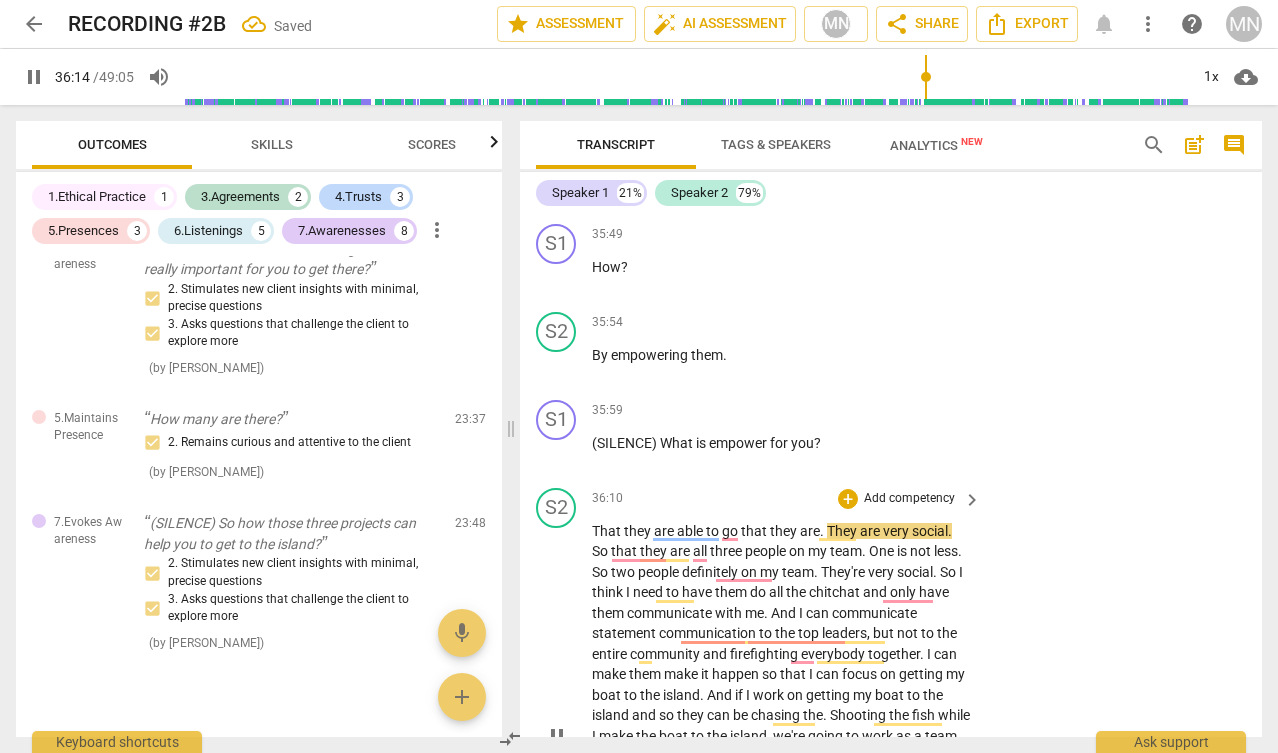 type on "2174" 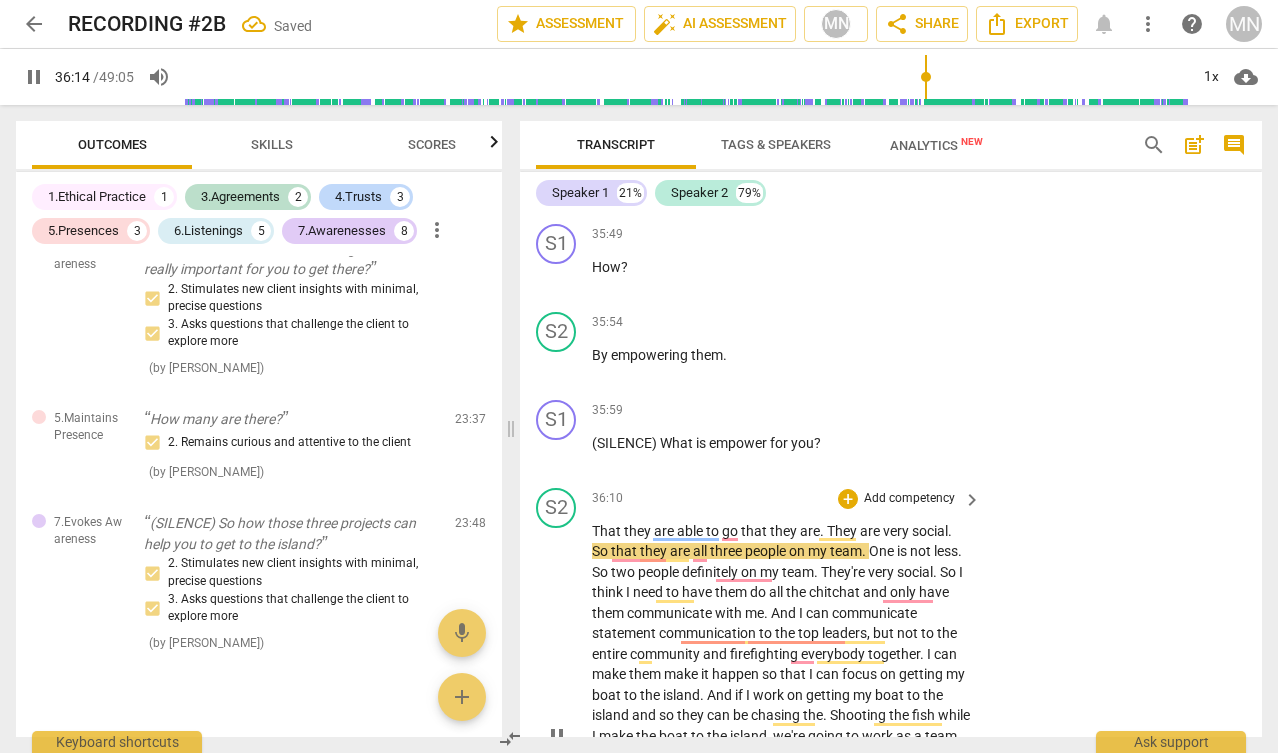 type 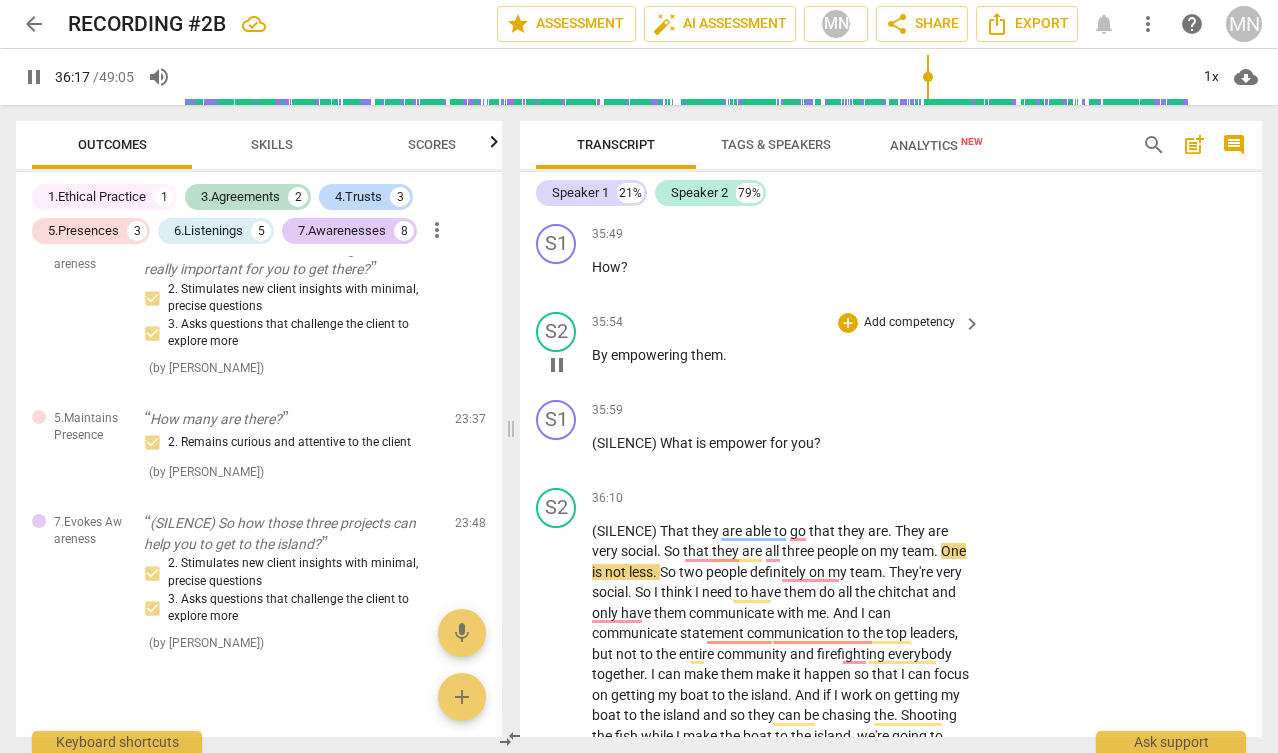 click on "pause" at bounding box center (557, 365) 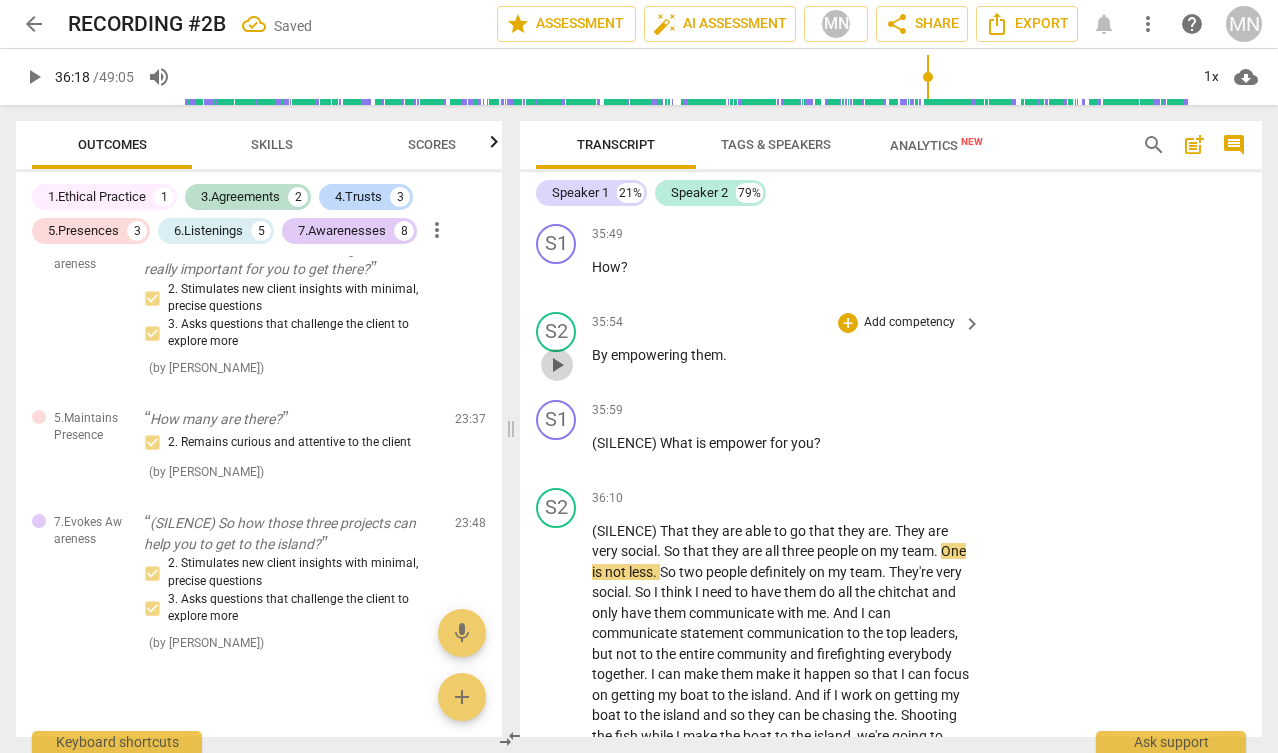click on "play_arrow" at bounding box center (557, 365) 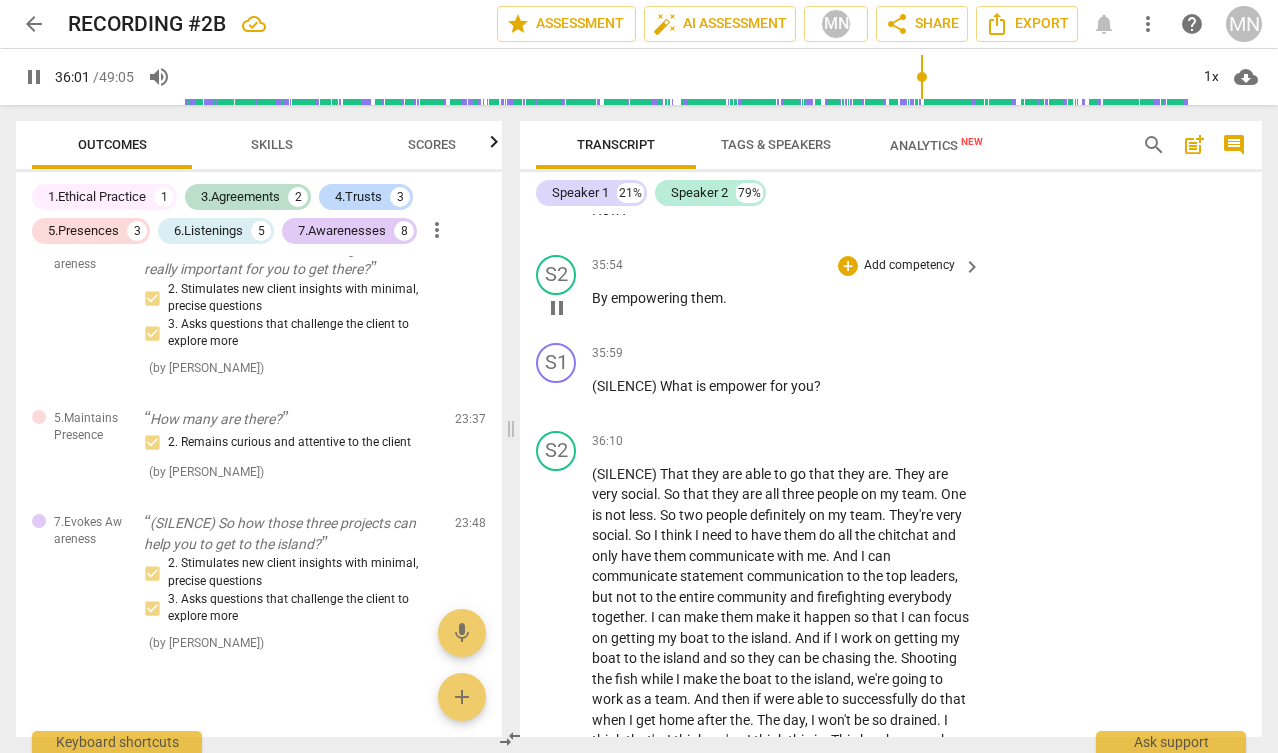 scroll, scrollTop: 17216, scrollLeft: 0, axis: vertical 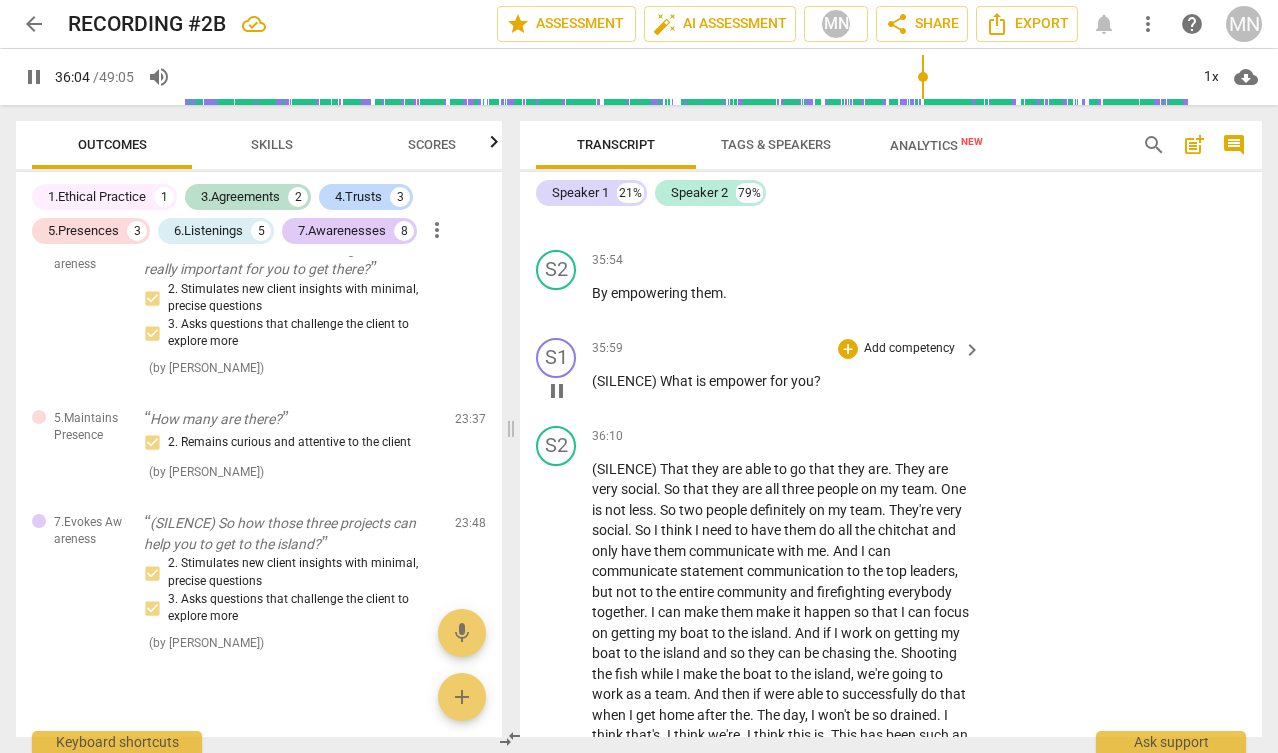 click on "empower" at bounding box center (739, 381) 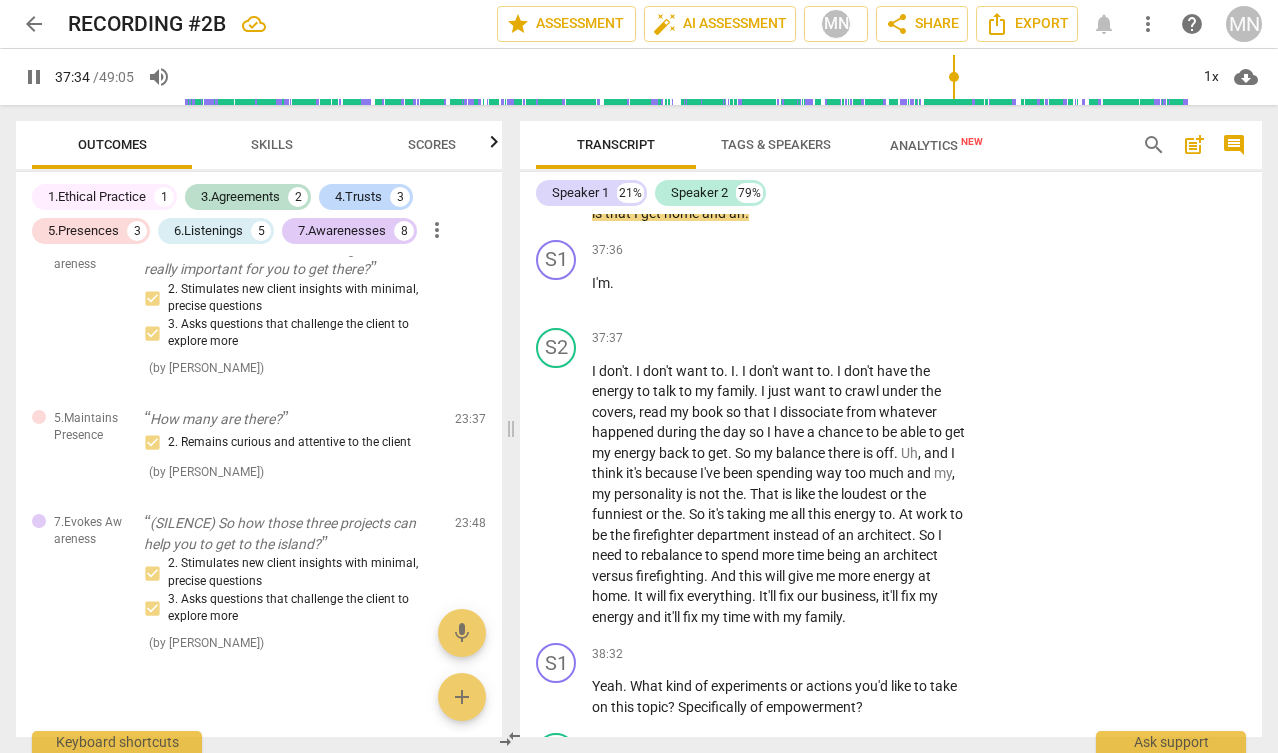 scroll, scrollTop: 17903, scrollLeft: 0, axis: vertical 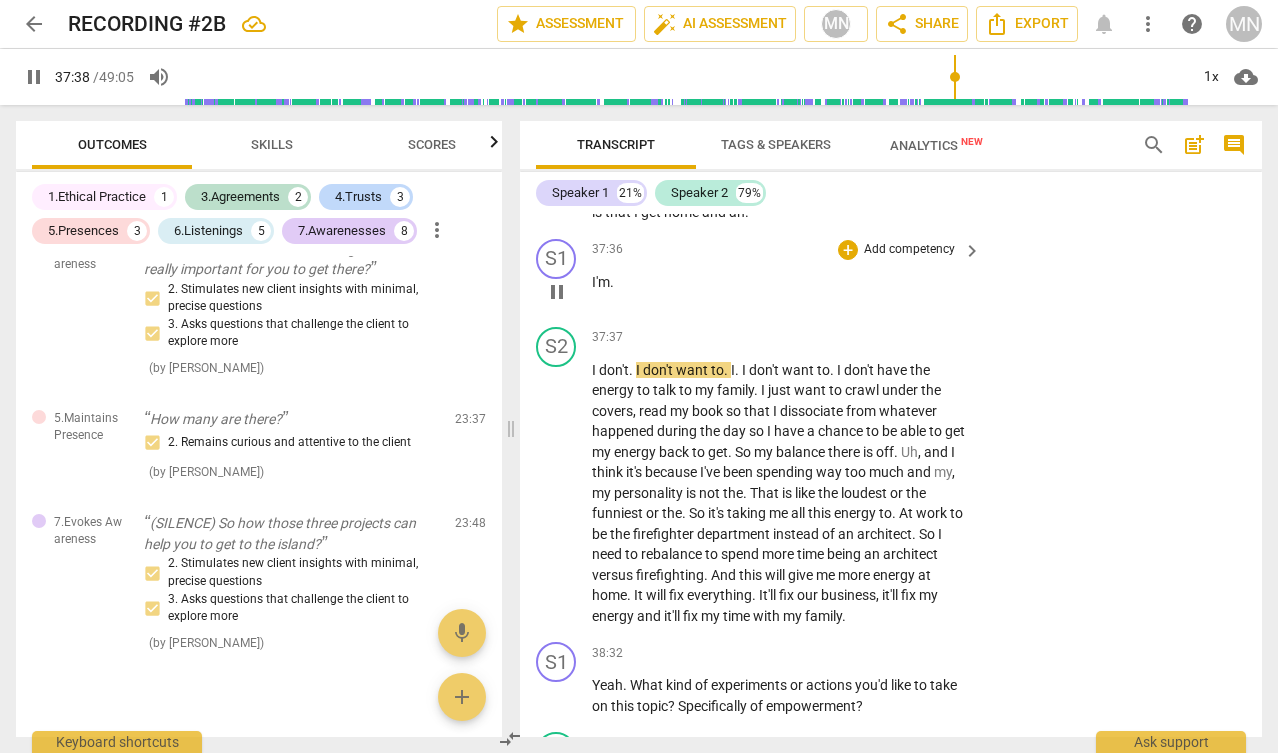click on "I'm ." at bounding box center (781, 282) 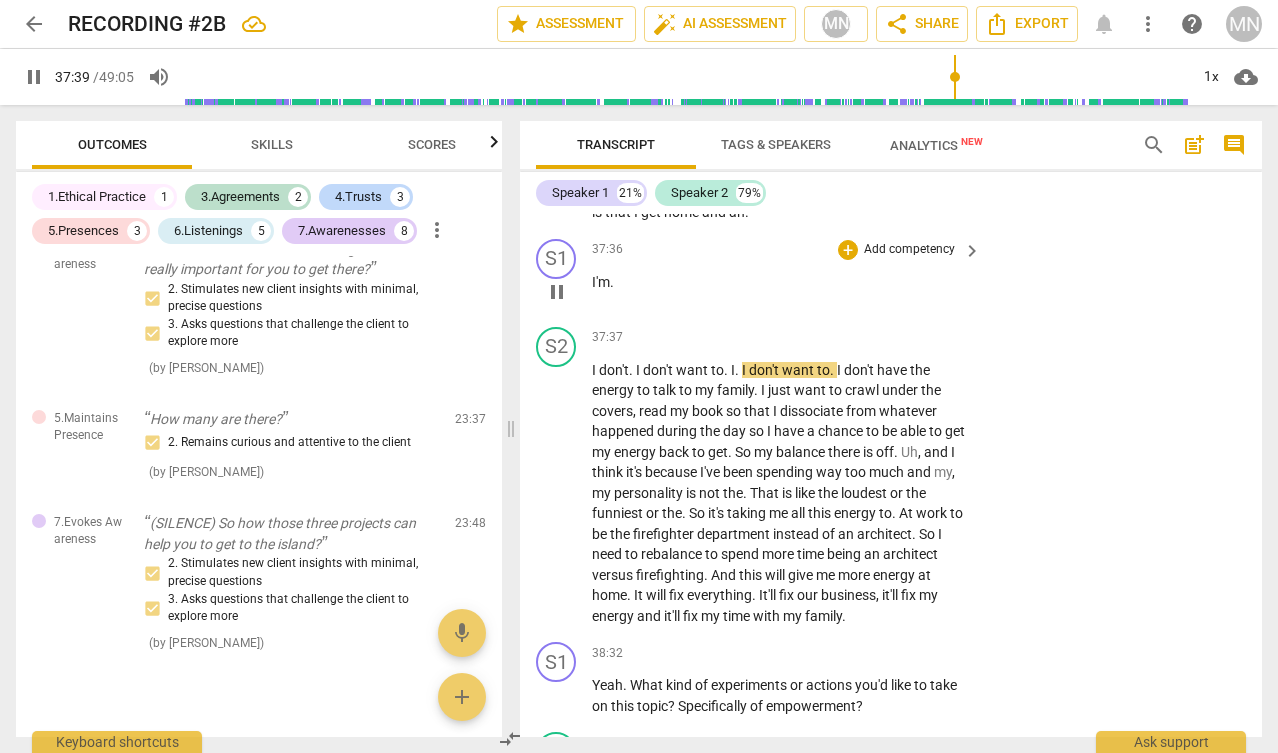 type on "2259" 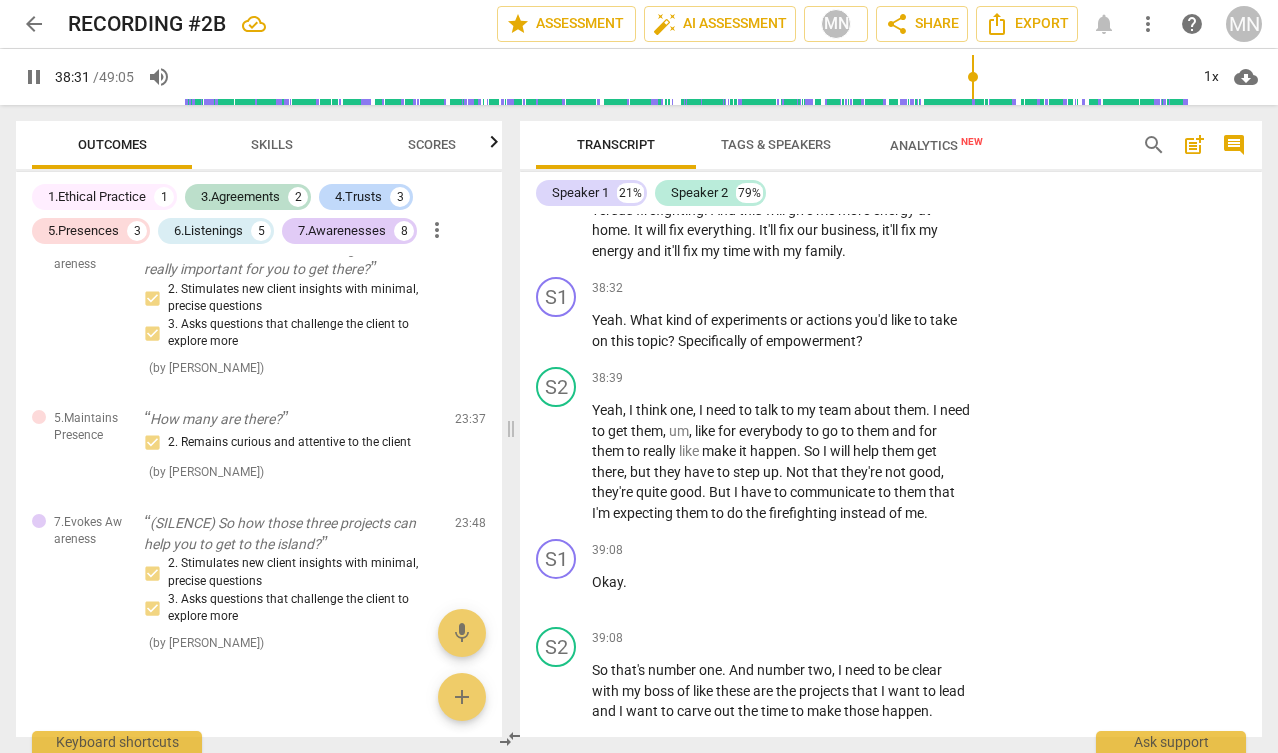 scroll, scrollTop: 18192, scrollLeft: 0, axis: vertical 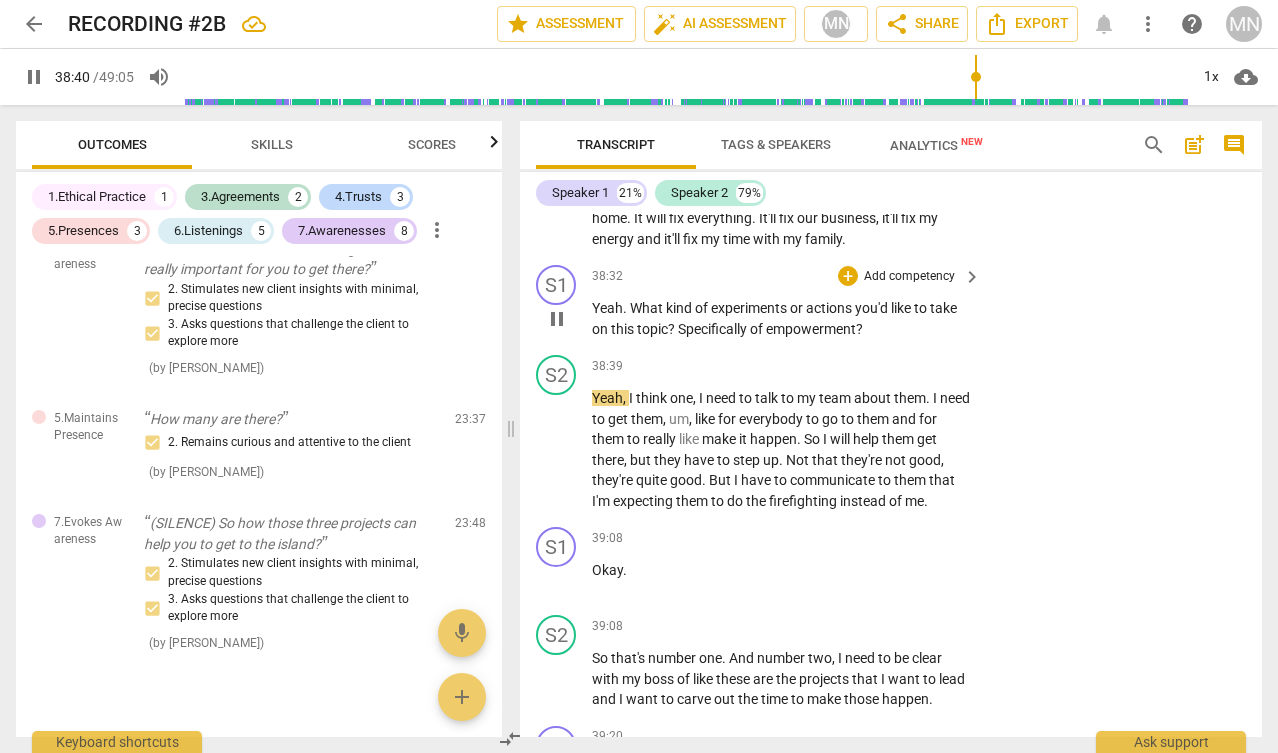 click on "?" at bounding box center (673, 329) 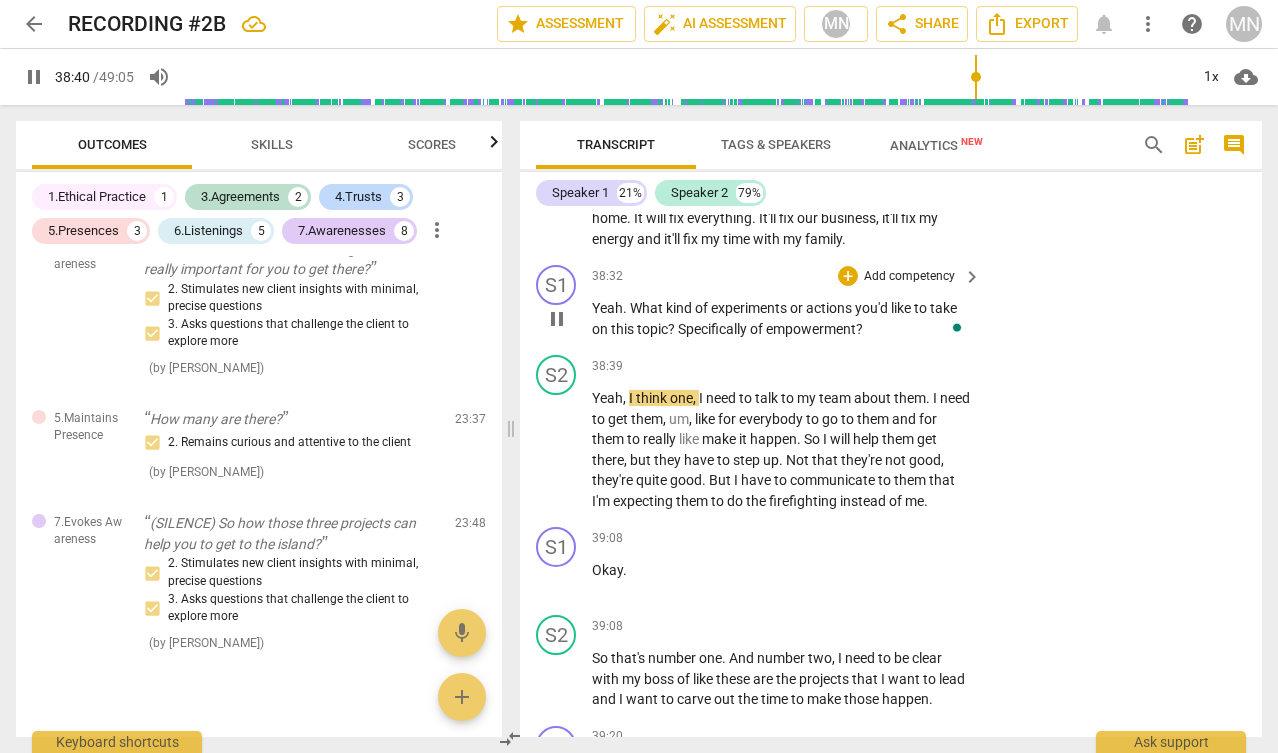 type on "2321" 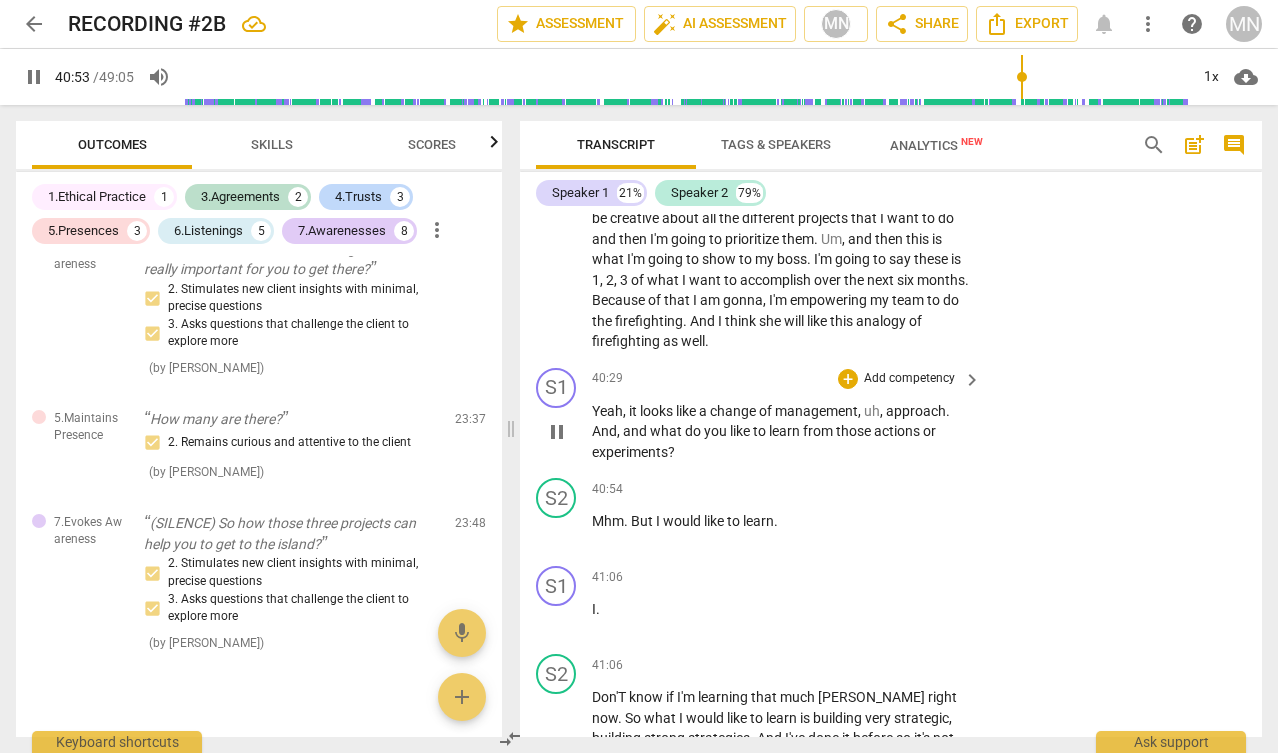 scroll, scrollTop: 19003, scrollLeft: 0, axis: vertical 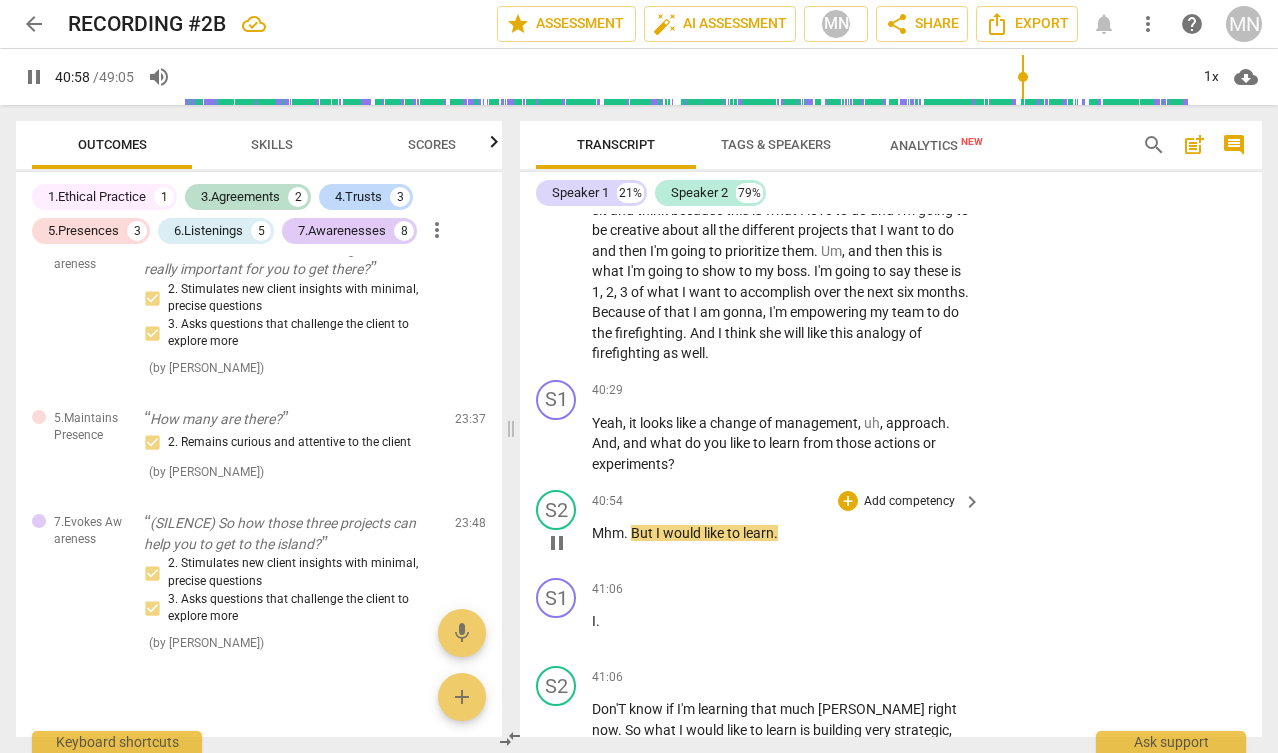 click on "Mhm" at bounding box center (608, 533) 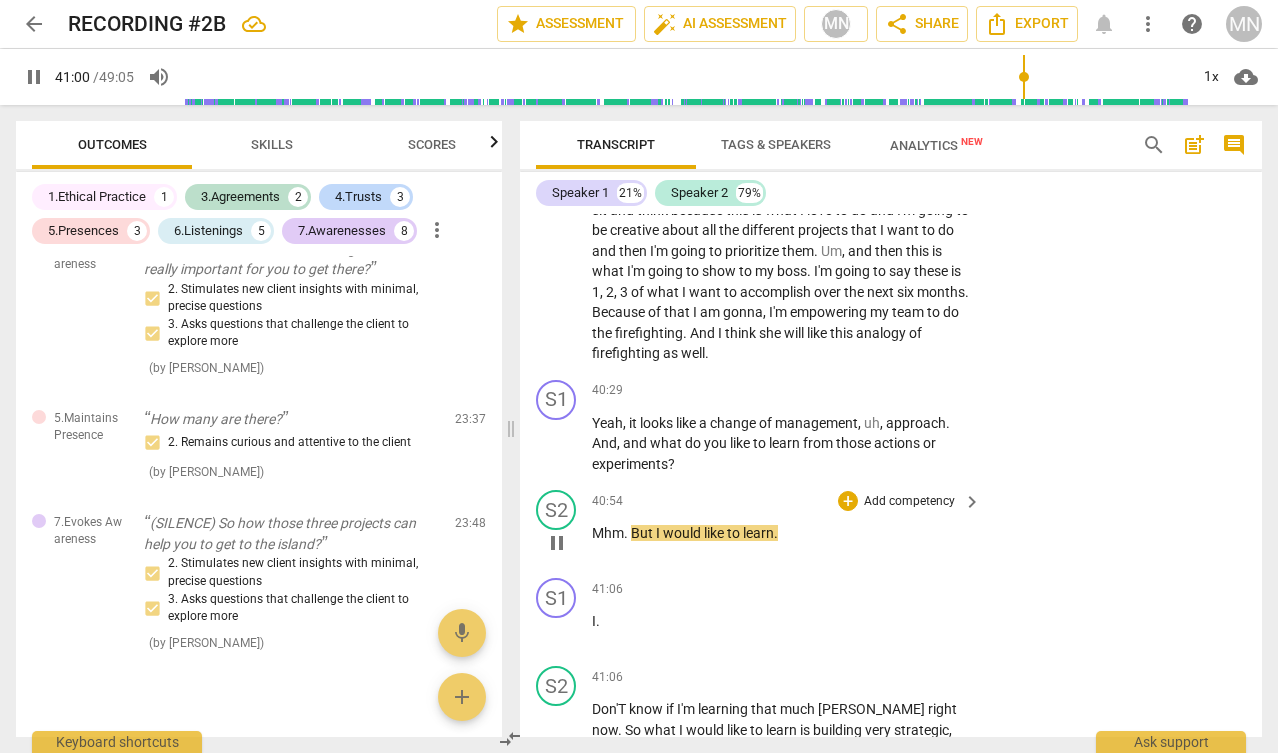 type on "2461" 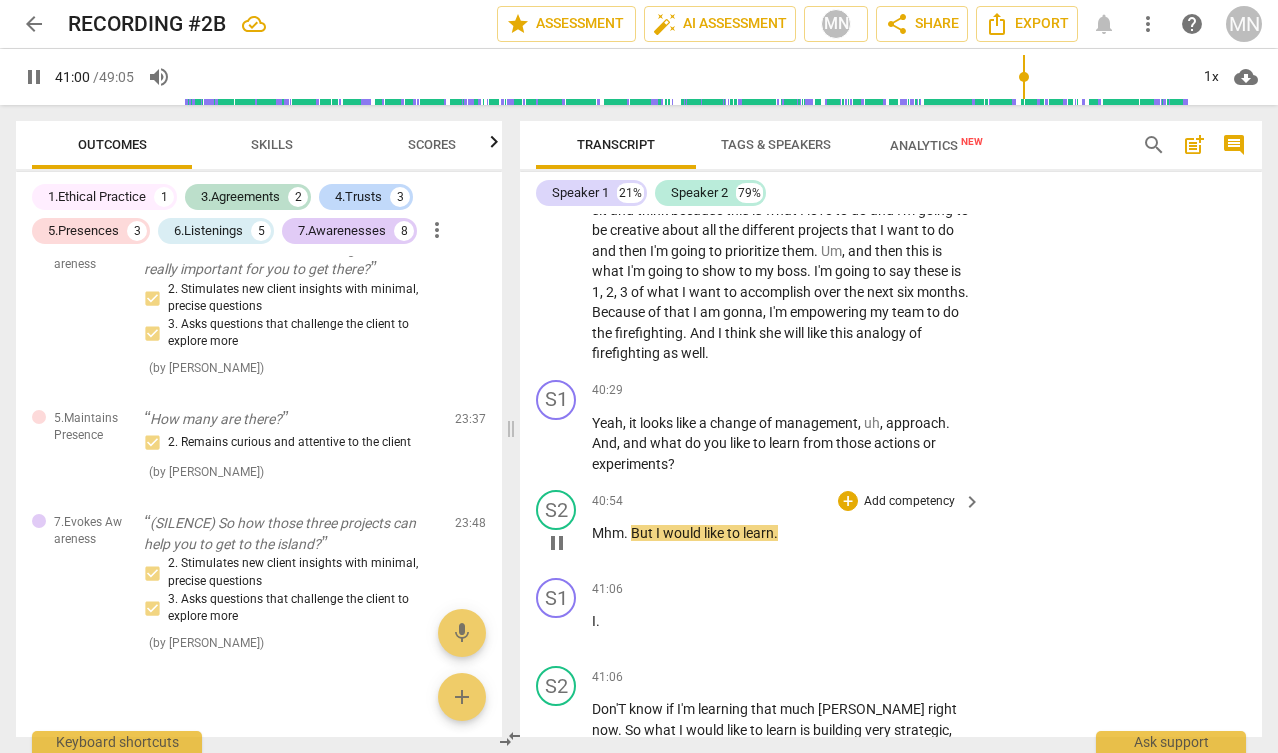 type 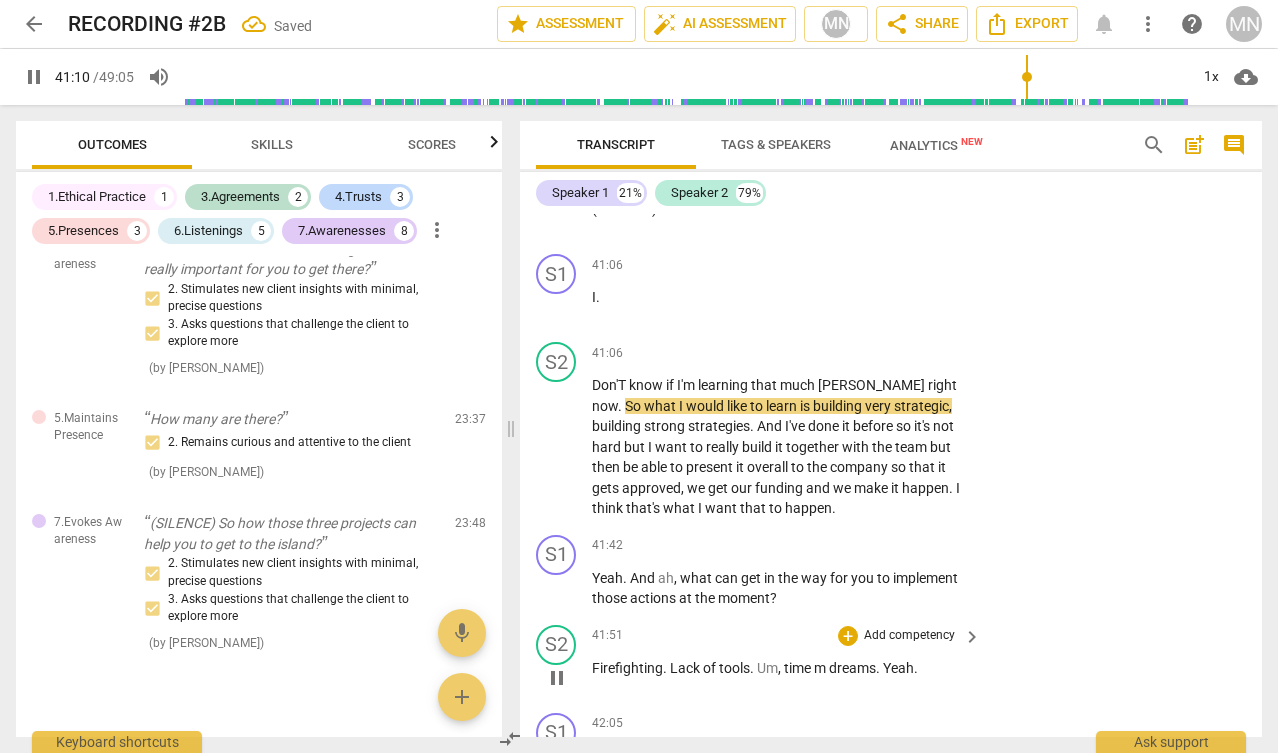 scroll, scrollTop: 19326, scrollLeft: 0, axis: vertical 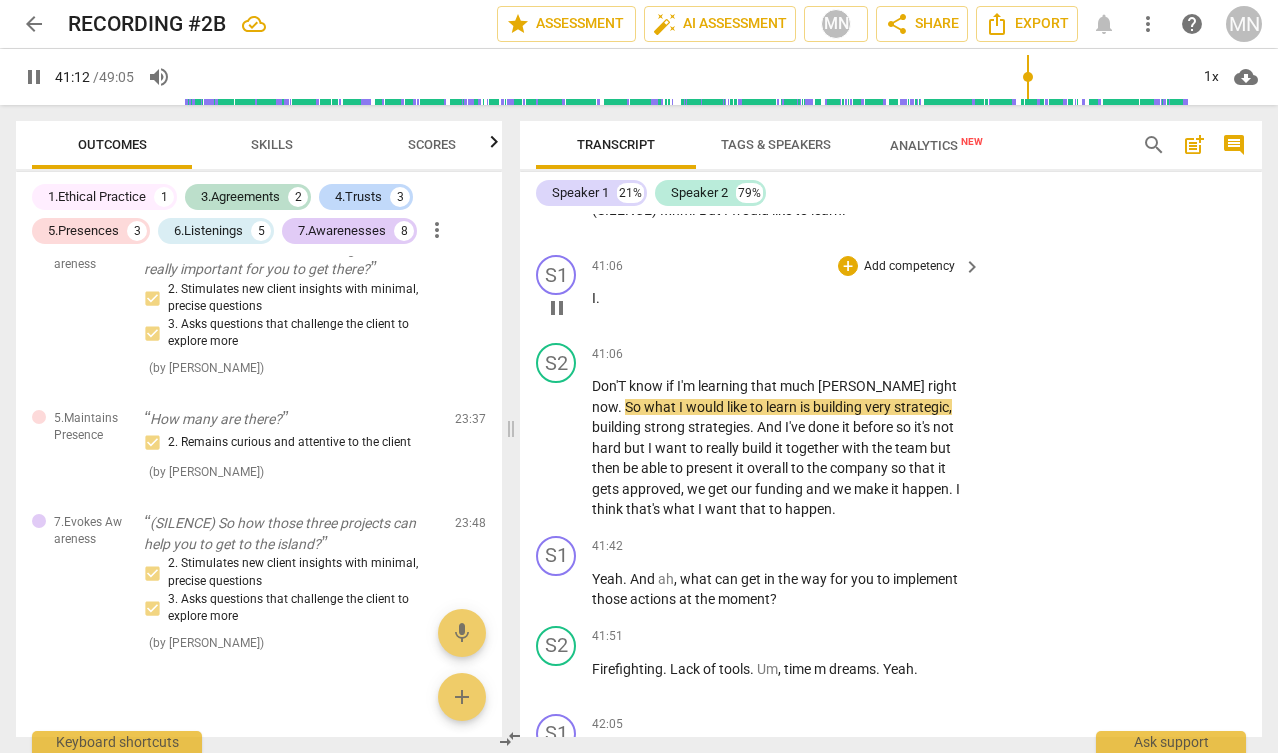 click on "I ." at bounding box center (781, 298) 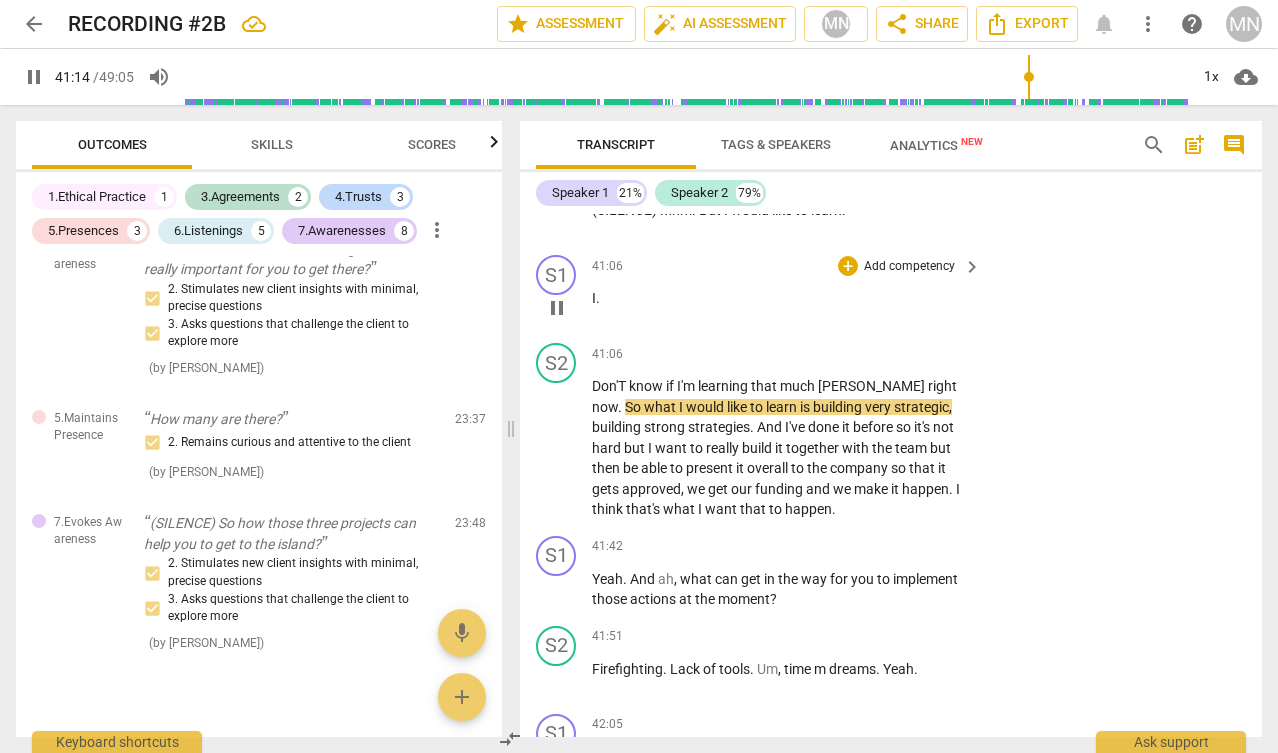 type on "2475" 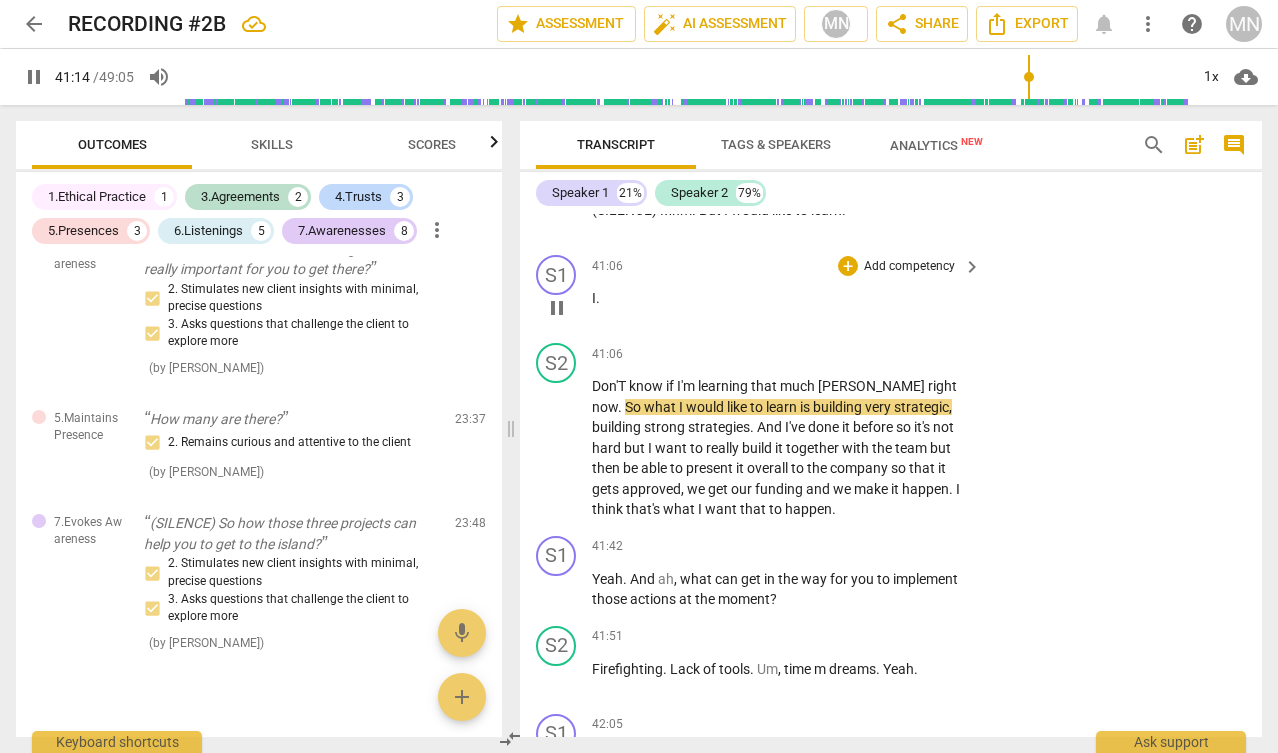 type 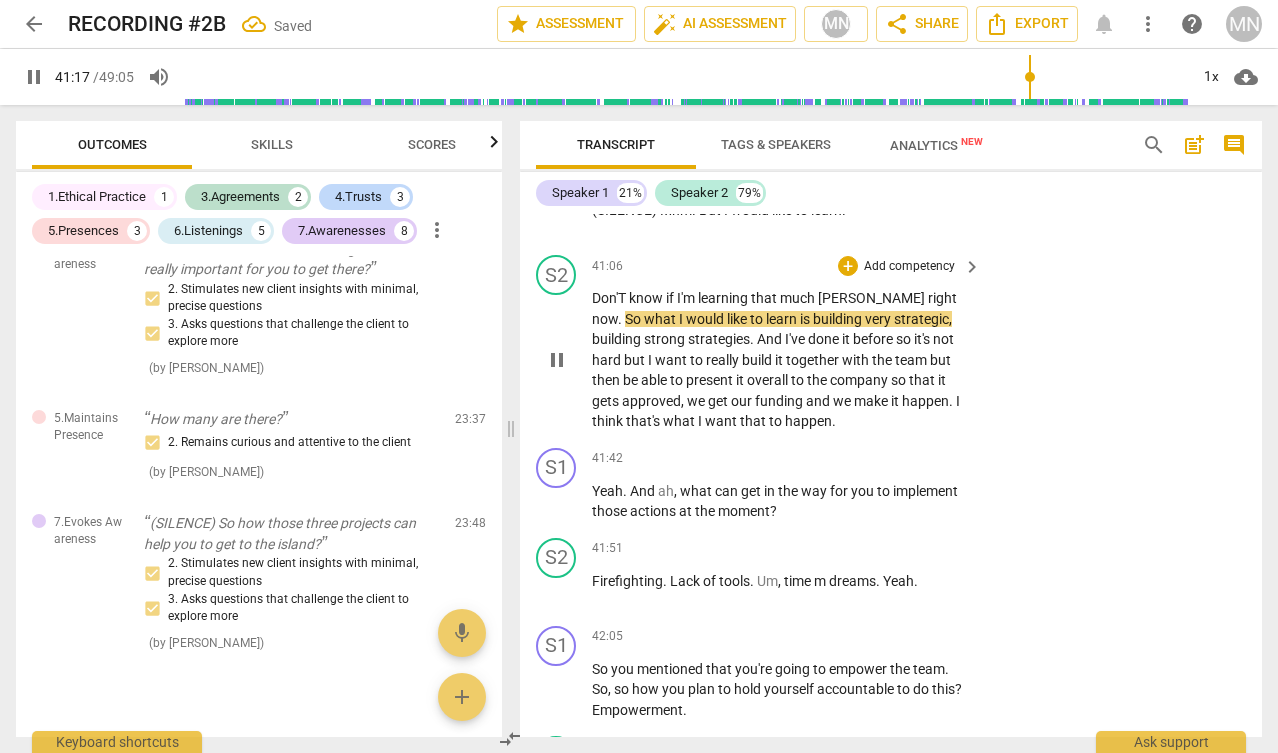 click on "Don'T" at bounding box center [610, 298] 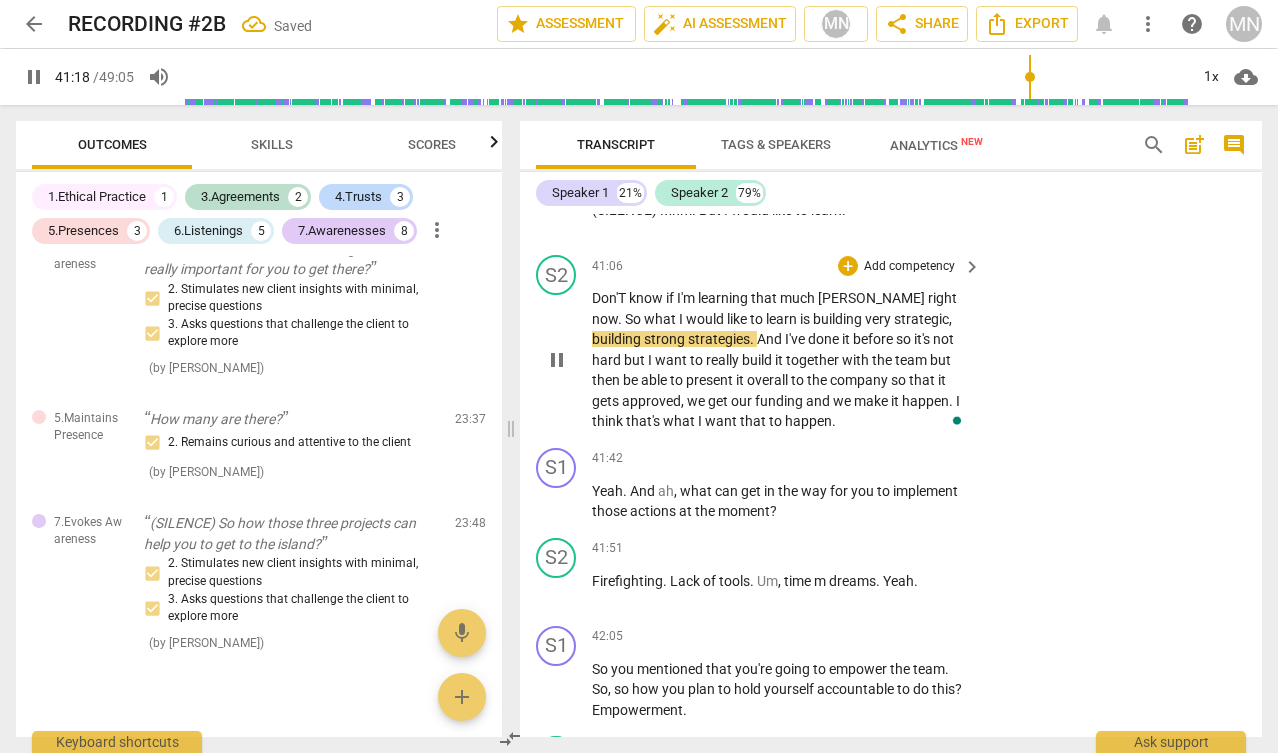type on "2479" 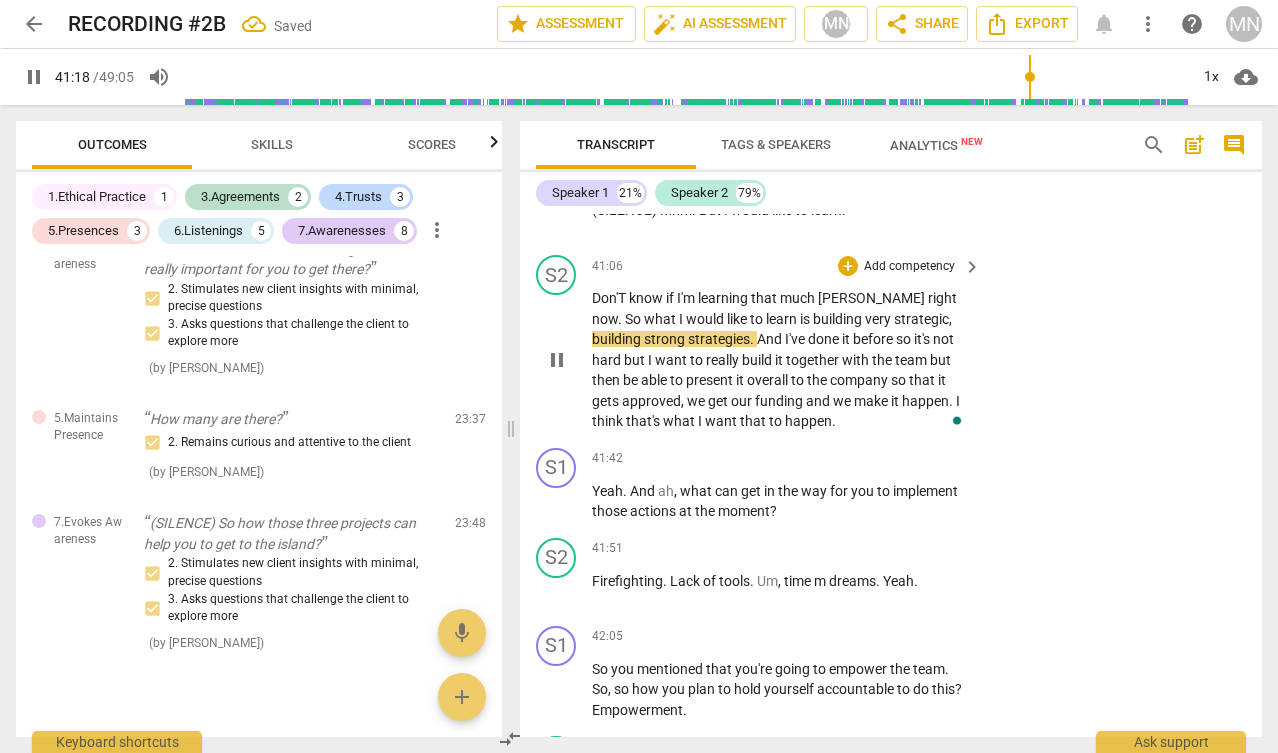 type 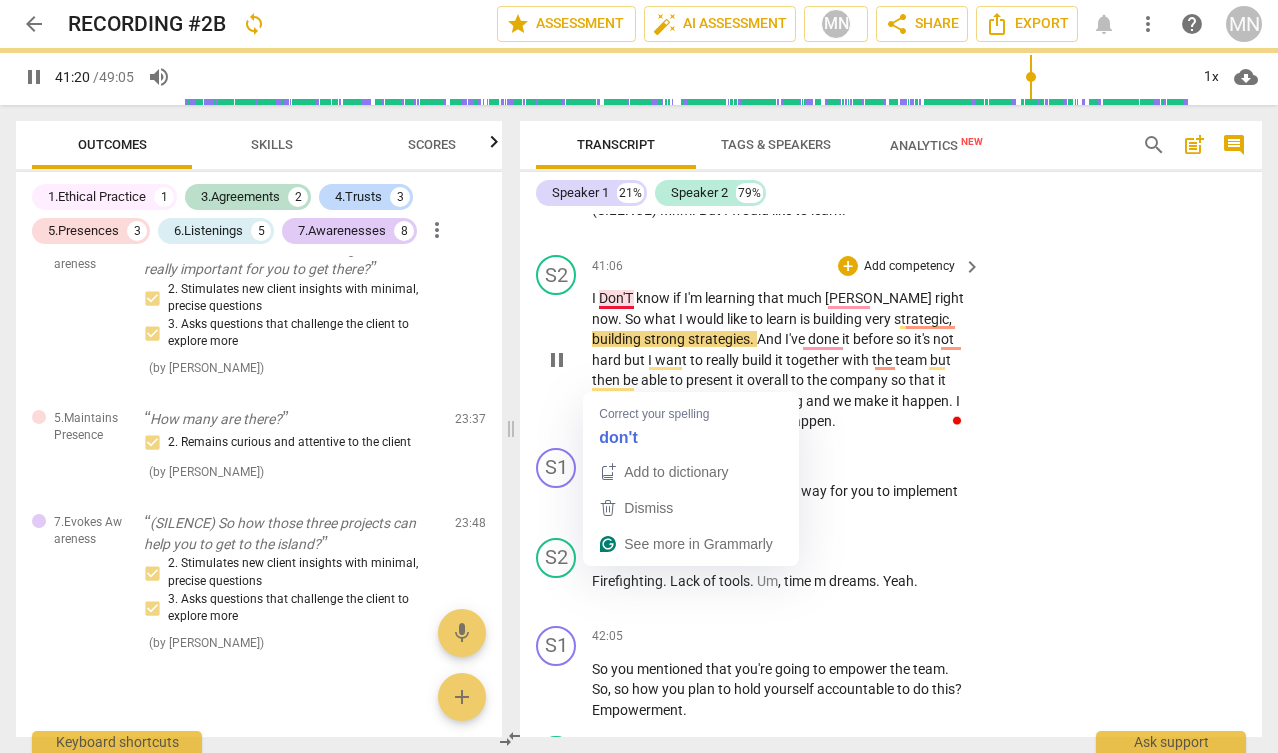 click on "I Don'T" at bounding box center [614, 298] 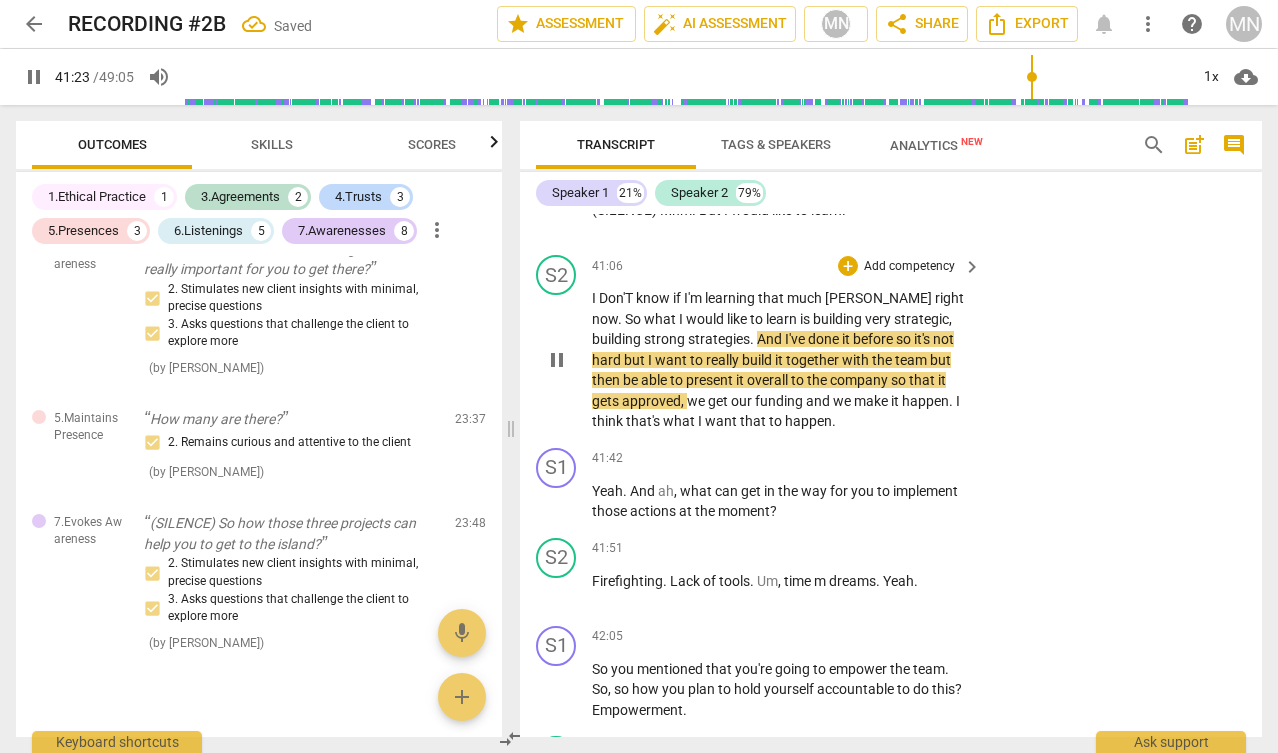 click on "Don'T" at bounding box center [617, 298] 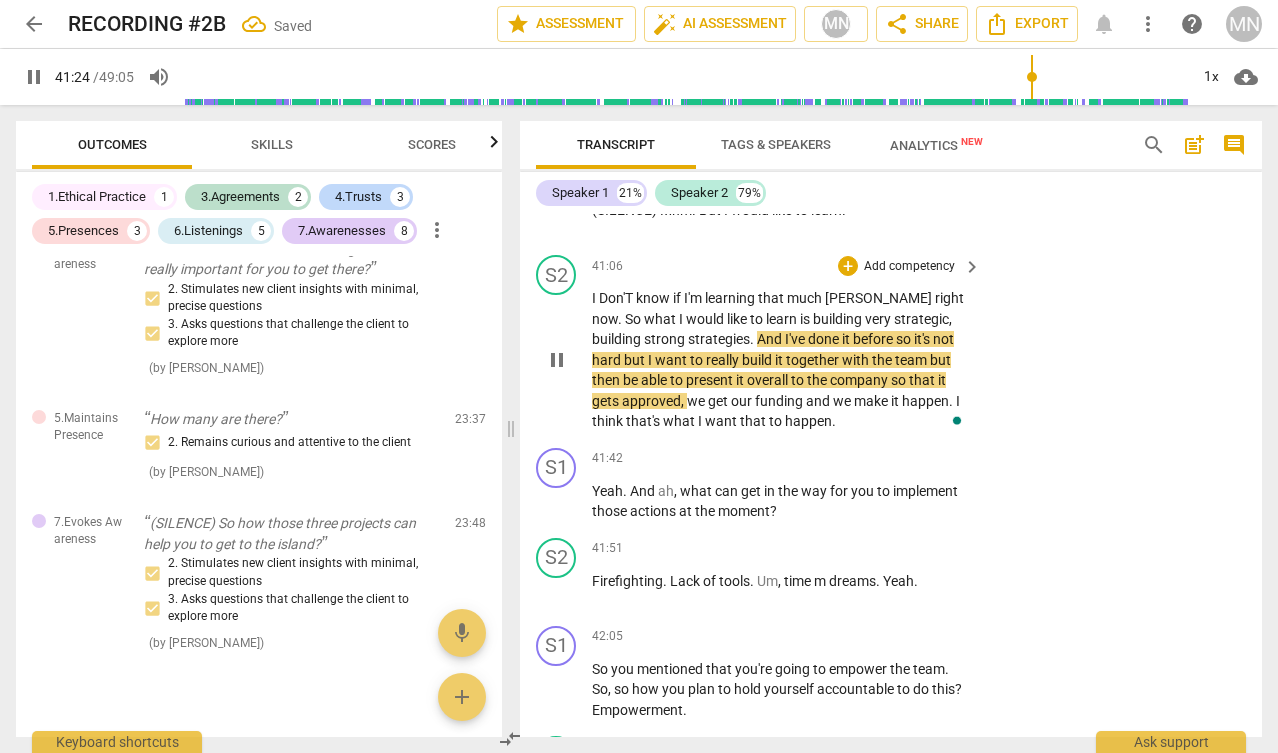 type on "2485" 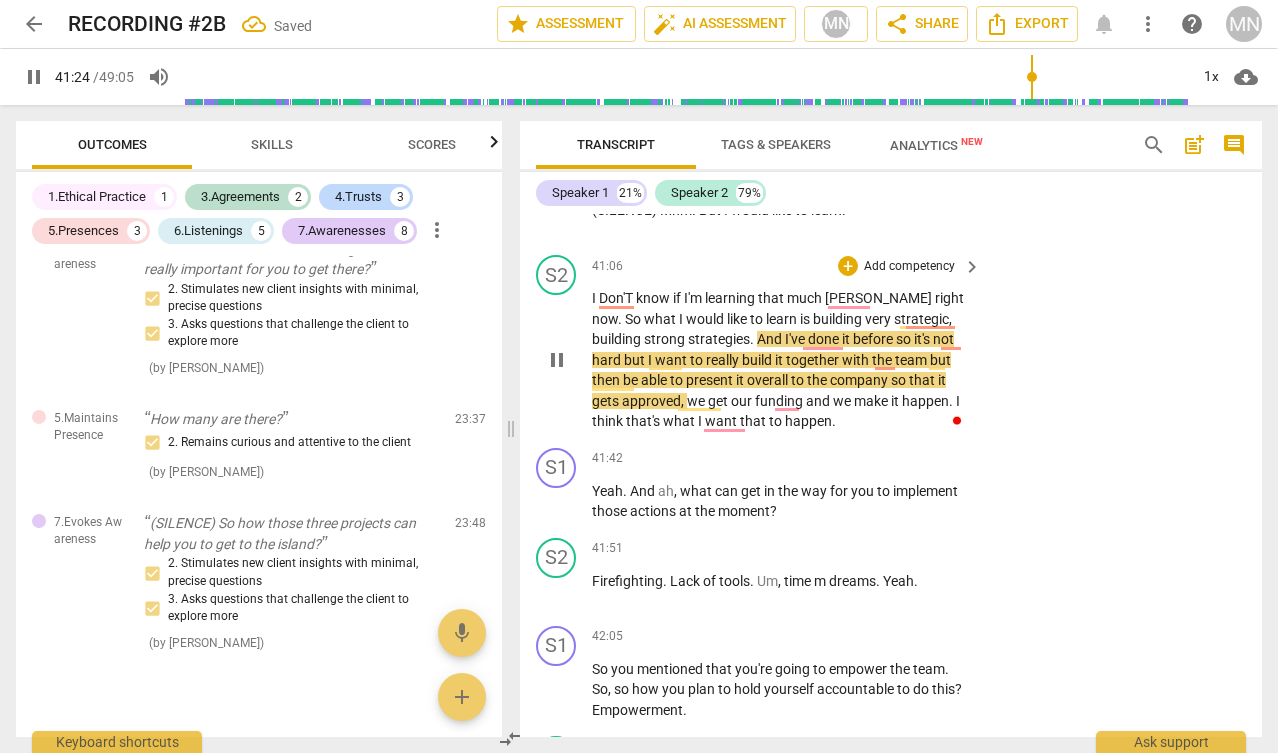 type 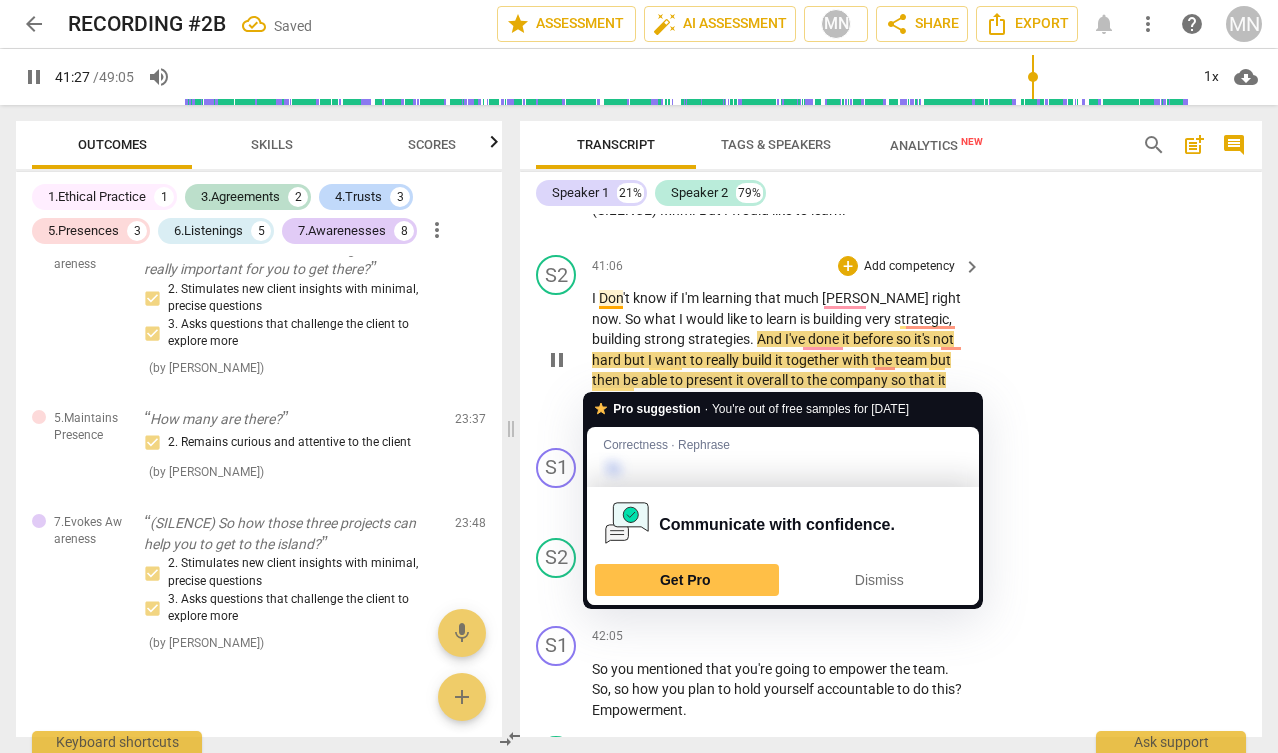 click on "Don't" at bounding box center (616, 298) 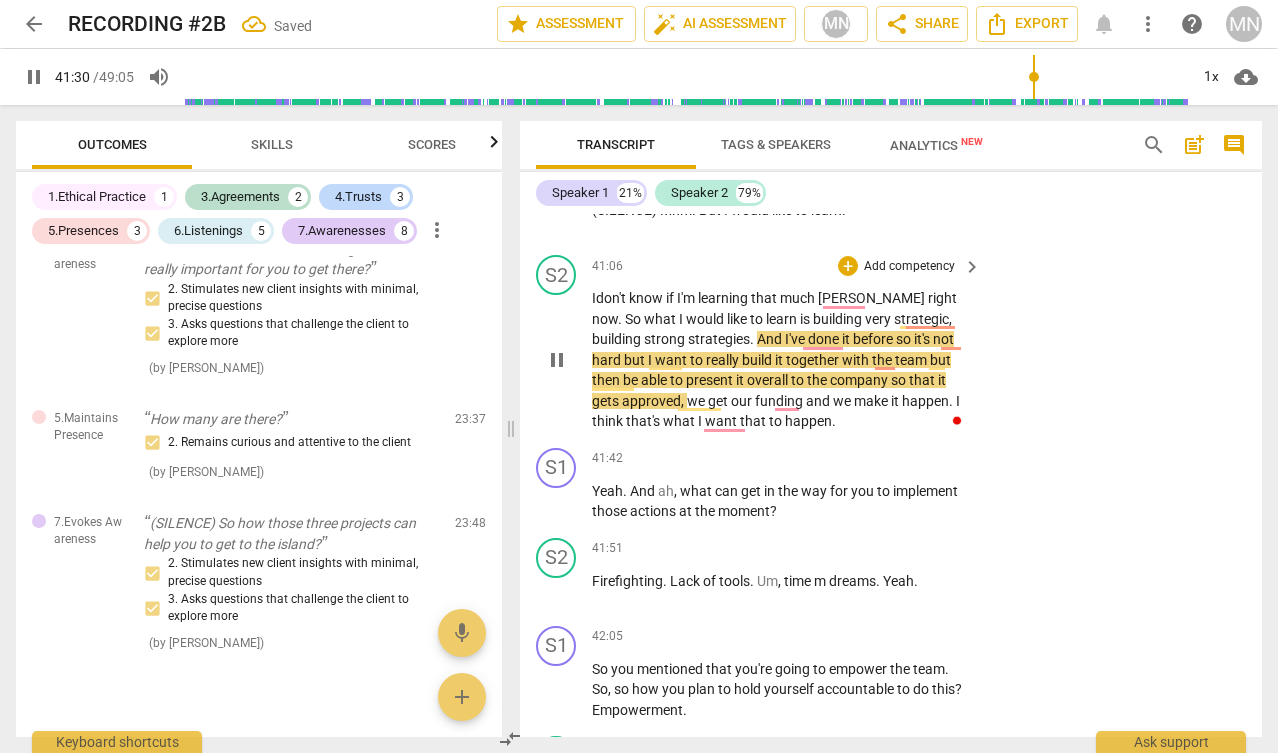 click on "overall" at bounding box center [769, 380] 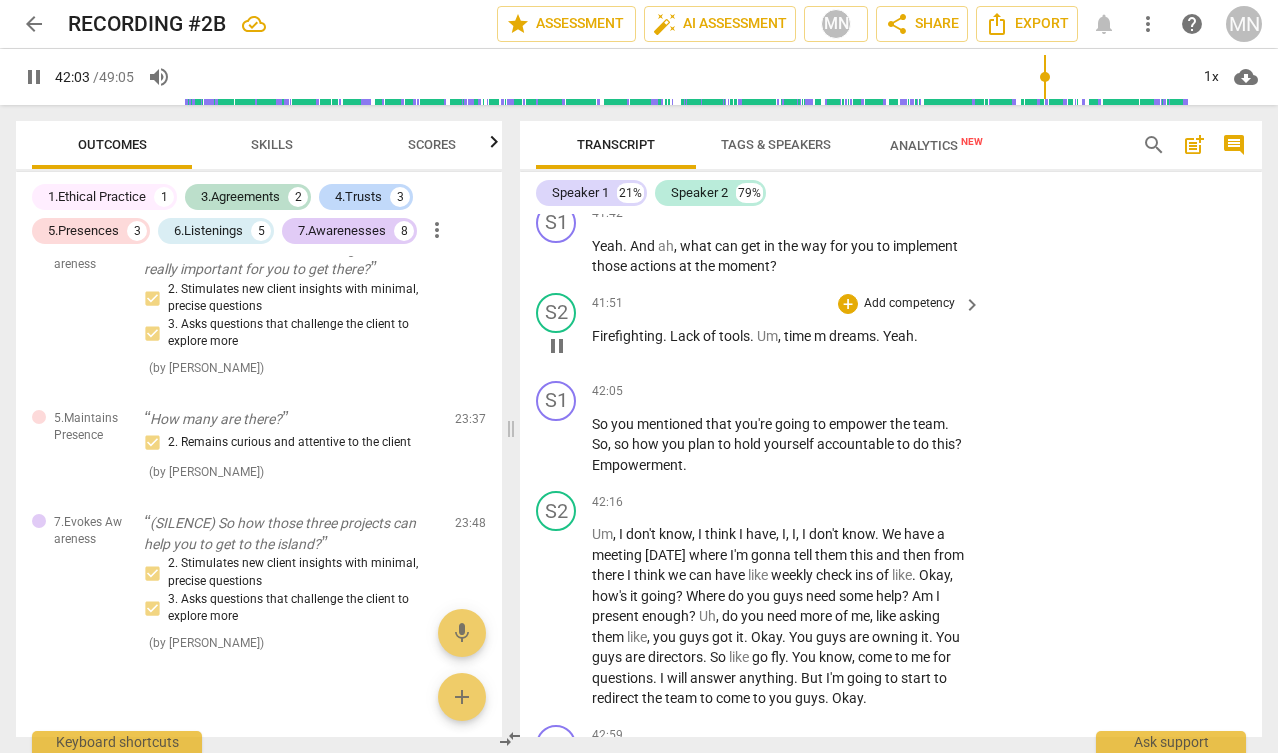 scroll, scrollTop: 19581, scrollLeft: 0, axis: vertical 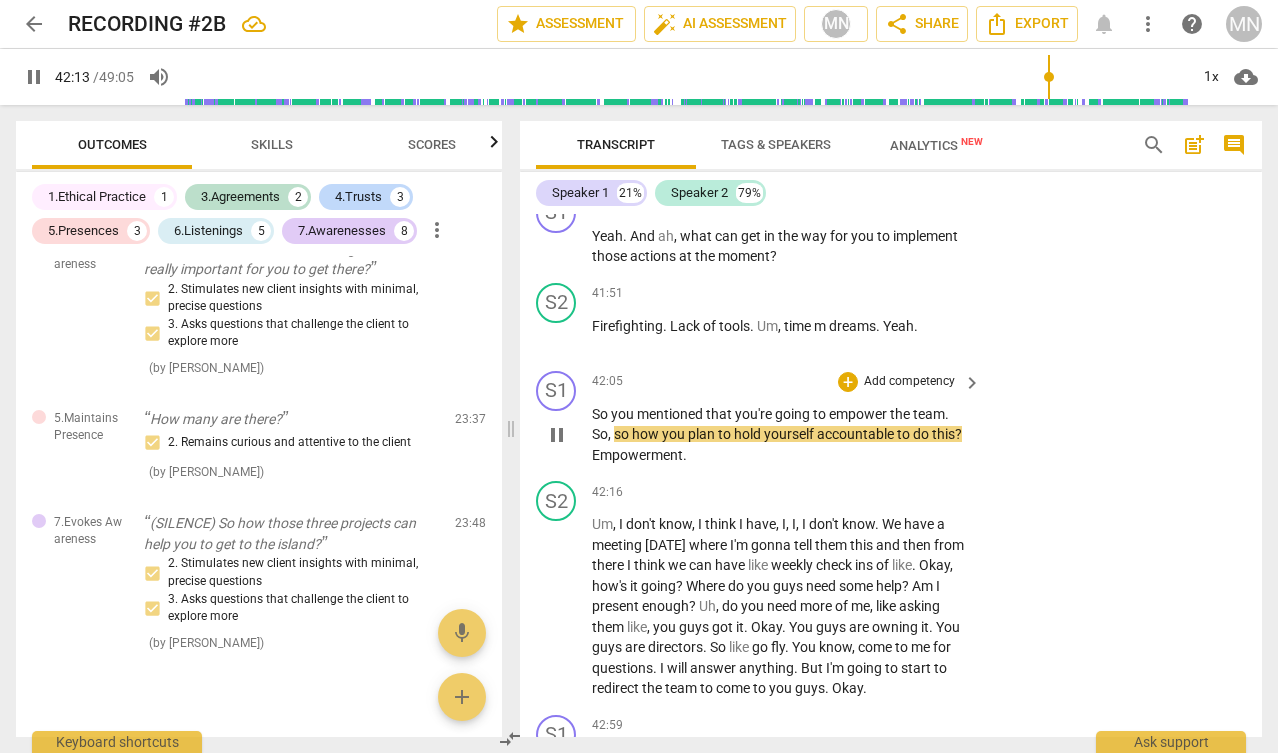 click on "So   you   mentioned   that   you're   going   to   empower   the   team .   So ,   so   how   you   plan   to   hold   yourself   accountable   to   do   this ?   Empowerment ." at bounding box center [781, 435] 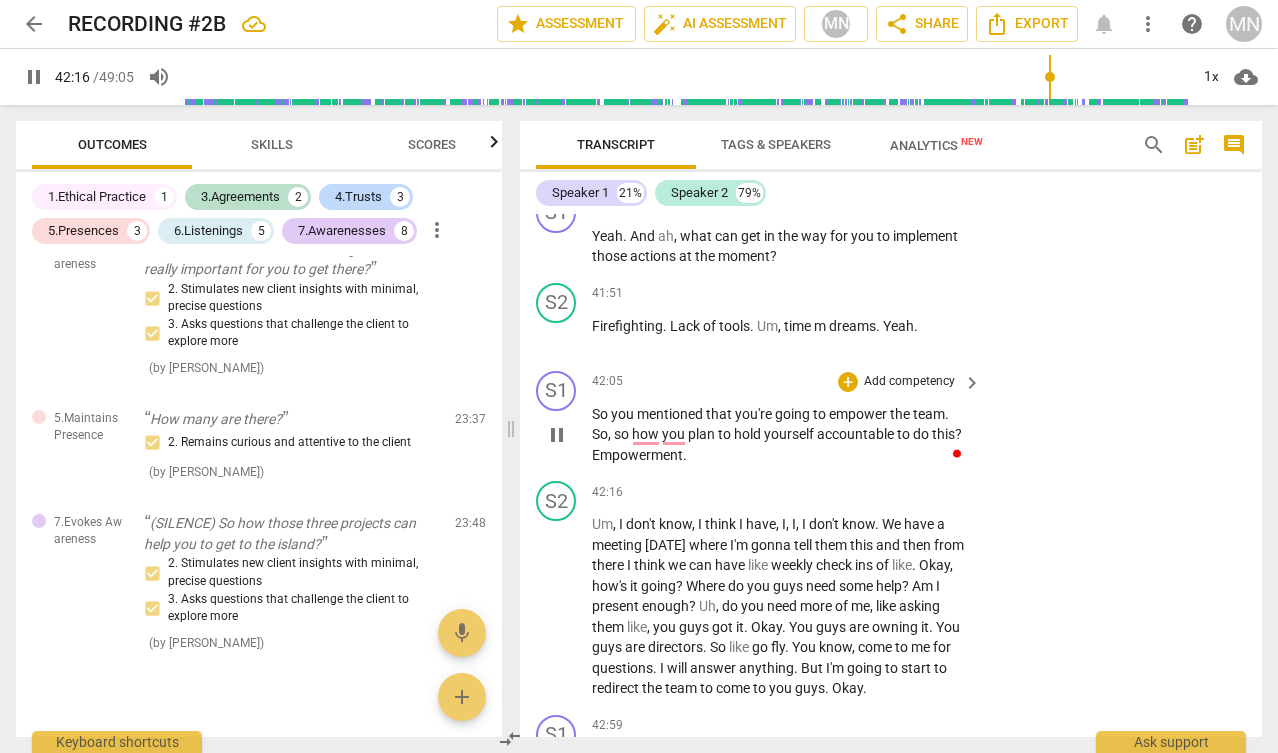 type on "2537" 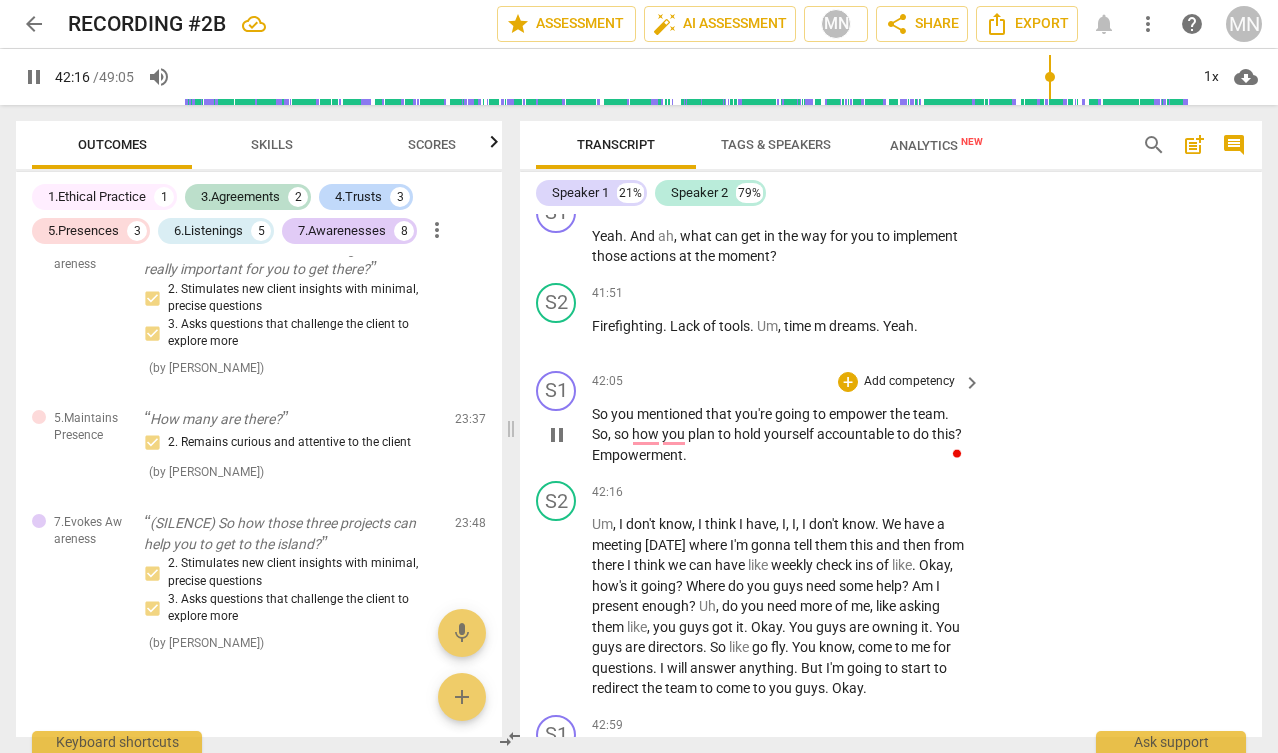 type 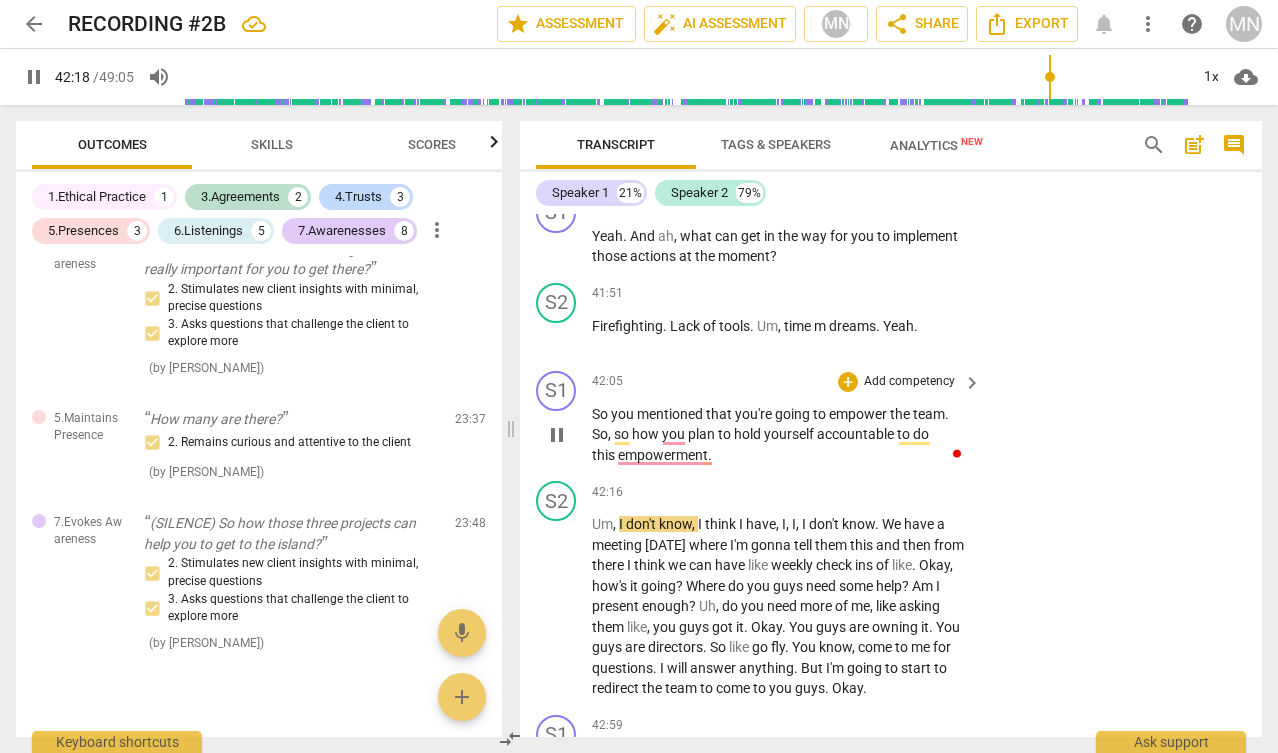 click on "So   you   mentioned   that   you're   going   to   empower   the   team .   So ,   so   how   you   plan   to   hold   yourself   accountable   to   do   this   empowerment ." at bounding box center (781, 435) 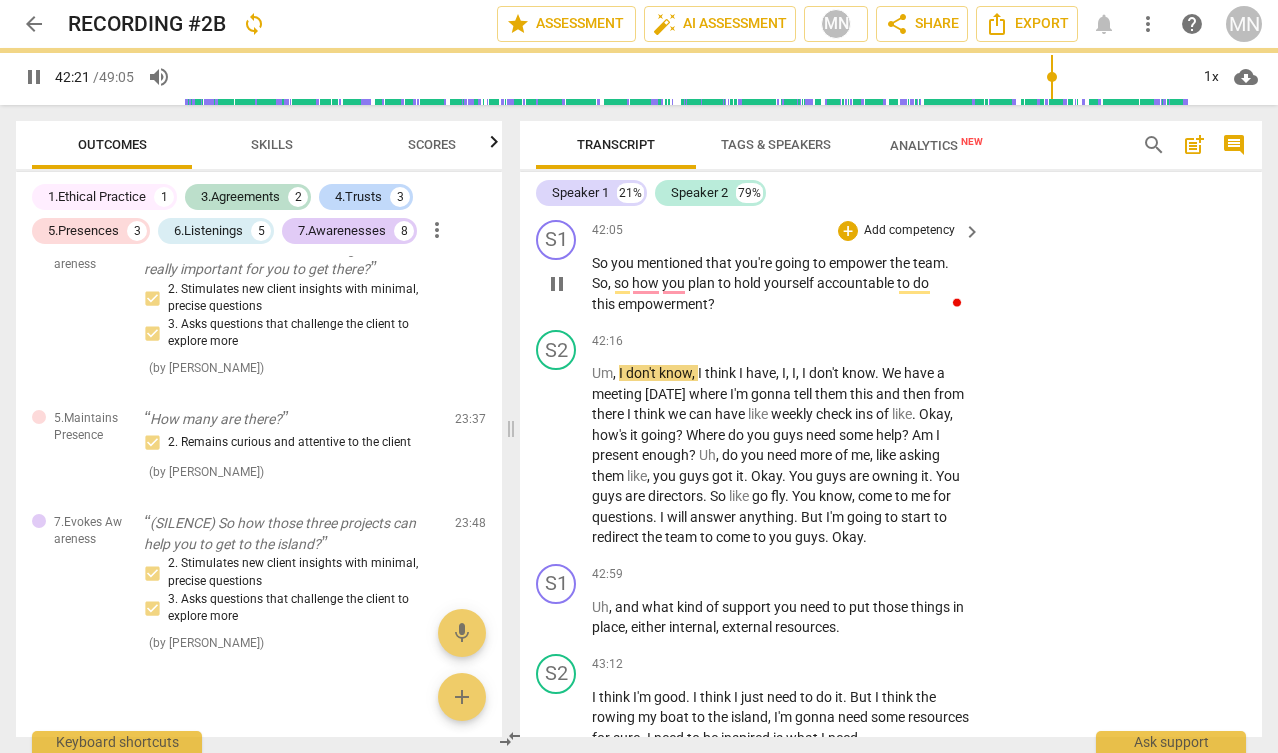 scroll, scrollTop: 19742, scrollLeft: 0, axis: vertical 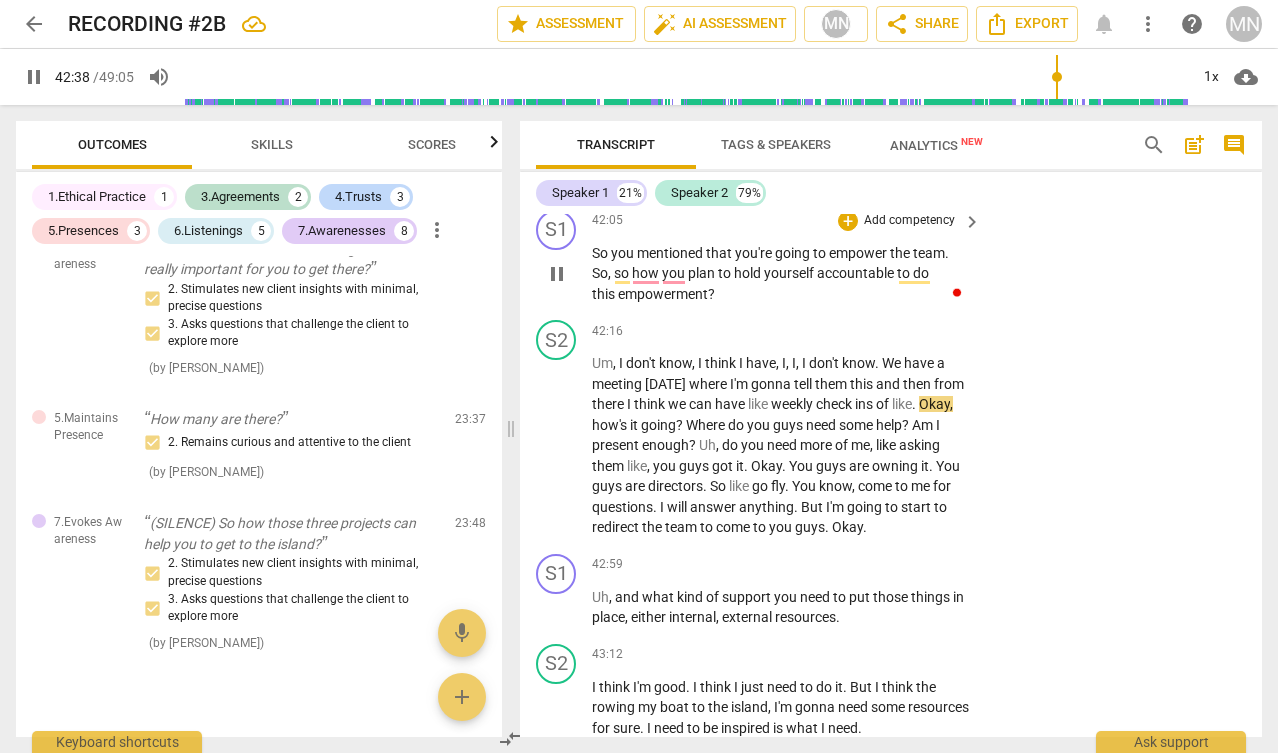 type on "2558" 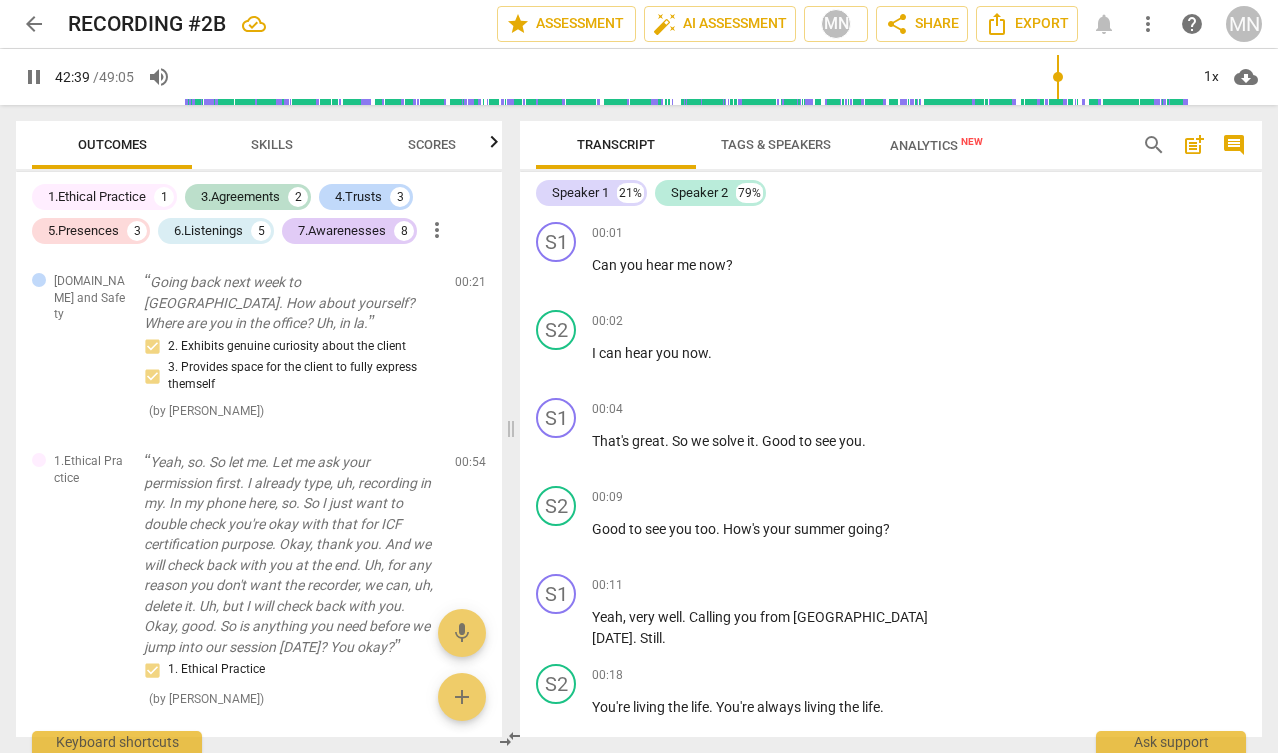 scroll, scrollTop: 0, scrollLeft: 0, axis: both 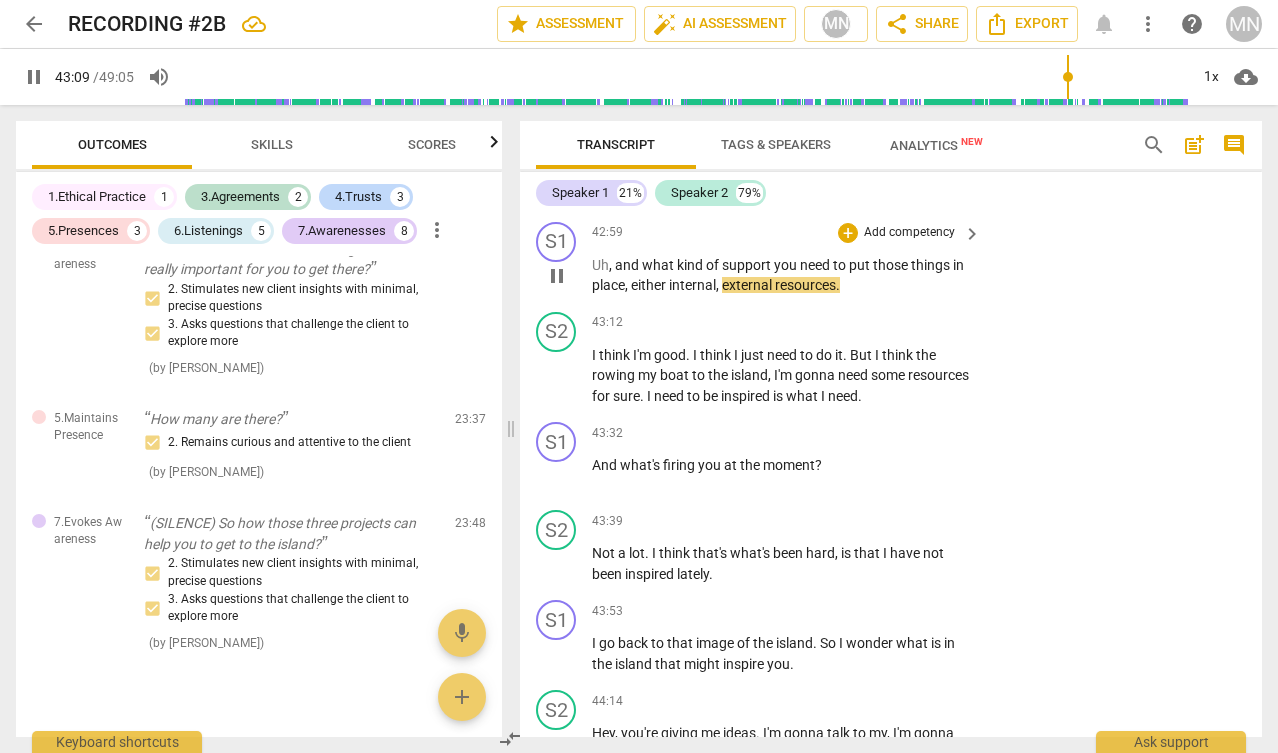 click on "Uh ,   and   what   kind   of   support   you   need   to   put   those   things   in   place ,   either   internal ,   external   resources ." at bounding box center (781, 275) 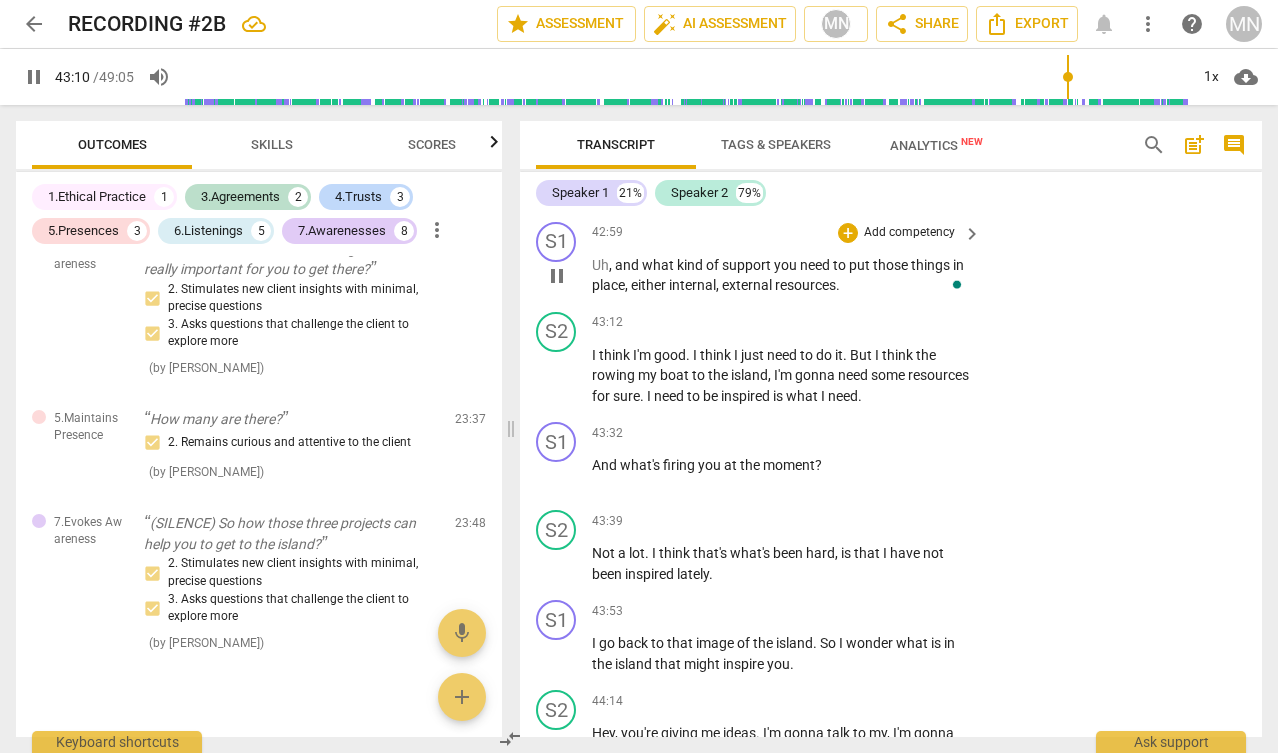 type on "2591" 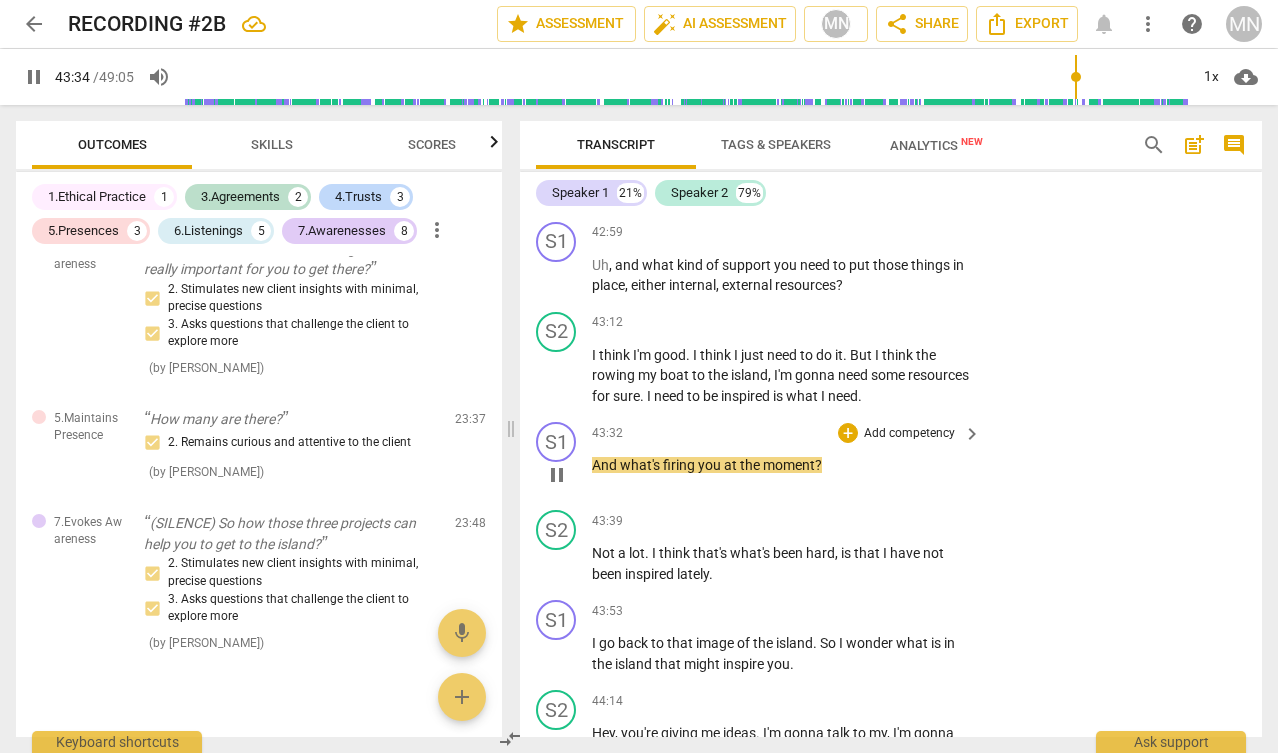 click on "firing" at bounding box center (680, 465) 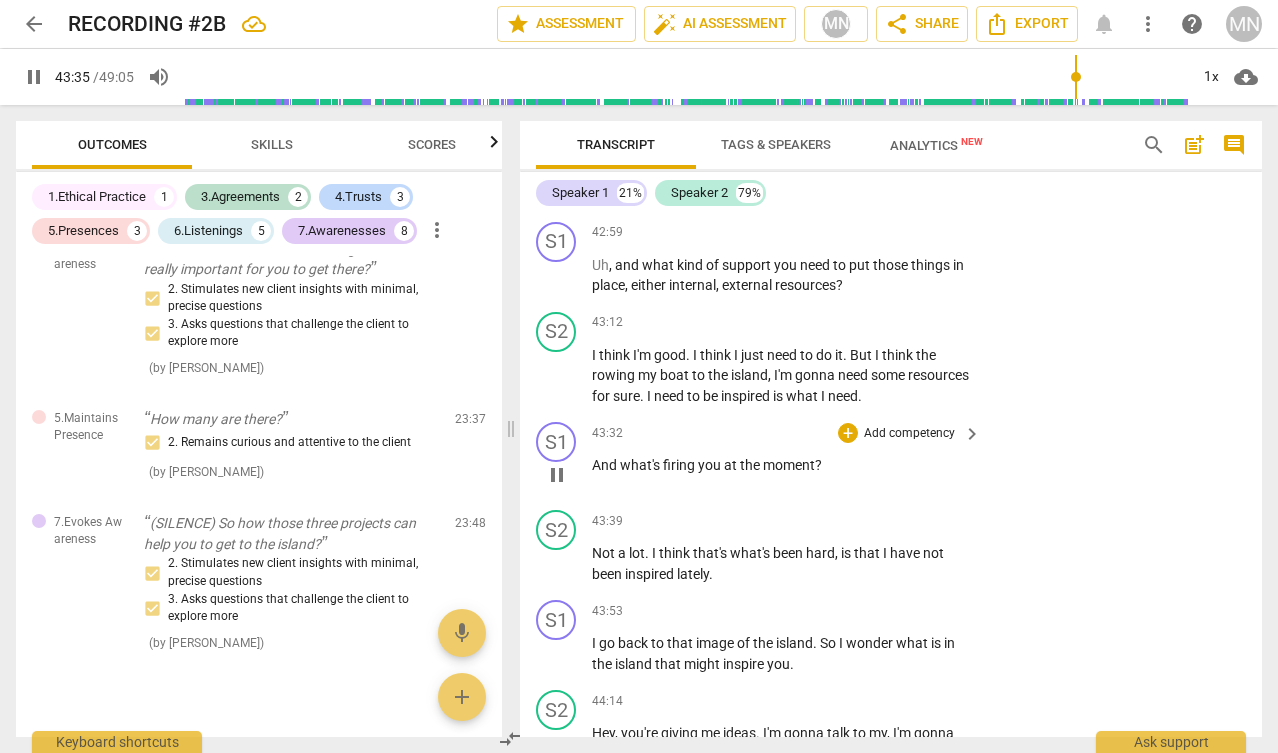 type on "2615" 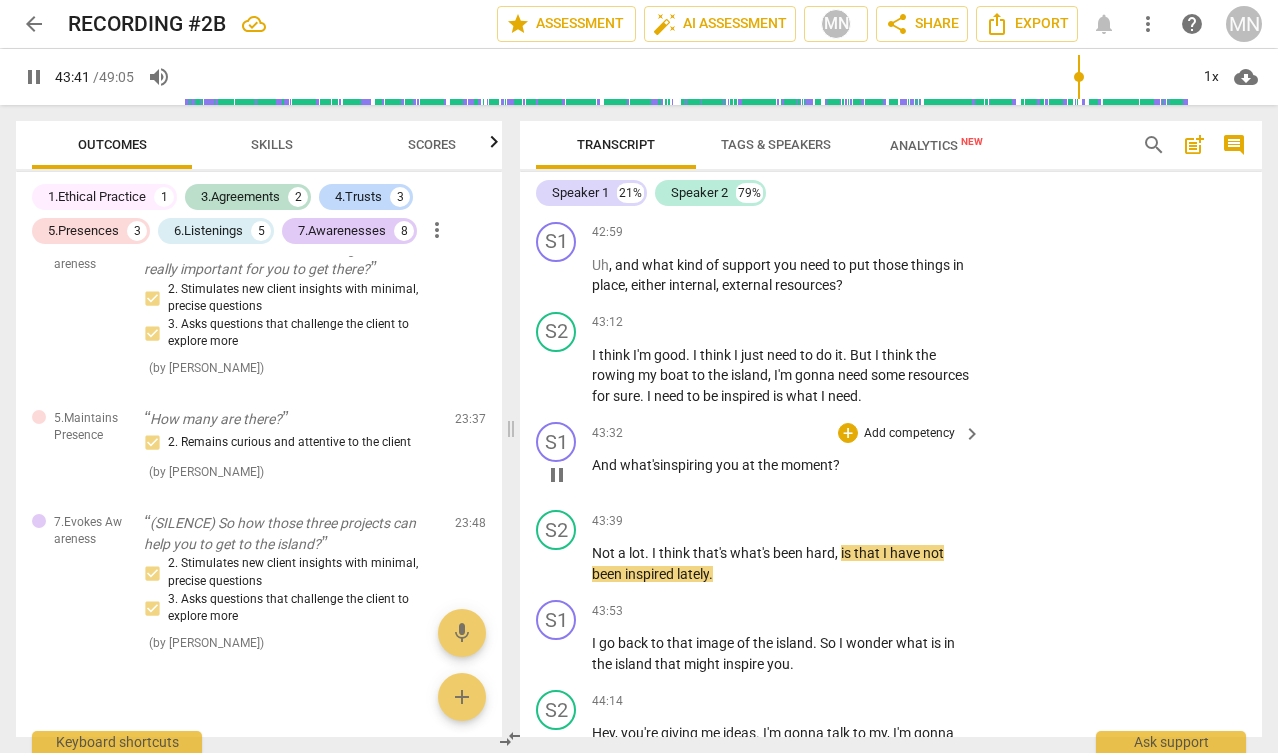 click on "And" at bounding box center (606, 465) 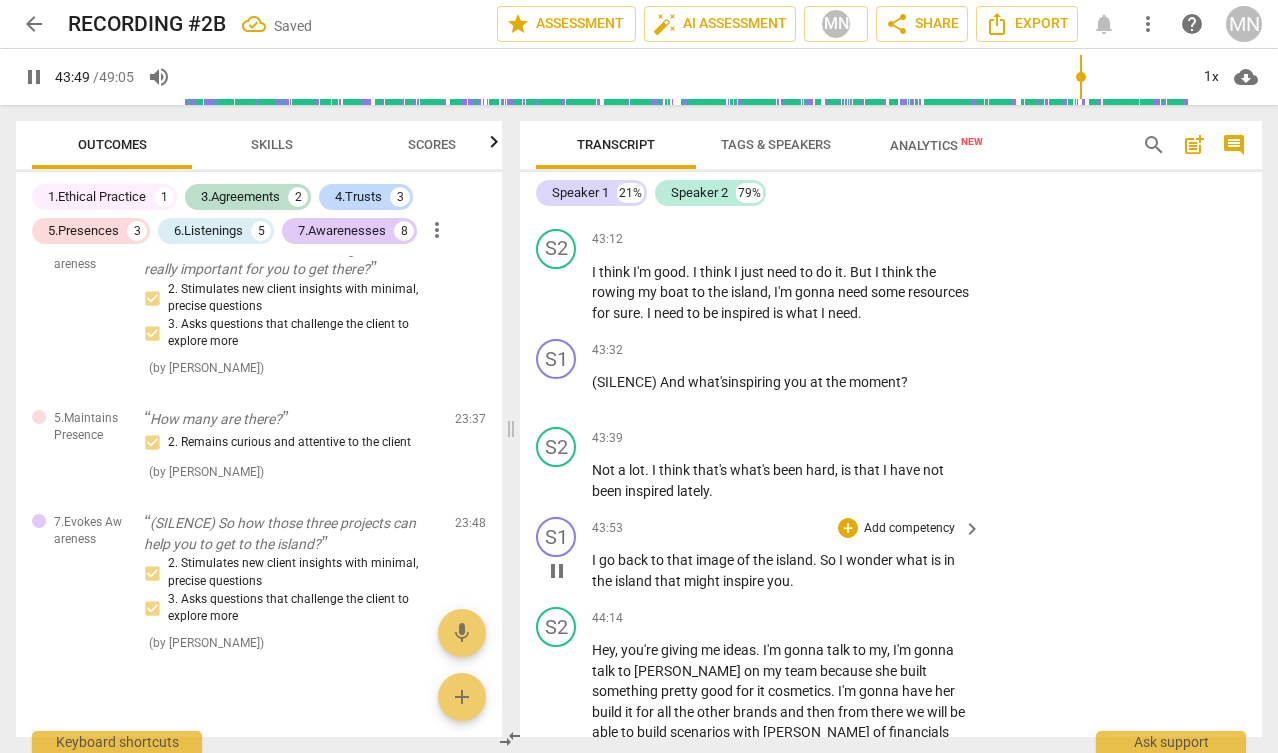 scroll, scrollTop: 20161, scrollLeft: 0, axis: vertical 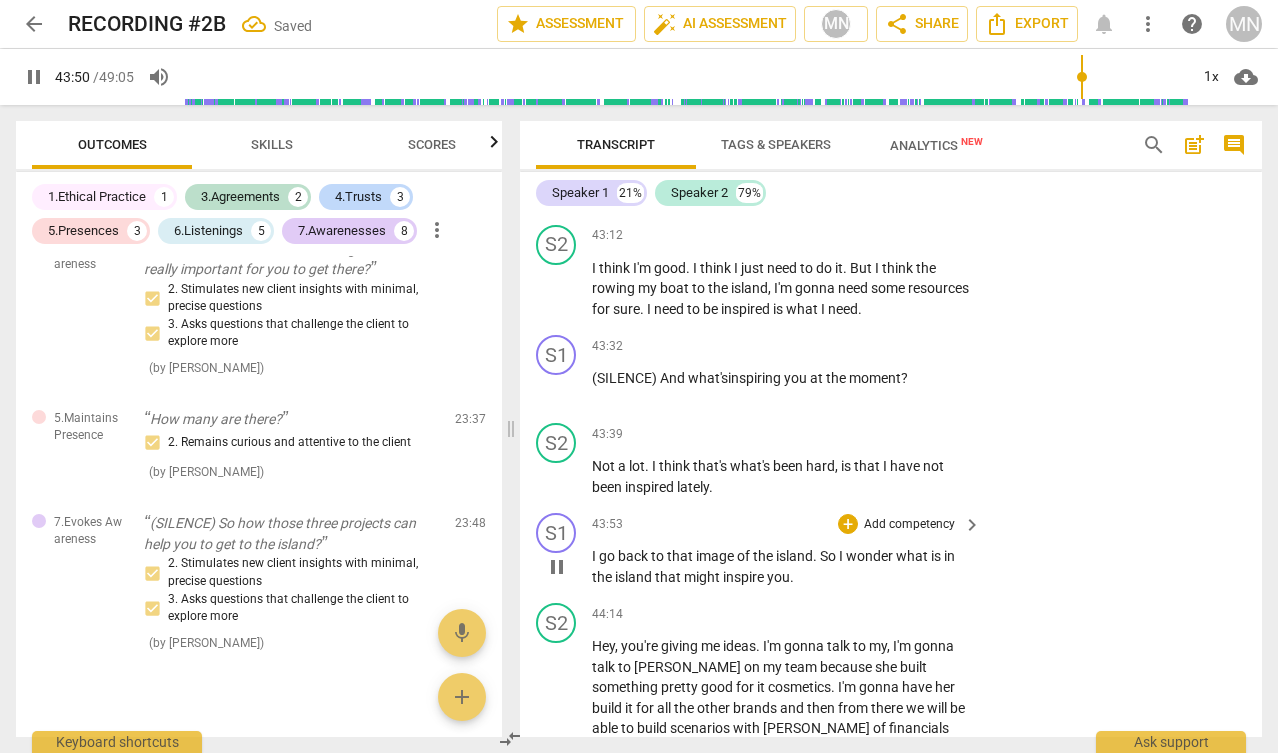 click on "I" at bounding box center (595, 556) 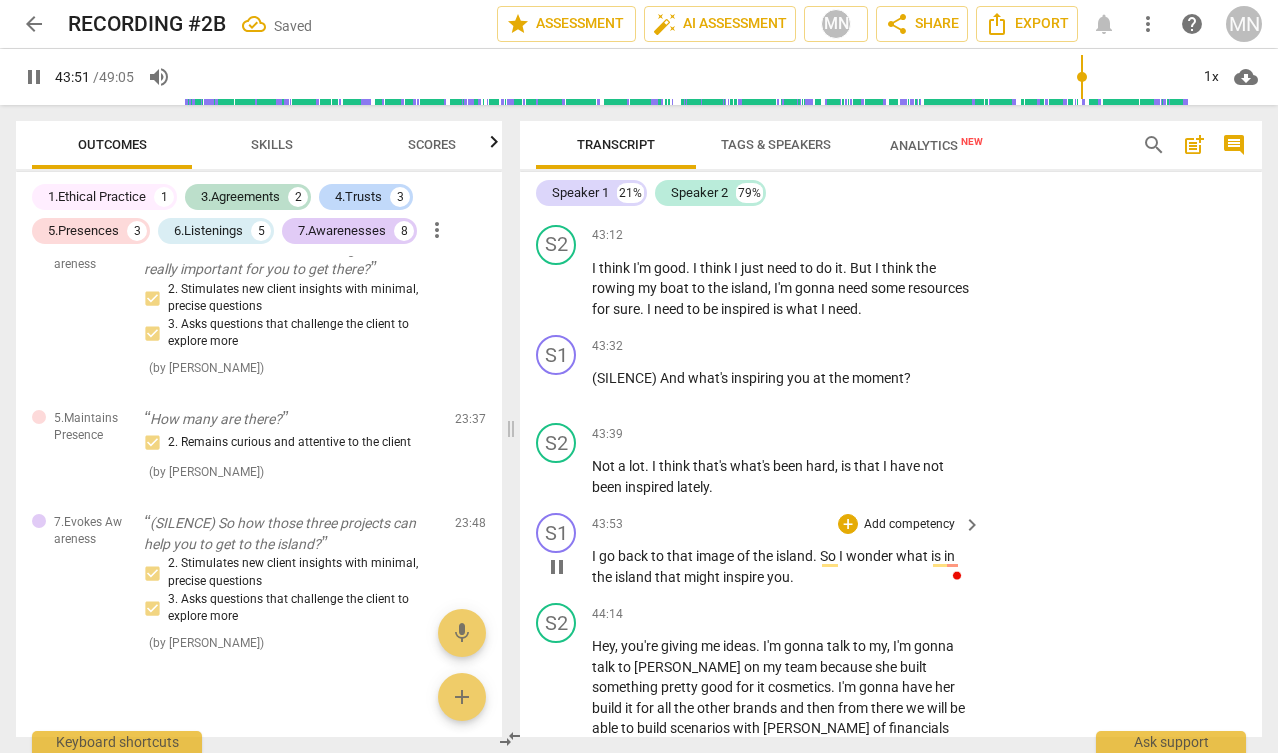 type on "2632" 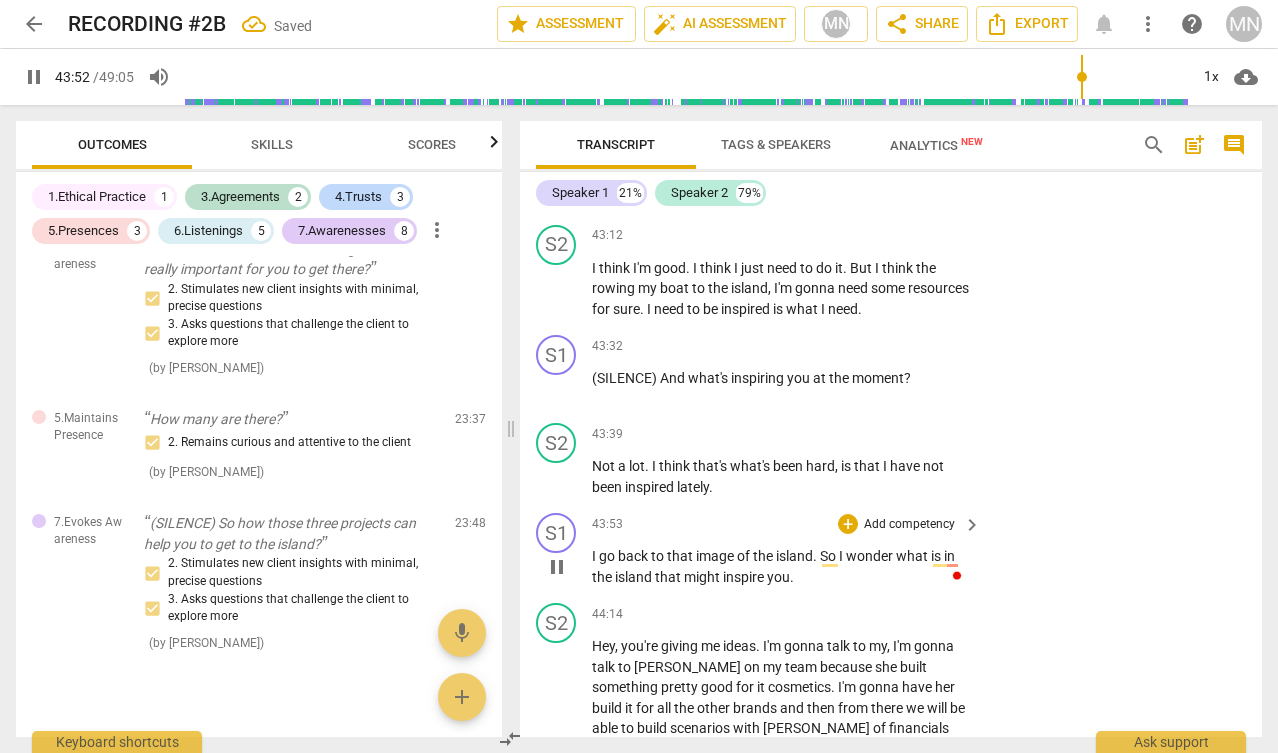 type 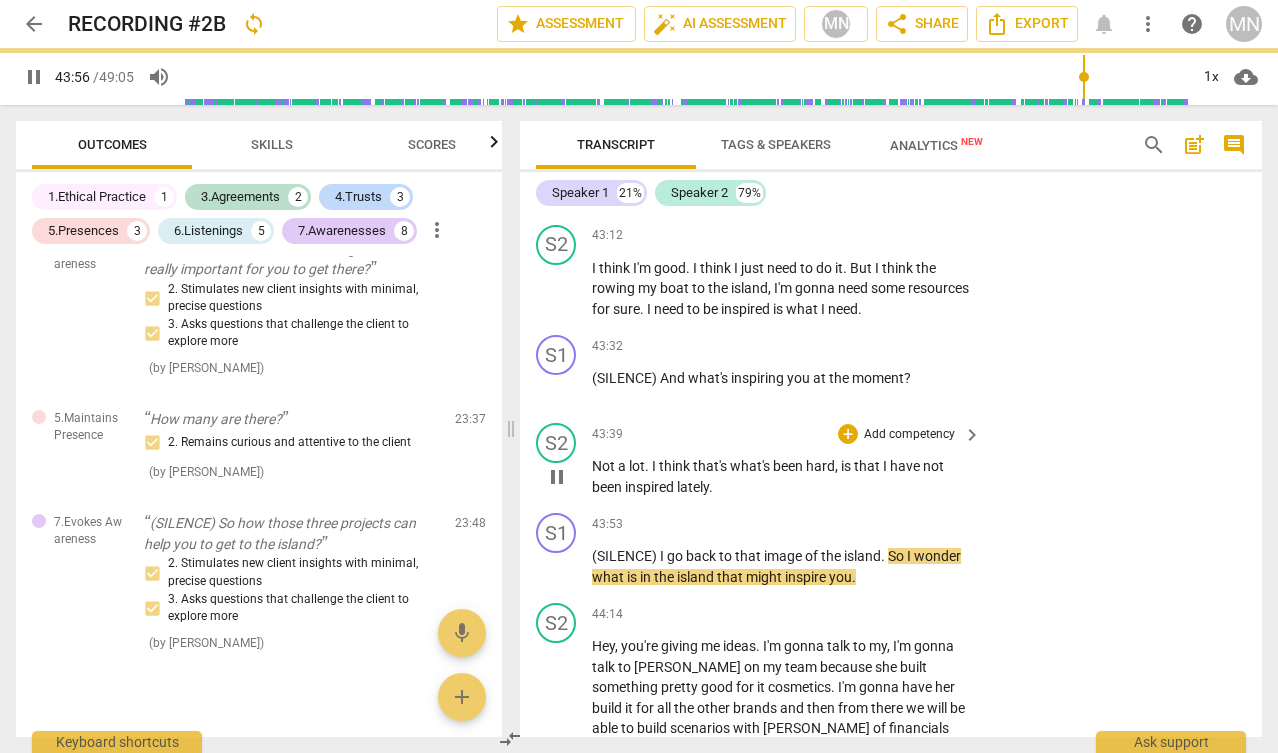 click on "S2 play_arrow pause 43:39 + Add competency keyboard_arrow_right Not   a   lot .   I   think   that's   what's   been   hard ,   is   that   I   have   not   been   inspired   lately ." at bounding box center (891, 460) 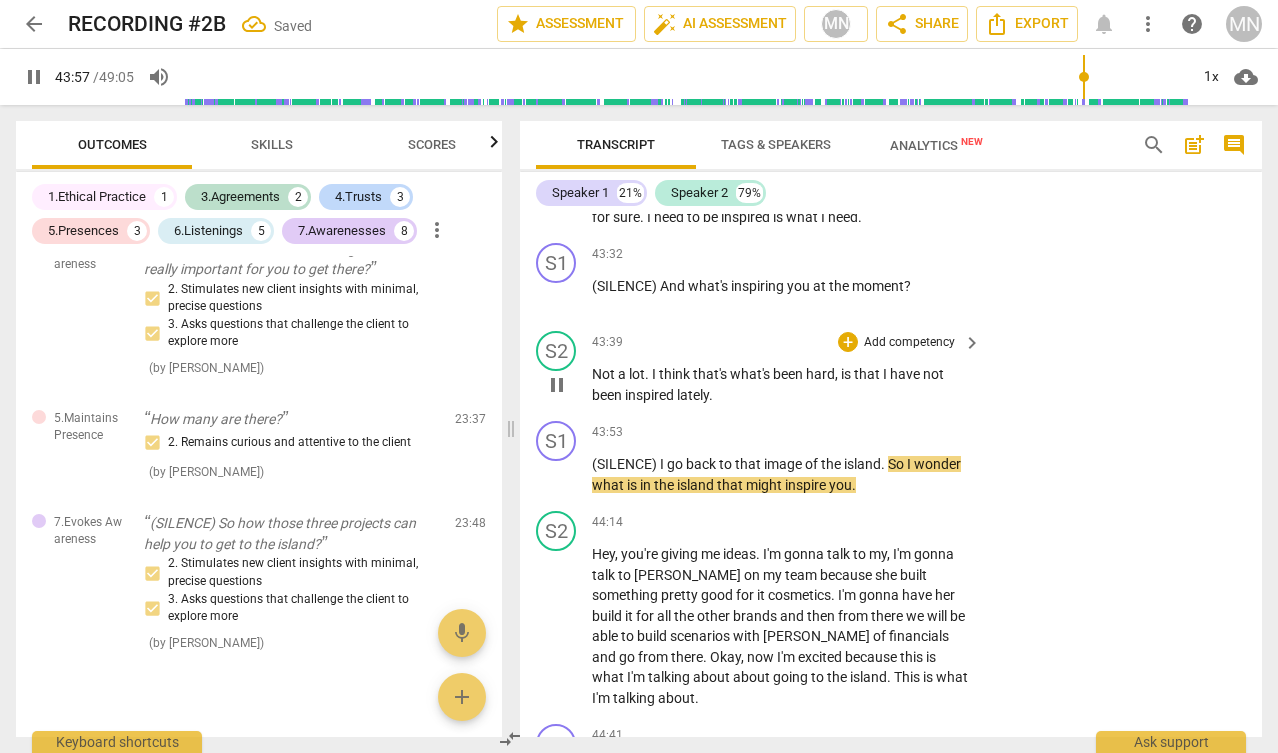 scroll, scrollTop: 20270, scrollLeft: 0, axis: vertical 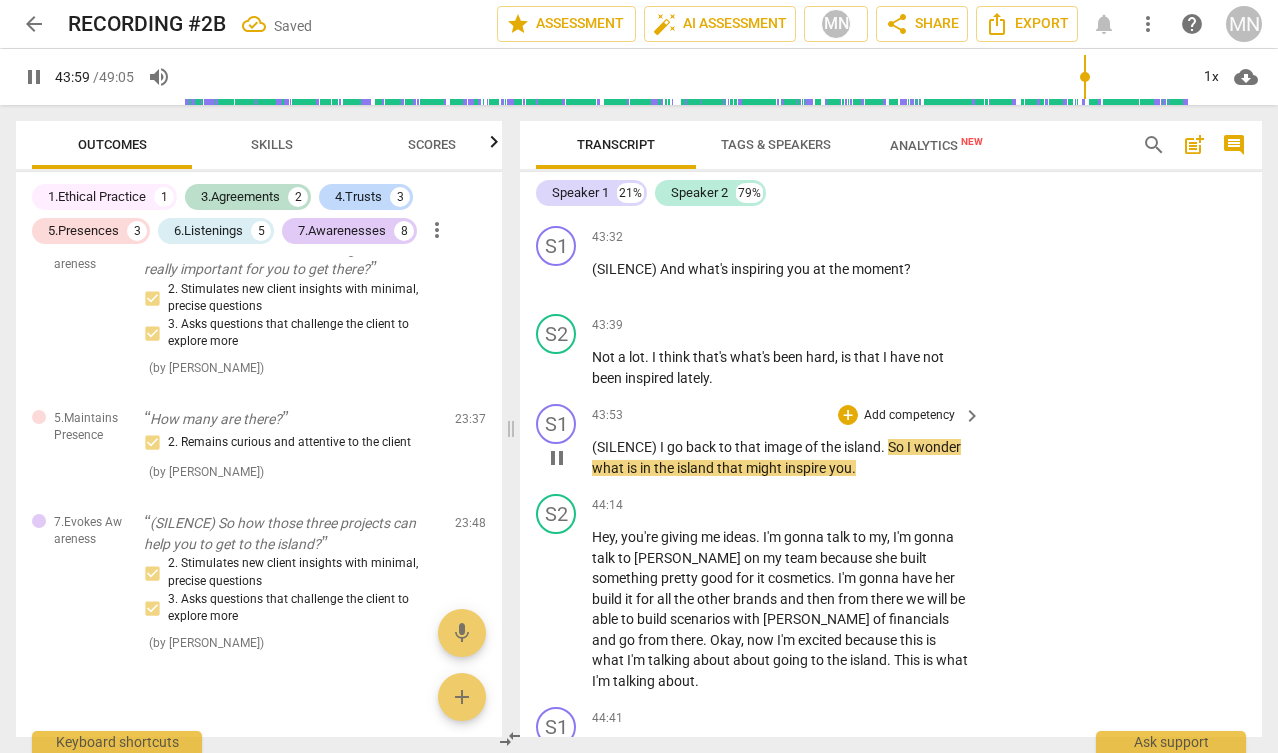 click on "(SILENCE)   I   go   back   to   that   image   of   the   island .   So   I   wonder   what   is   in   the   island   that   might   inspire   you ." at bounding box center [781, 457] 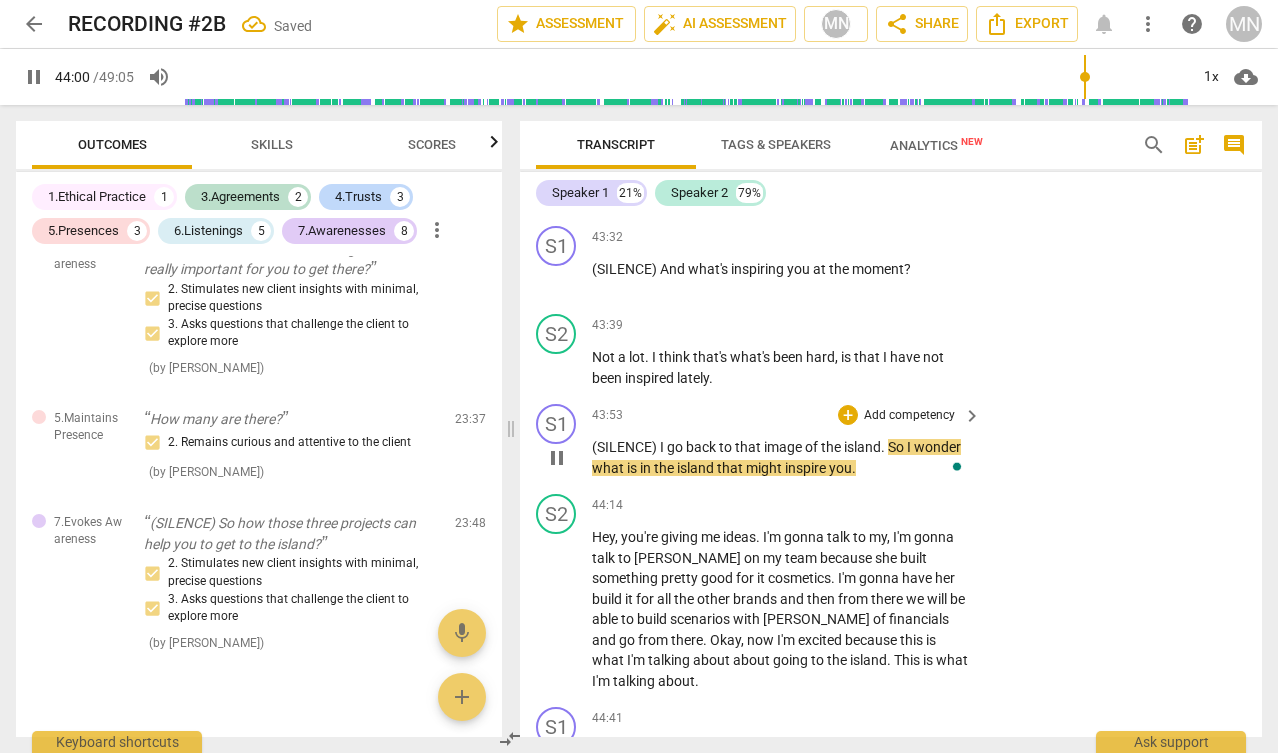 type on "2640" 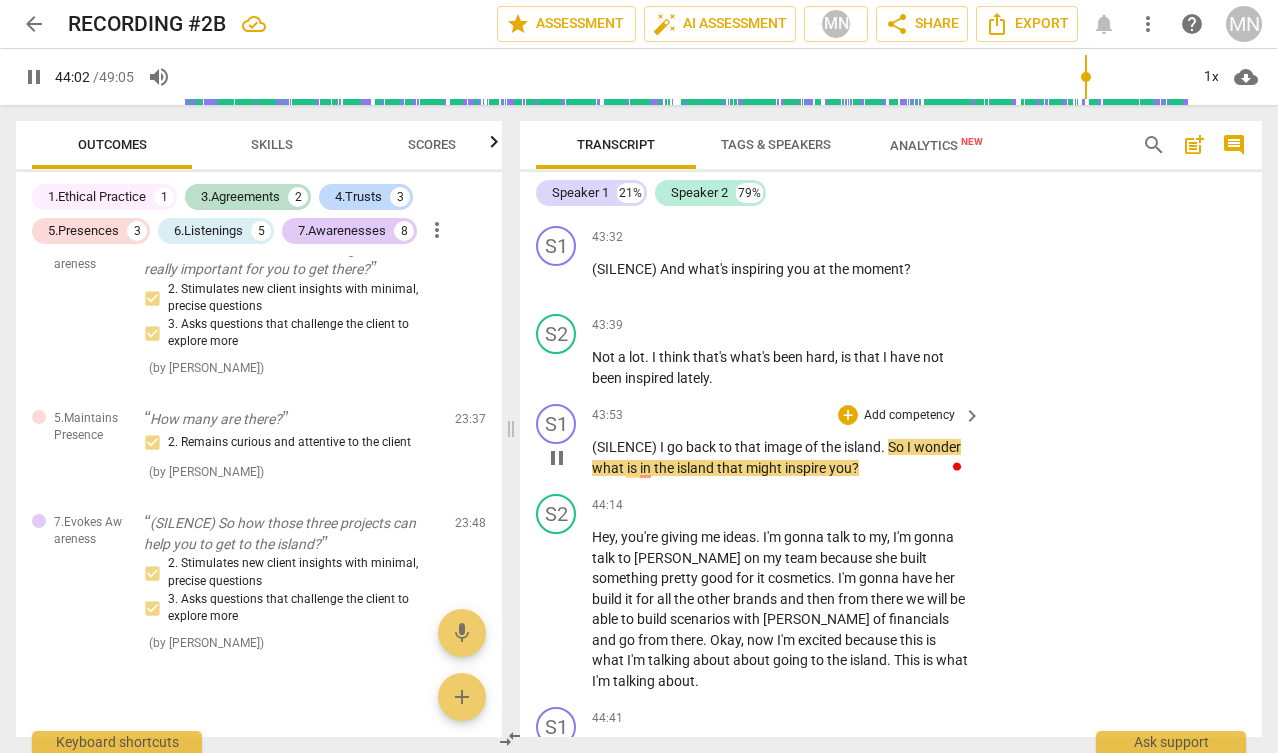 click on "S1 play_arrow pause 43:53 + Add competency keyboard_arrow_right (SILENCE)   I   go   back   to   that   image   of   the   island .   So   I   wonder   what   is   in   the   island   that   might   inspire   you?" at bounding box center [891, 441] 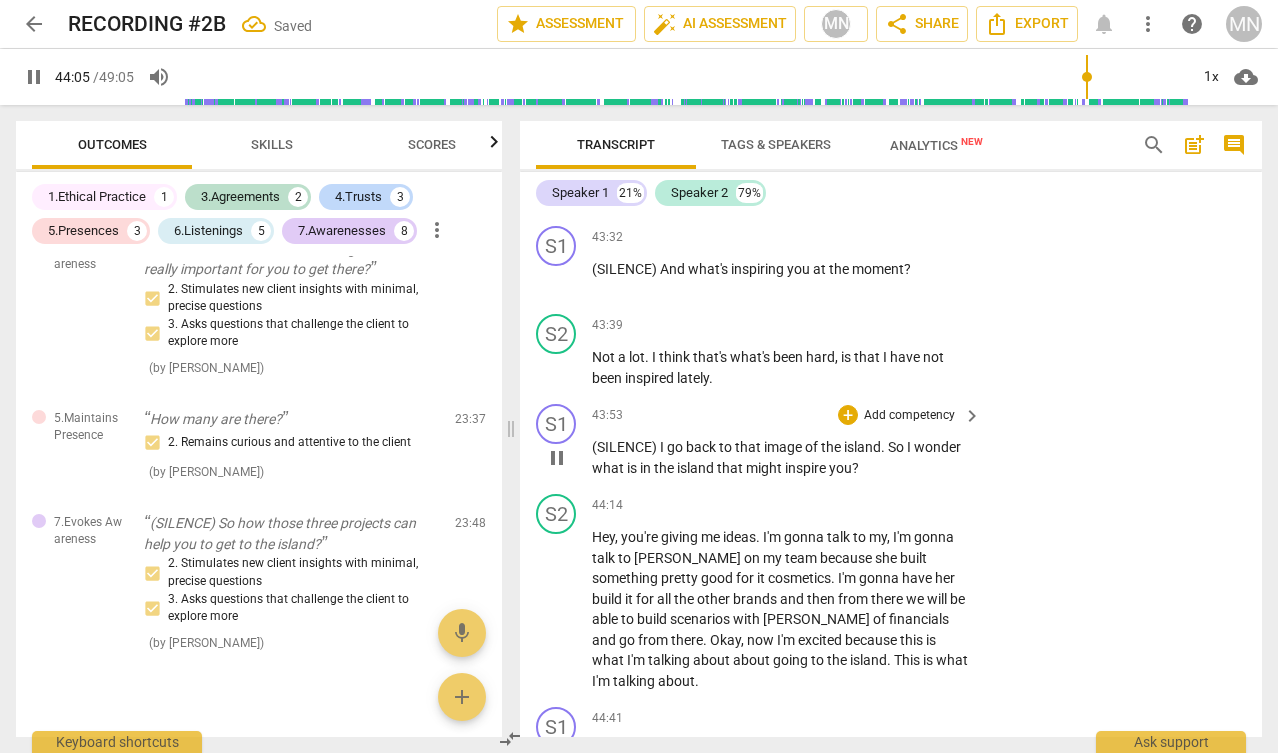 click on "So" at bounding box center [897, 447] 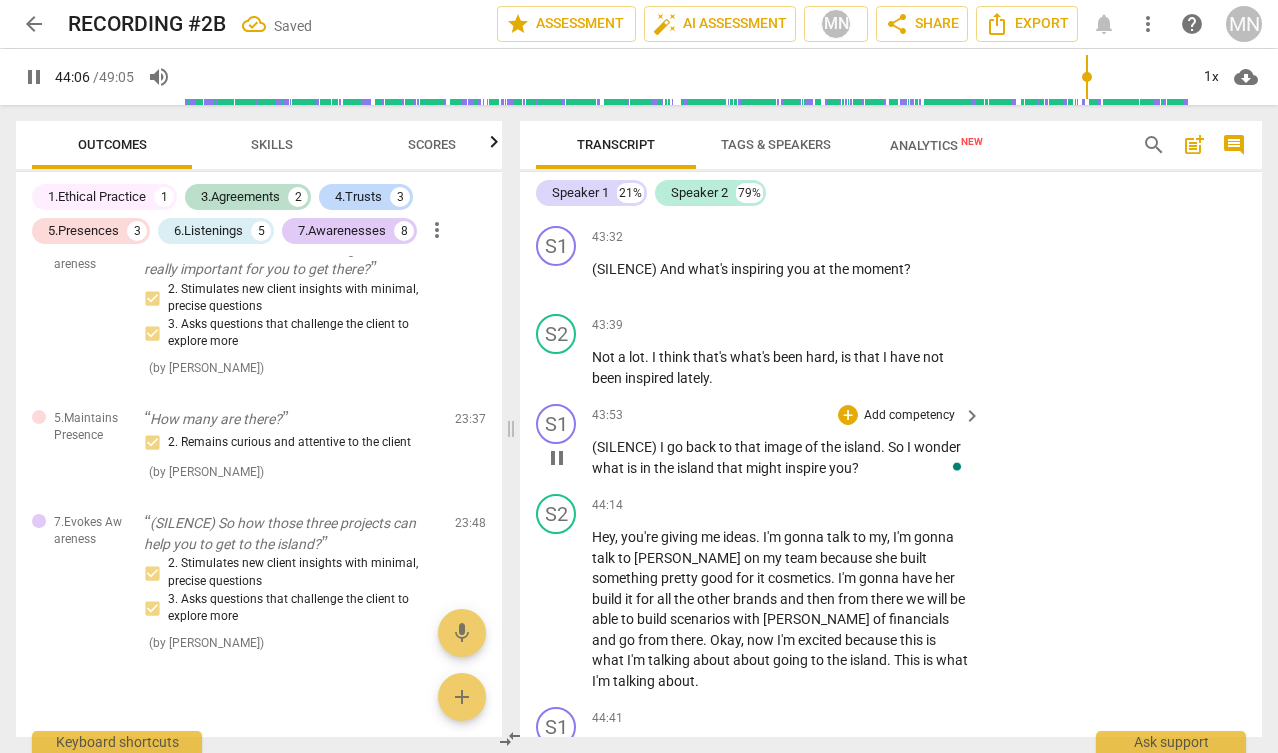 type on "2646" 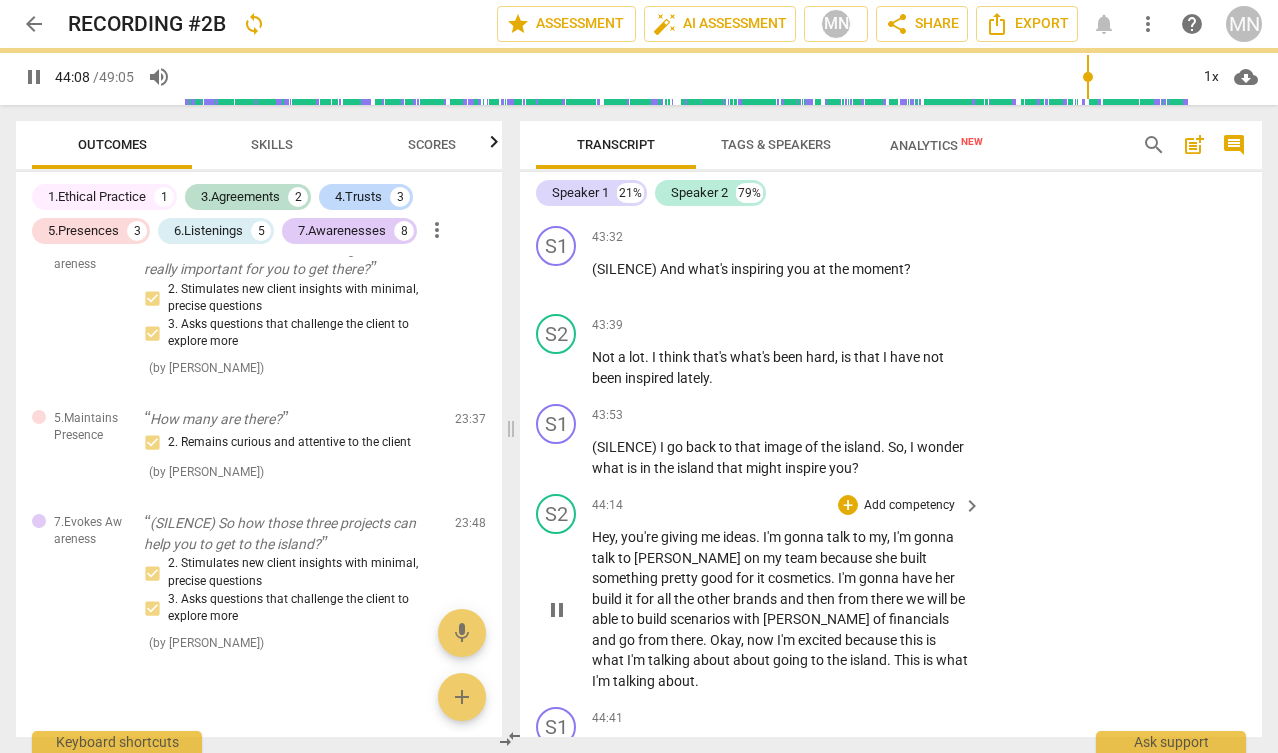 click on "Hey" at bounding box center [603, 537] 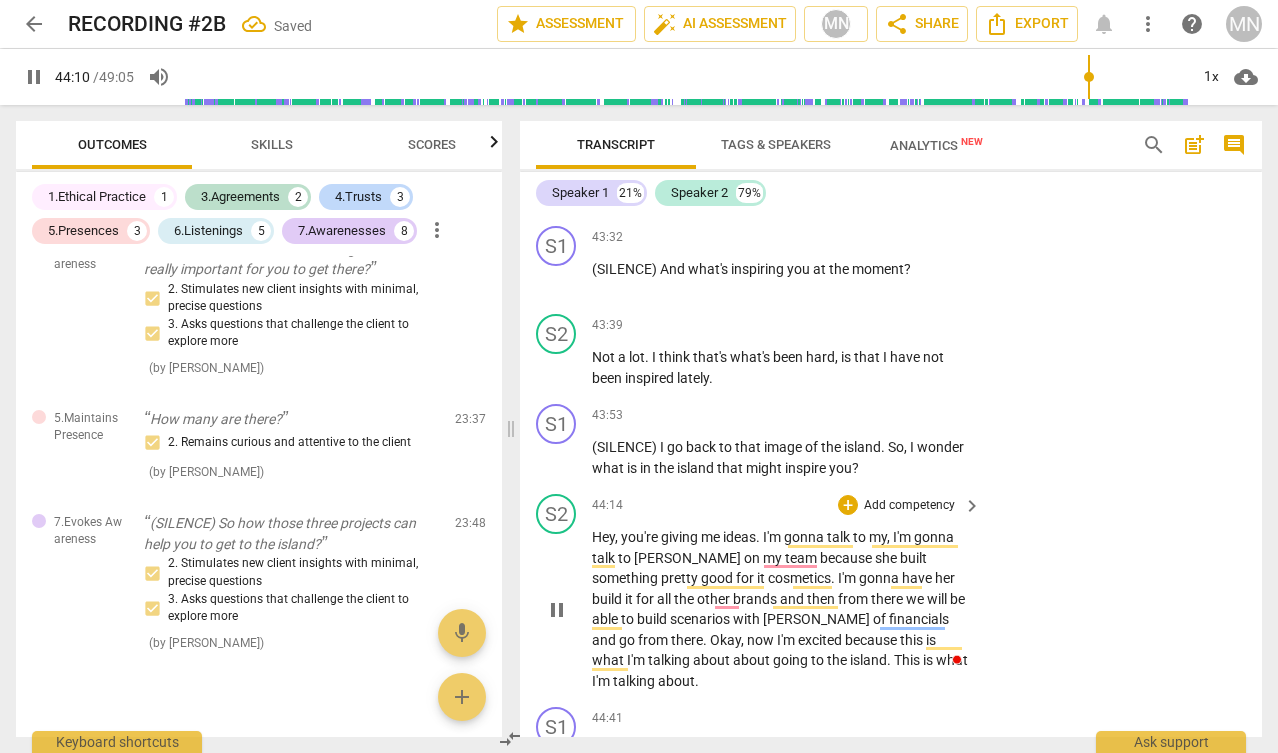 type on "2651" 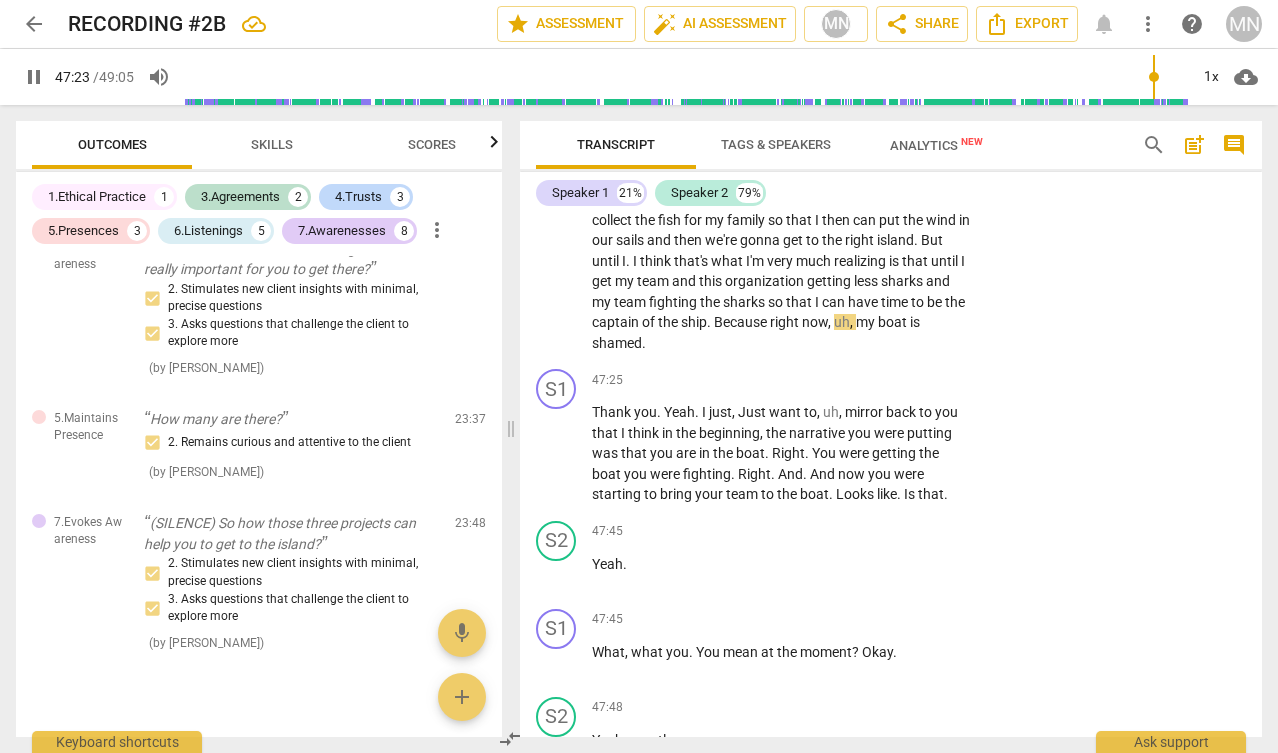 scroll, scrollTop: 21672, scrollLeft: 0, axis: vertical 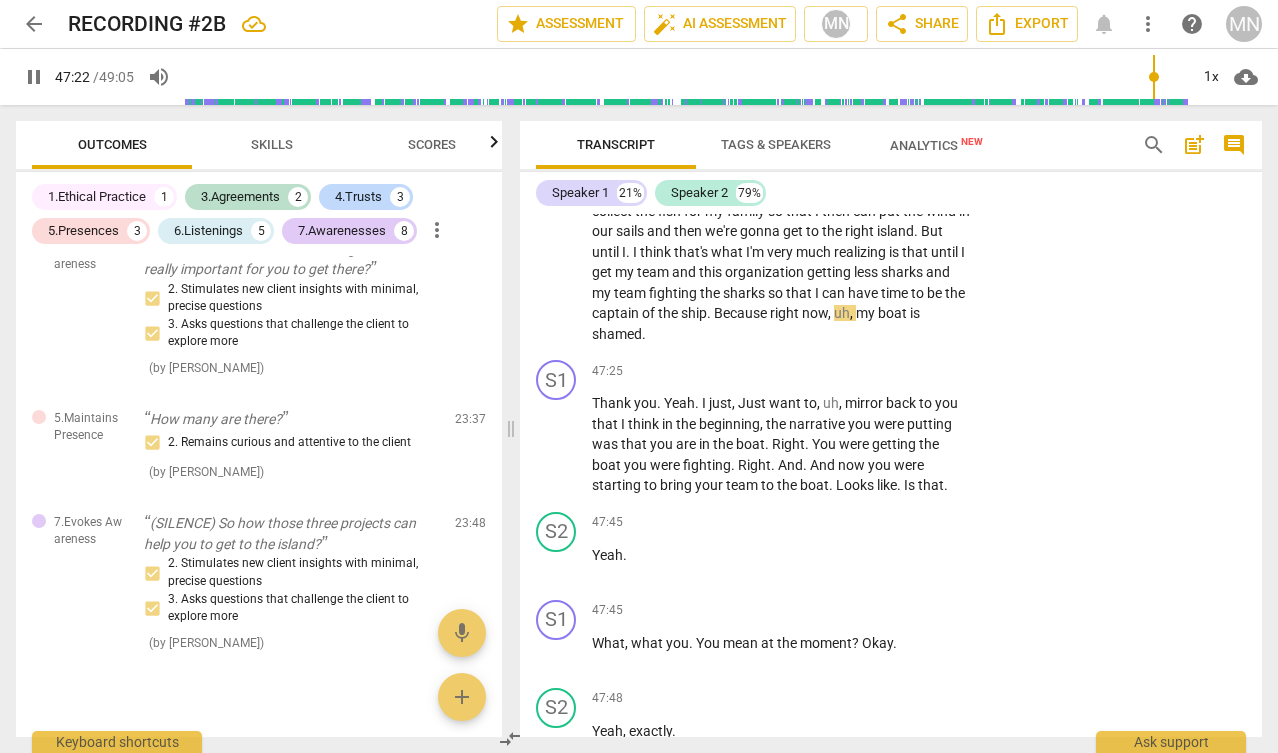 click at bounding box center [686, 77] 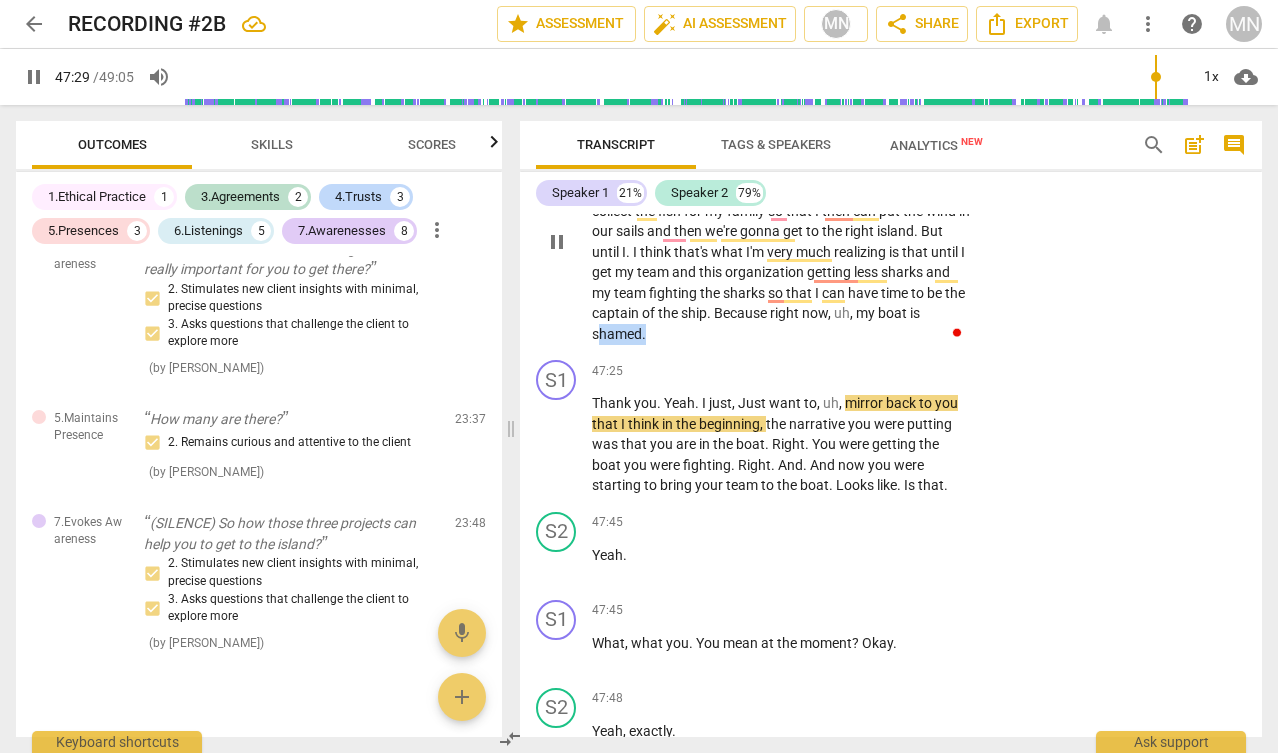 drag, startPoint x: 648, startPoint y: 415, endPoint x: 599, endPoint y: 414, distance: 49.010204 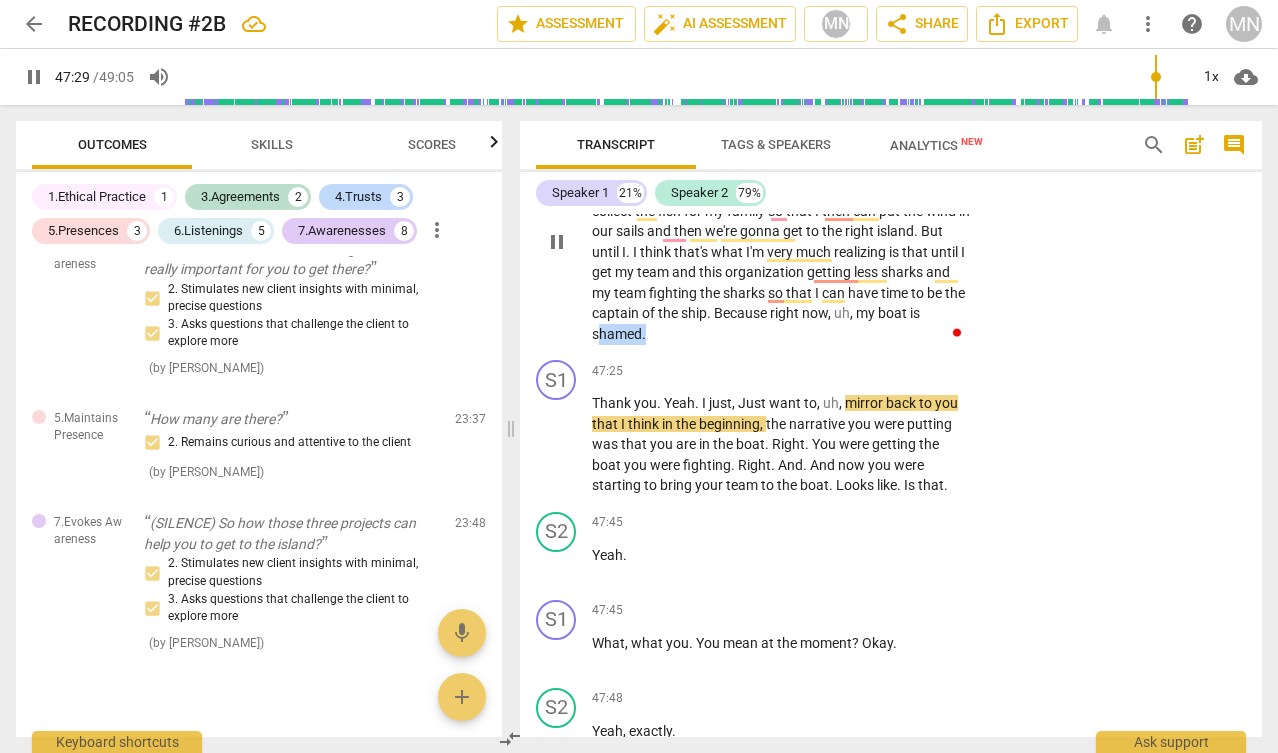 click on "And   I   think   that's   what   I   need   to   do   is   I   need   to   put   my   team   on   fighting   the   sharks .   They   need   to   fight   the   sharks   so   that   I   can   put .   I   can   identify   which   islands   that   I   need   to   go   and   collect   the   fish   for   my   family   so   that   I   then   can   put   the   wind   in   our   sails   and   then   we're   gonna   get   to   the   right   island .   But   until   I .   I   think   that's   what   I'm   very   much   realizing   is   that   until   I   get   my   team   and   this   organization   getting   less   sharks   and   my   team   fighting   the   sharks   so   that   I   can   have   time   to   be   the   captain   of   the   ship .   Because   right   now ,   uh ,   my   boat   is   shamed ." at bounding box center [781, 241] 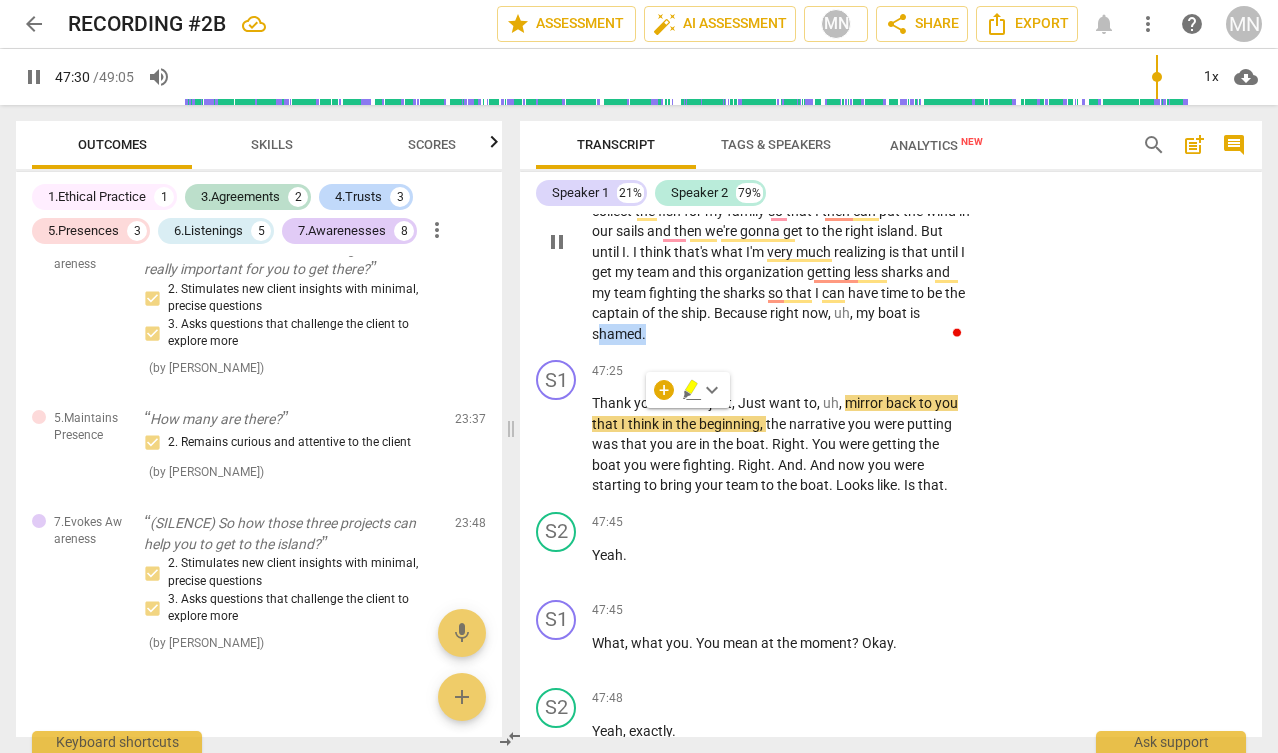 type on "2851" 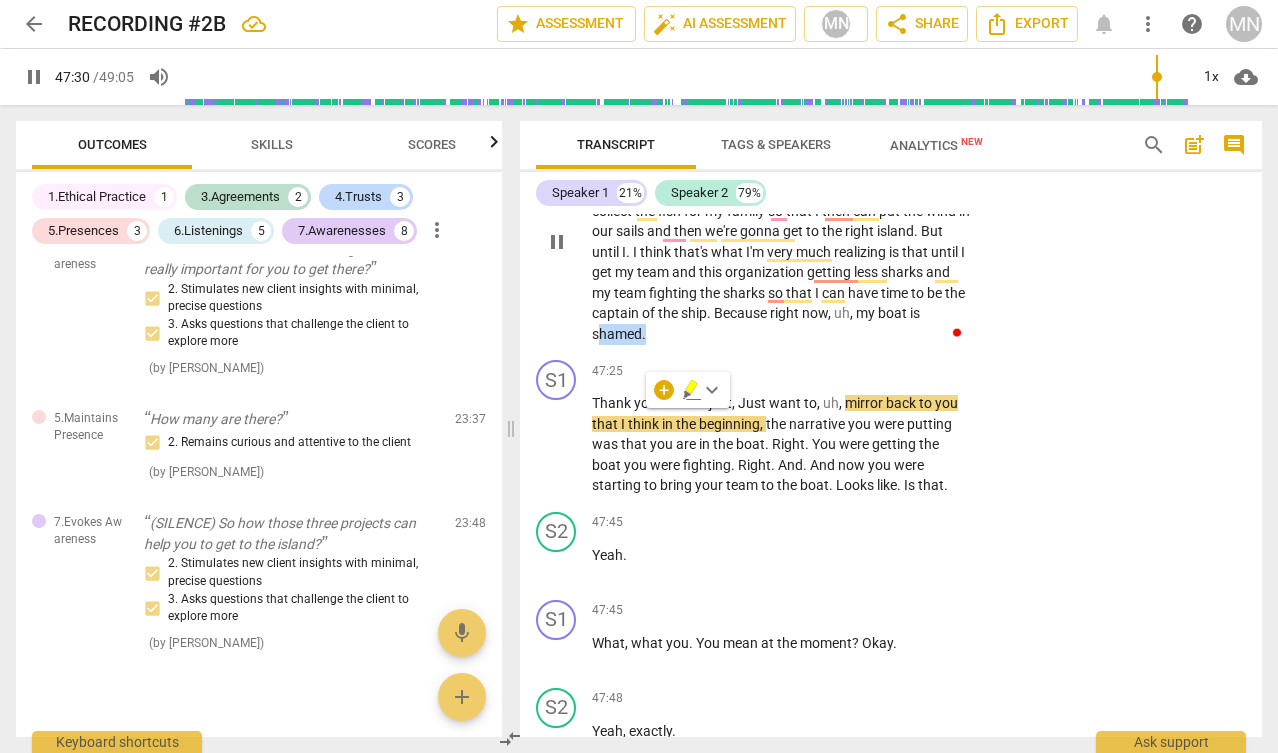 type 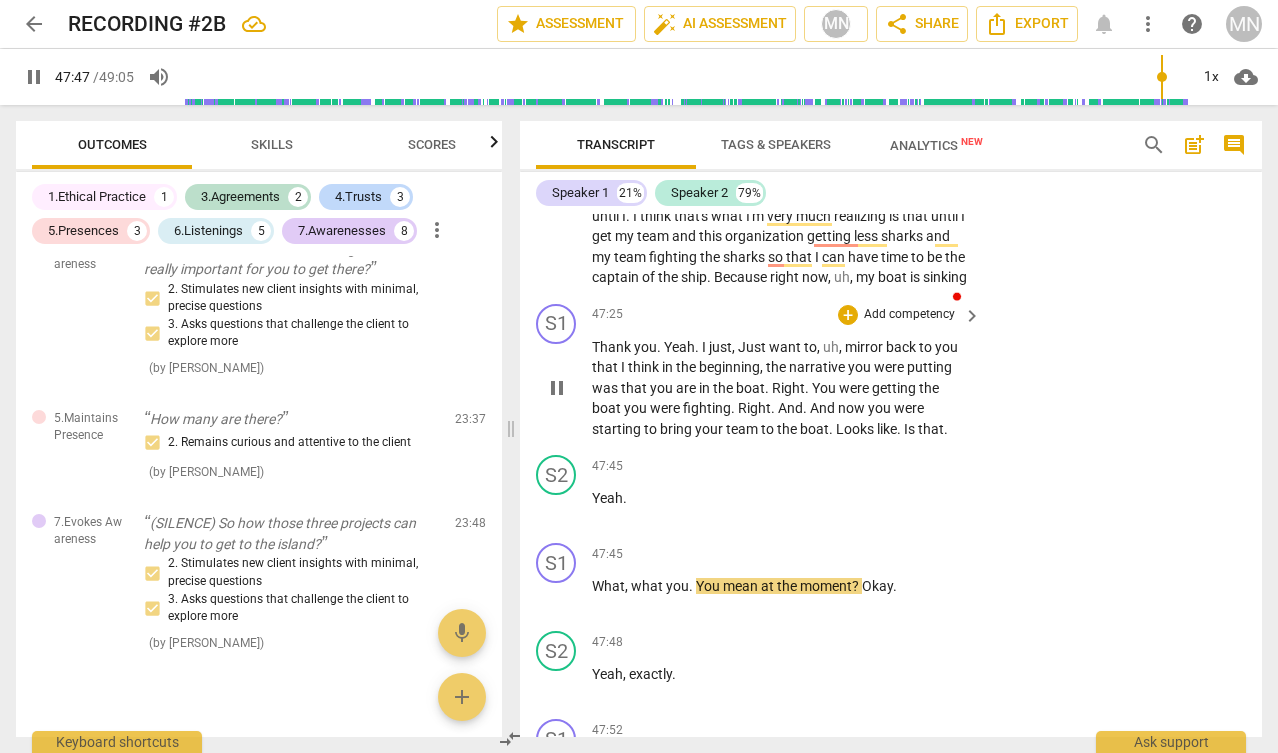 scroll, scrollTop: 21737, scrollLeft: 0, axis: vertical 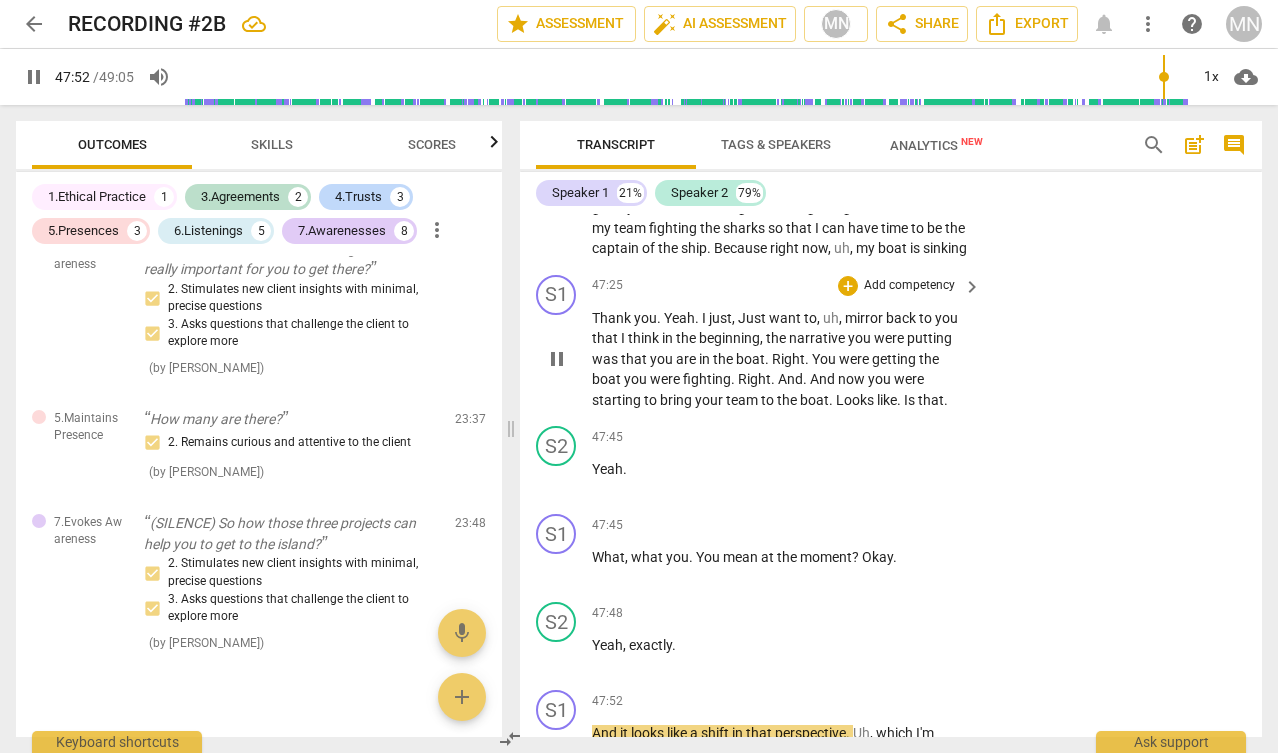 click on "Thank   you .   Yeah .   I   just ,   Just   want   to ,   uh ,   mirror   back   to   you   that   I   think   in   the   beginning ,   the   narrative   you   were   putting   was   that   you   are   in   the   boat .   Right .   You   were   getting   the   boat   you   were   fighting .   Right .   And .   And   now   you   were   starting   to   bring   your   team   to   the   boat .   Looks   like .   Is   that ." at bounding box center (781, 359) 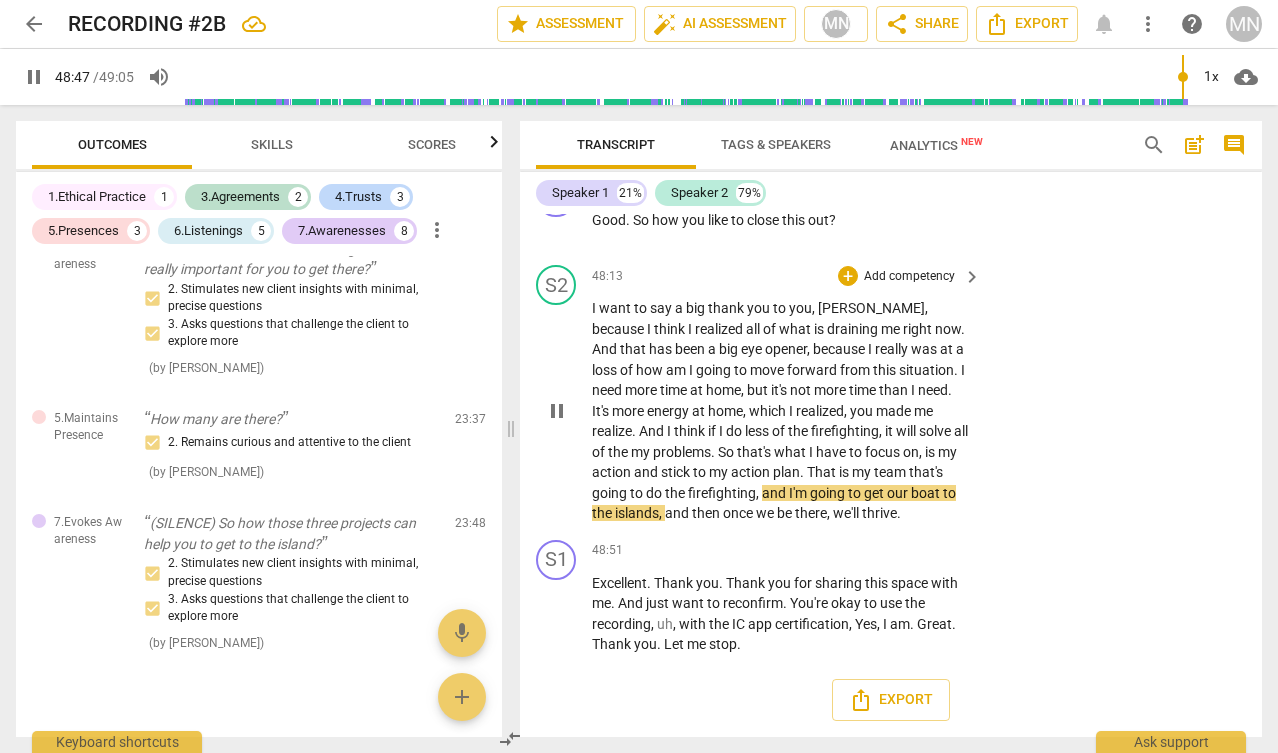 scroll, scrollTop: 22532, scrollLeft: 0, axis: vertical 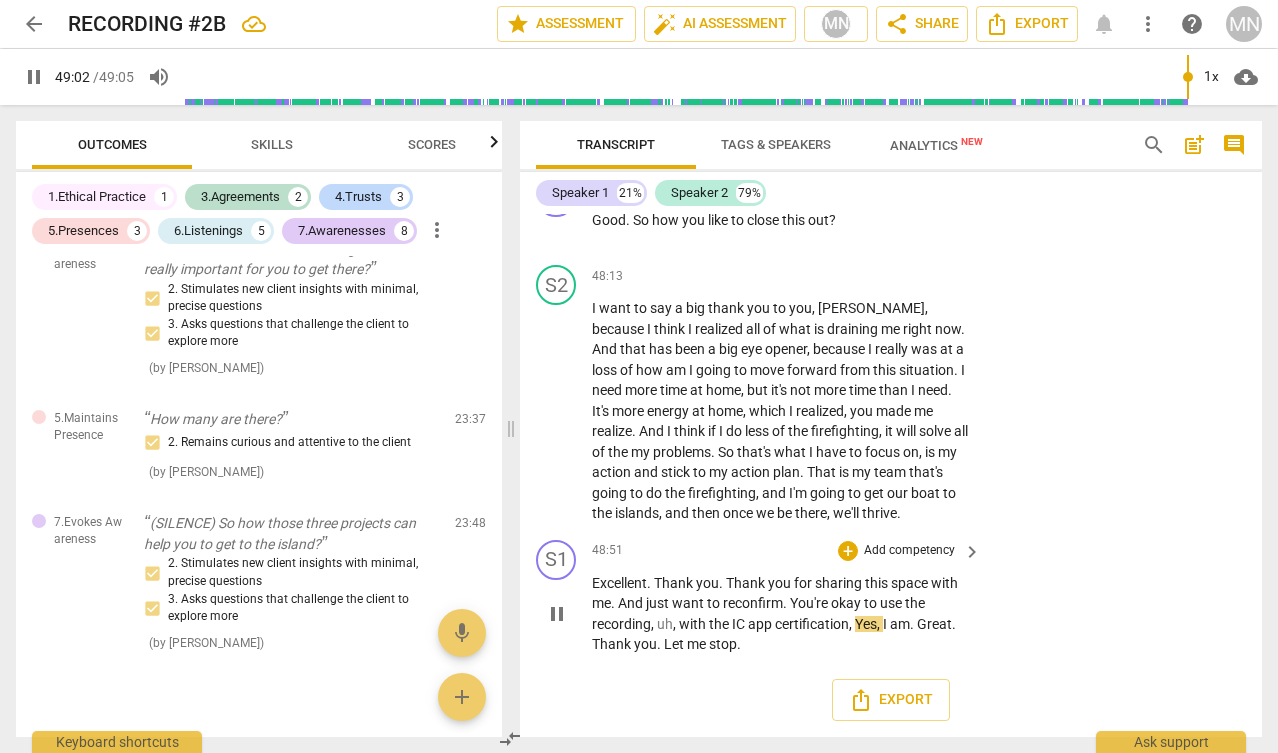 click on "app" at bounding box center [761, 624] 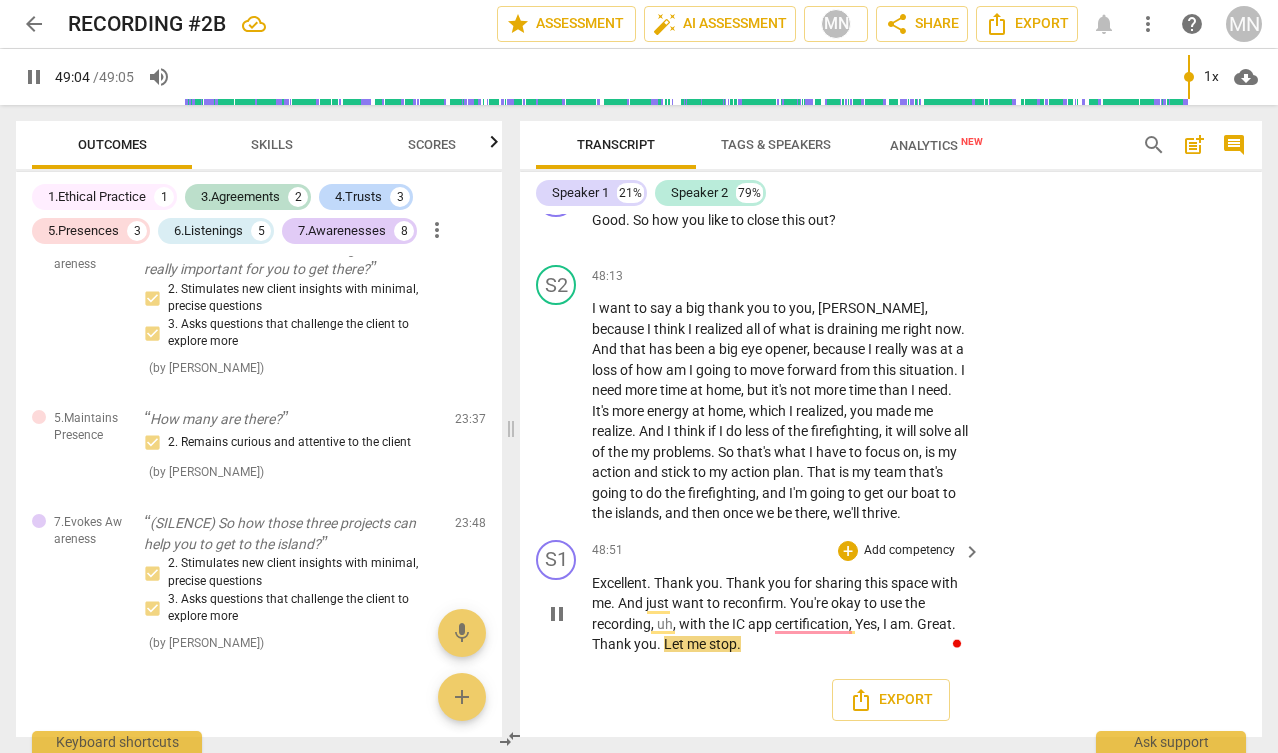 type on "2945" 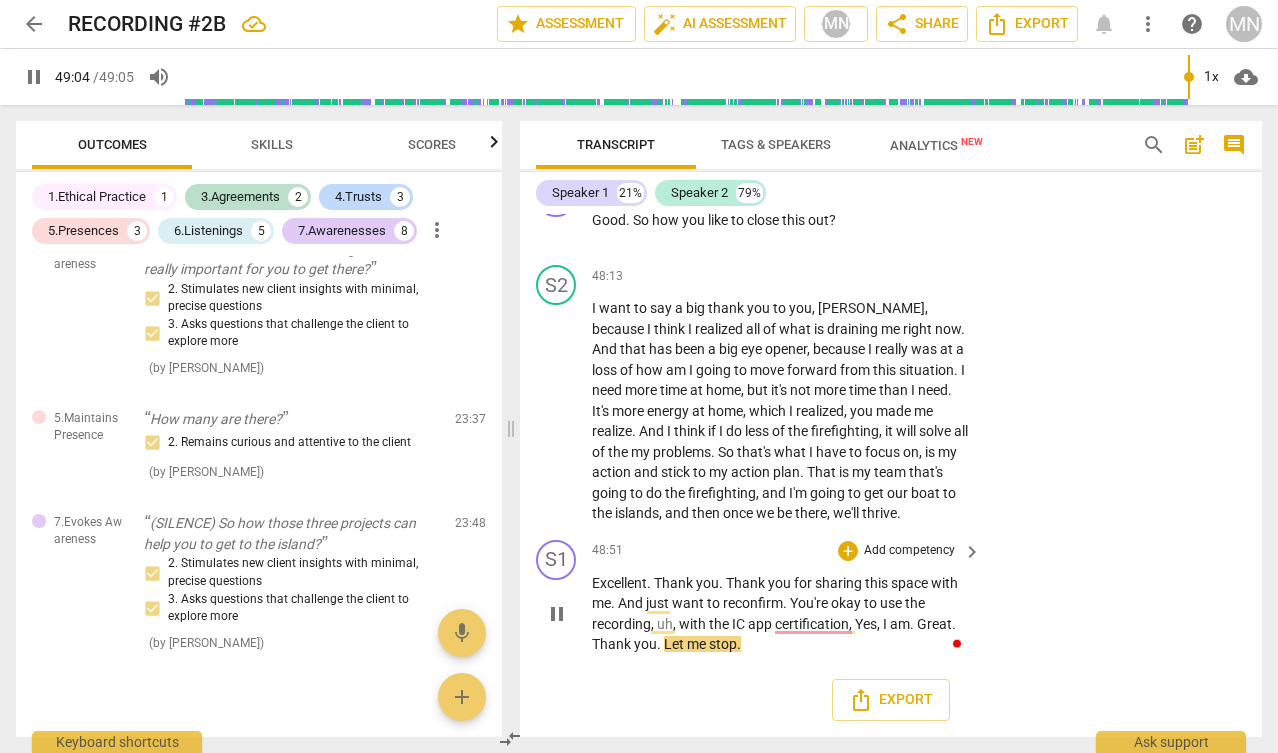 type 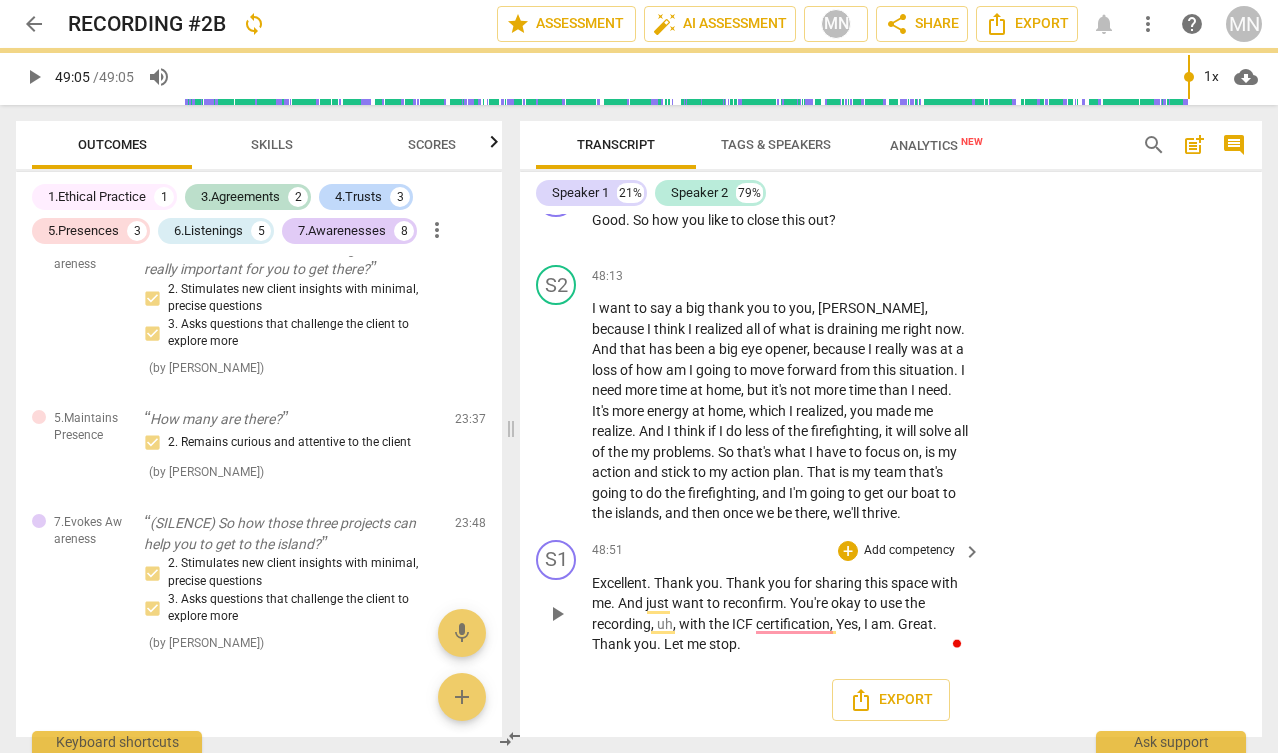 click on "Yes" at bounding box center [847, 624] 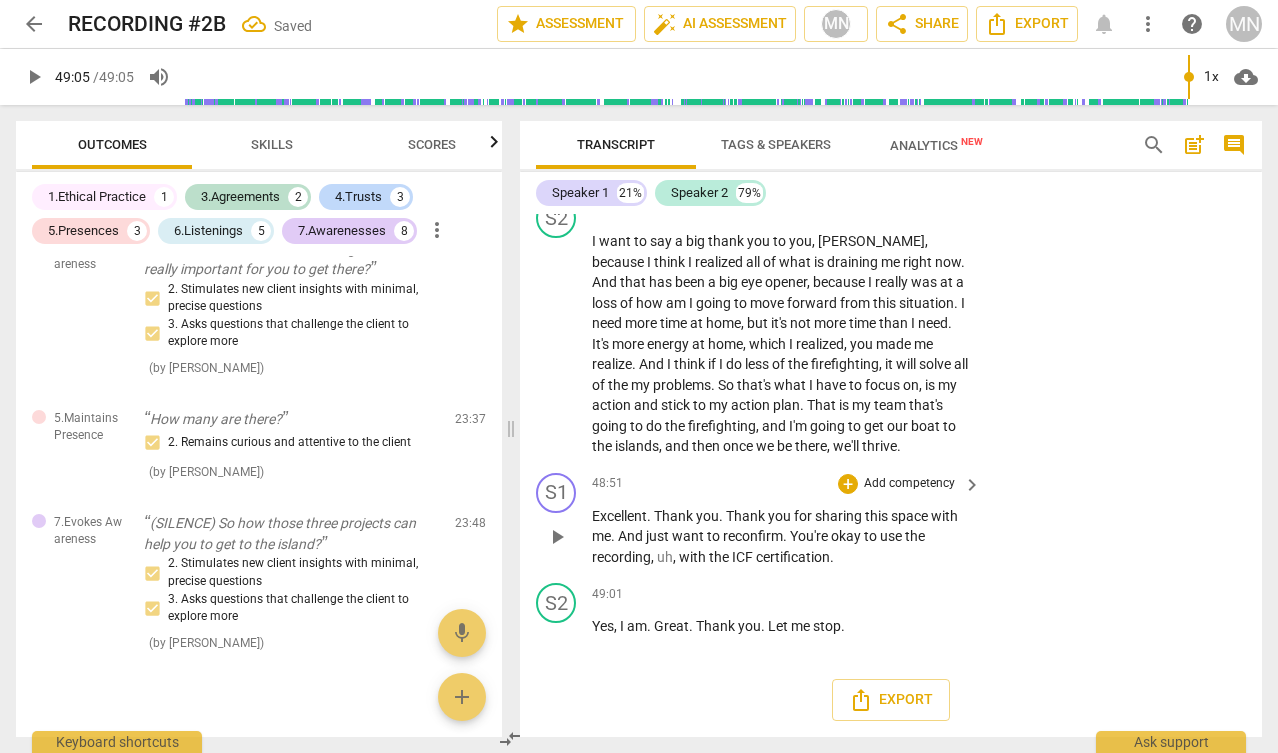 scroll, scrollTop: 22552, scrollLeft: 0, axis: vertical 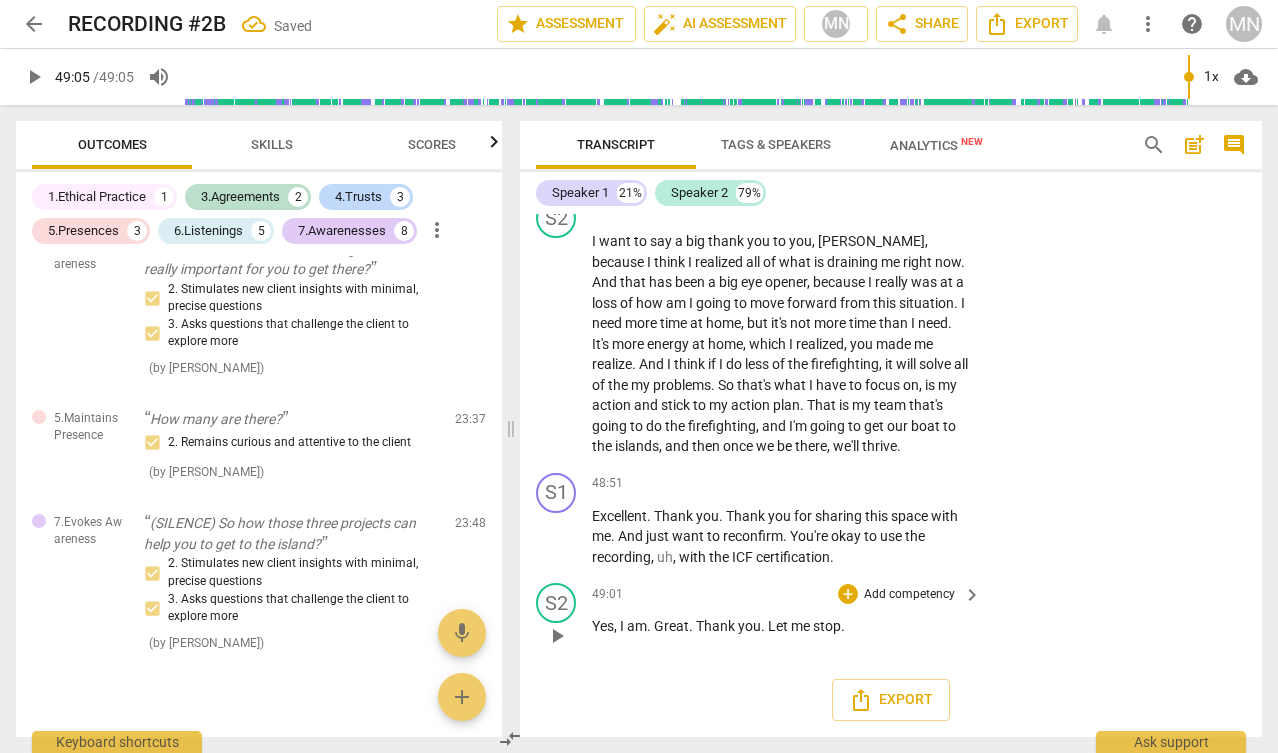 click on "Great" at bounding box center [671, 626] 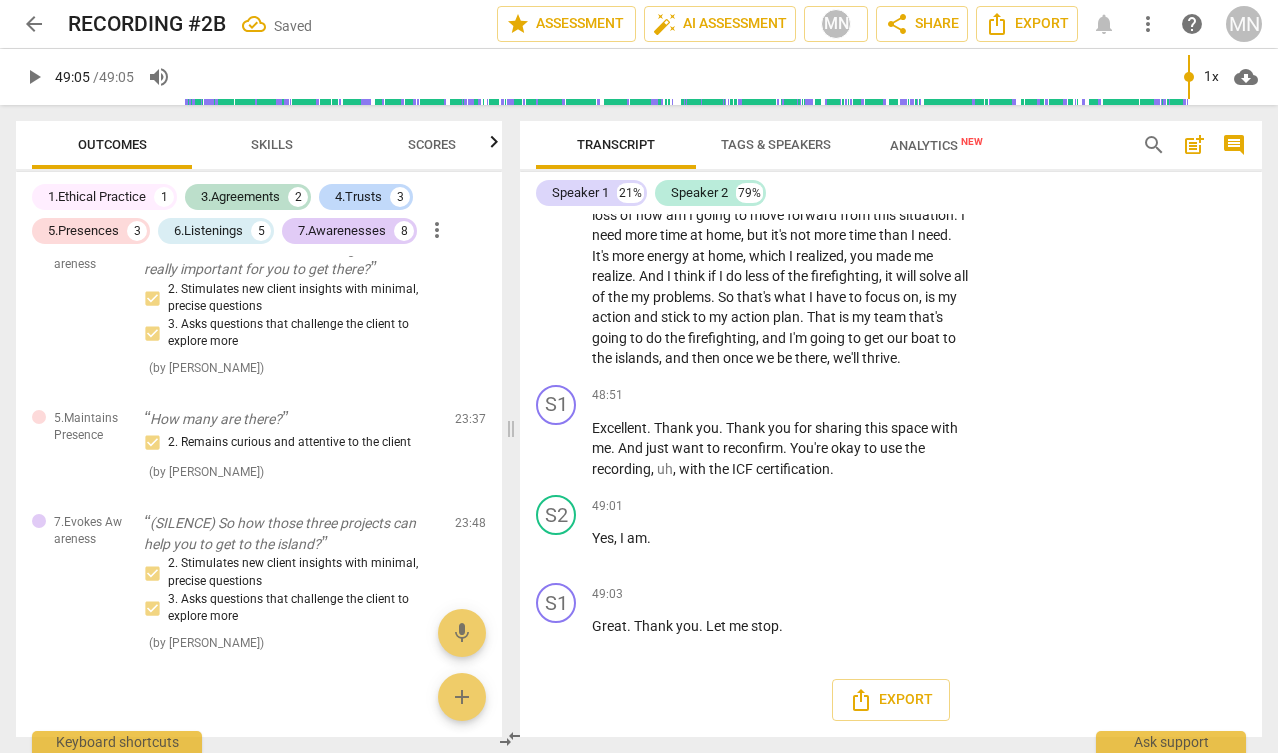 scroll, scrollTop: 22684, scrollLeft: 0, axis: vertical 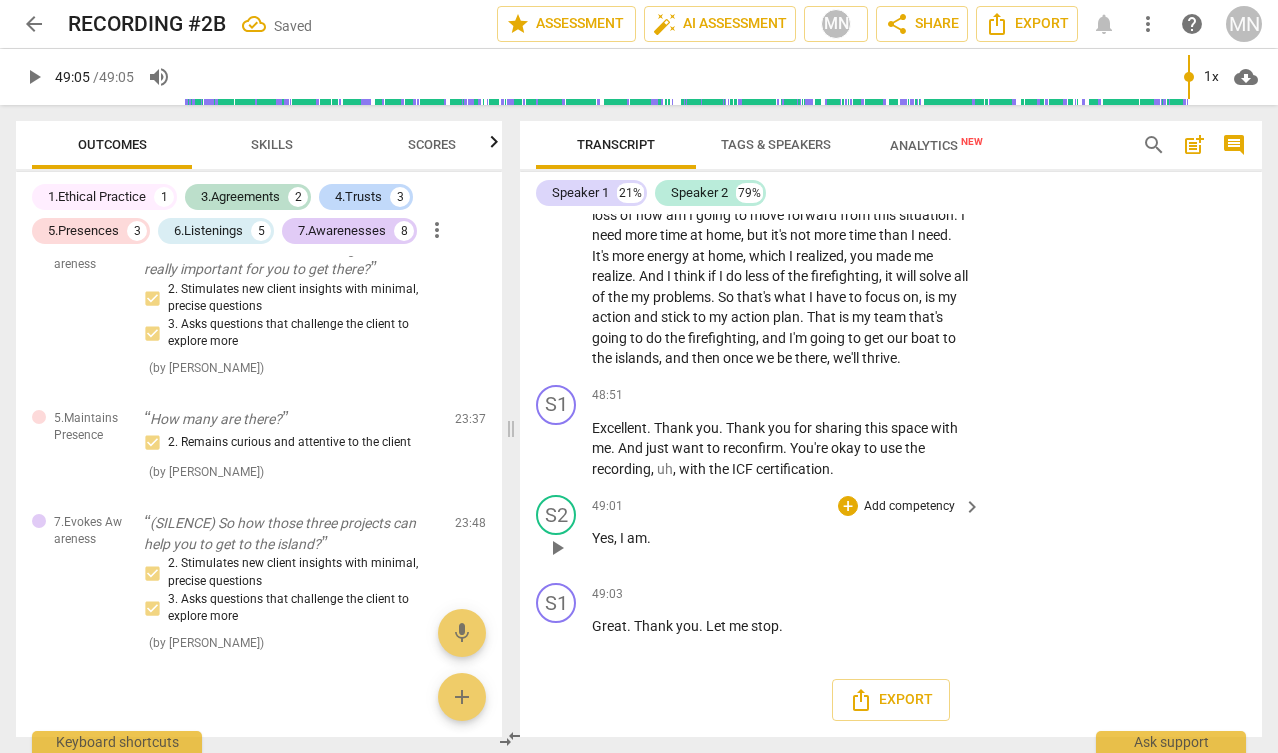 click on "play_arrow" at bounding box center [557, 548] 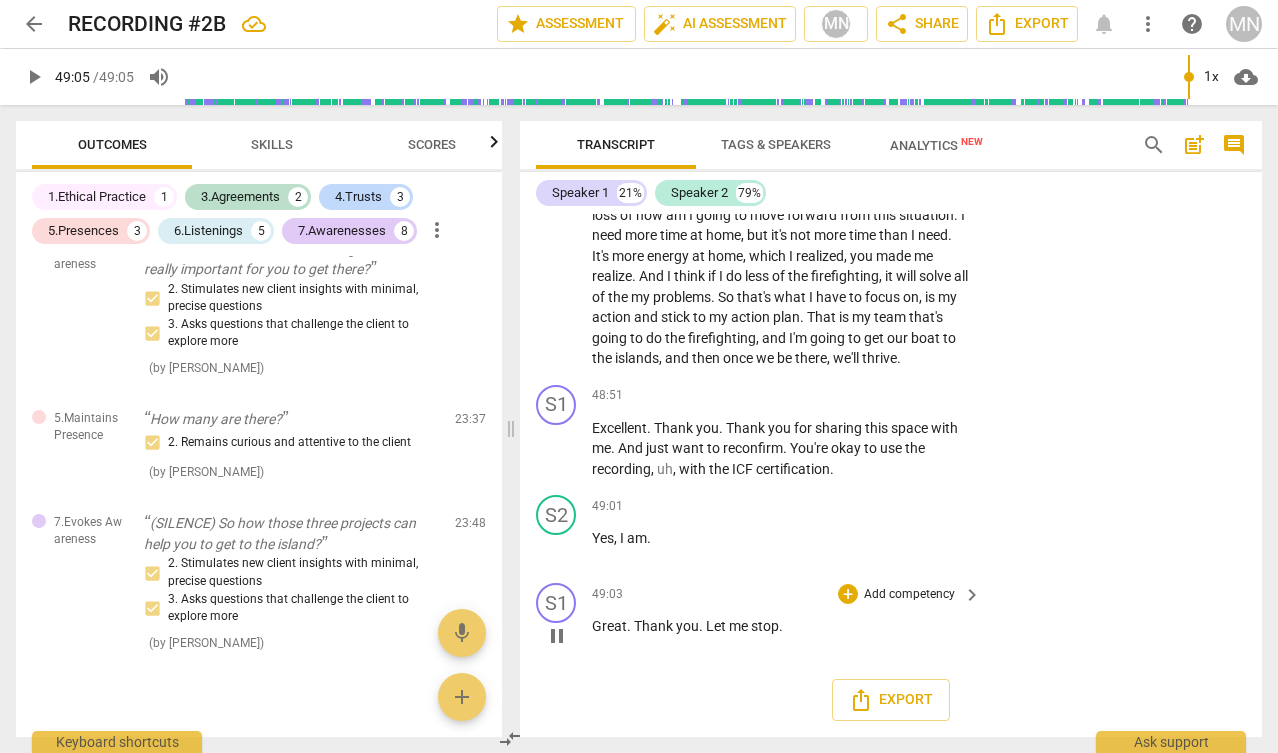 type on "2945" 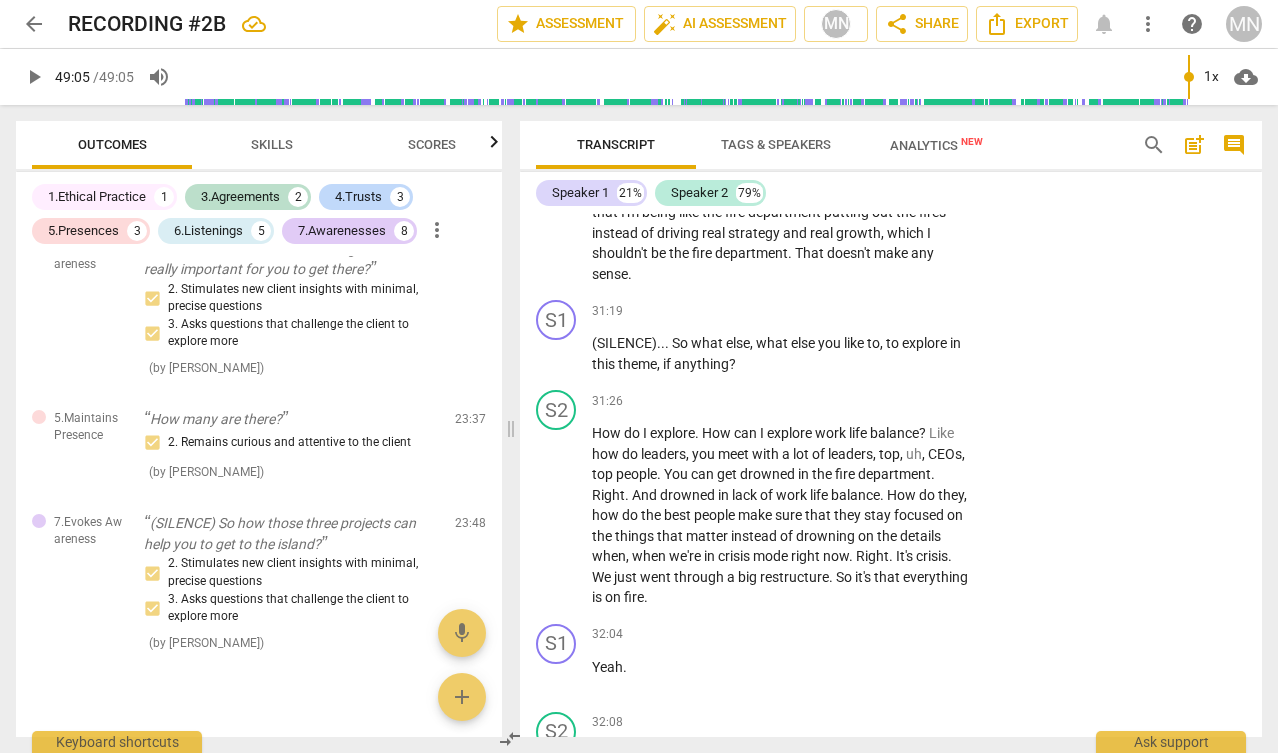 scroll, scrollTop: 14819, scrollLeft: 0, axis: vertical 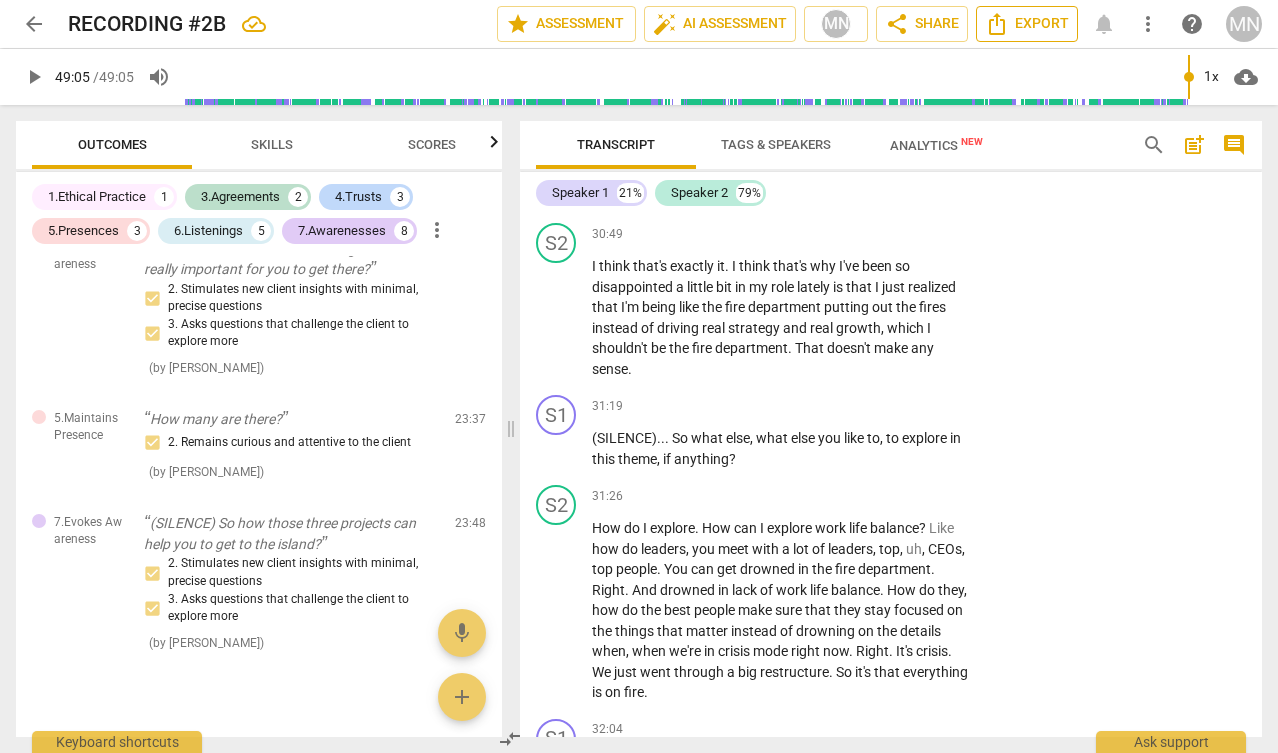 click on "Export" at bounding box center [1027, 24] 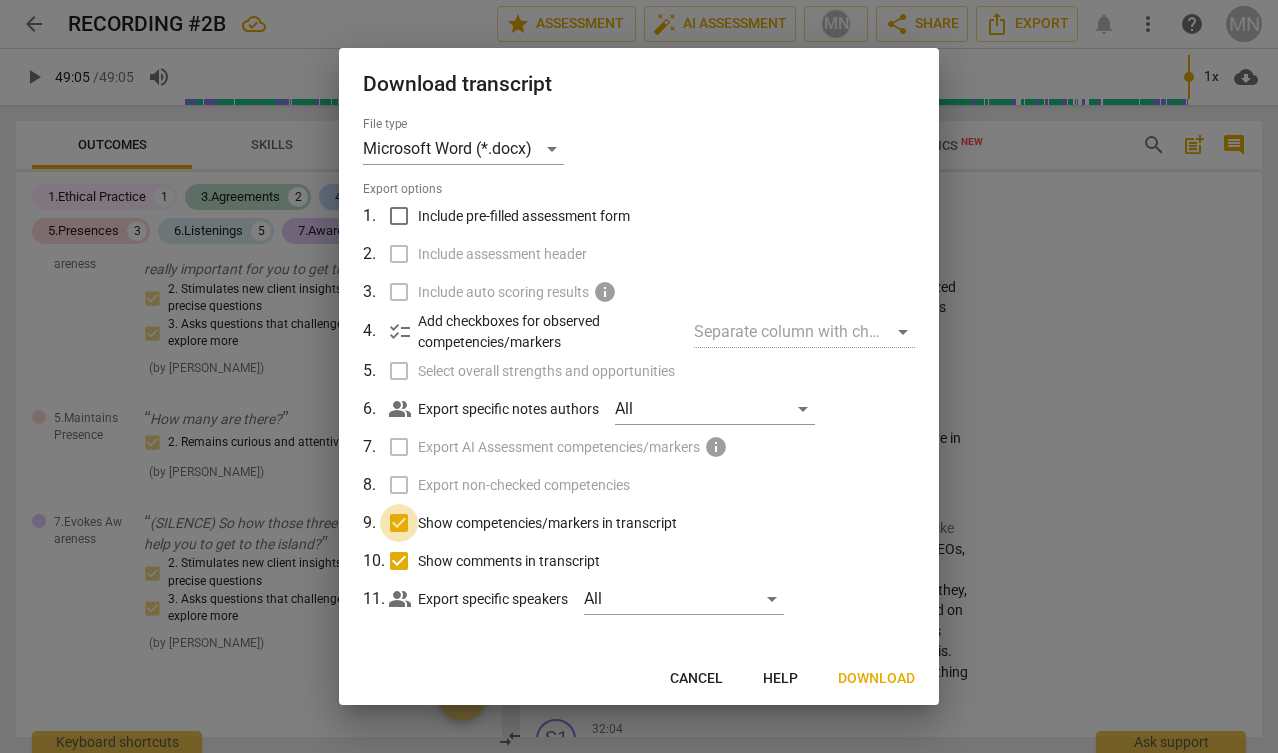 click on "Show competencies/markers in transcript" at bounding box center (399, 523) 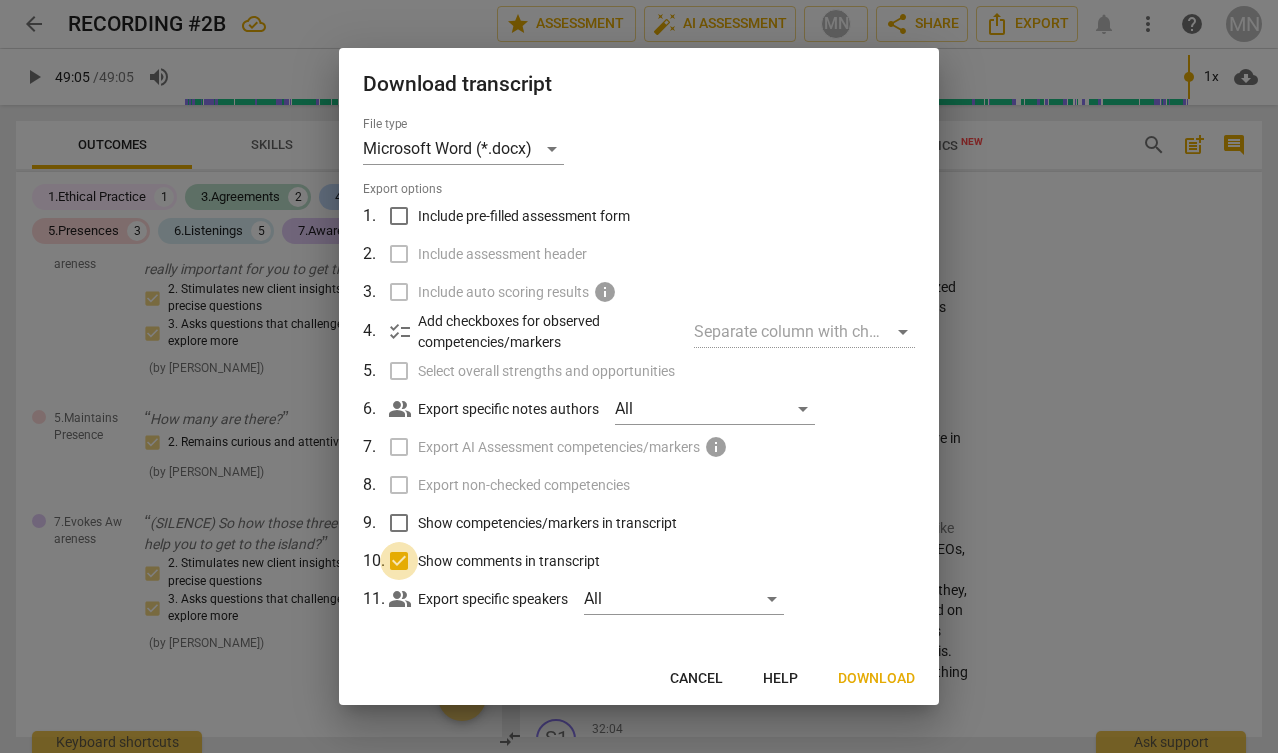 click on "Show comments in transcript" at bounding box center [399, 561] 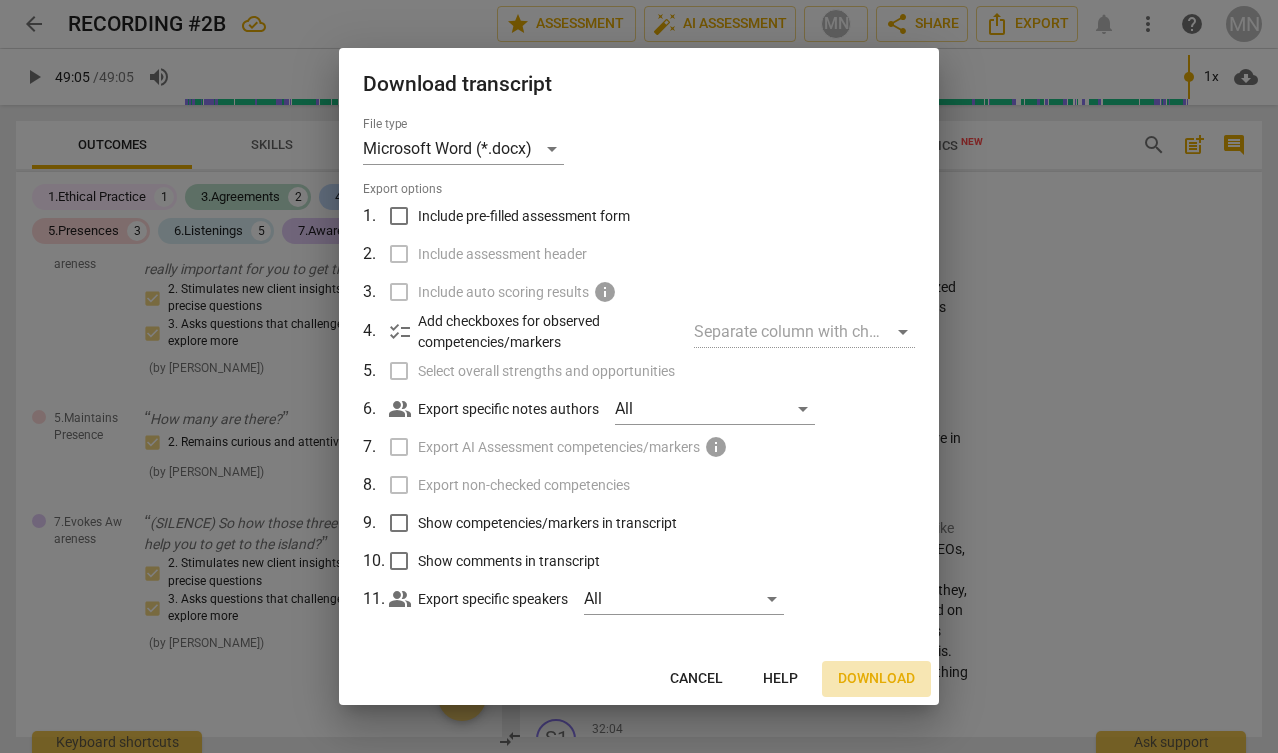 click on "Download" at bounding box center [876, 679] 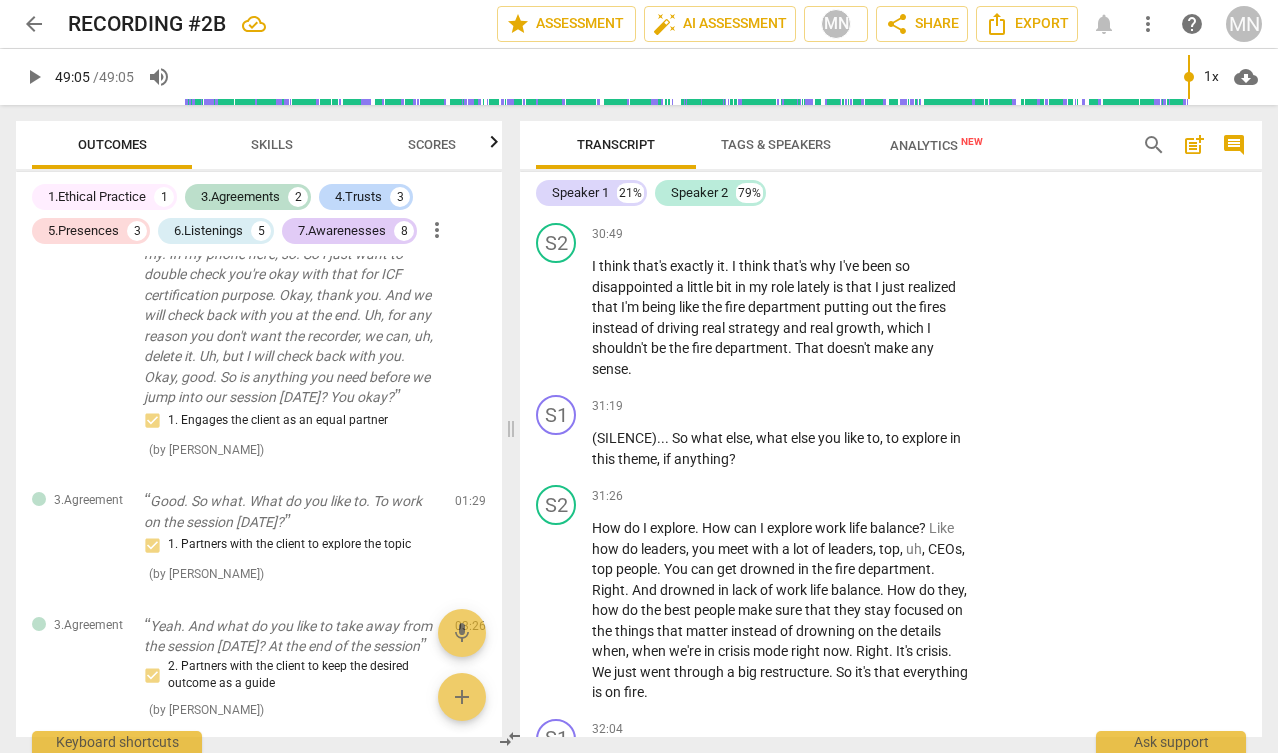 scroll, scrollTop: 0, scrollLeft: 0, axis: both 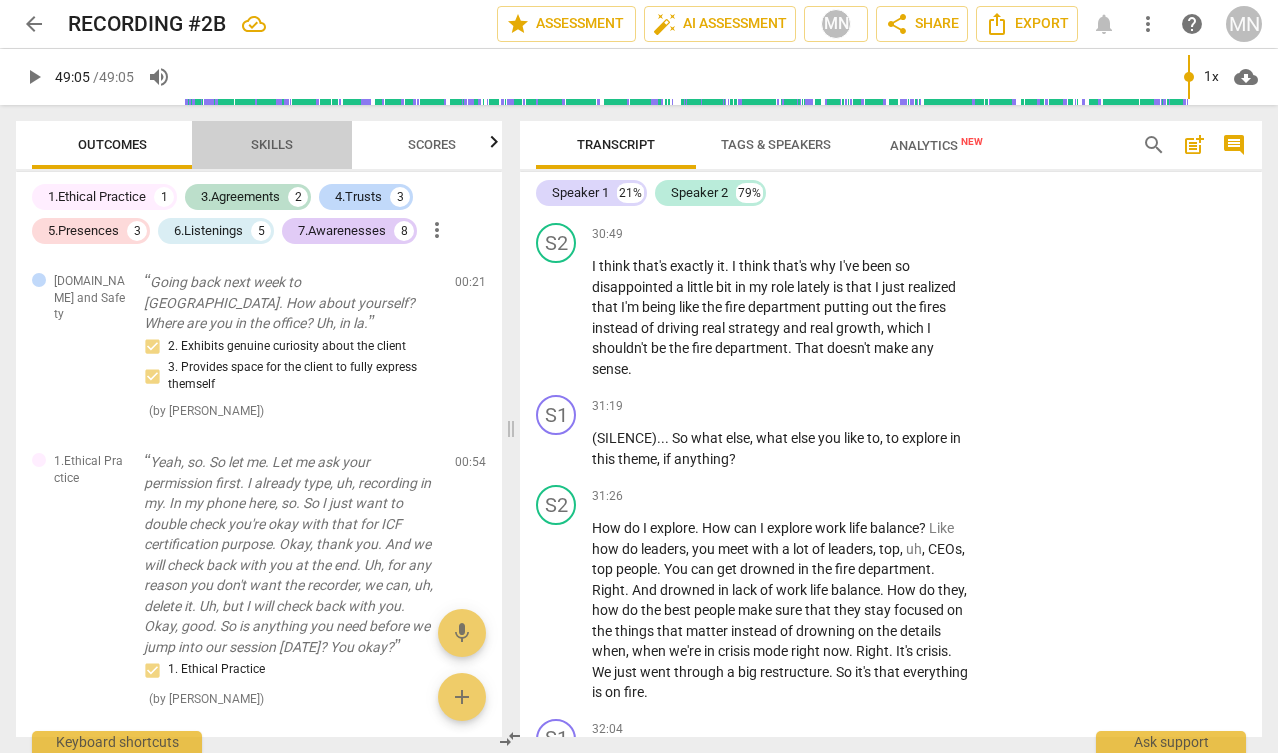 click on "Skills" at bounding box center (272, 144) 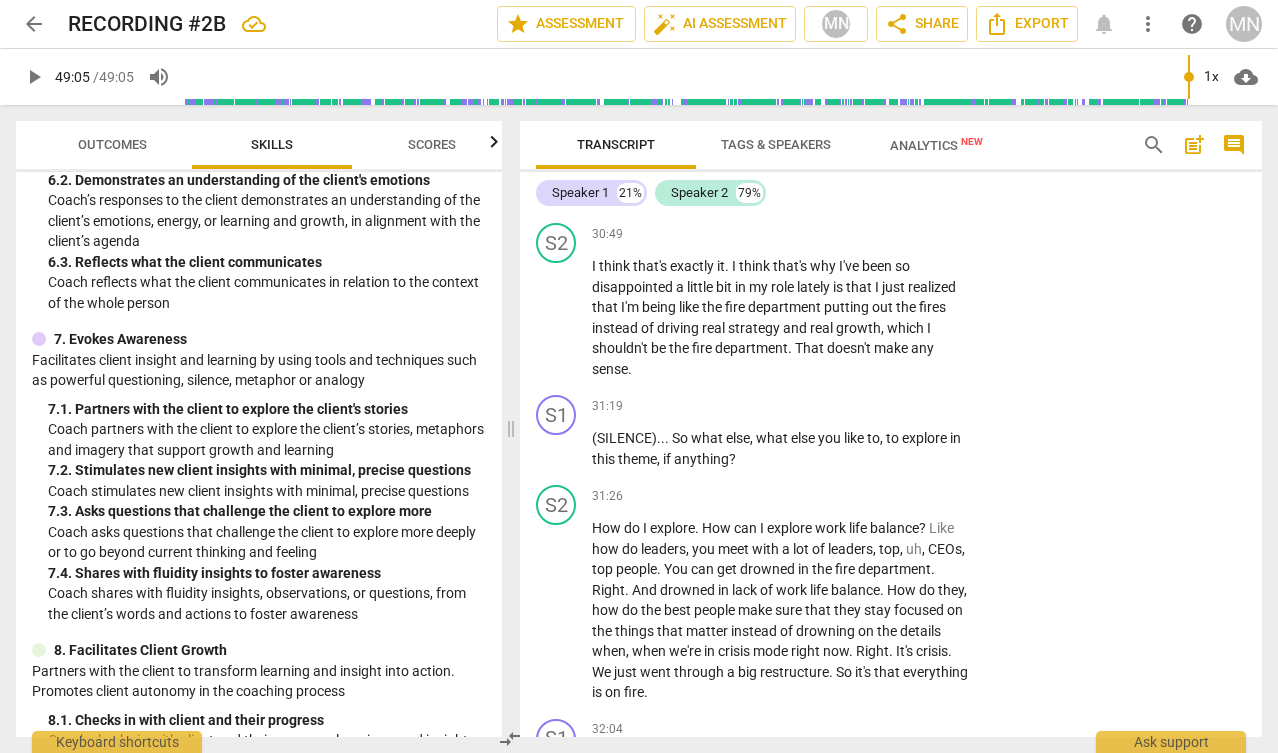scroll, scrollTop: 1370, scrollLeft: 0, axis: vertical 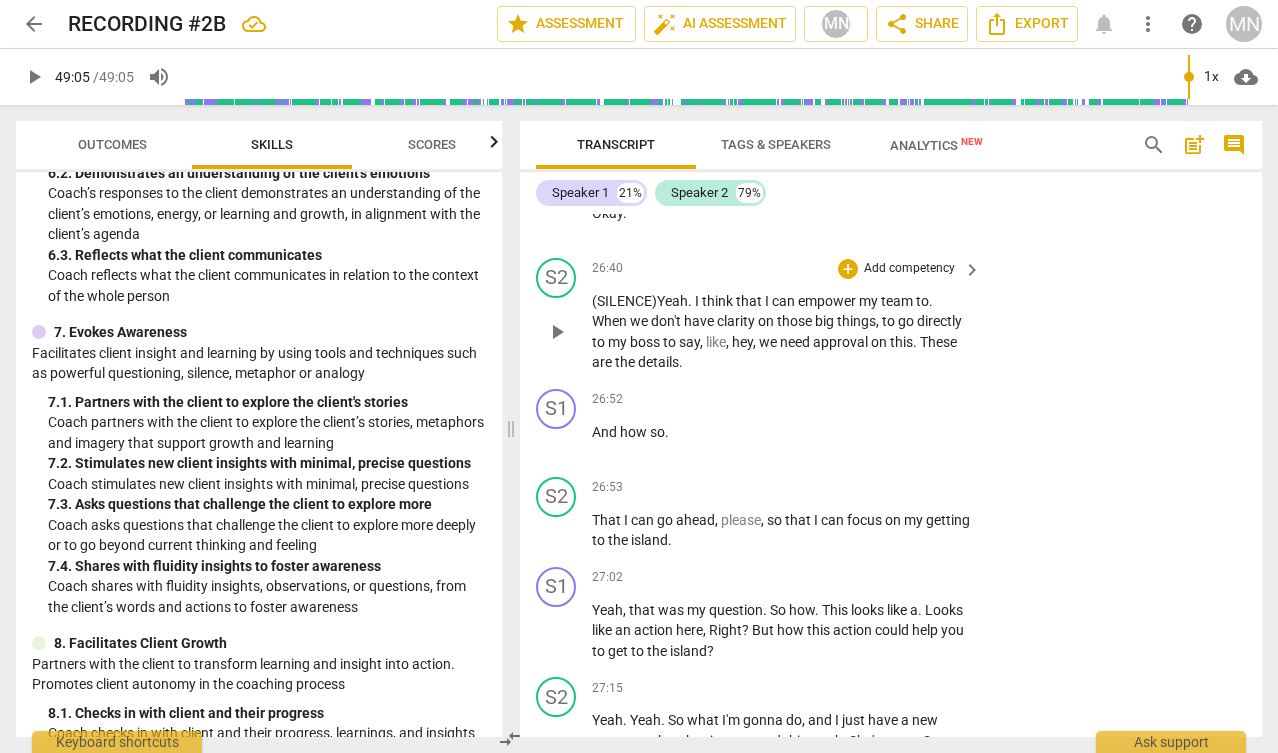 click on "play_arrow" at bounding box center (557, 332) 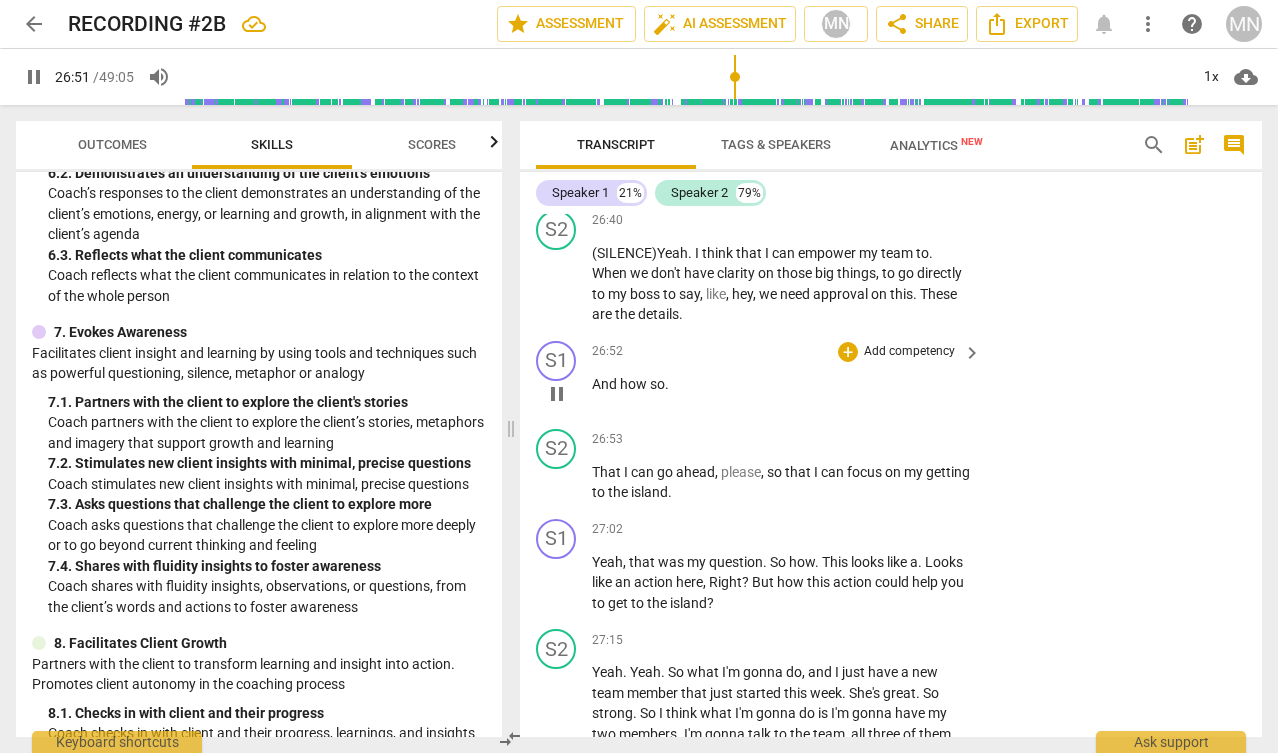scroll, scrollTop: 12649, scrollLeft: 0, axis: vertical 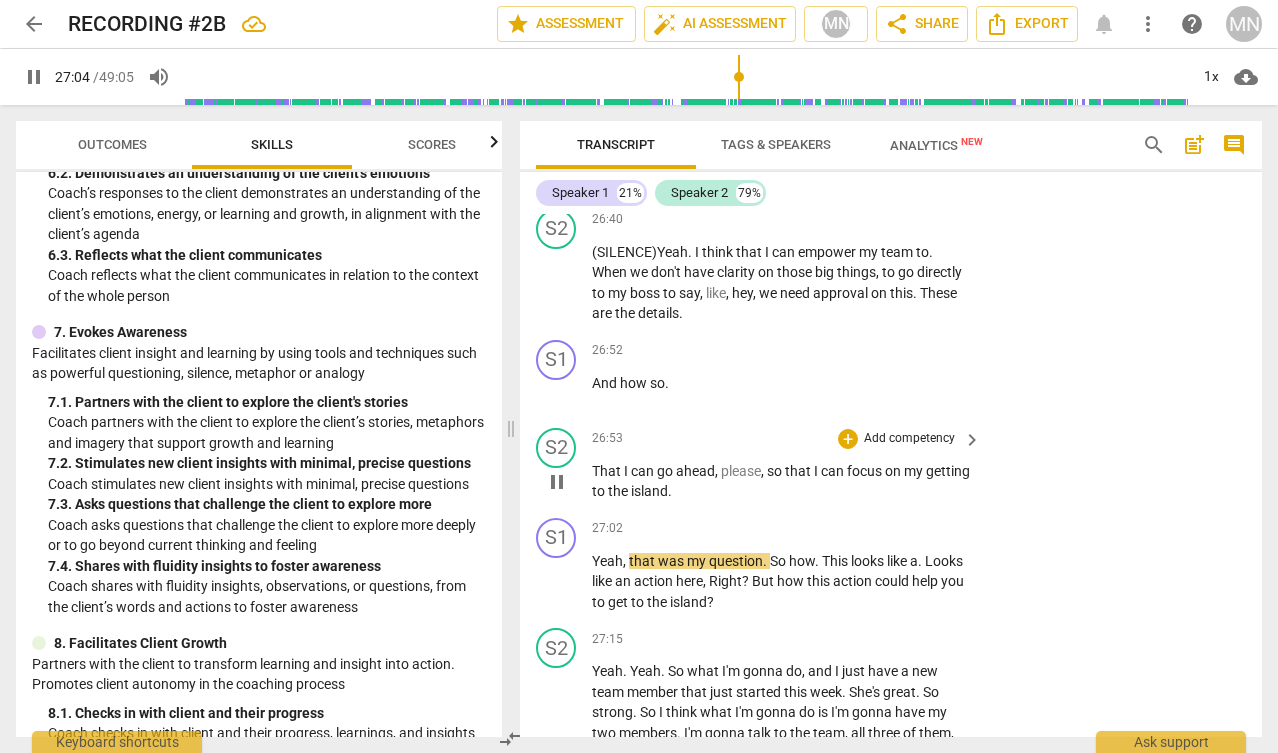 click on "go" at bounding box center [666, 471] 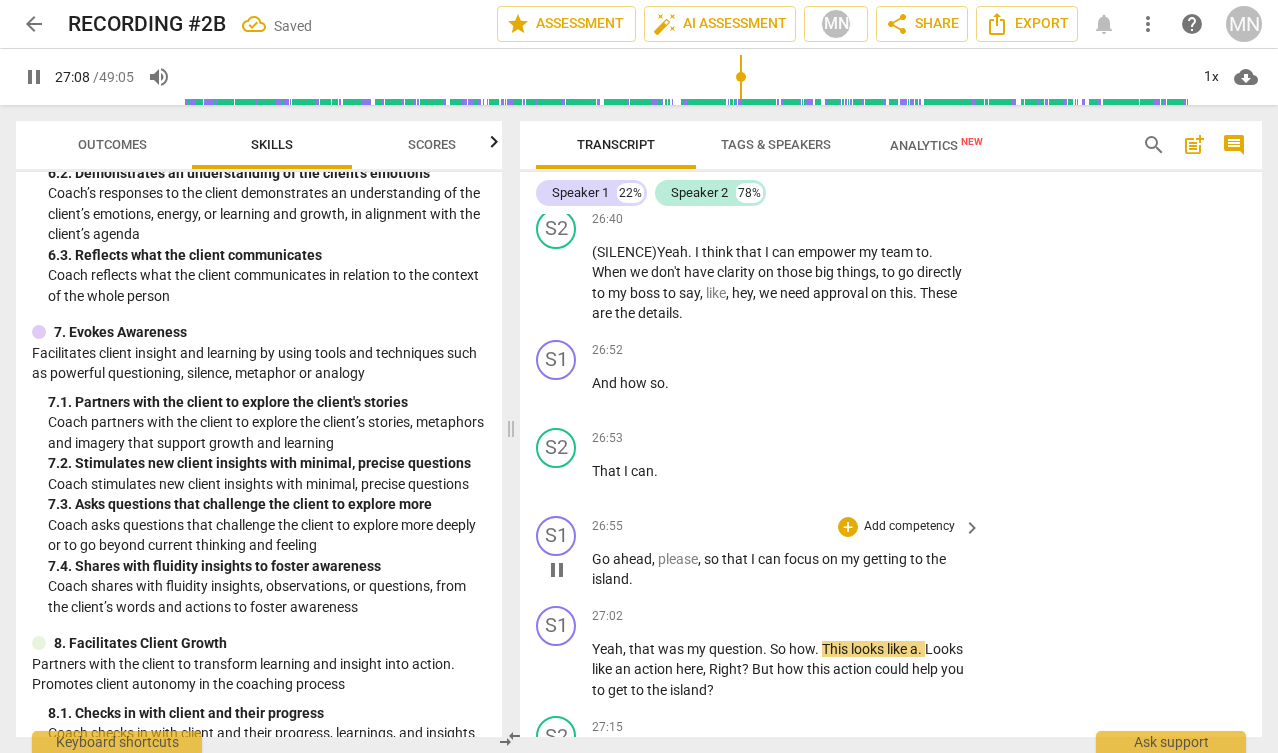 click on "so" at bounding box center (713, 559) 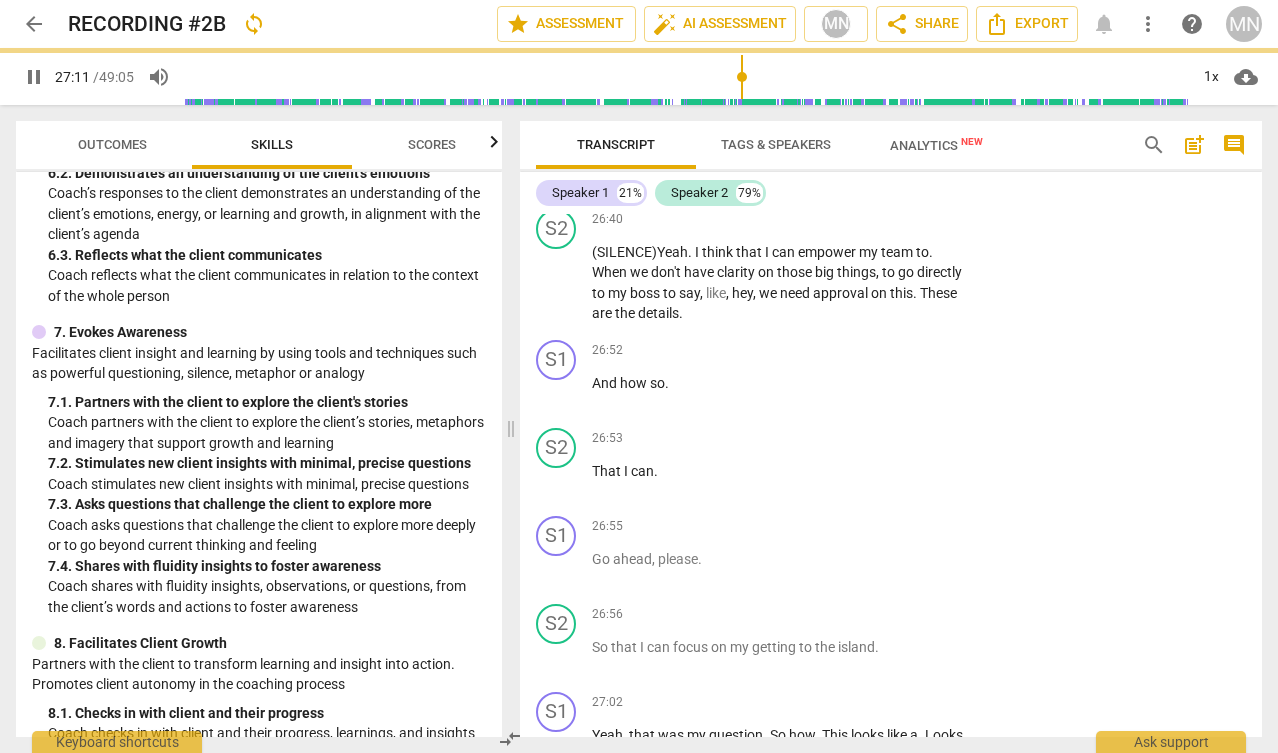scroll, scrollTop: 13243, scrollLeft: 0, axis: vertical 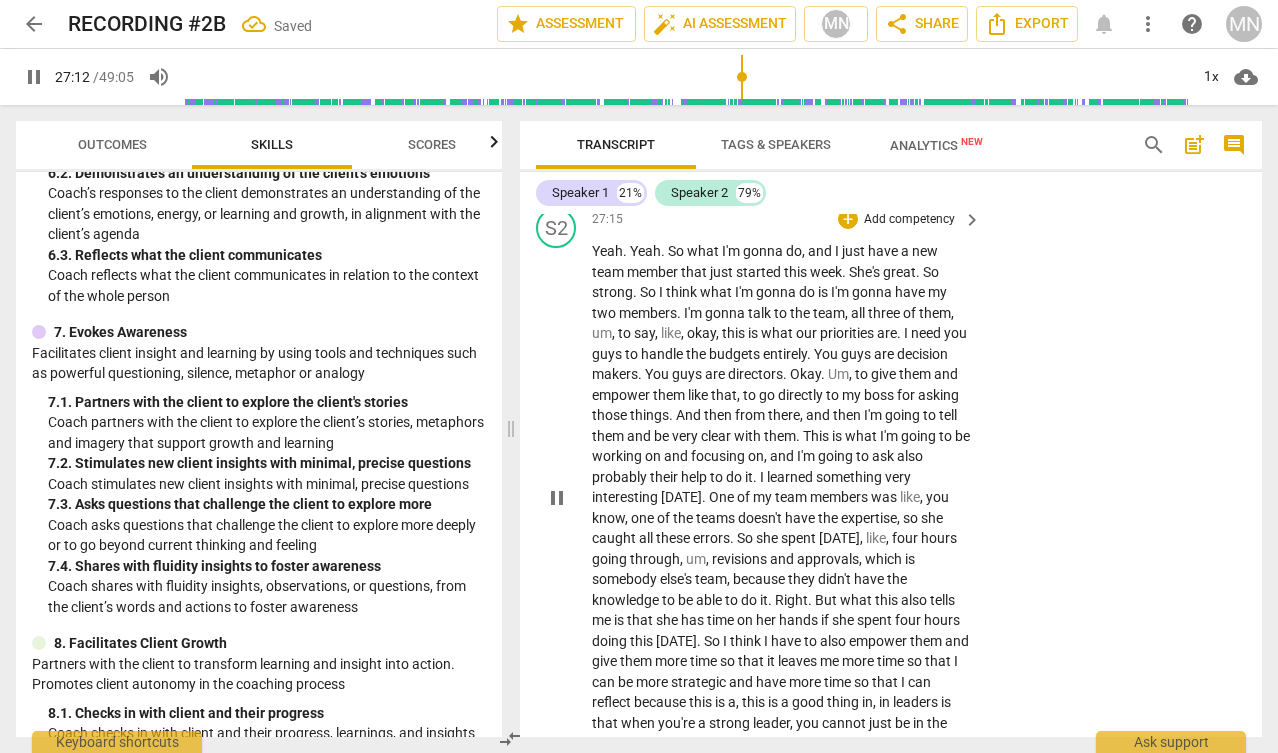 type on "1633" 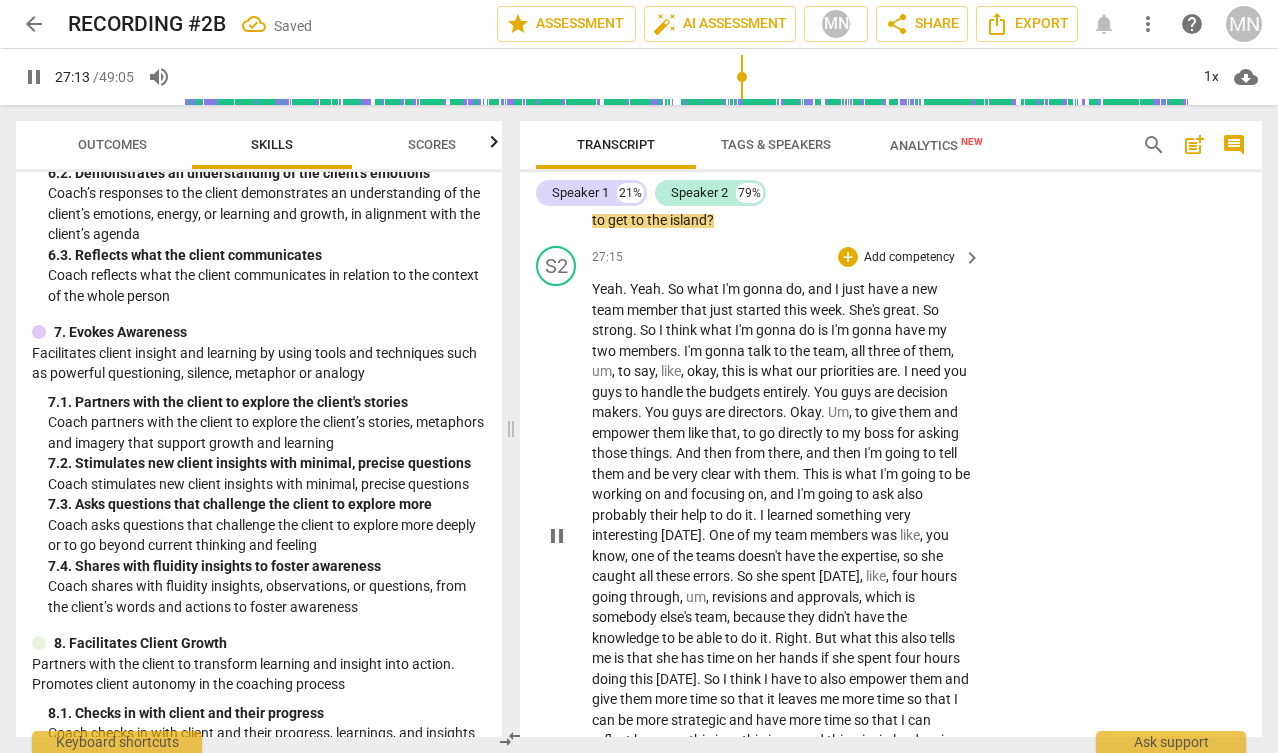 scroll, scrollTop: 13157, scrollLeft: 0, axis: vertical 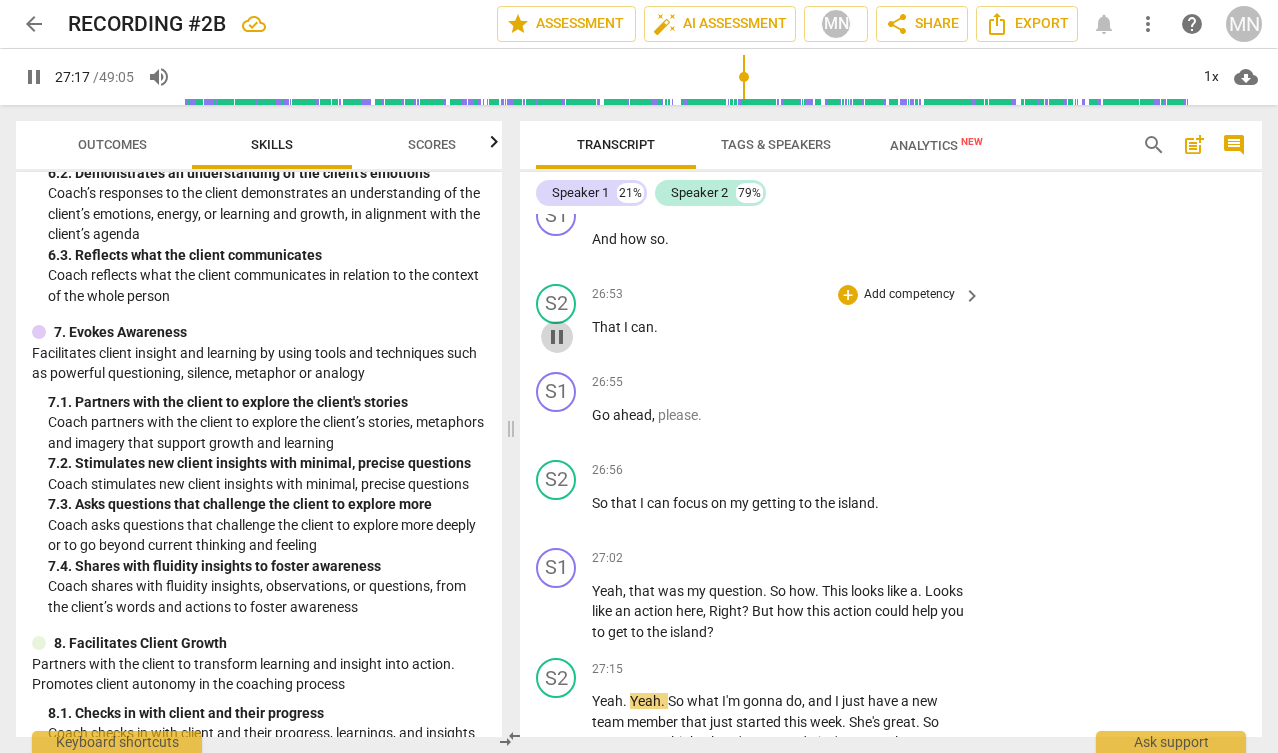 click on "pause" at bounding box center [557, 337] 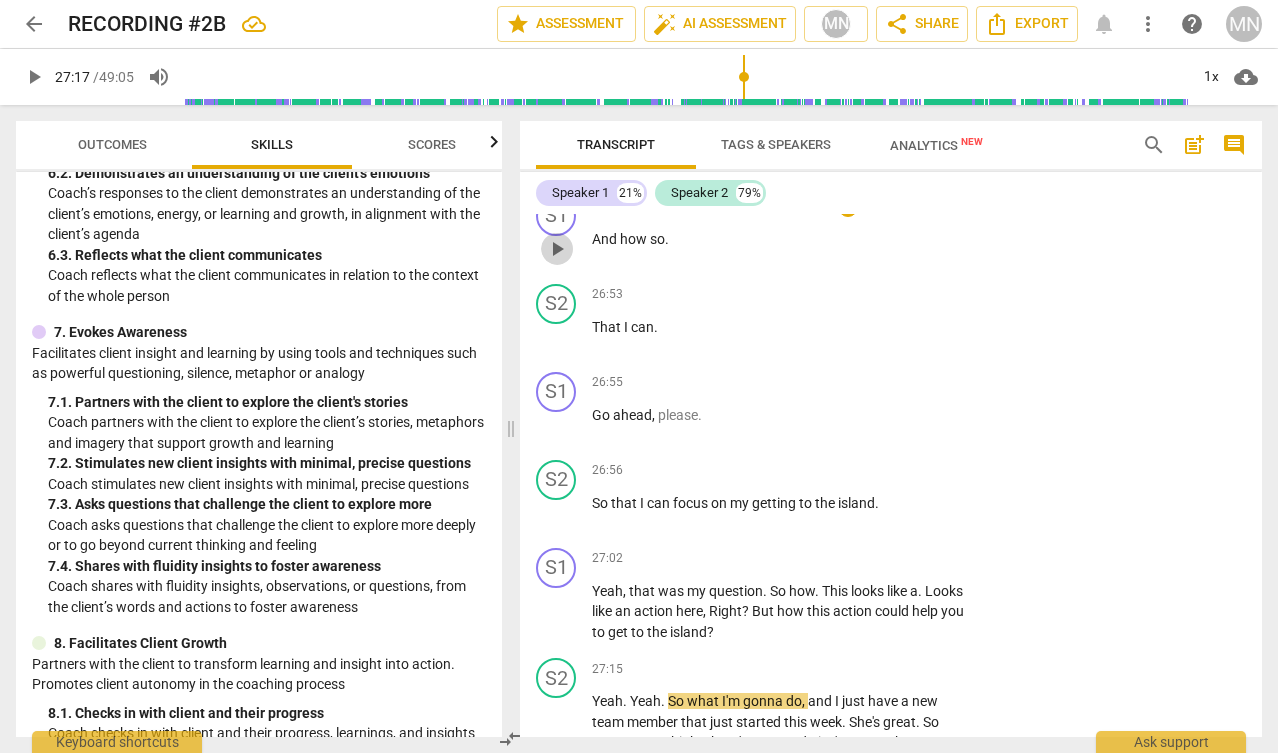 click on "play_arrow" at bounding box center [557, 249] 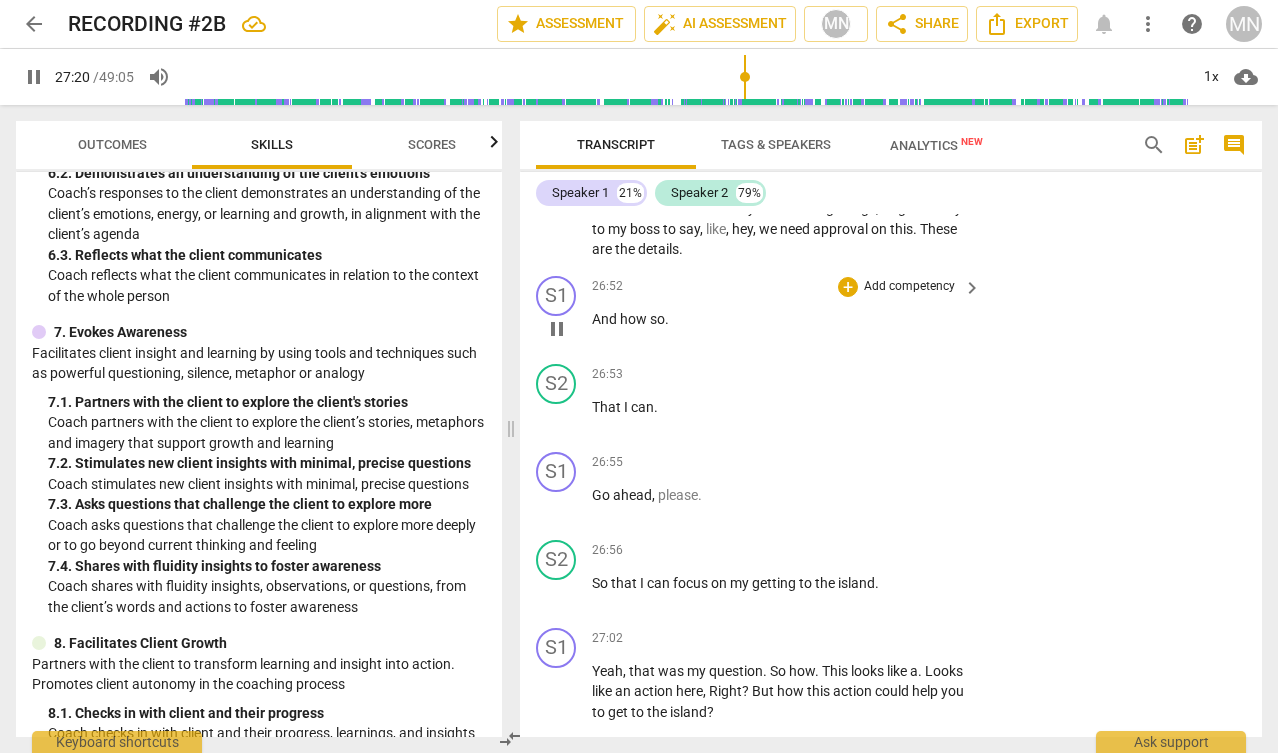 scroll, scrollTop: 12709, scrollLeft: 0, axis: vertical 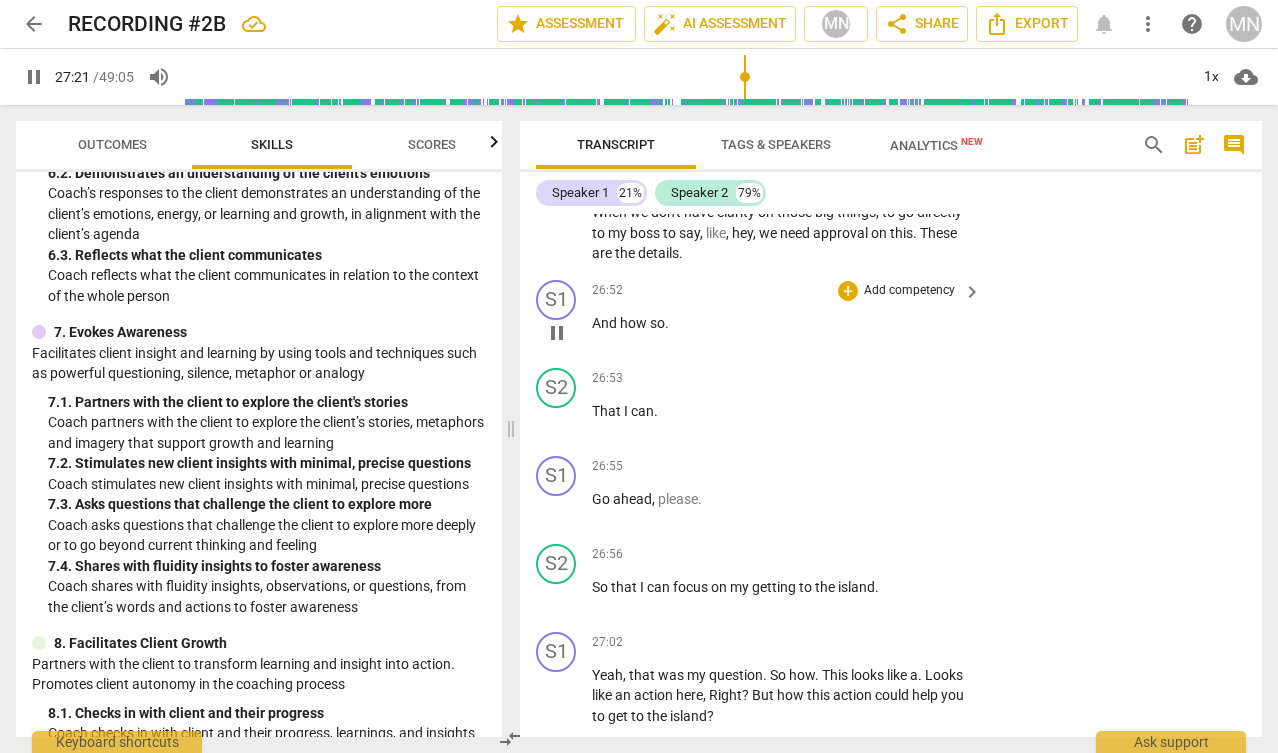 click on "pause" at bounding box center (557, 333) 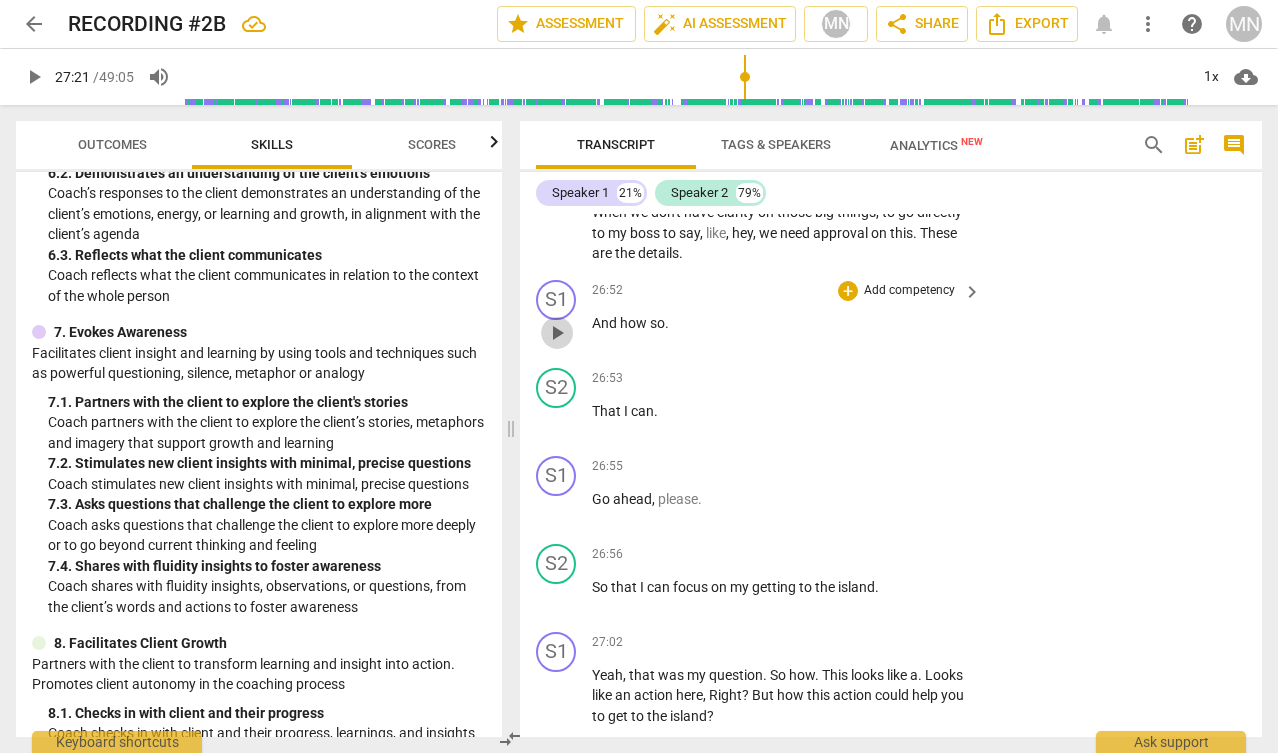 click on "play_arrow" at bounding box center (557, 333) 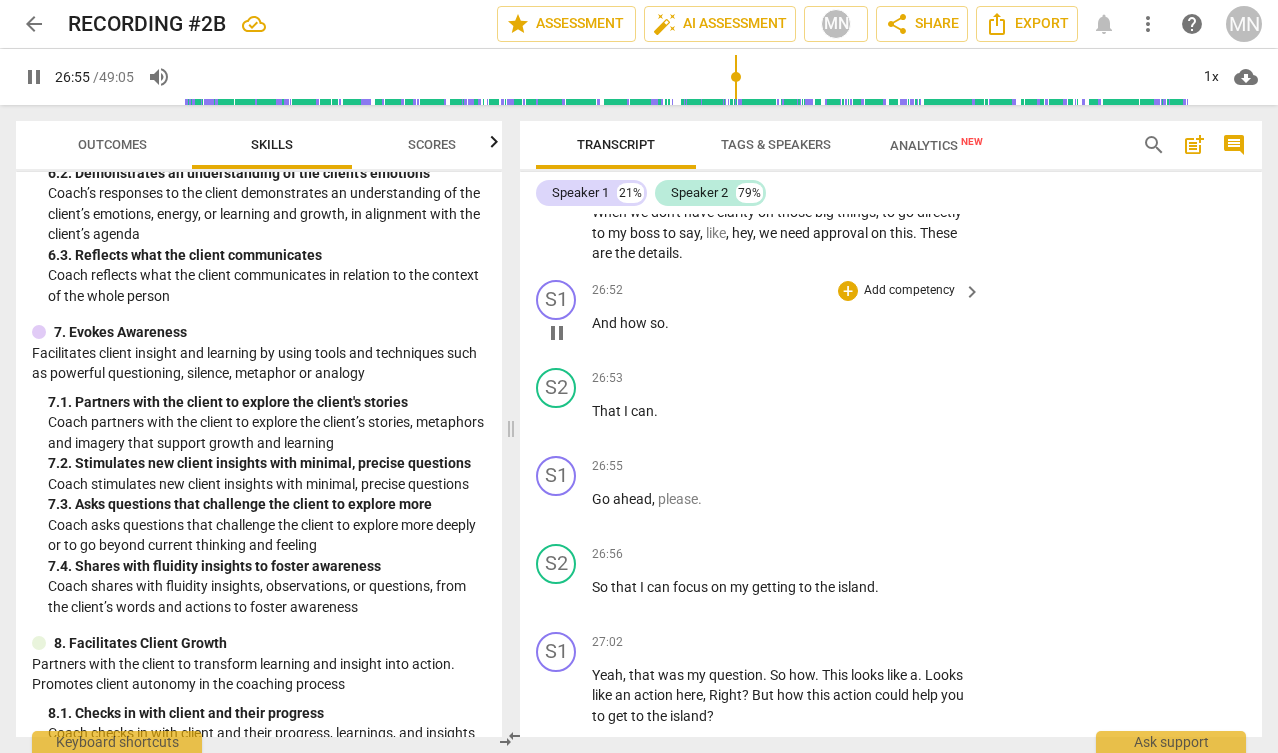 click on "." at bounding box center [667, 323] 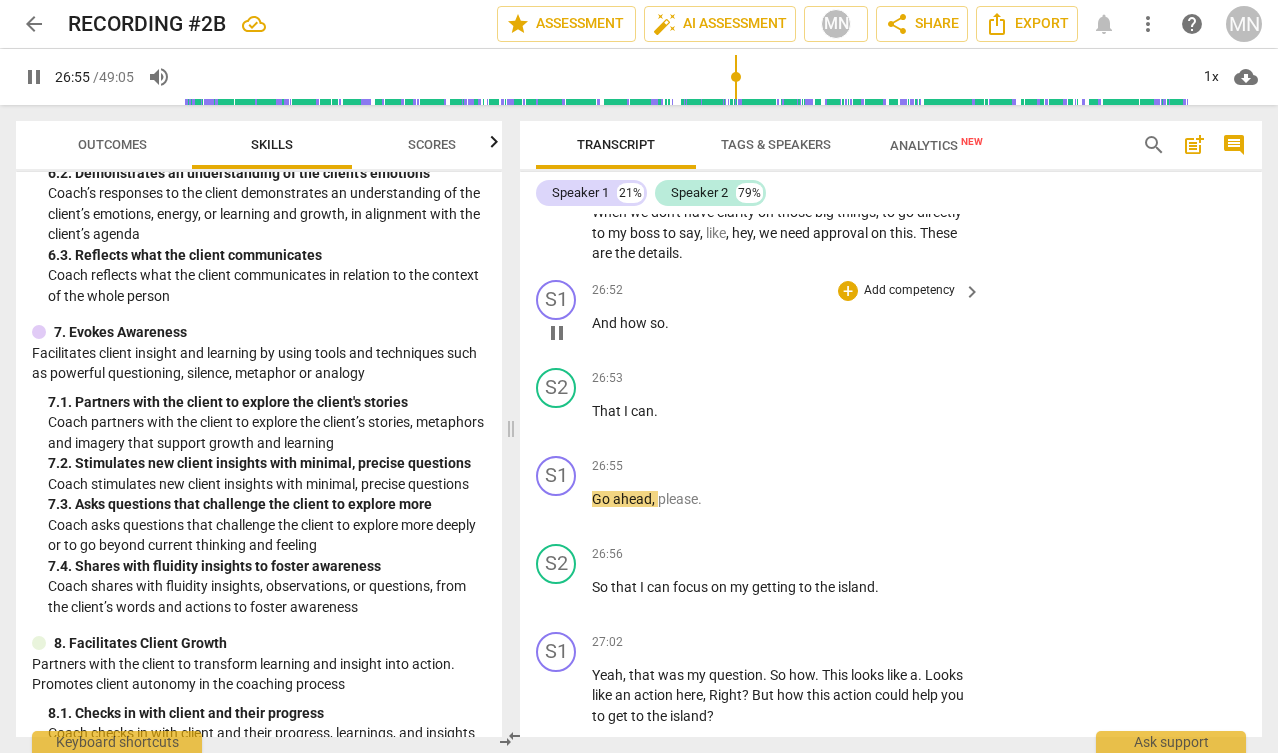 type on "1616" 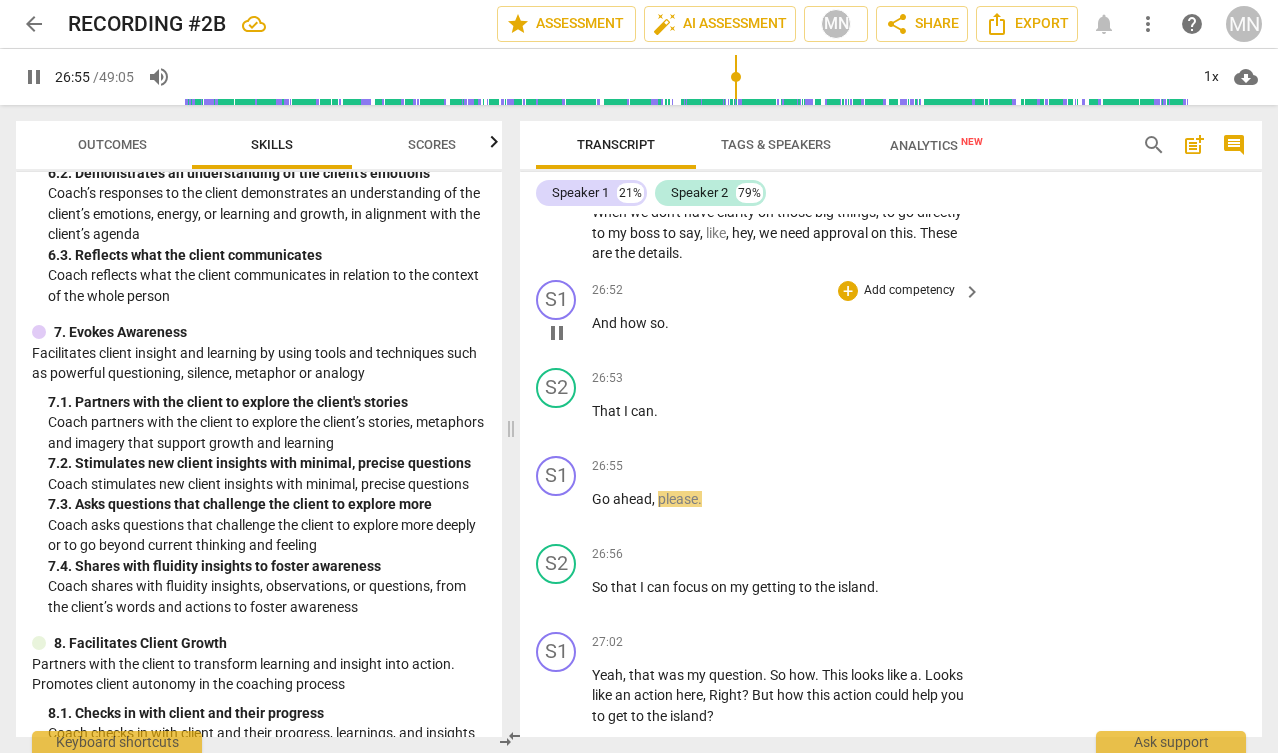 type 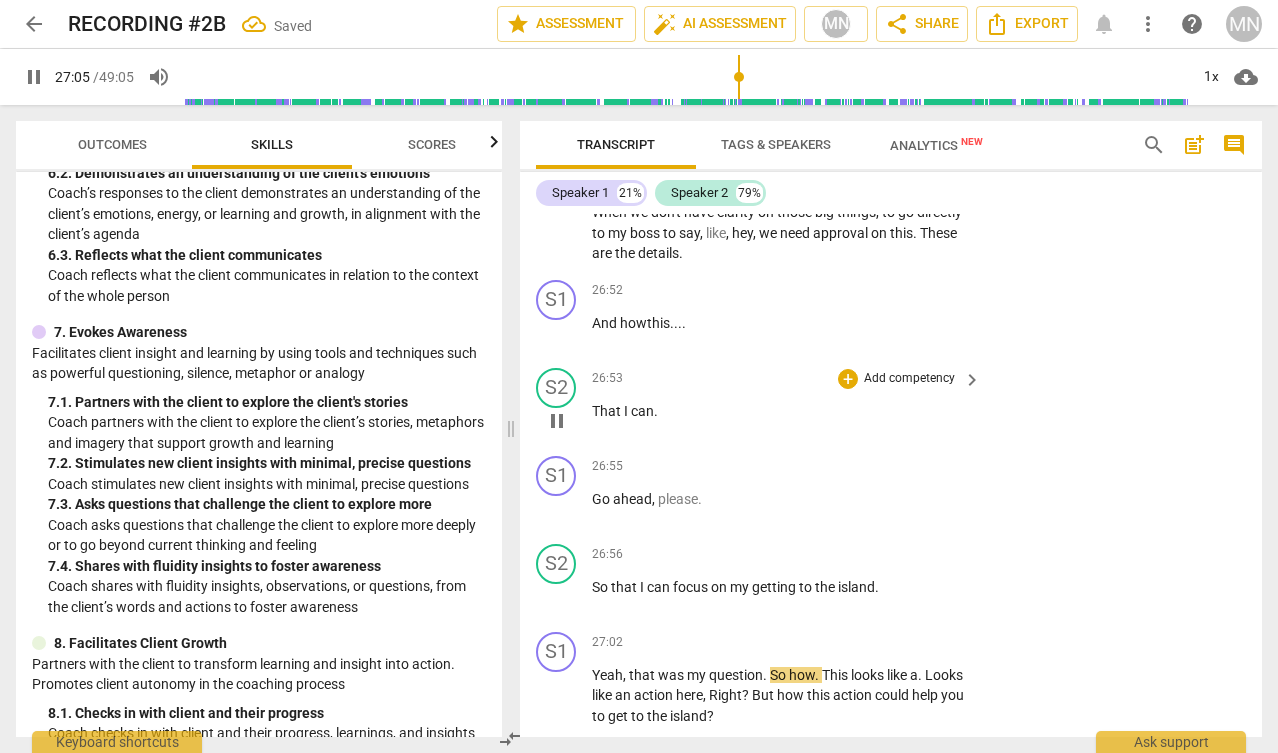 scroll, scrollTop: 12770, scrollLeft: 0, axis: vertical 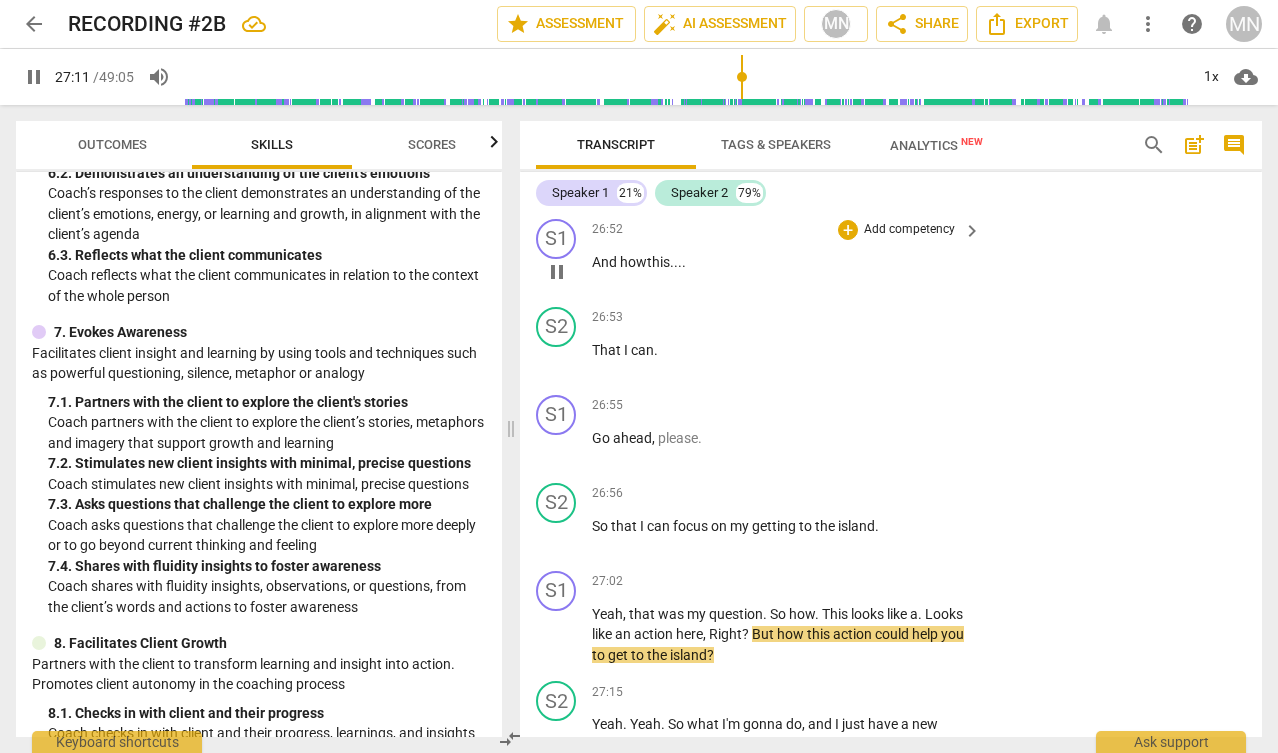 click on "pause" at bounding box center [557, 272] 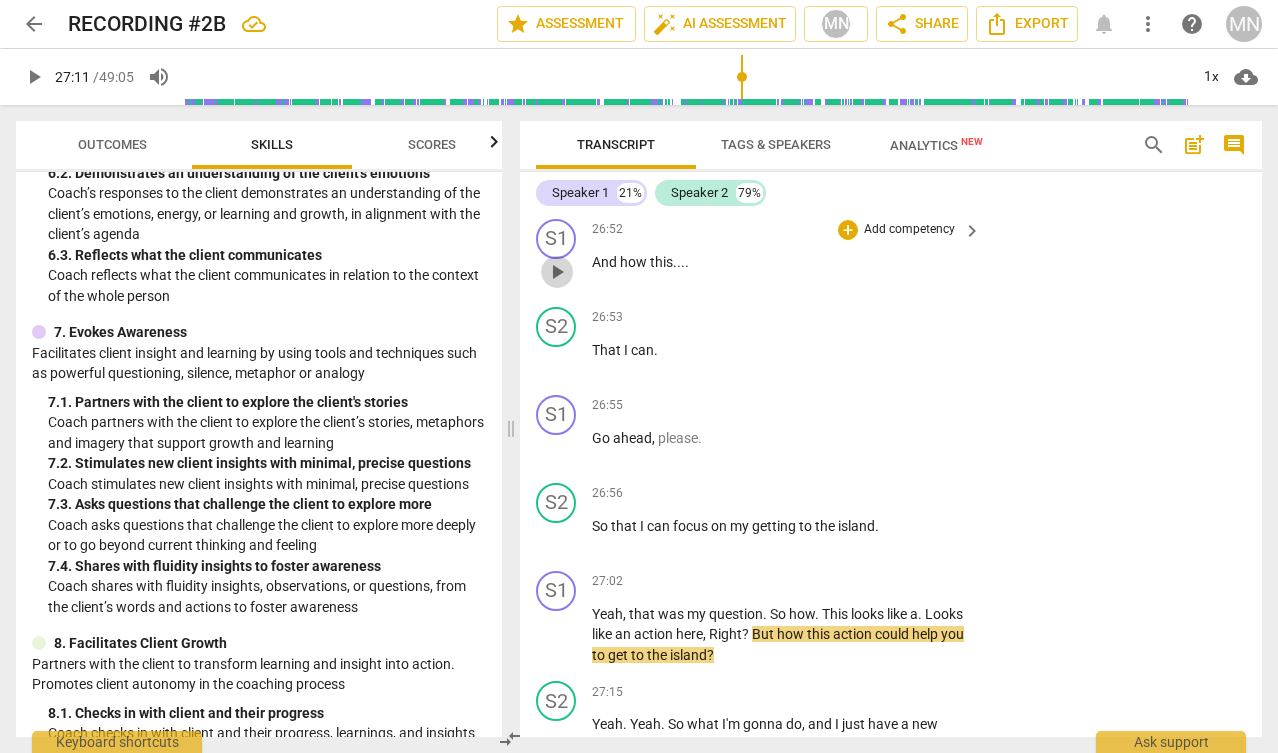 click on "play_arrow" at bounding box center (557, 272) 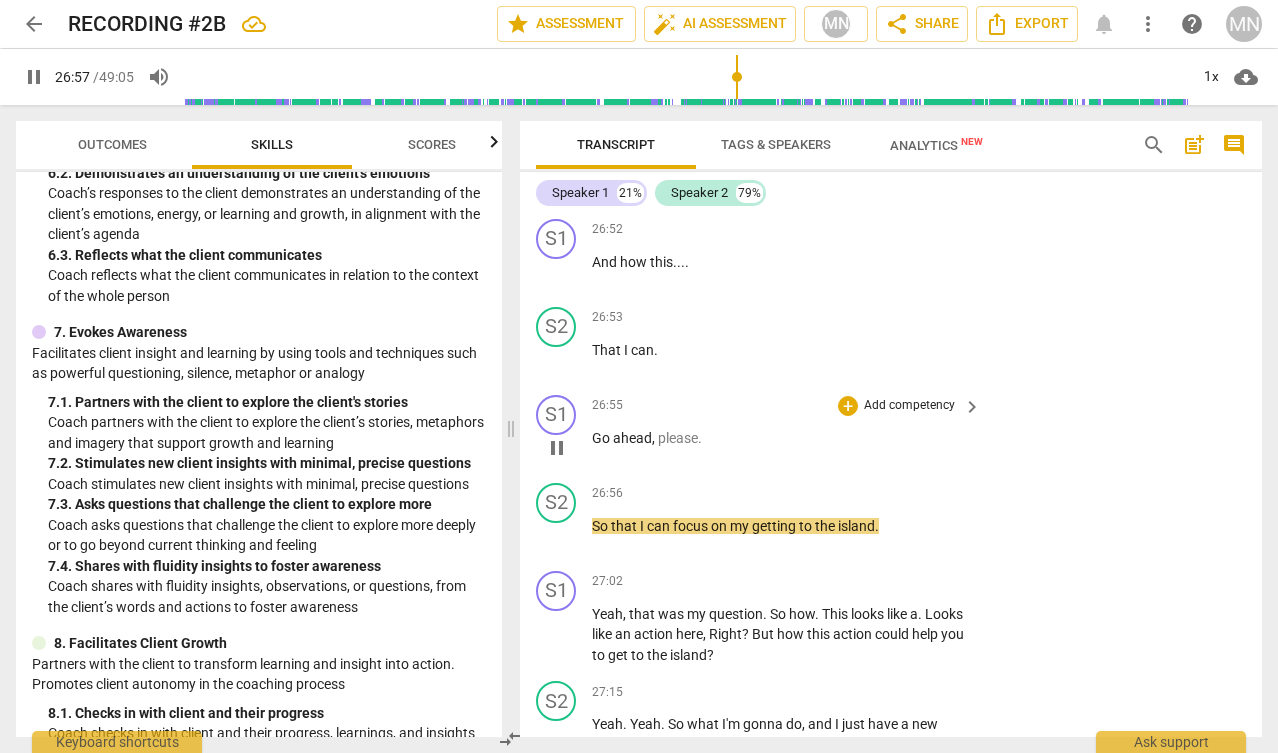 click on "Go" at bounding box center [602, 438] 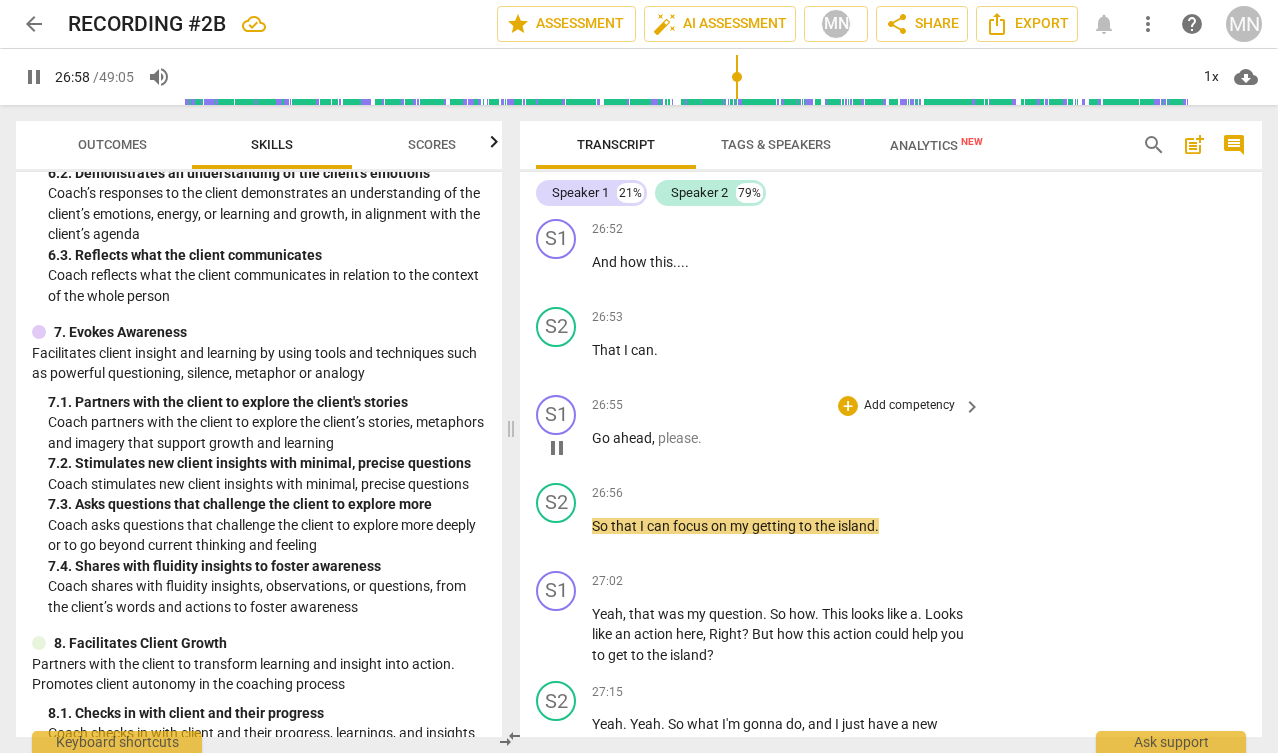 type on "1618" 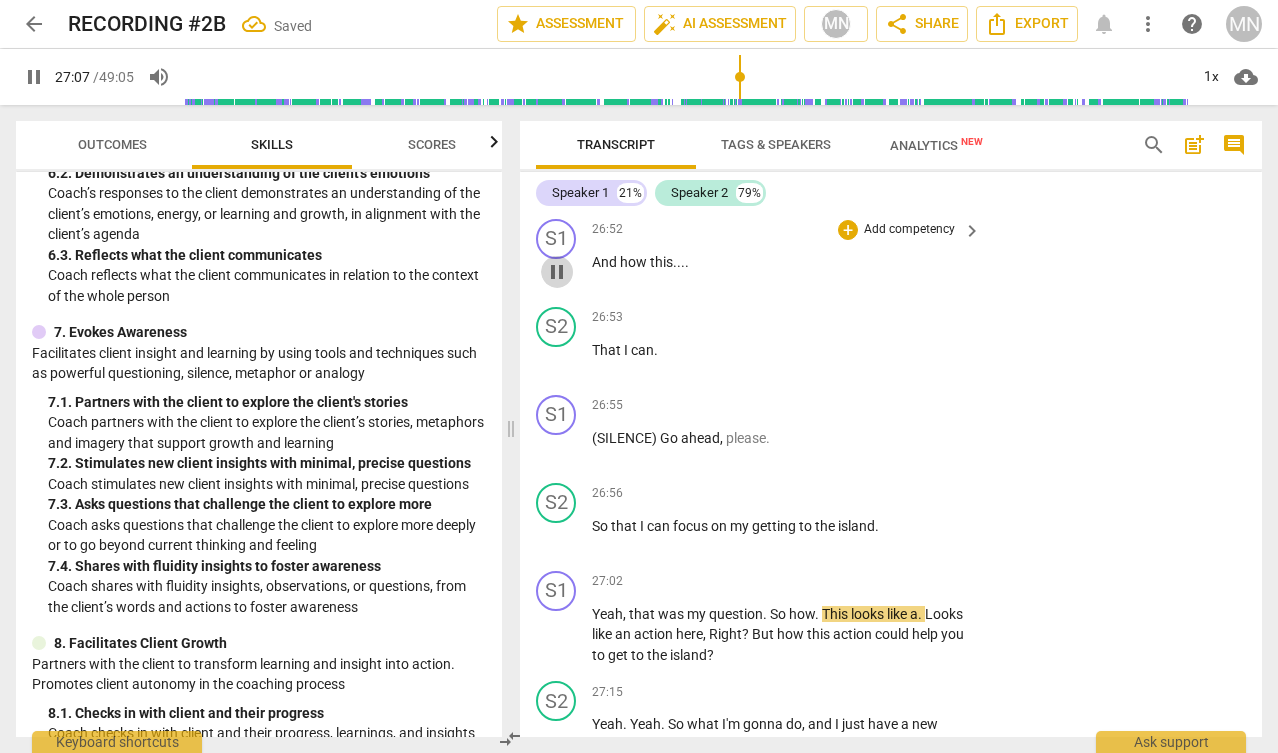 click on "pause" at bounding box center [557, 272] 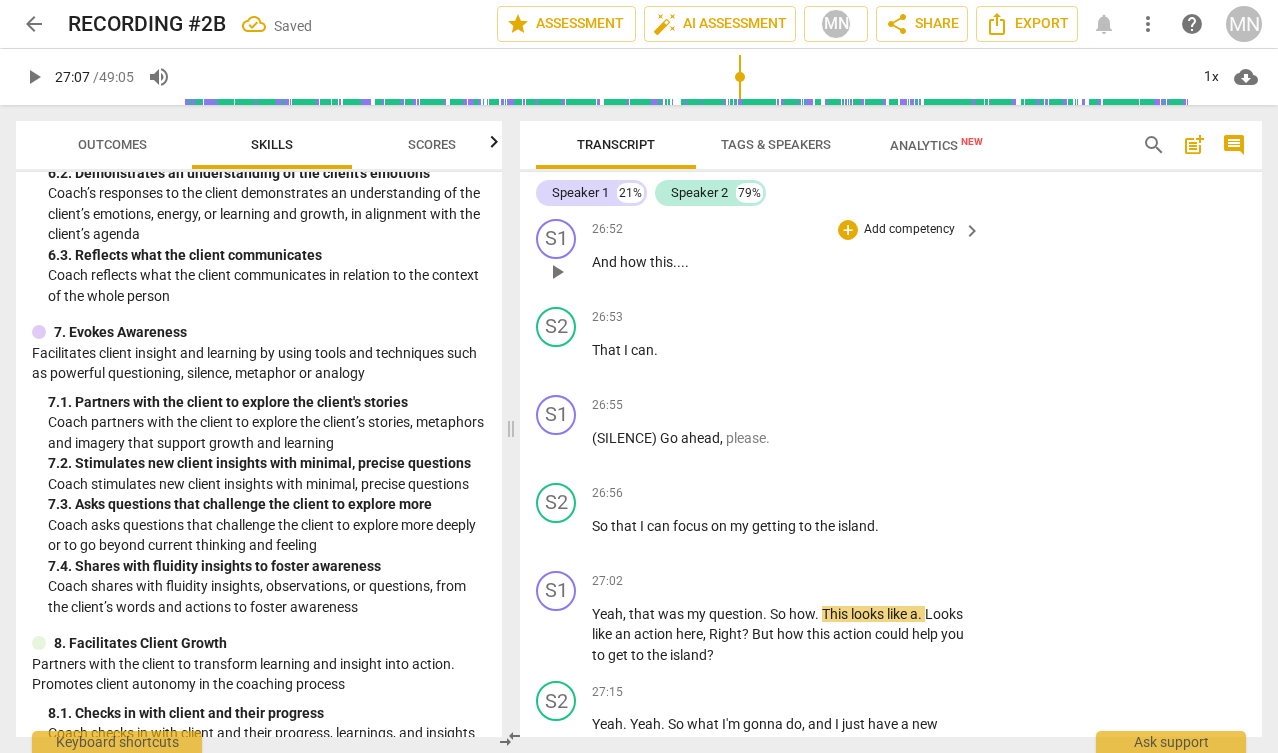 click on "play_arrow" at bounding box center (557, 272) 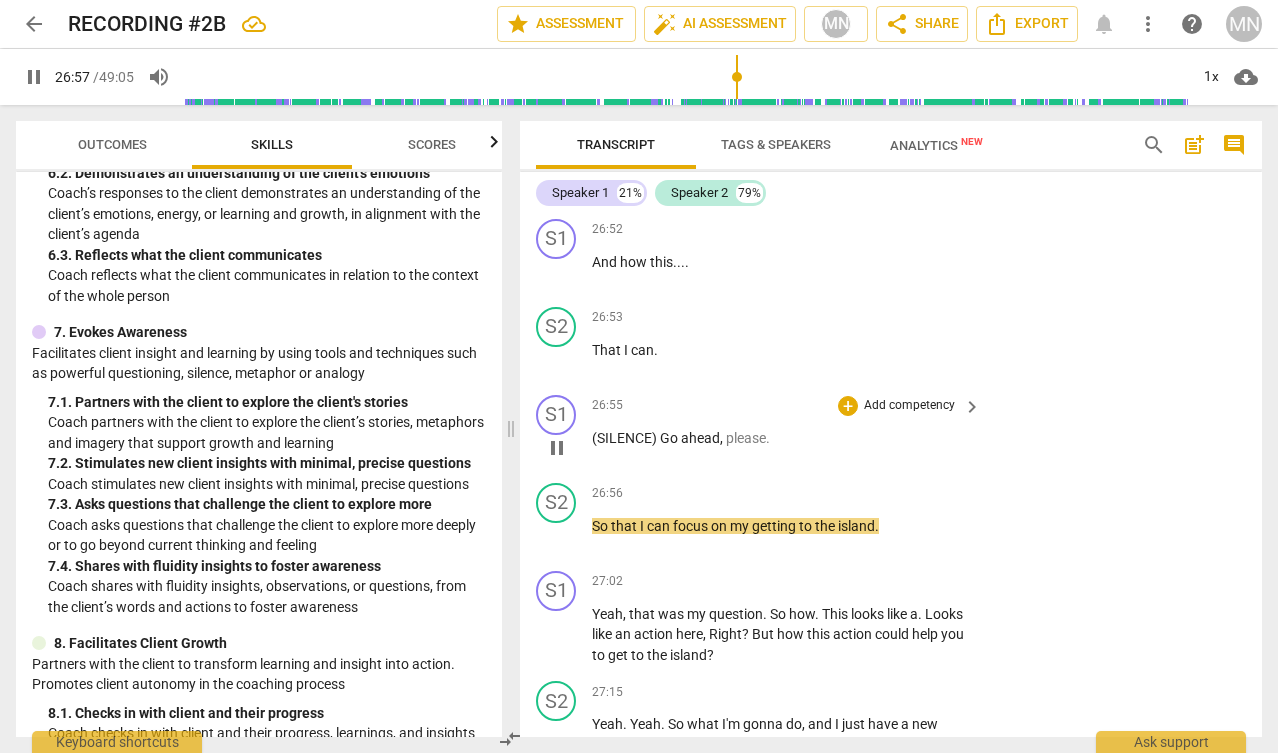 click on "Go" at bounding box center (670, 438) 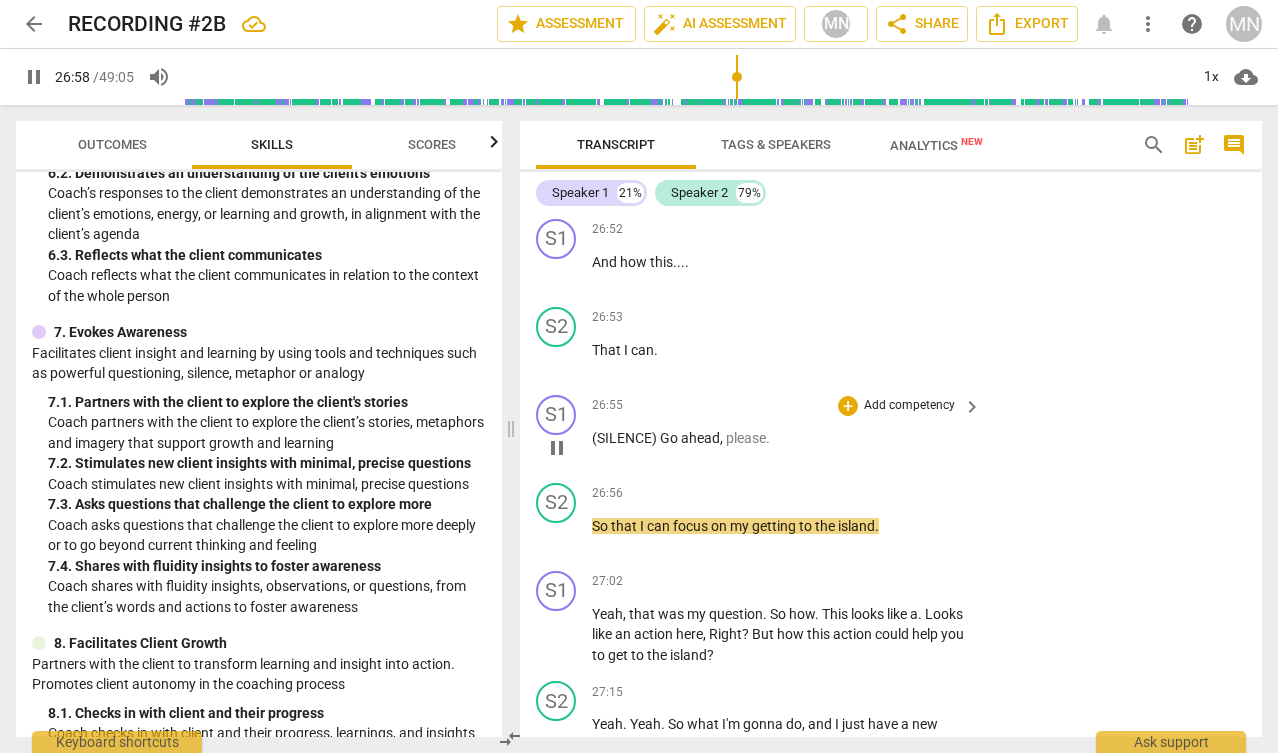 type on "1619" 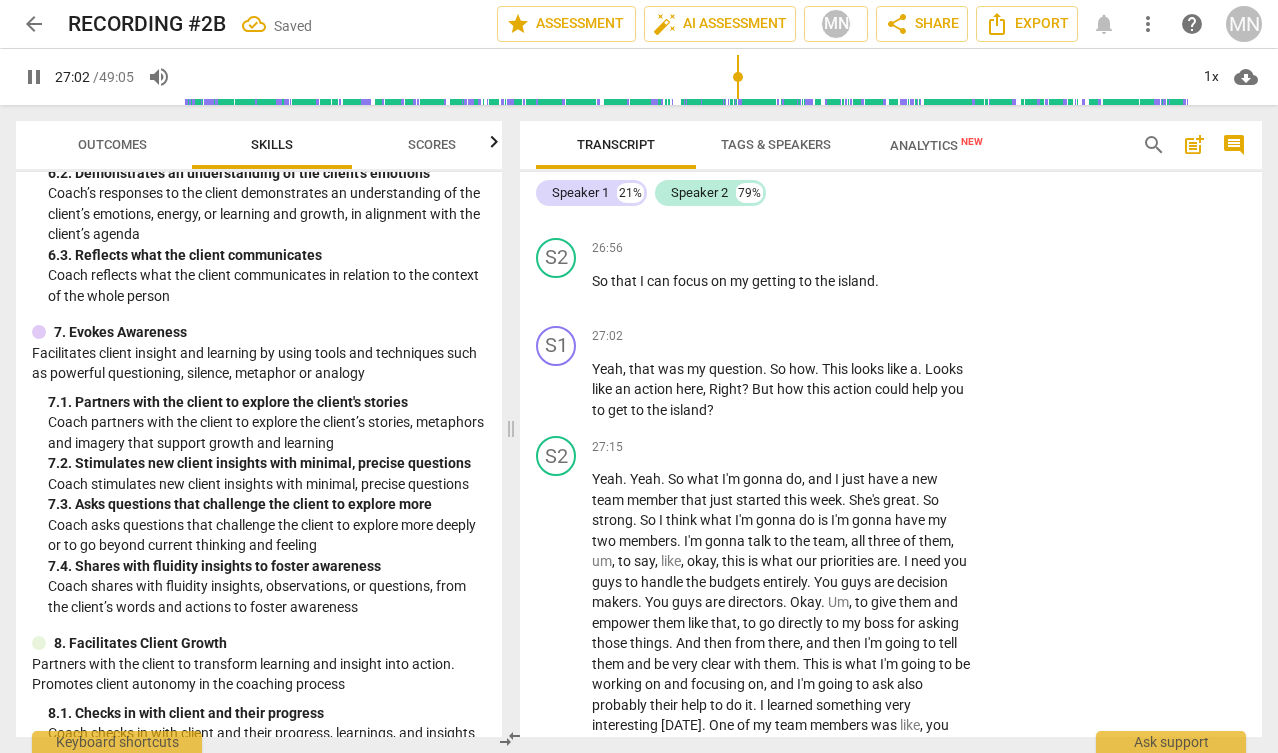 scroll, scrollTop: 13018, scrollLeft: 0, axis: vertical 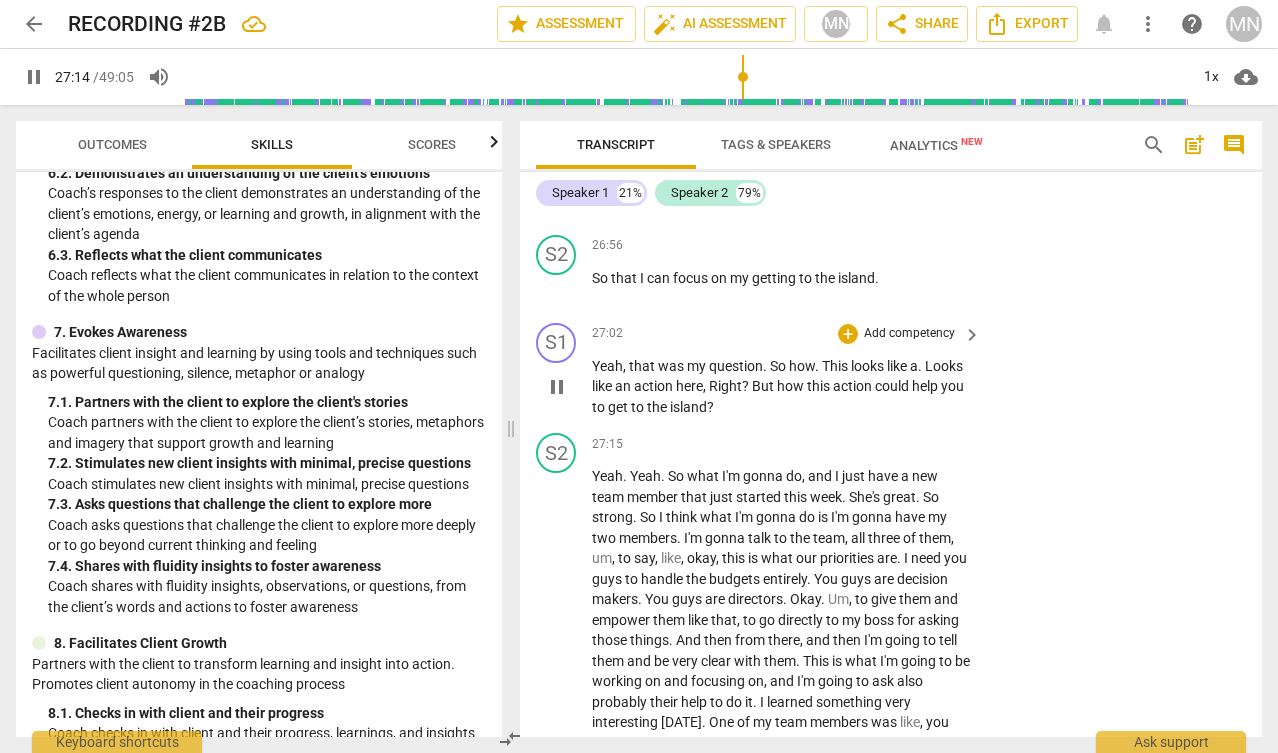 click on "Looks" at bounding box center [944, 366] 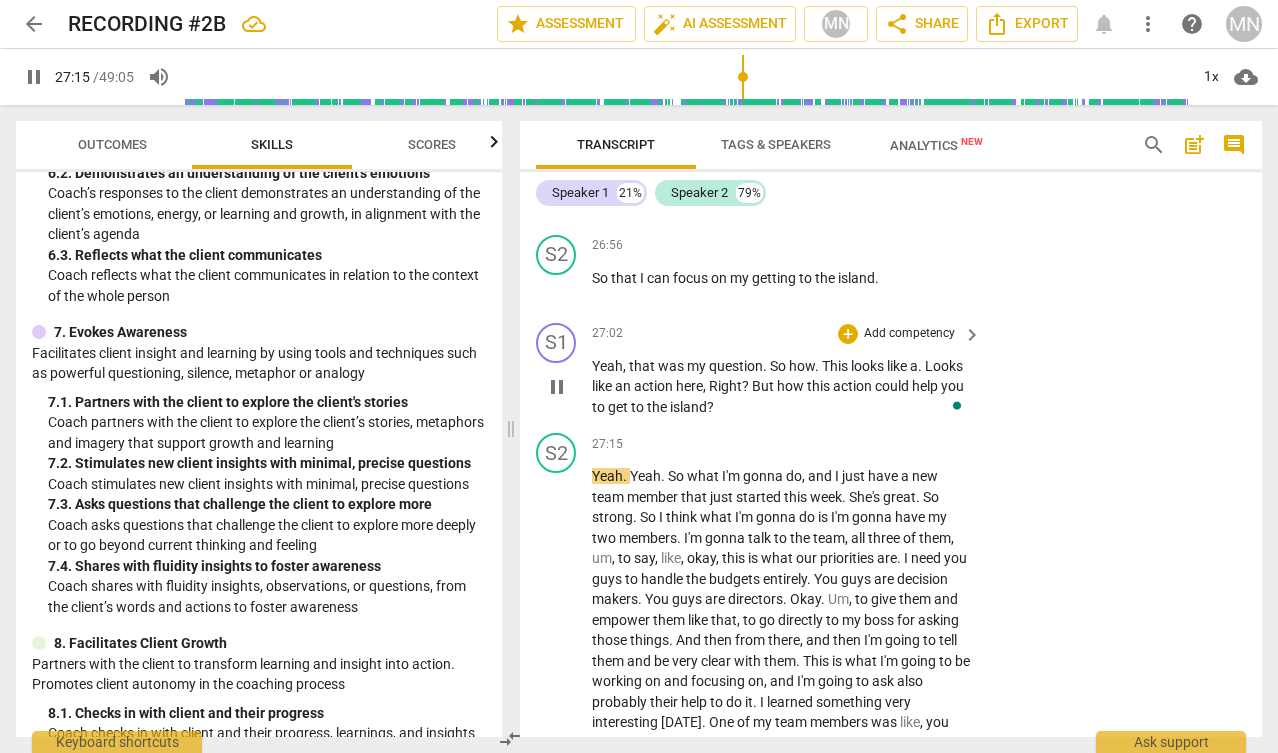 type on "1636" 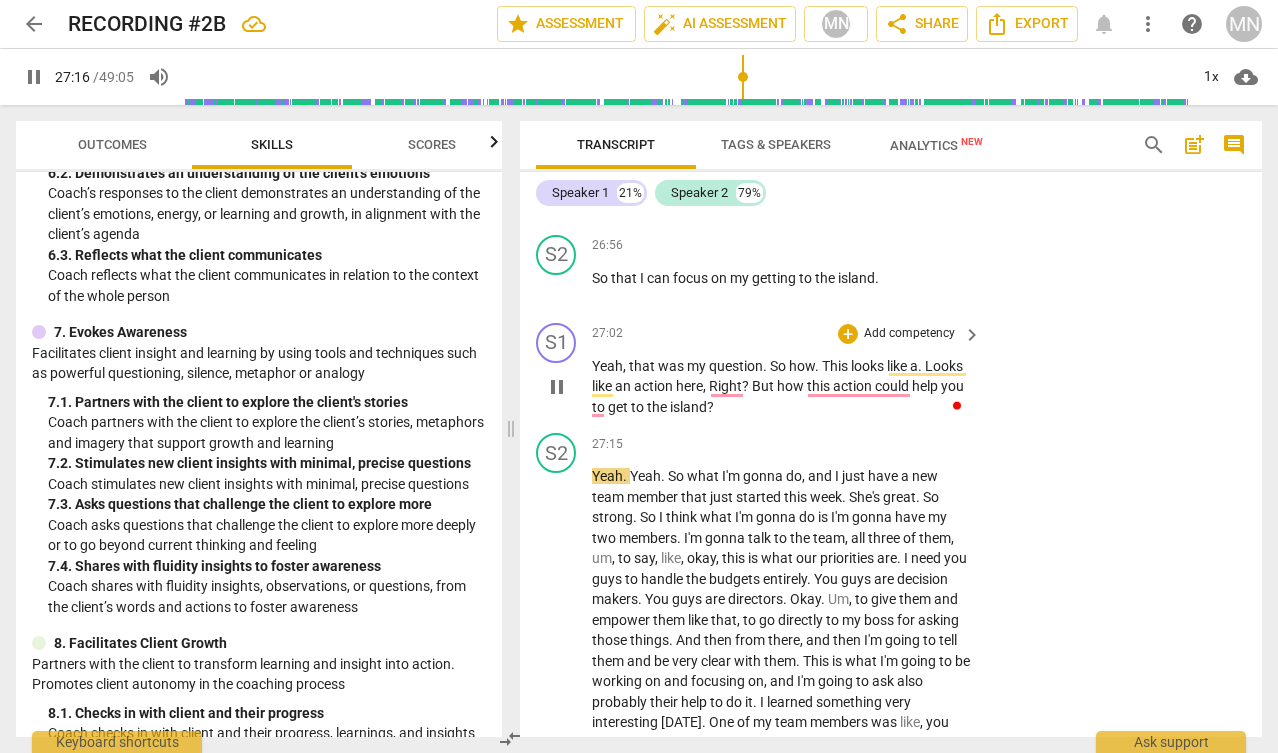 type 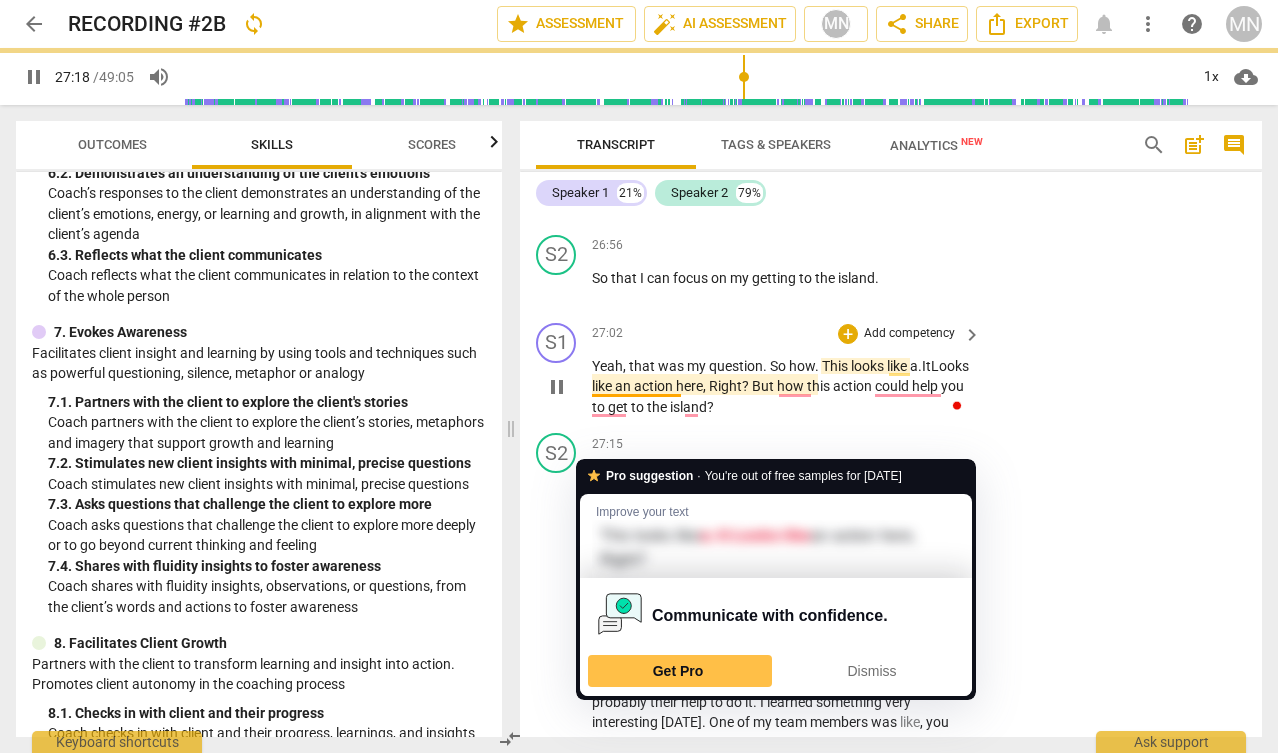click on "Looks" at bounding box center (950, 366) 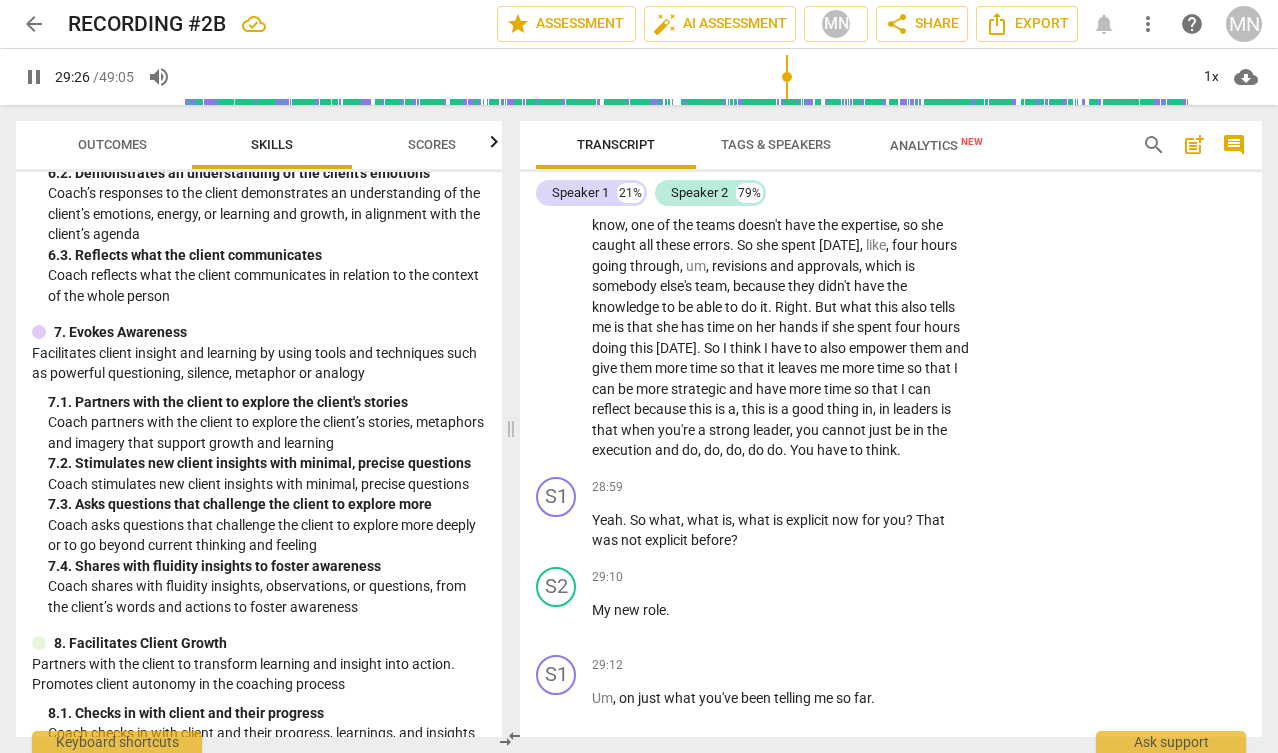 scroll, scrollTop: 13533, scrollLeft: 0, axis: vertical 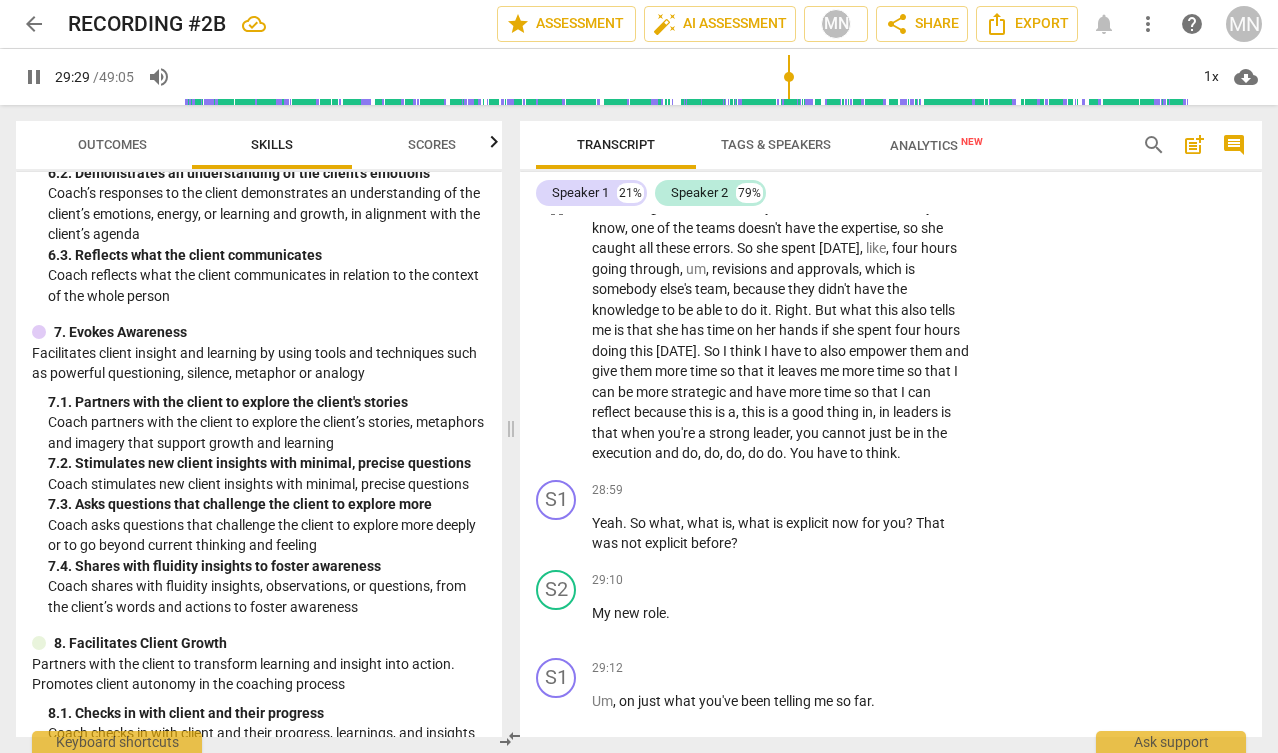 click on "pause" at bounding box center [557, 208] 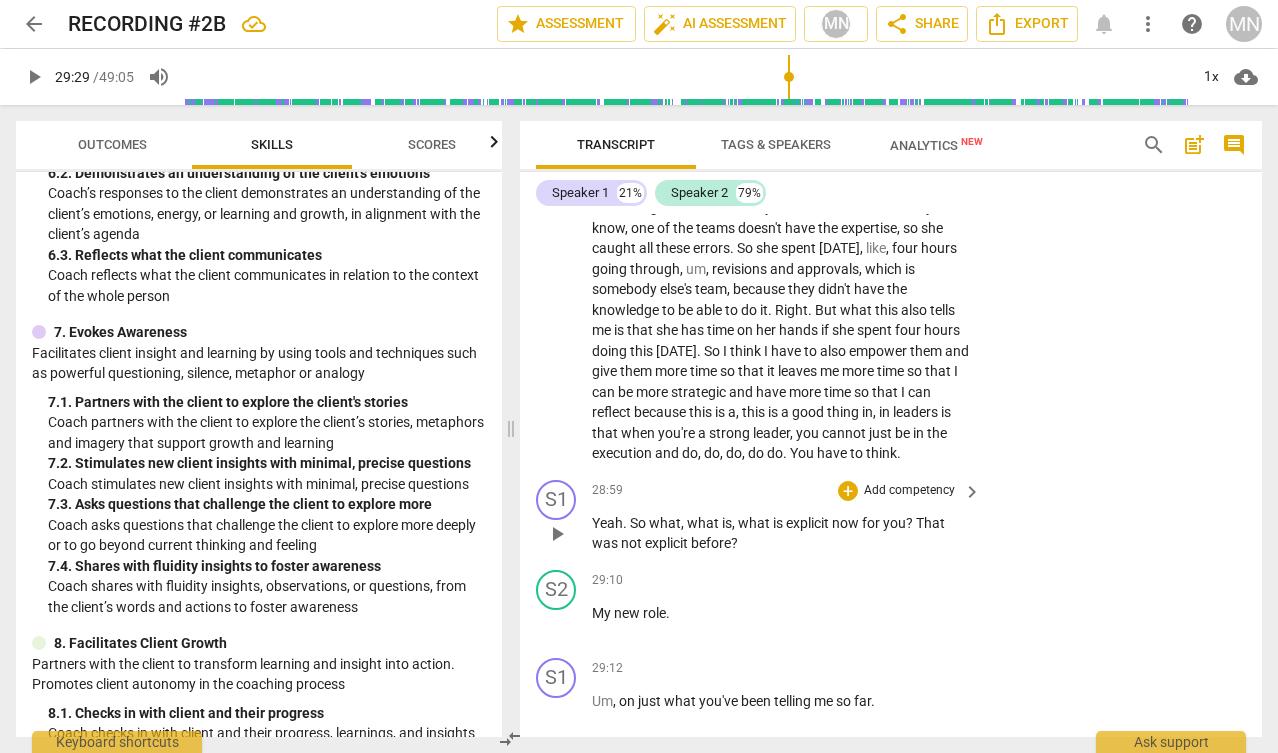 click on "play_arrow" at bounding box center (557, 534) 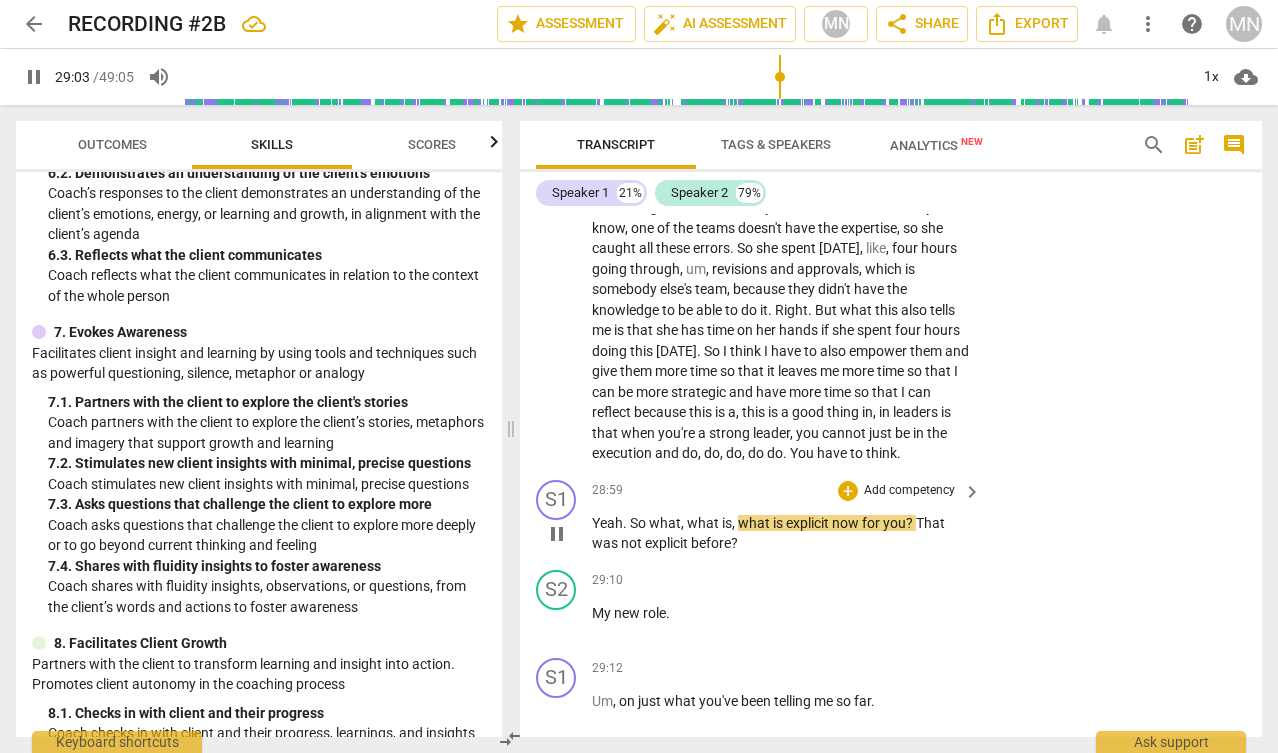 click on "So" at bounding box center (639, 523) 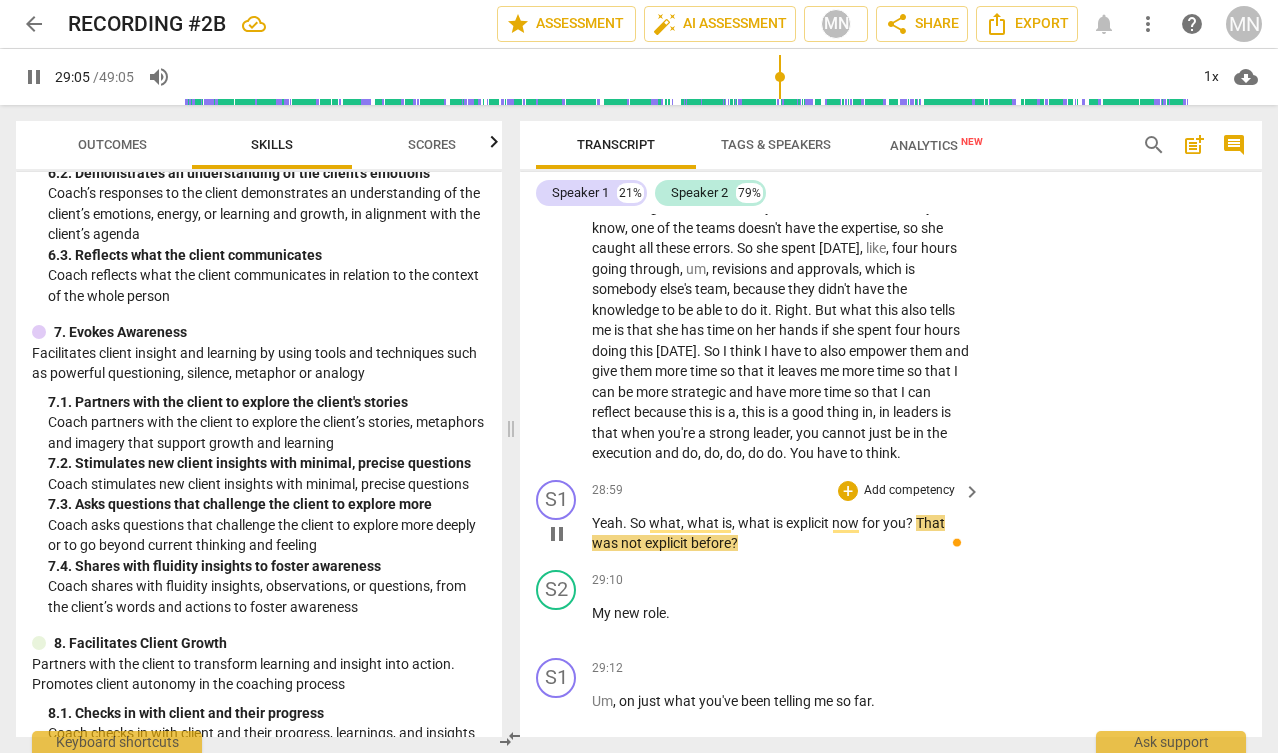 type on "1746" 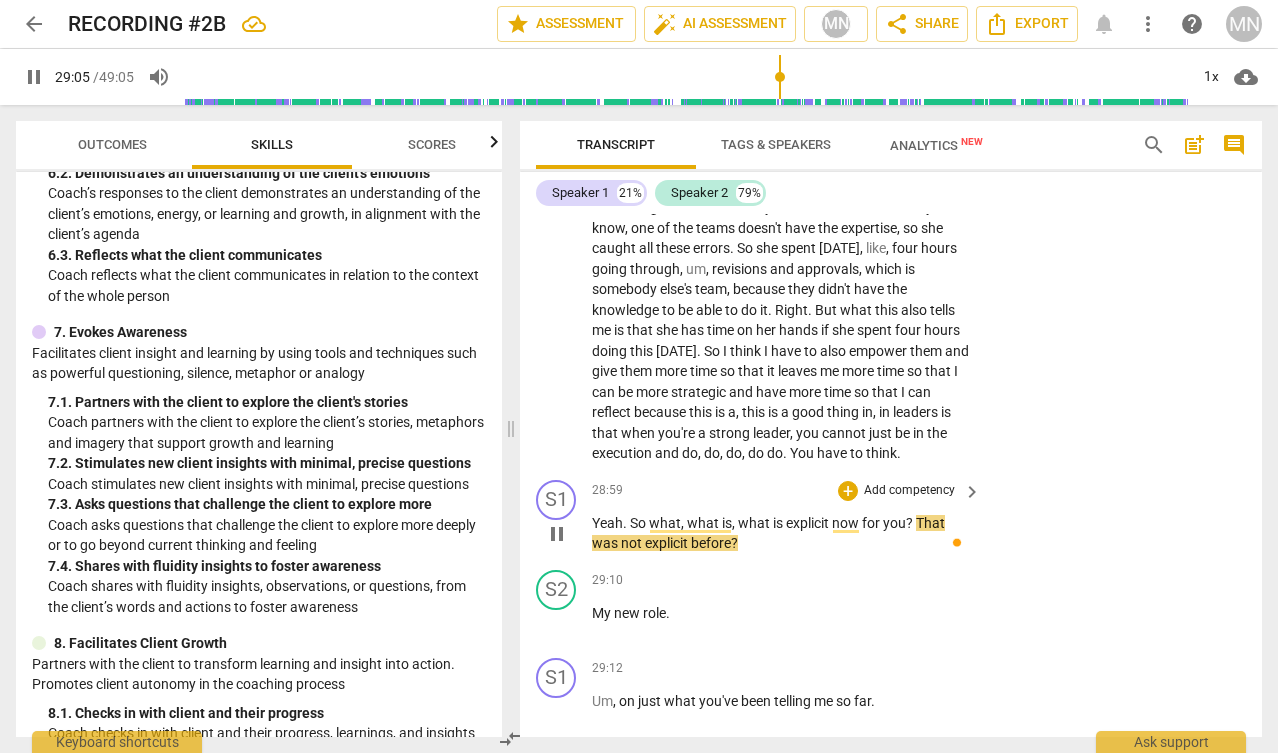 type 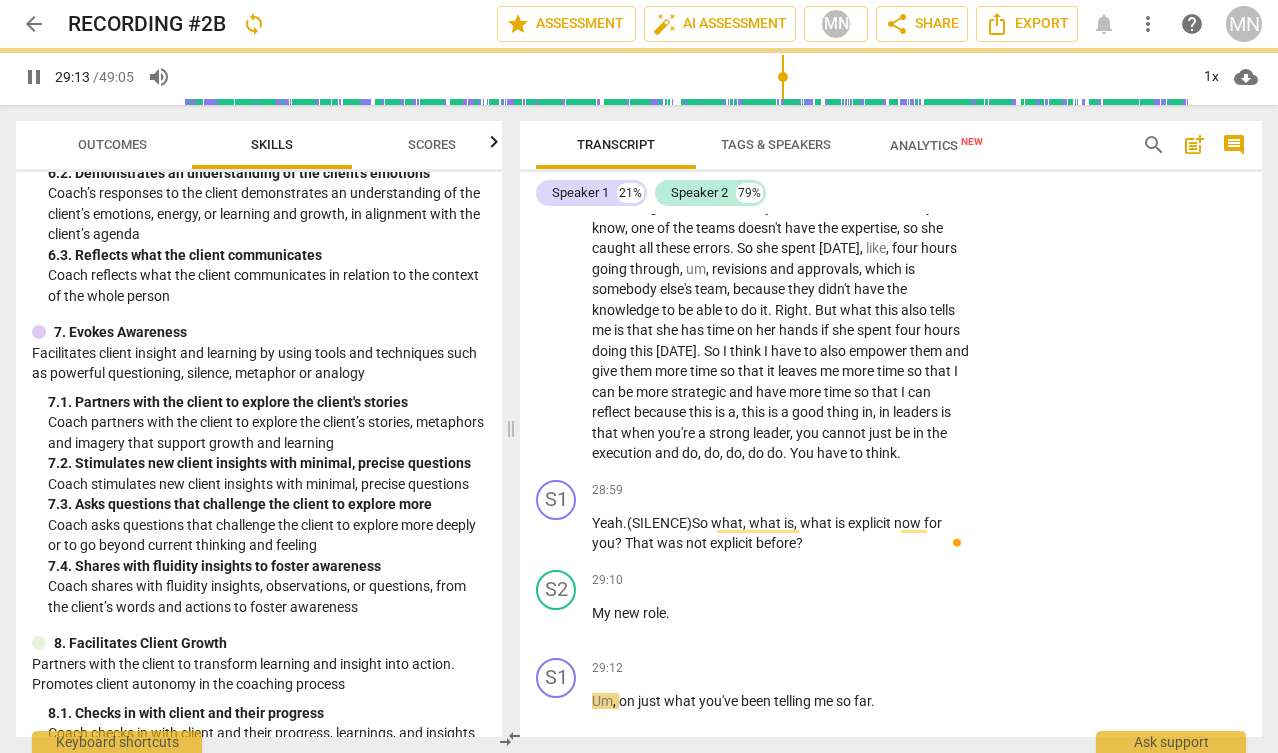 scroll, scrollTop: 14073, scrollLeft: 0, axis: vertical 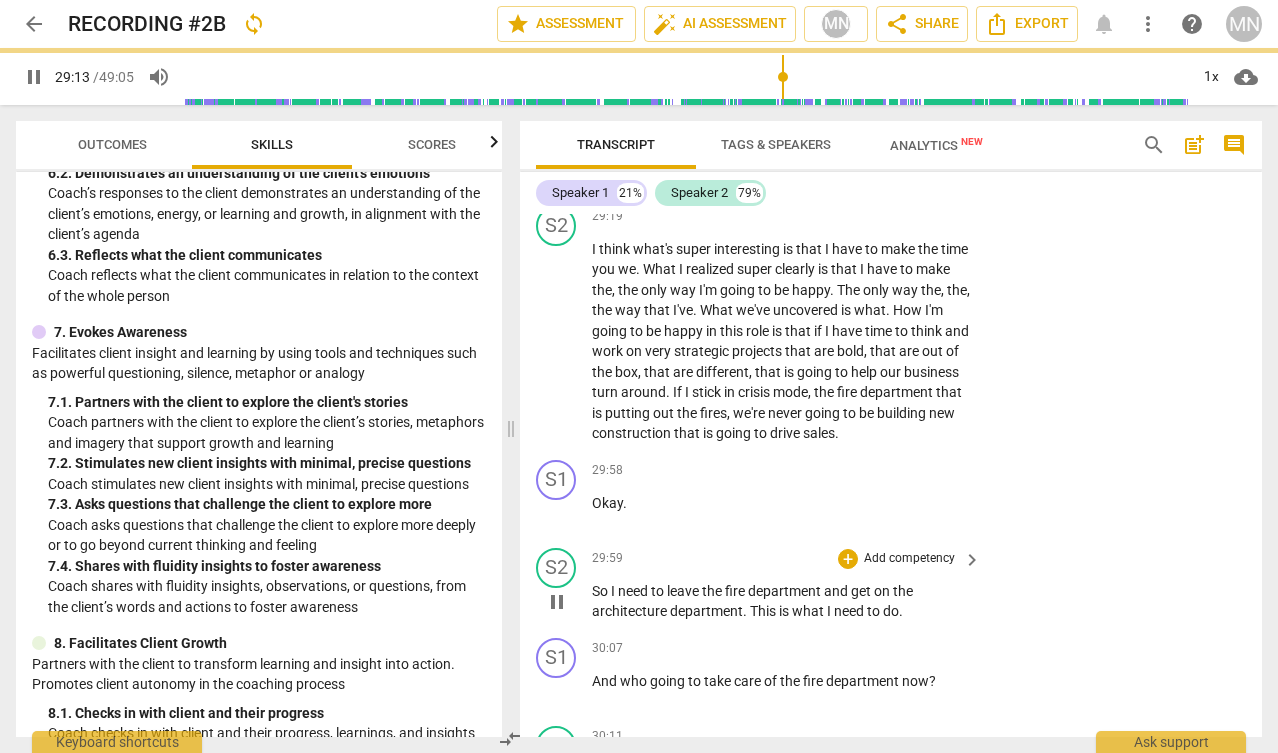 click on "pause" at bounding box center [557, 602] 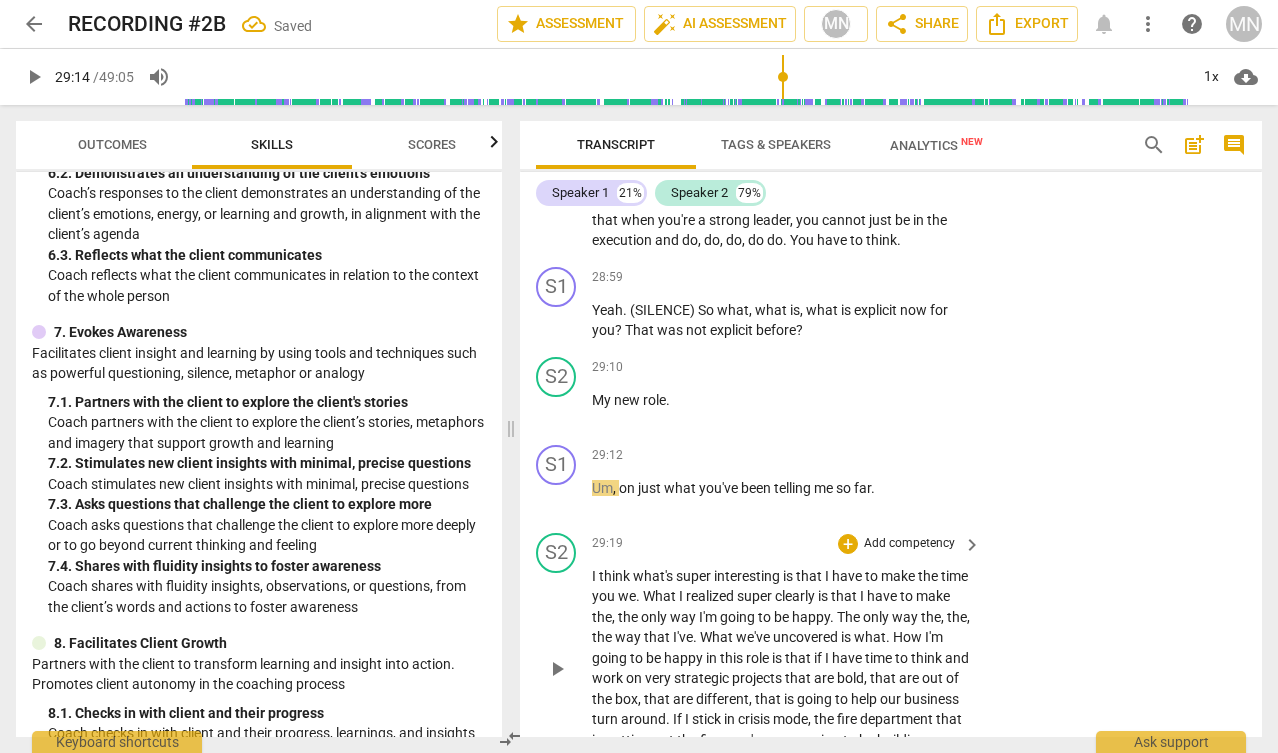 scroll, scrollTop: 13740, scrollLeft: 0, axis: vertical 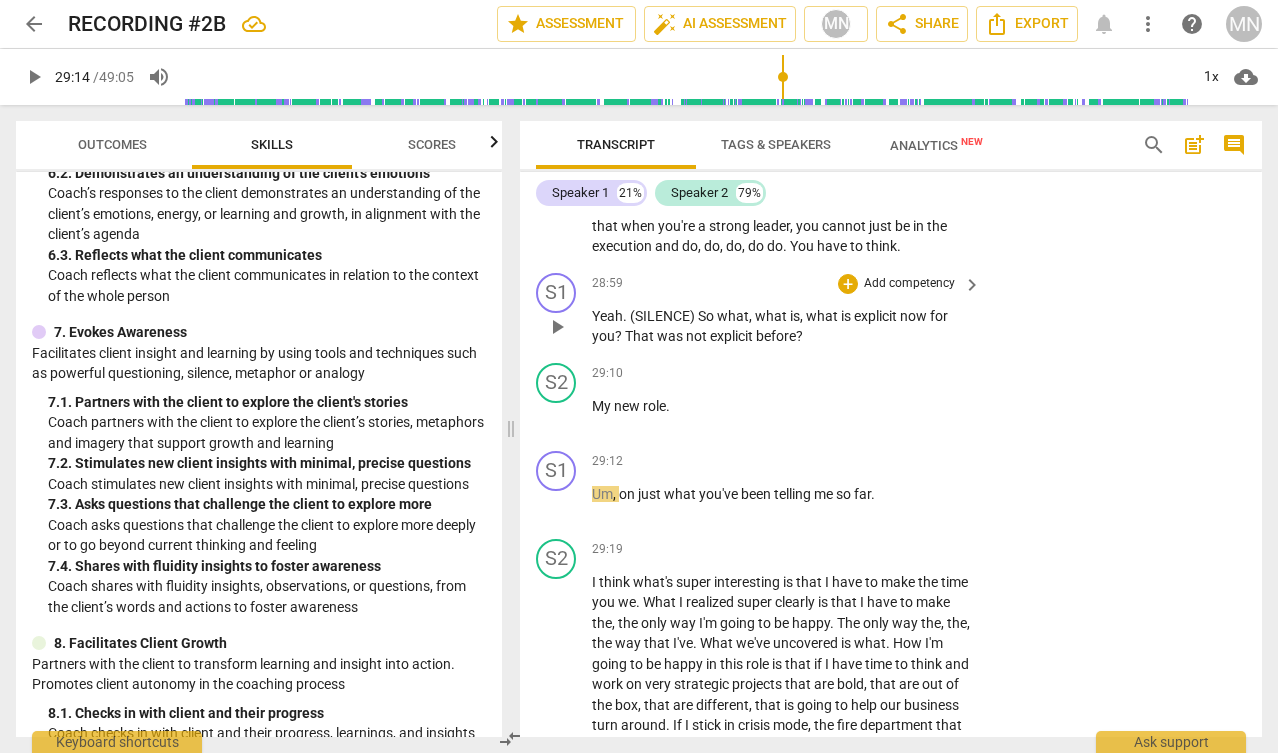 click on "play_arrow" at bounding box center [557, 327] 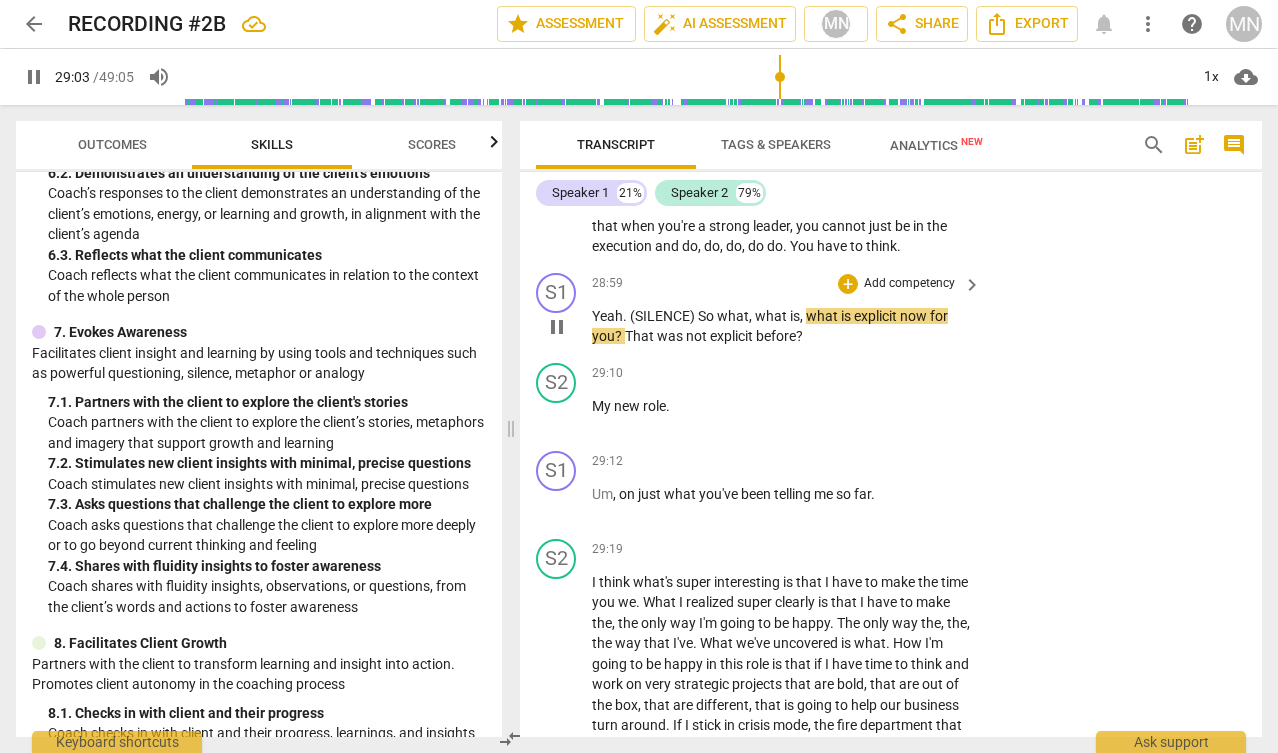 click on "So" at bounding box center (707, 316) 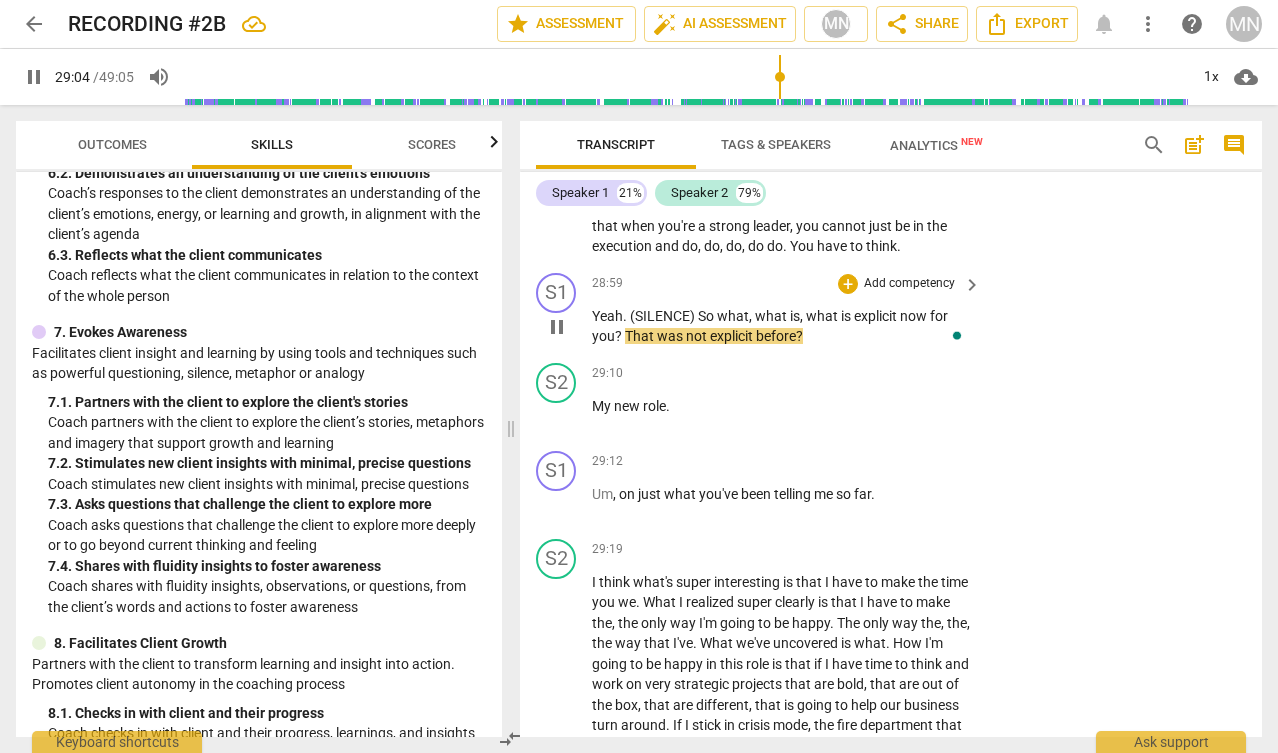 type on "1745" 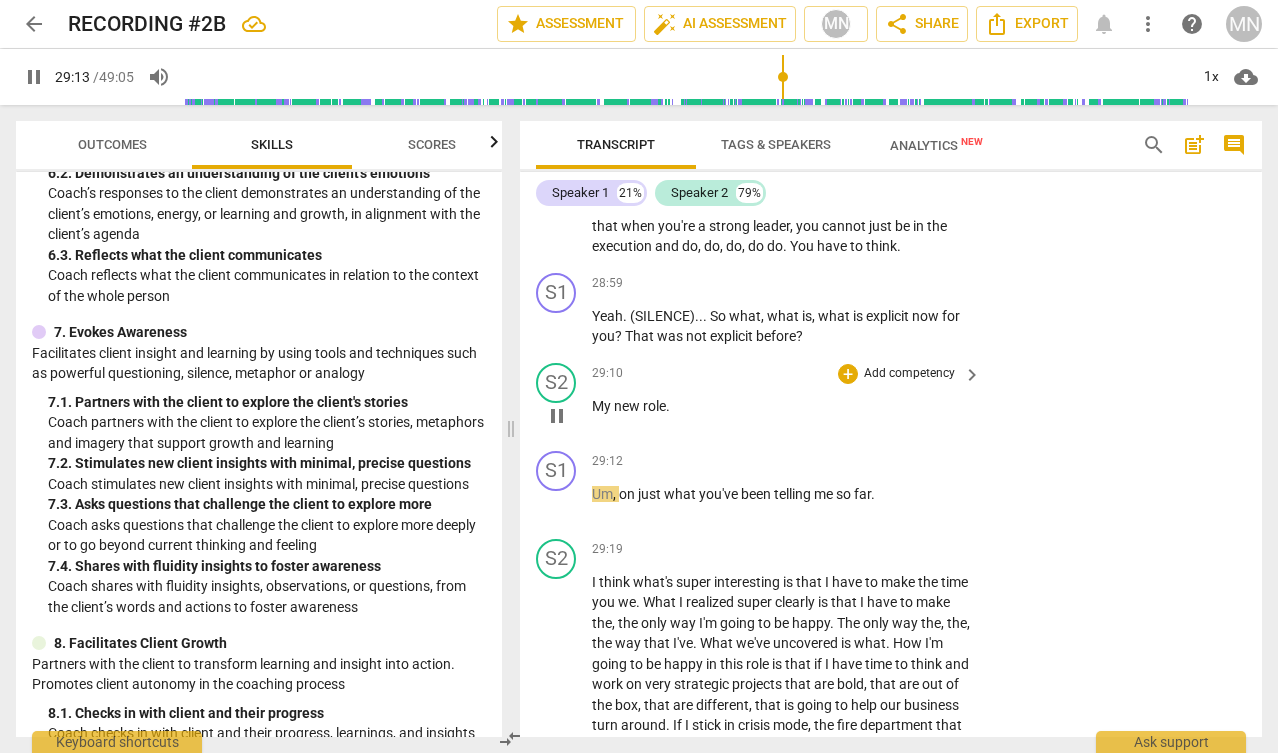 click on "." at bounding box center [668, 406] 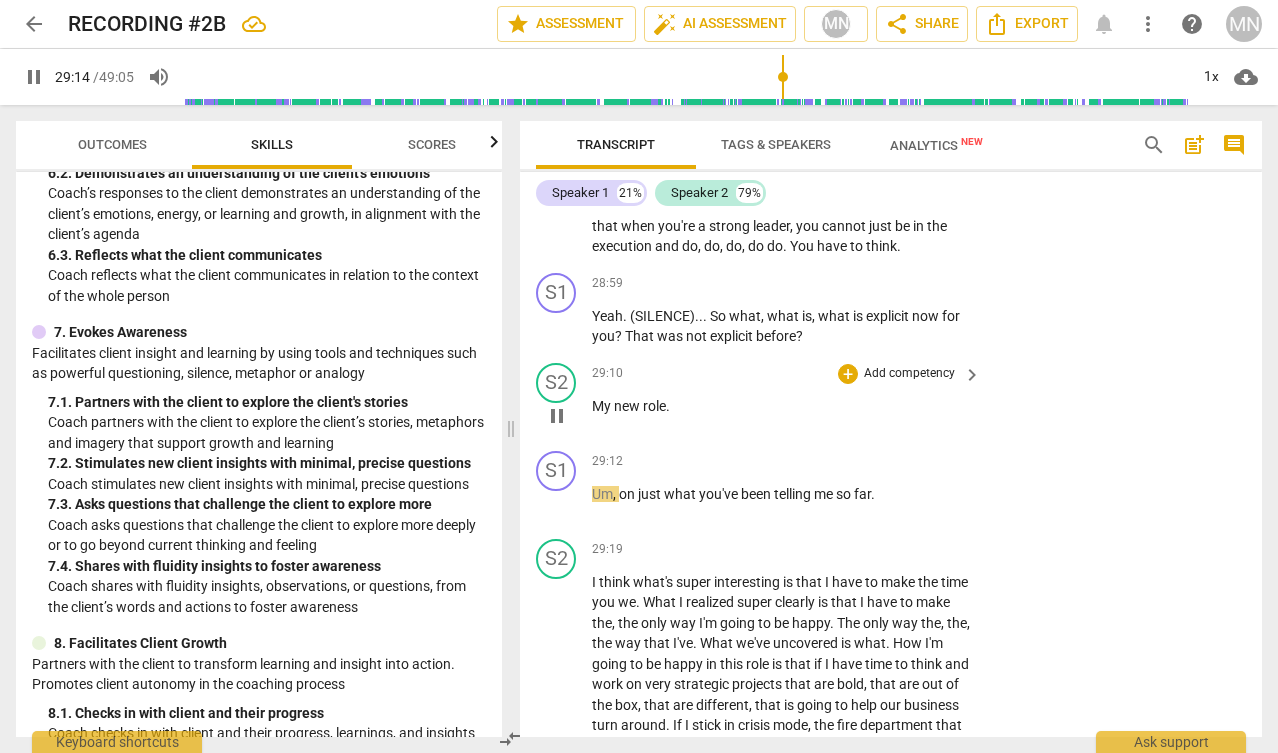 type on "1755" 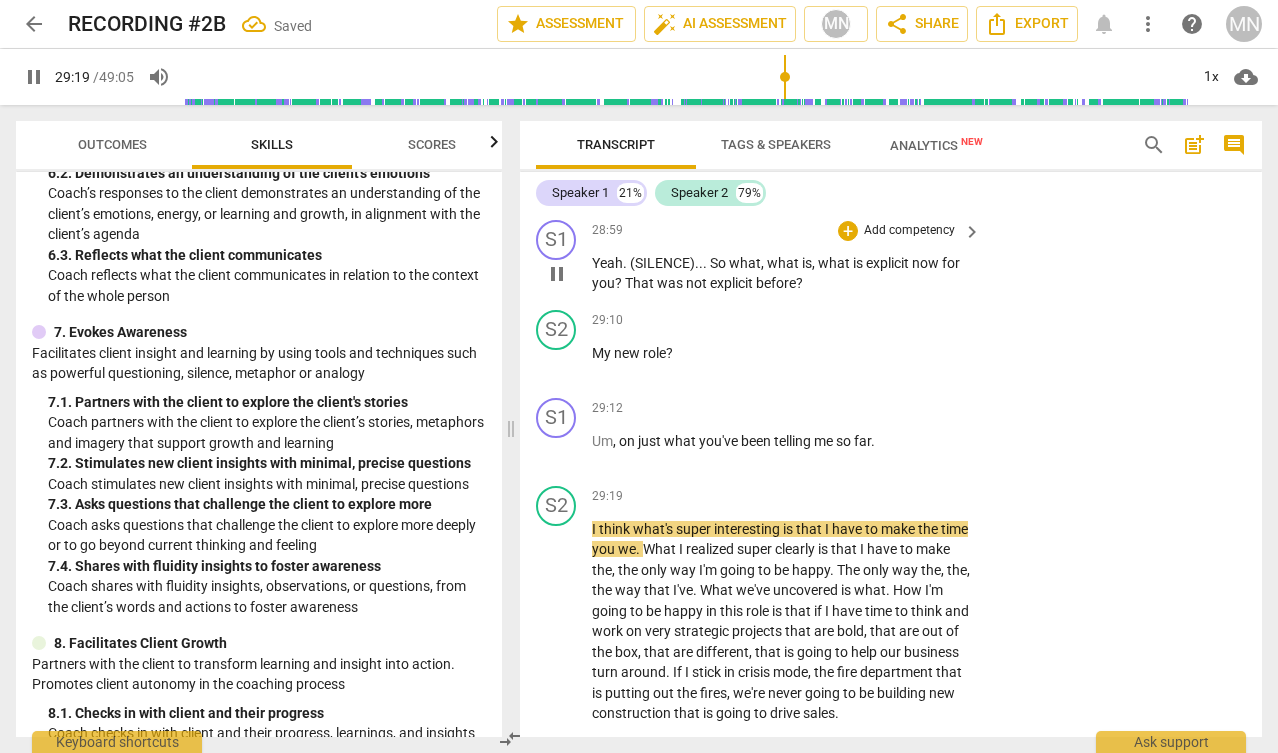 scroll, scrollTop: 13801, scrollLeft: 0, axis: vertical 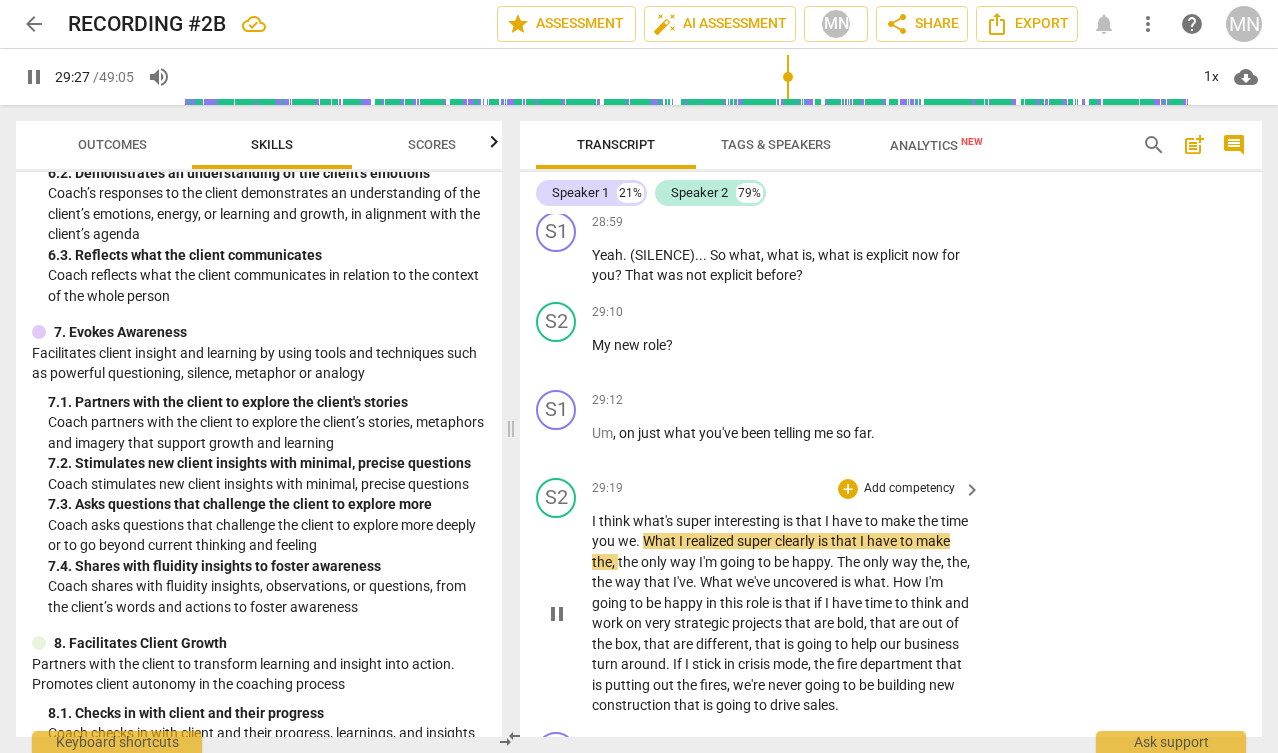 click on "pause" at bounding box center (557, 614) 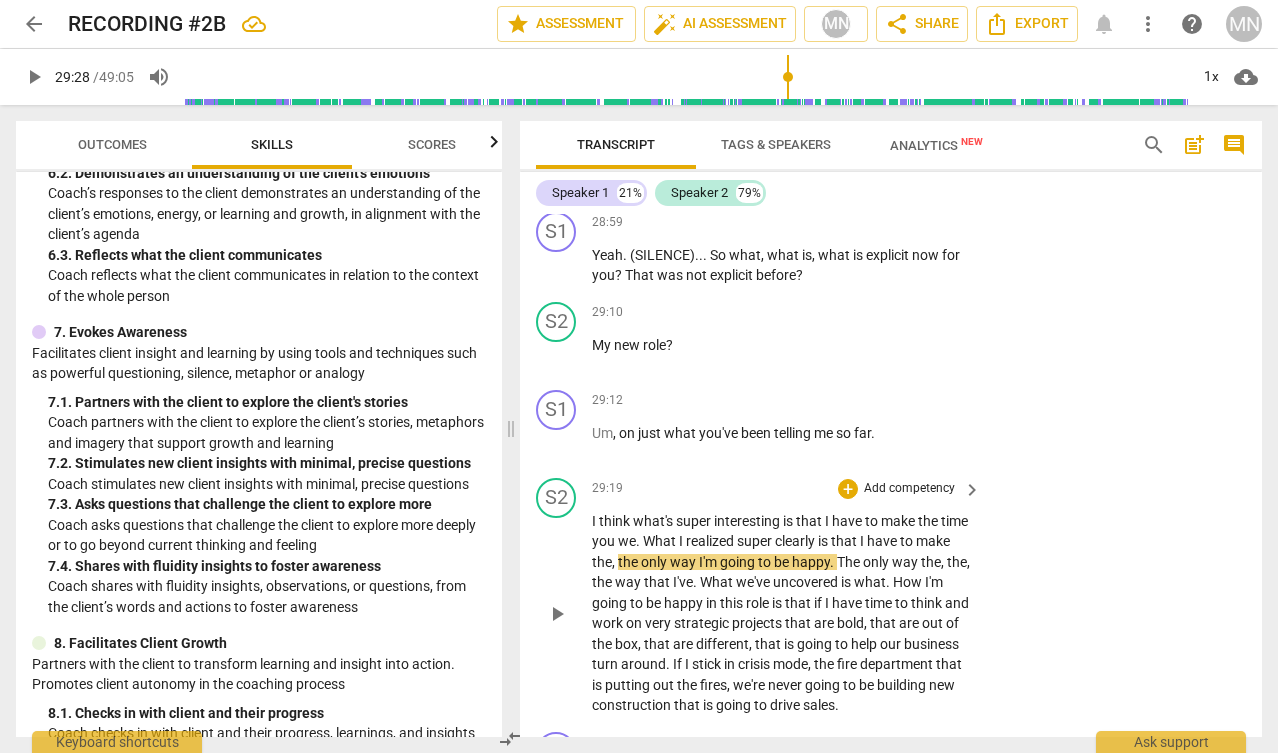 type on "1768" 